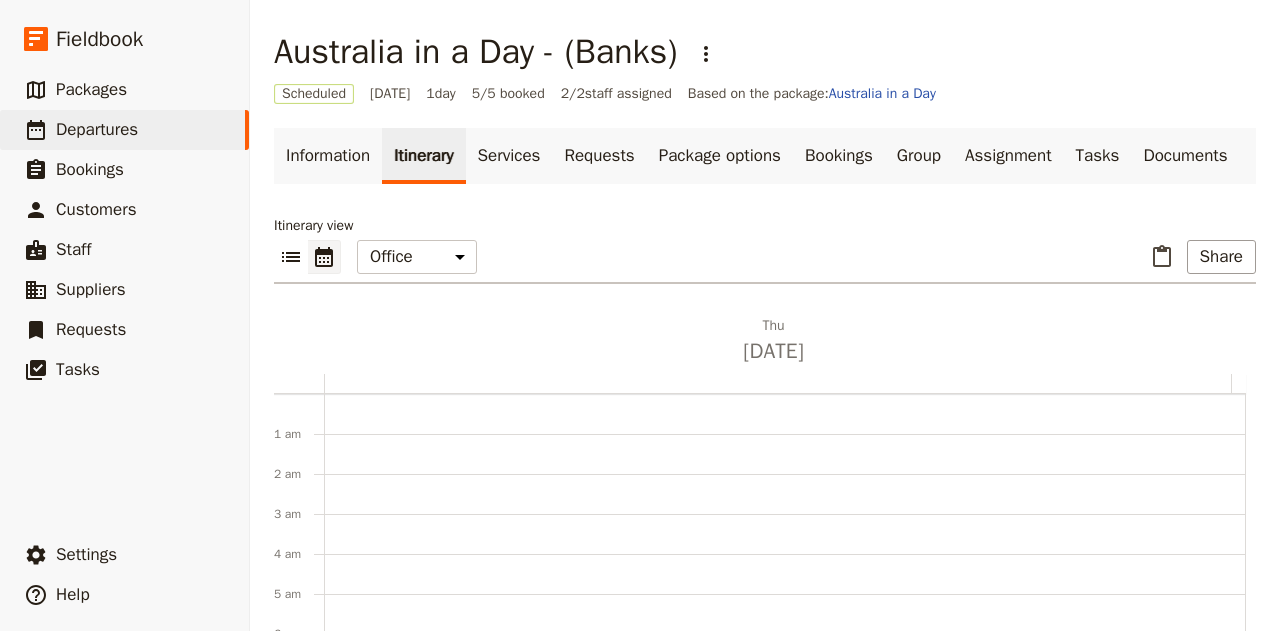 scroll, scrollTop: 0, scrollLeft: 0, axis: both 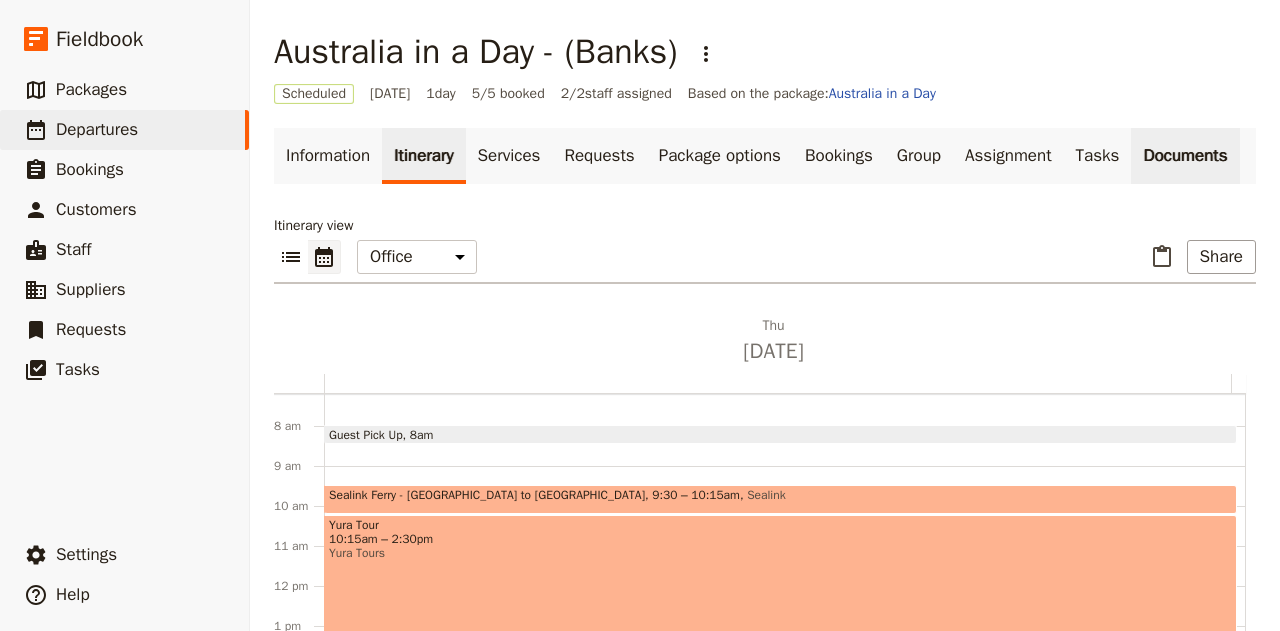 click on "Documents" at bounding box center [1185, 156] 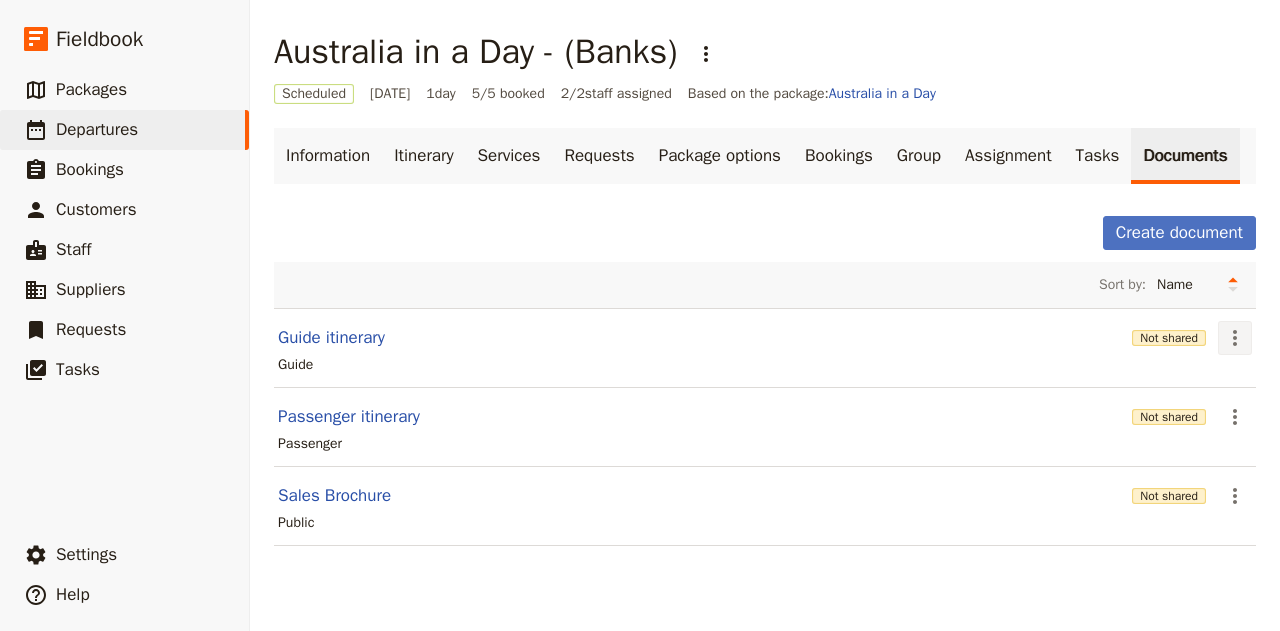 click 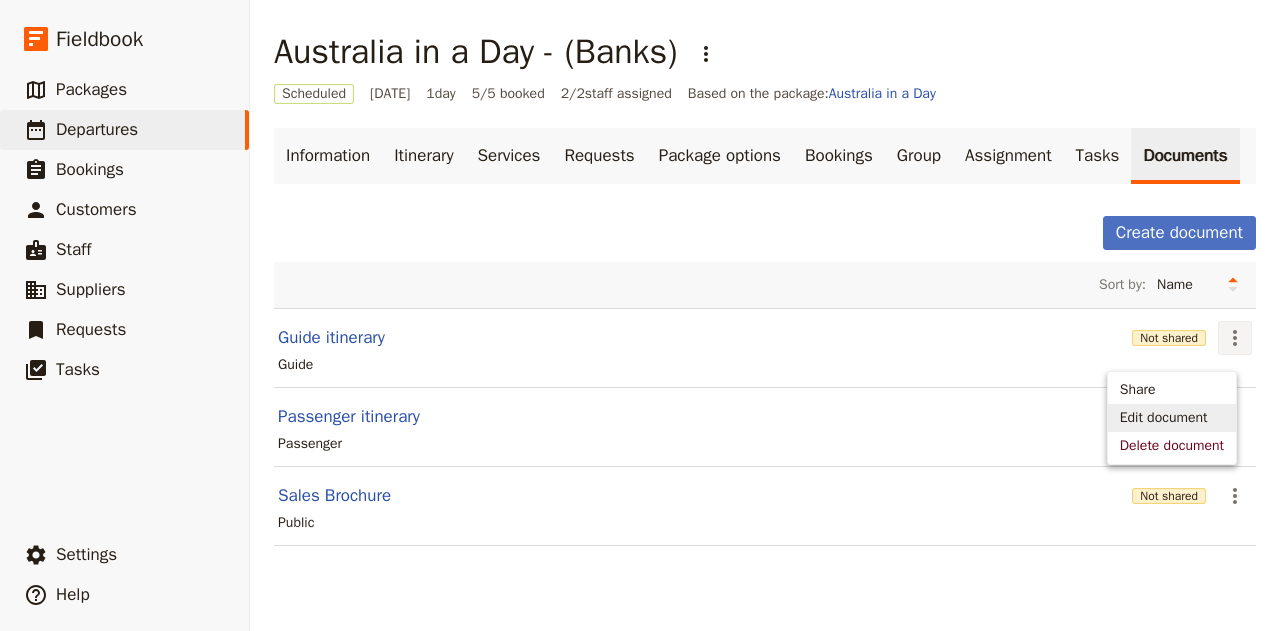 click on "Edit document" at bounding box center (1164, 418) 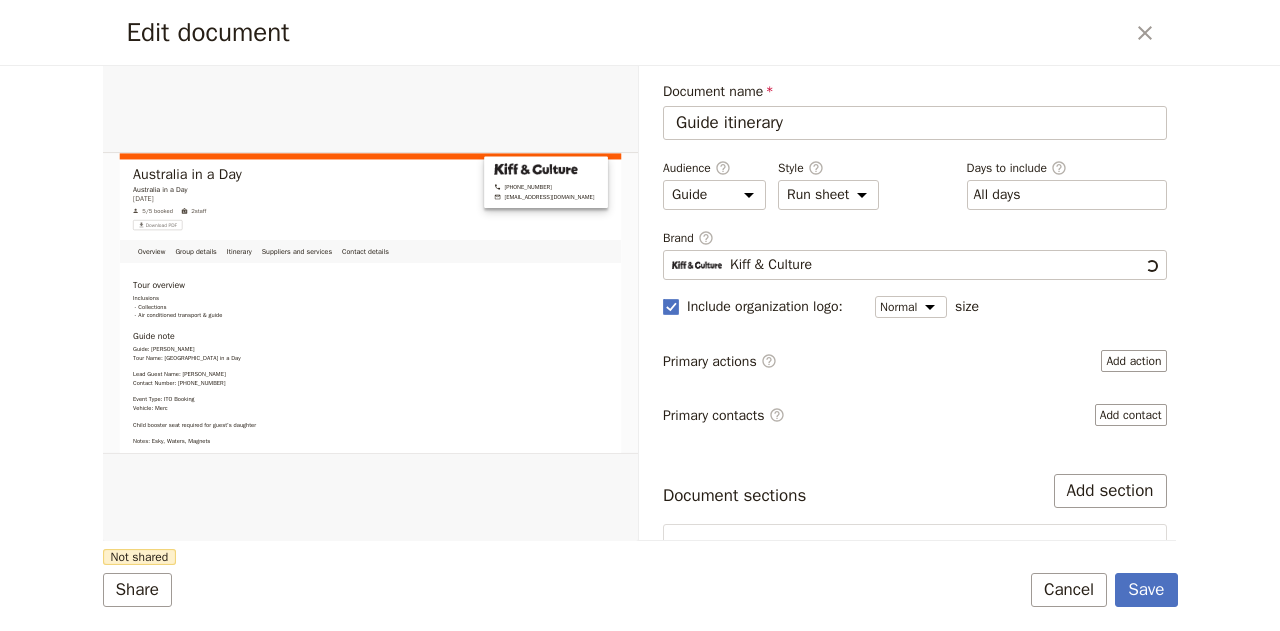 scroll, scrollTop: 0, scrollLeft: 0, axis: both 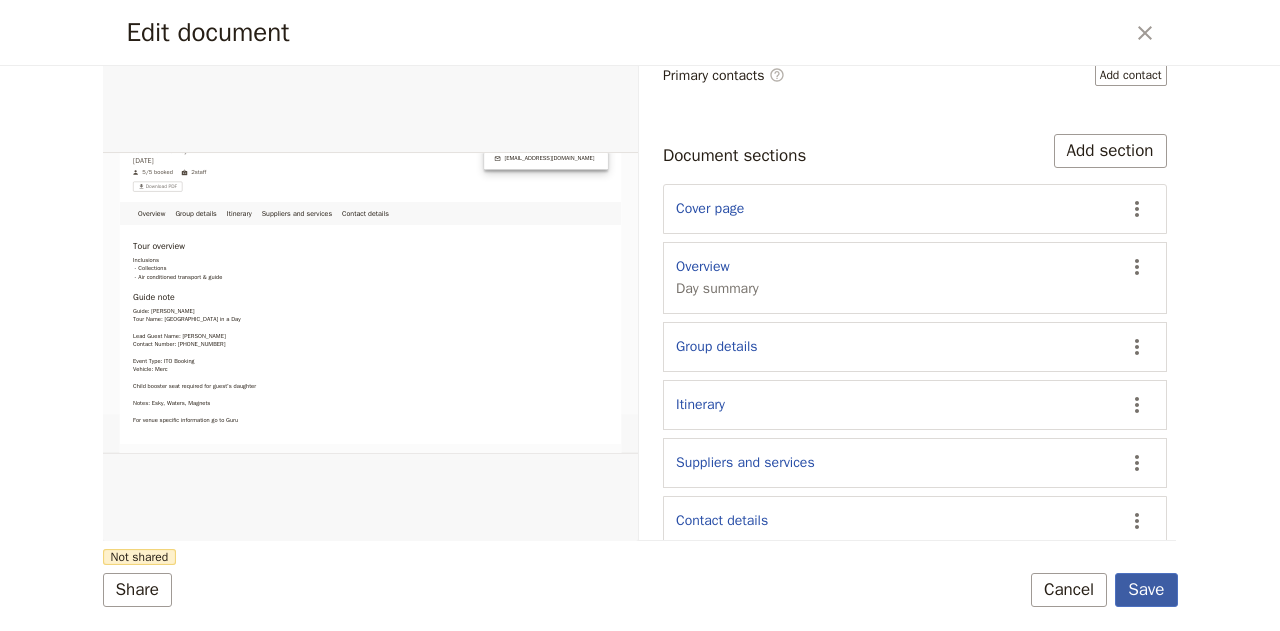 click on "Save" at bounding box center (1146, 590) 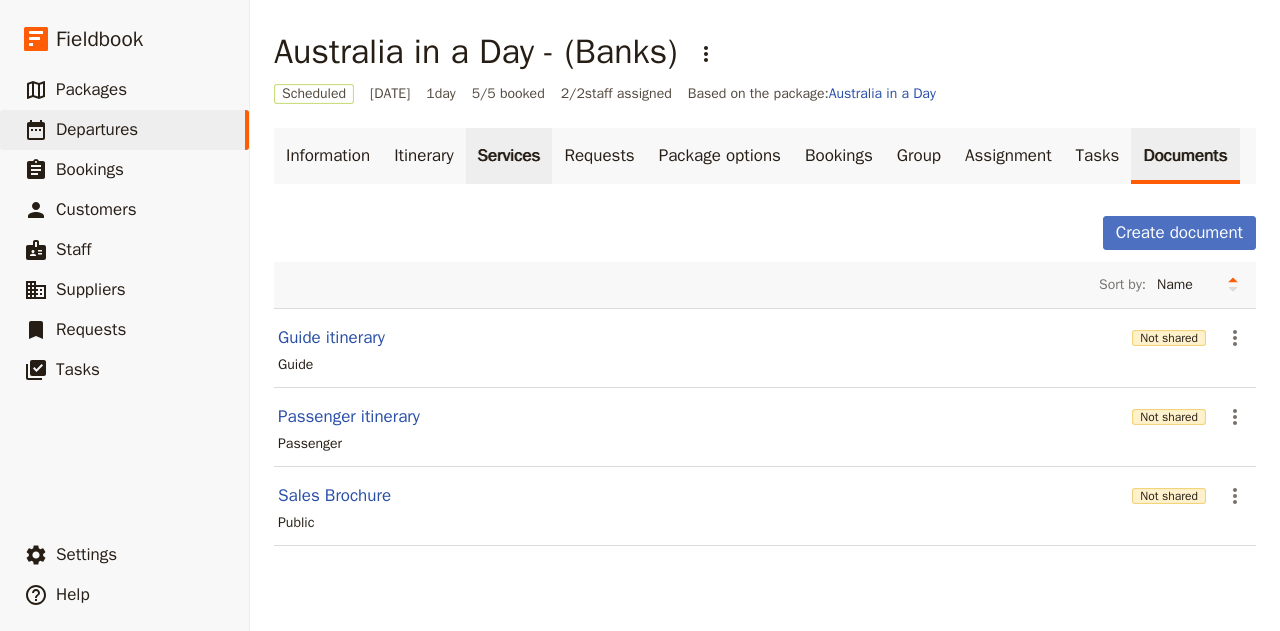 click on "Services" at bounding box center (509, 156) 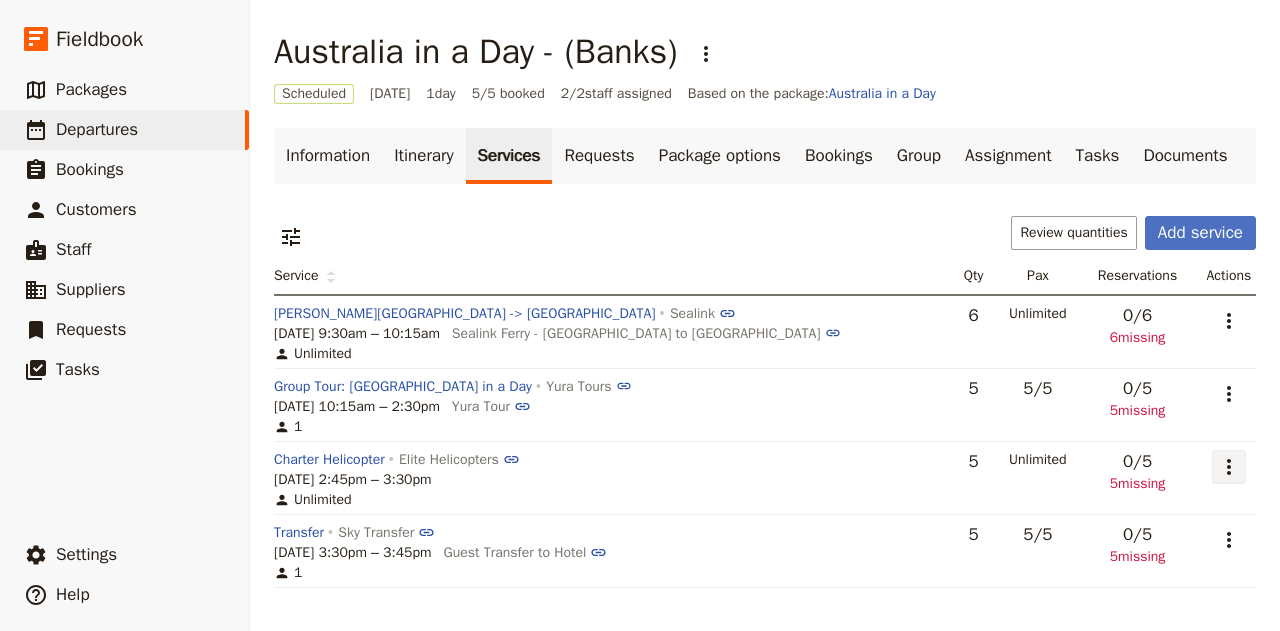 click 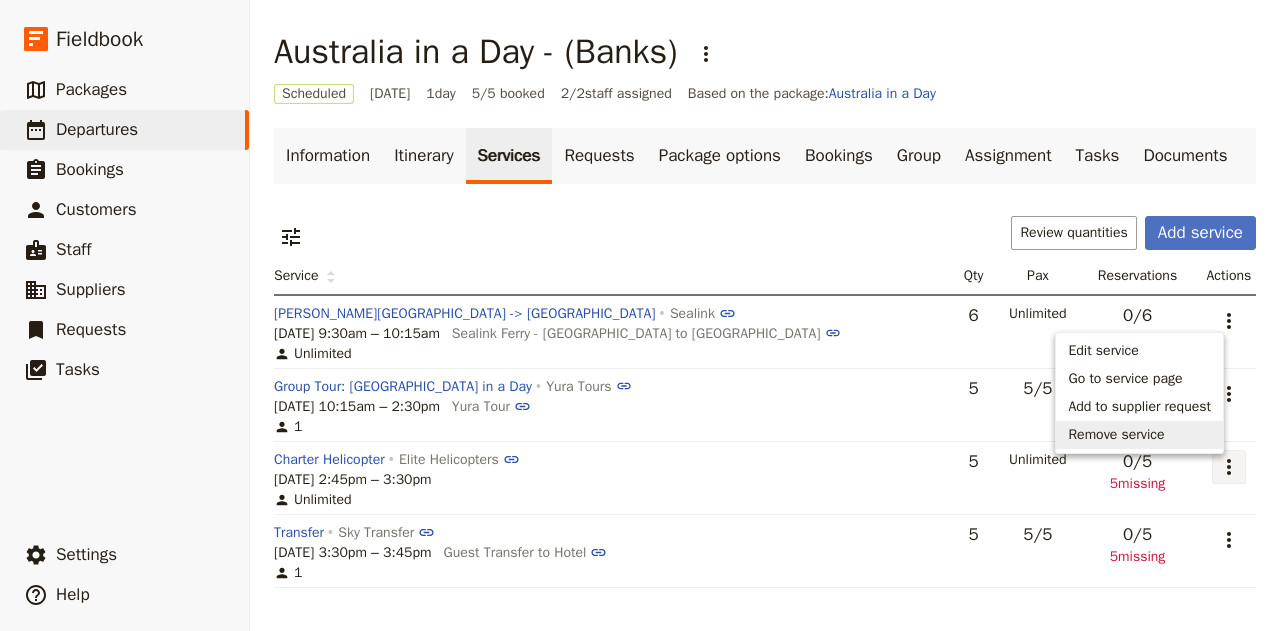 click on "Remove service" at bounding box center (1116, 435) 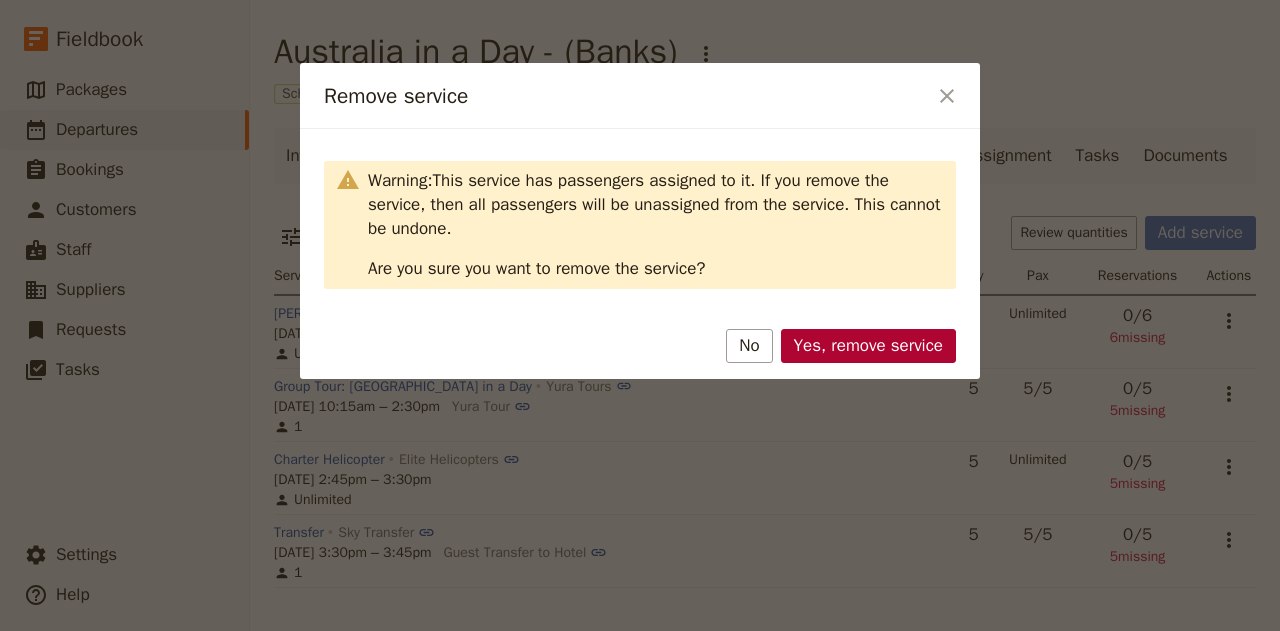 click on "Yes, remove service" at bounding box center [868, 346] 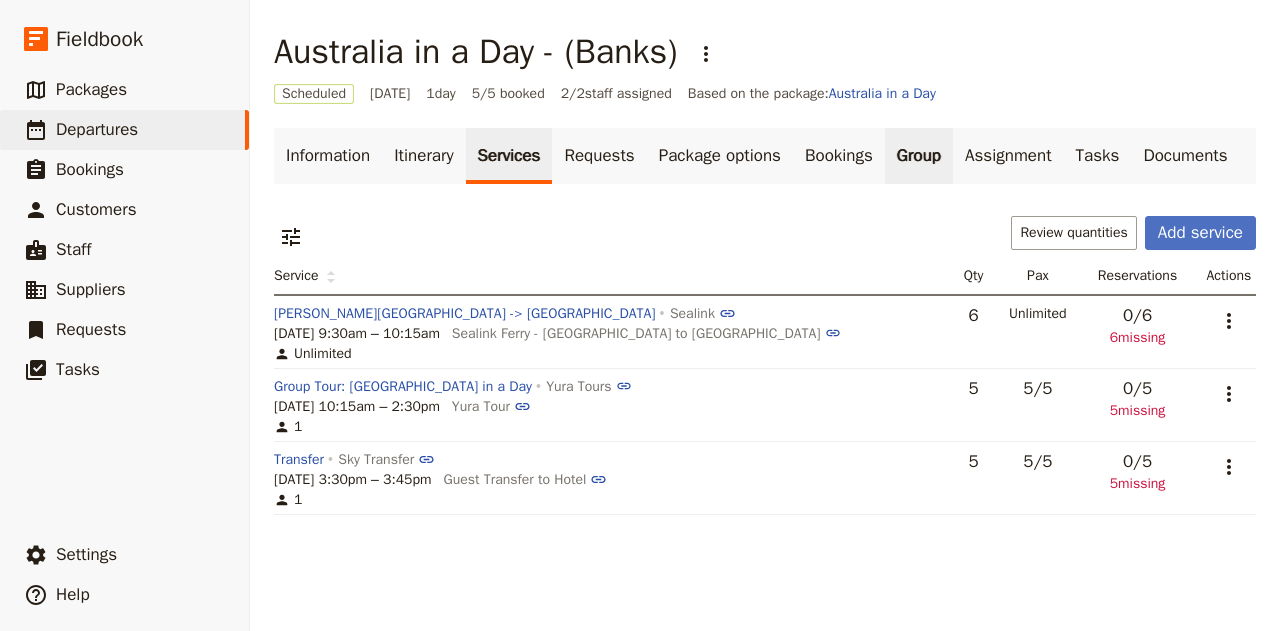 click on "Group" at bounding box center [919, 156] 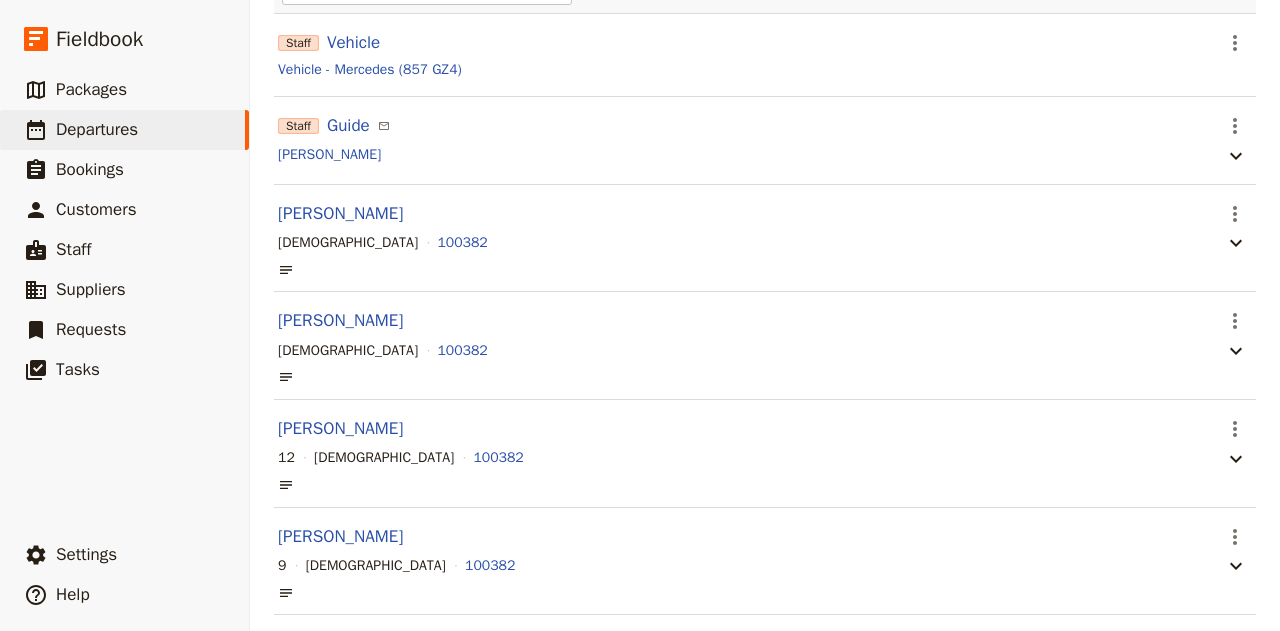 scroll, scrollTop: 0, scrollLeft: 0, axis: both 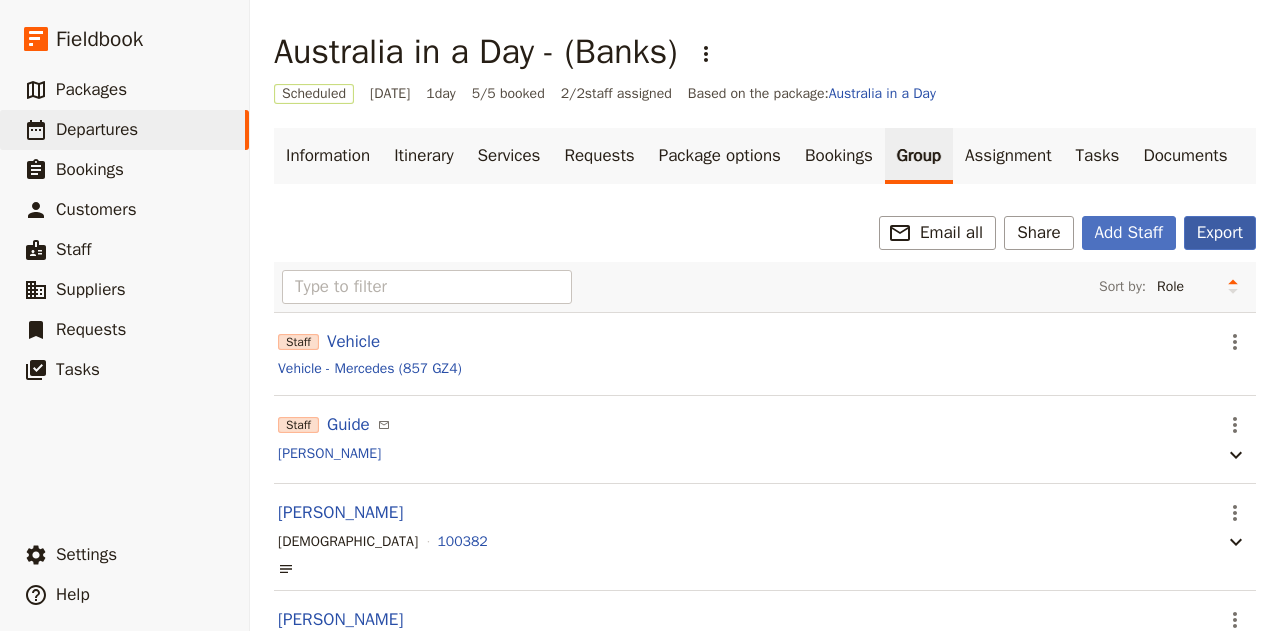click on "Export" at bounding box center [1220, 233] 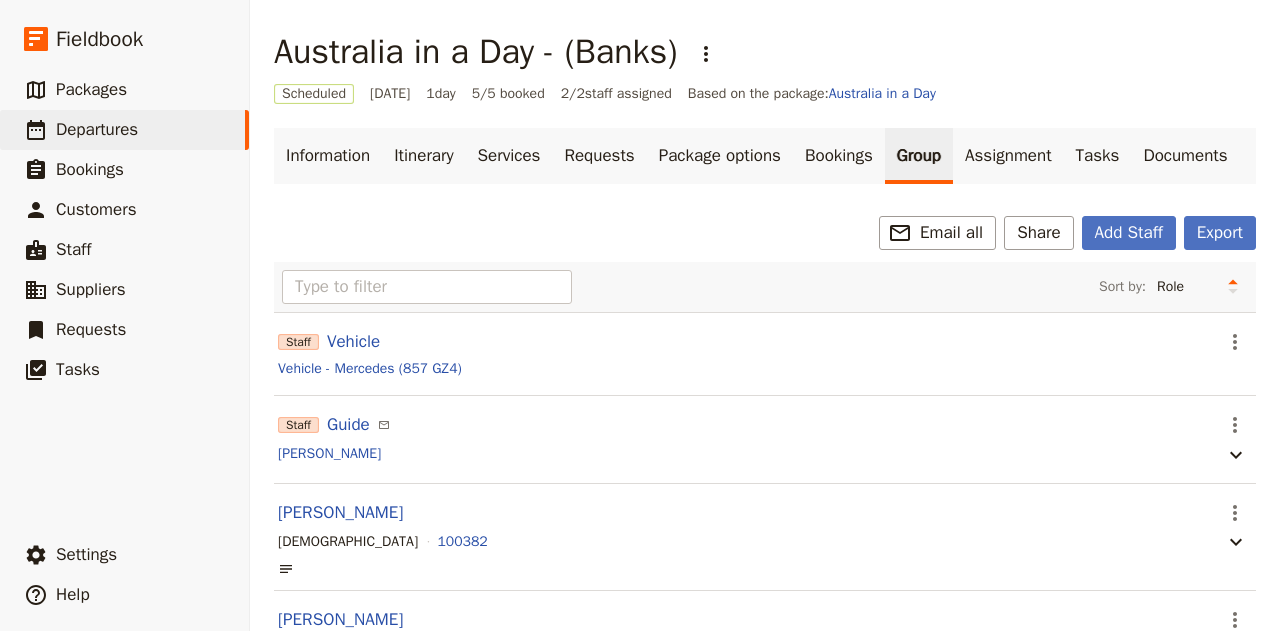 click on "Australia in a Day - (Banks) ​" at bounding box center [765, 52] 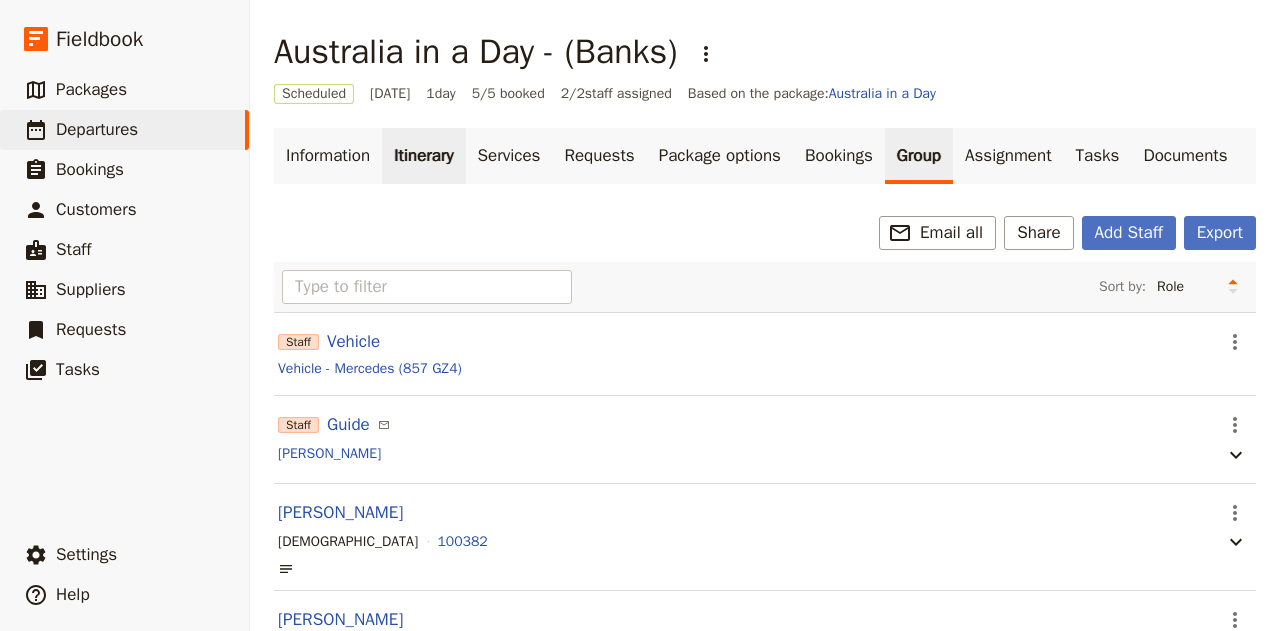 click on "Itinerary" at bounding box center [423, 156] 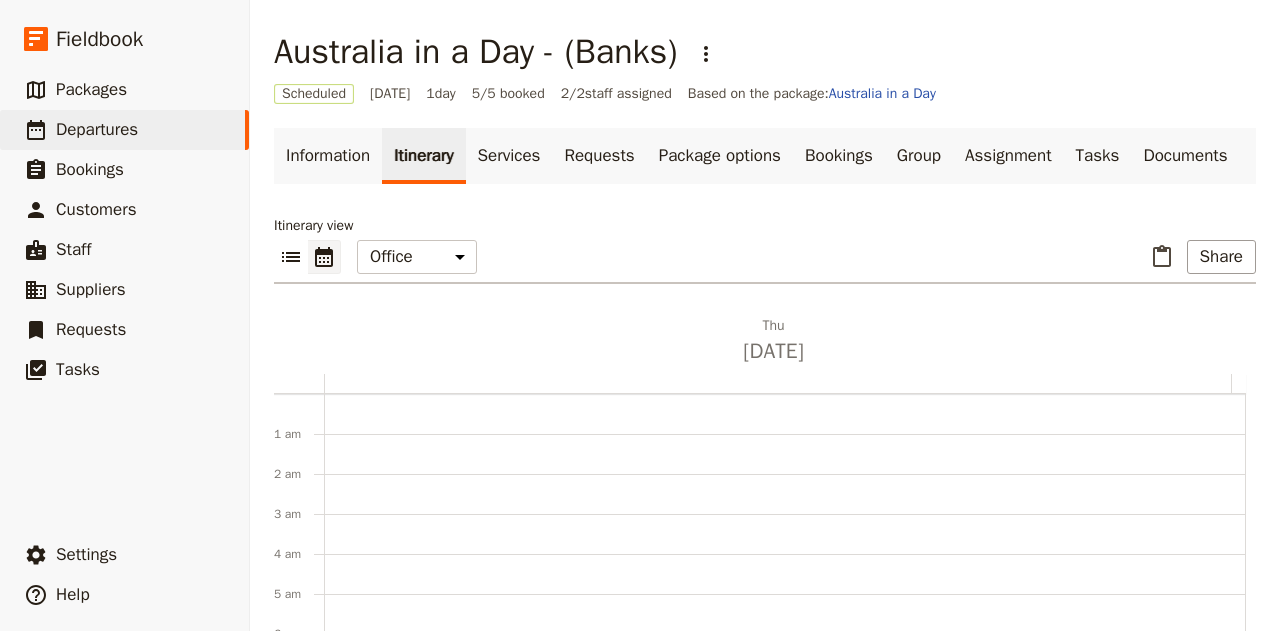 scroll, scrollTop: 260, scrollLeft: 0, axis: vertical 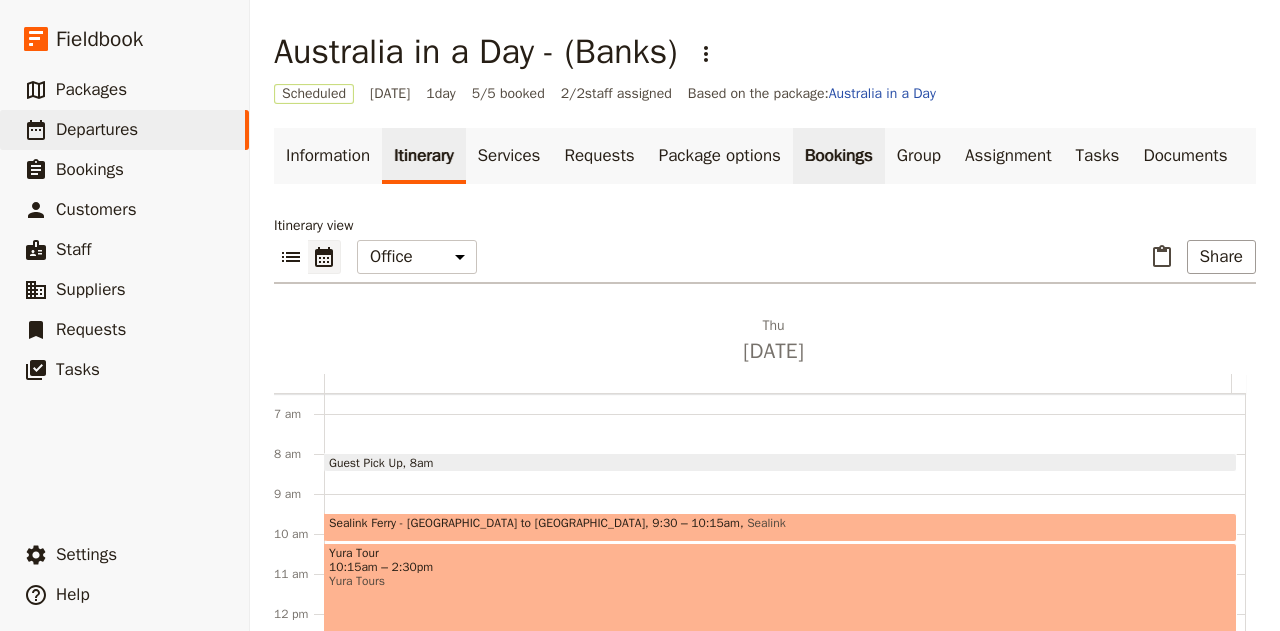 click on "Bookings" at bounding box center (839, 156) 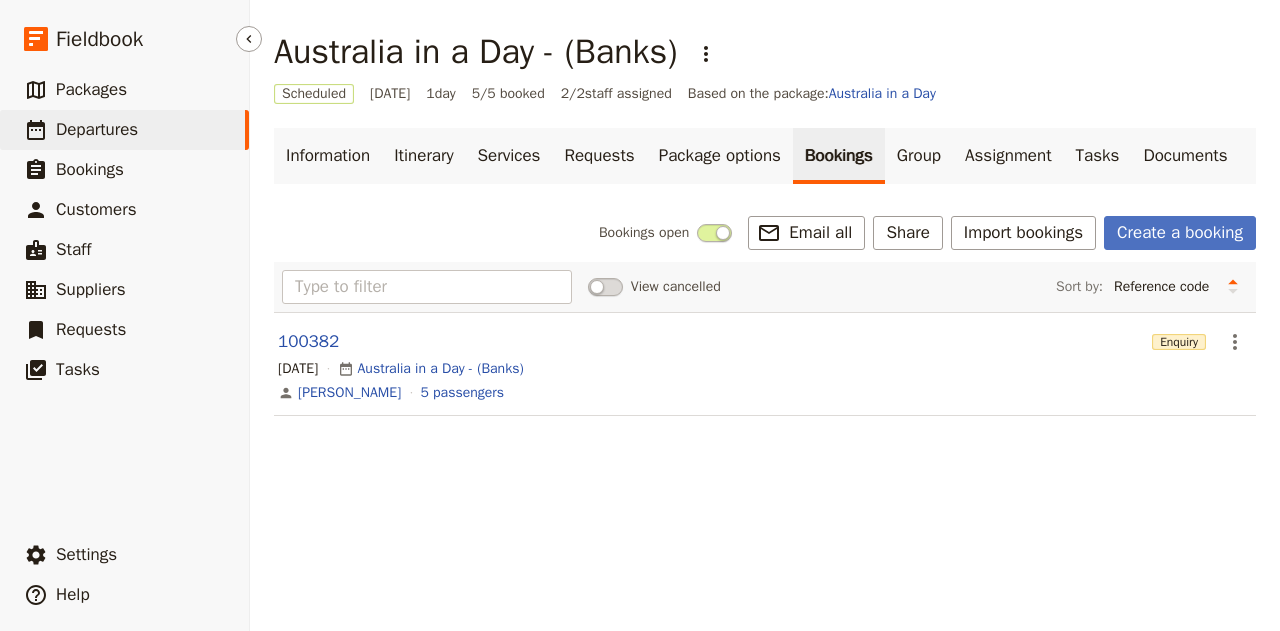 click on "Departures" at bounding box center [97, 129] 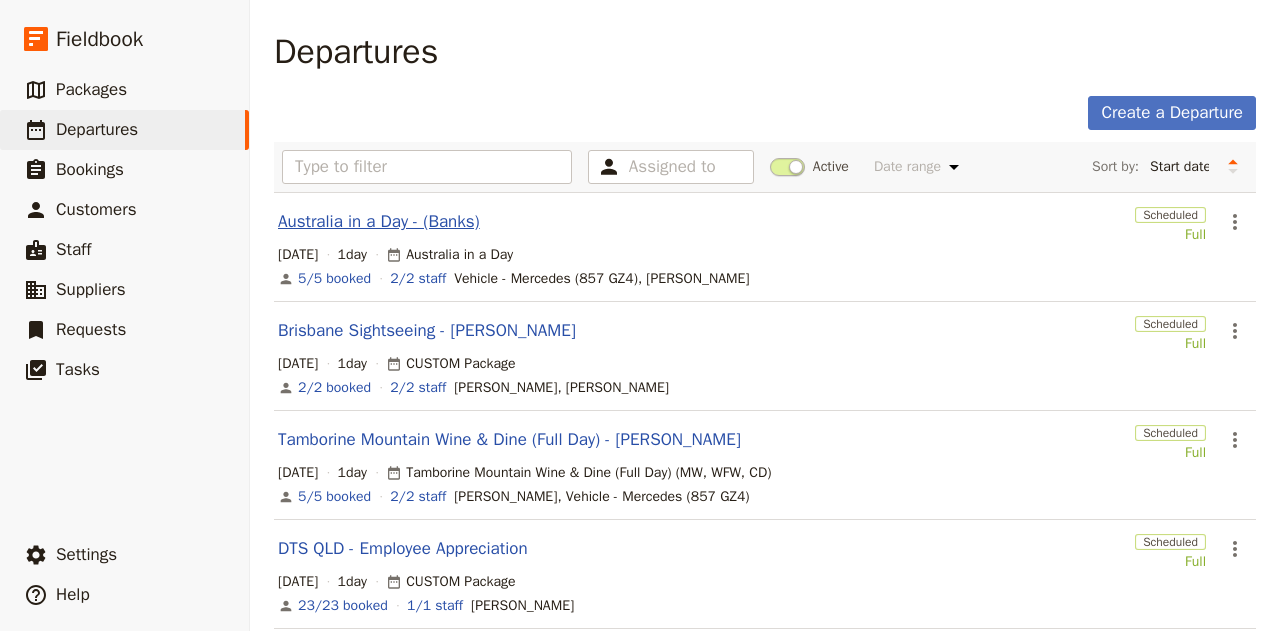 click on "Australia in a Day - (Banks)" at bounding box center (379, 222) 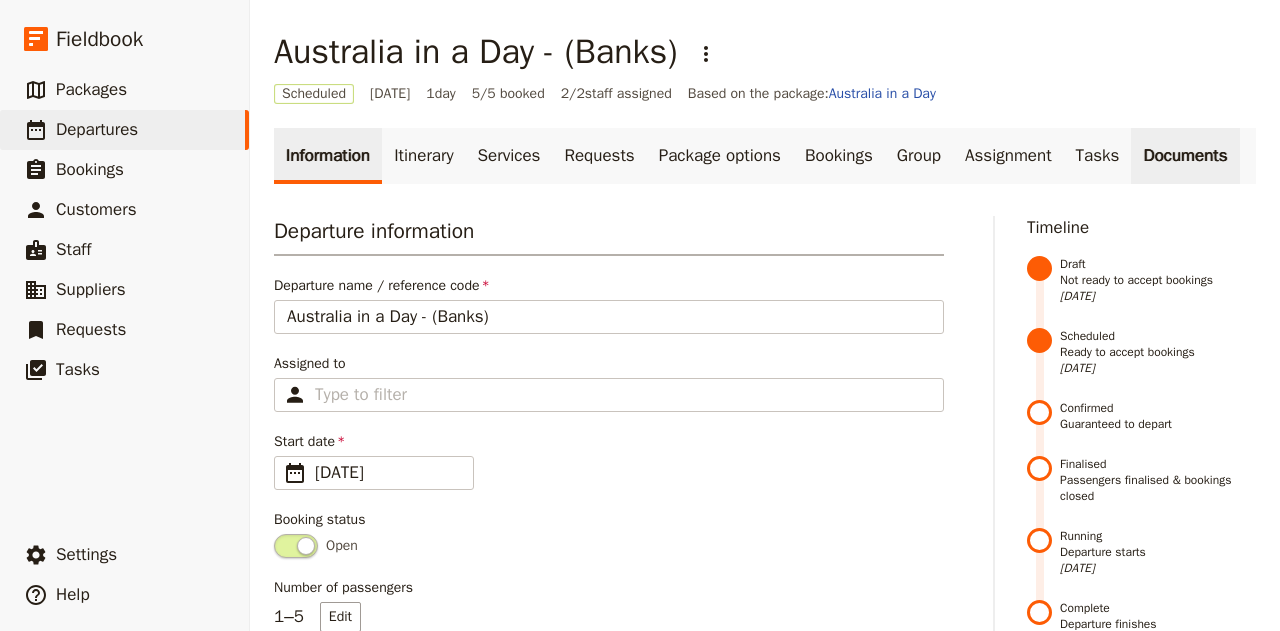 click on "Documents" at bounding box center [1185, 156] 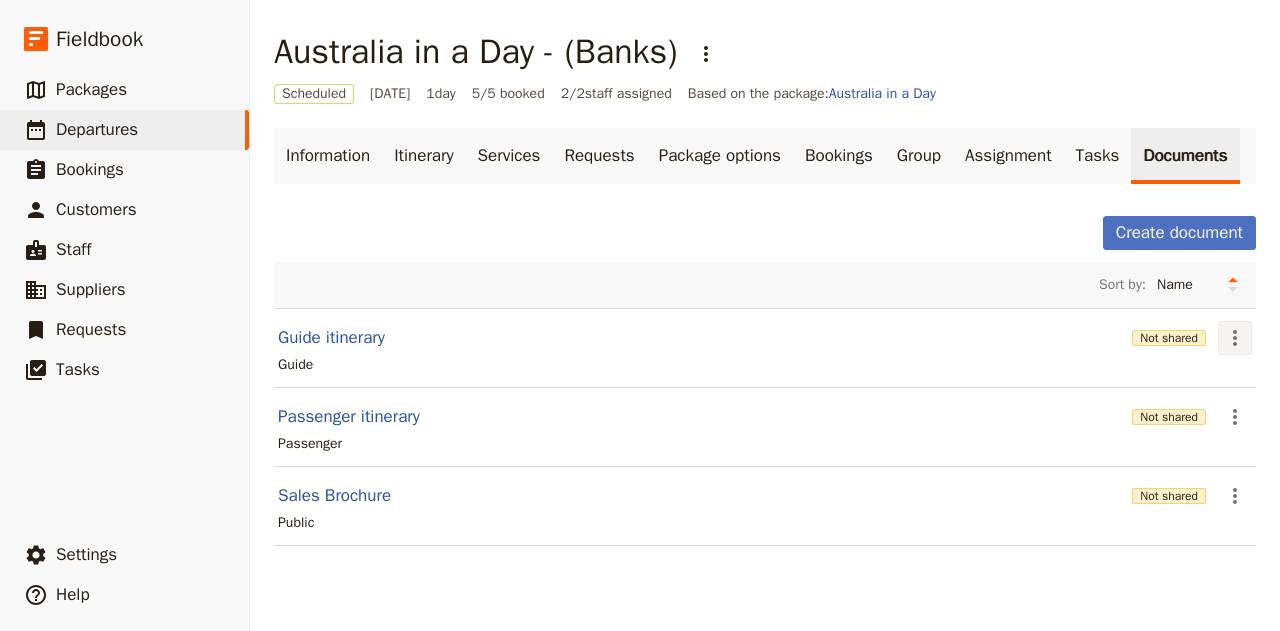 click 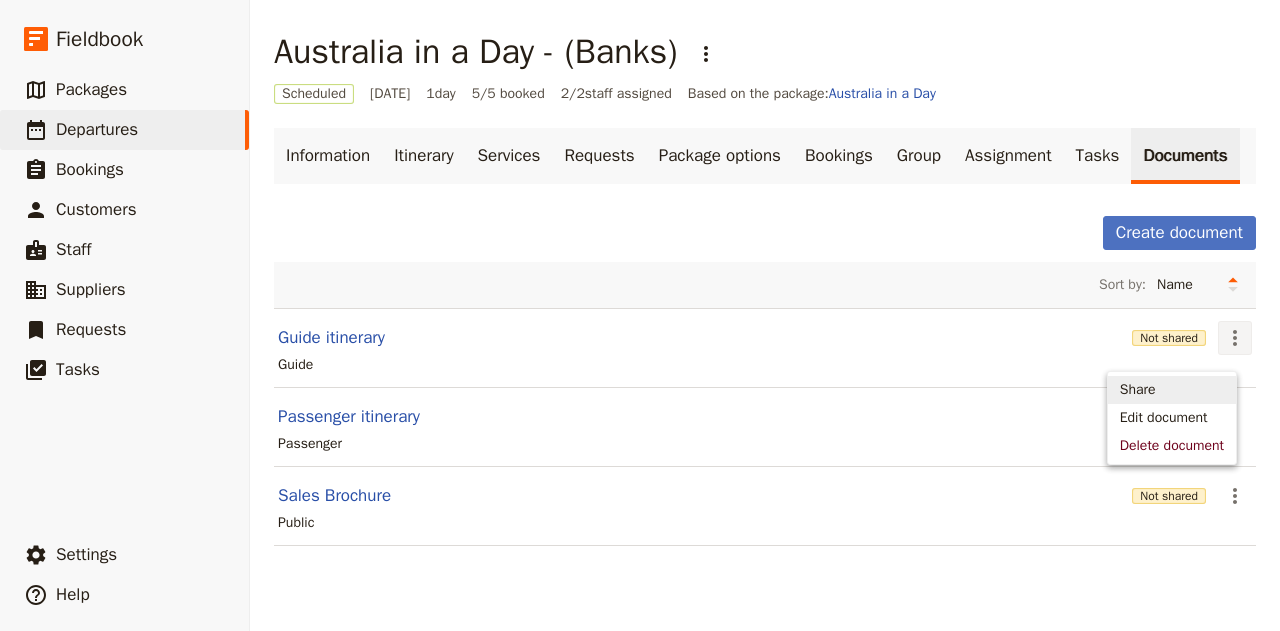 click on "Share" at bounding box center [1138, 390] 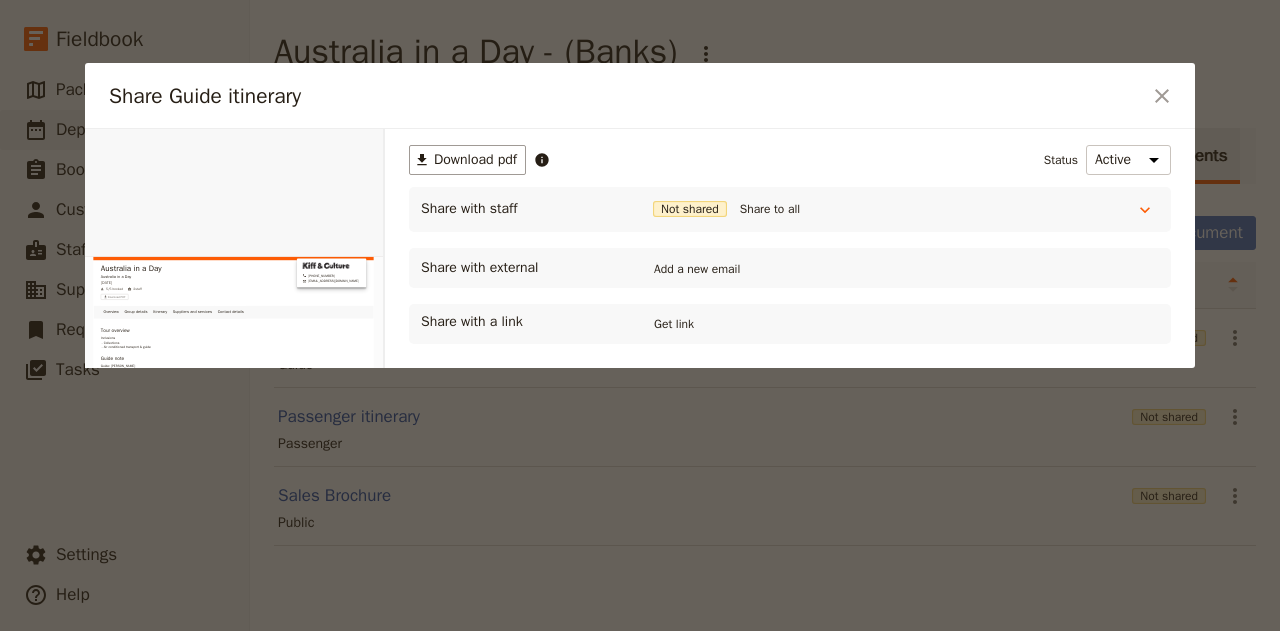 scroll, scrollTop: 0, scrollLeft: 0, axis: both 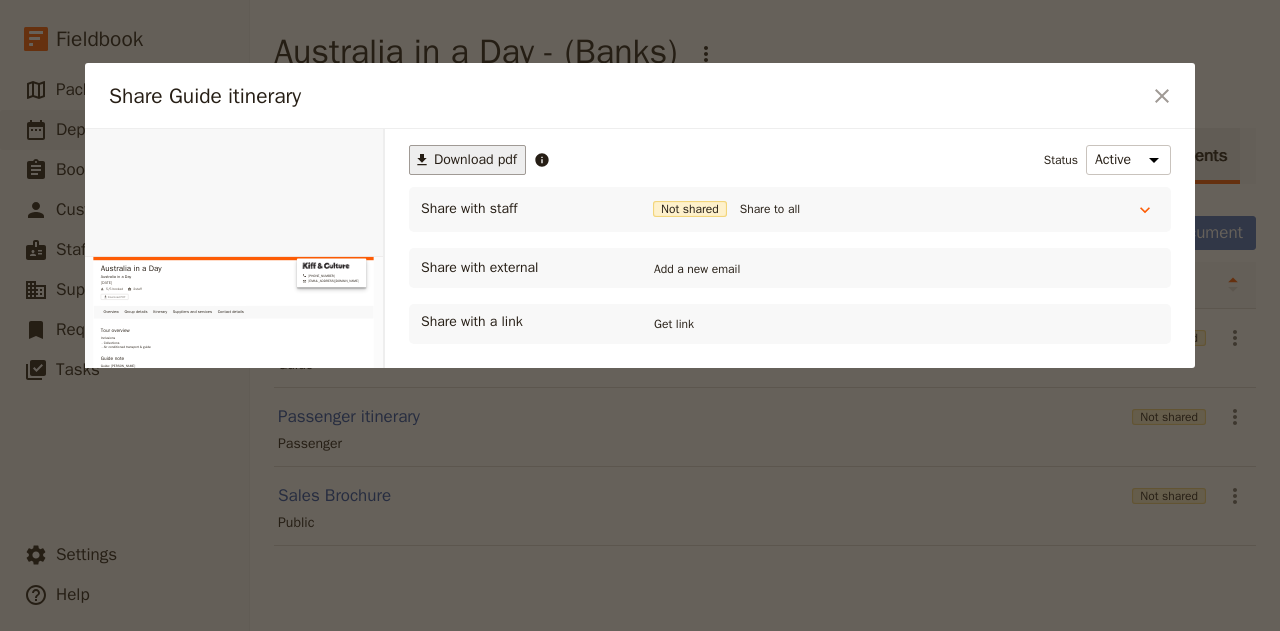 click on "Download pdf" at bounding box center (475, 160) 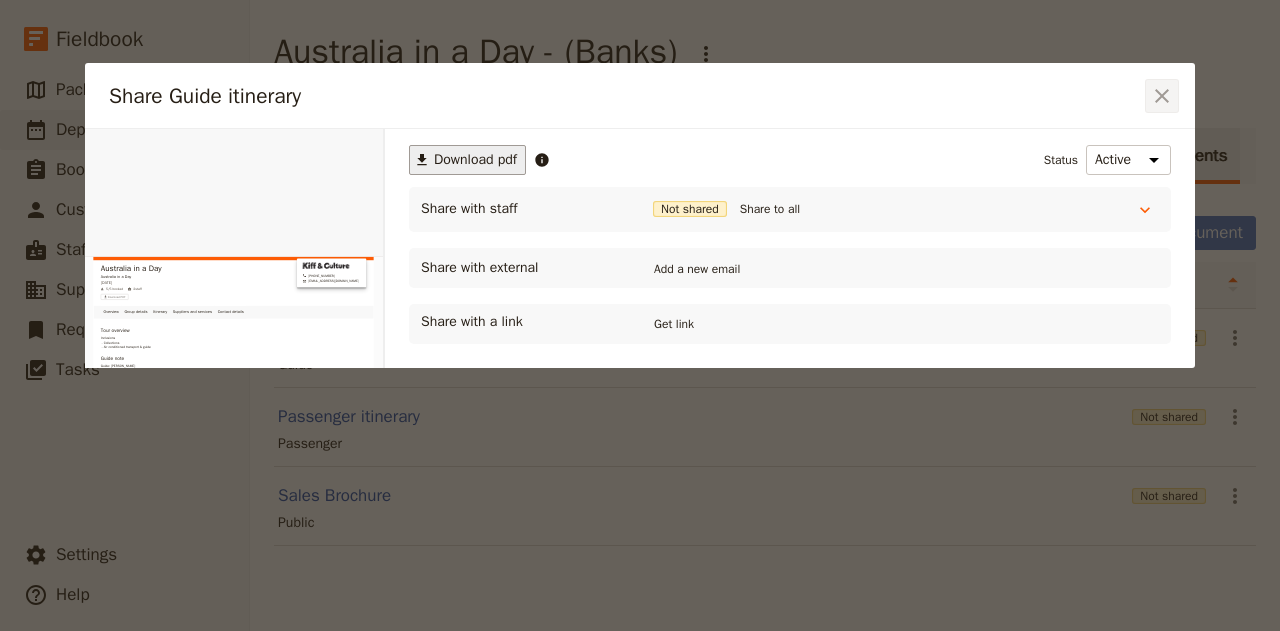 click 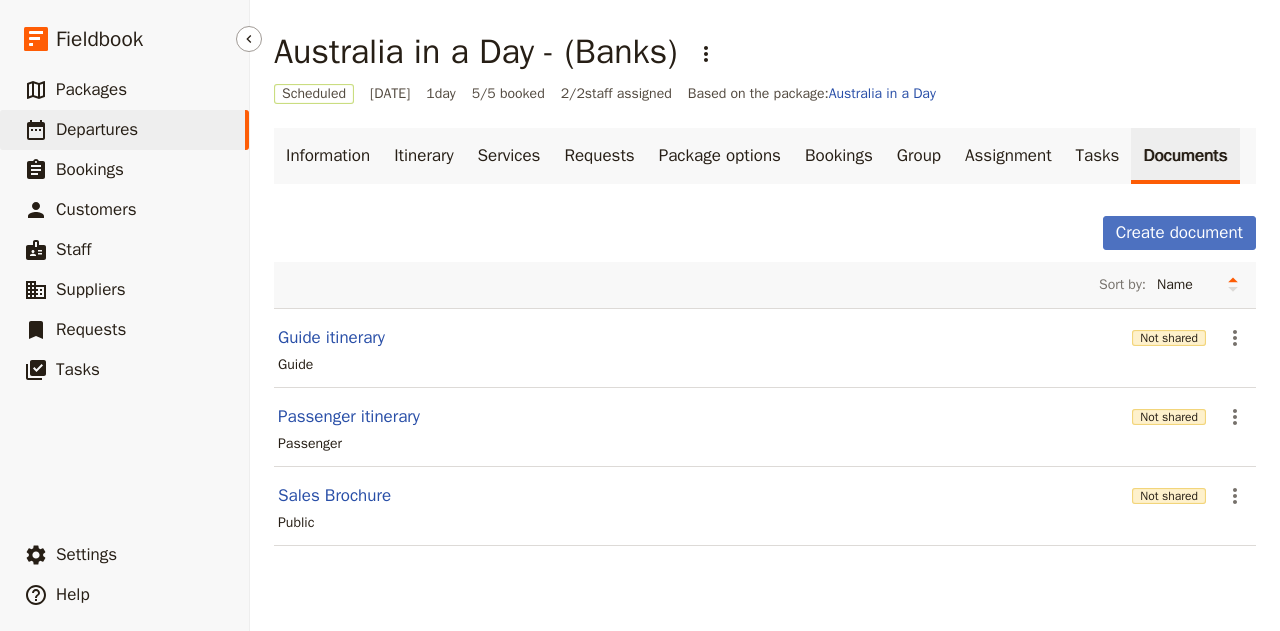 click on "Departures" at bounding box center (97, 129) 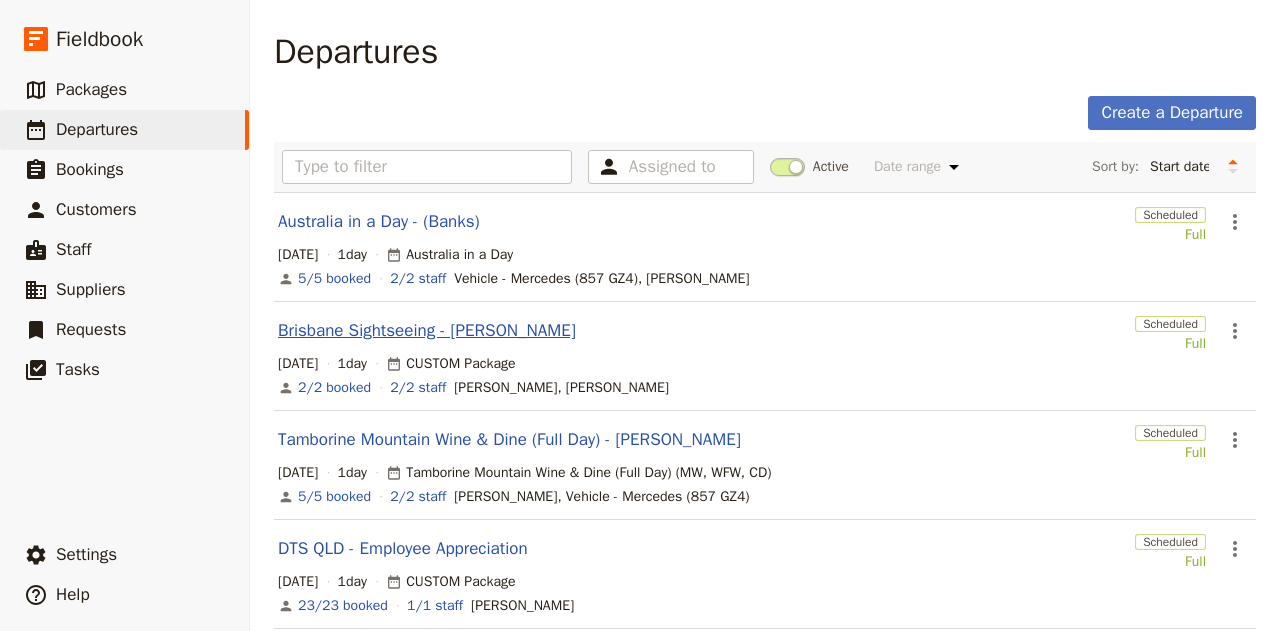 click on "Brisbane Sightseeing - [PERSON_NAME]" at bounding box center [427, 331] 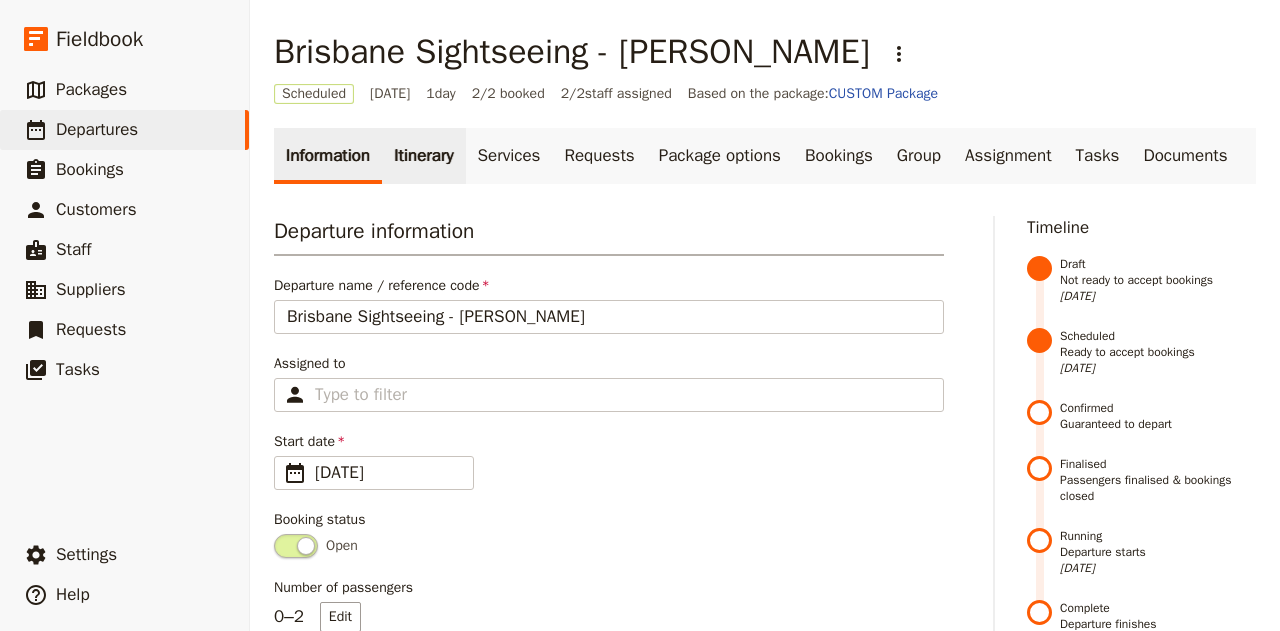 click on "Itinerary" at bounding box center (423, 156) 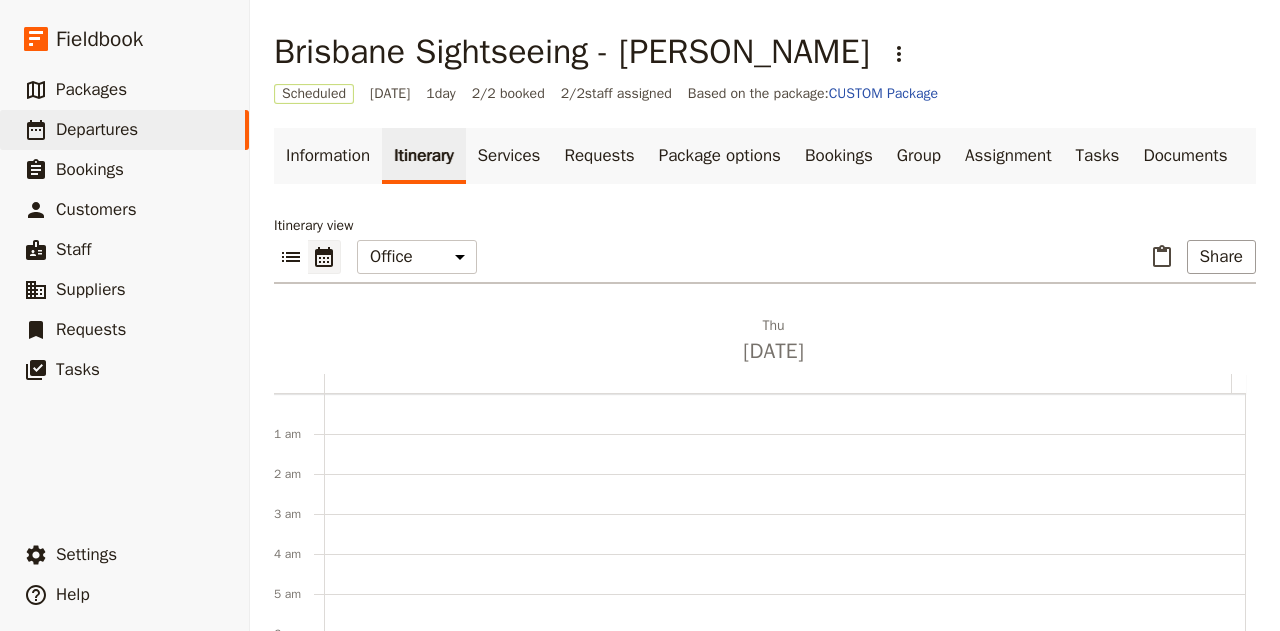 scroll, scrollTop: 260, scrollLeft: 0, axis: vertical 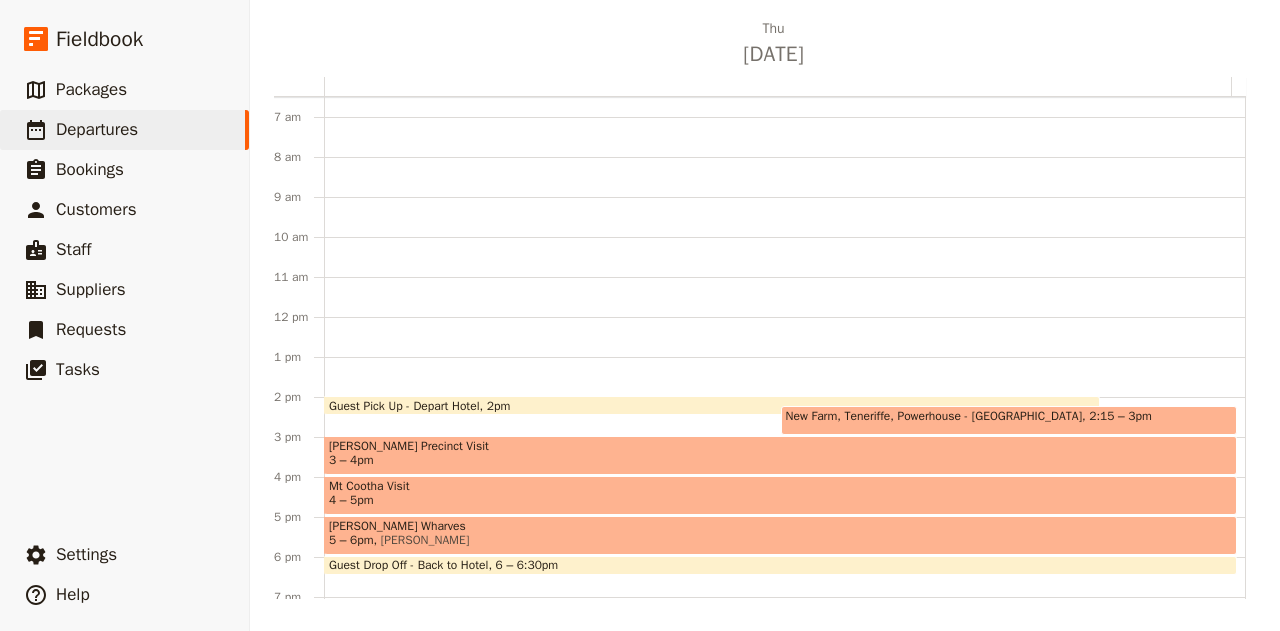 click on "New Farm, Teneriffe, Powerhouse - [GEOGRAPHIC_DATA]" at bounding box center (938, 416) 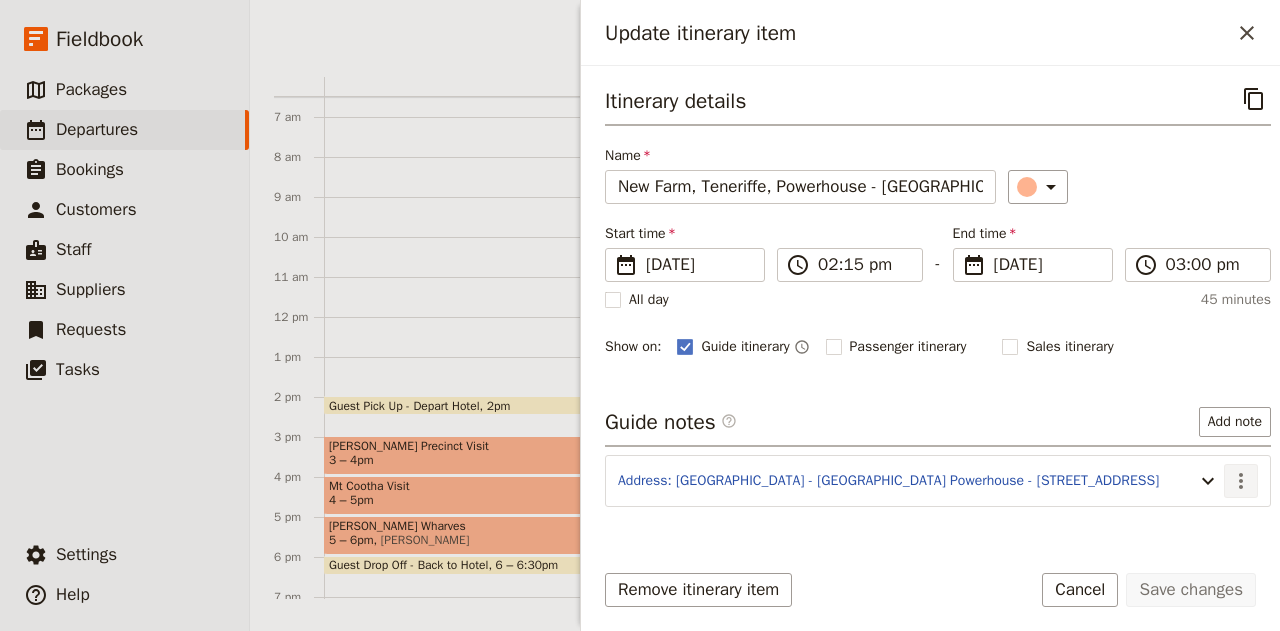 click 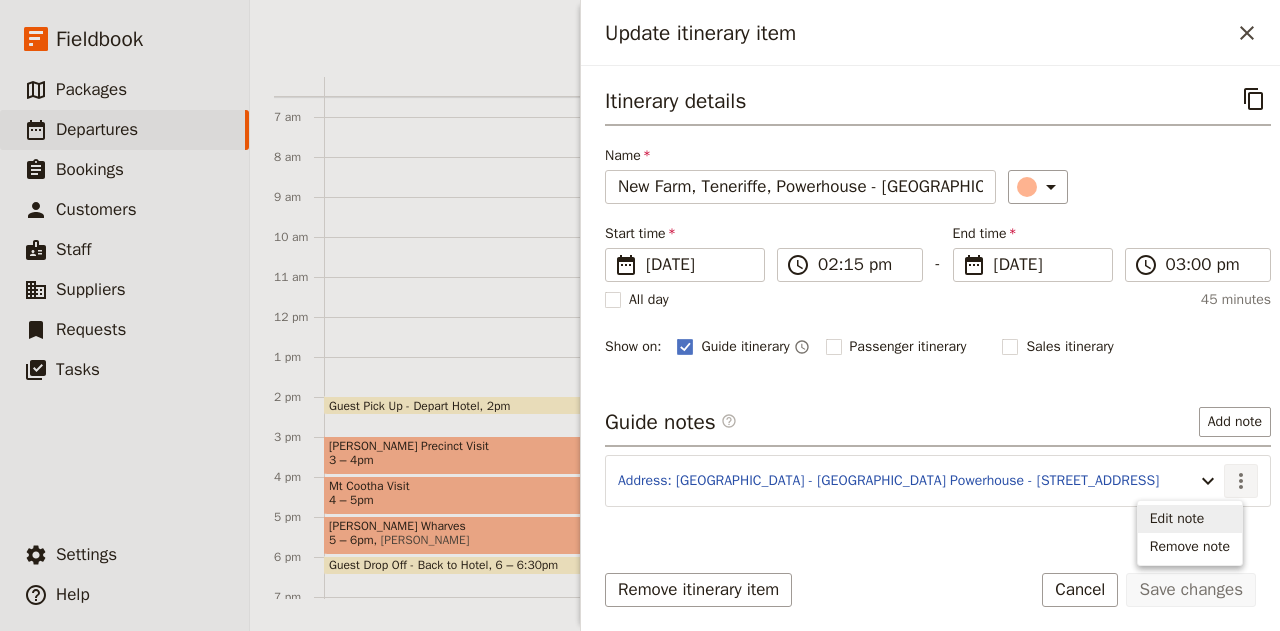 click on "Edit note" at bounding box center (1177, 519) 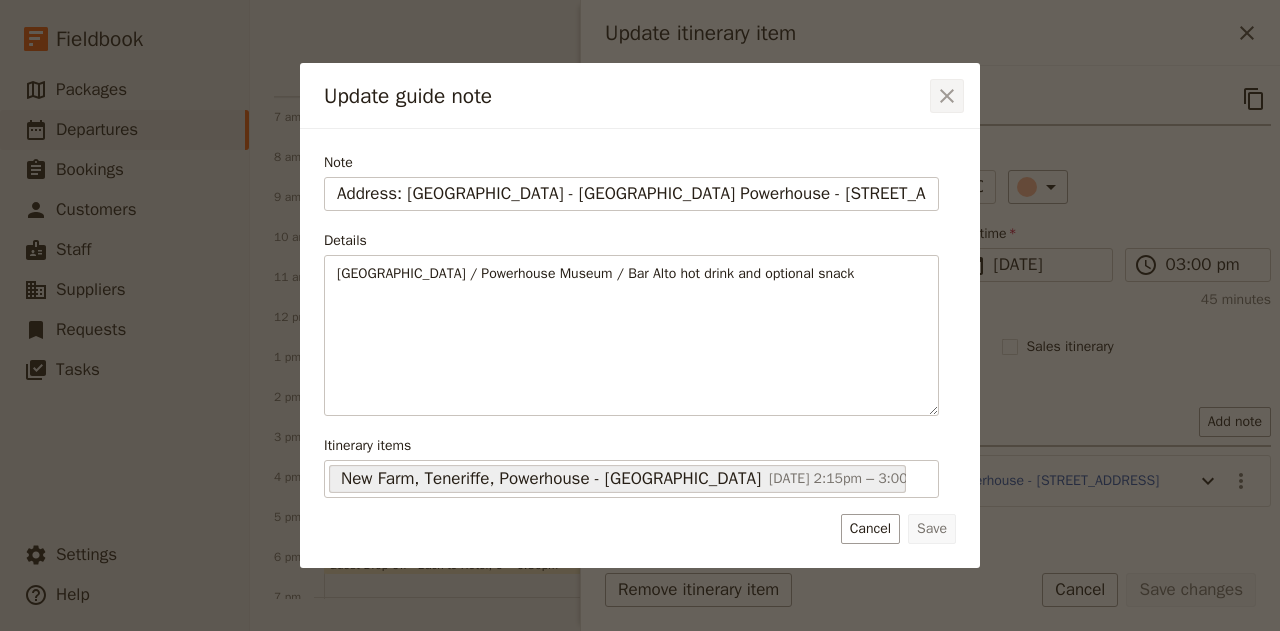 click 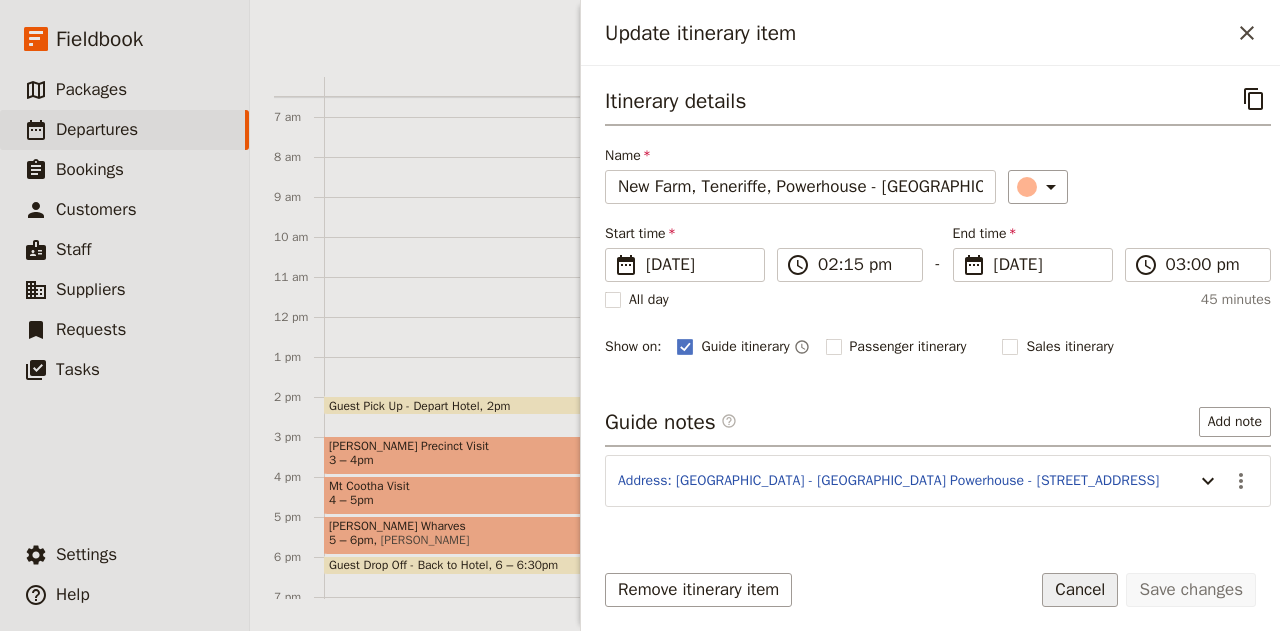 click on "Cancel" at bounding box center (1080, 590) 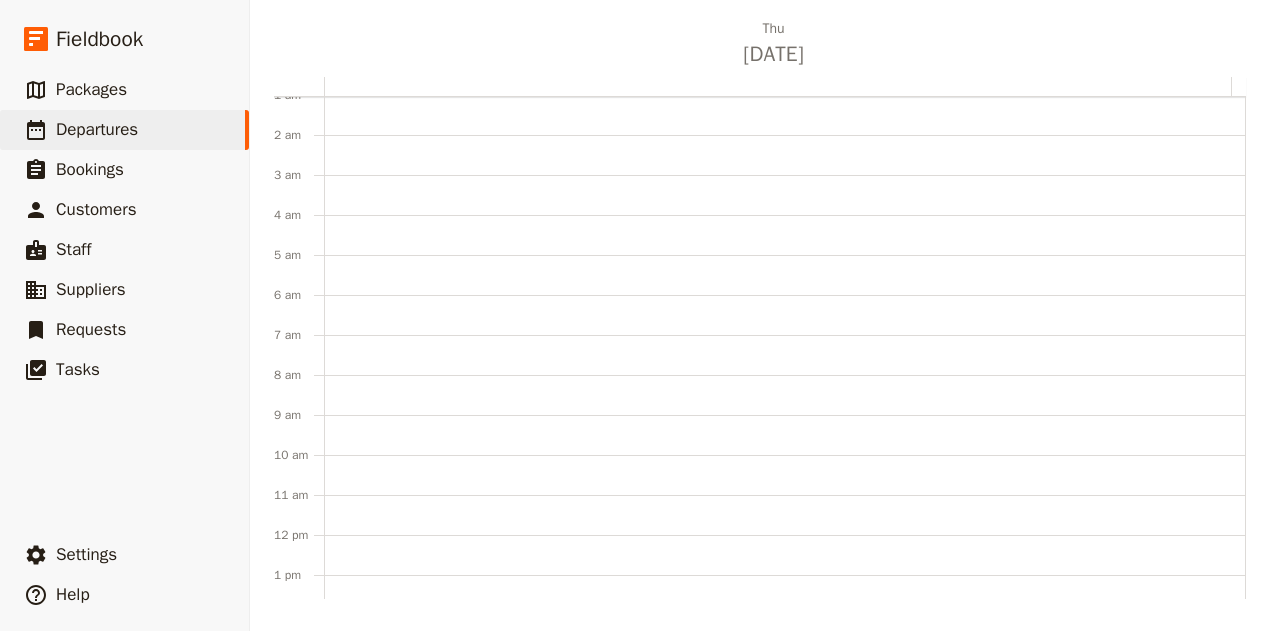 scroll, scrollTop: 0, scrollLeft: 0, axis: both 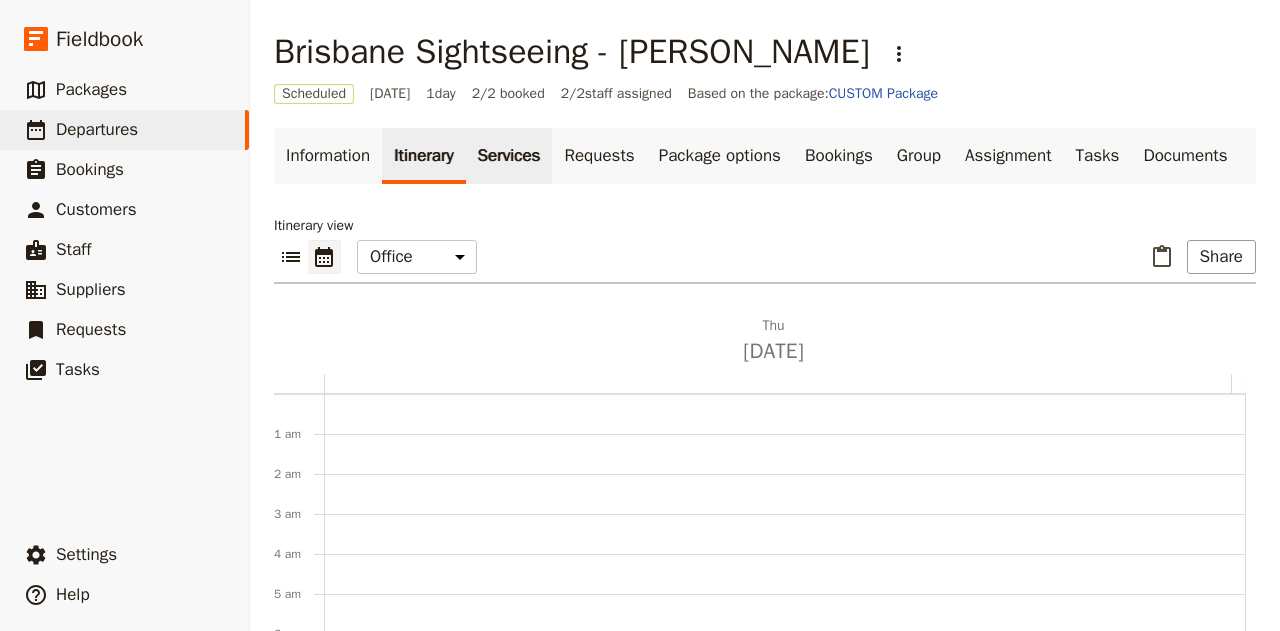click on "Services" at bounding box center (509, 156) 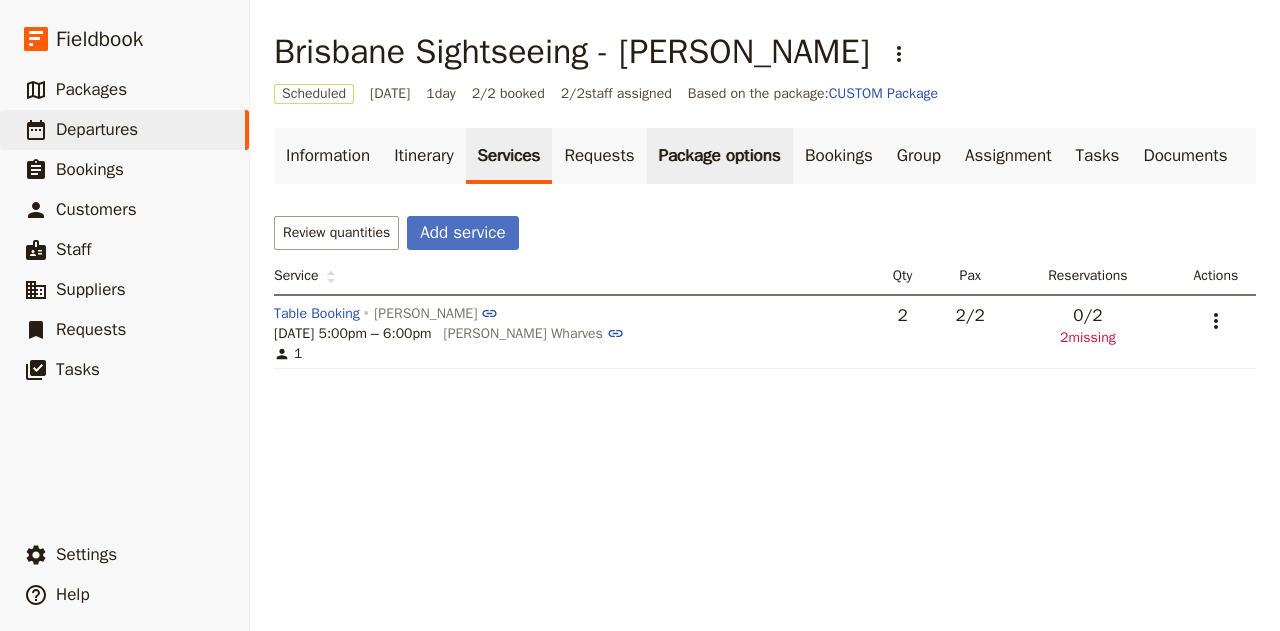 click on "Package options" at bounding box center [720, 156] 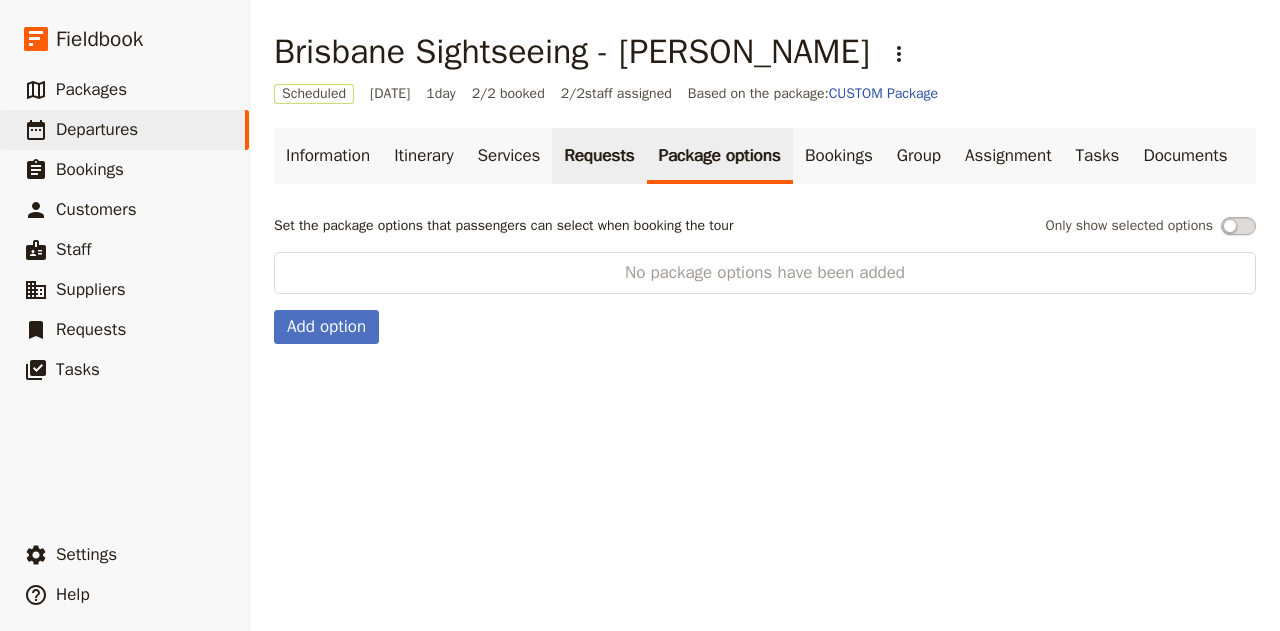 click on "Requests" at bounding box center [599, 156] 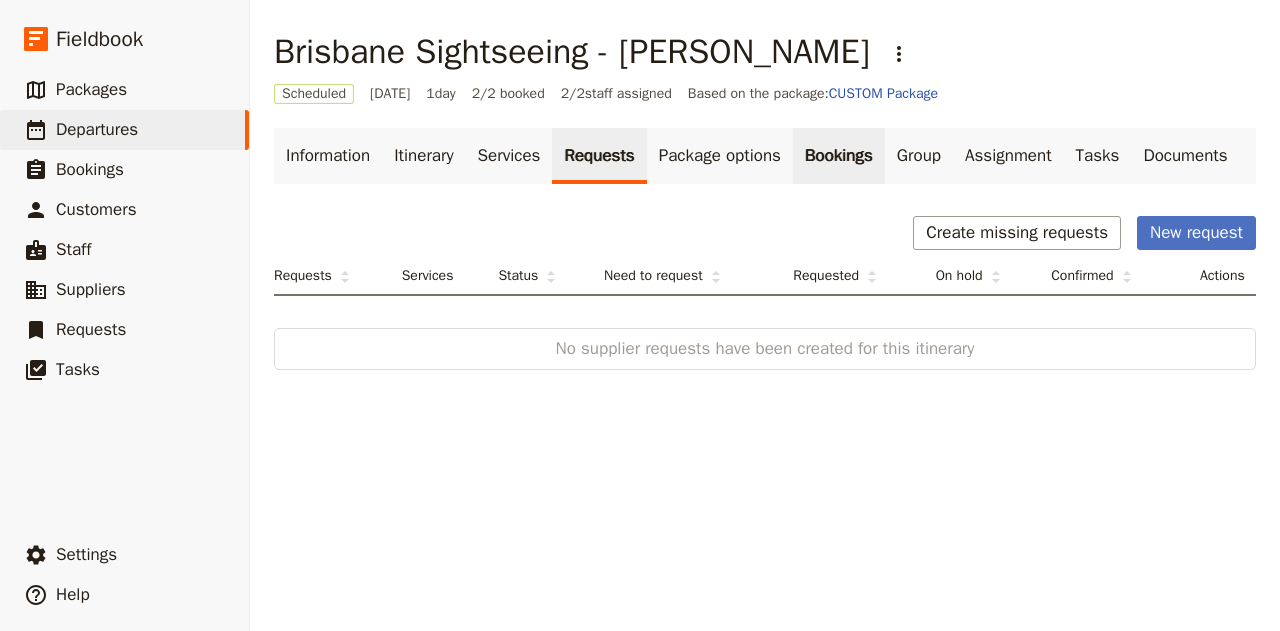 click on "Bookings" at bounding box center (839, 156) 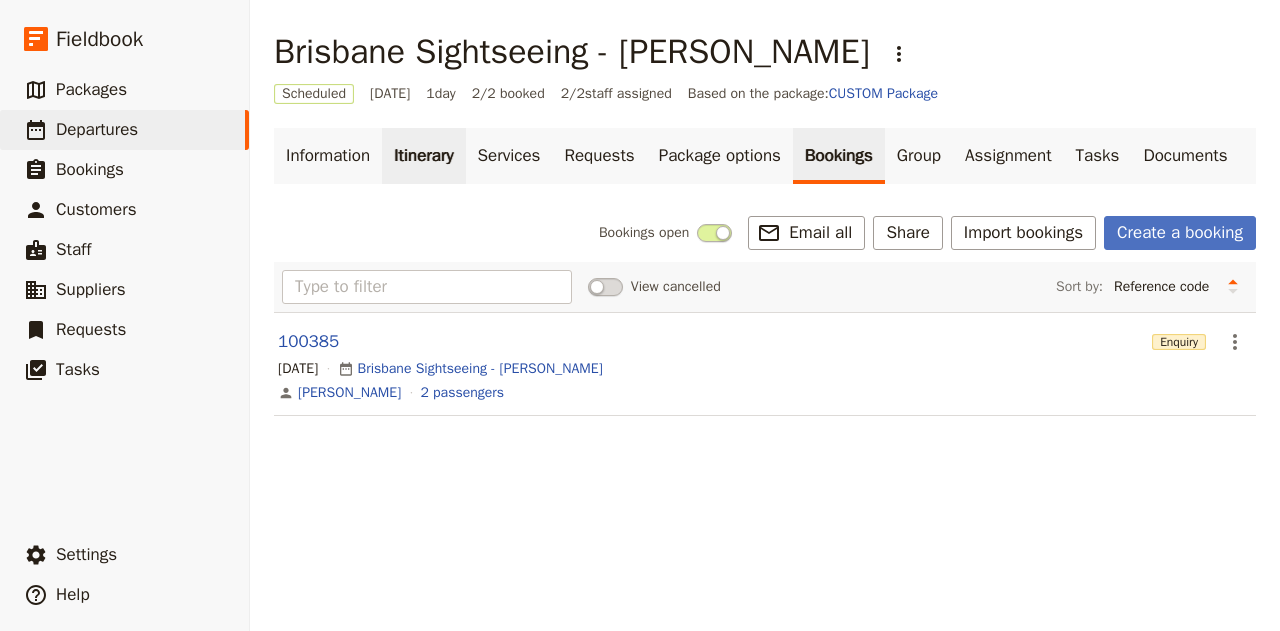 click on "Itinerary" at bounding box center (423, 156) 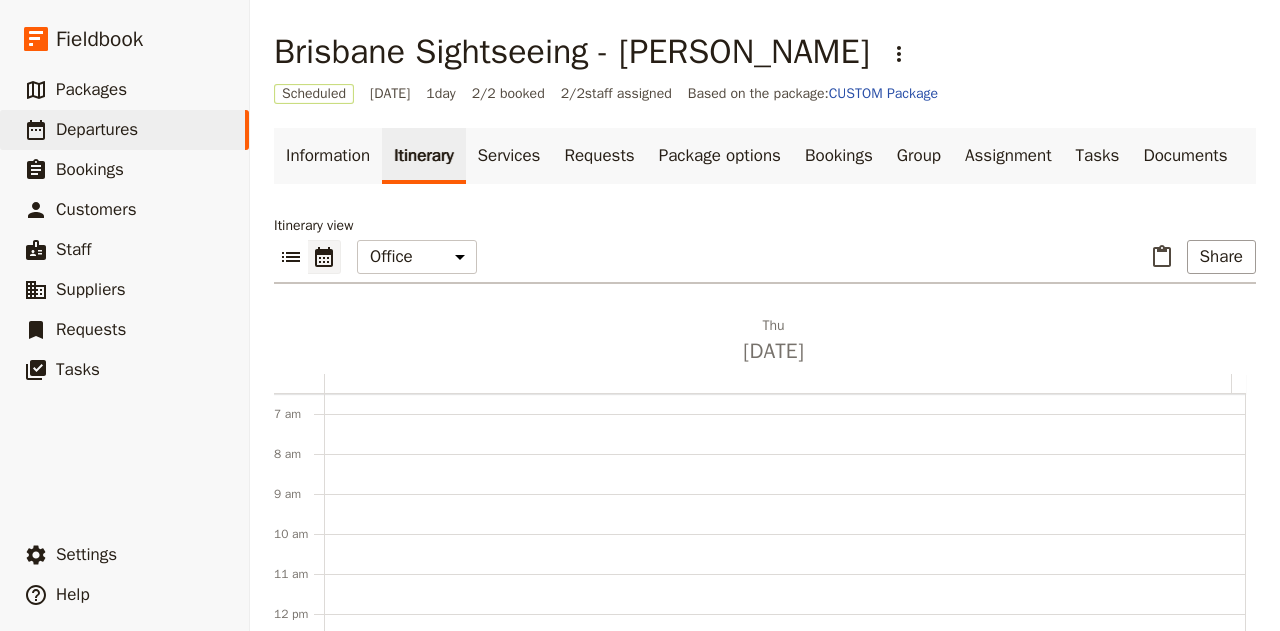 scroll, scrollTop: 458, scrollLeft: 0, axis: vertical 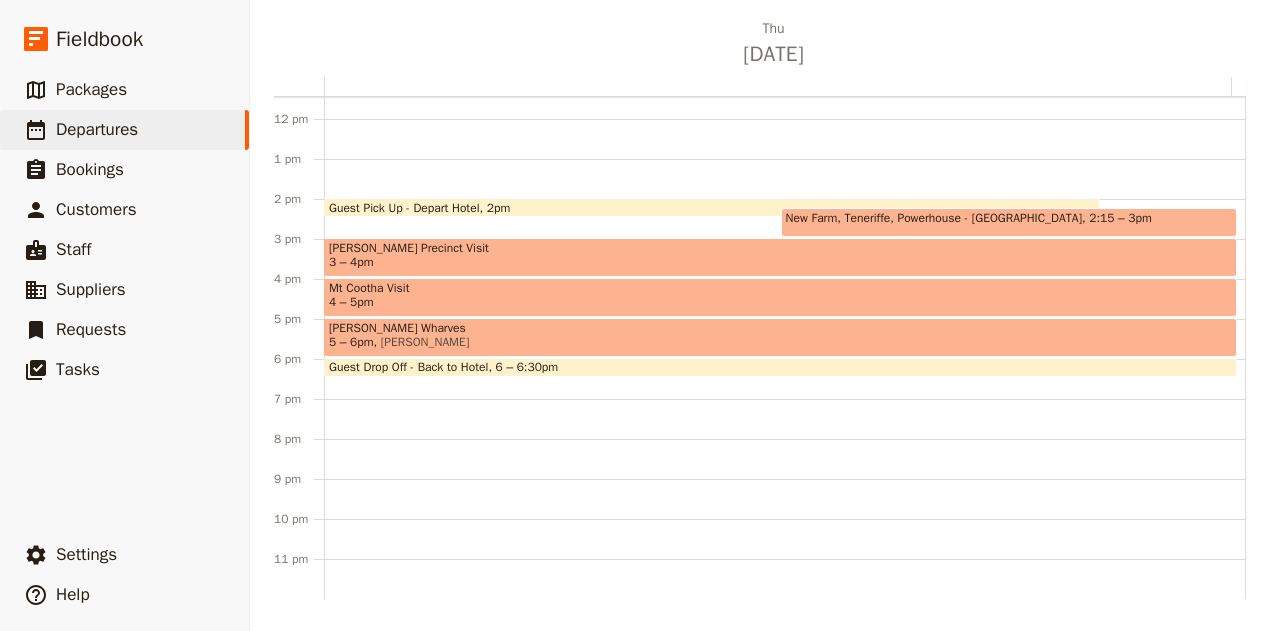 click at bounding box center (780, 372) 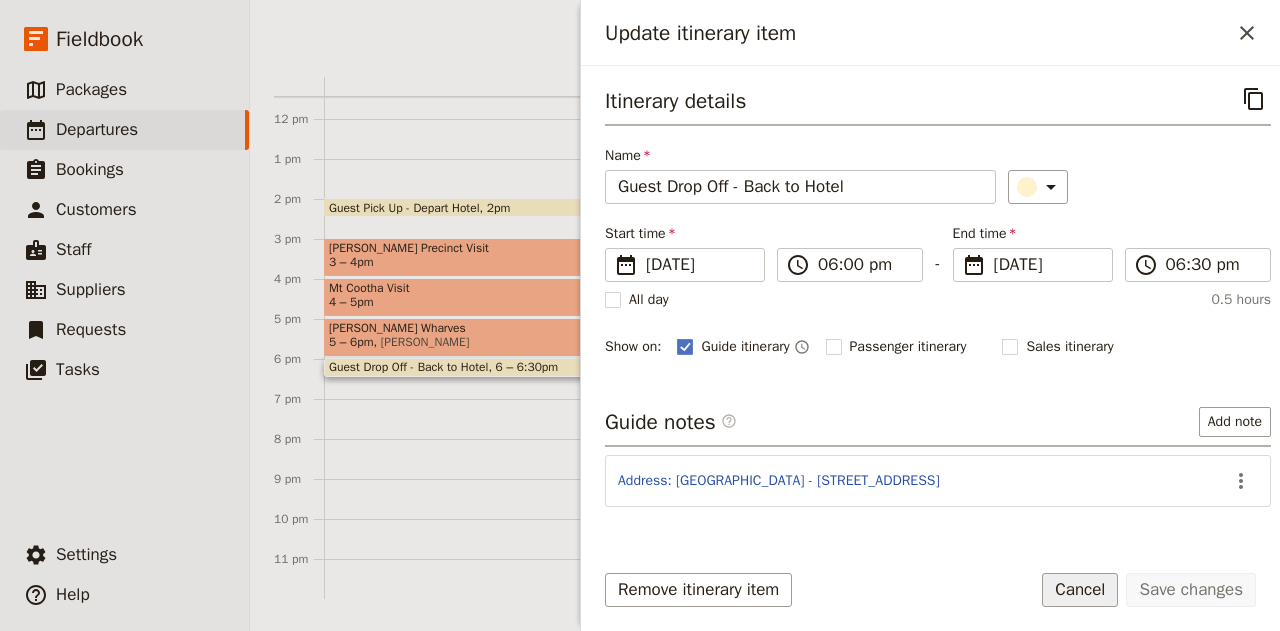 click on "Cancel" at bounding box center [1080, 590] 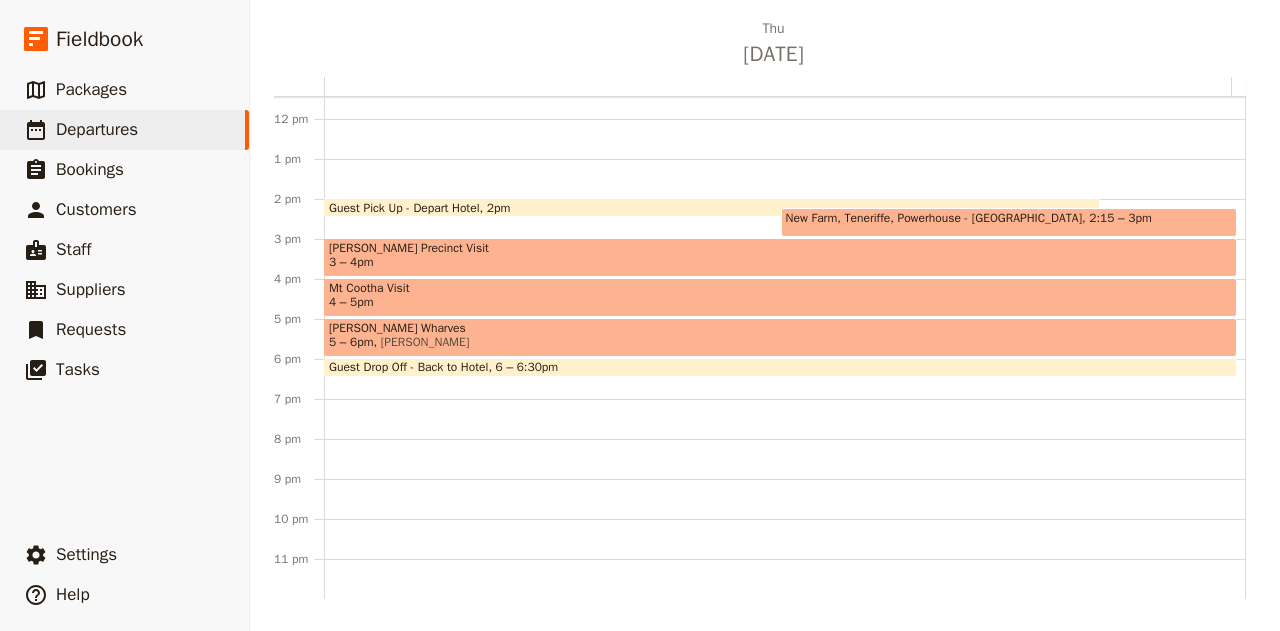 click at bounding box center (712, 212) 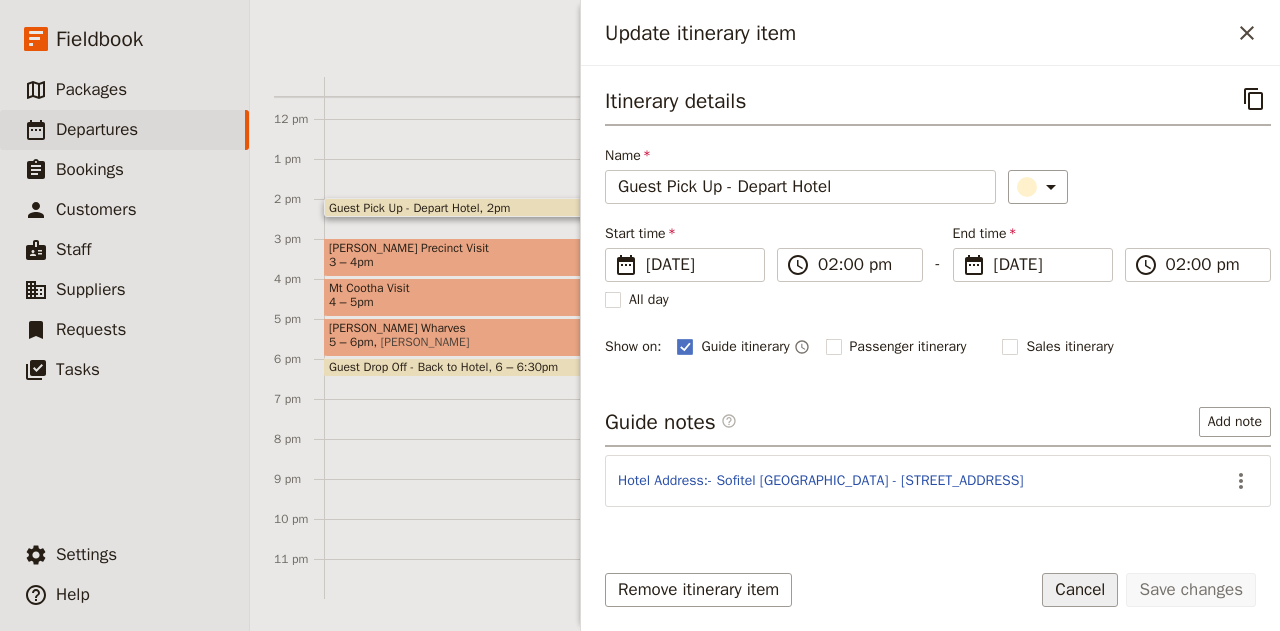 click on "Cancel" at bounding box center (1080, 590) 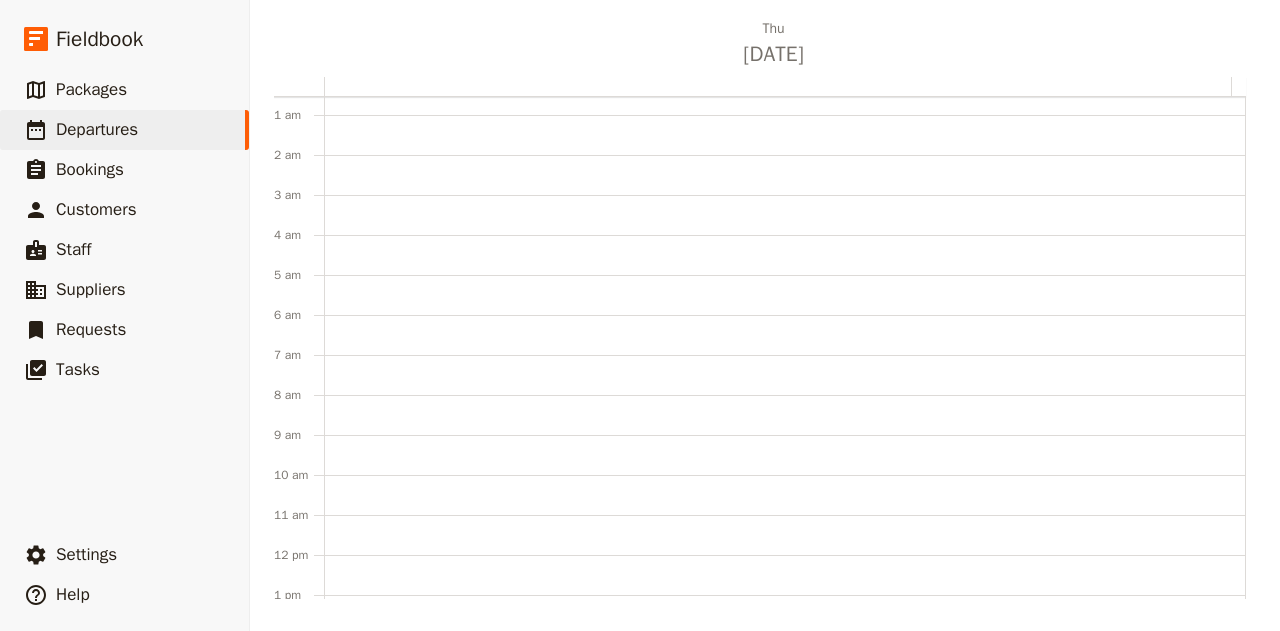 scroll, scrollTop: 0, scrollLeft: 0, axis: both 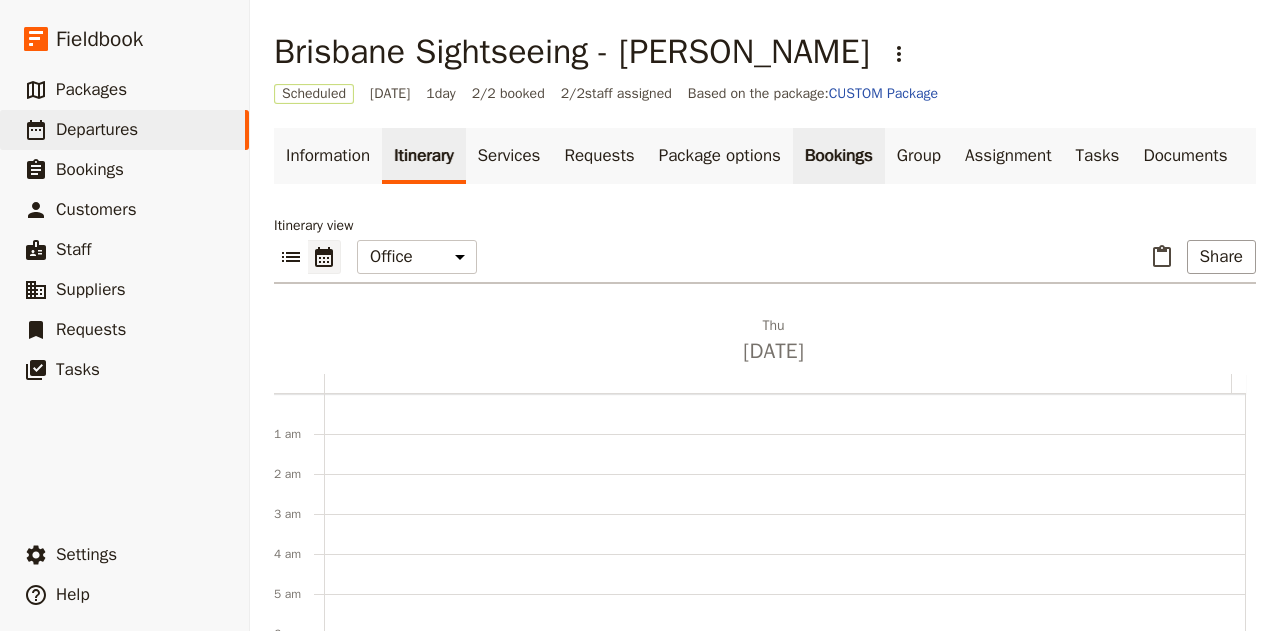 click on "Bookings" at bounding box center (839, 156) 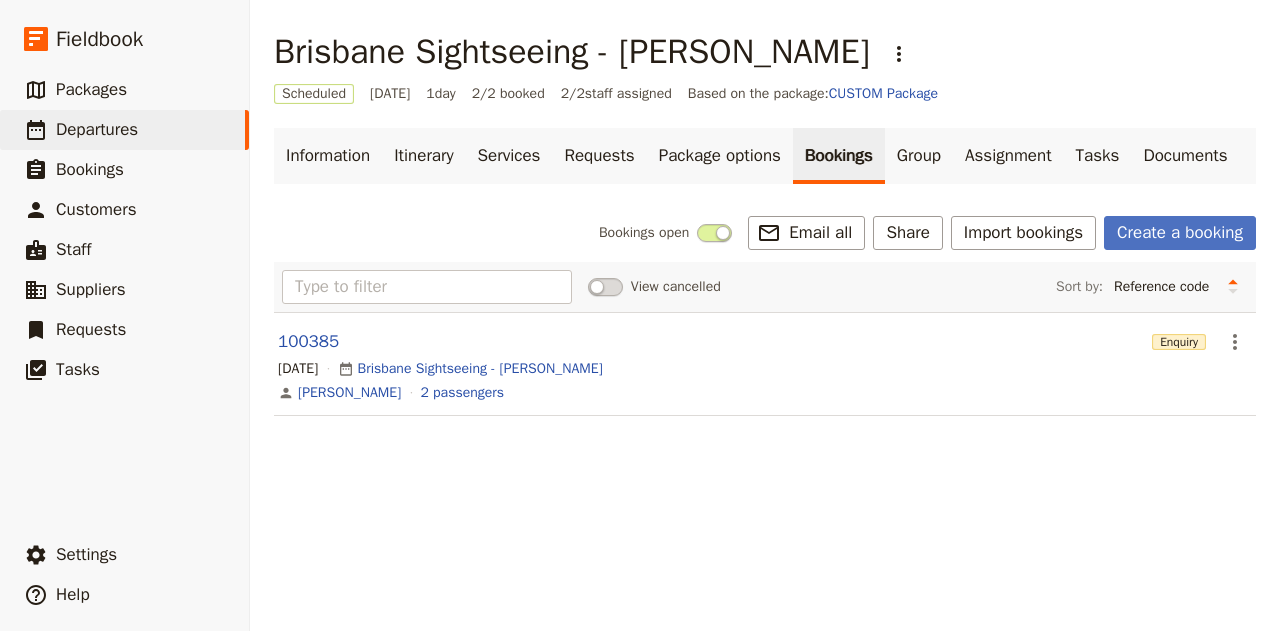drag, startPoint x: 434, startPoint y: 402, endPoint x: 454, endPoint y: 492, distance: 92.19544 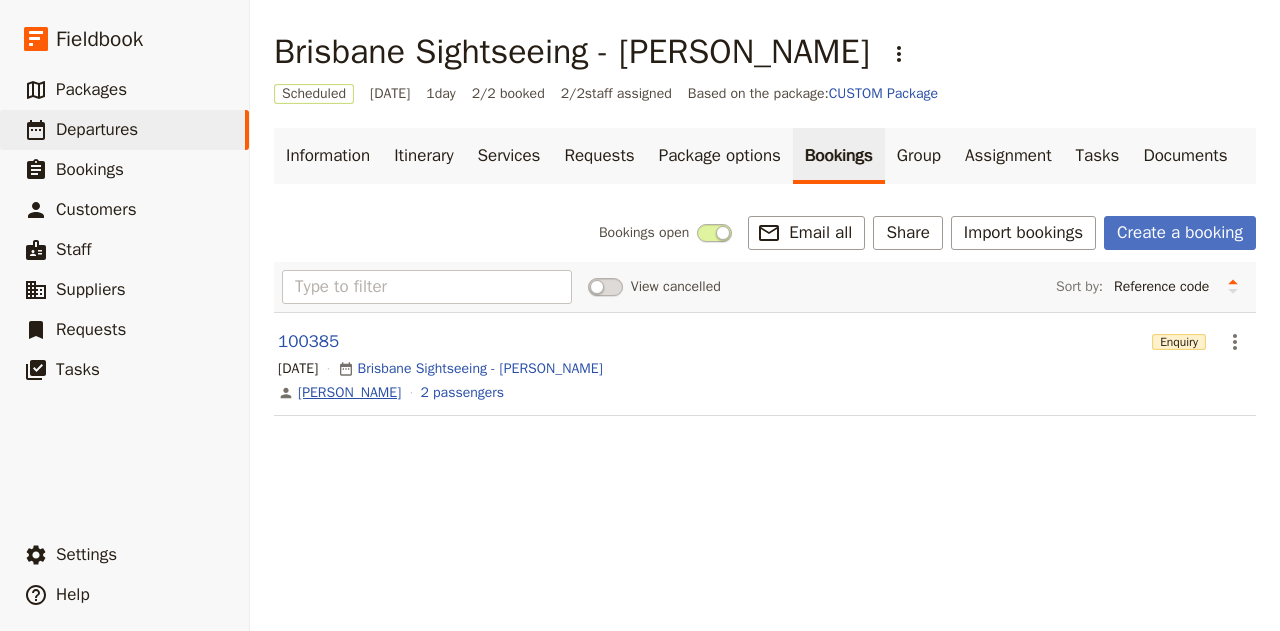 drag, startPoint x: 454, startPoint y: 492, endPoint x: 330, endPoint y: 399, distance: 155 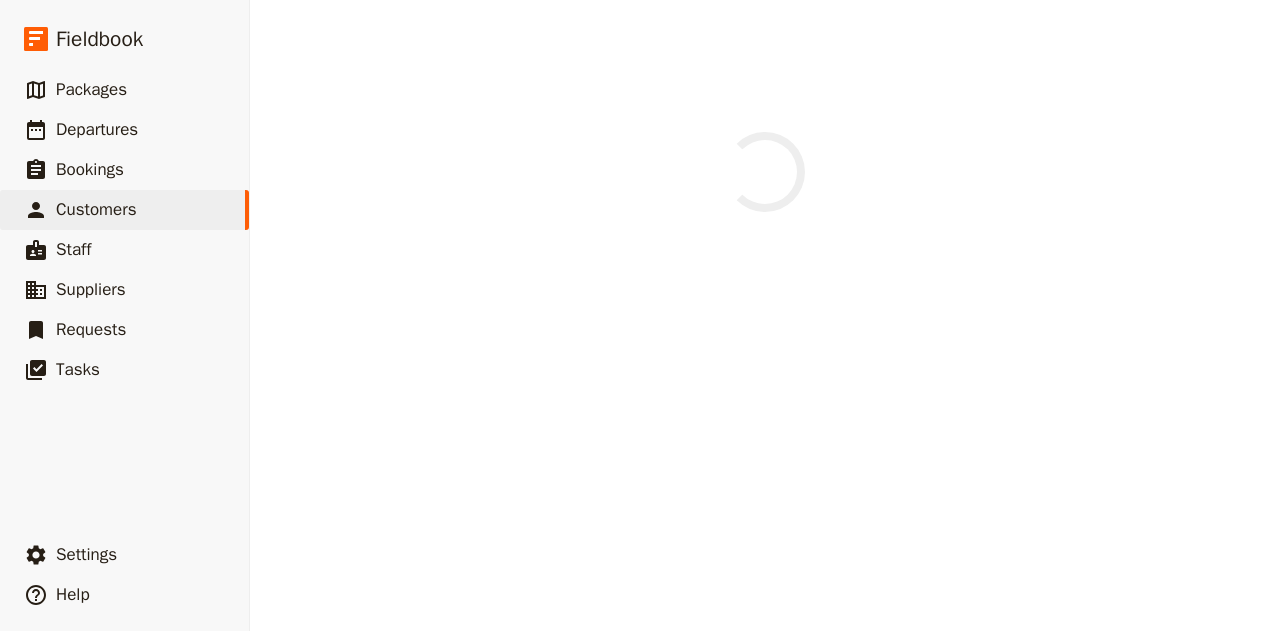 select on "[DEMOGRAPHIC_DATA]" 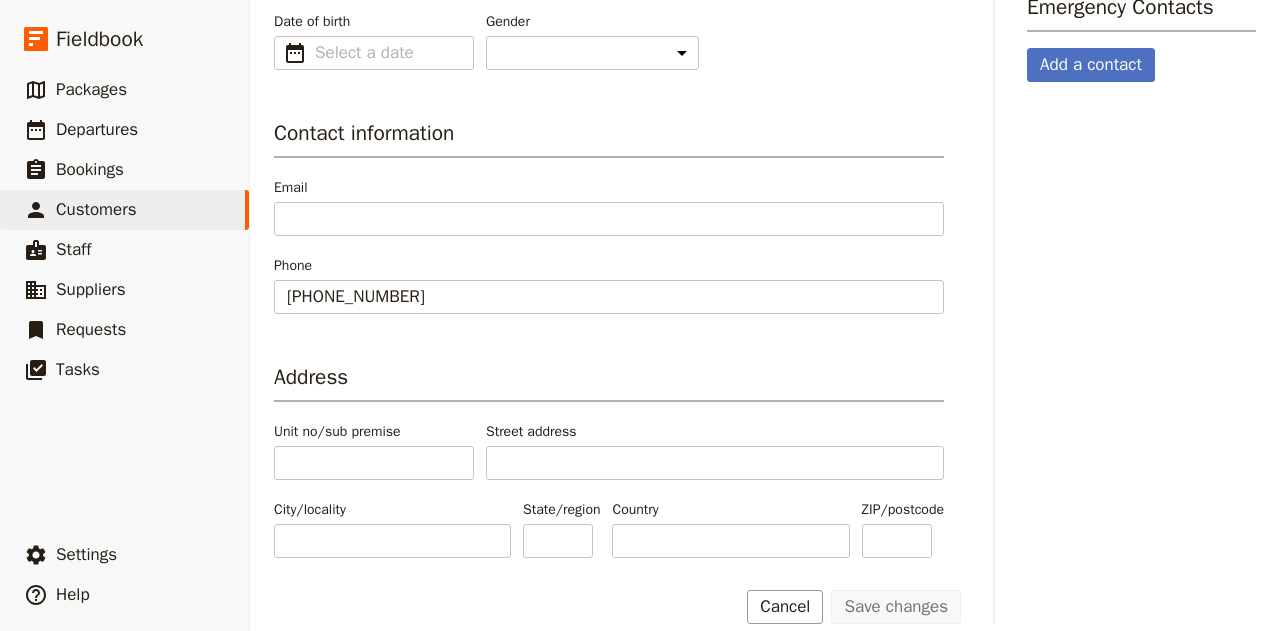 scroll, scrollTop: 0, scrollLeft: 0, axis: both 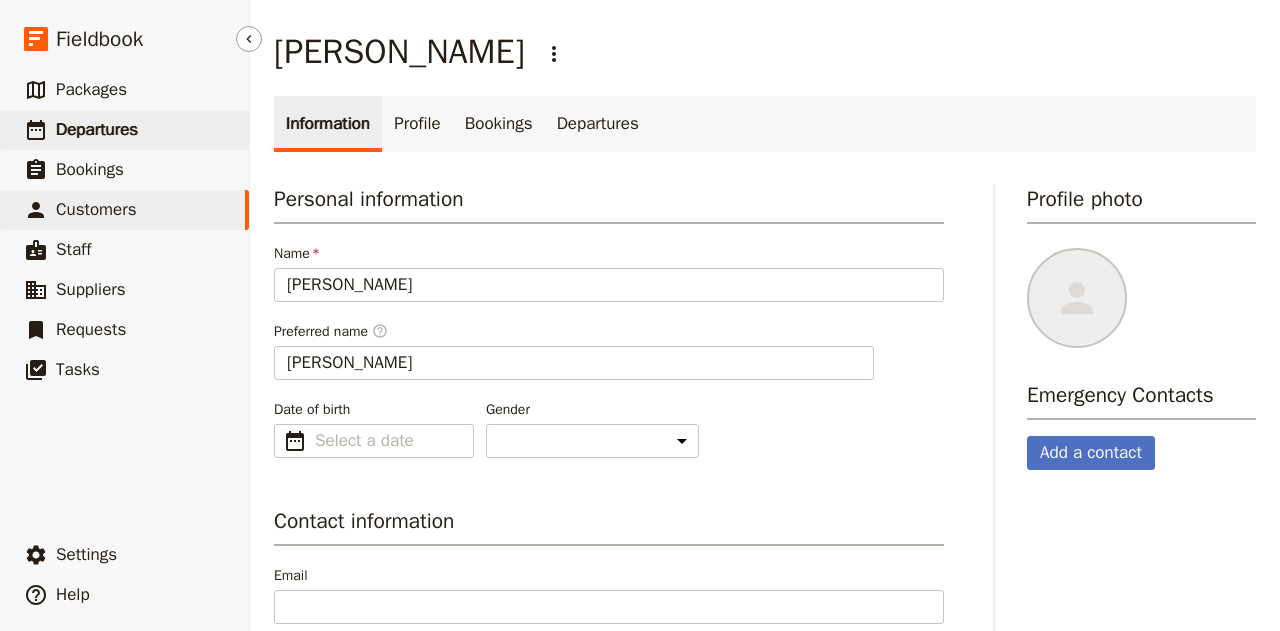 click on "Departures" at bounding box center [97, 129] 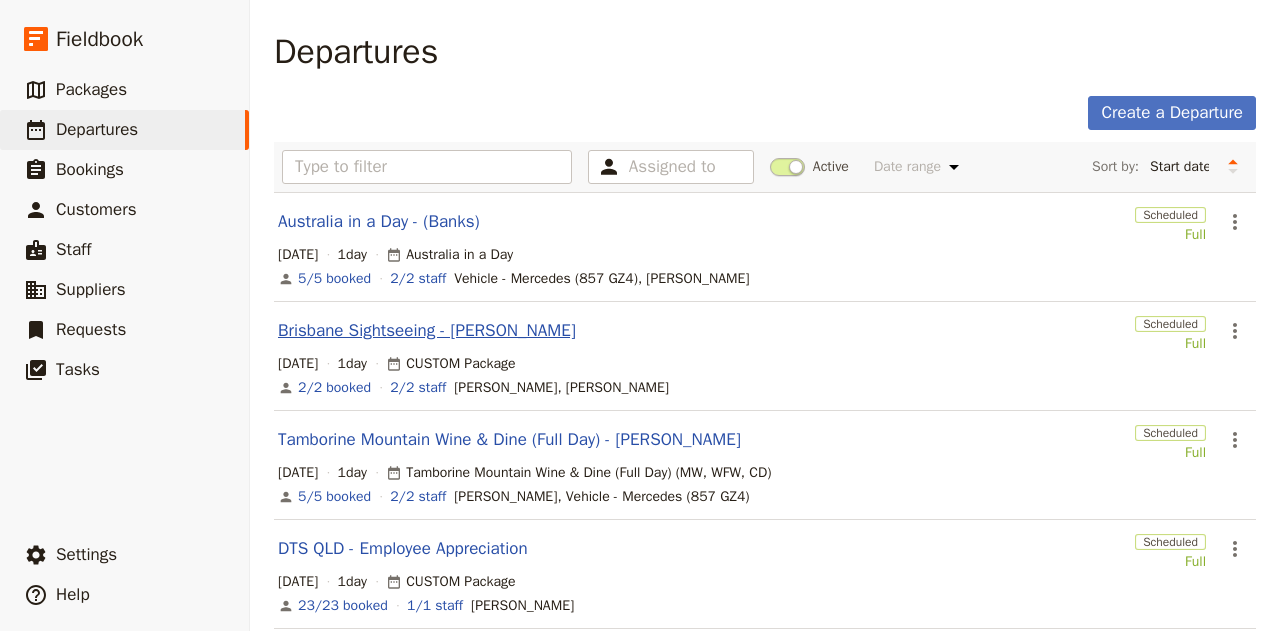 click on "Brisbane Sightseeing - [PERSON_NAME]" at bounding box center (427, 331) 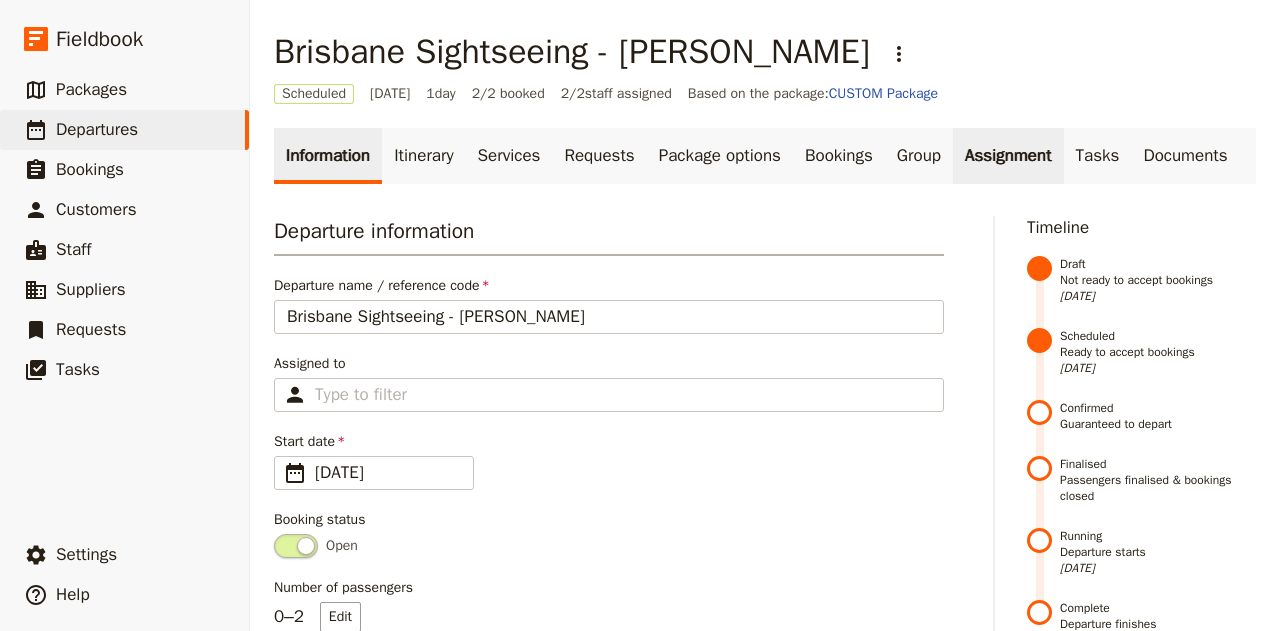 click on "Assignment" at bounding box center (1008, 156) 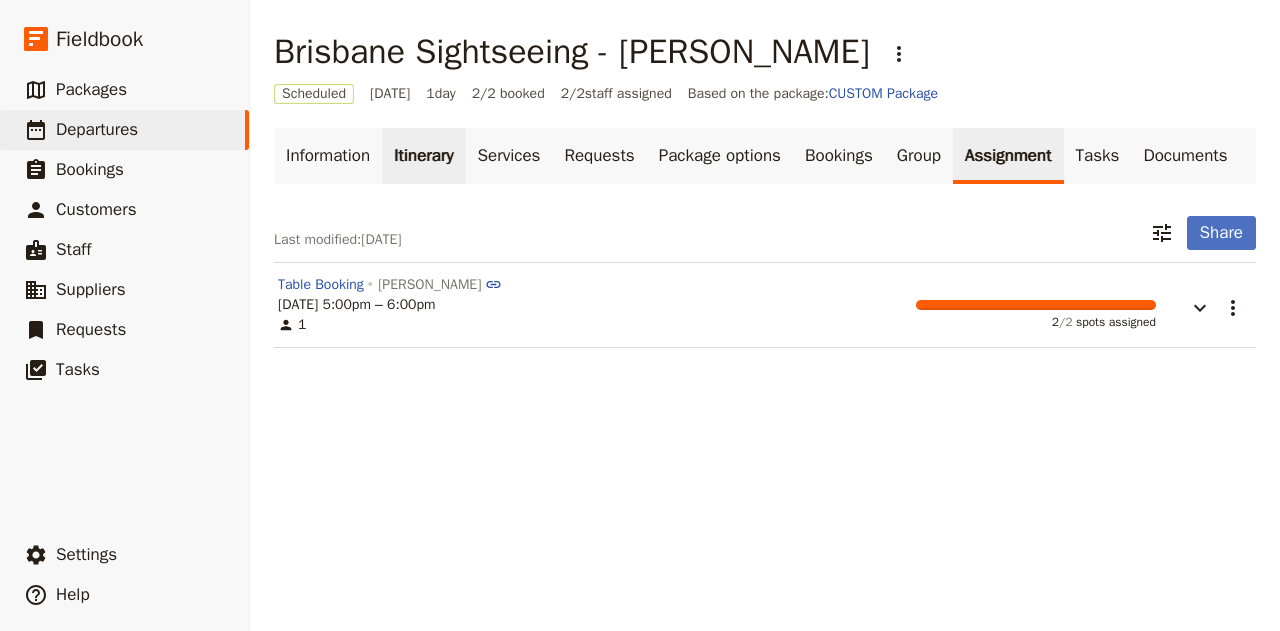 click on "Itinerary" at bounding box center (423, 156) 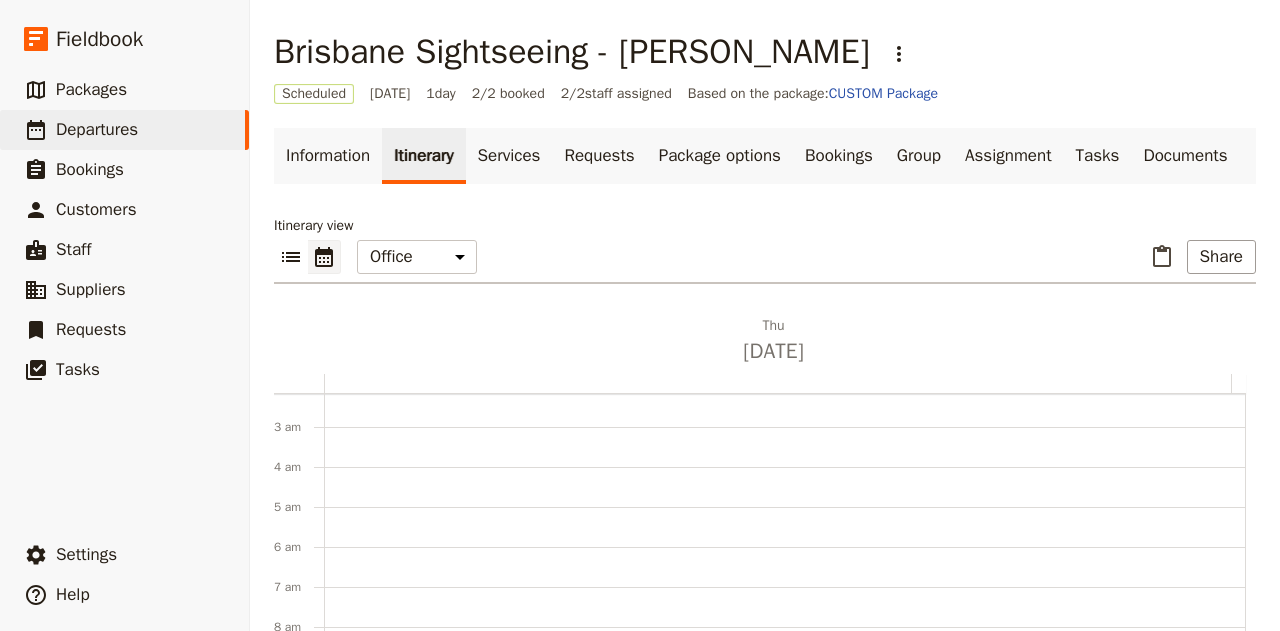 scroll, scrollTop: 86, scrollLeft: 0, axis: vertical 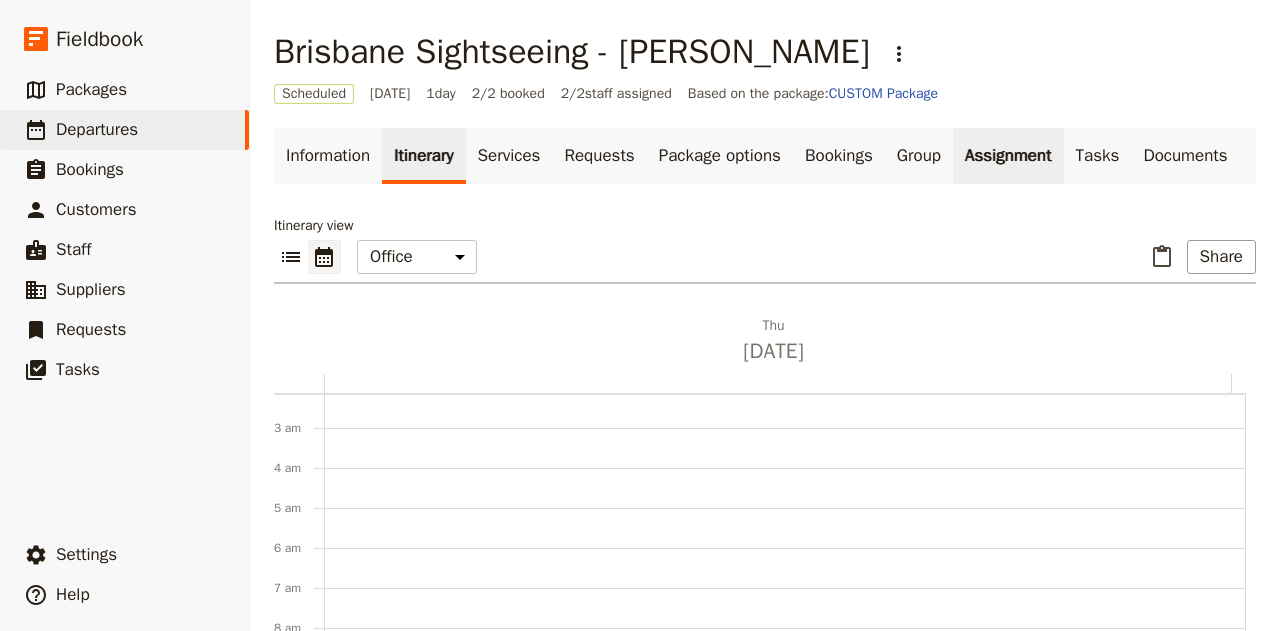 click on "Assignment" at bounding box center [1008, 156] 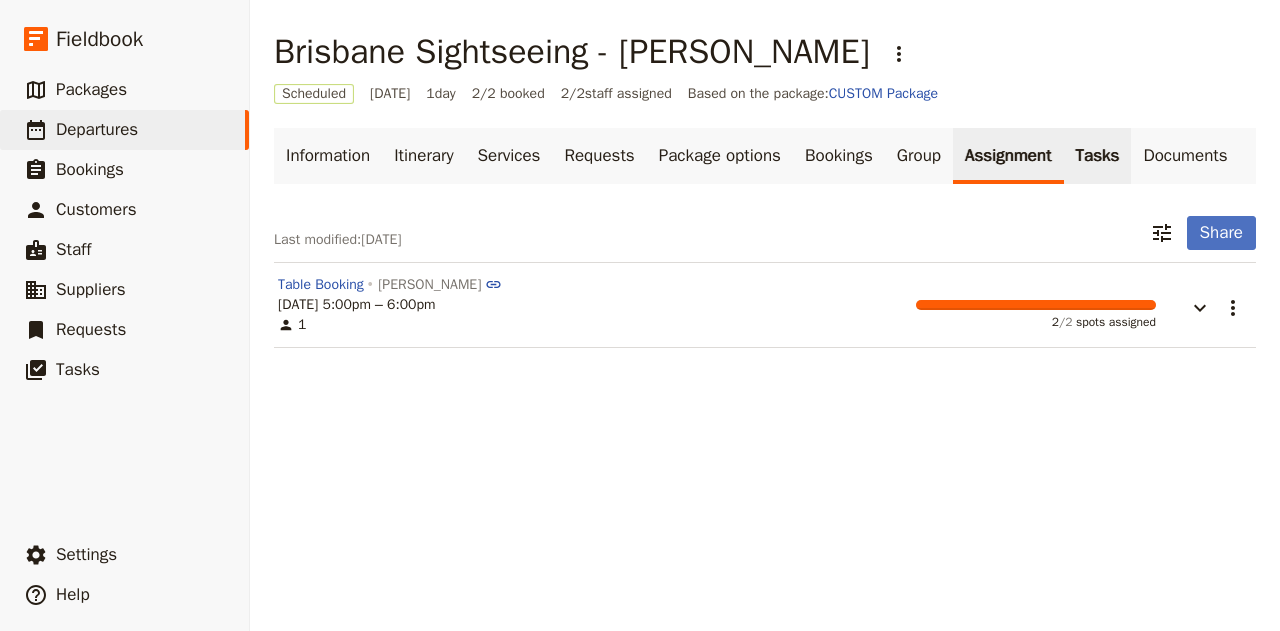 click on "Tasks" at bounding box center (1098, 156) 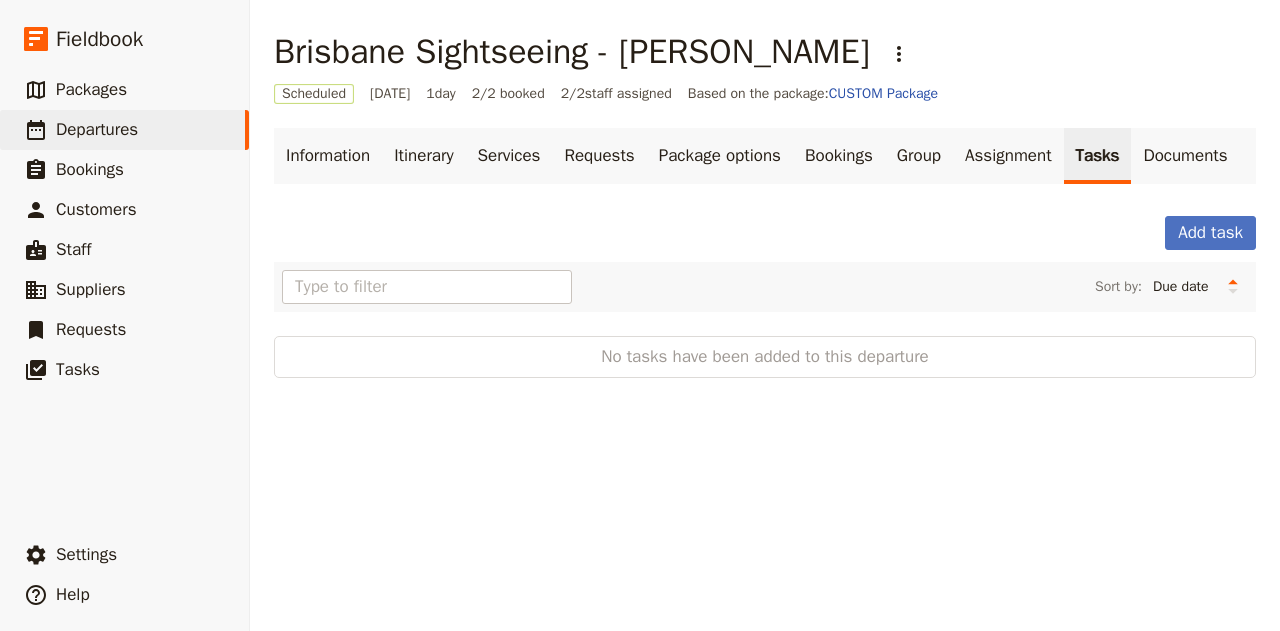 drag, startPoint x: 920, startPoint y: 157, endPoint x: 858, endPoint y: 264, distance: 123.66487 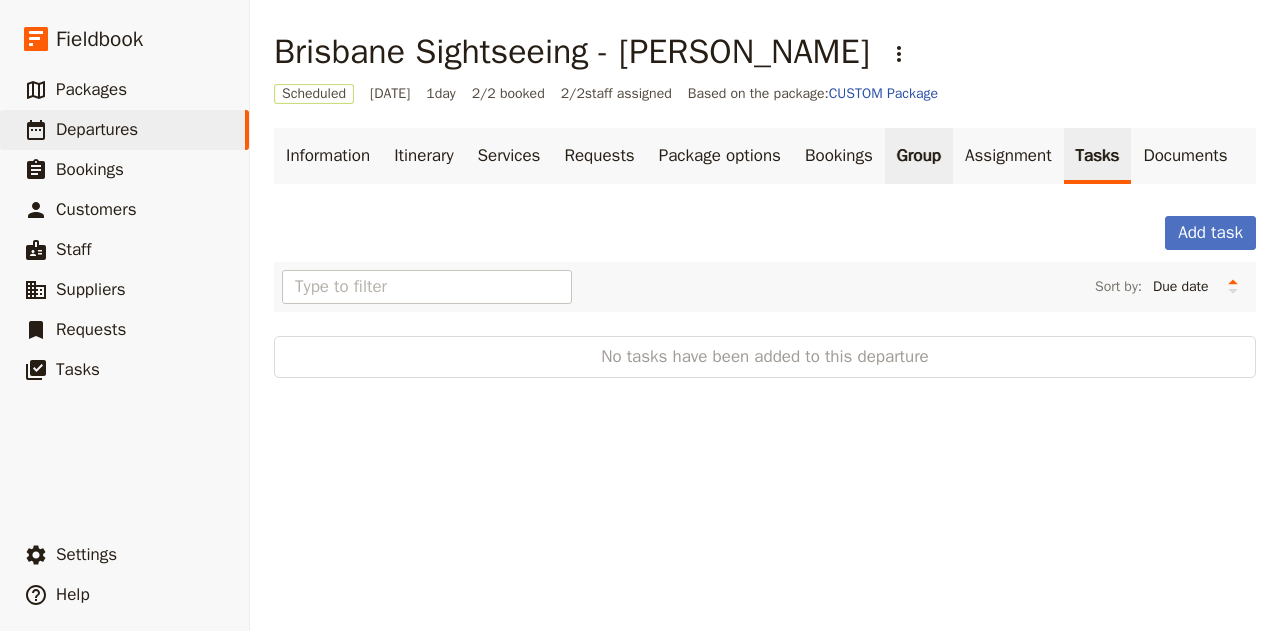 click on "Group" at bounding box center (919, 156) 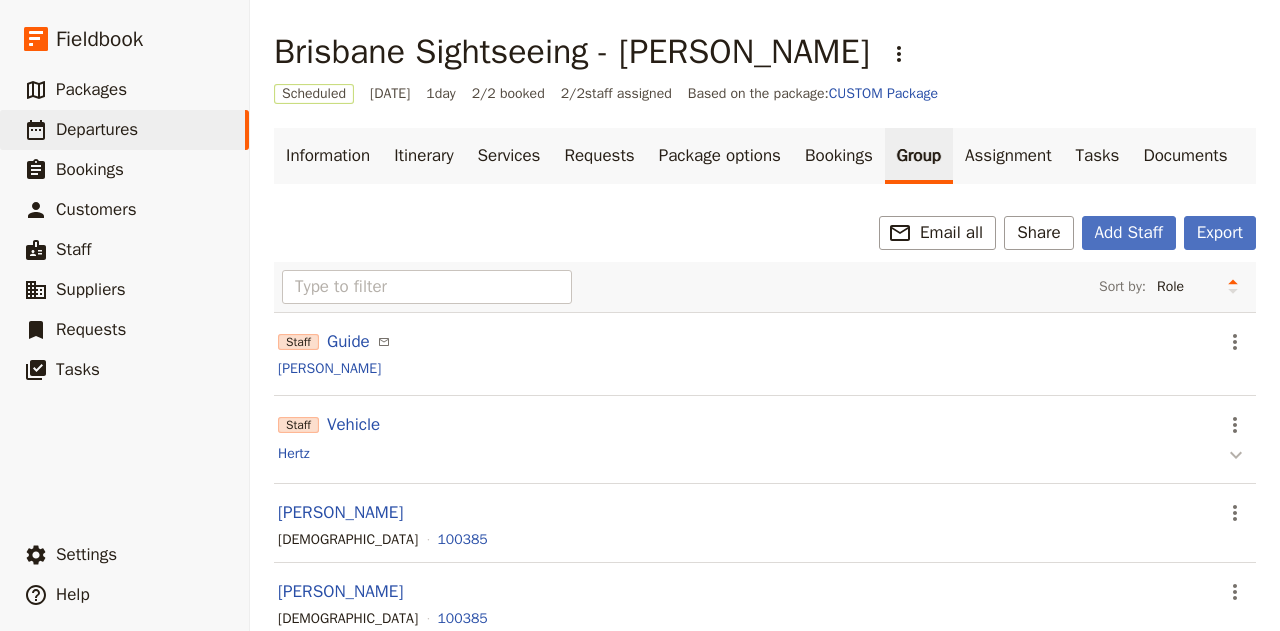 click 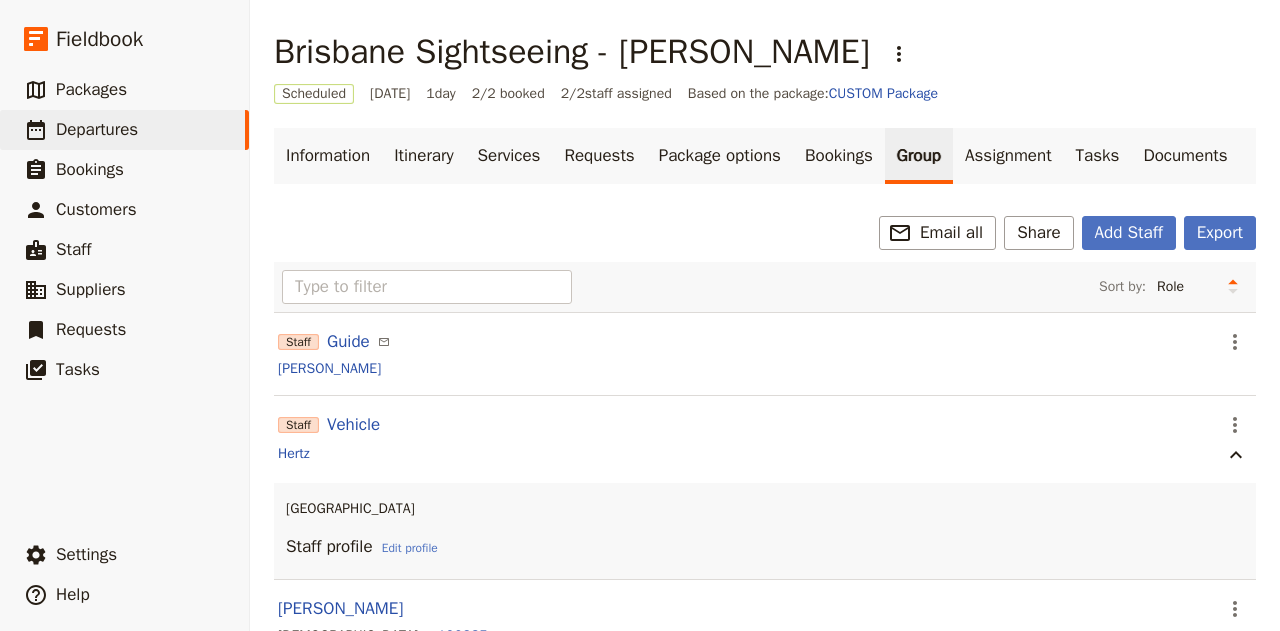 scroll, scrollTop: 169, scrollLeft: 0, axis: vertical 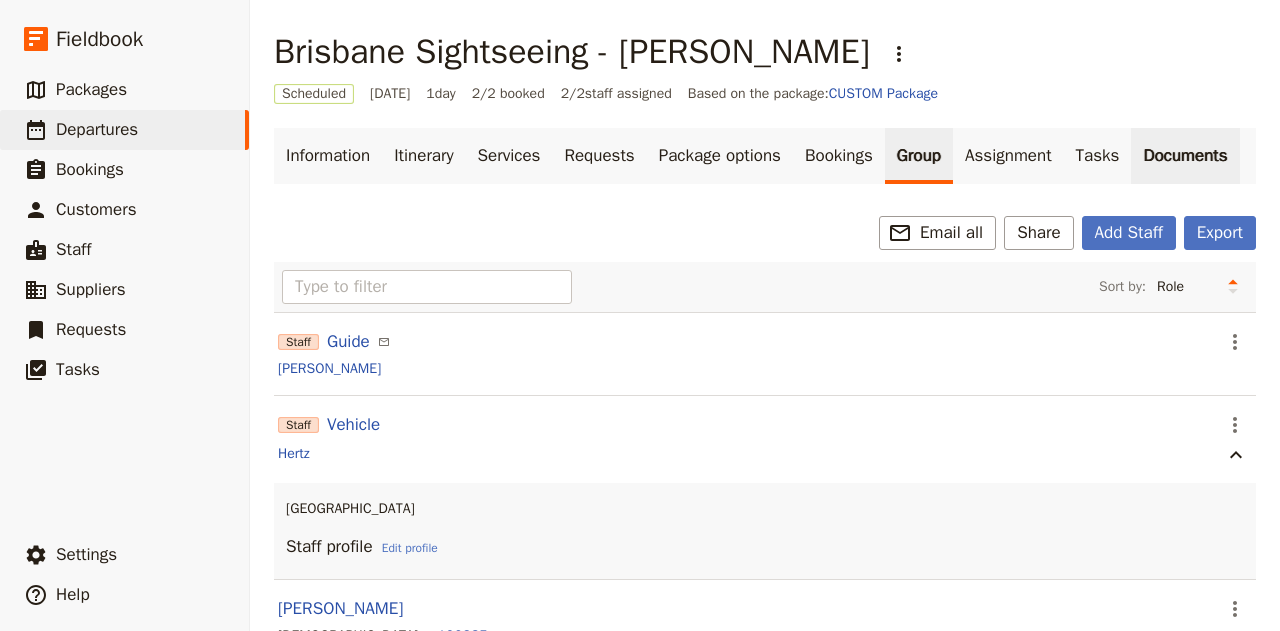 click on "Documents" at bounding box center (1185, 156) 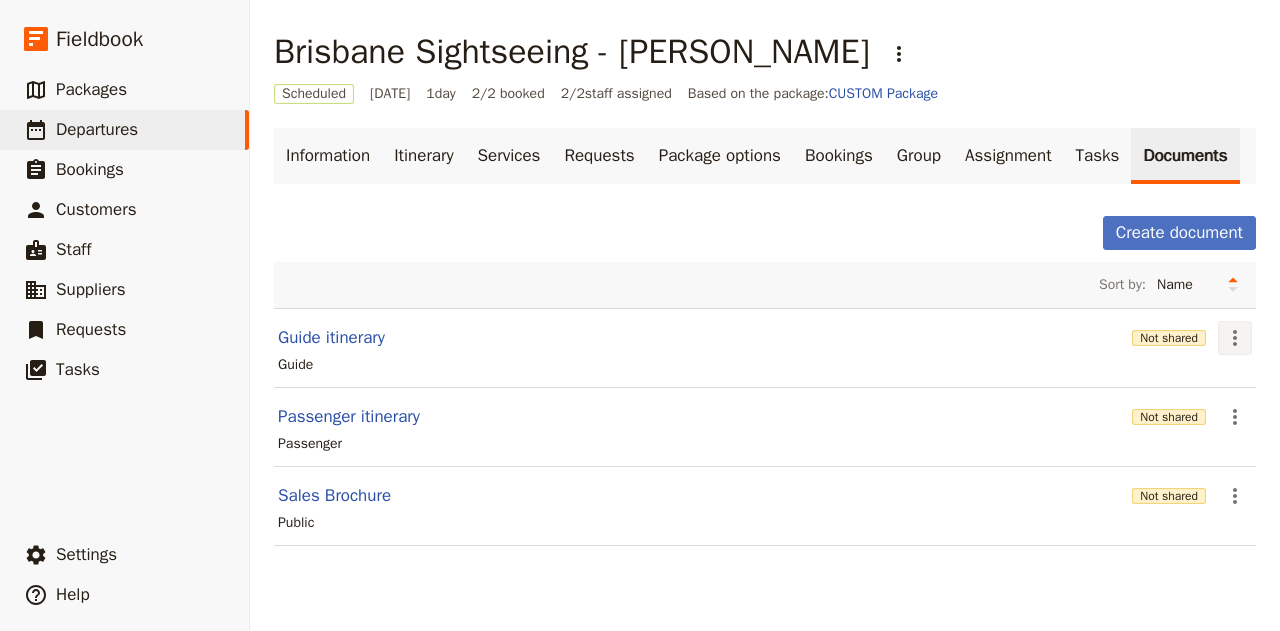 click 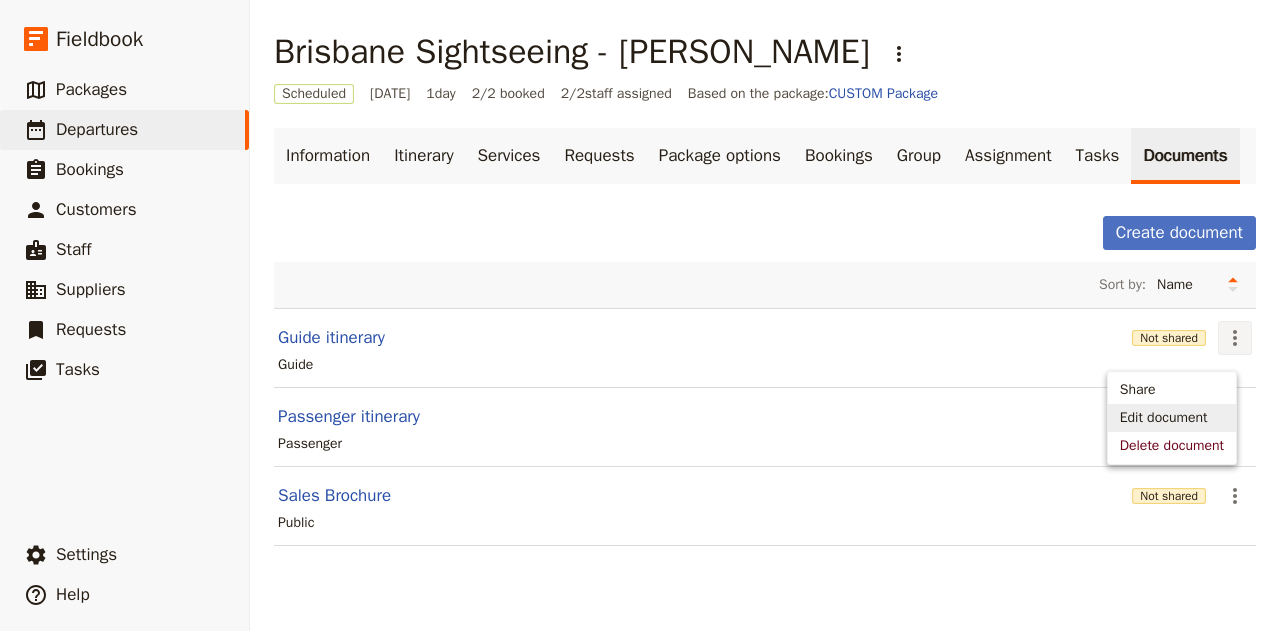 click on "Edit document" at bounding box center (1164, 418) 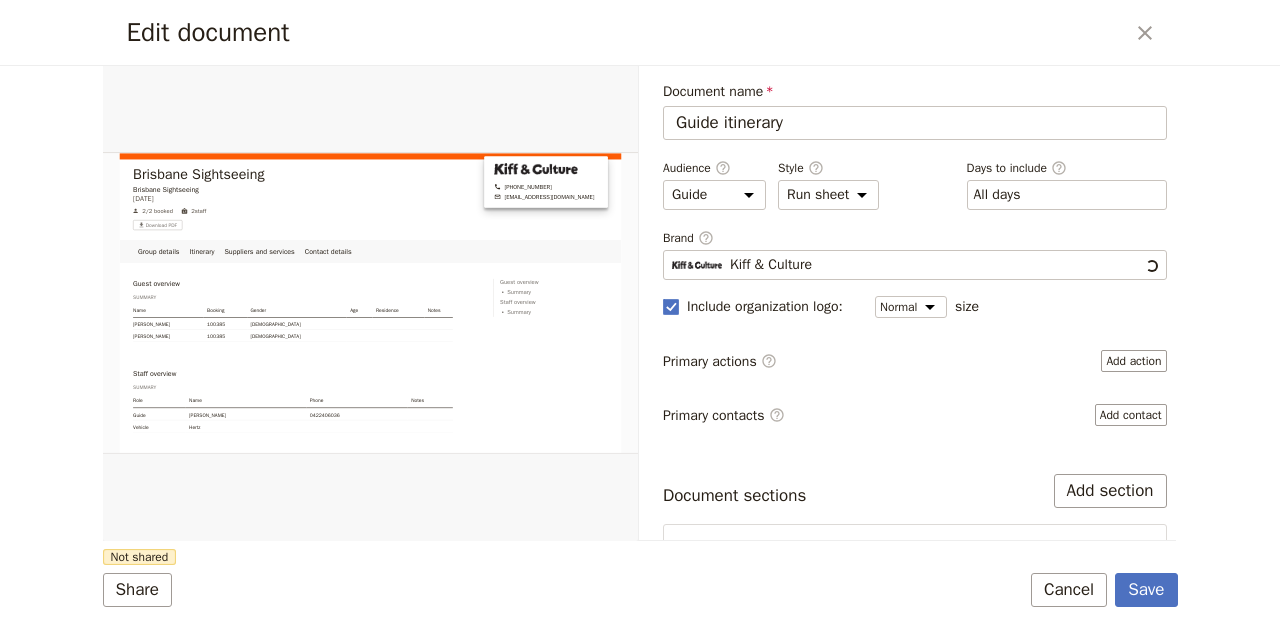 scroll, scrollTop: 0, scrollLeft: 0, axis: both 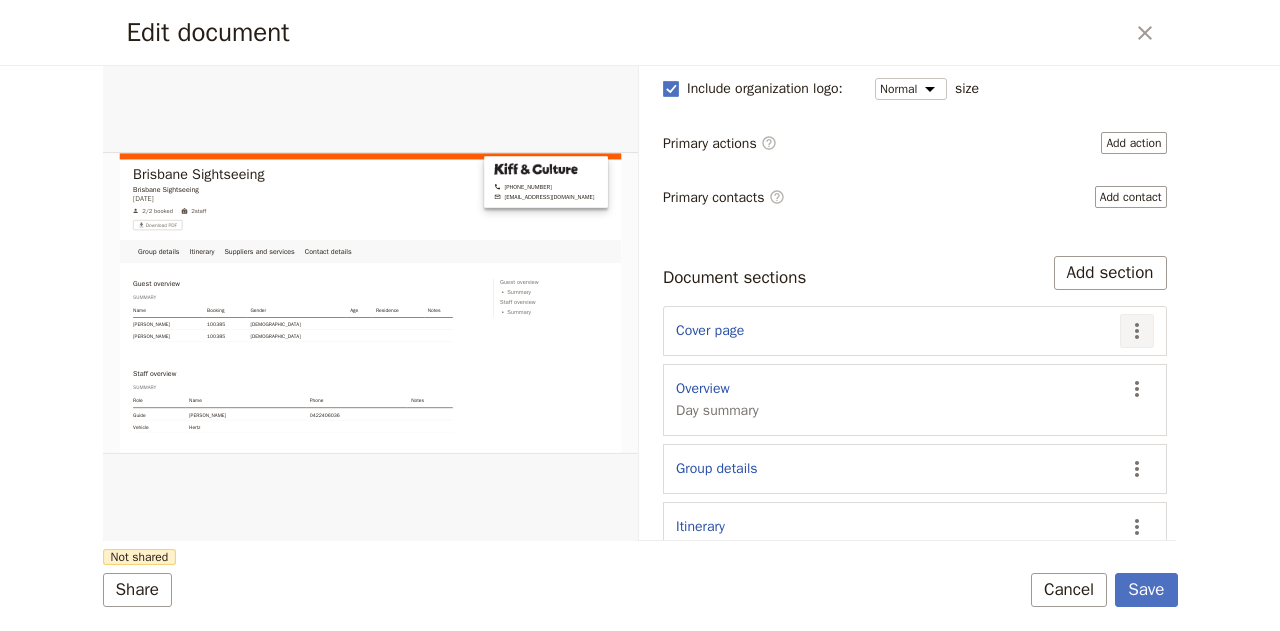 click 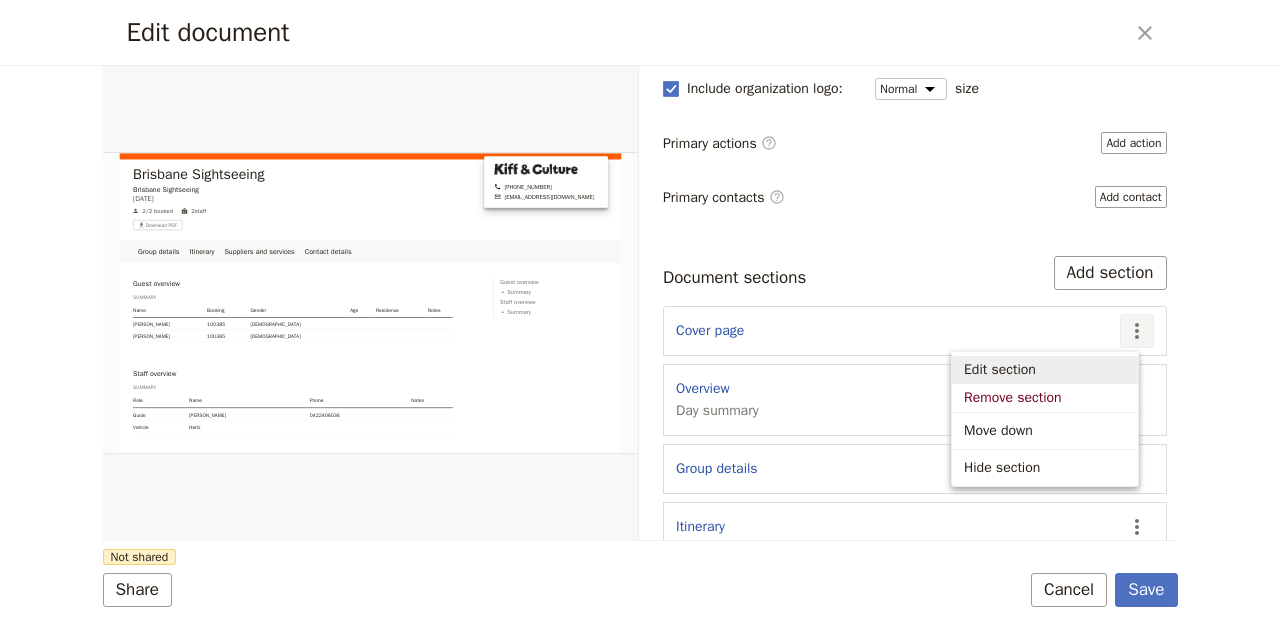 click on "Edit section" at bounding box center (1000, 370) 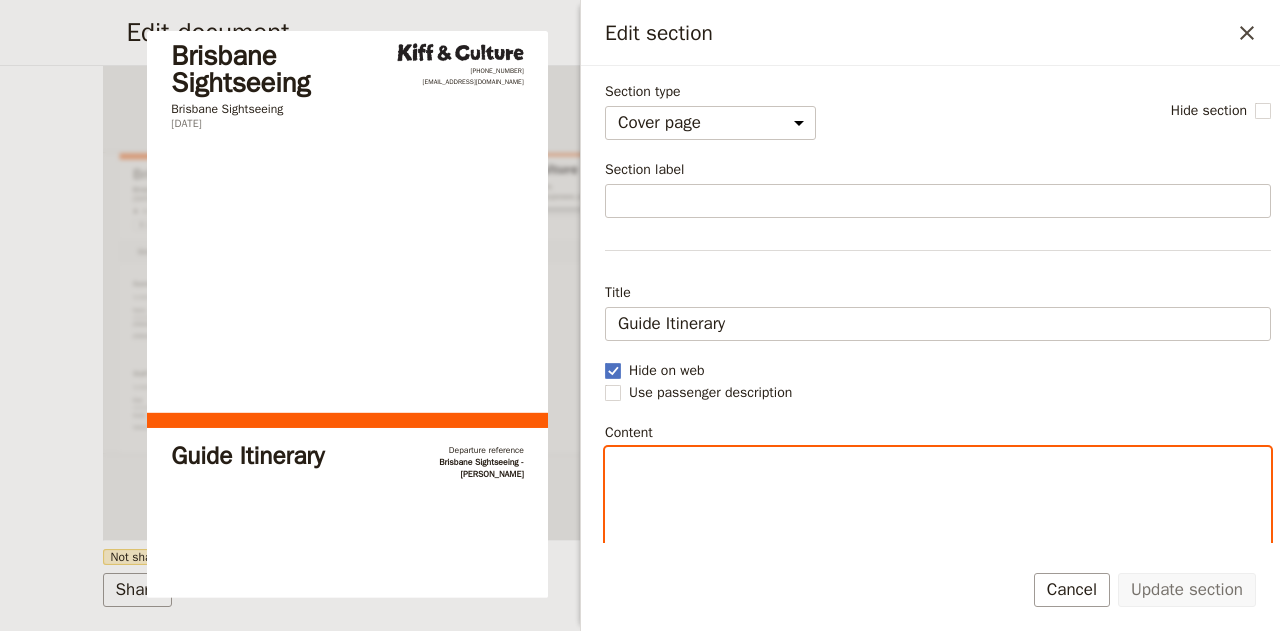 click at bounding box center [938, 542] 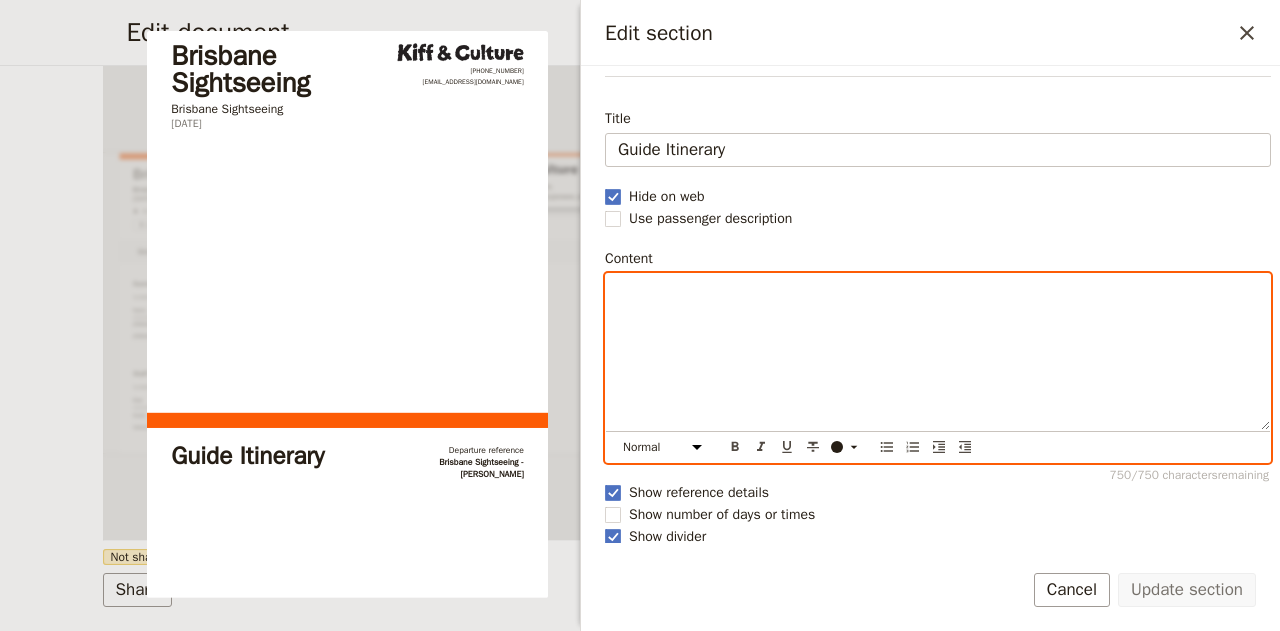 scroll, scrollTop: 54, scrollLeft: 0, axis: vertical 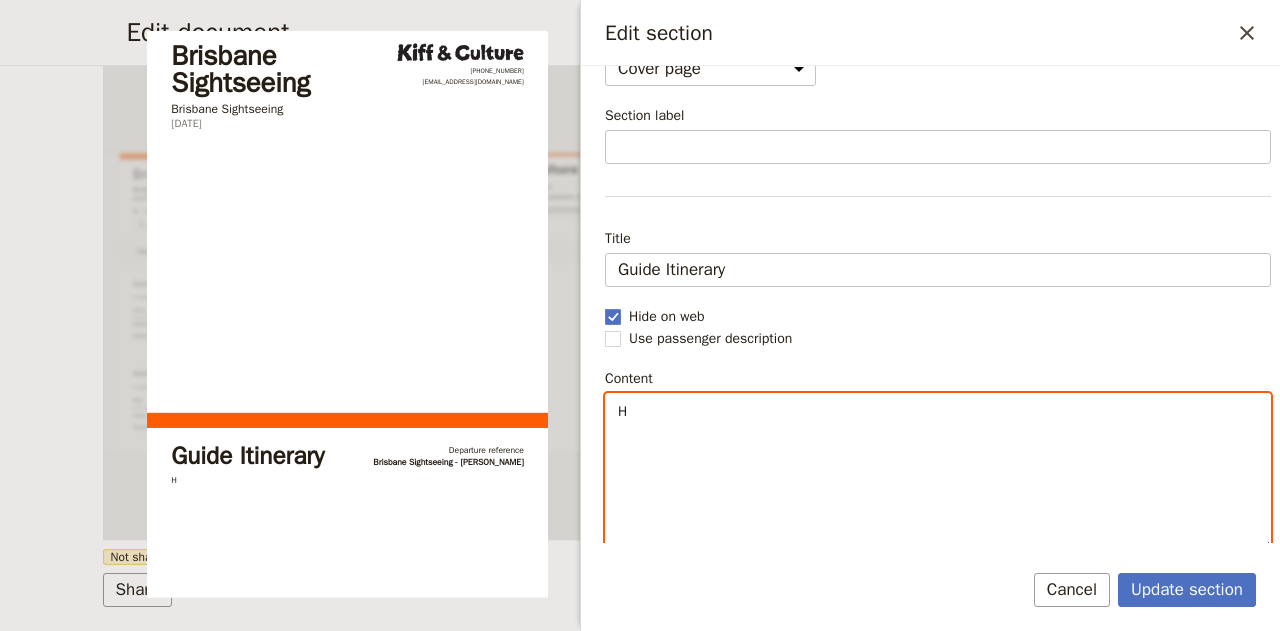 type 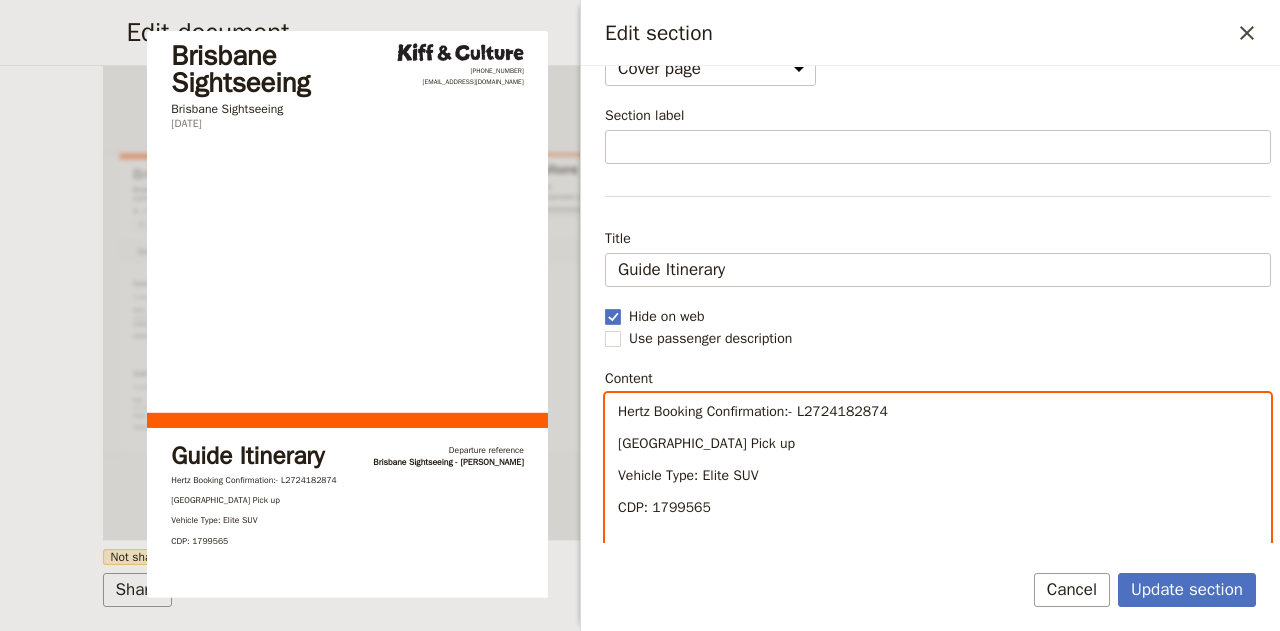 scroll, scrollTop: 56, scrollLeft: 0, axis: vertical 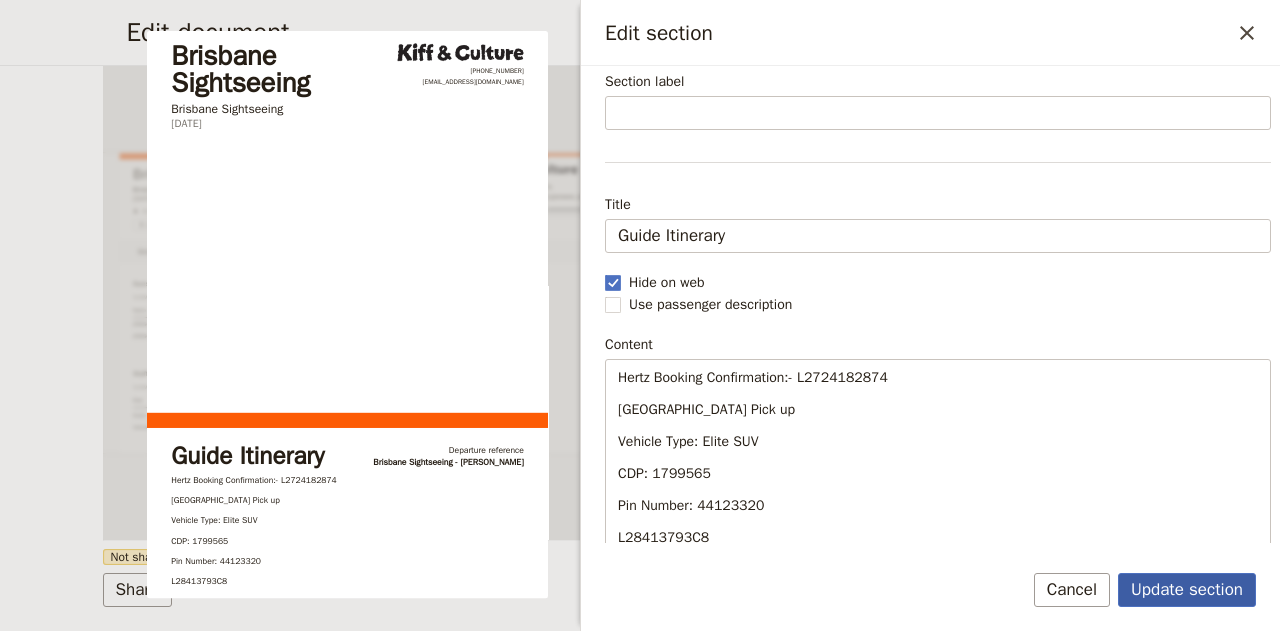 click on "Update section" at bounding box center (1187, 590) 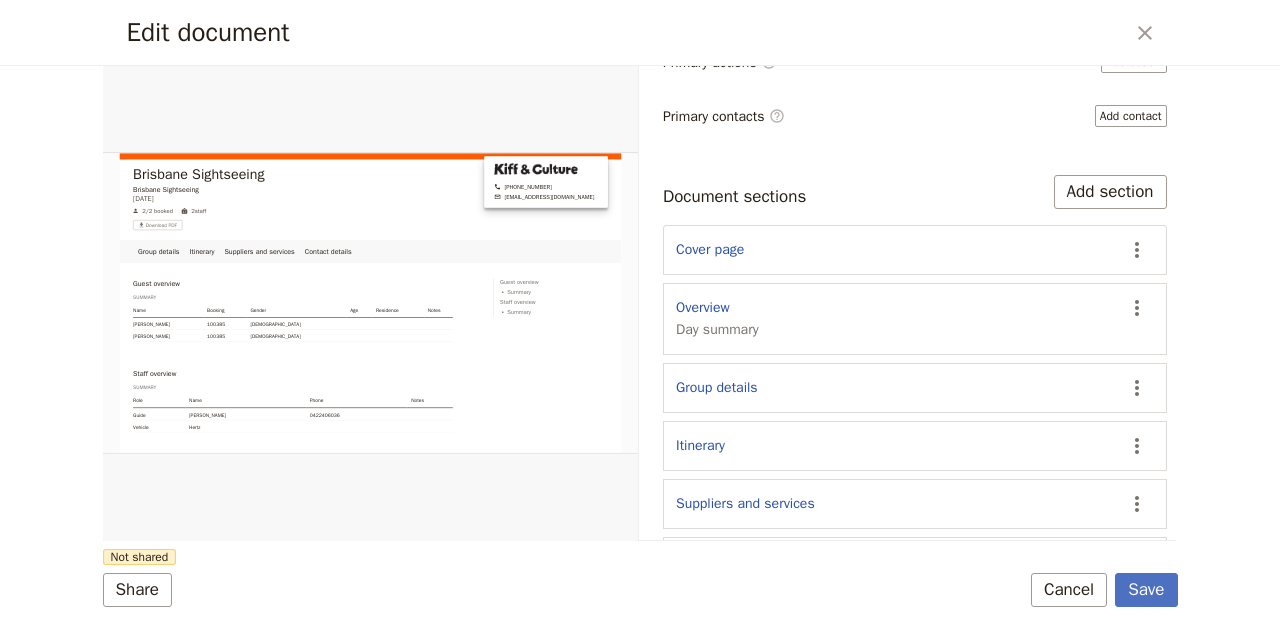 scroll, scrollTop: 347, scrollLeft: 0, axis: vertical 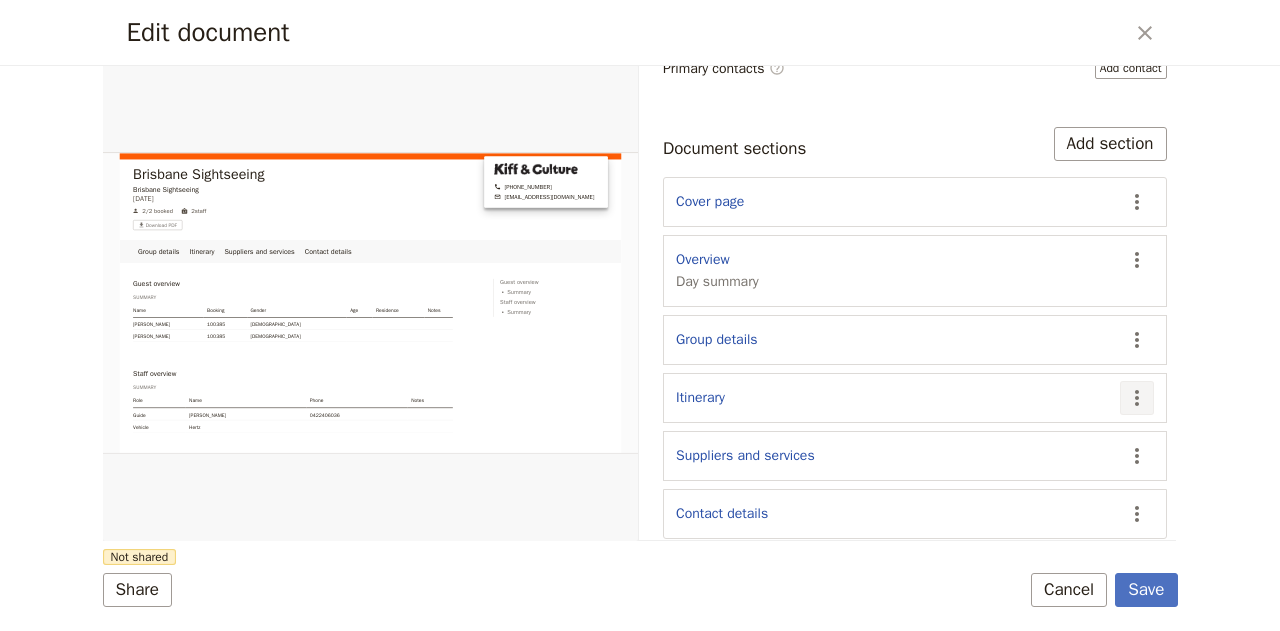 click 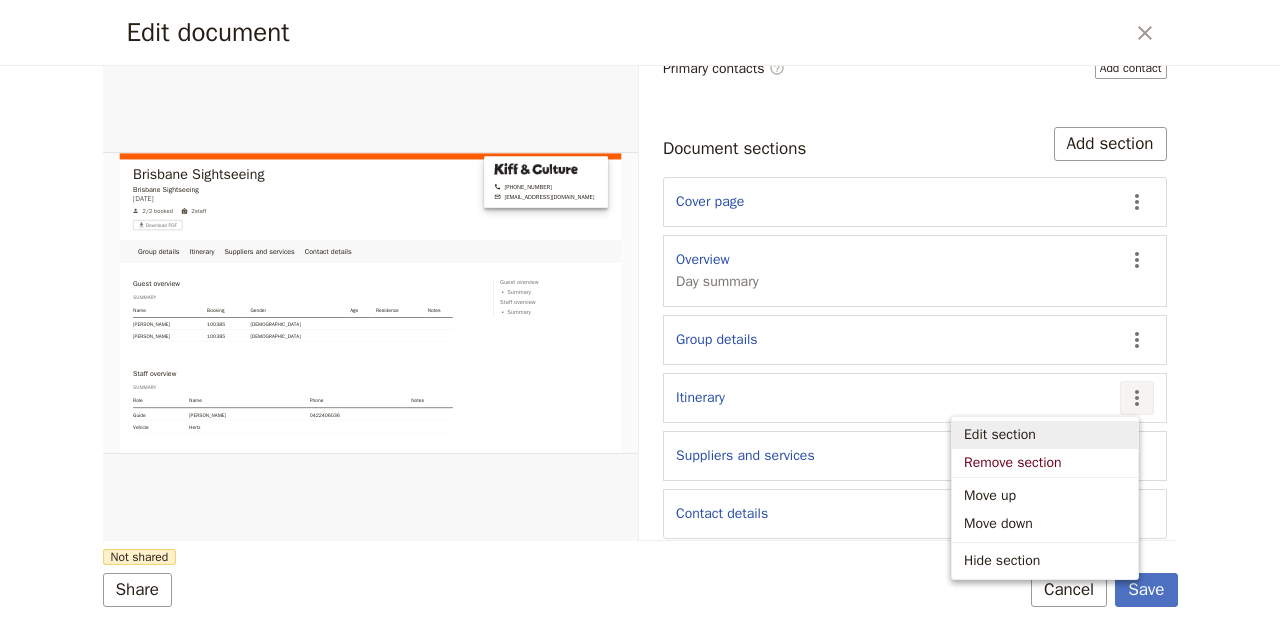 click on "Edit section" at bounding box center [1000, 435] 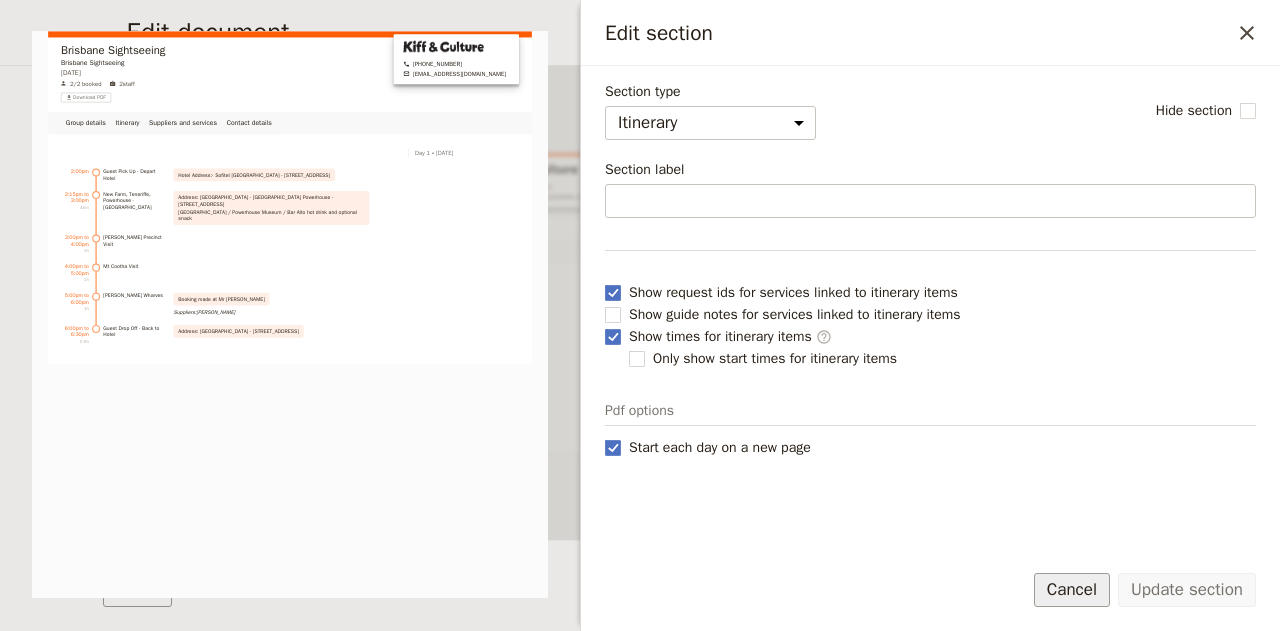 click on "Cancel" at bounding box center [1072, 590] 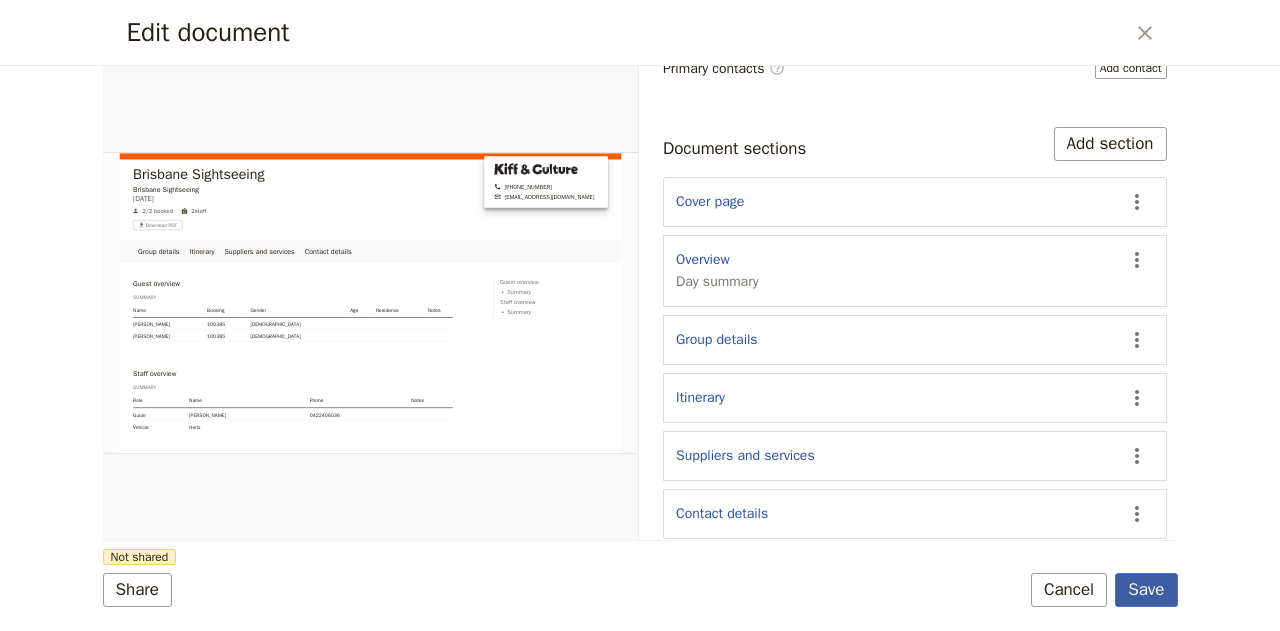 click on "Save" at bounding box center [1146, 590] 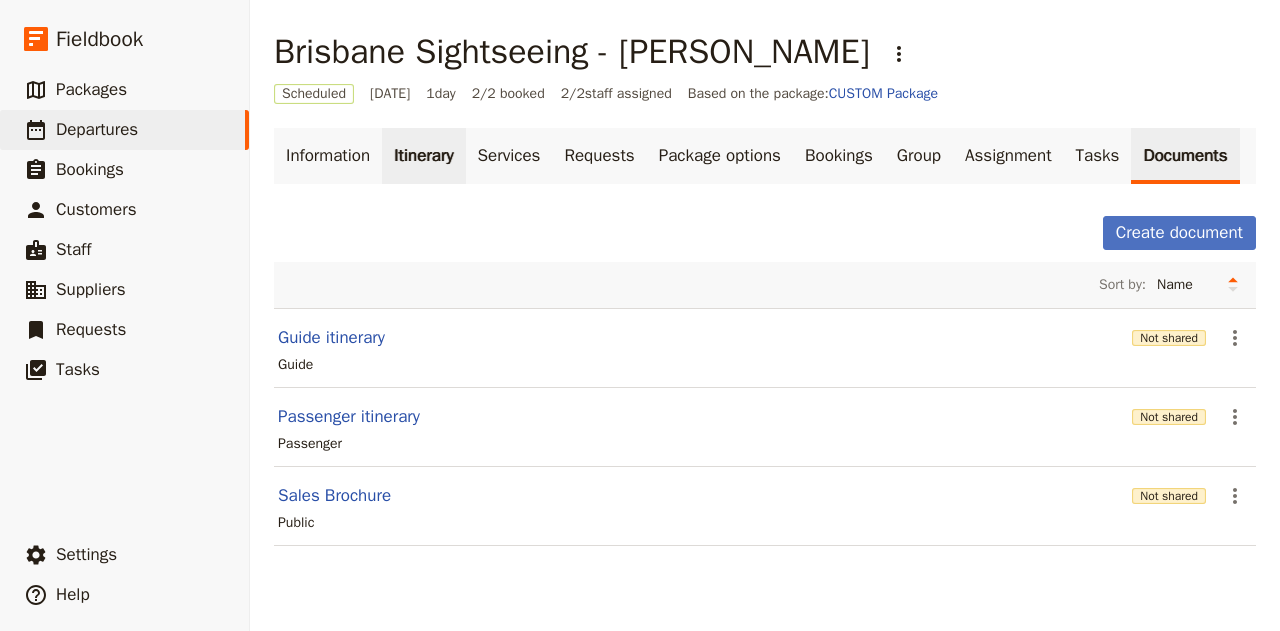 click on "Itinerary" at bounding box center [423, 156] 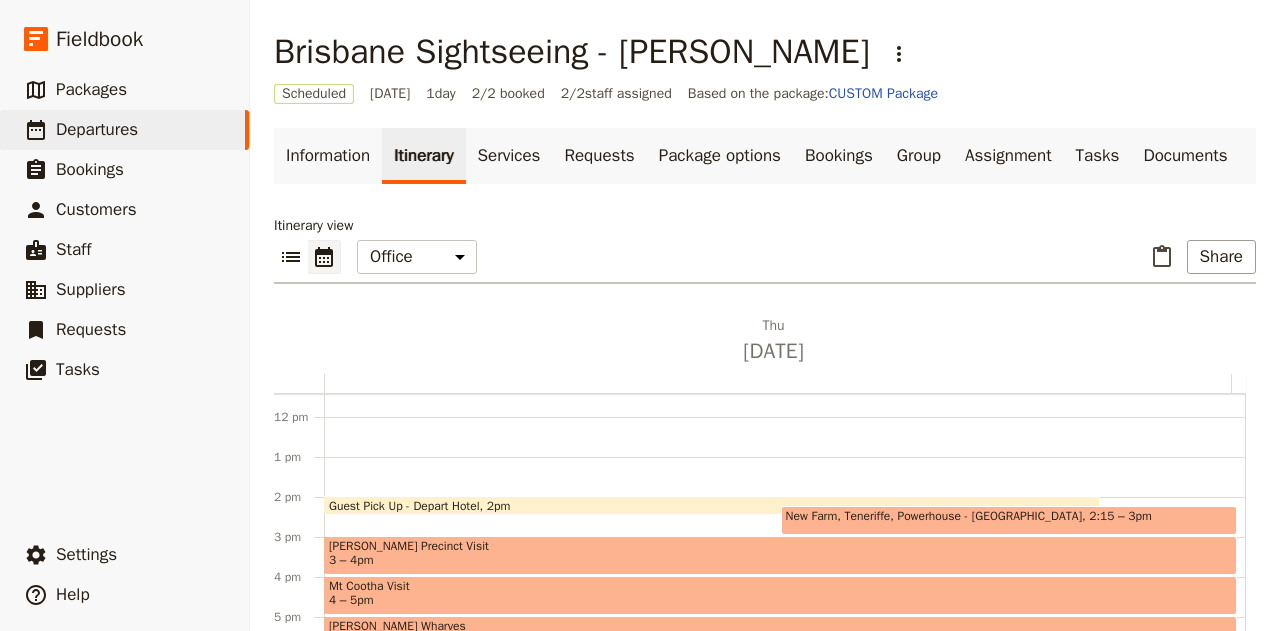 scroll, scrollTop: 458, scrollLeft: 0, axis: vertical 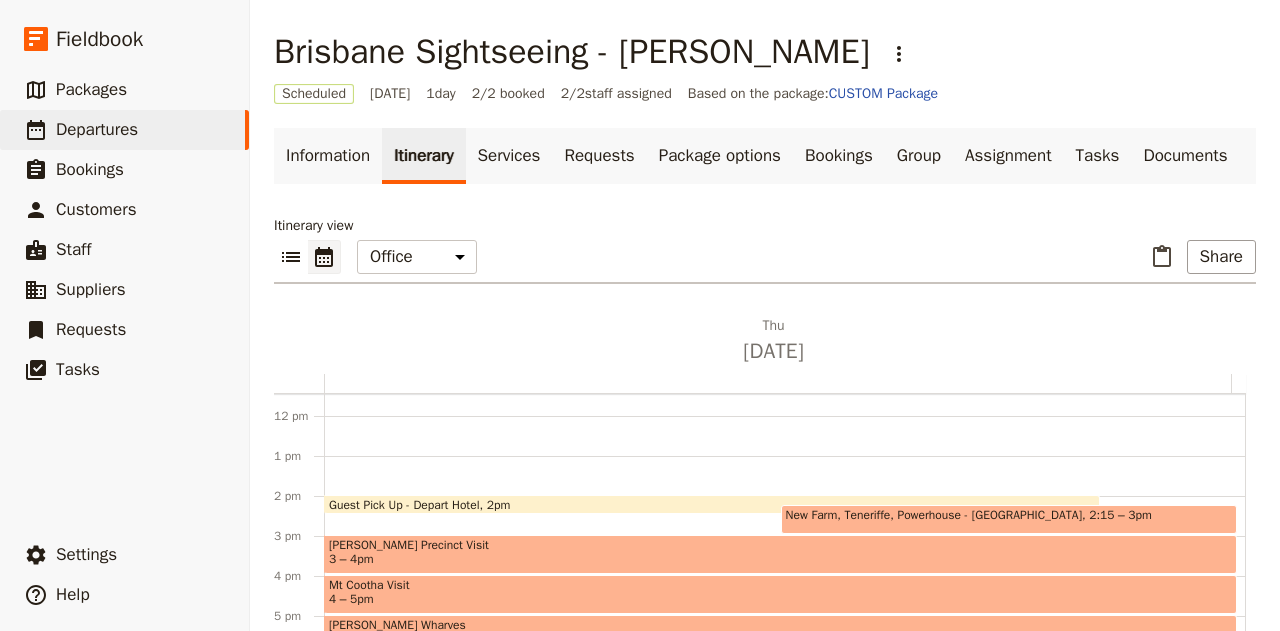 click on "Mt Cootha Visit" at bounding box center (780, 585) 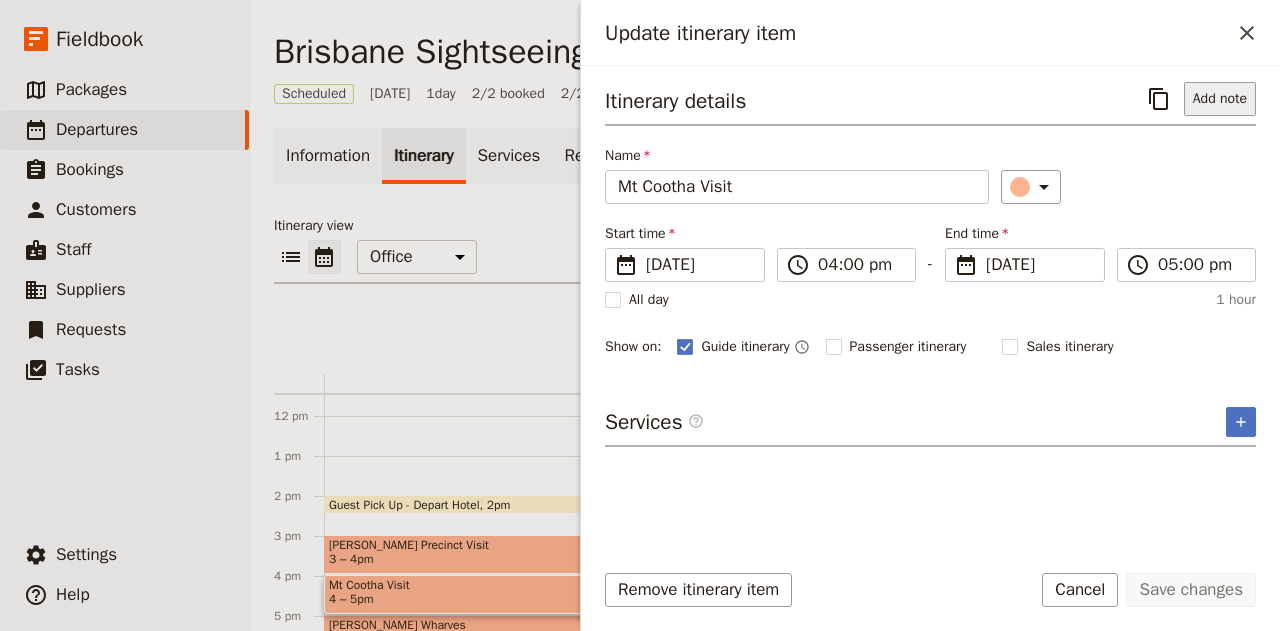 click on "Add note" at bounding box center [1220, 99] 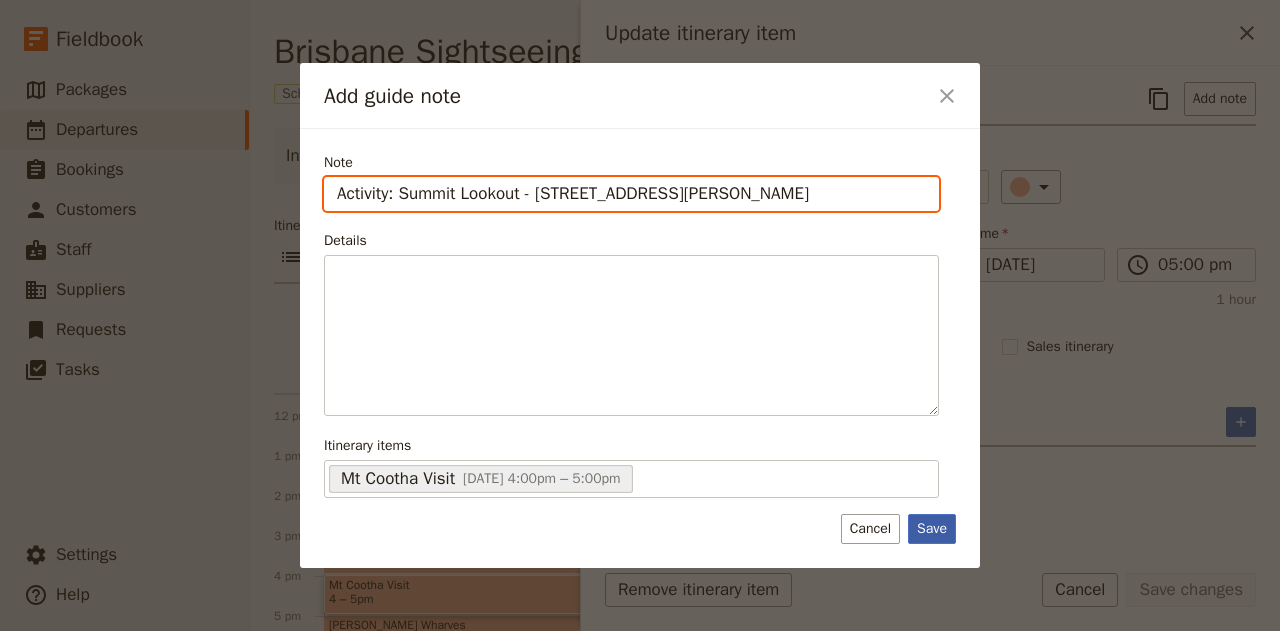 type on "Activity: Summit Lookout - [STREET_ADDRESS][PERSON_NAME]" 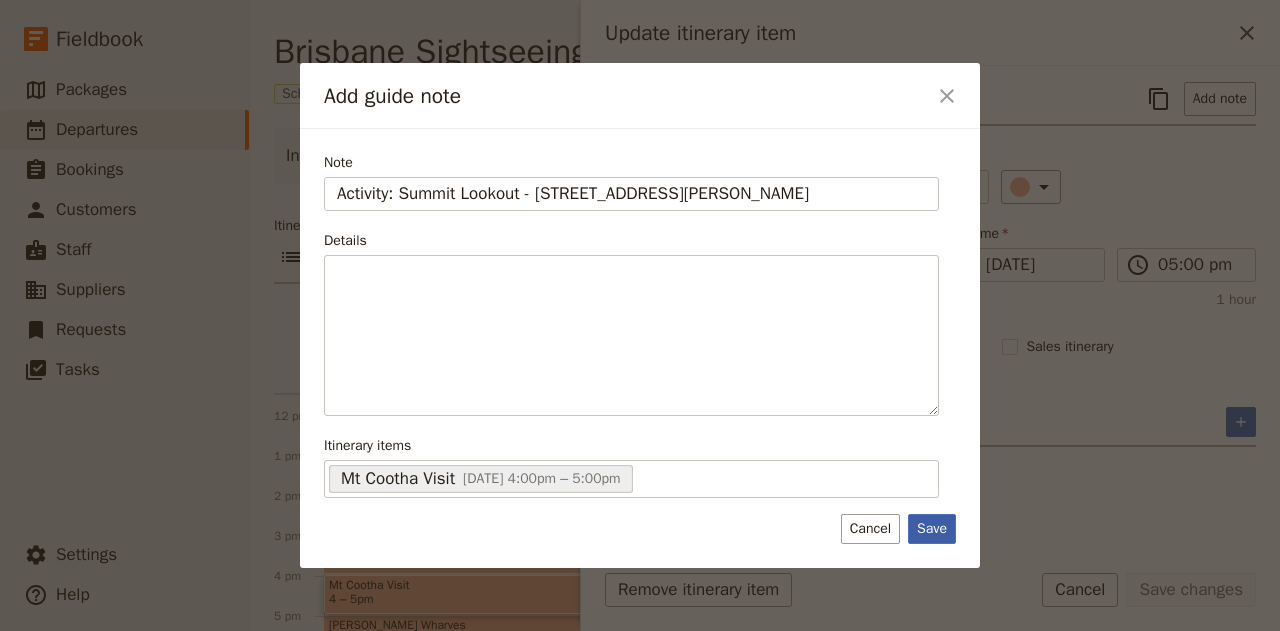 click on "Save" at bounding box center (932, 529) 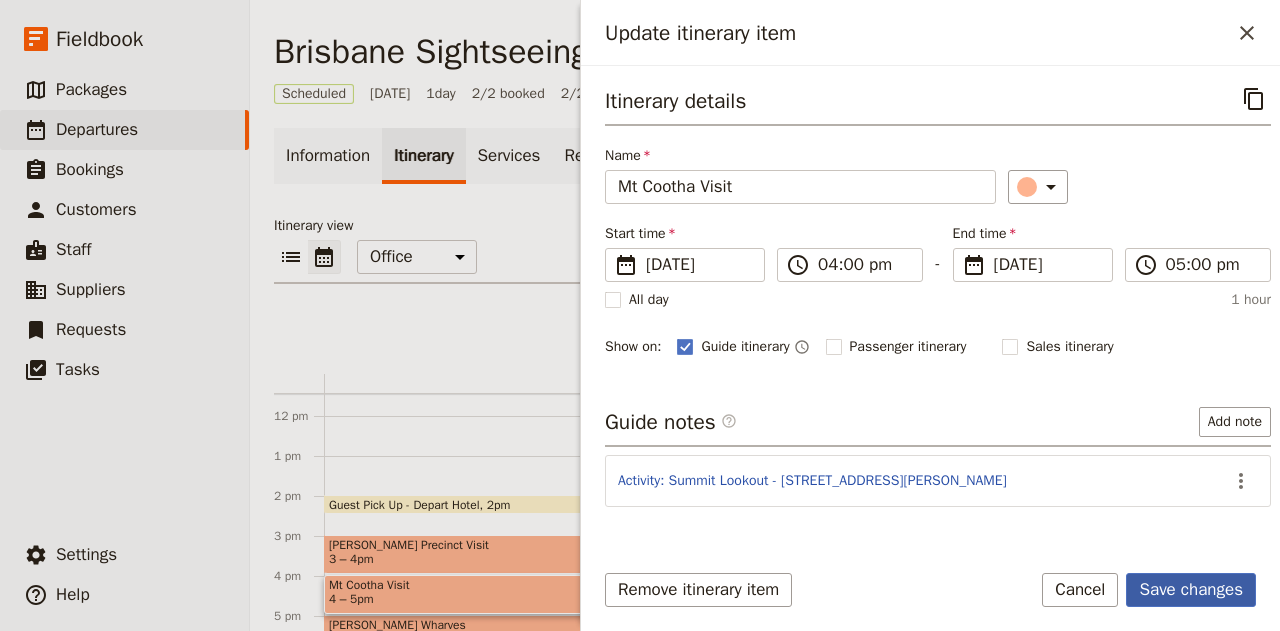 click on "Save changes" at bounding box center (1191, 590) 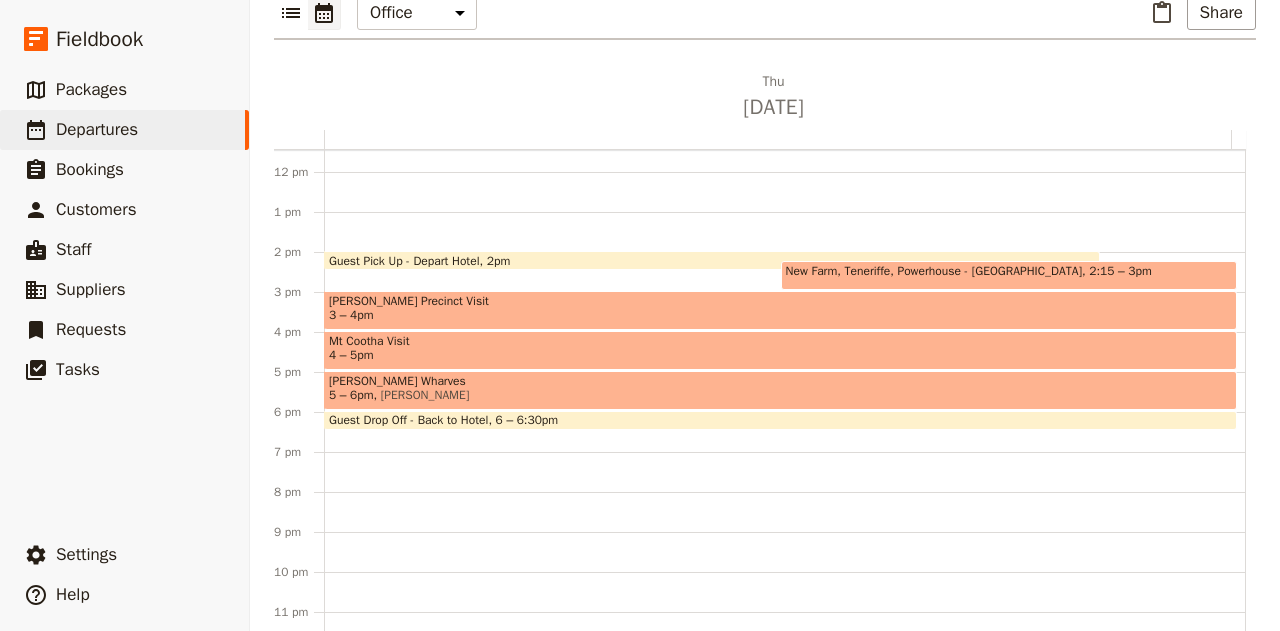scroll, scrollTop: 243, scrollLeft: 0, axis: vertical 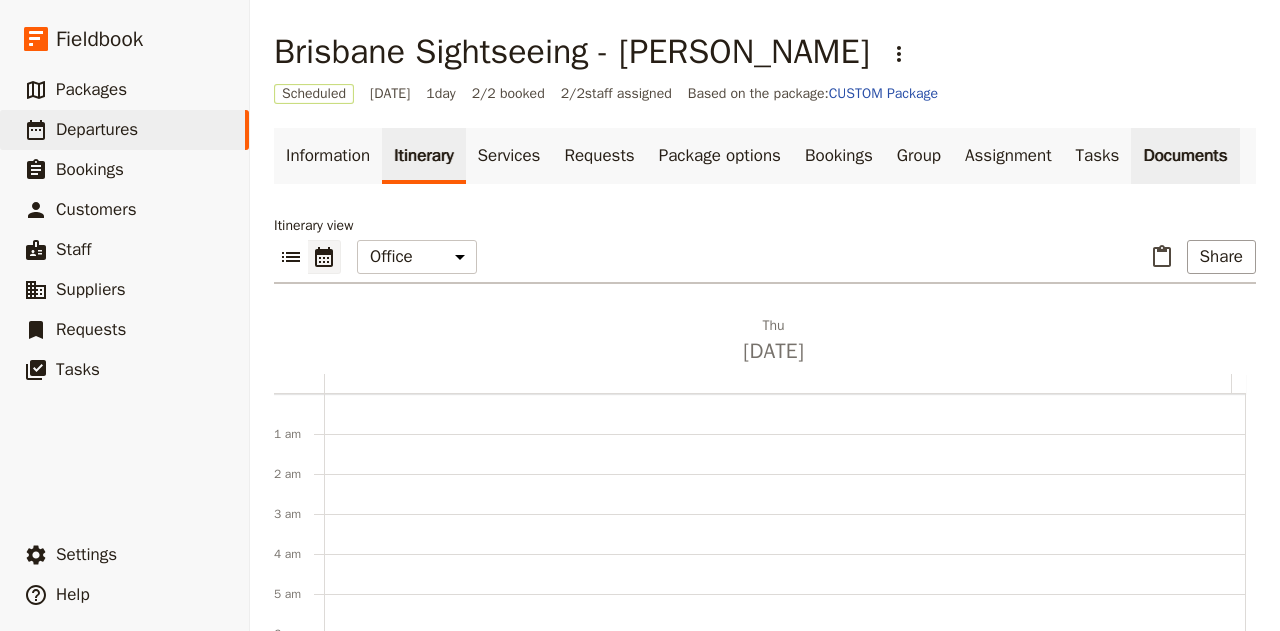 click on "Documents" at bounding box center [1185, 156] 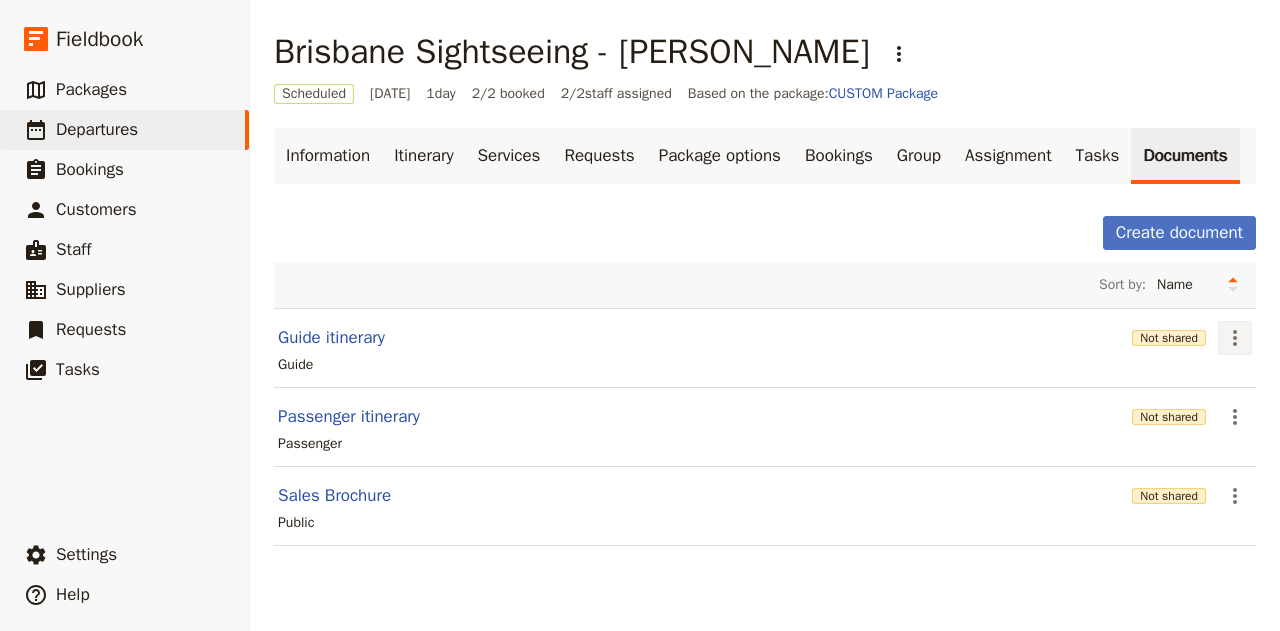 click 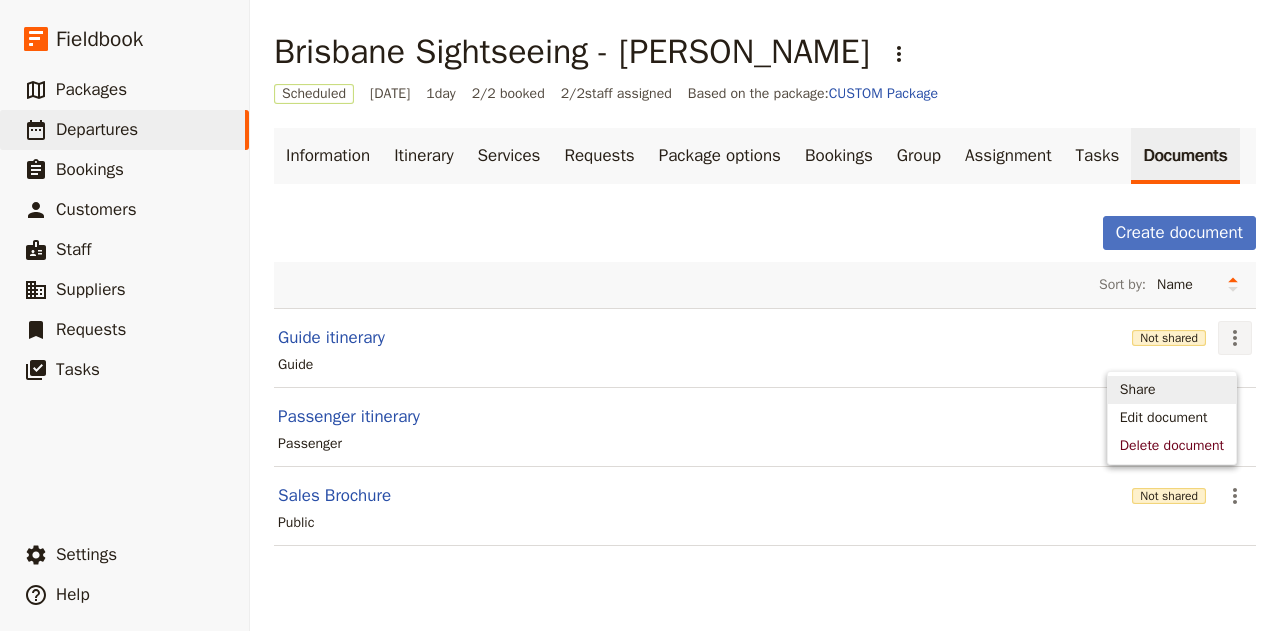 click on "Share" at bounding box center [1138, 390] 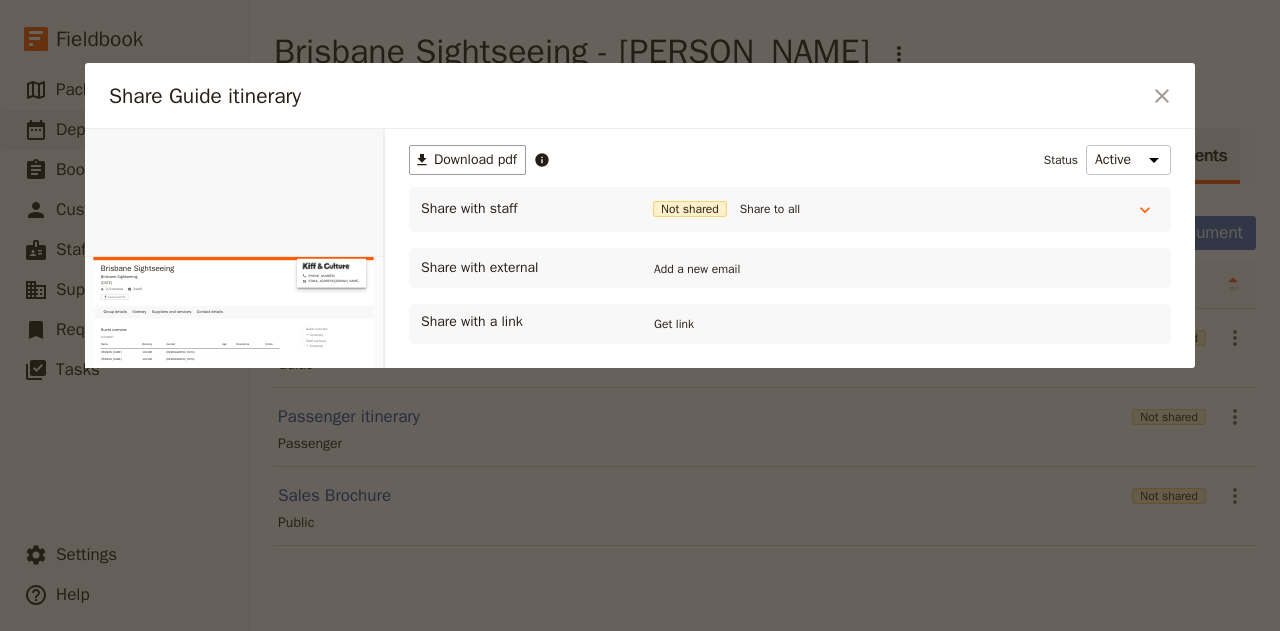 scroll, scrollTop: 0, scrollLeft: 0, axis: both 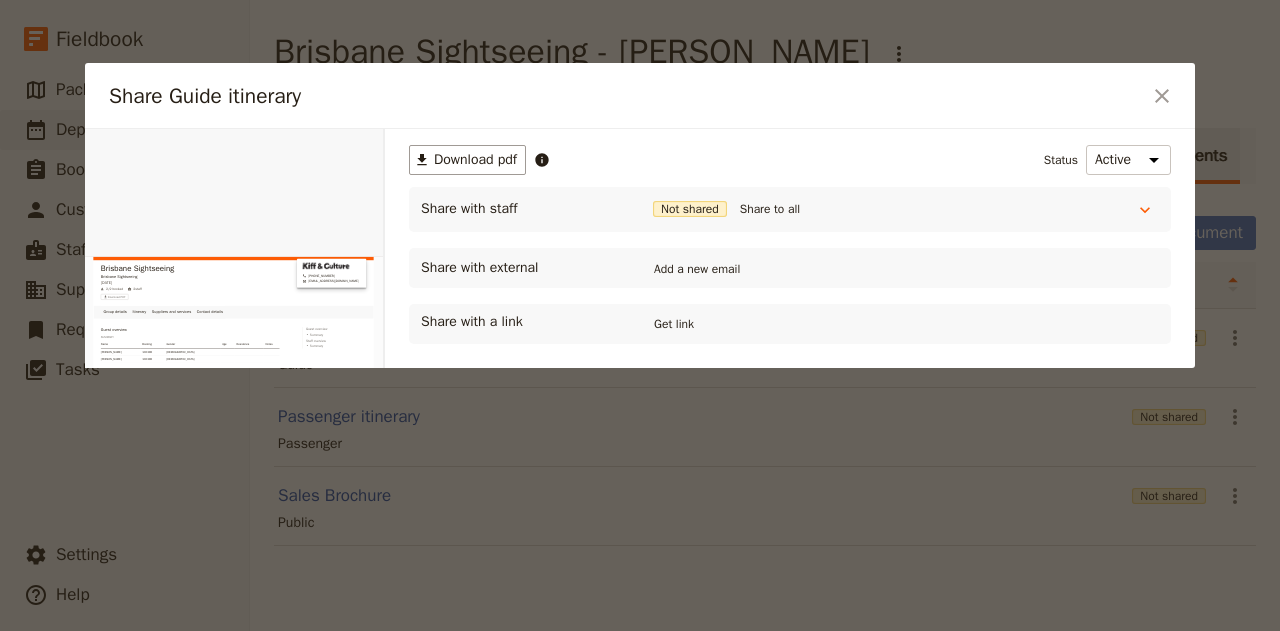 click on "​ Download pdf Status Active Inactive Share with staff Not shared Share to all Guide ([PERSON_NAME]) [PERSON_NAME][EMAIL_ADDRESS][DOMAIN_NAME] Not shared Share Vehicle (Hertz) Not shared Add email Share with external Add a new email Share with a link Get link" at bounding box center [790, 244] 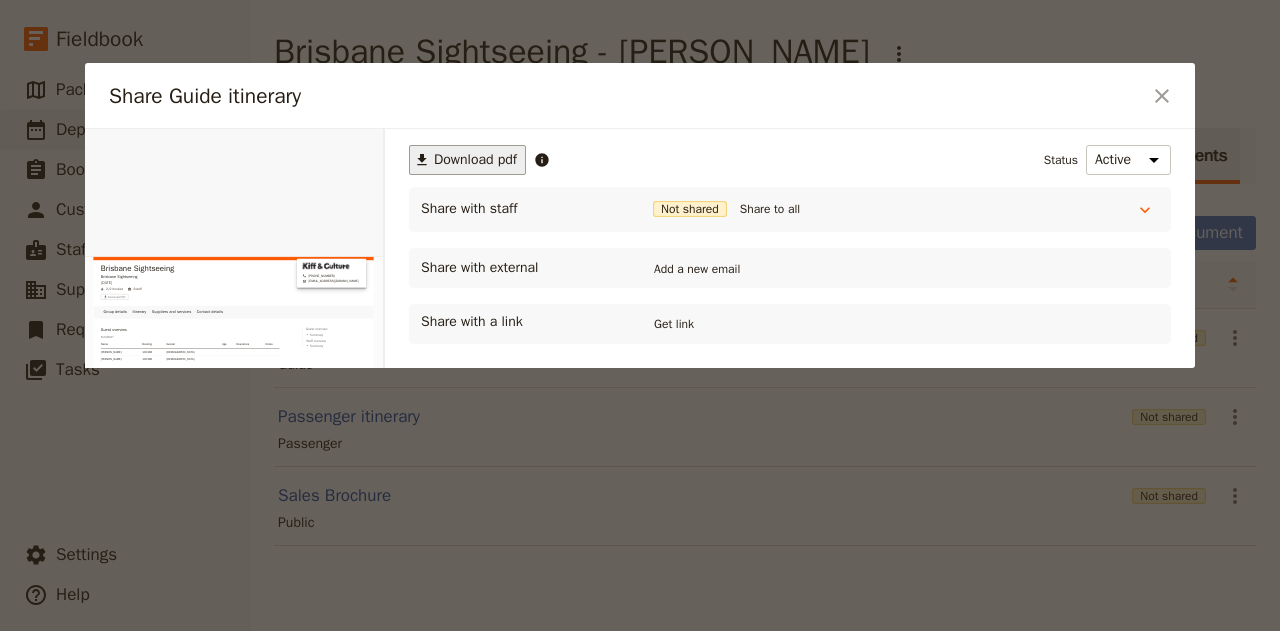 click on "Download pdf" at bounding box center (475, 160) 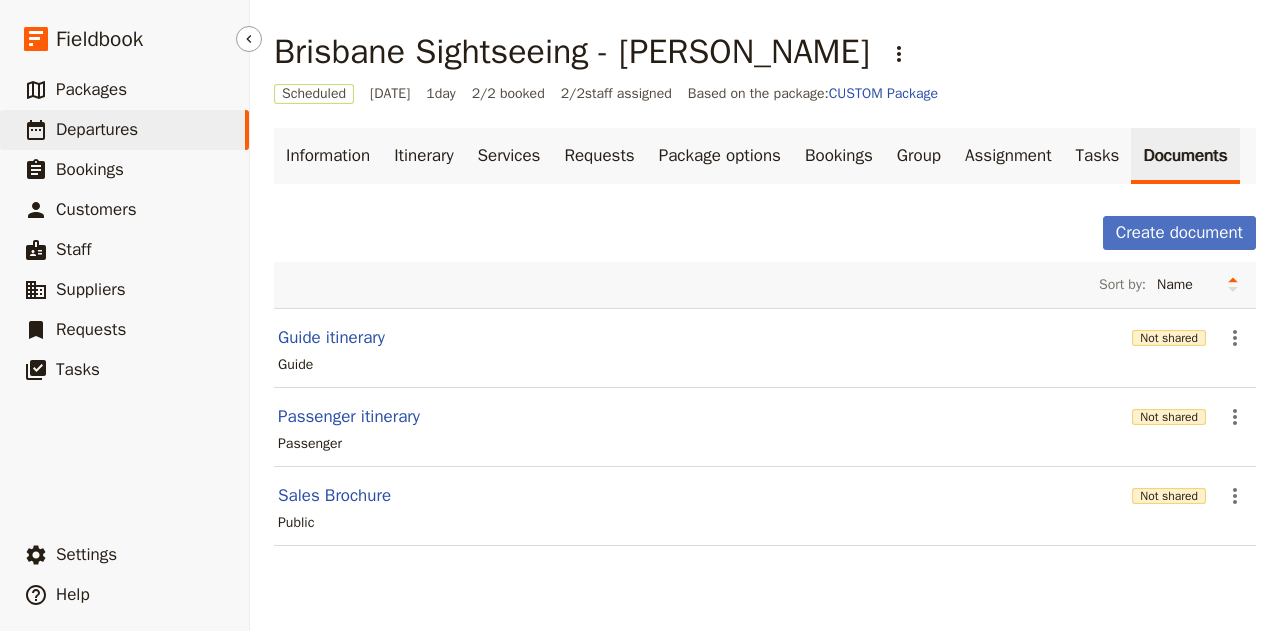 click on "Departures" at bounding box center [97, 129] 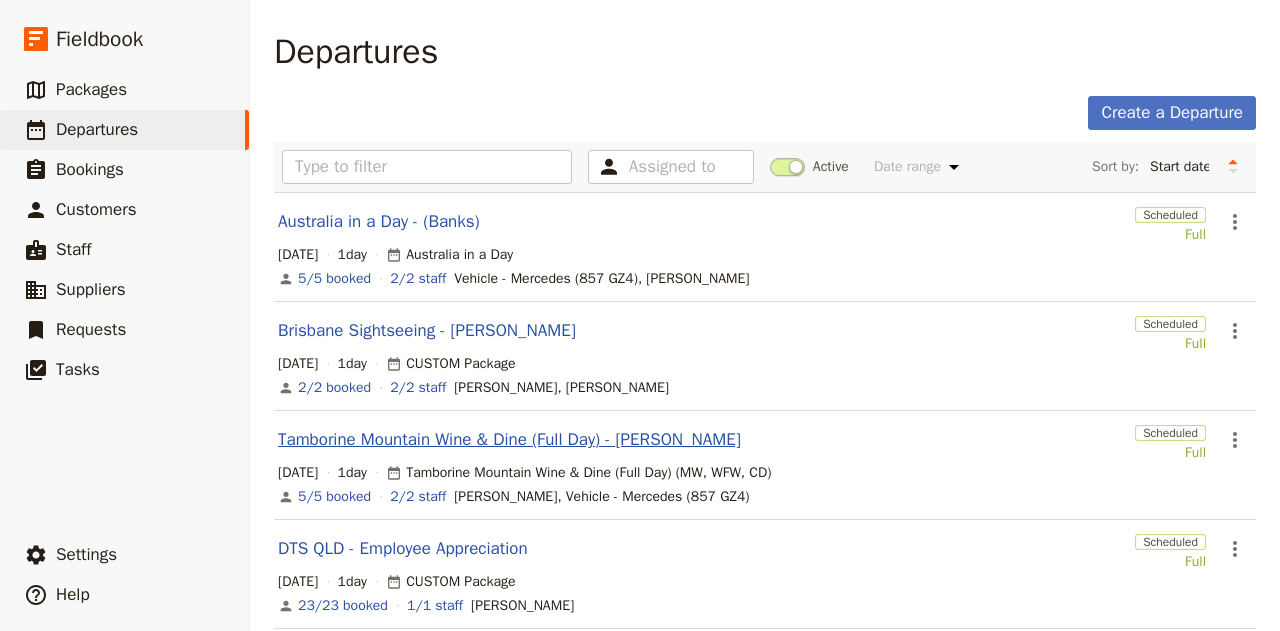 click on "Tamborine Mountain Wine & Dine (Full Day) - [PERSON_NAME]" at bounding box center [509, 440] 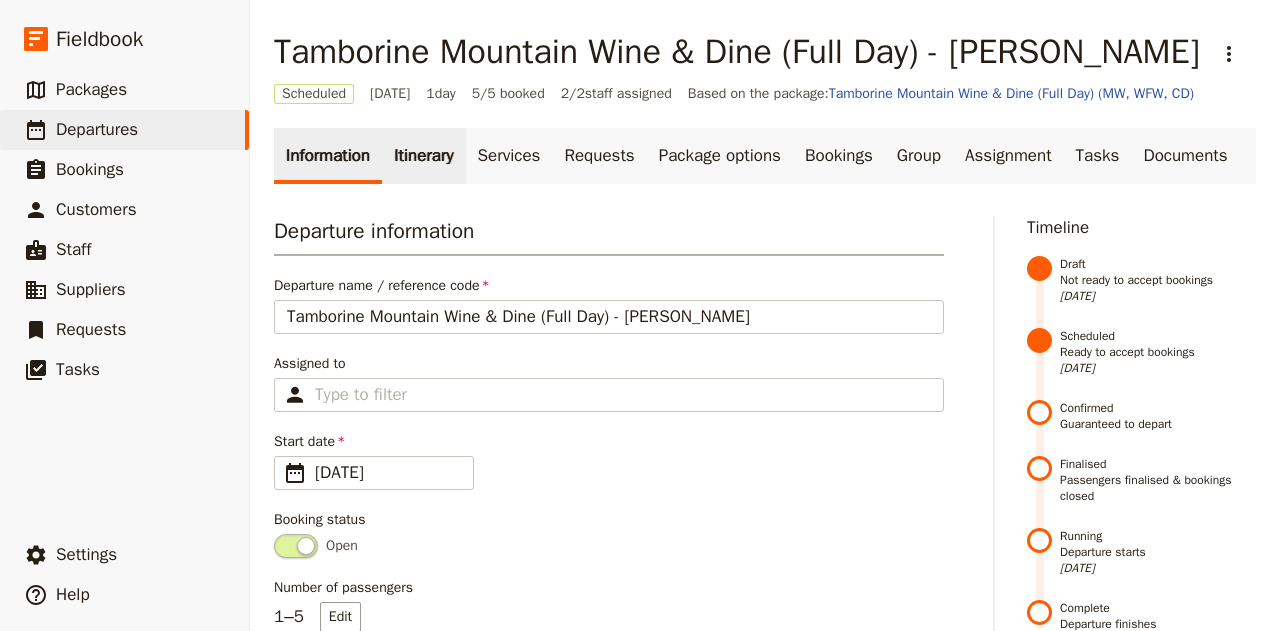 click on "Itinerary" at bounding box center (423, 156) 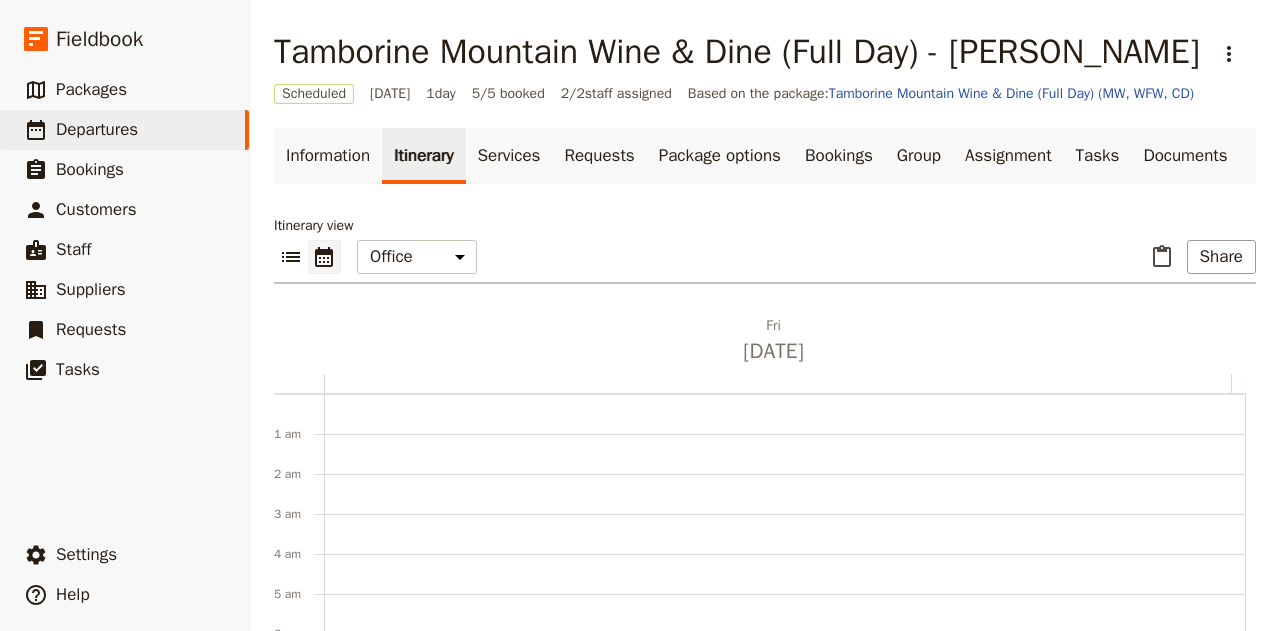 scroll, scrollTop: 260, scrollLeft: 0, axis: vertical 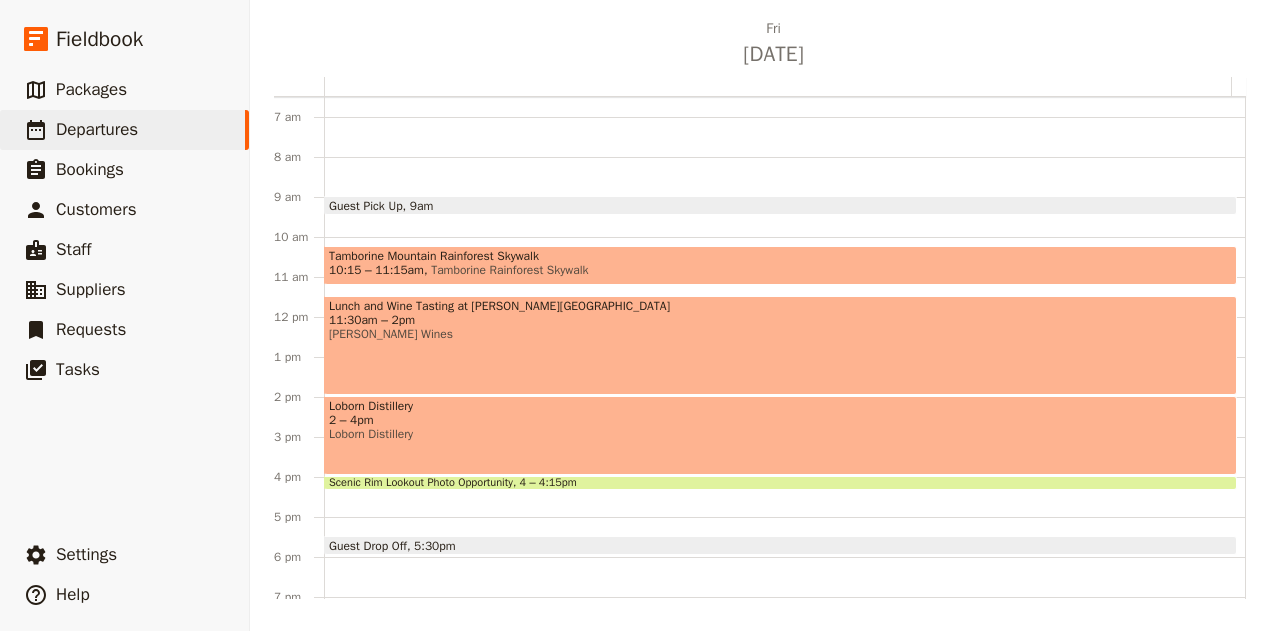 click on "Lunch and Wine Tasting at [PERSON_NAME][GEOGRAPHIC_DATA] 11:30am – 2pm [PERSON_NAME] Wines" at bounding box center [780, 345] 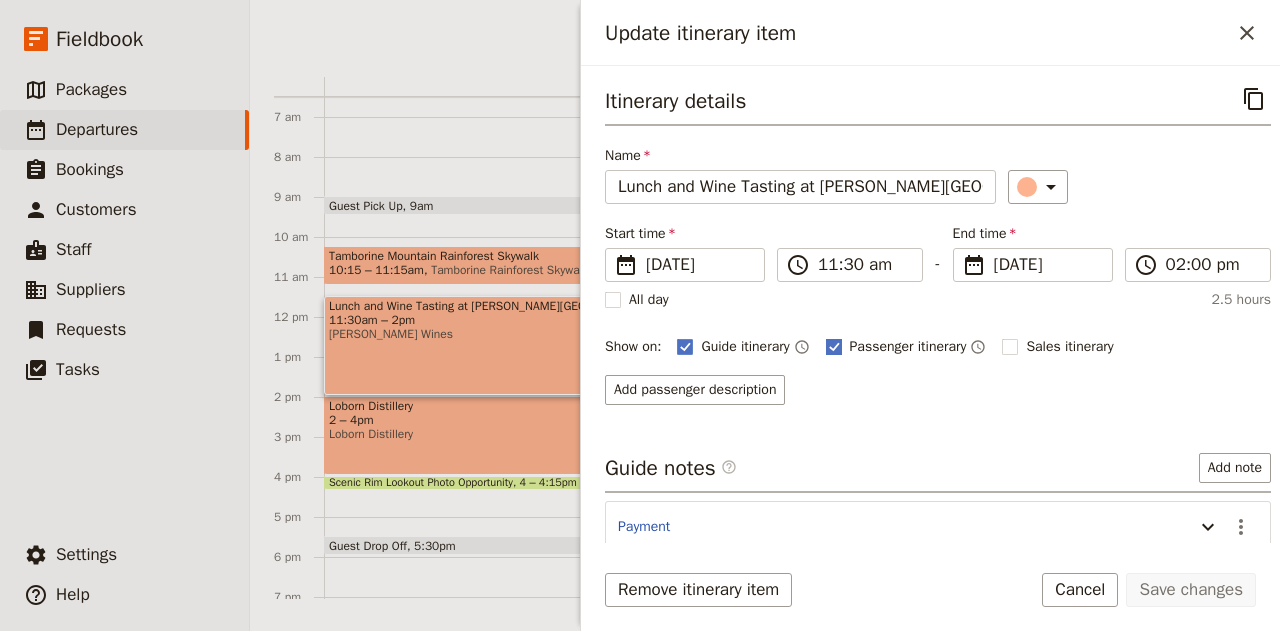 click 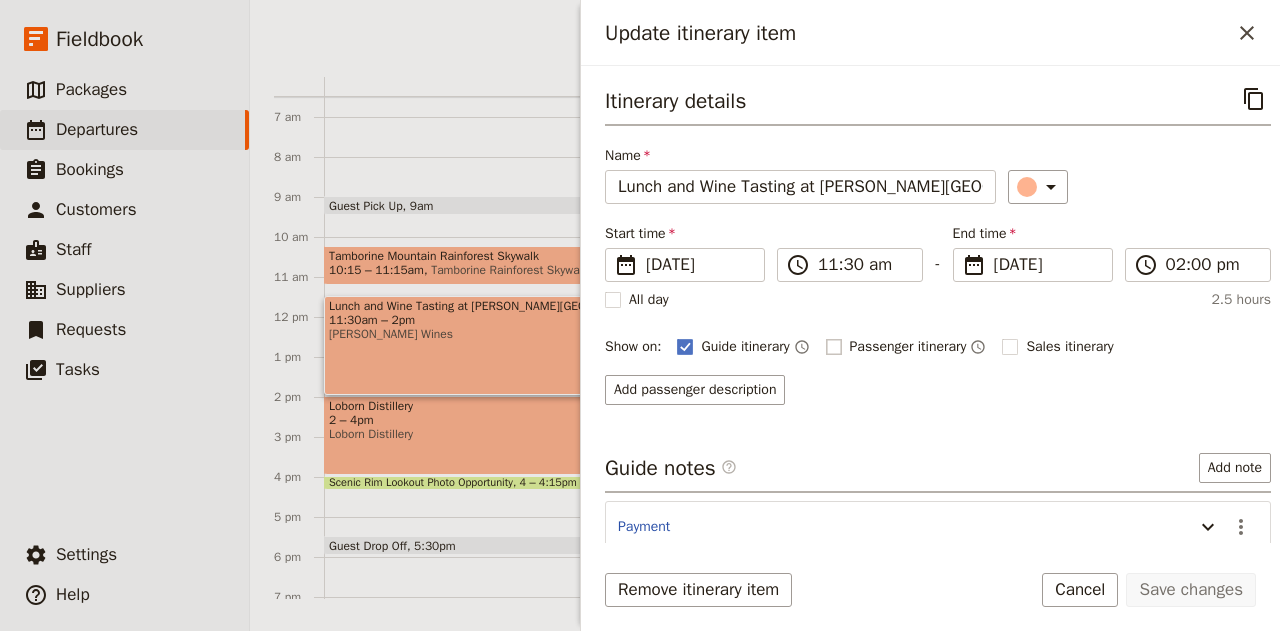 checkbox on "false" 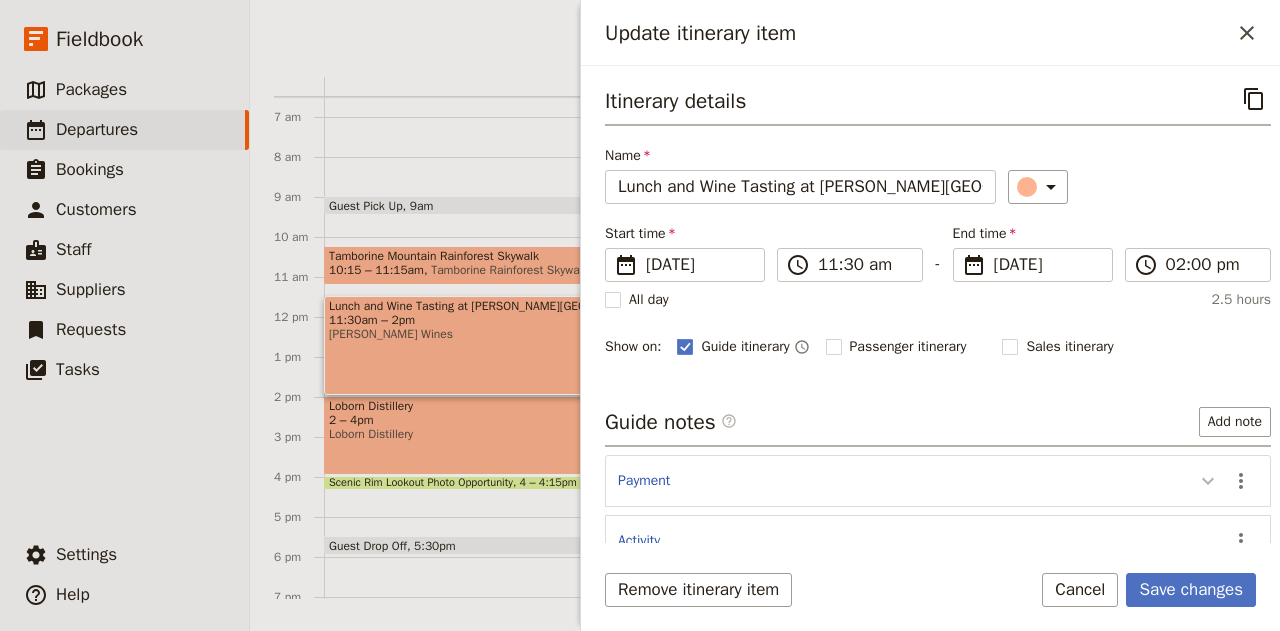 click 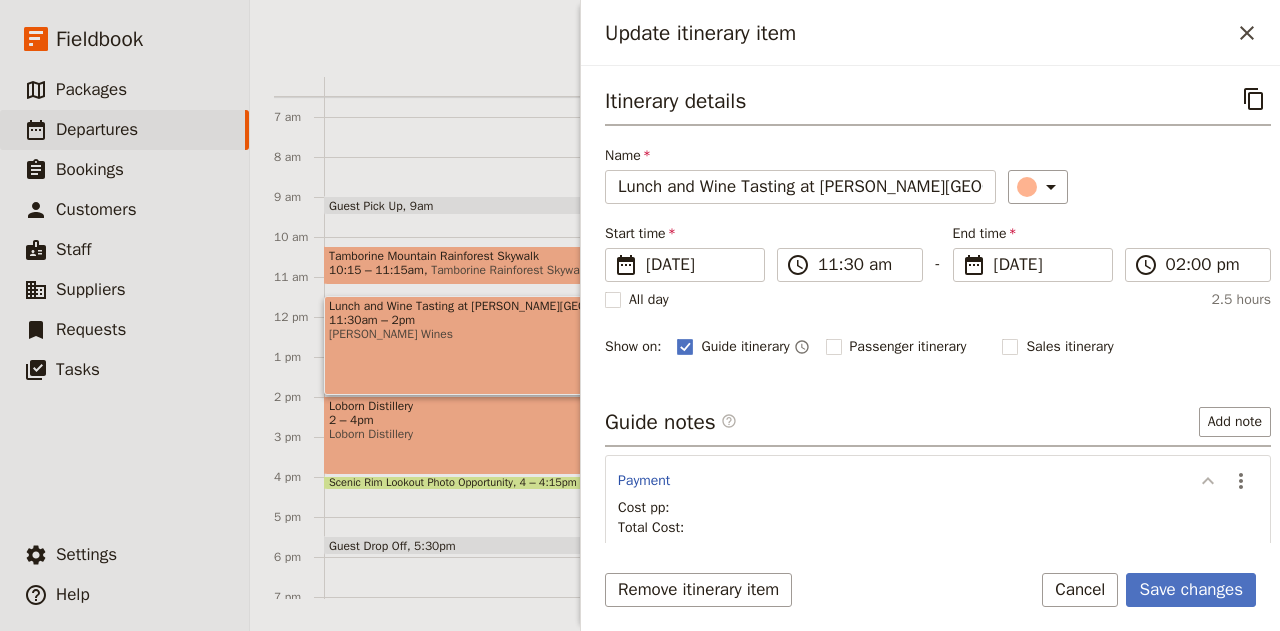 click 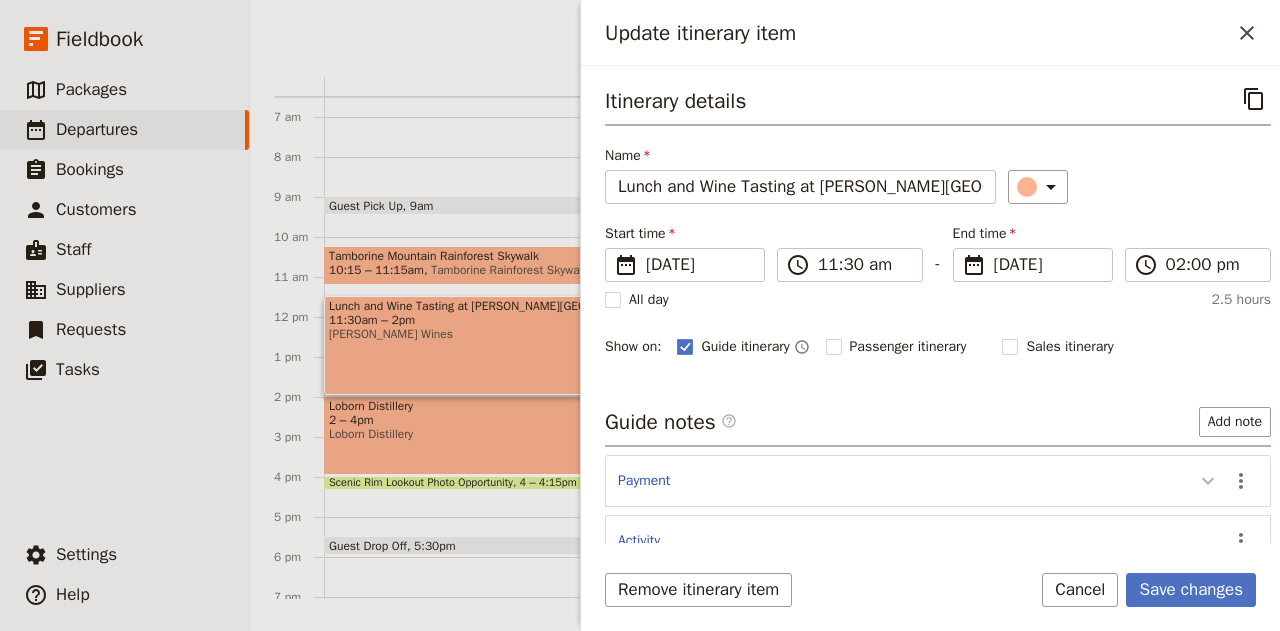 click 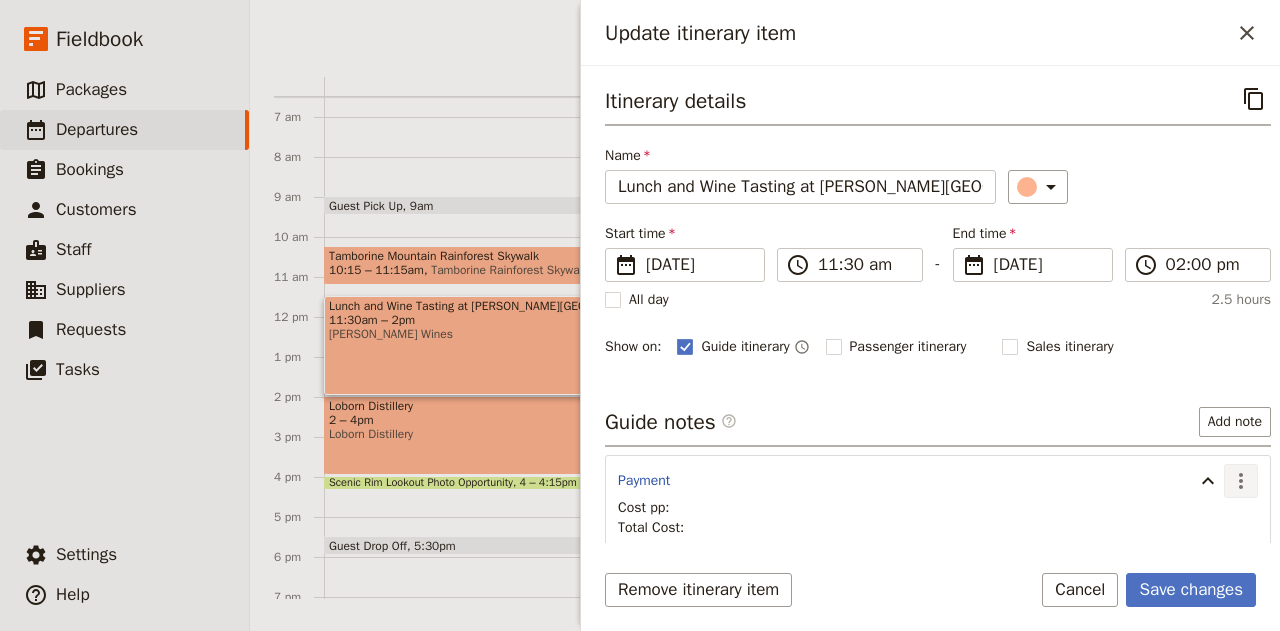 click 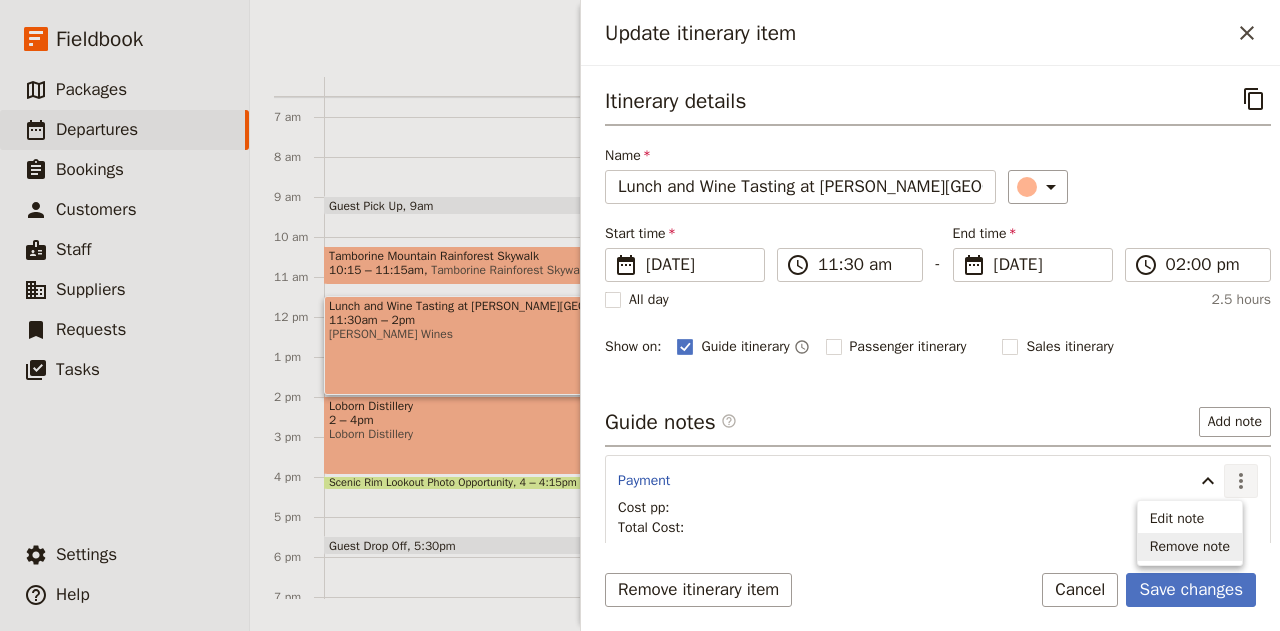 click on "Remove note" at bounding box center [1190, 547] 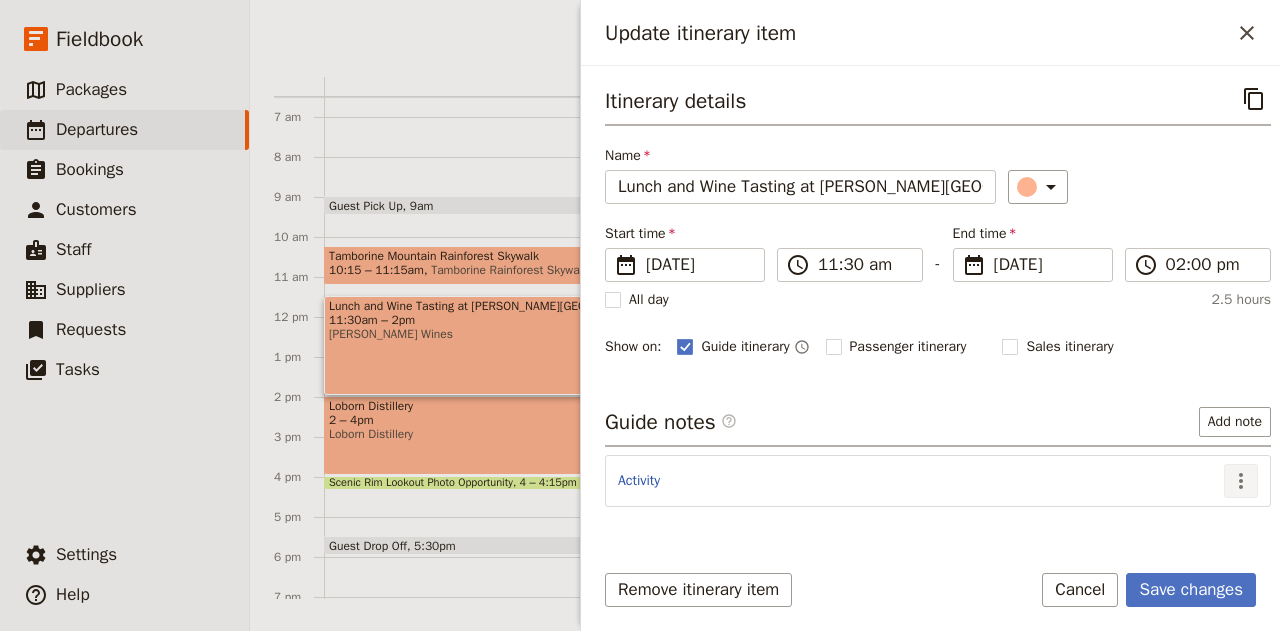click on "​" at bounding box center (1241, 481) 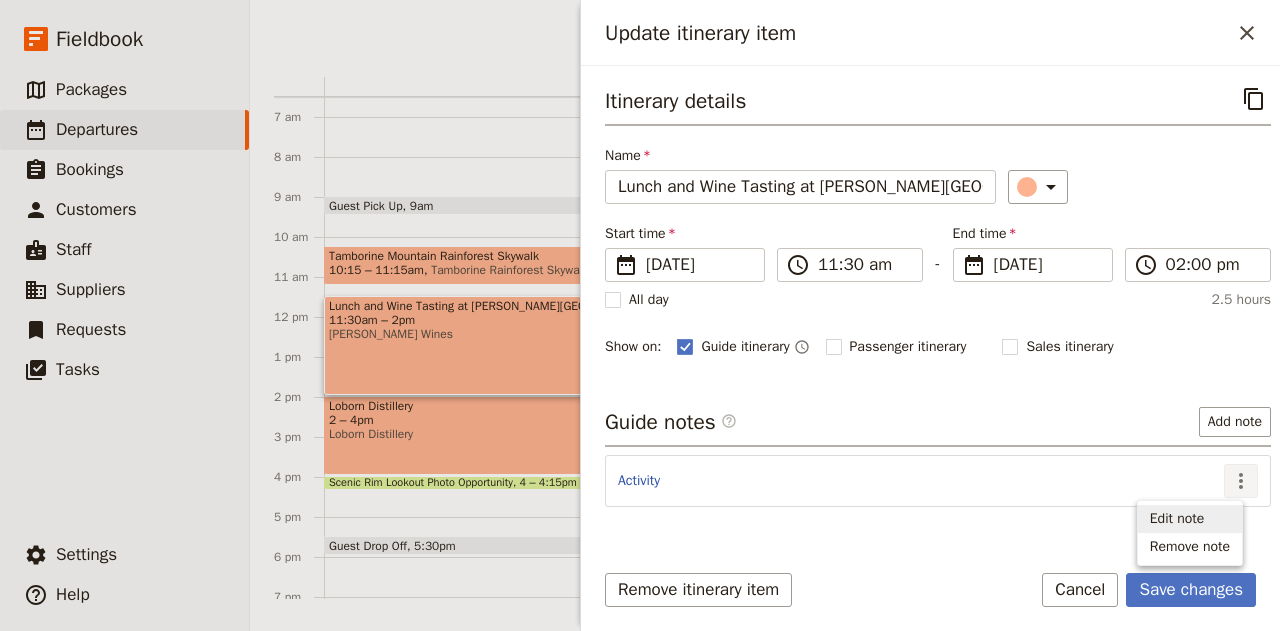 click on "​" at bounding box center [1241, 481] 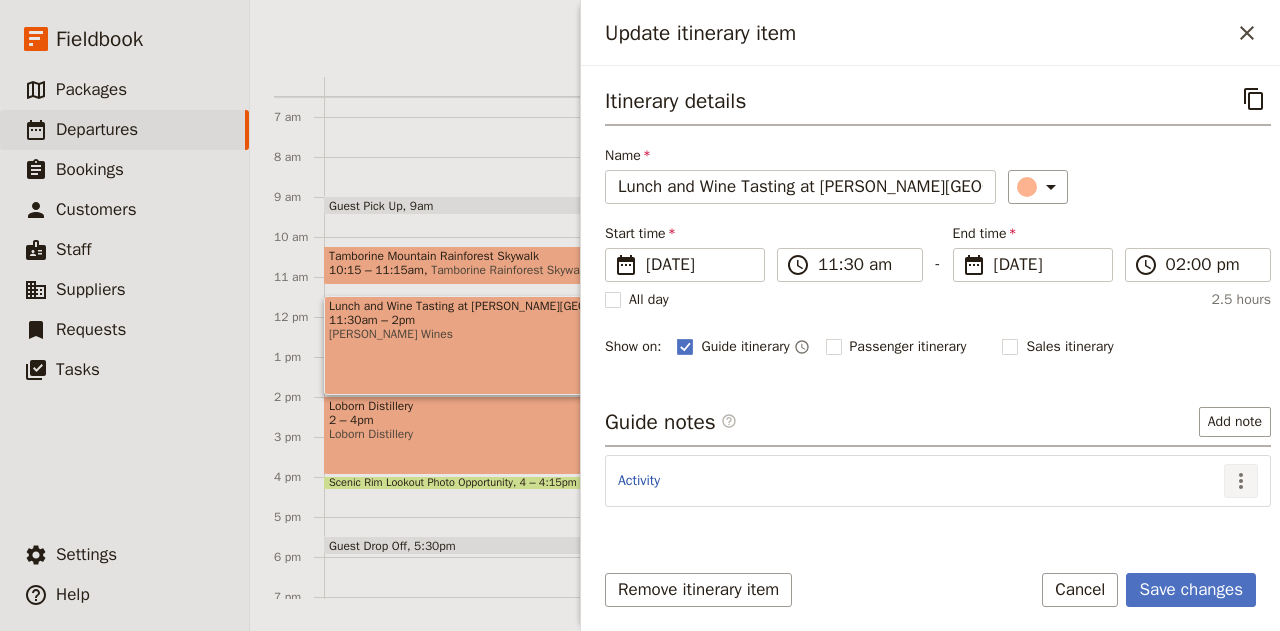 click 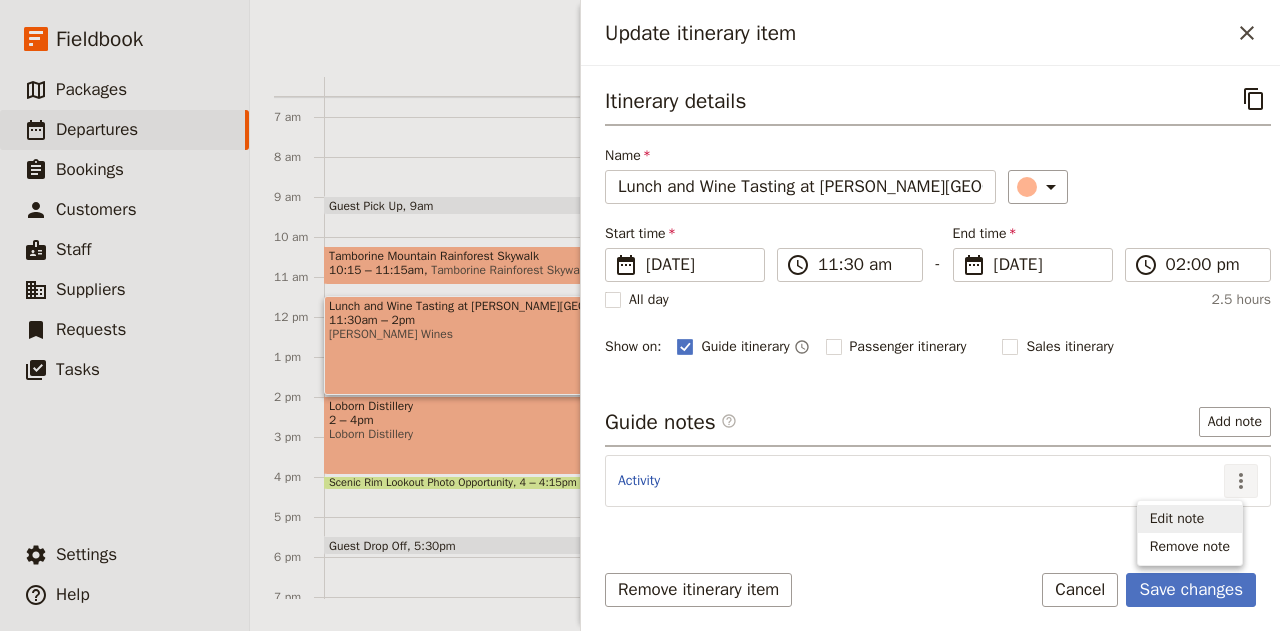 click on "Edit note" at bounding box center (1177, 519) 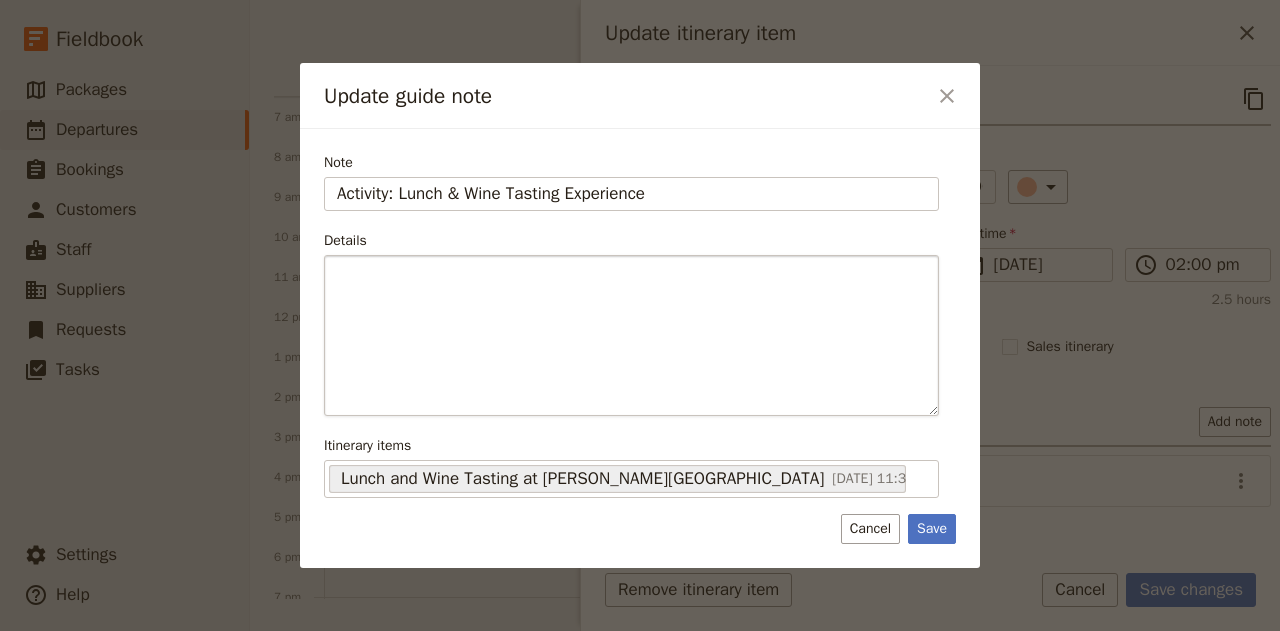 type on "Activity: Lunch & Wine Tasting Experience" 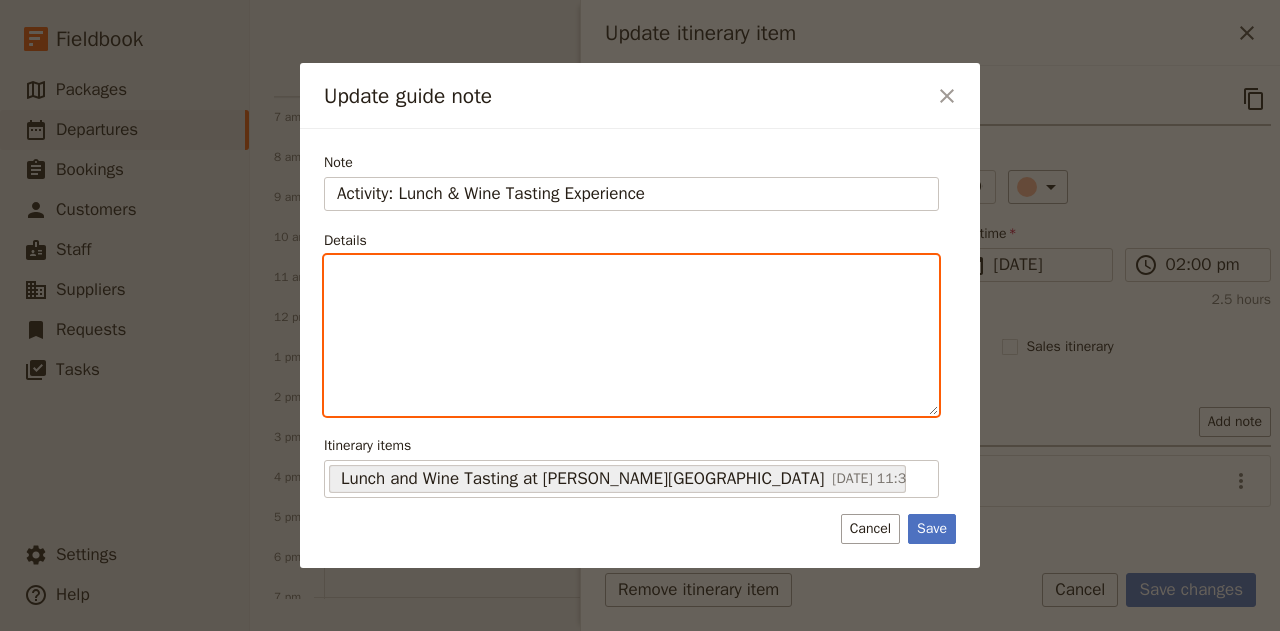 click at bounding box center (631, 335) 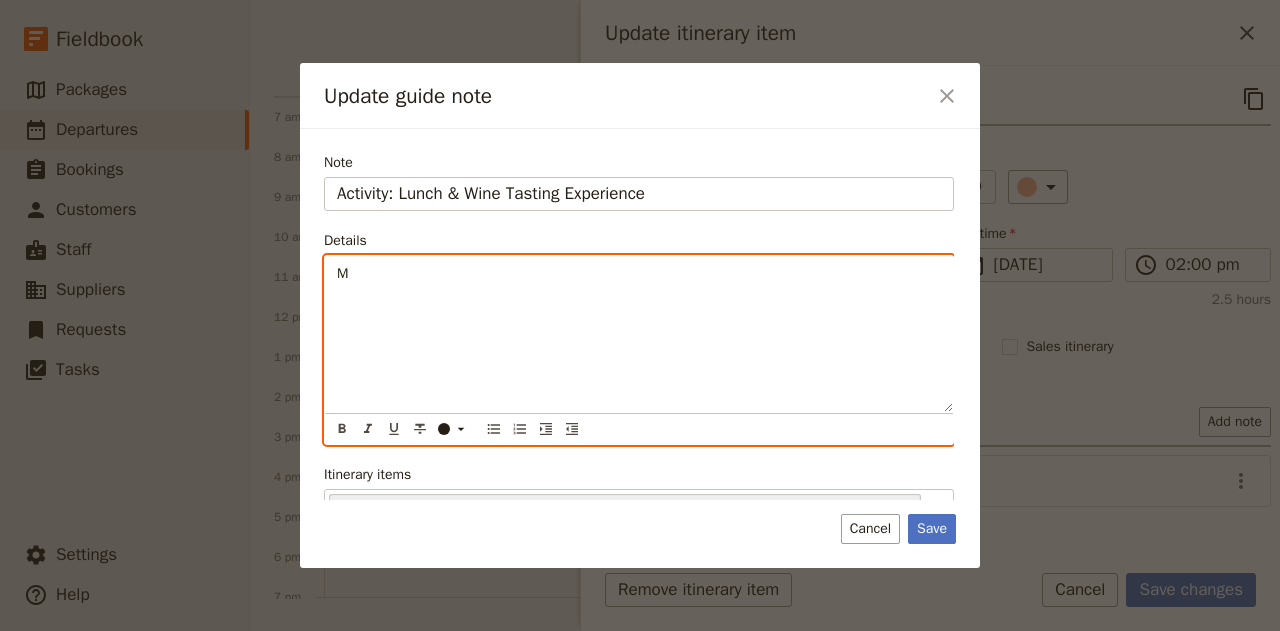 type 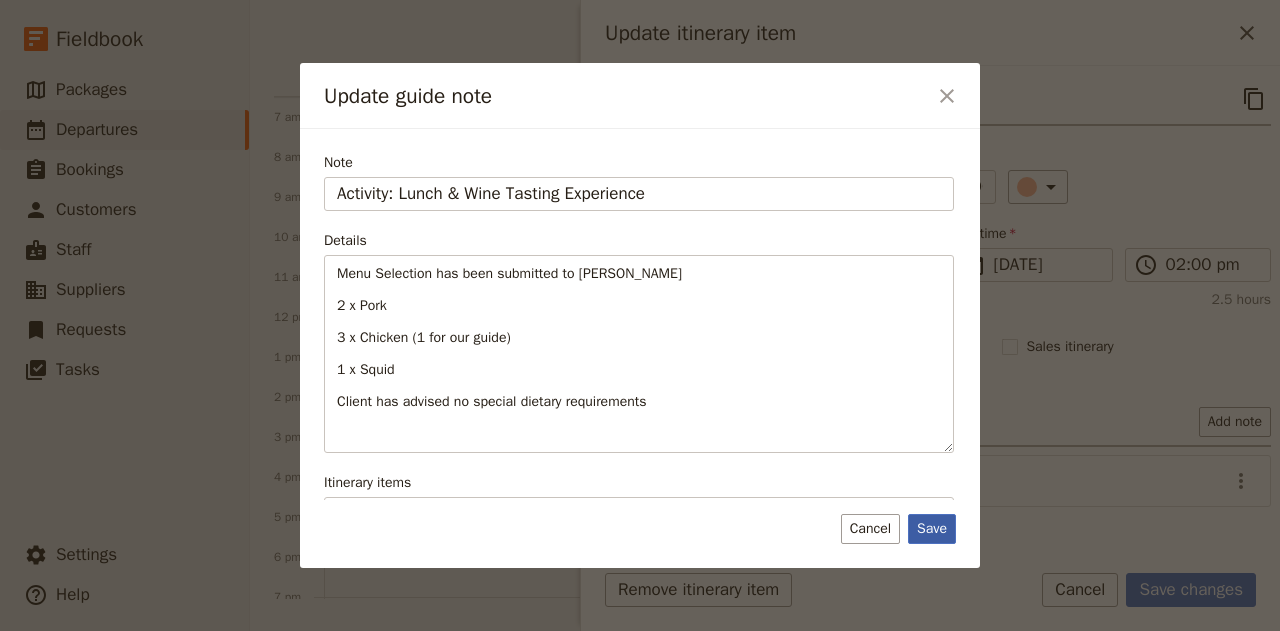 click on "Save" at bounding box center [932, 529] 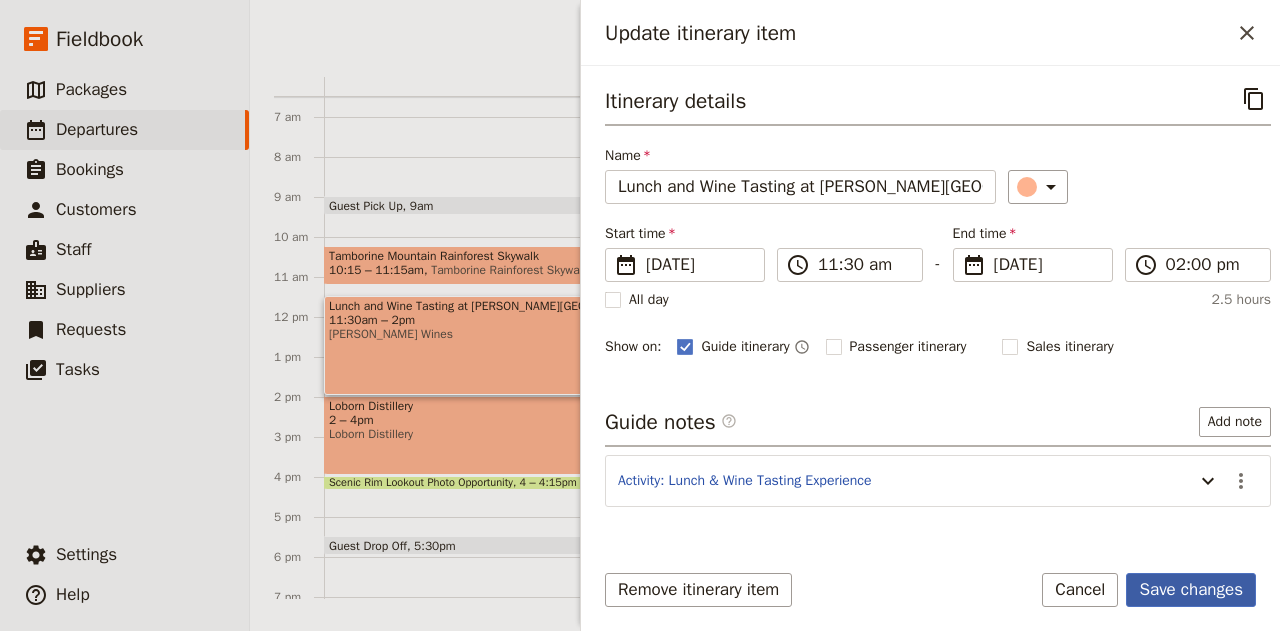 click on "Save changes" at bounding box center [1191, 590] 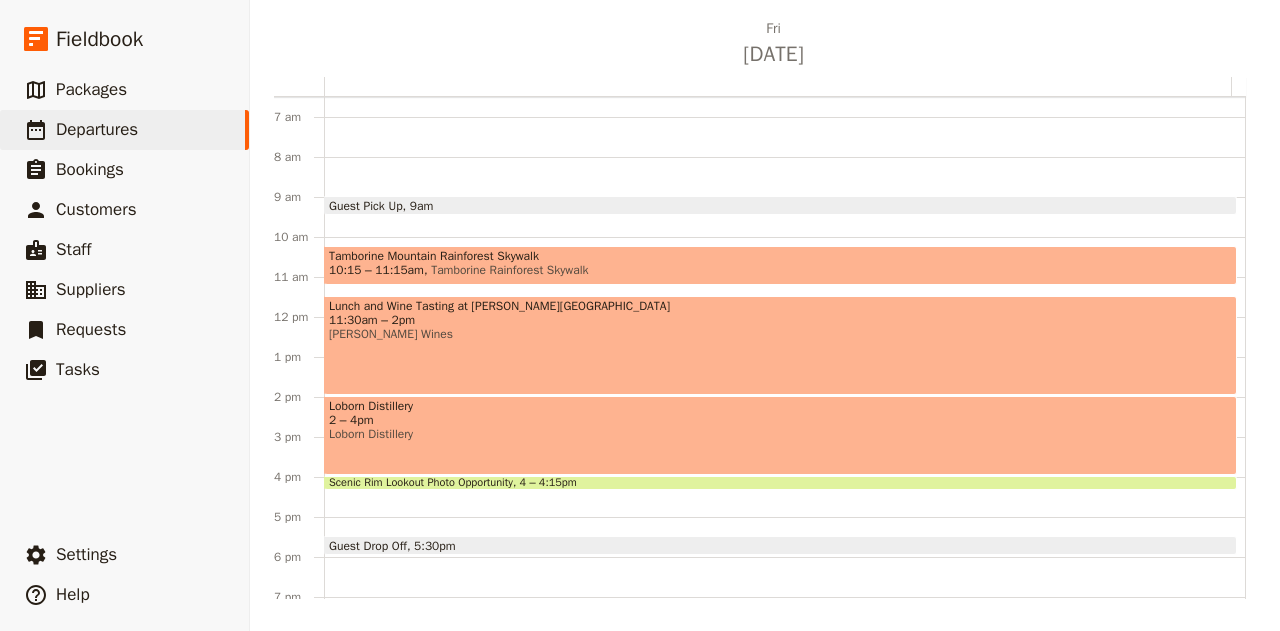 scroll, scrollTop: 0, scrollLeft: 0, axis: both 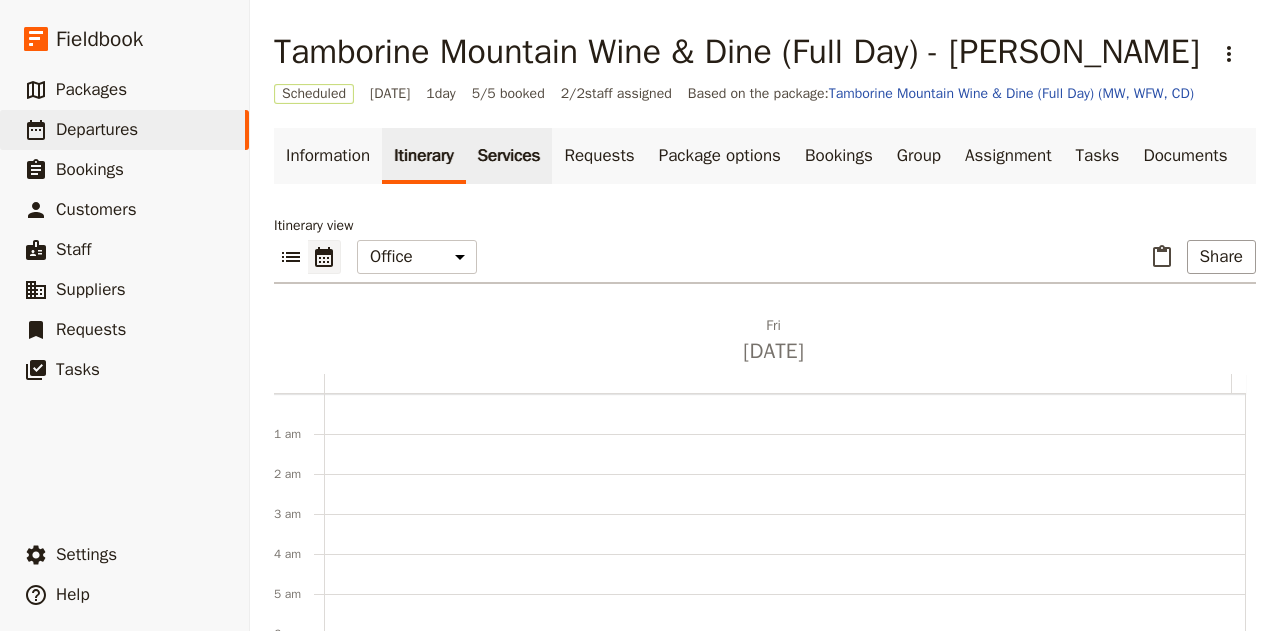 click on "Services" at bounding box center (509, 156) 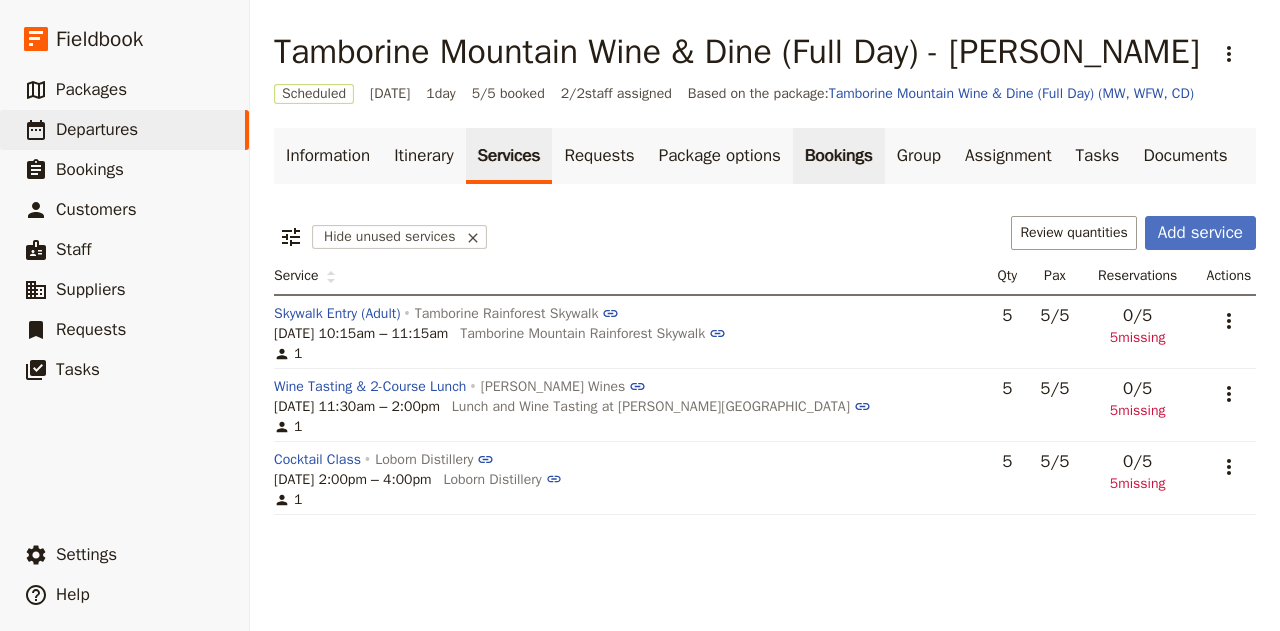 click on "Bookings" at bounding box center (839, 156) 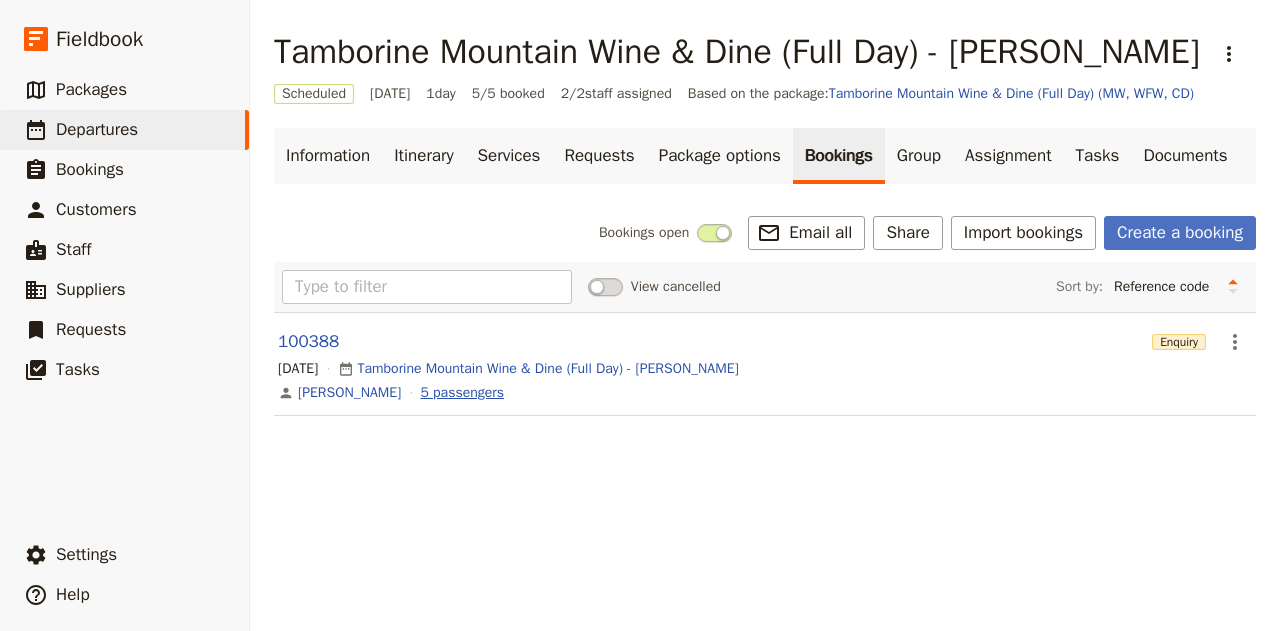 click on "5 passengers" at bounding box center (462, 393) 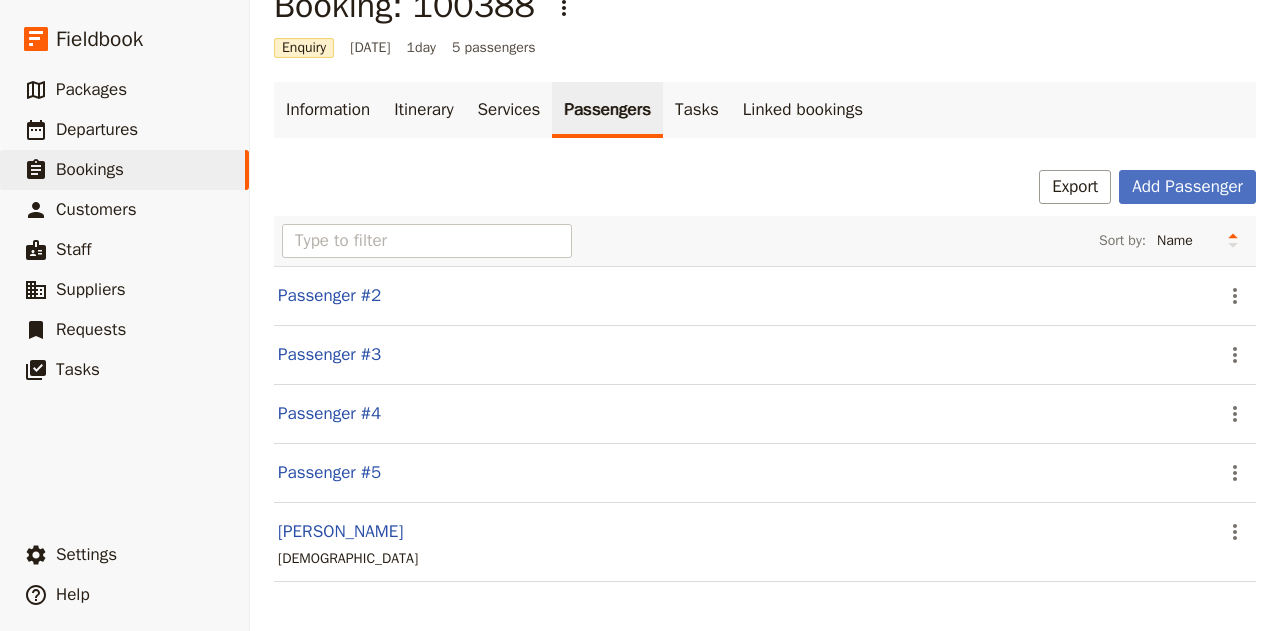 scroll, scrollTop: 45, scrollLeft: 0, axis: vertical 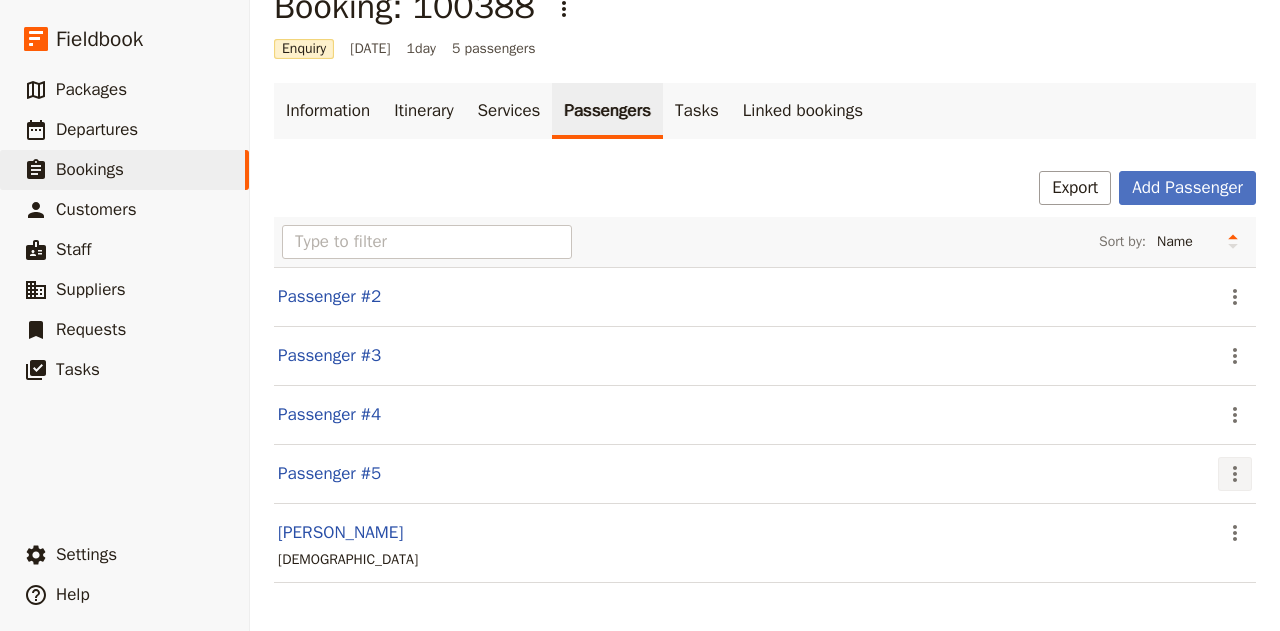 click 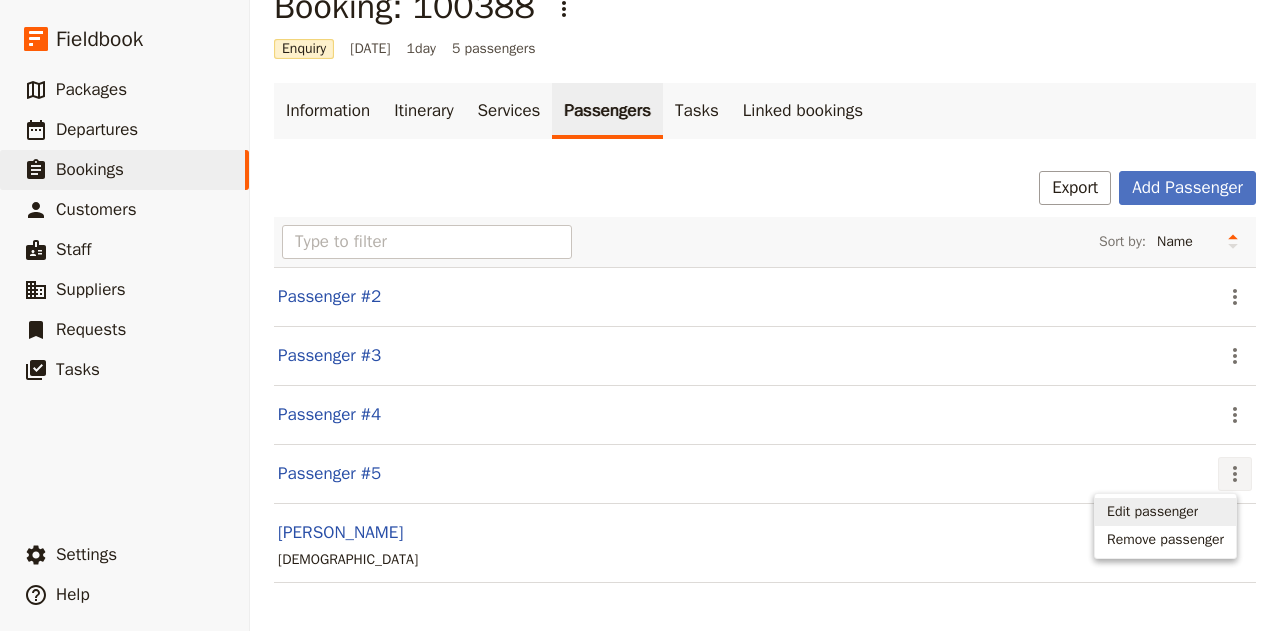 click on "Edit passenger" at bounding box center (1152, 512) 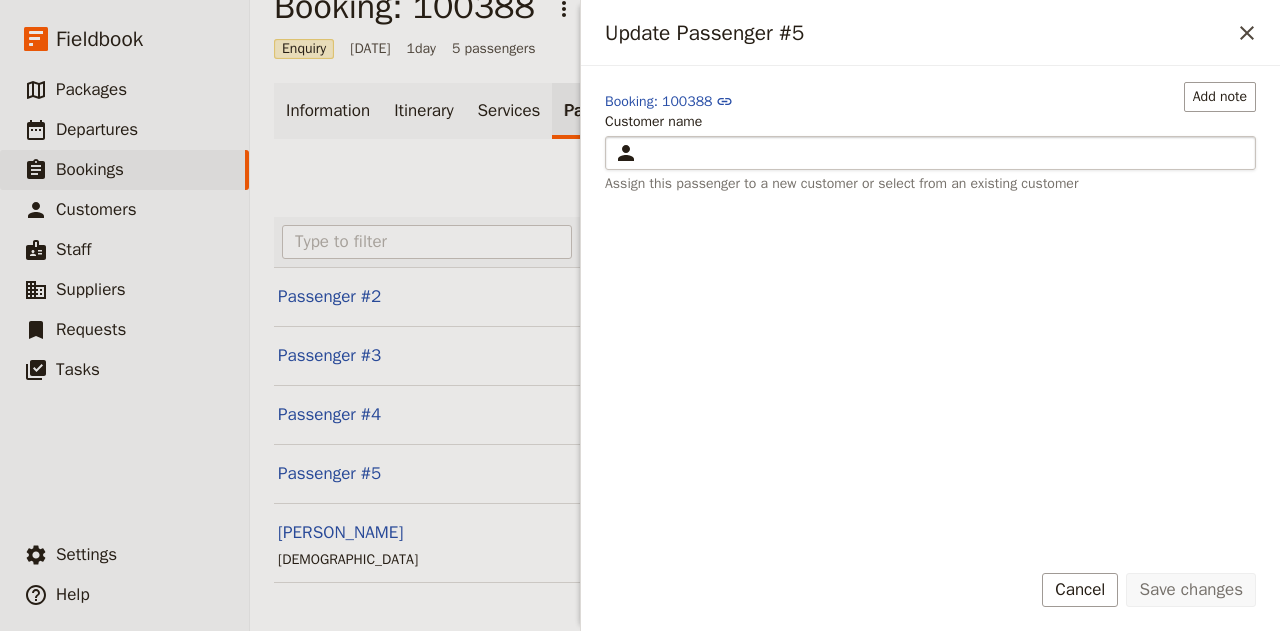 click at bounding box center (944, 153) 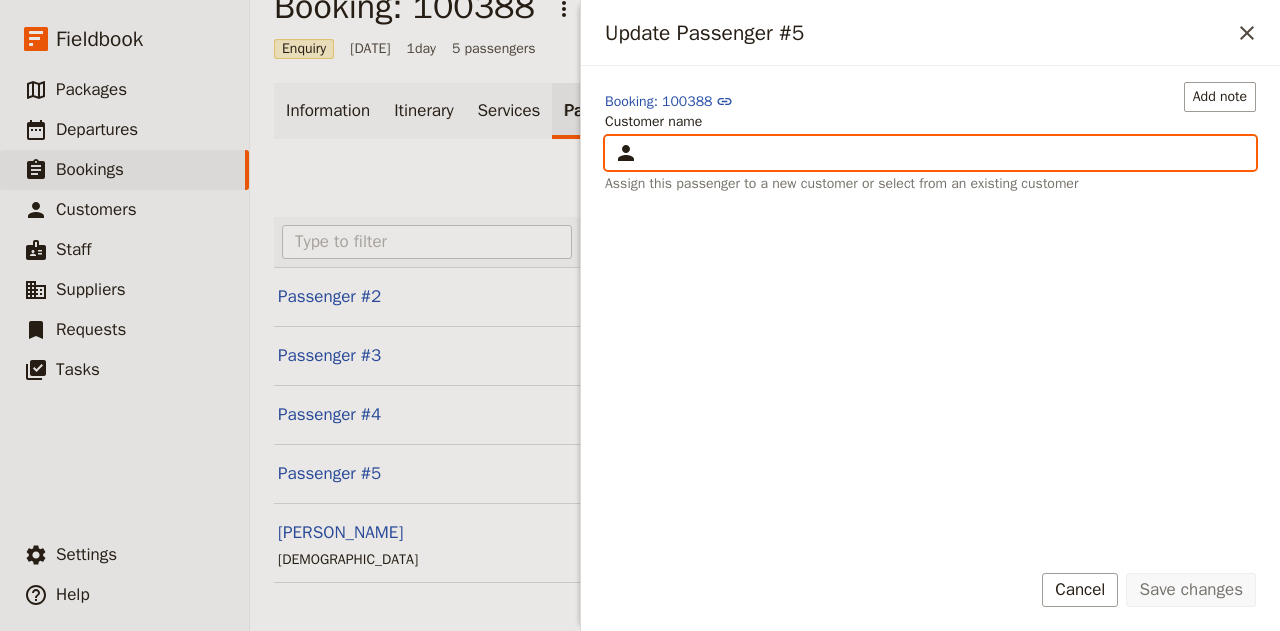 click on "Customer name ​" at bounding box center (613, 136) 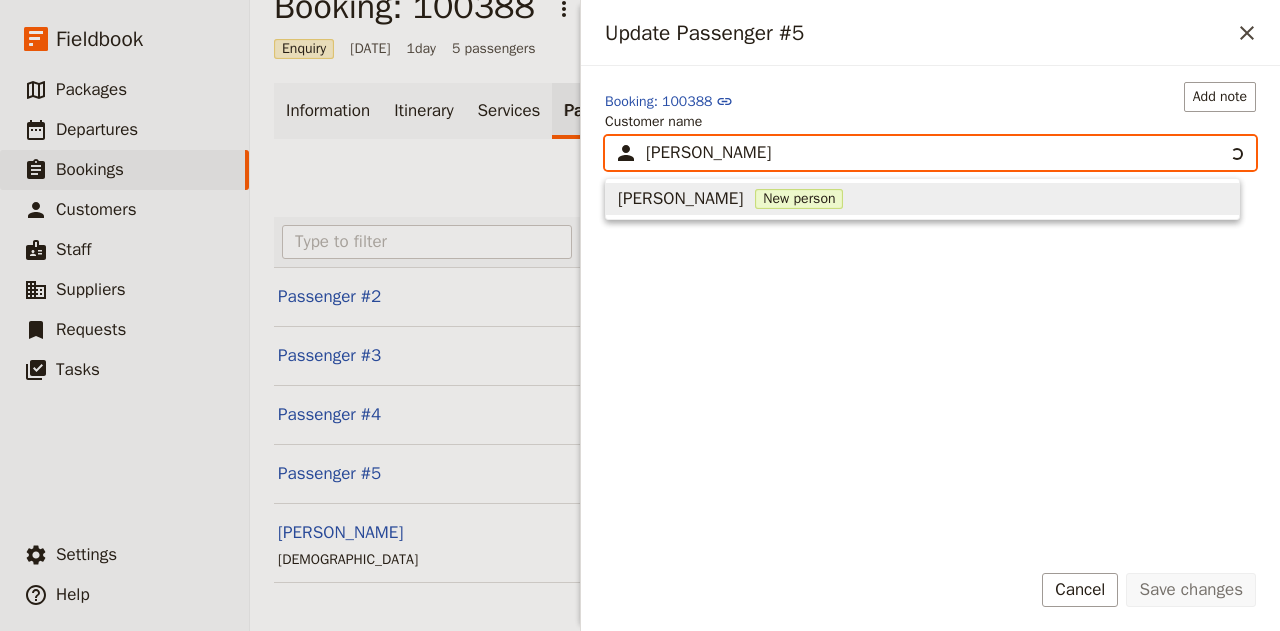 type on "[PERSON_NAME]" 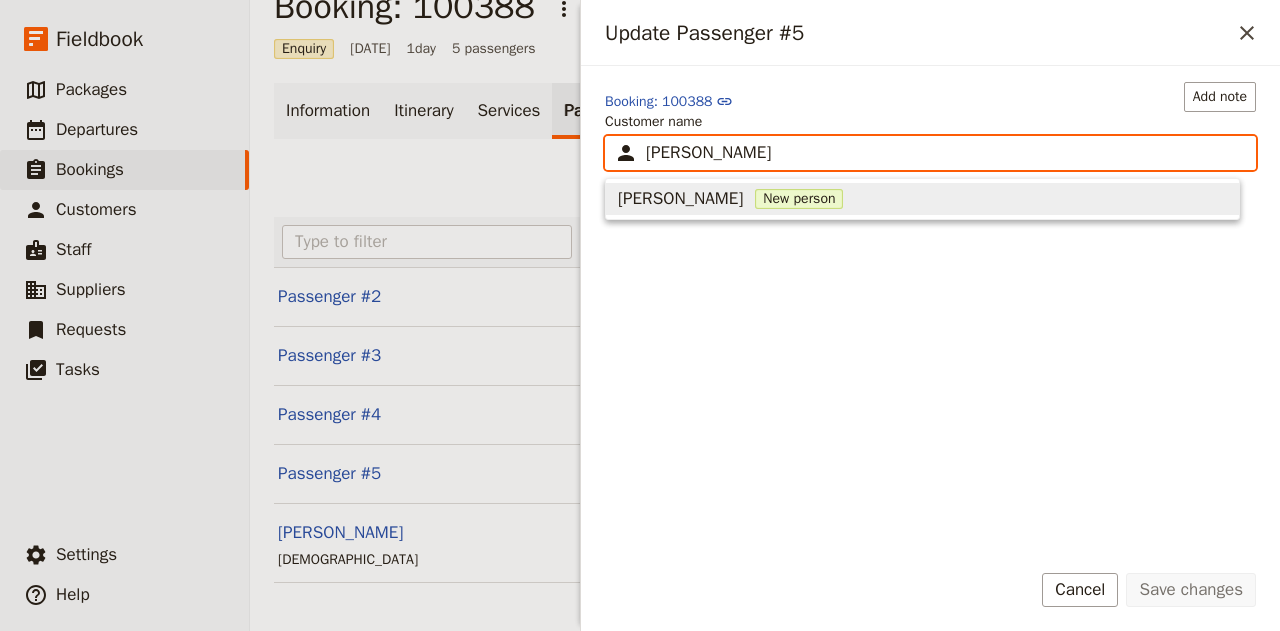 click on "New person" at bounding box center [799, 199] 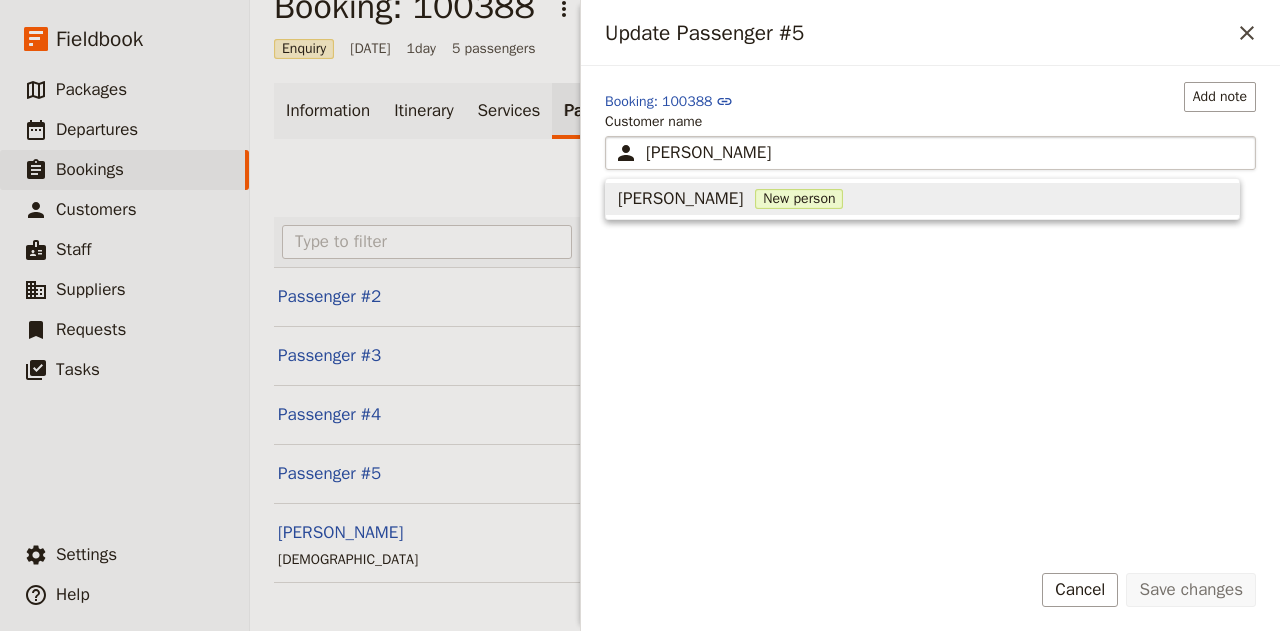 type 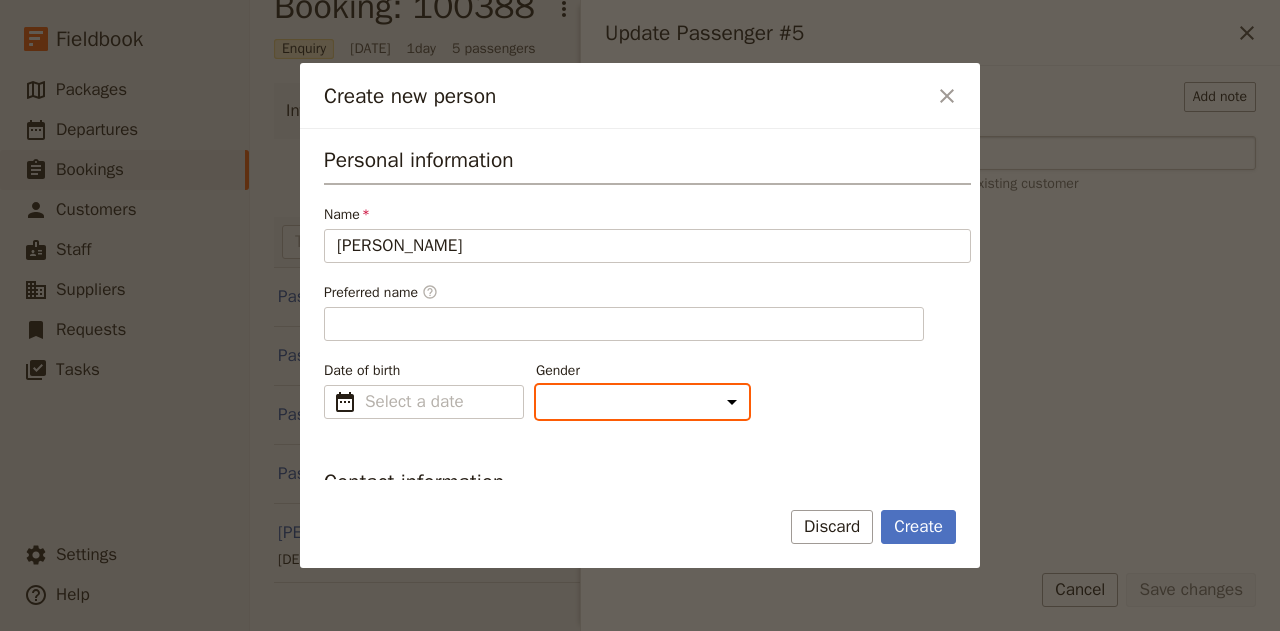 type on "Mark" 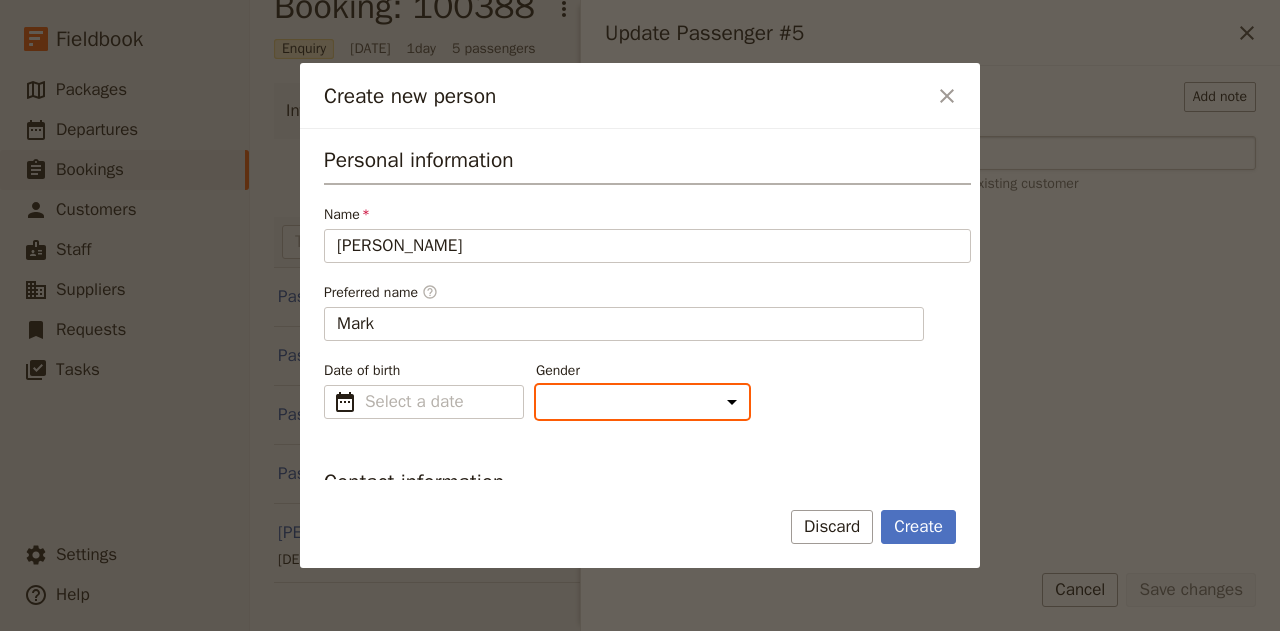 click on "[DEMOGRAPHIC_DATA] [DEMOGRAPHIC_DATA] Other" at bounding box center (642, 402) 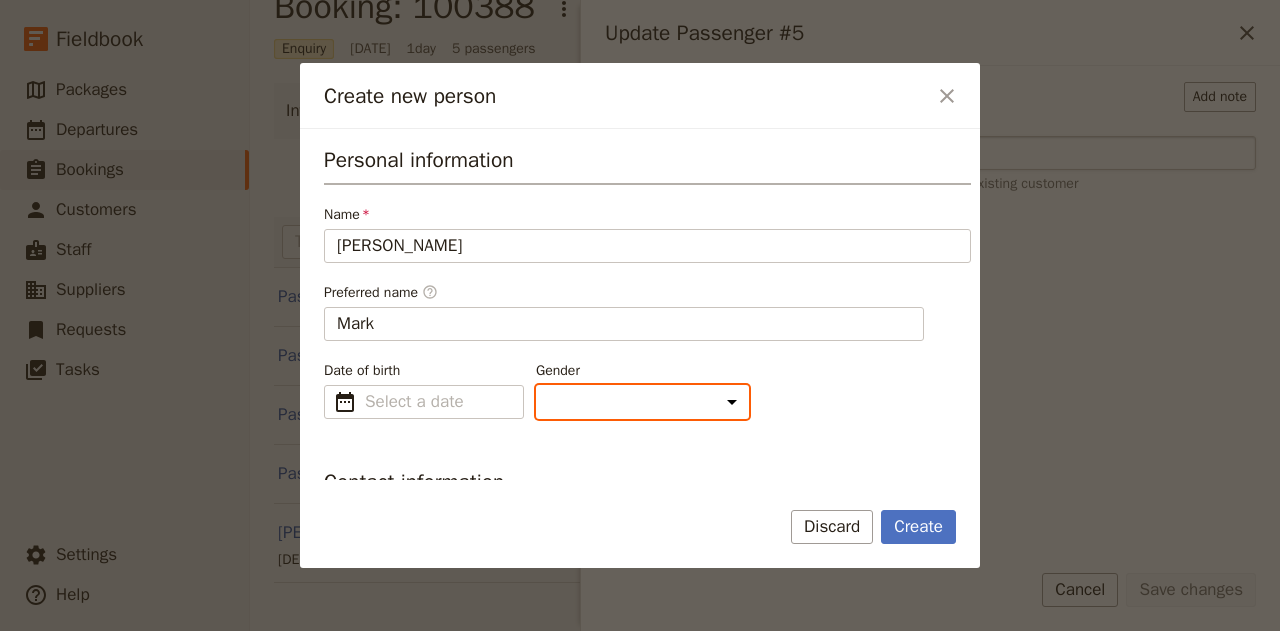 select on "[DEMOGRAPHIC_DATA]" 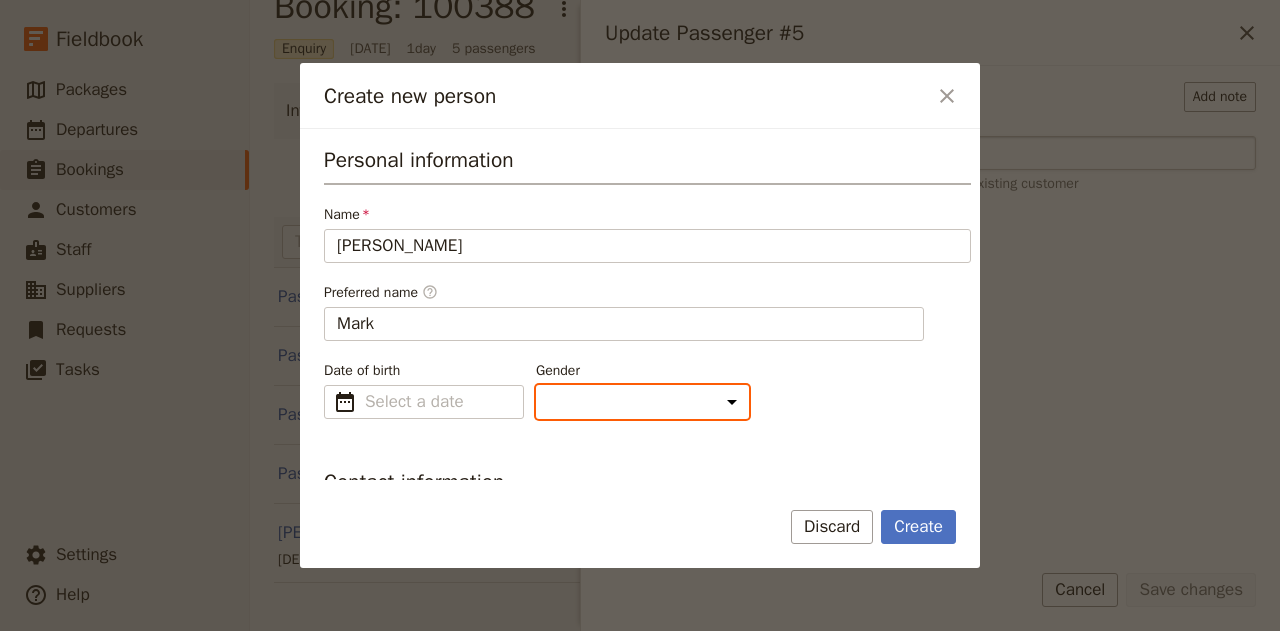 click on "[DEMOGRAPHIC_DATA] [DEMOGRAPHIC_DATA] Other" at bounding box center [642, 402] 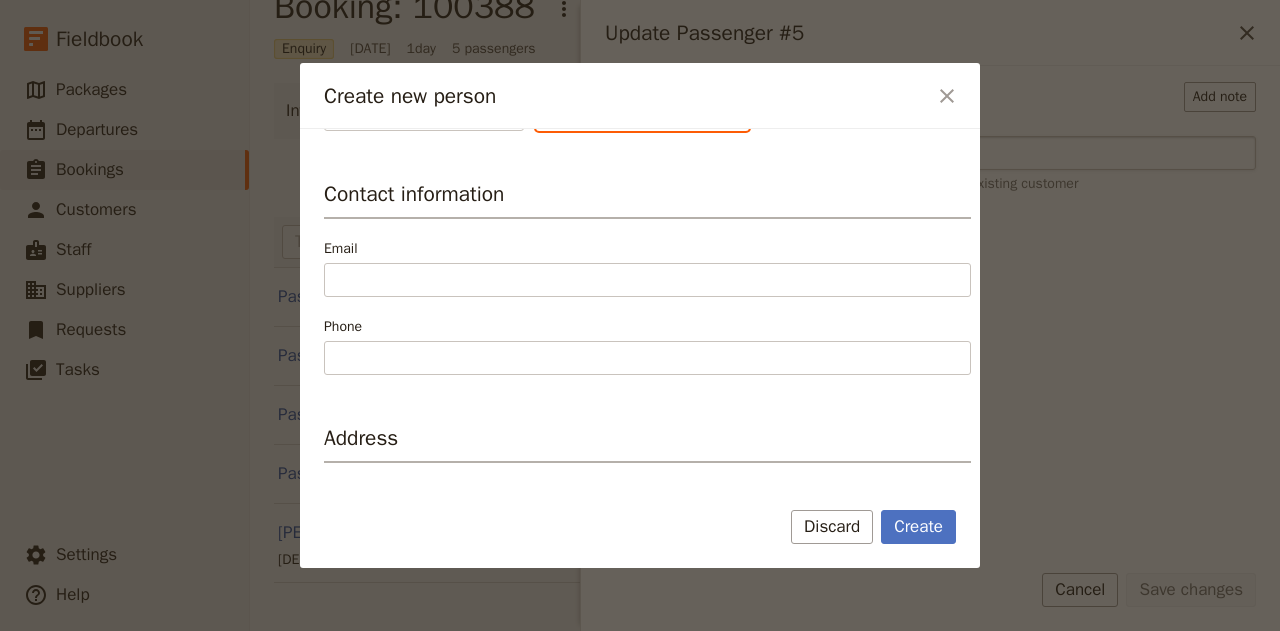 scroll, scrollTop: 288, scrollLeft: 0, axis: vertical 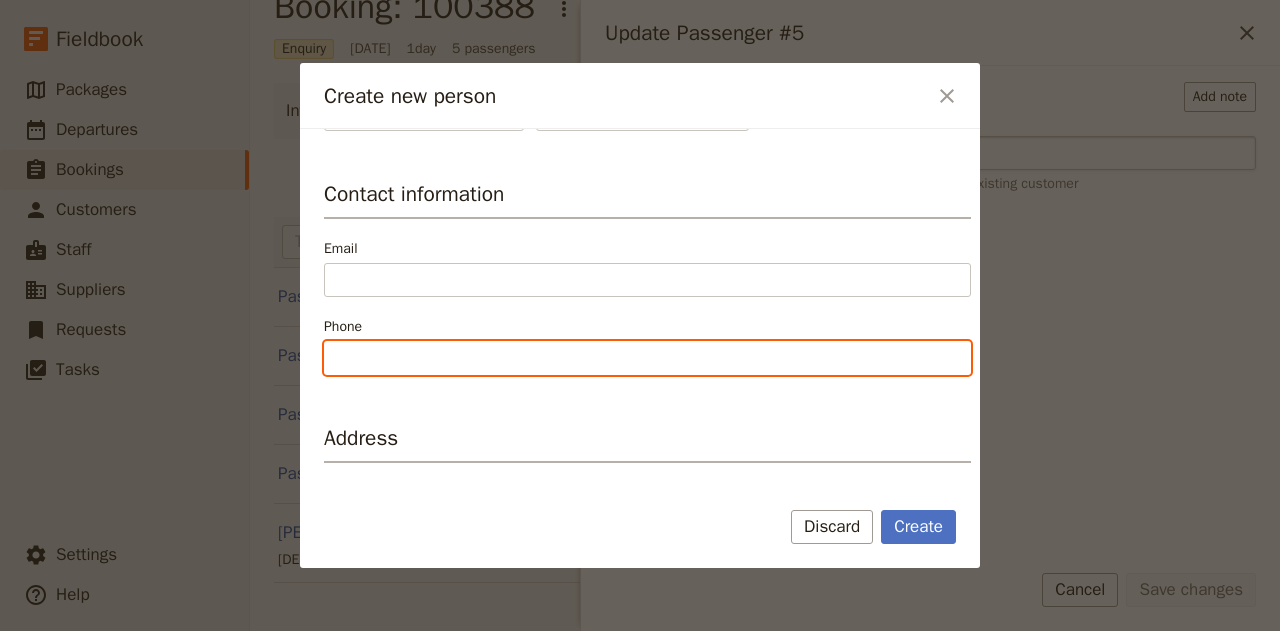 click on "Phone" at bounding box center (647, 358) 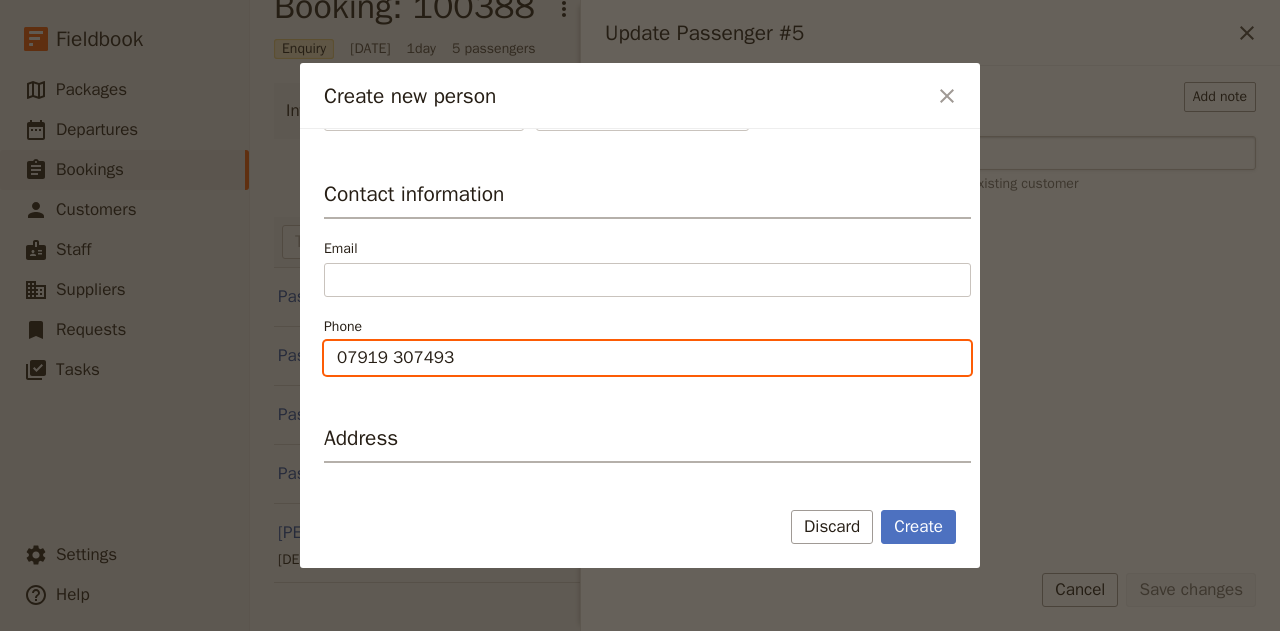 drag, startPoint x: 464, startPoint y: 359, endPoint x: 262, endPoint y: 356, distance: 202.02228 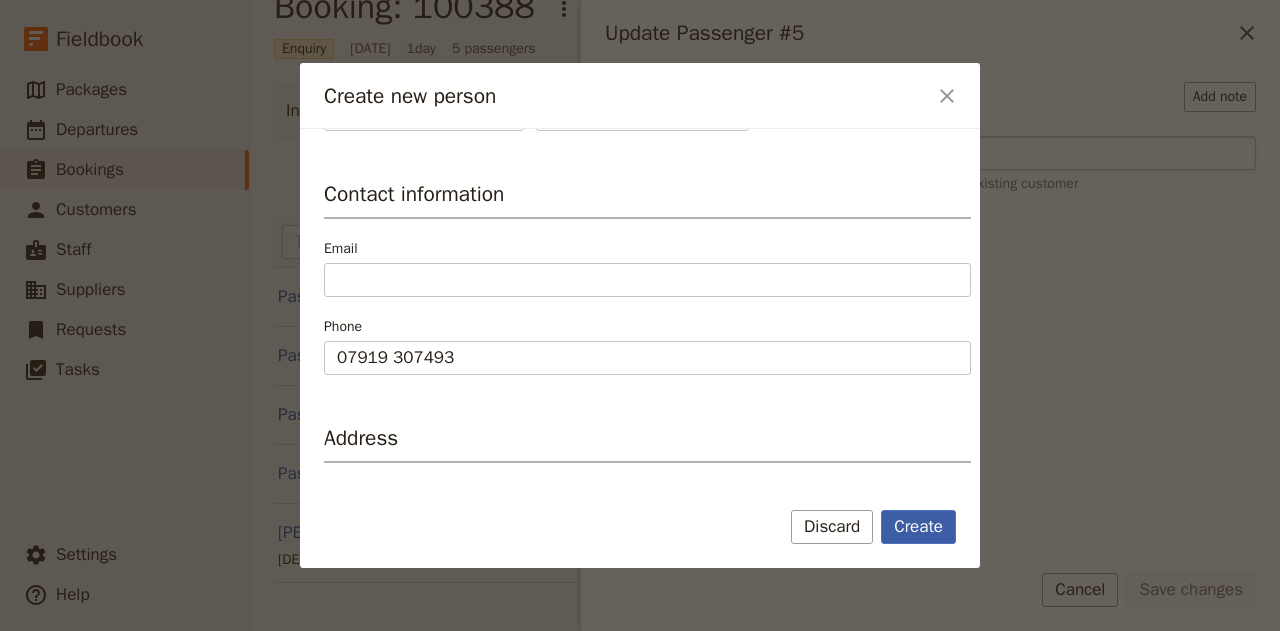 click on "Create" at bounding box center (918, 527) 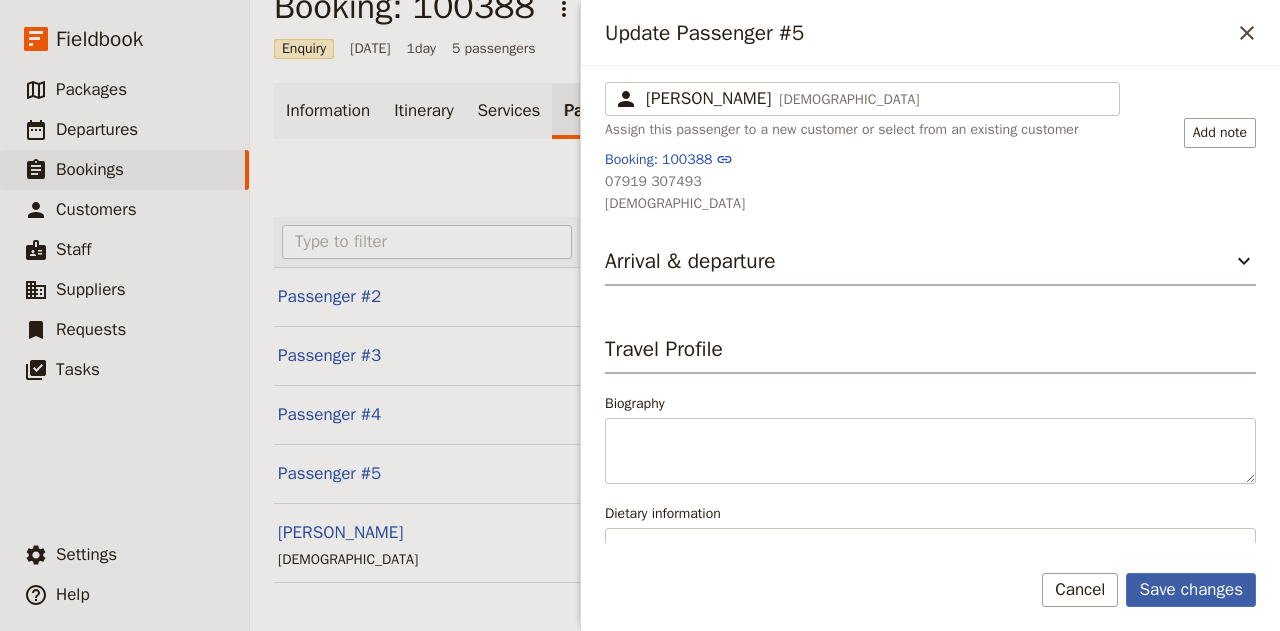 click on "Save changes" at bounding box center [1191, 590] 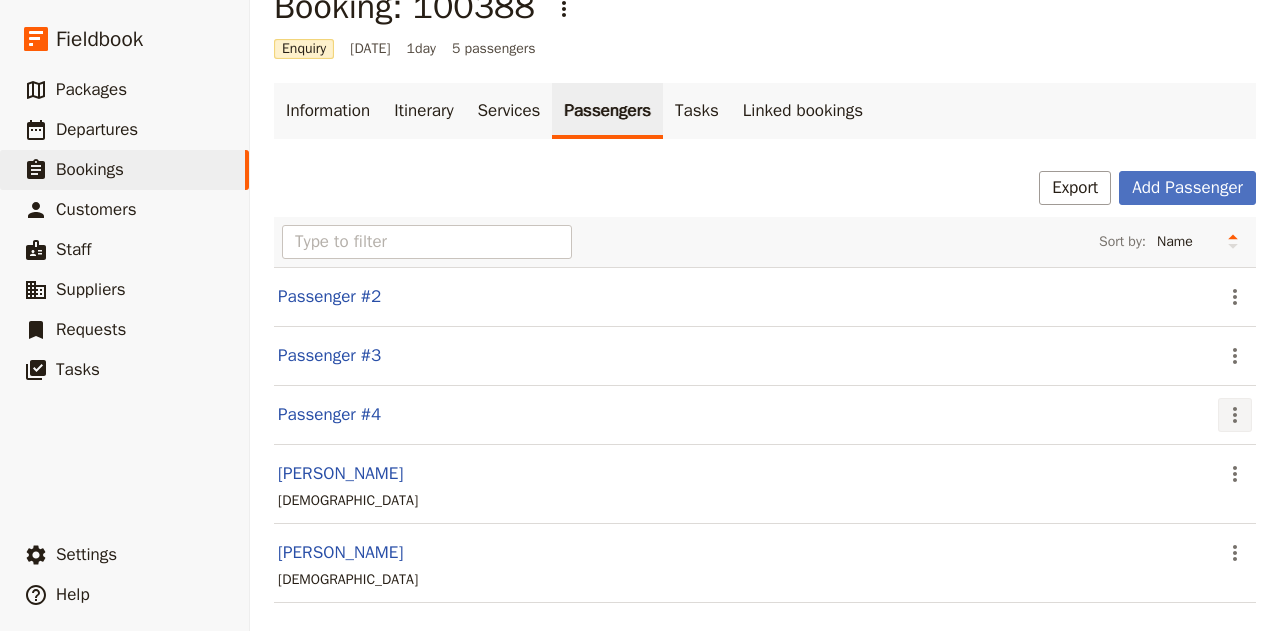 click 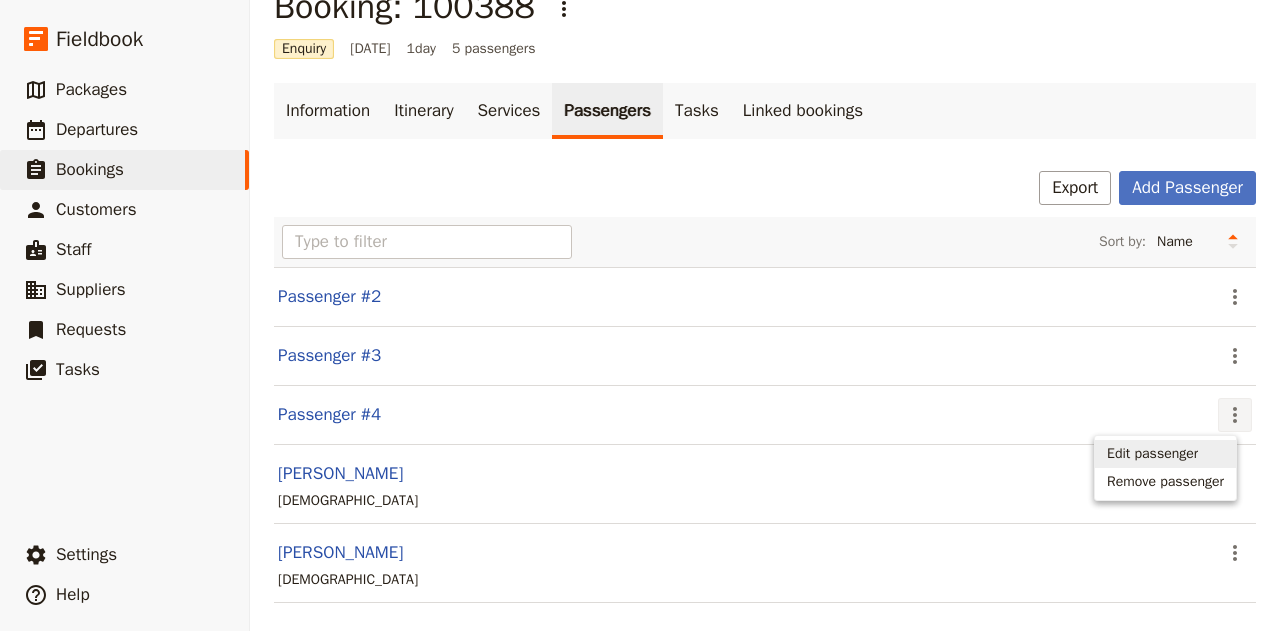 click on "Edit passenger" at bounding box center [1152, 454] 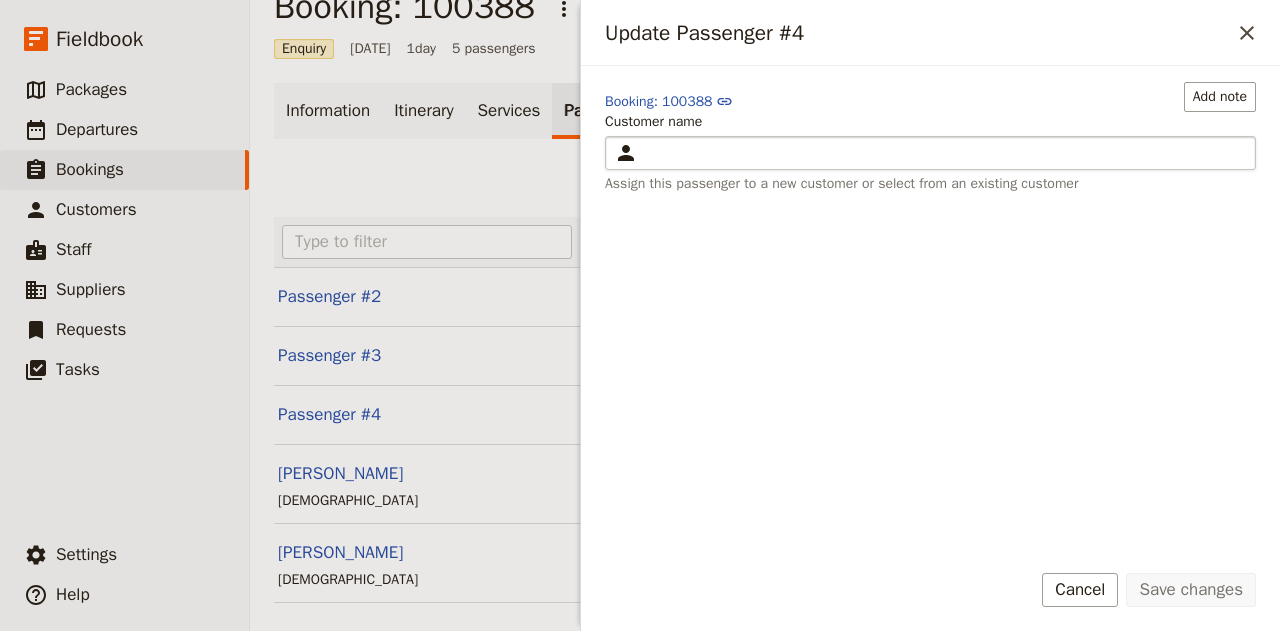 click at bounding box center (944, 153) 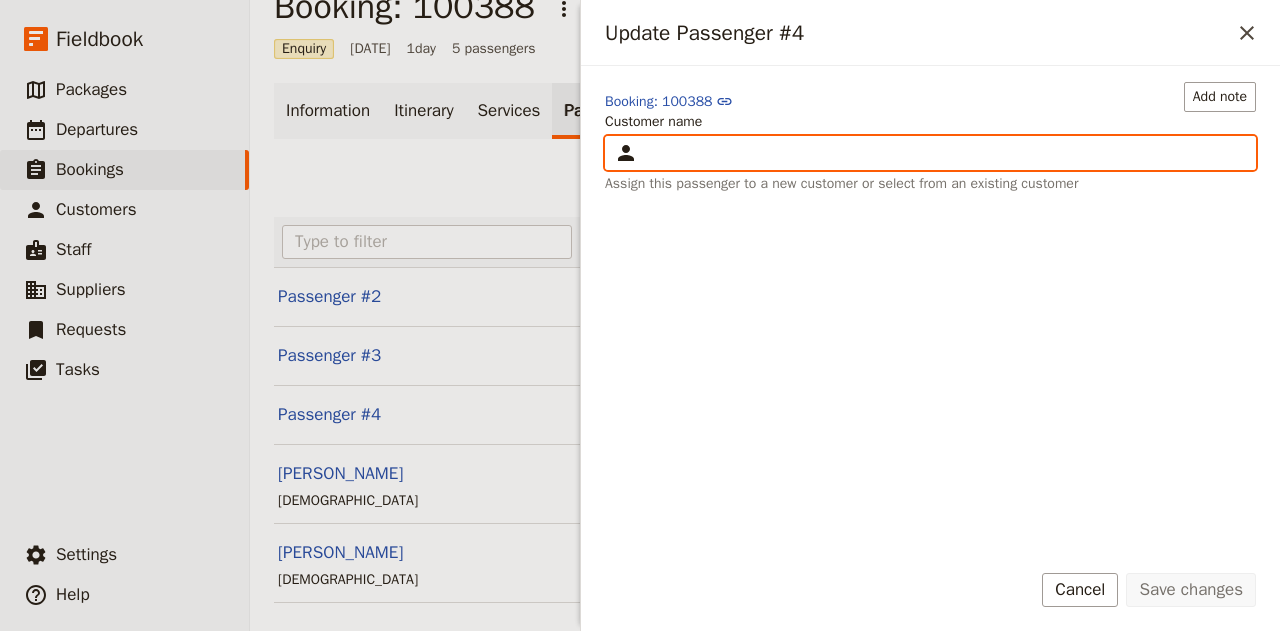 click on "Customer name ​" at bounding box center [613, 136] 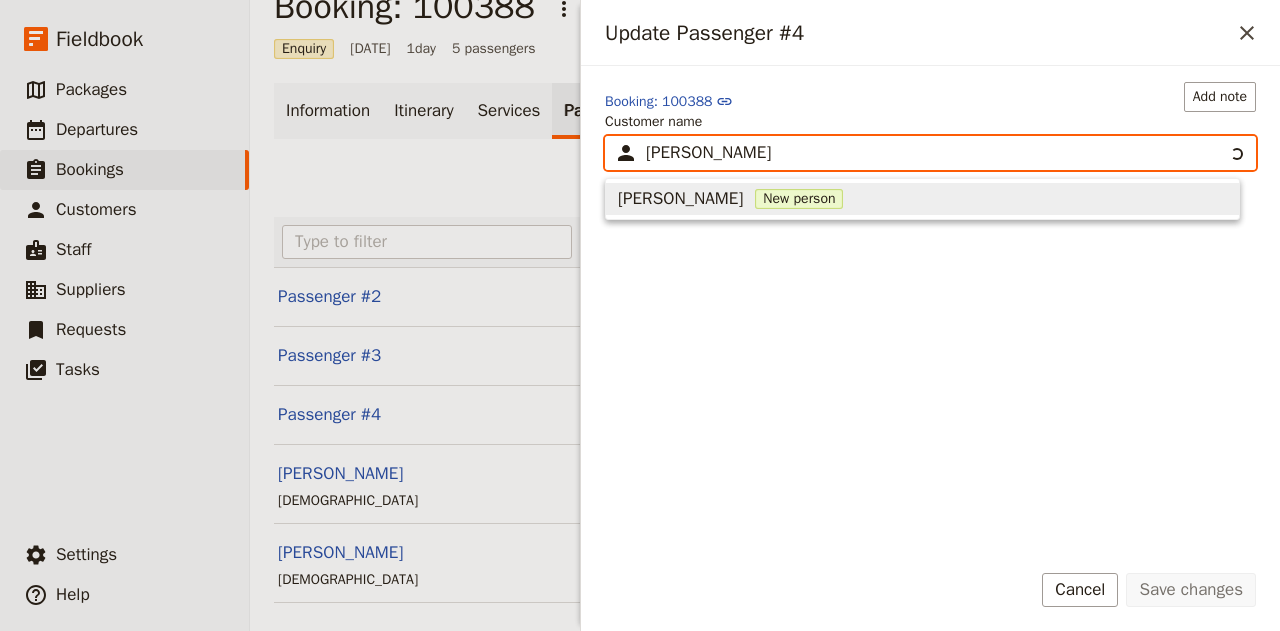 type on "[PERSON_NAME]" 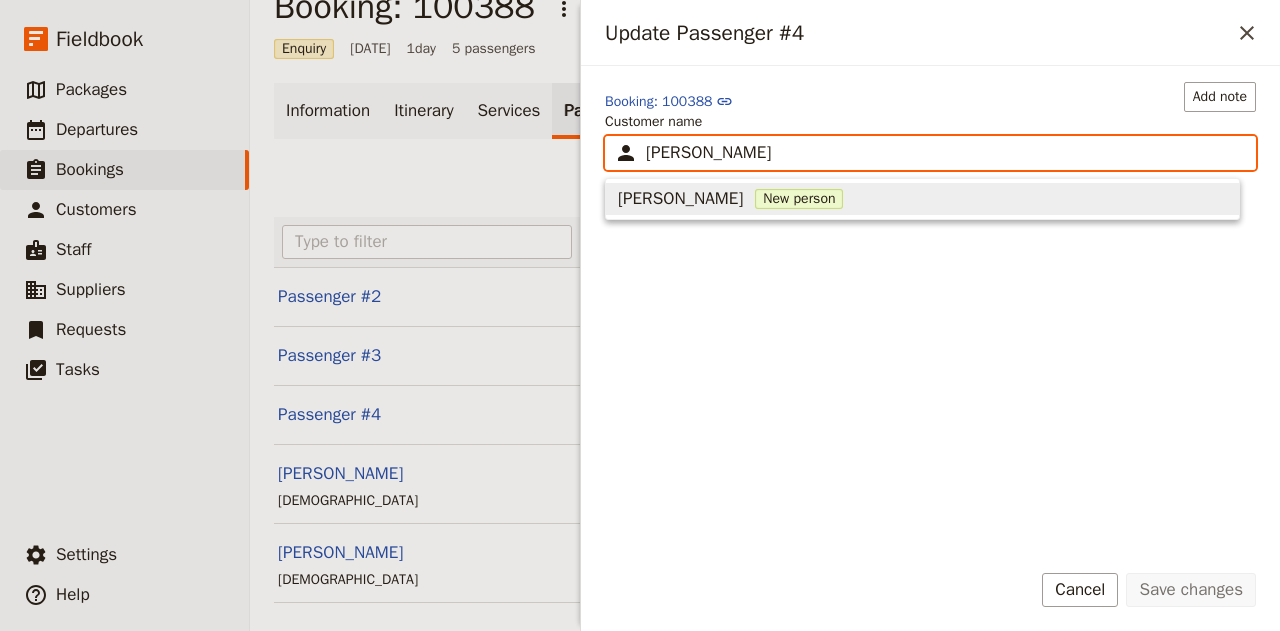 click on "New person" at bounding box center [799, 199] 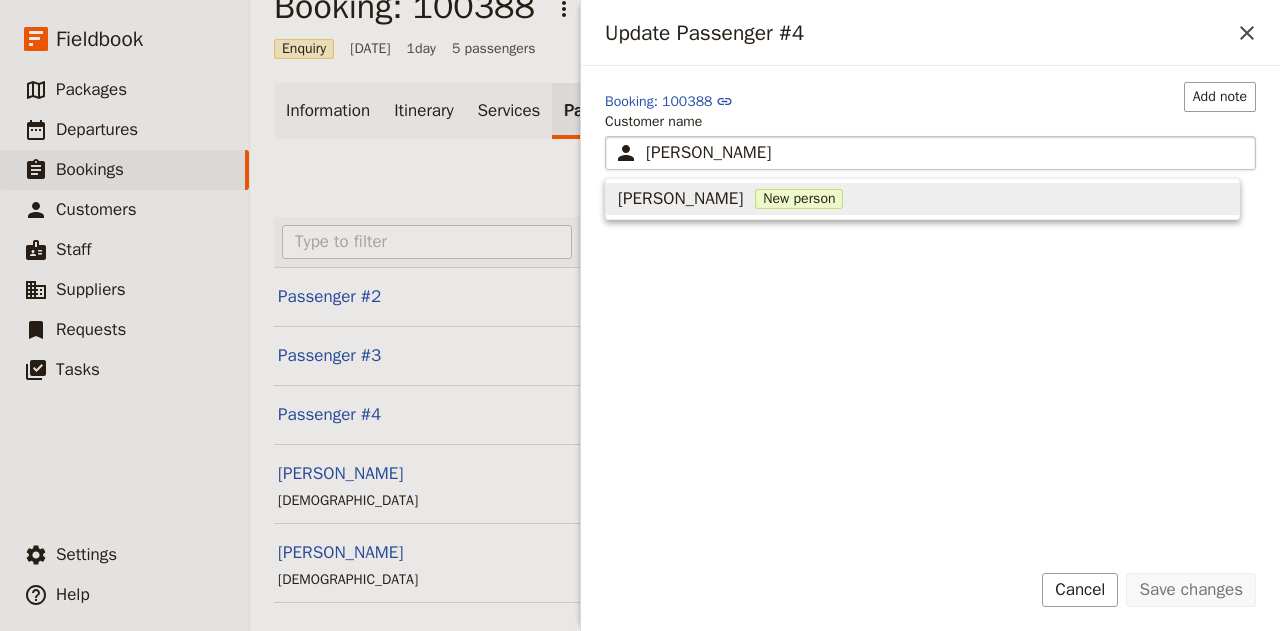 type 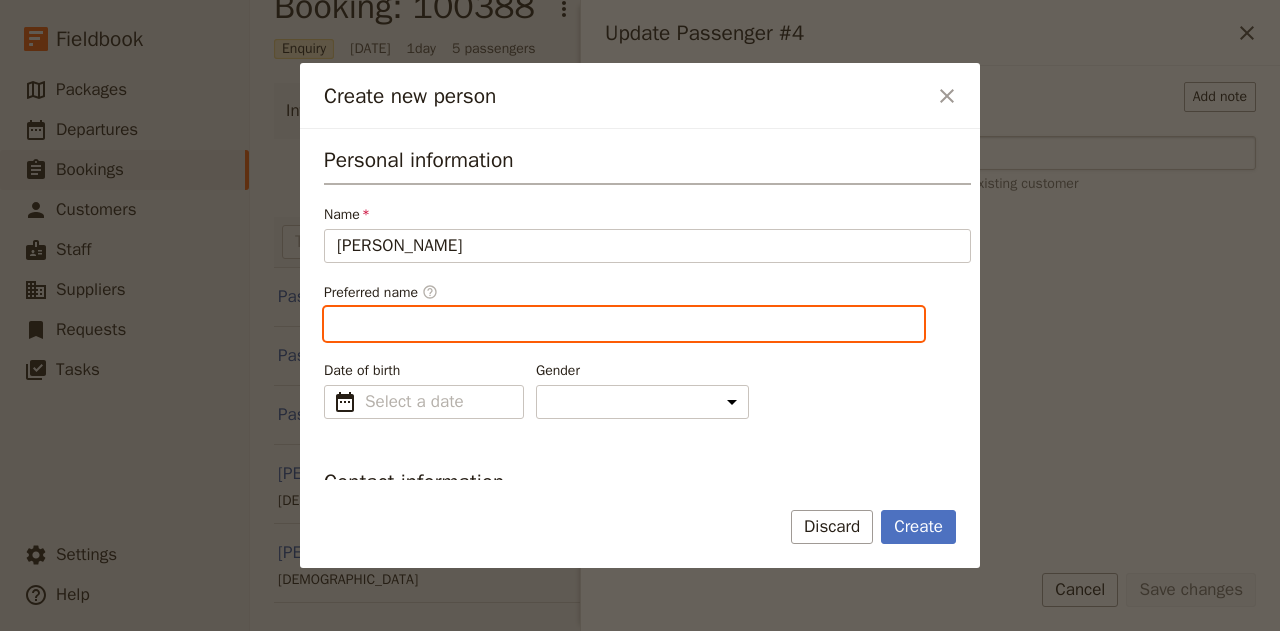 type on "[PERSON_NAME]" 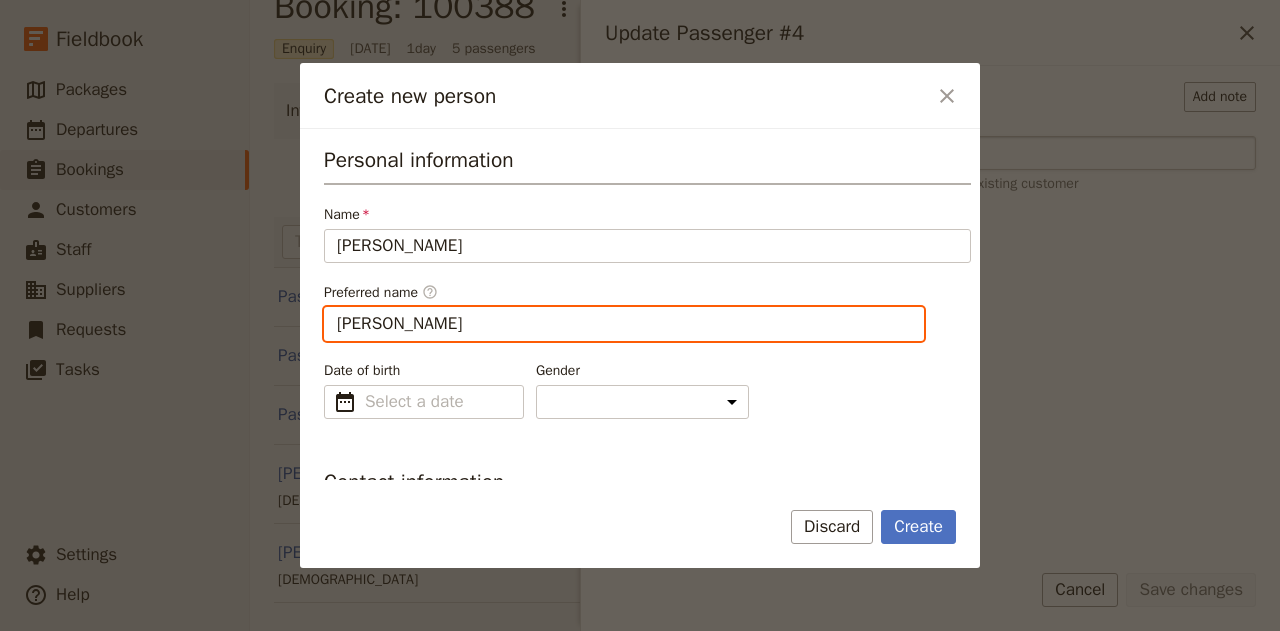 click on "[PERSON_NAME]" at bounding box center [624, 324] 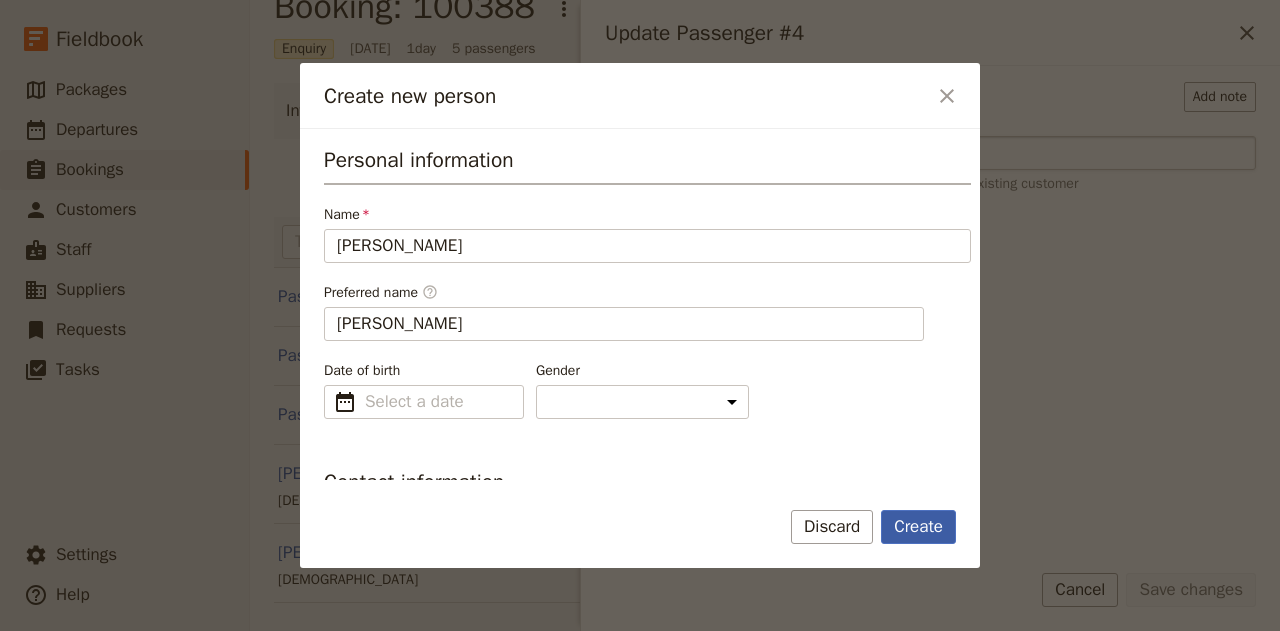 click on "Create" at bounding box center [918, 527] 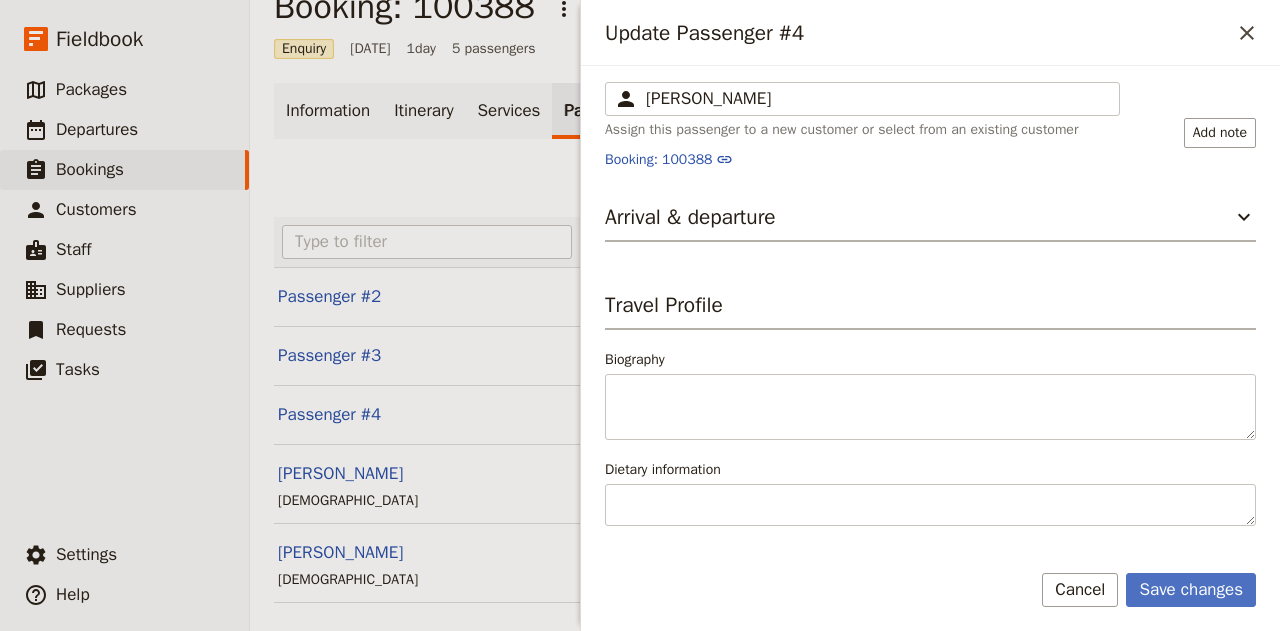 drag, startPoint x: 1155, startPoint y: 586, endPoint x: 737, endPoint y: 592, distance: 418.04306 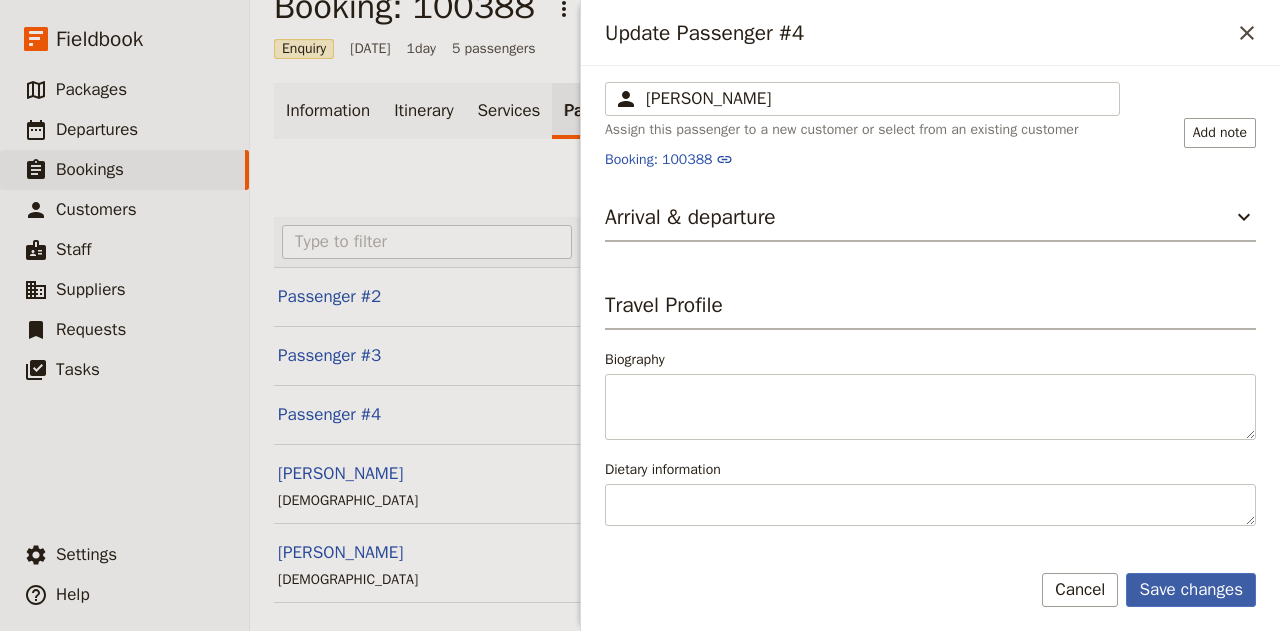 drag, startPoint x: 1206, startPoint y: 583, endPoint x: 1211, endPoint y: 594, distance: 12.083046 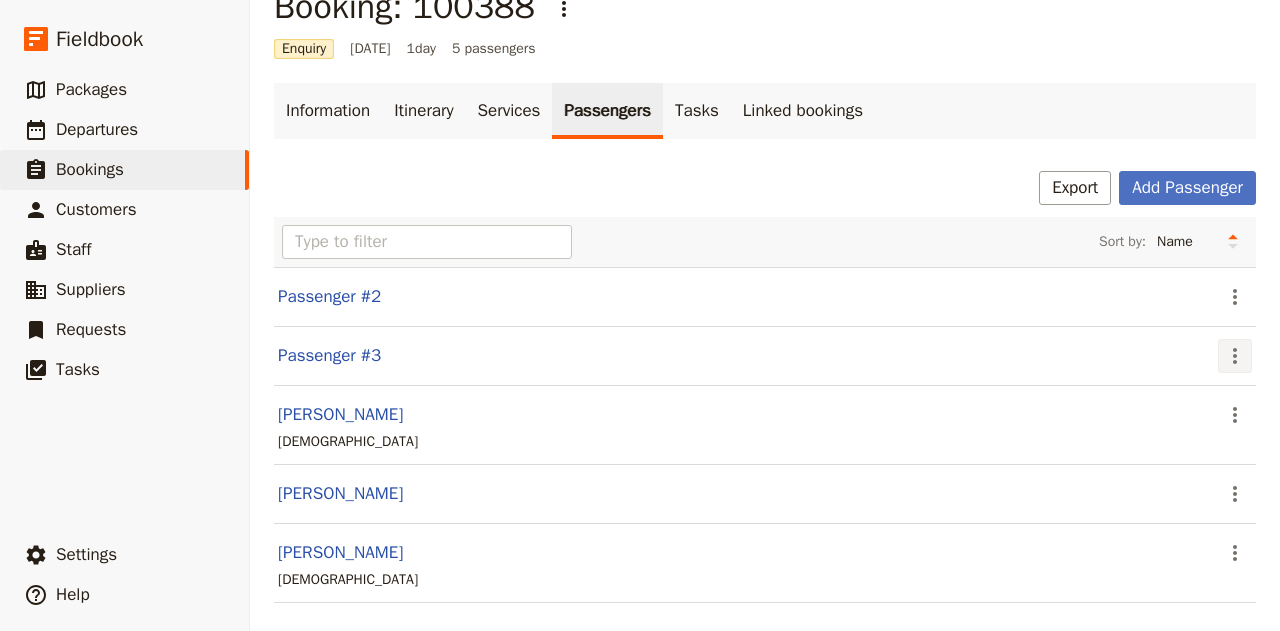 drag, startPoint x: 1220, startPoint y: 349, endPoint x: 1218, endPoint y: 367, distance: 18.110771 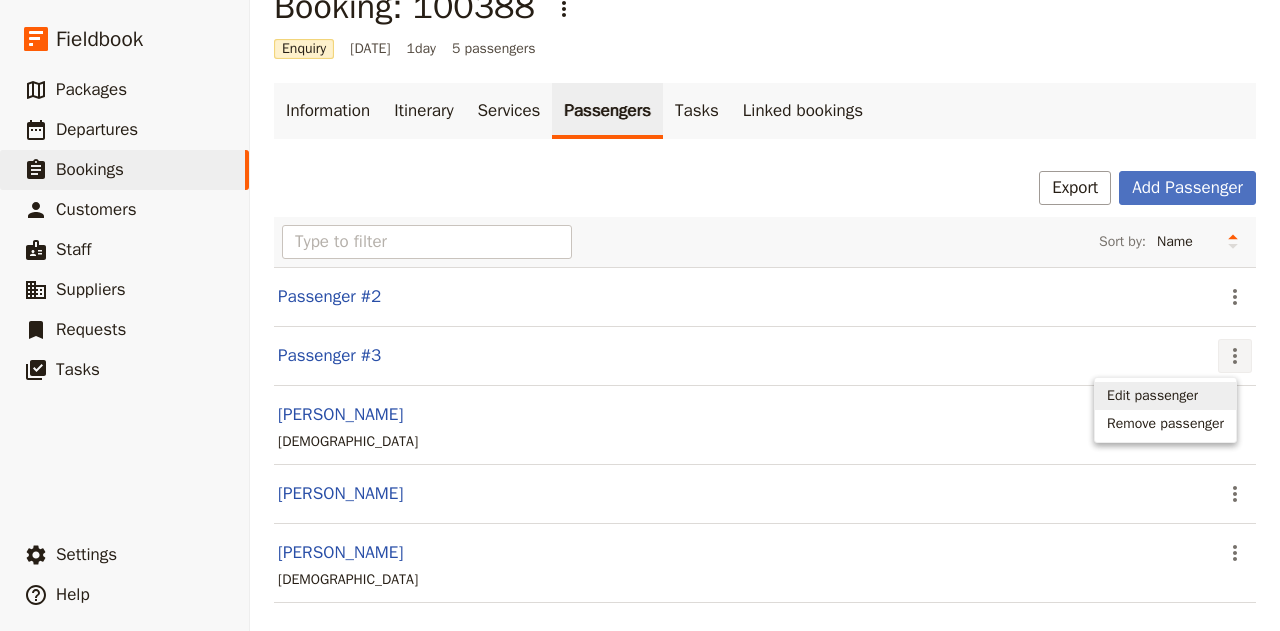 drag, startPoint x: 1174, startPoint y: 390, endPoint x: 838, endPoint y: 383, distance: 336.0729 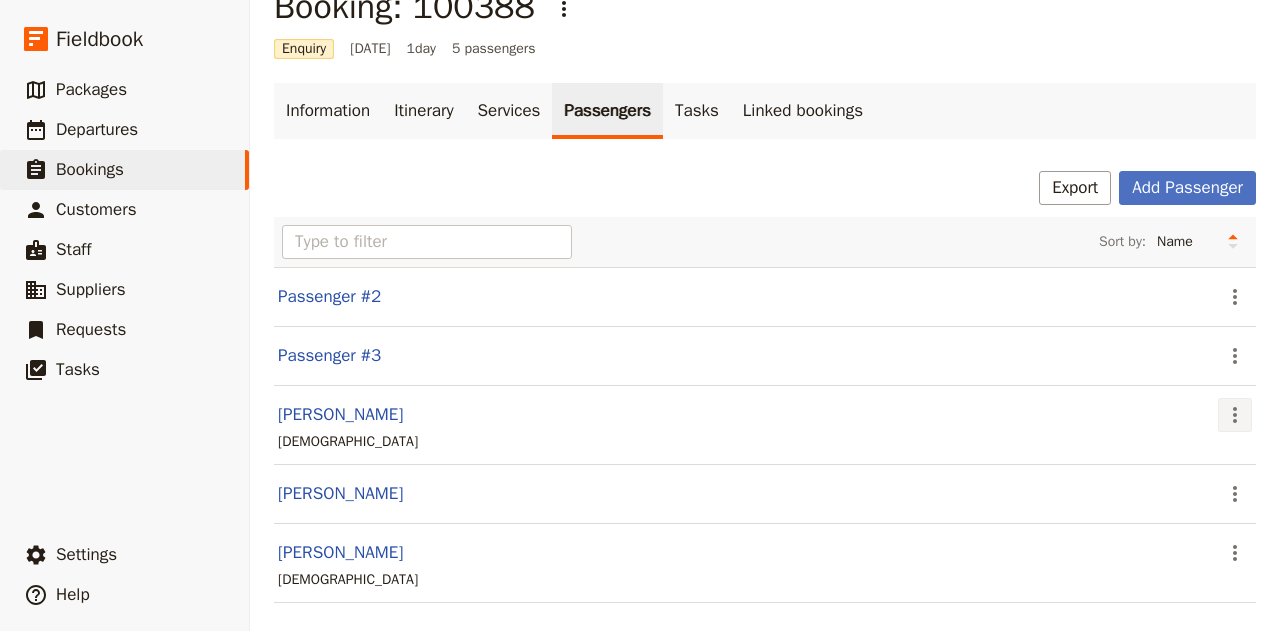click 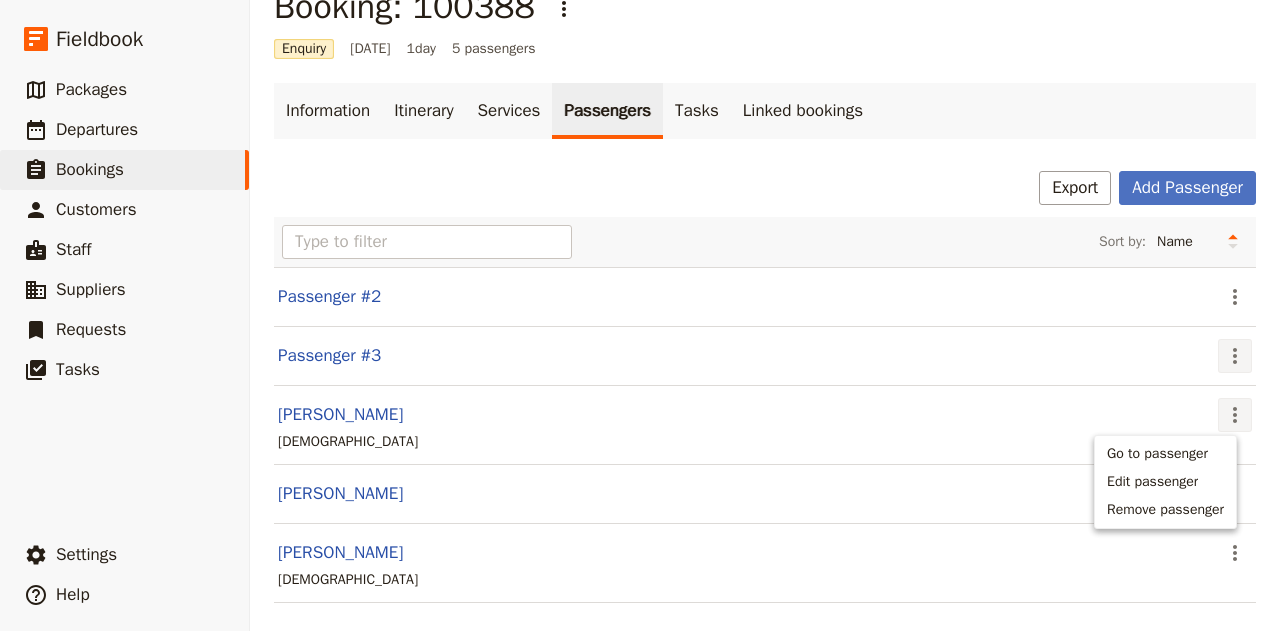 click 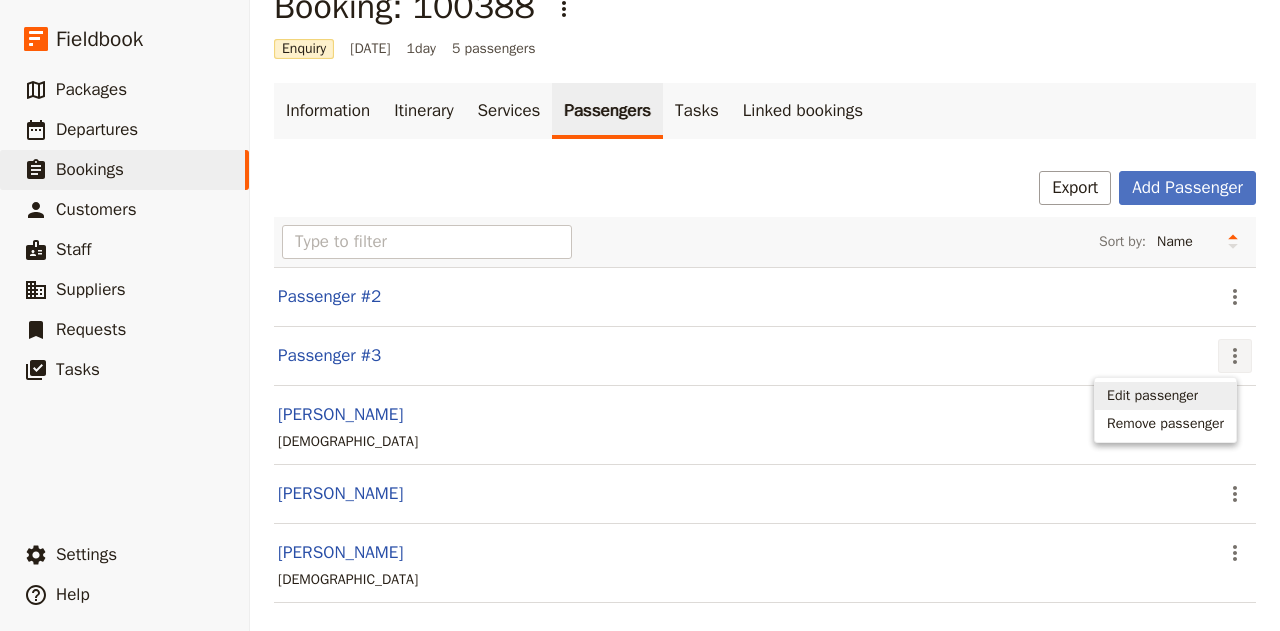 click on "Edit passenger" at bounding box center (1152, 396) 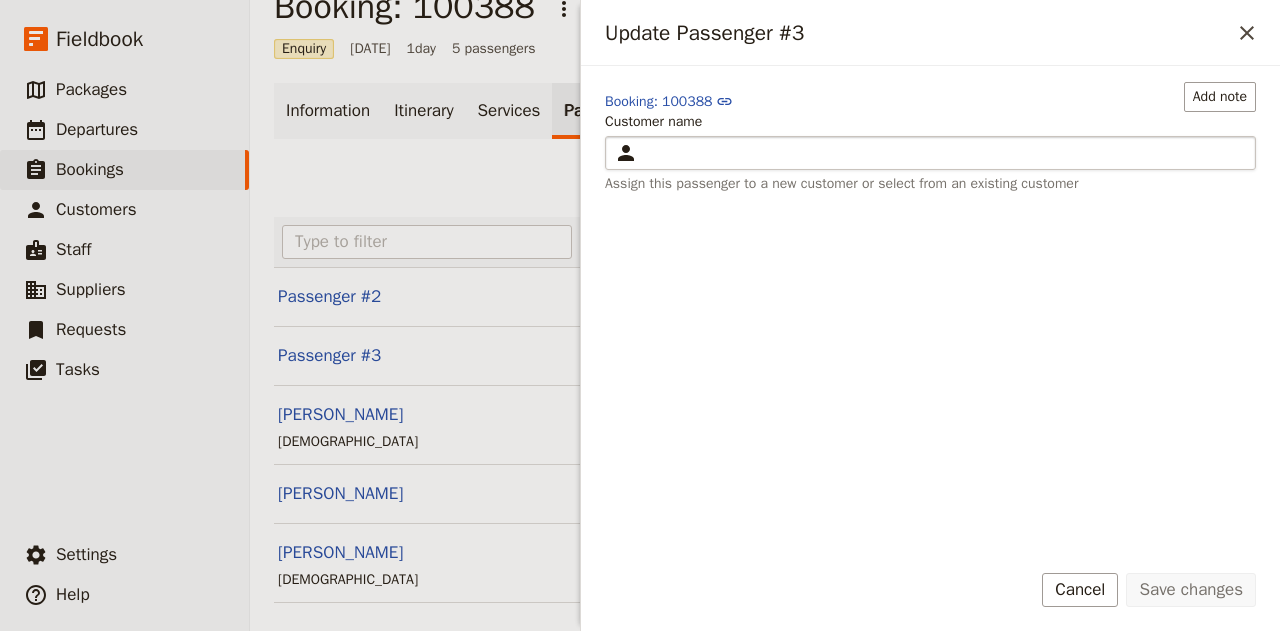 click at bounding box center [944, 153] 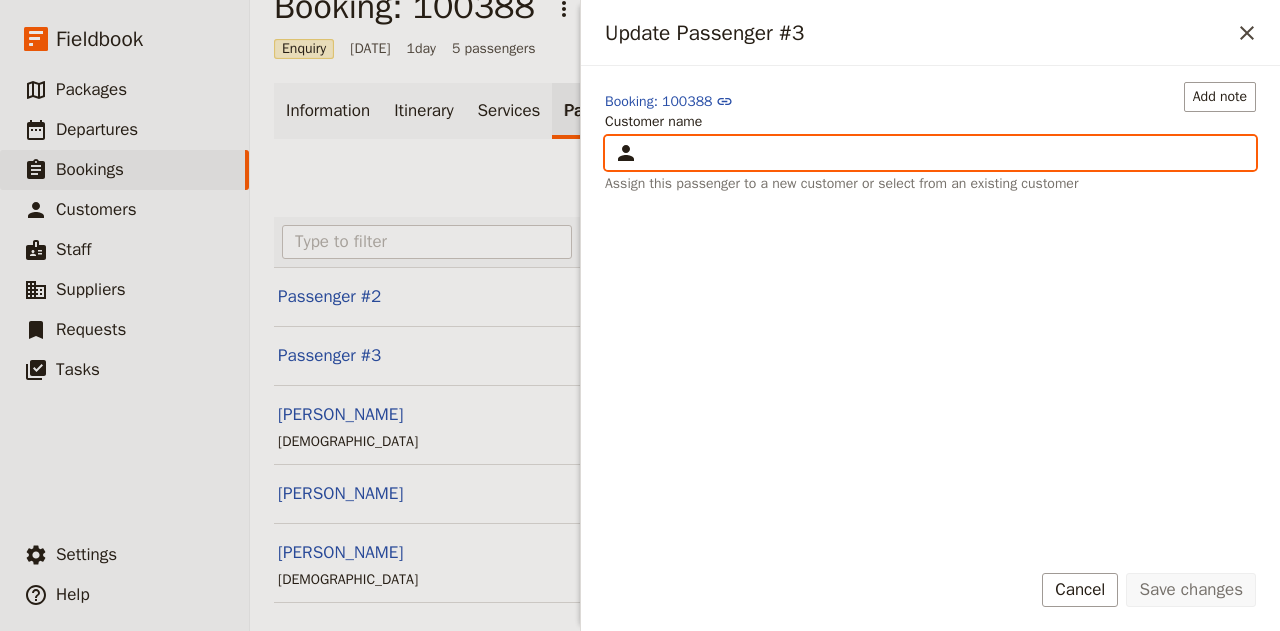 click on "Customer name ​" at bounding box center (613, 136) 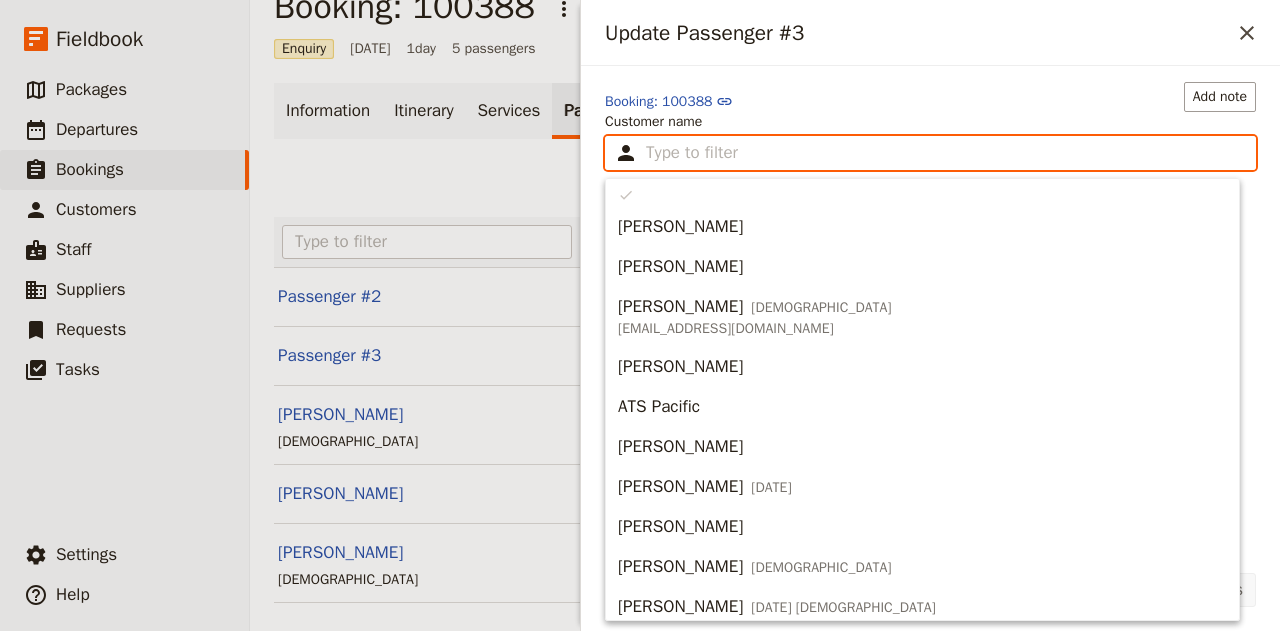 type on "N" 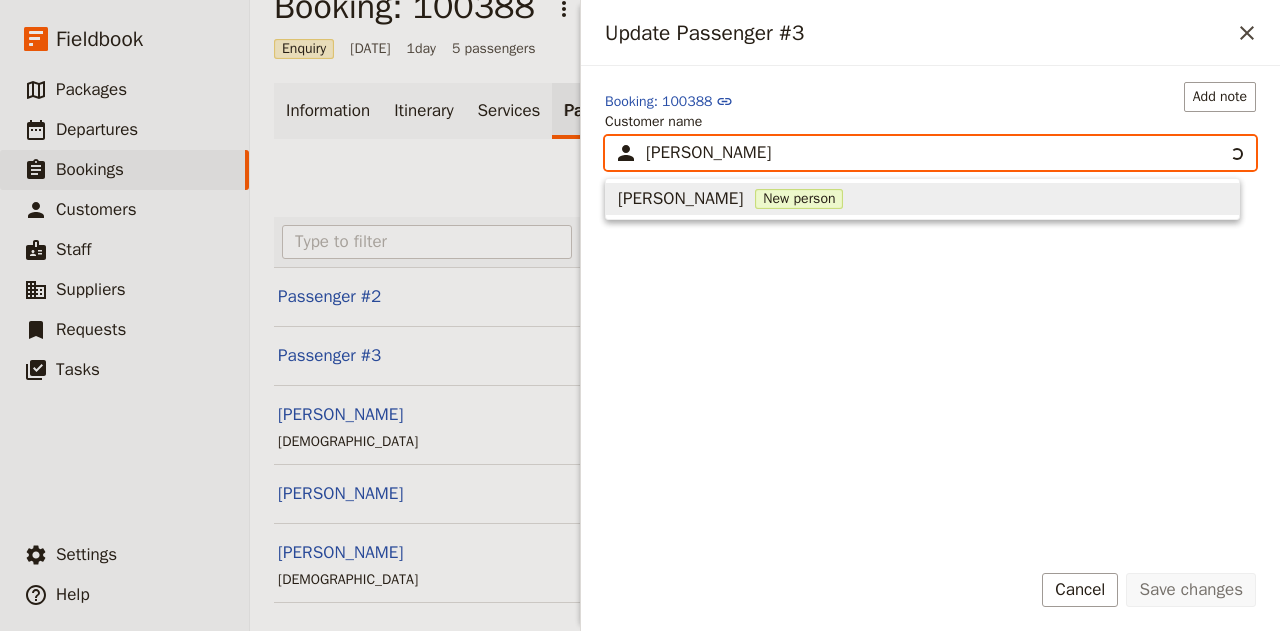 type on "[PERSON_NAME]" 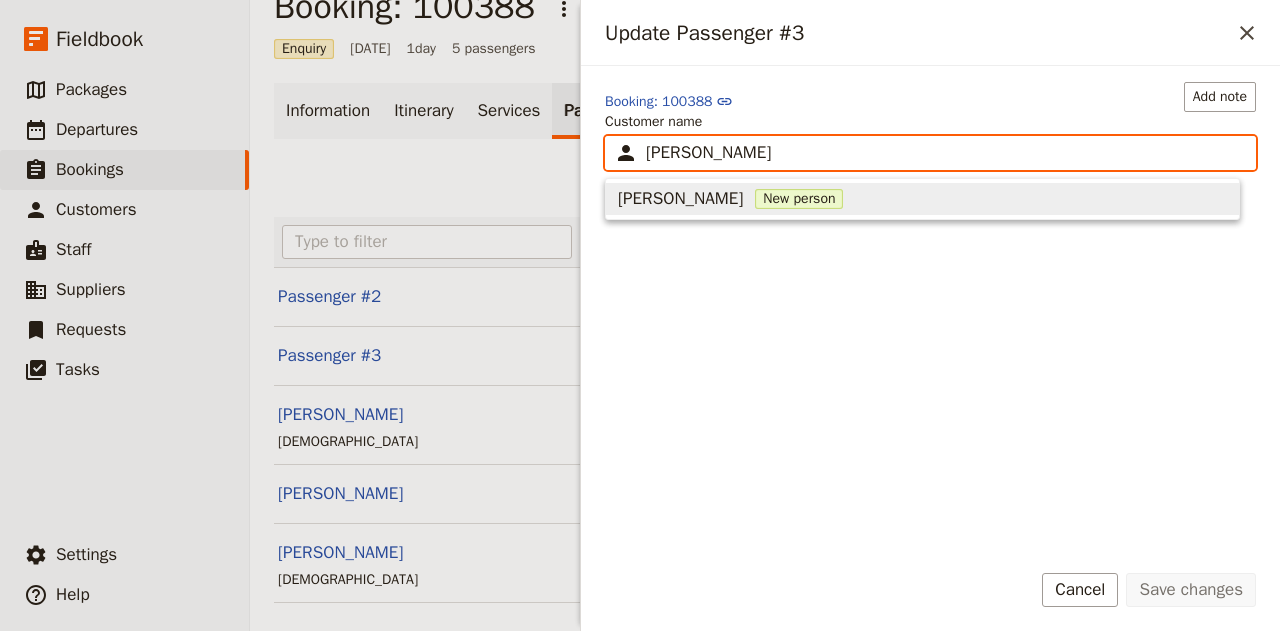 click on "New person" at bounding box center [799, 199] 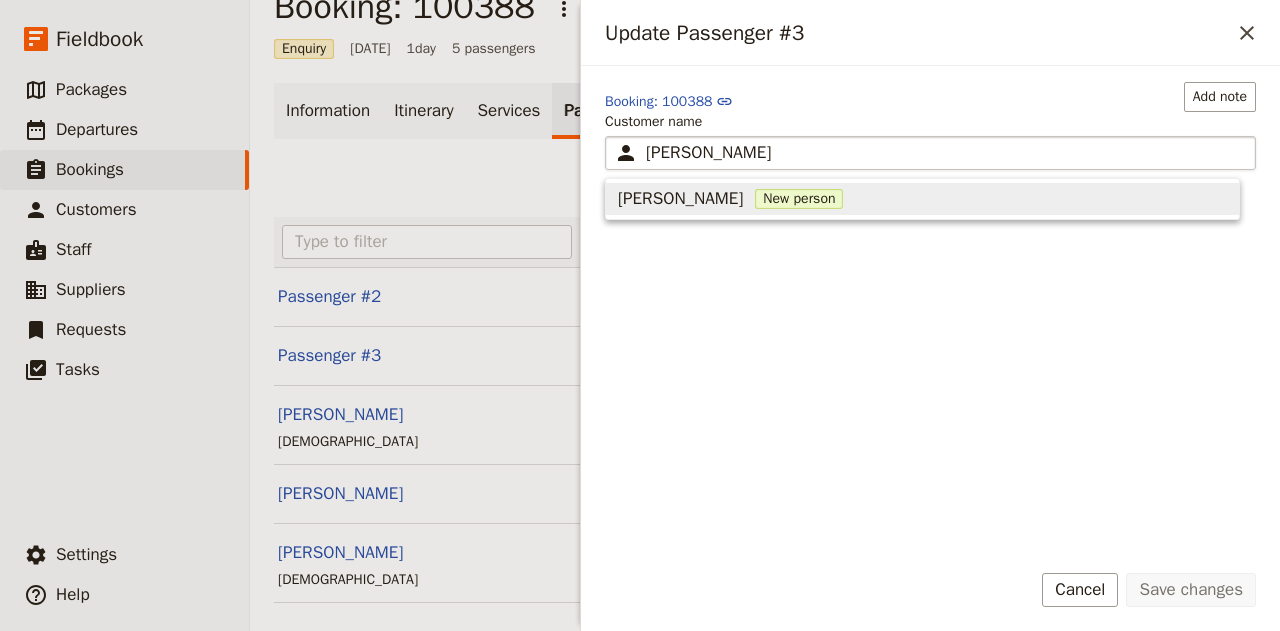 type 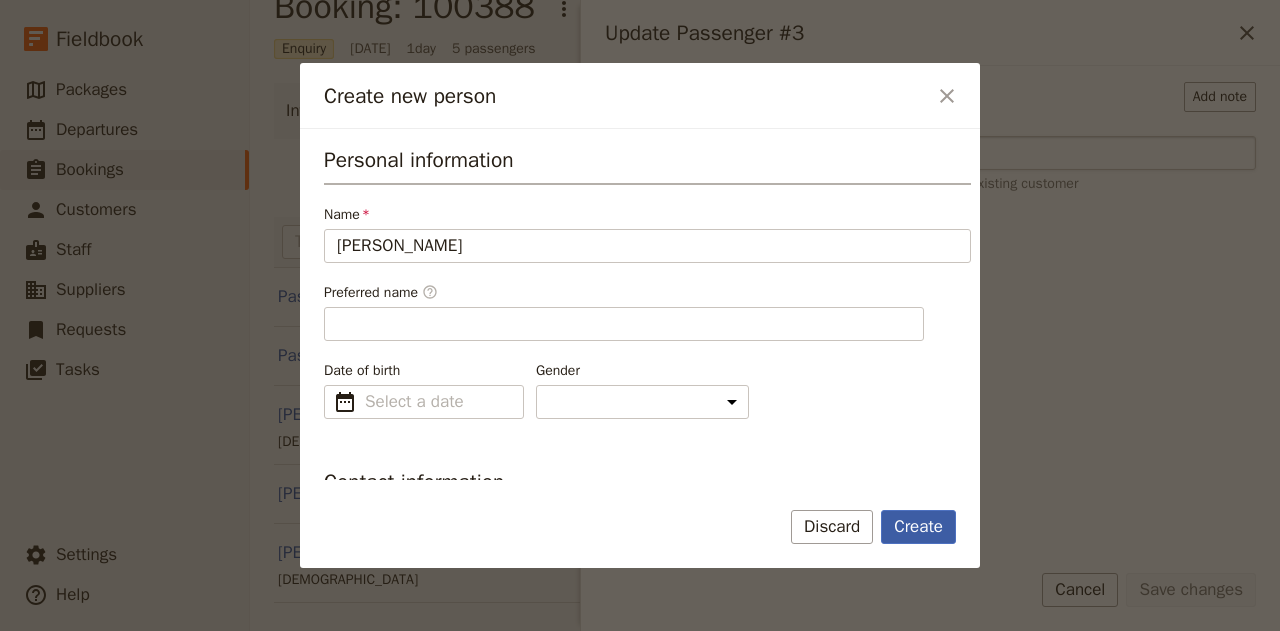 type on "[PERSON_NAME]" 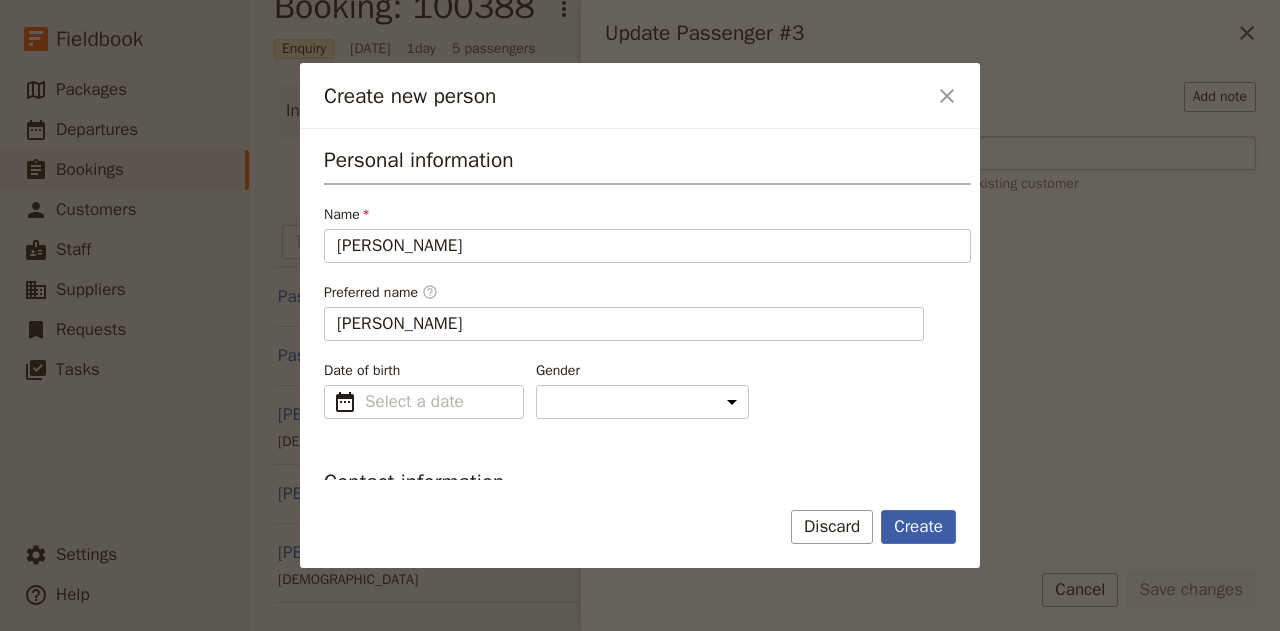 click on "Create" at bounding box center (918, 527) 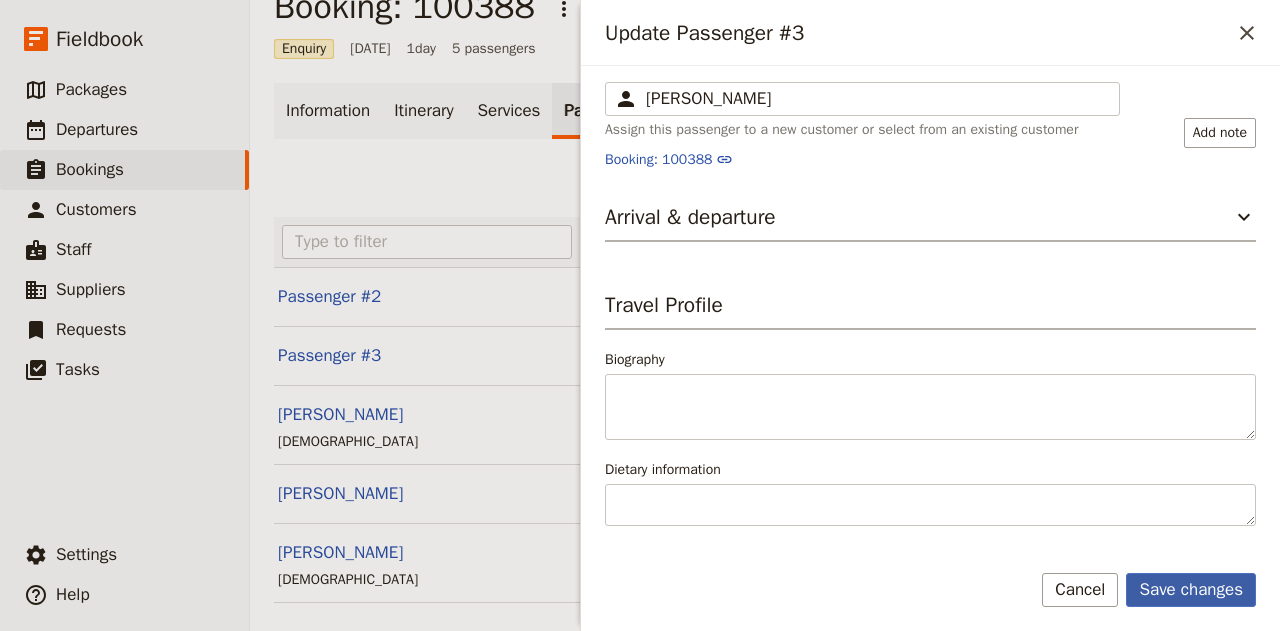 drag, startPoint x: 1192, startPoint y: 588, endPoint x: 1215, endPoint y: 588, distance: 23 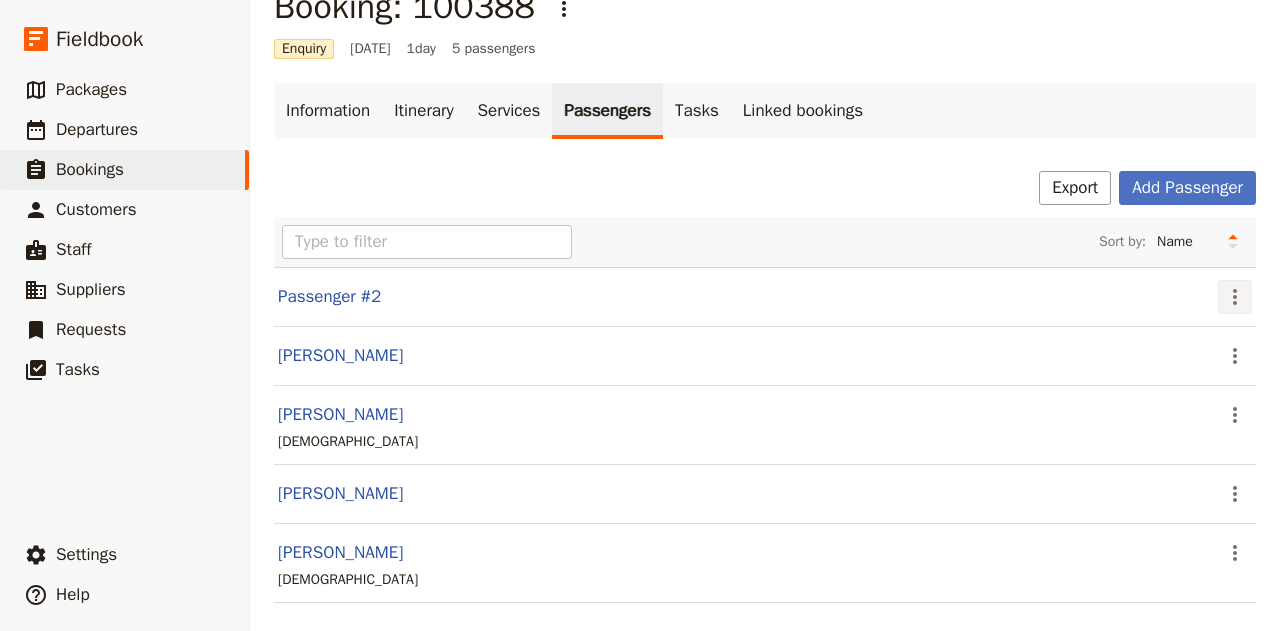click 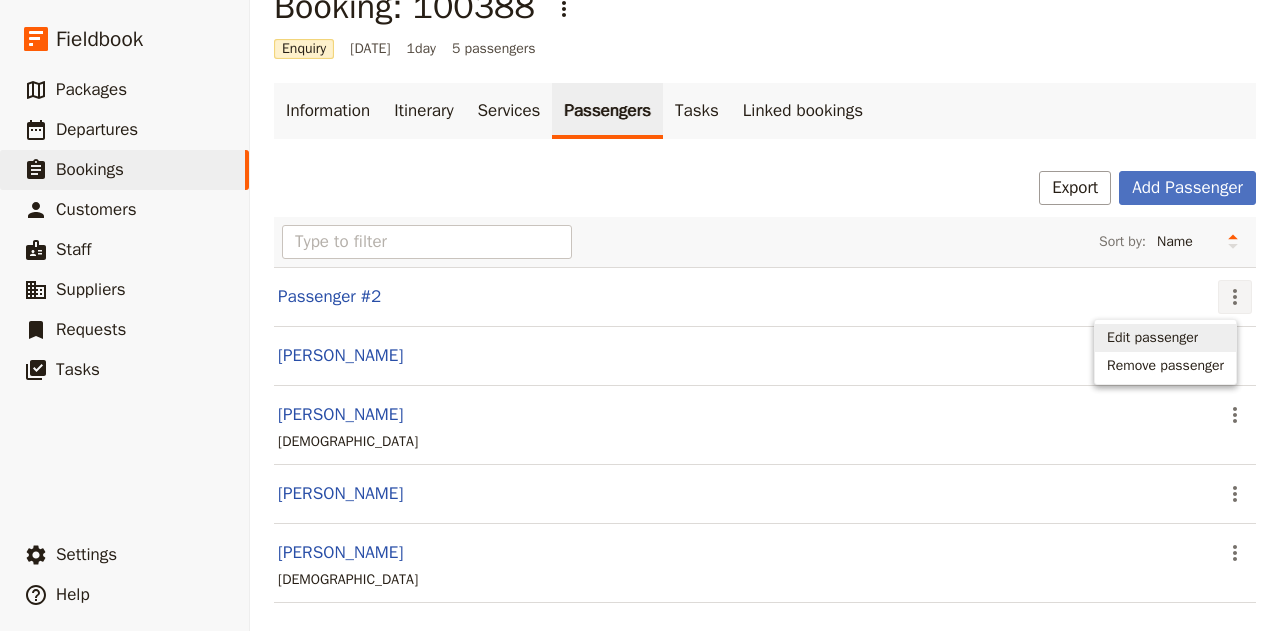 click on "Edit passenger" at bounding box center (1152, 338) 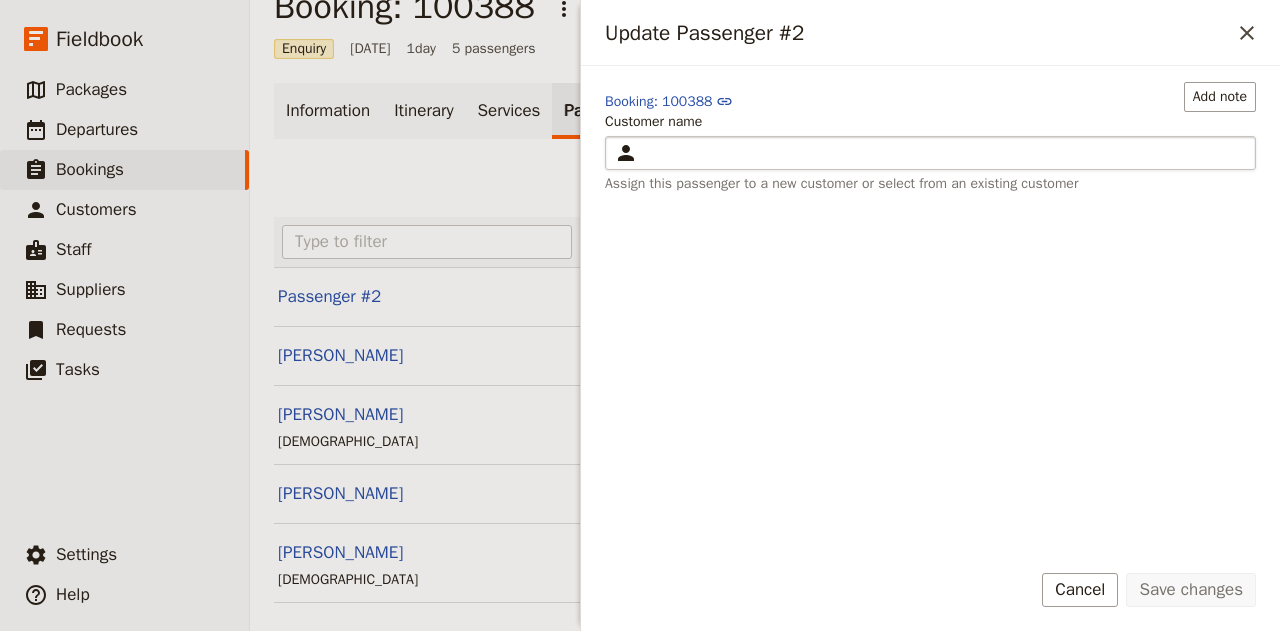 click at bounding box center [944, 153] 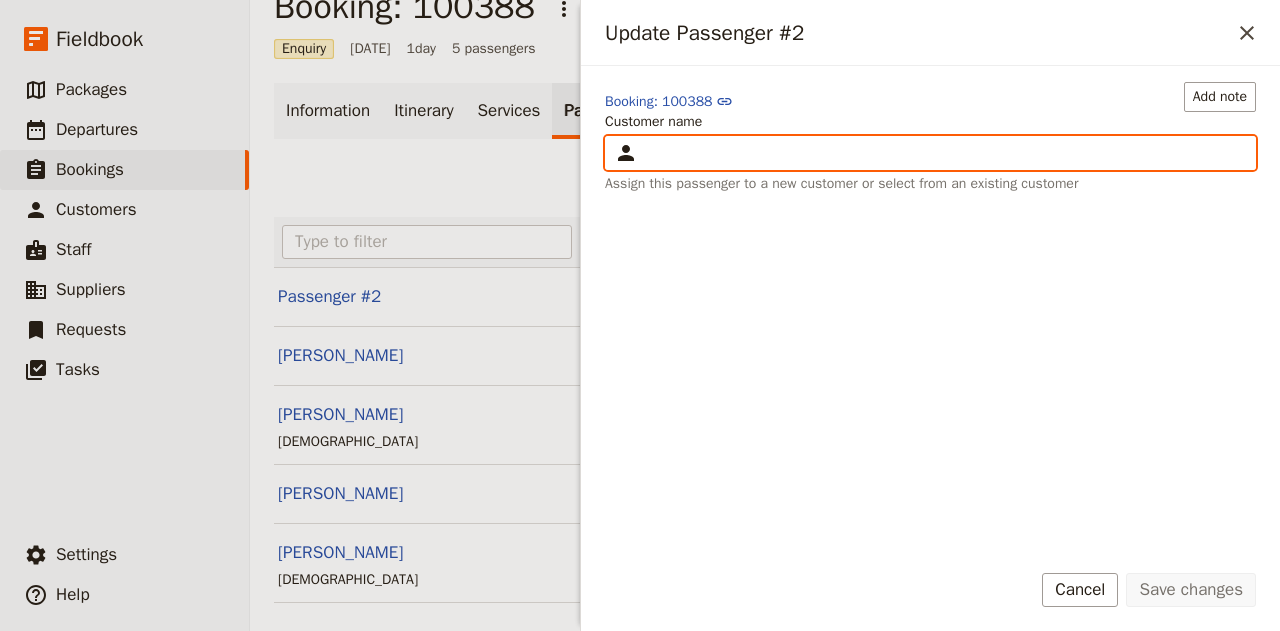 click on "Customer name ​" at bounding box center [613, 136] 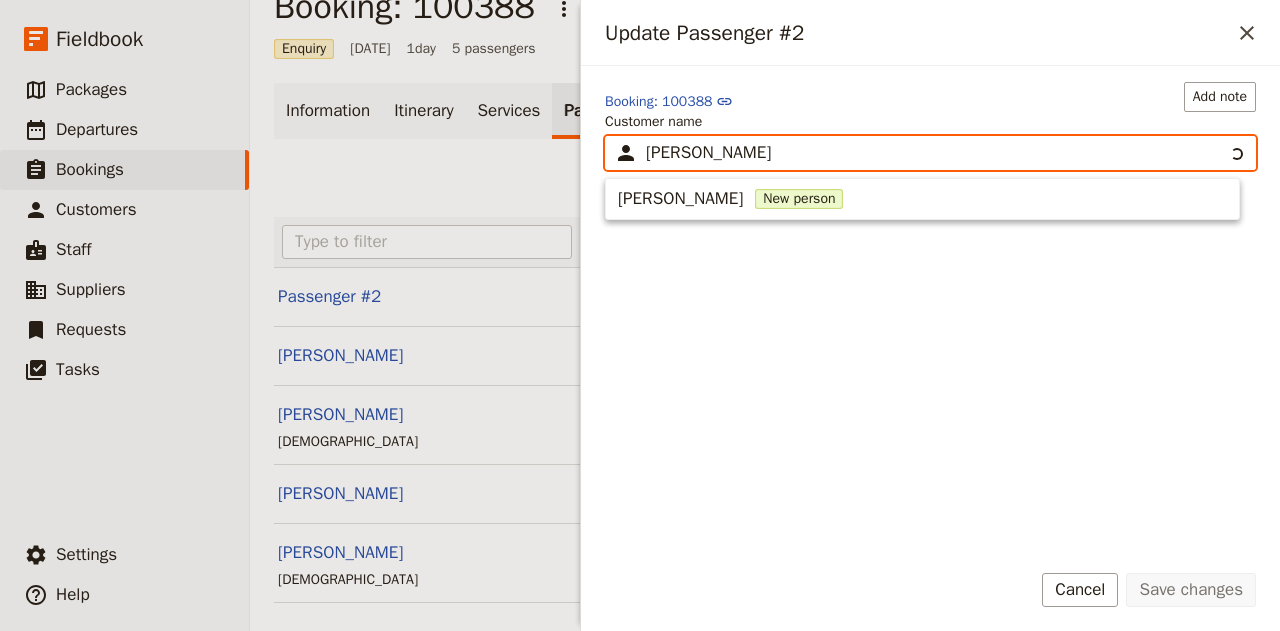 type on "[PERSON_NAME]" 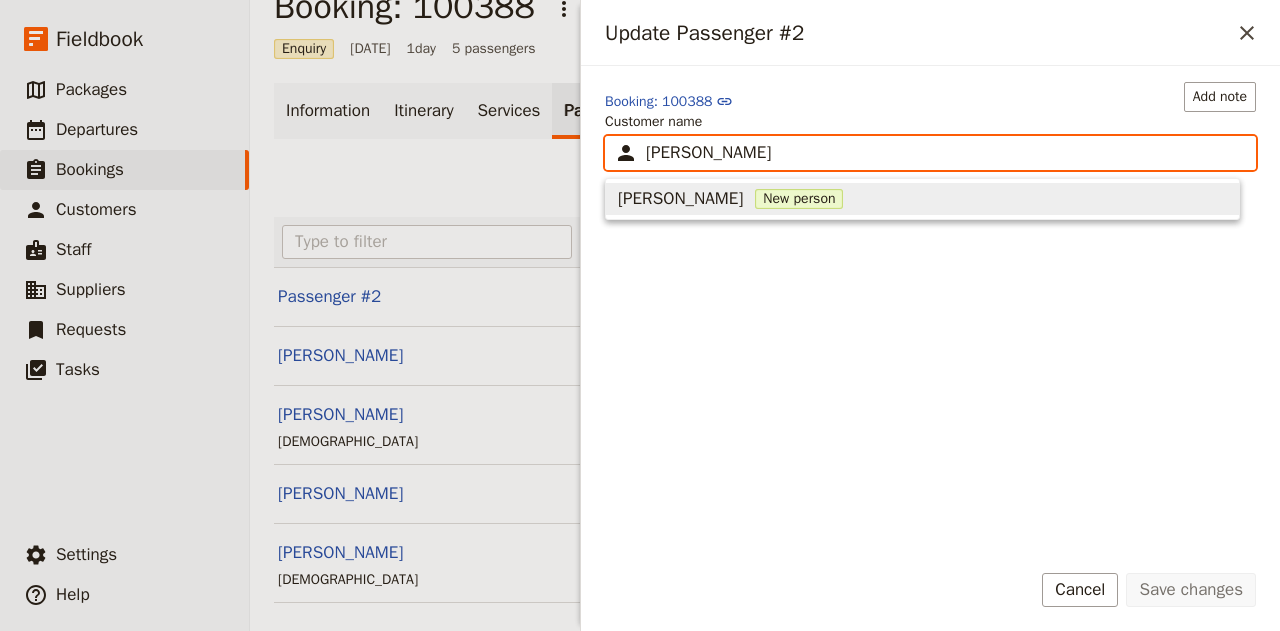 click on "New person" at bounding box center [799, 199] 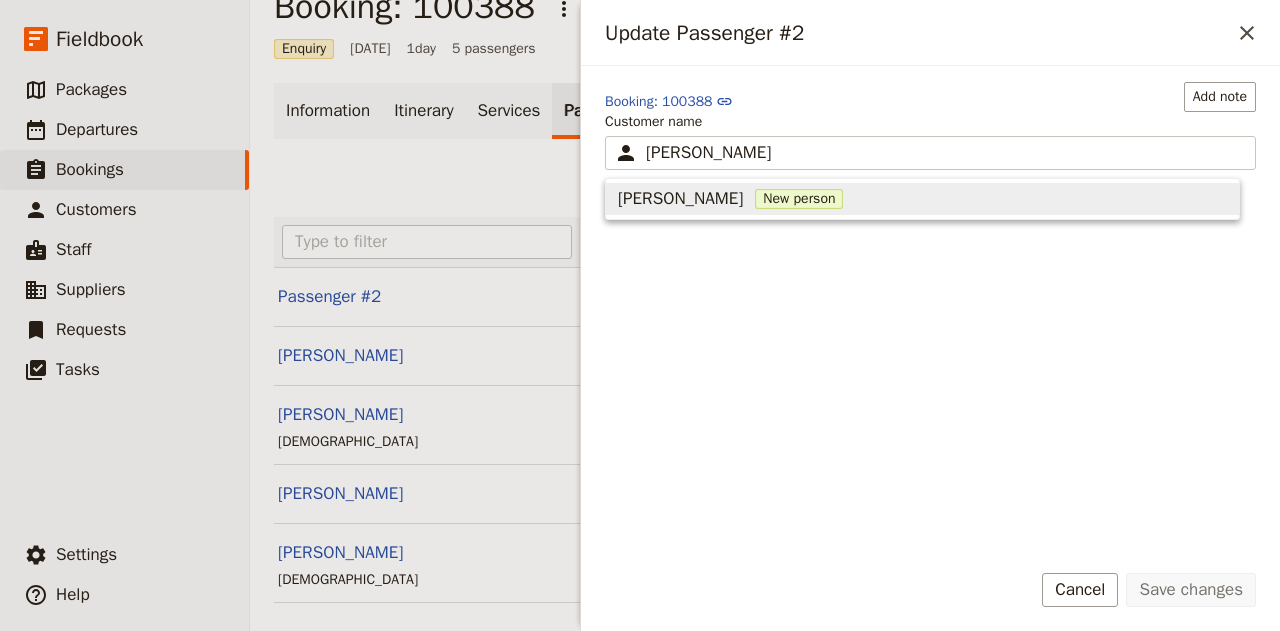 type 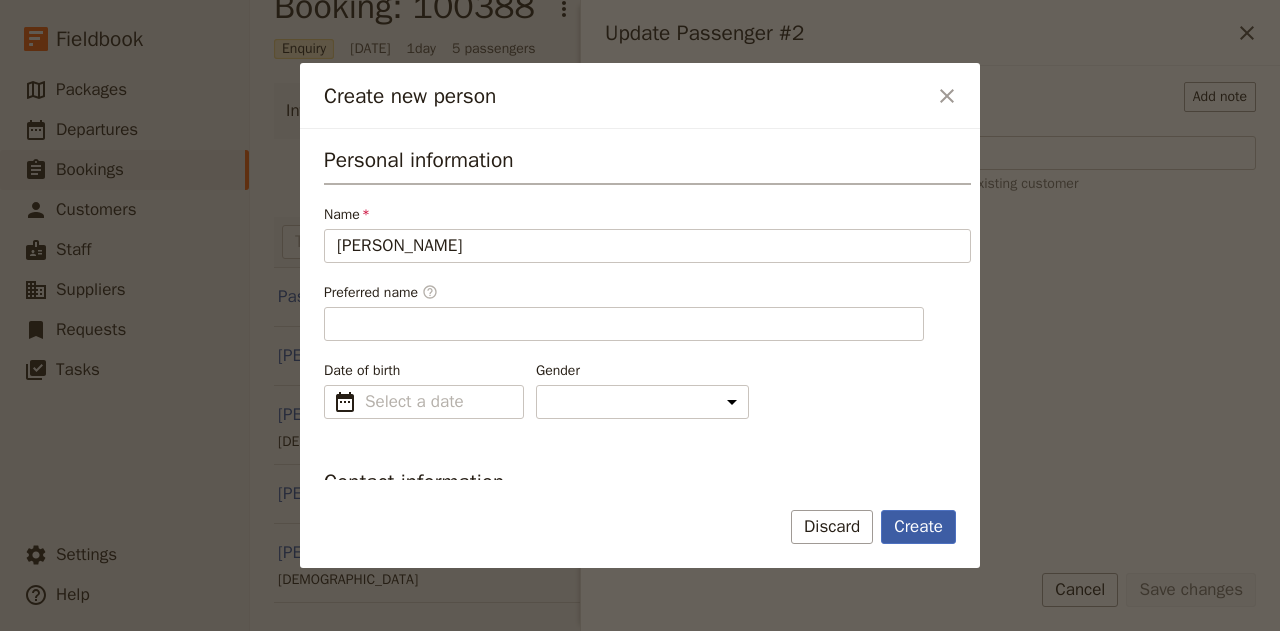 type on "[PERSON_NAME]" 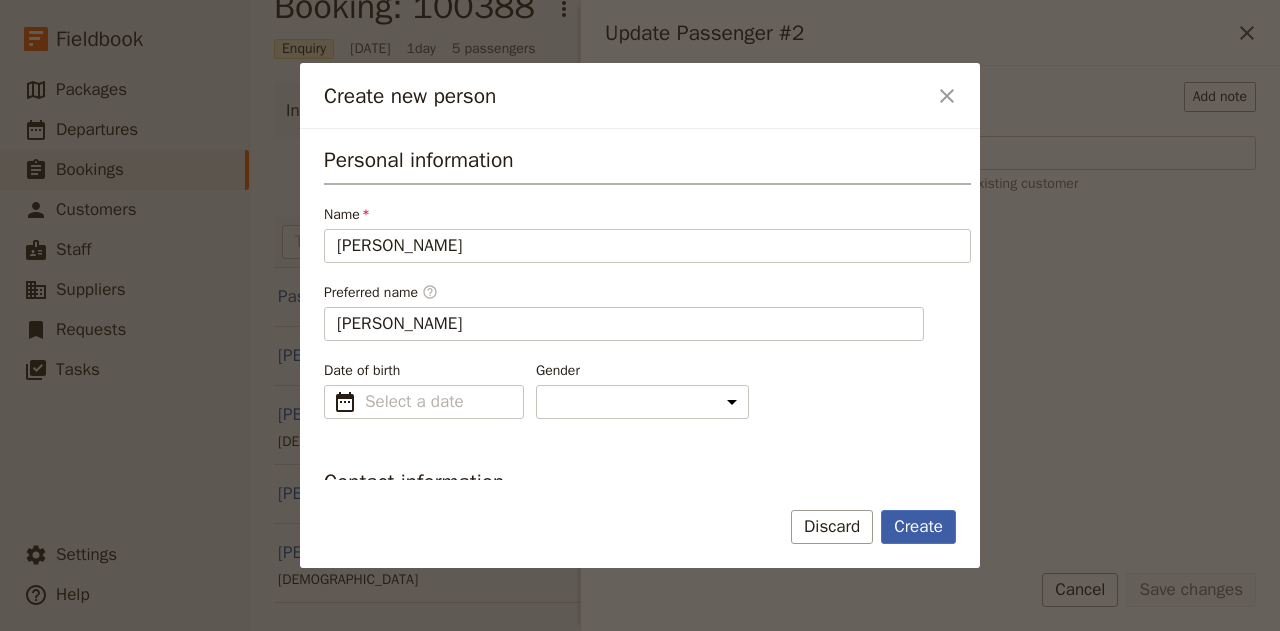 click on "Create" at bounding box center [918, 527] 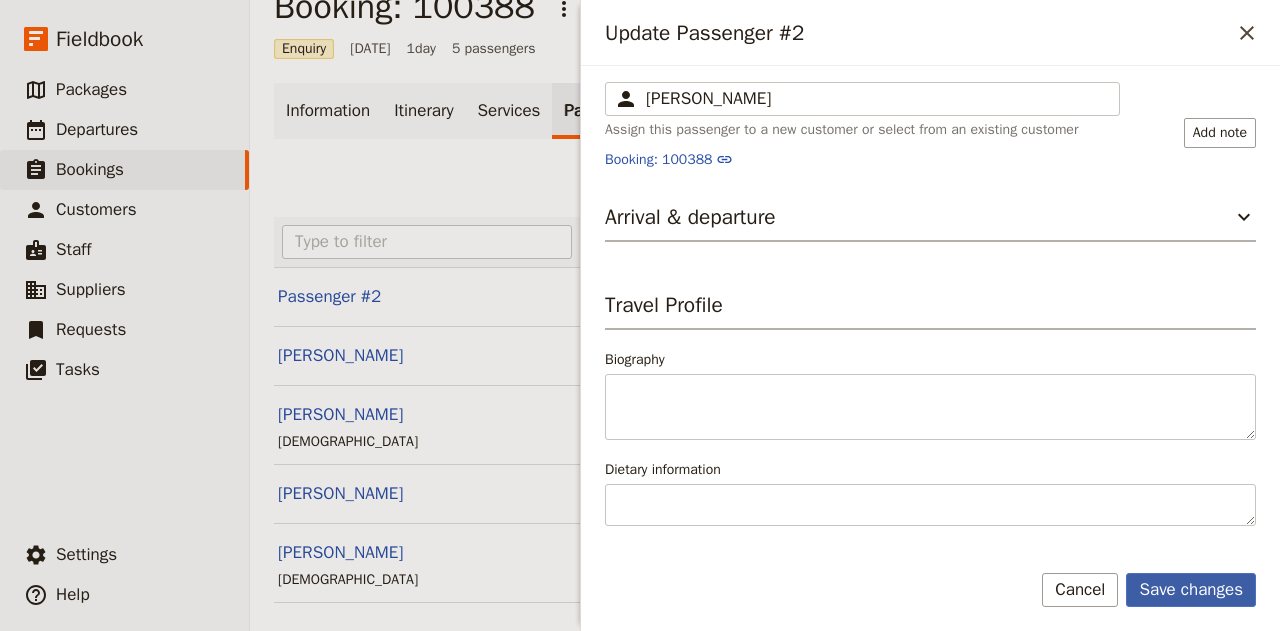click on "Save changes" at bounding box center [1191, 590] 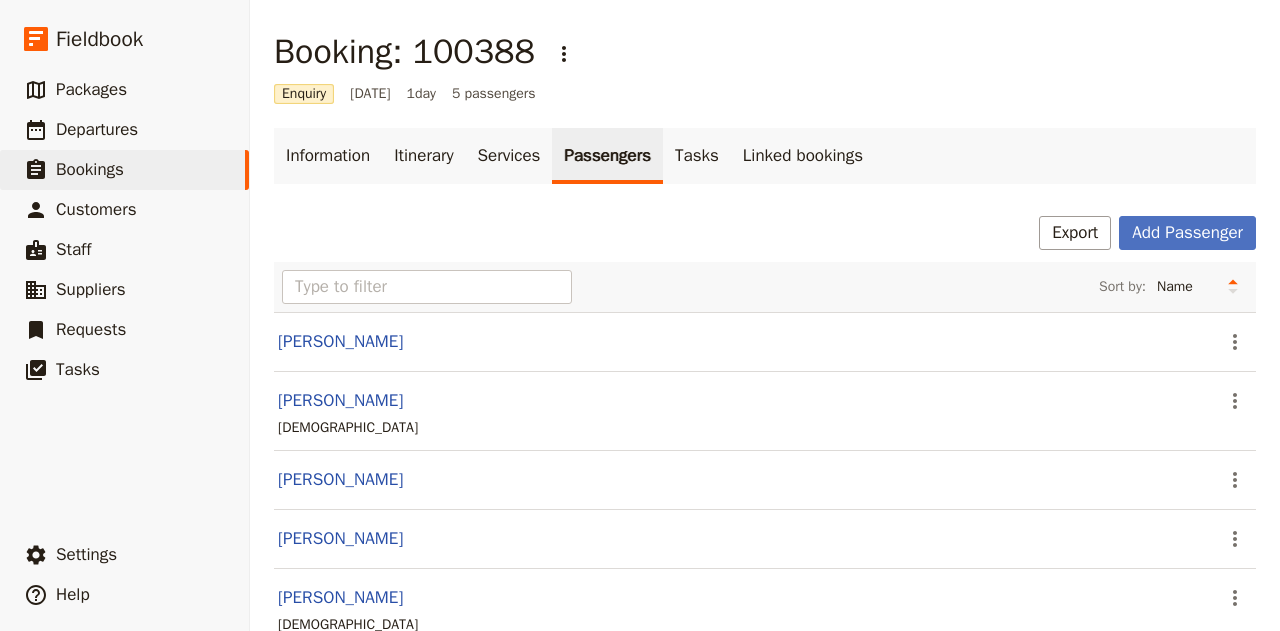scroll, scrollTop: 1, scrollLeft: 0, axis: vertical 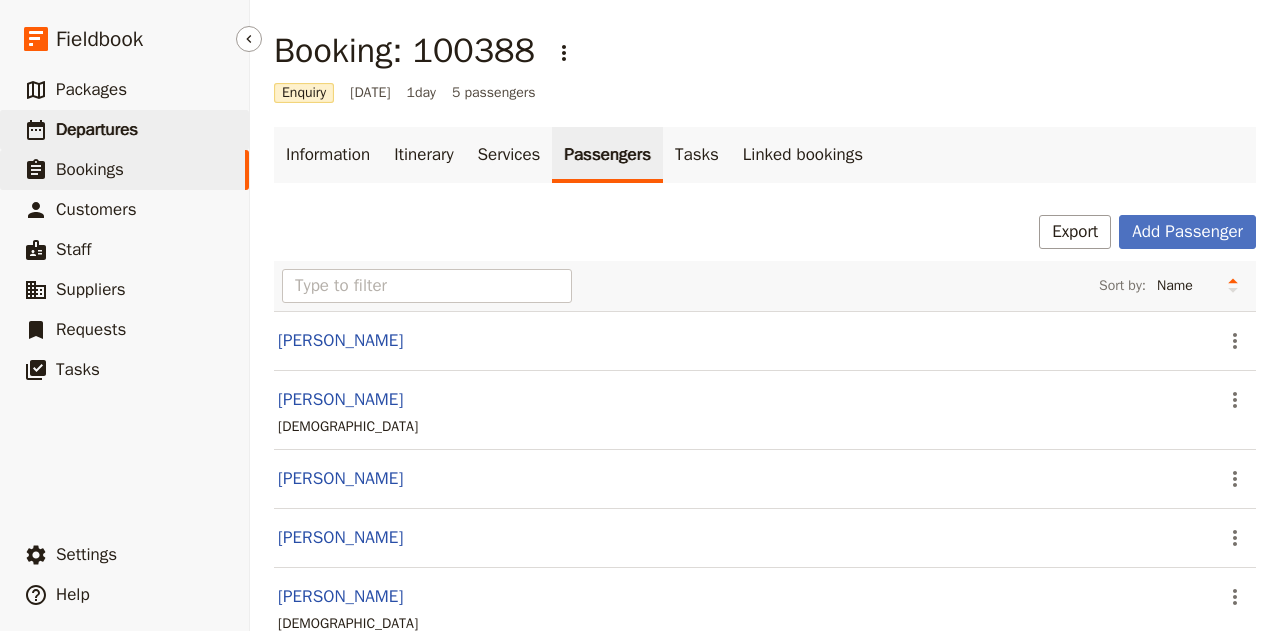 click on "Departures" at bounding box center (97, 129) 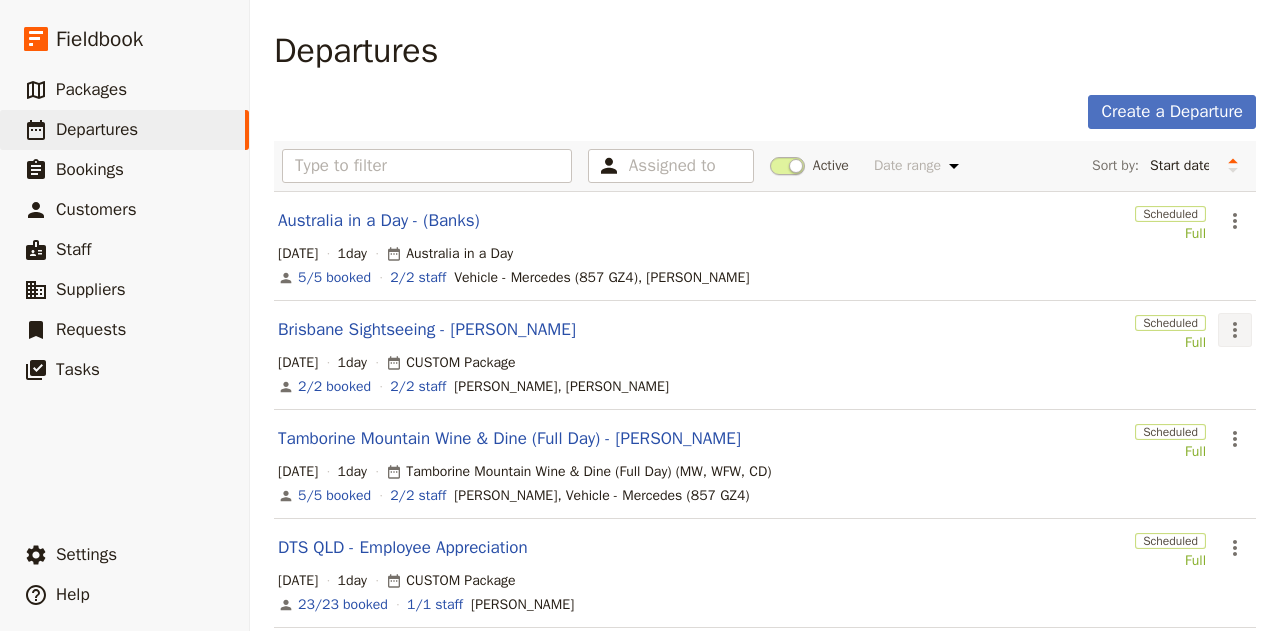 click 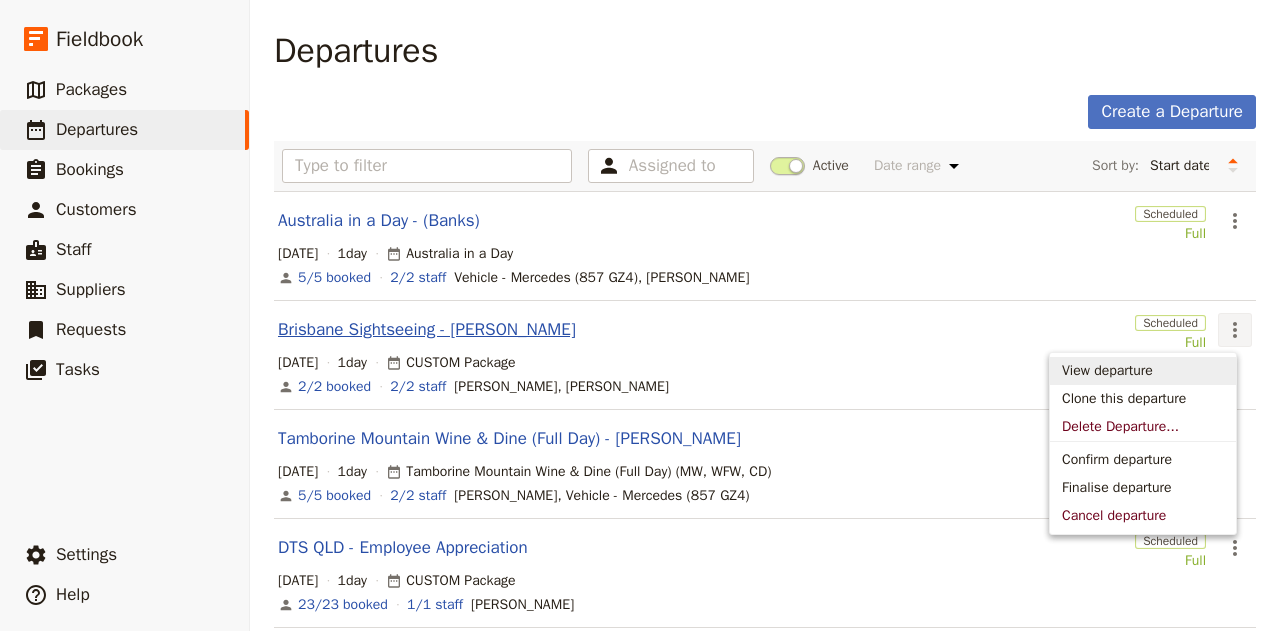 click on "Brisbane Sightseeing - [PERSON_NAME]" at bounding box center [427, 330] 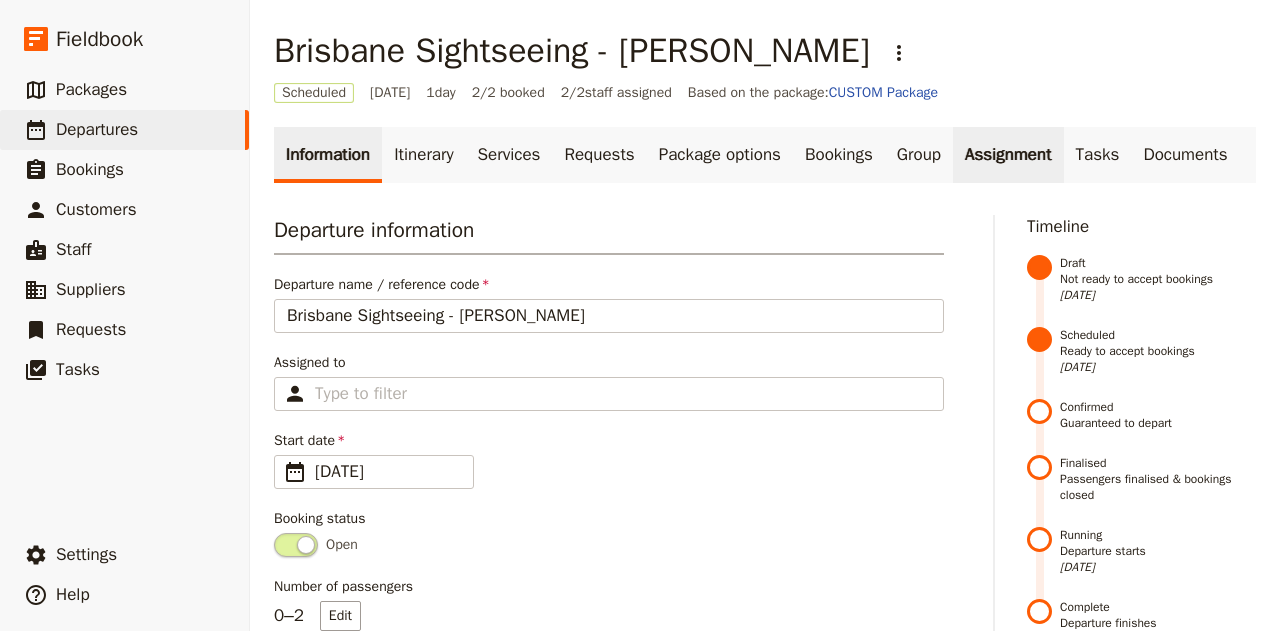 click on "Assignment" at bounding box center [1008, 155] 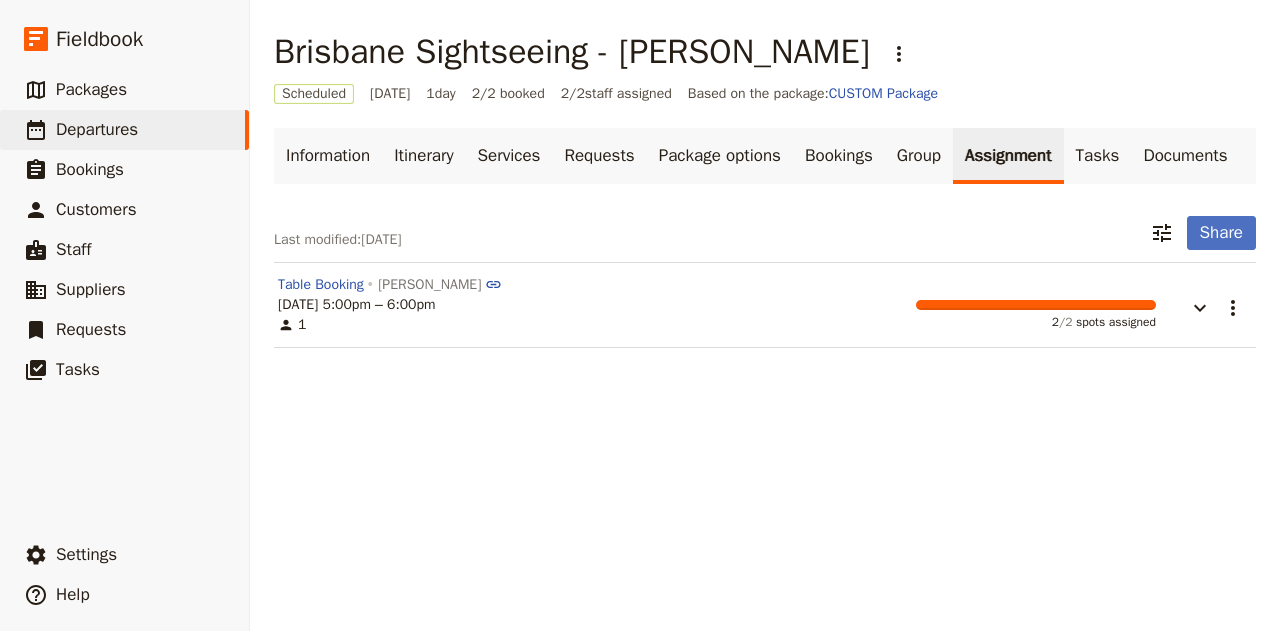 scroll, scrollTop: 0, scrollLeft: 0, axis: both 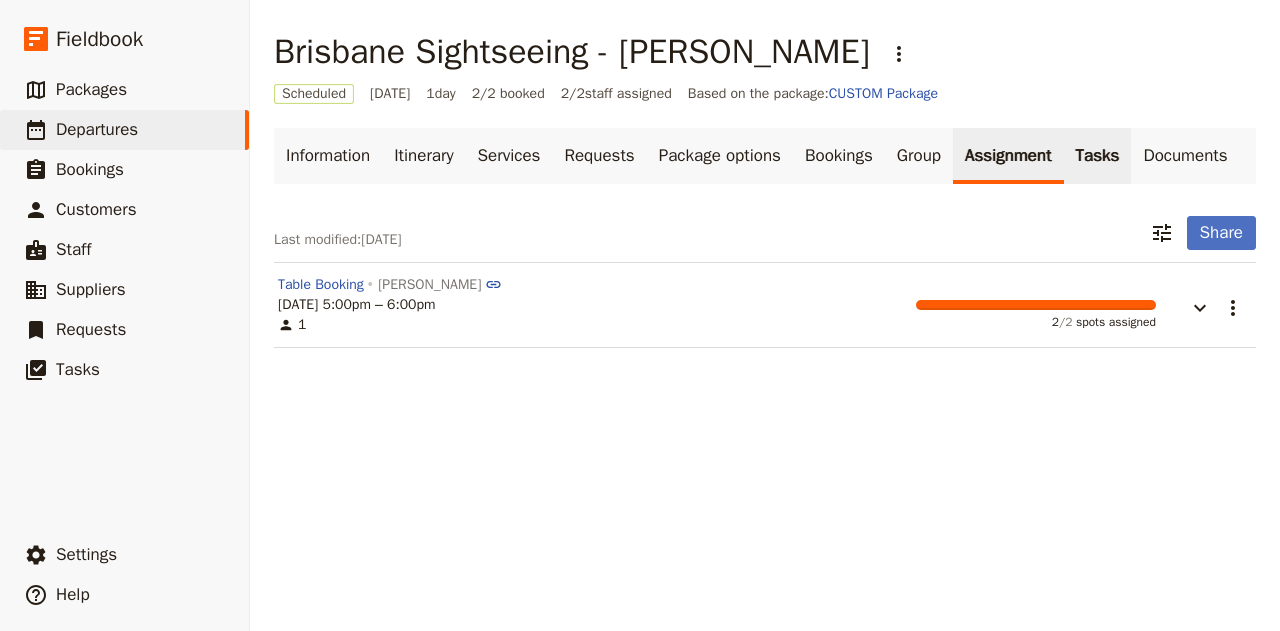 click on "Tasks" at bounding box center (1098, 156) 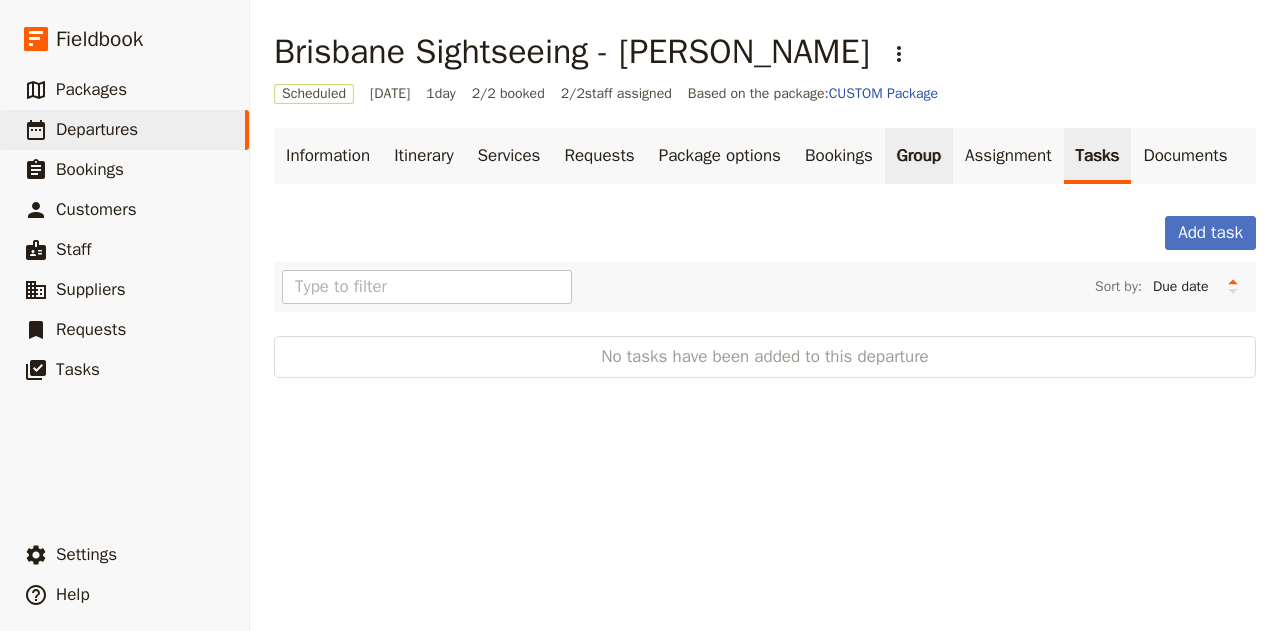 click on "Group" at bounding box center [919, 156] 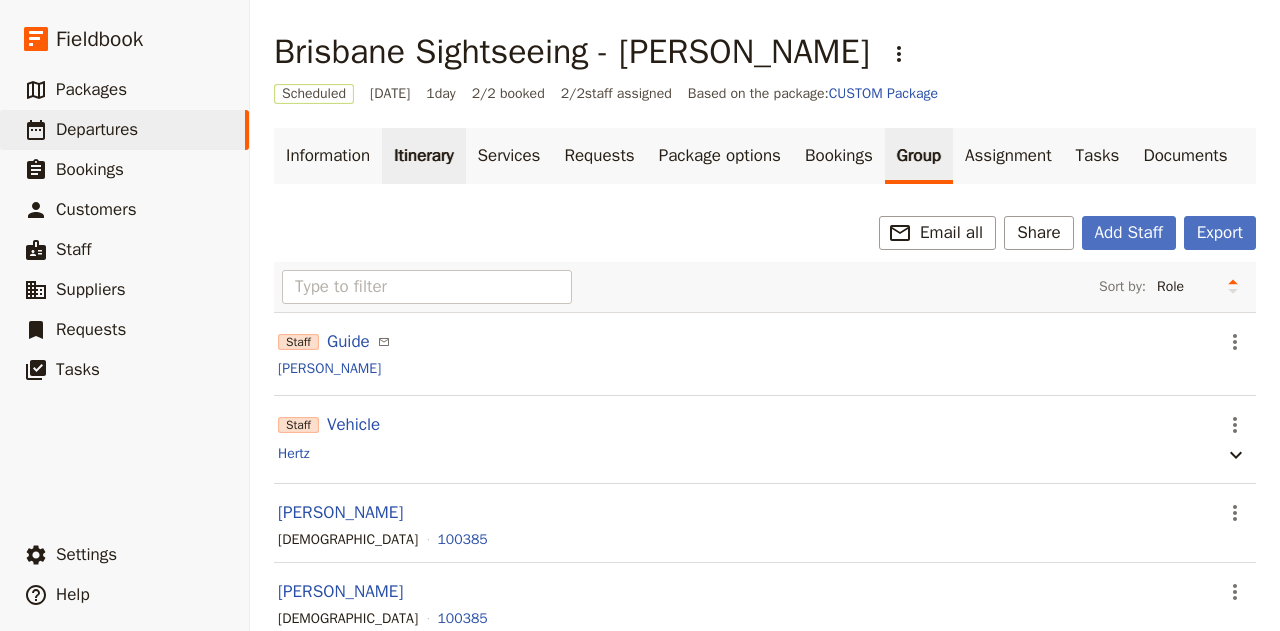 click on "Itinerary" at bounding box center (423, 156) 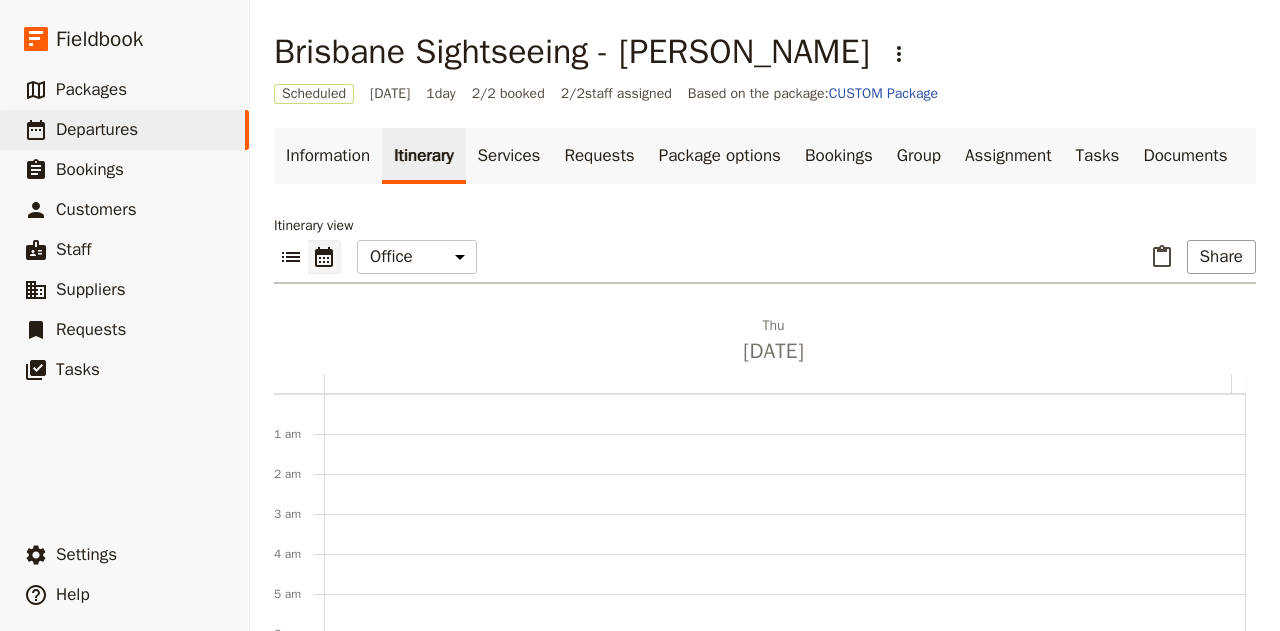 scroll, scrollTop: 260, scrollLeft: 0, axis: vertical 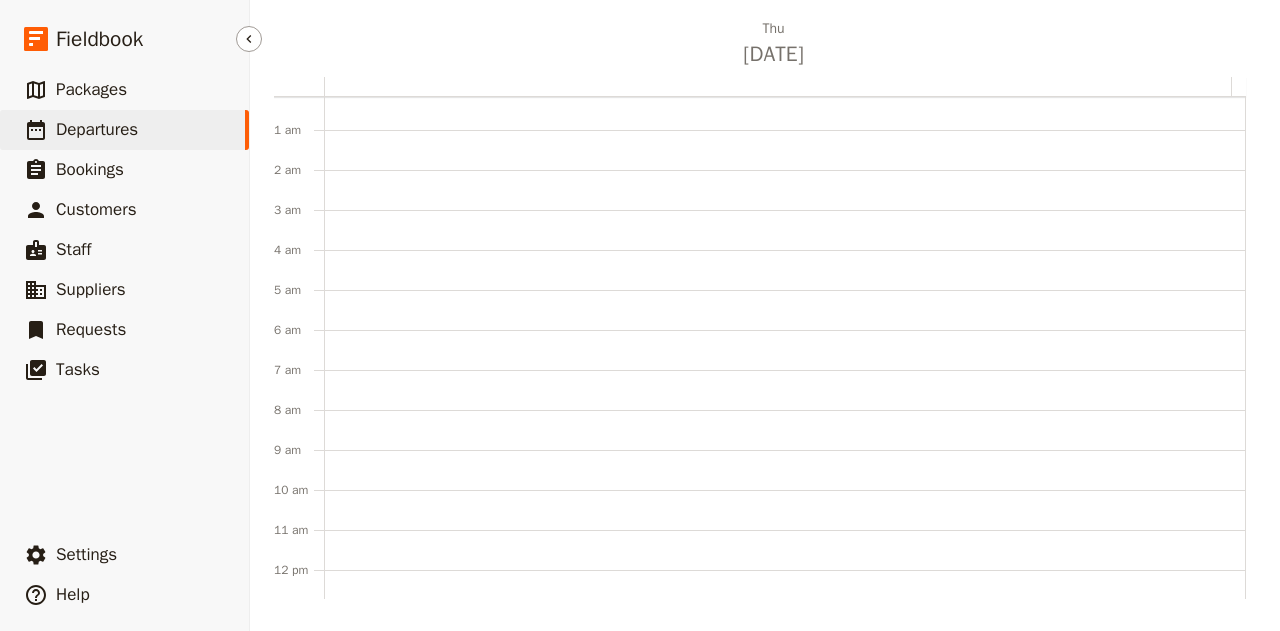 click on "Departures" at bounding box center [97, 129] 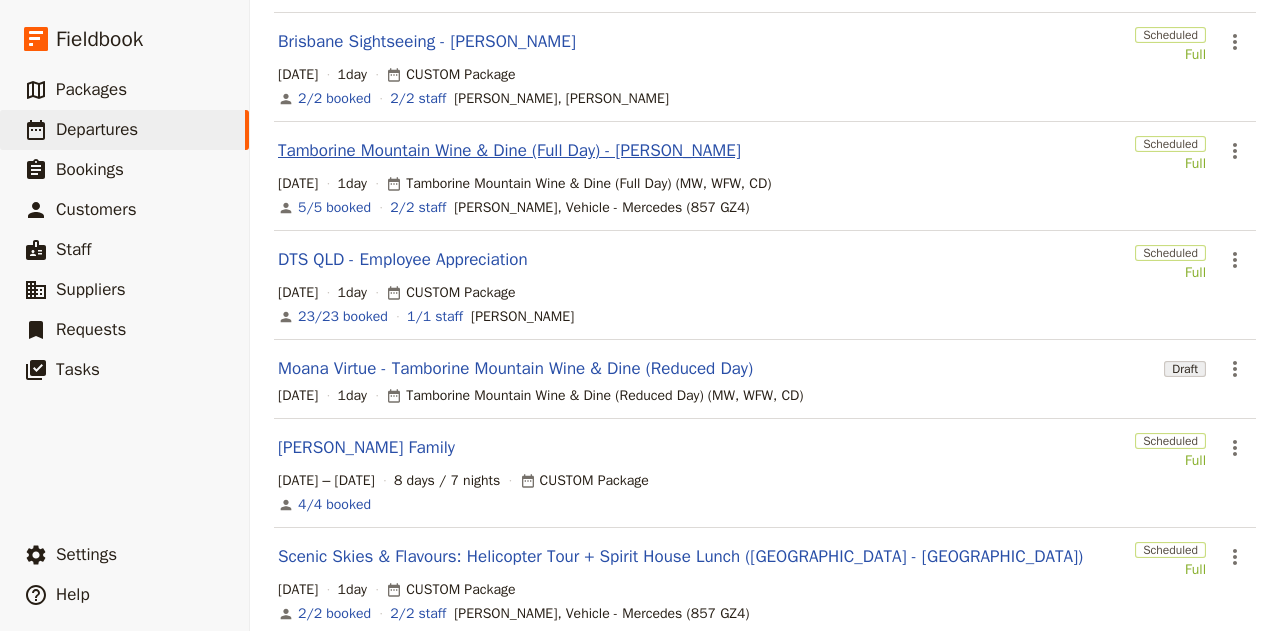 click on "Tamborine Mountain Wine & Dine (Full Day) - [PERSON_NAME]" at bounding box center (509, 151) 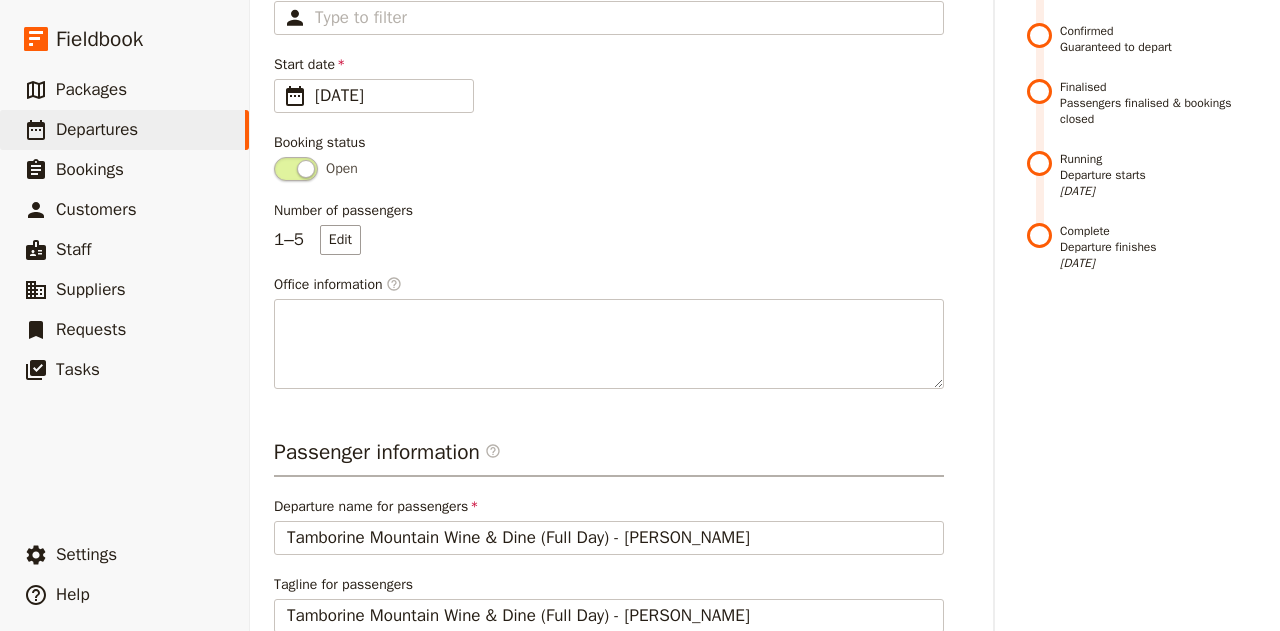 scroll, scrollTop: 119, scrollLeft: 0, axis: vertical 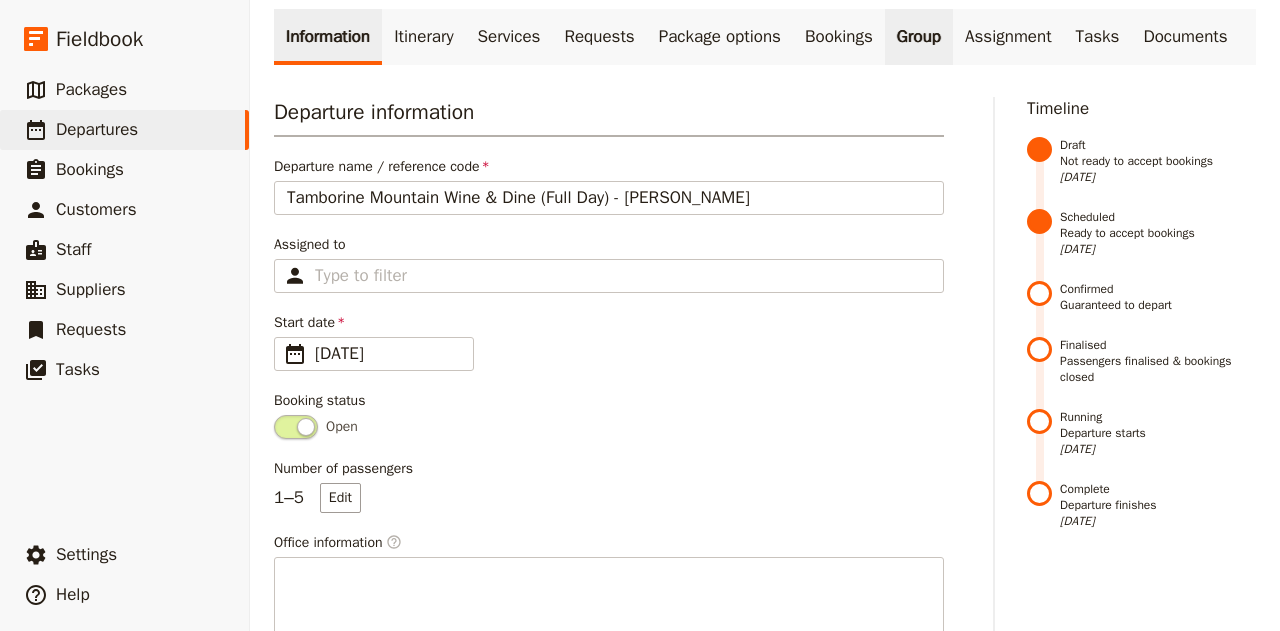 click on "Group" at bounding box center [919, 37] 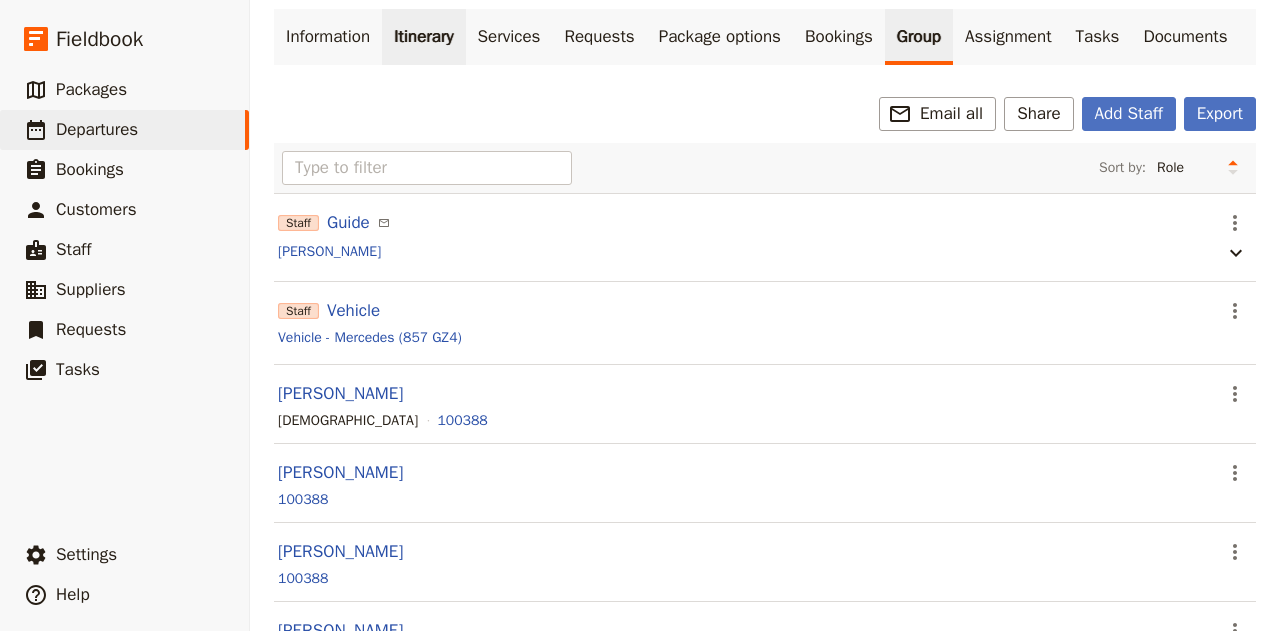 click on "Itinerary" at bounding box center [423, 37] 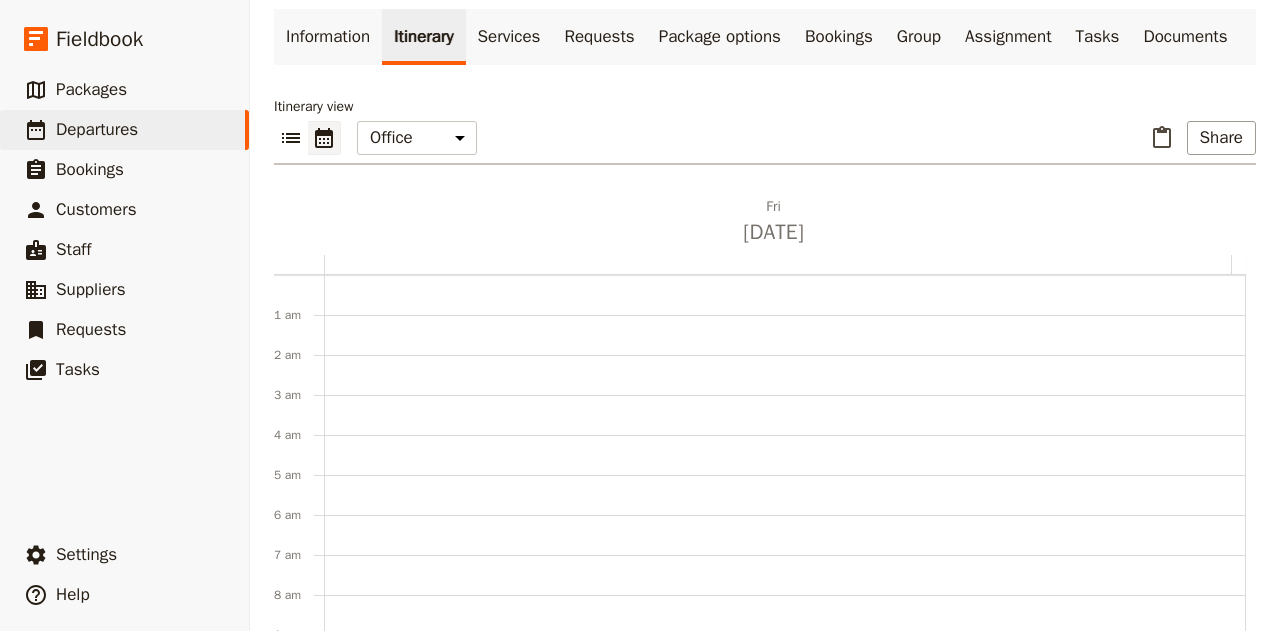 scroll, scrollTop: 260, scrollLeft: 0, axis: vertical 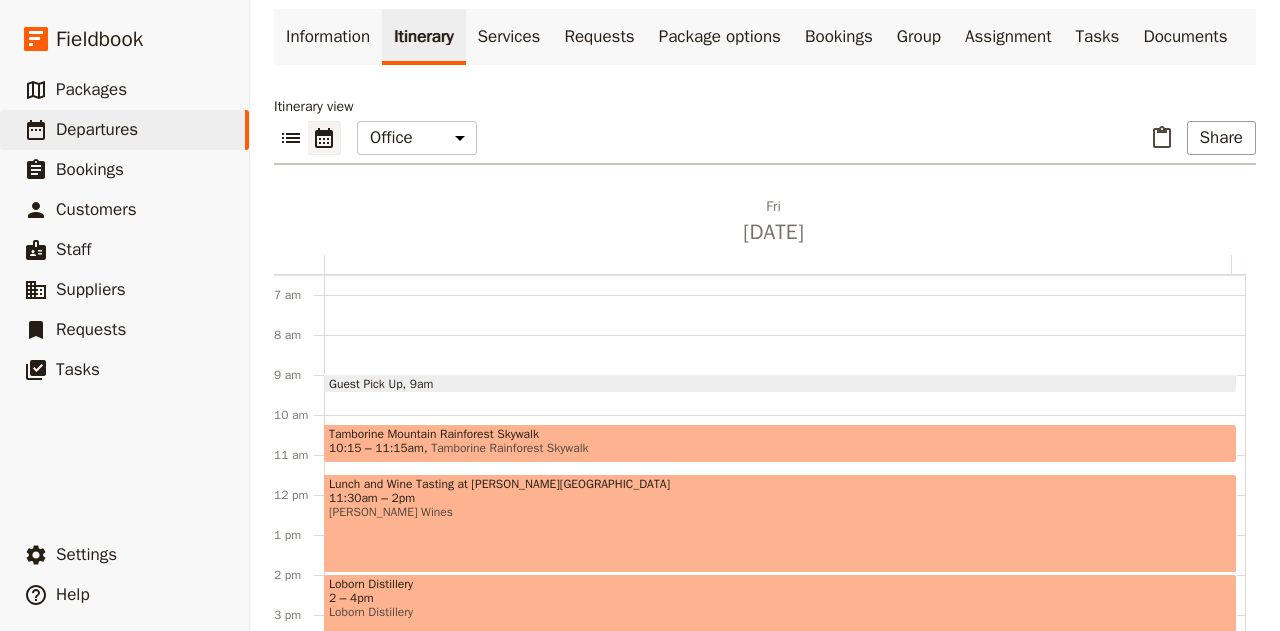 click at bounding box center [780, 388] 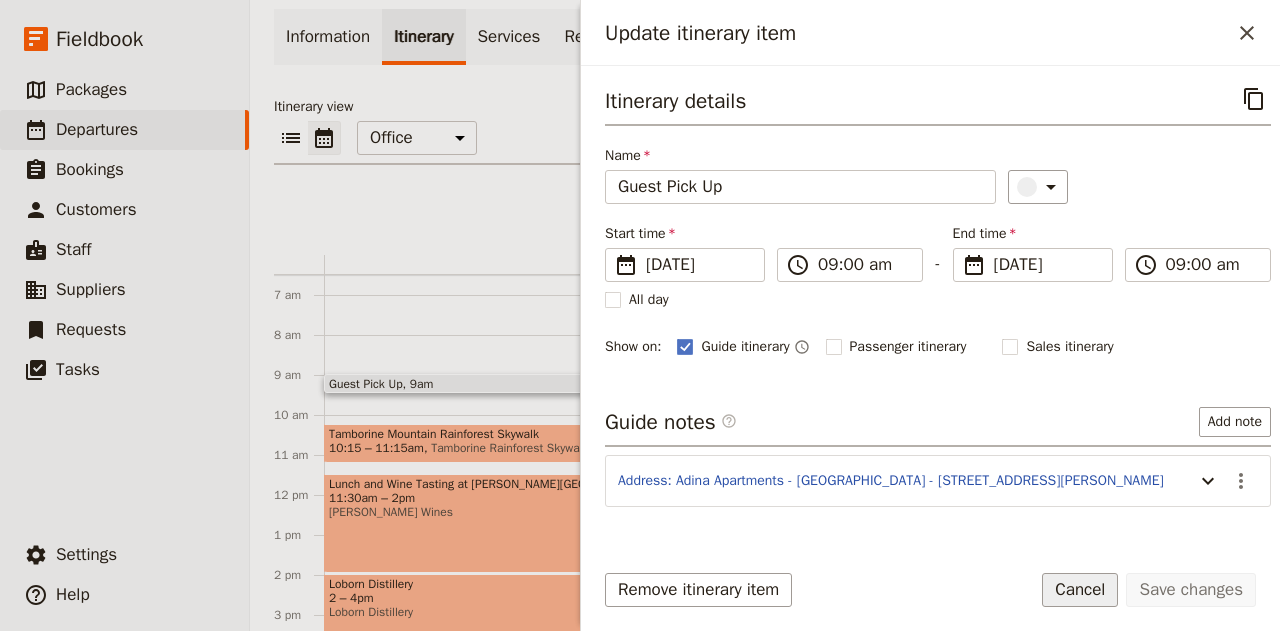 click on "Cancel" at bounding box center [1080, 590] 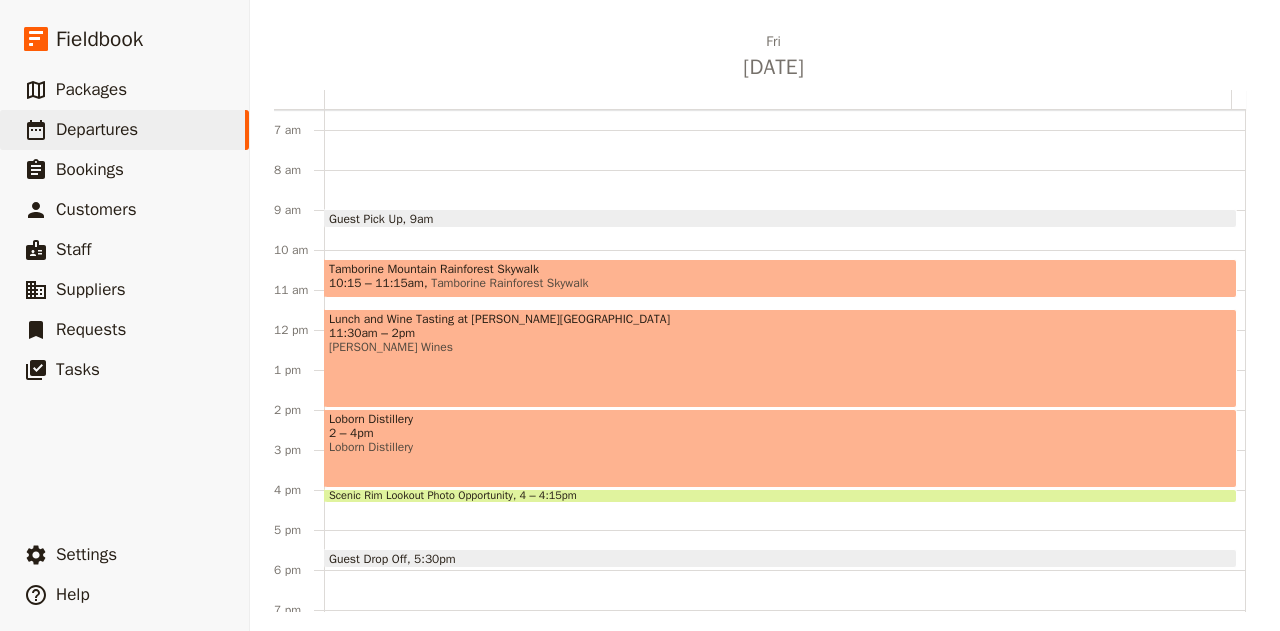 scroll, scrollTop: 346, scrollLeft: 0, axis: vertical 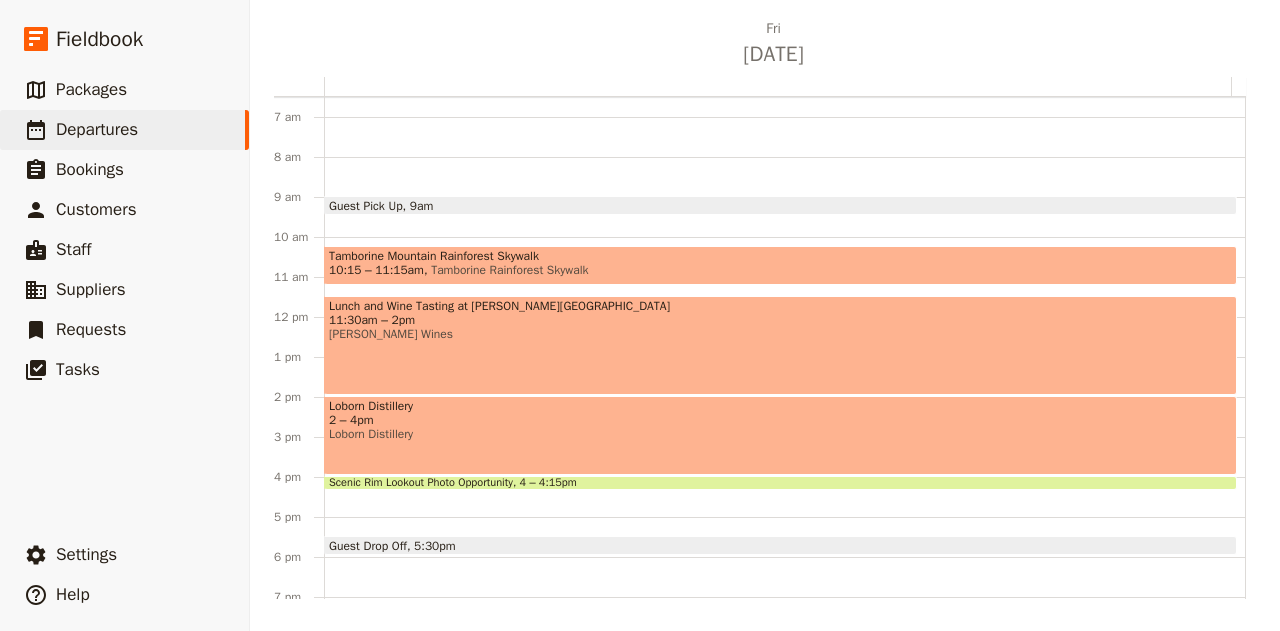 click on "Guest Drop Off 5:30pm" at bounding box center (780, 545) 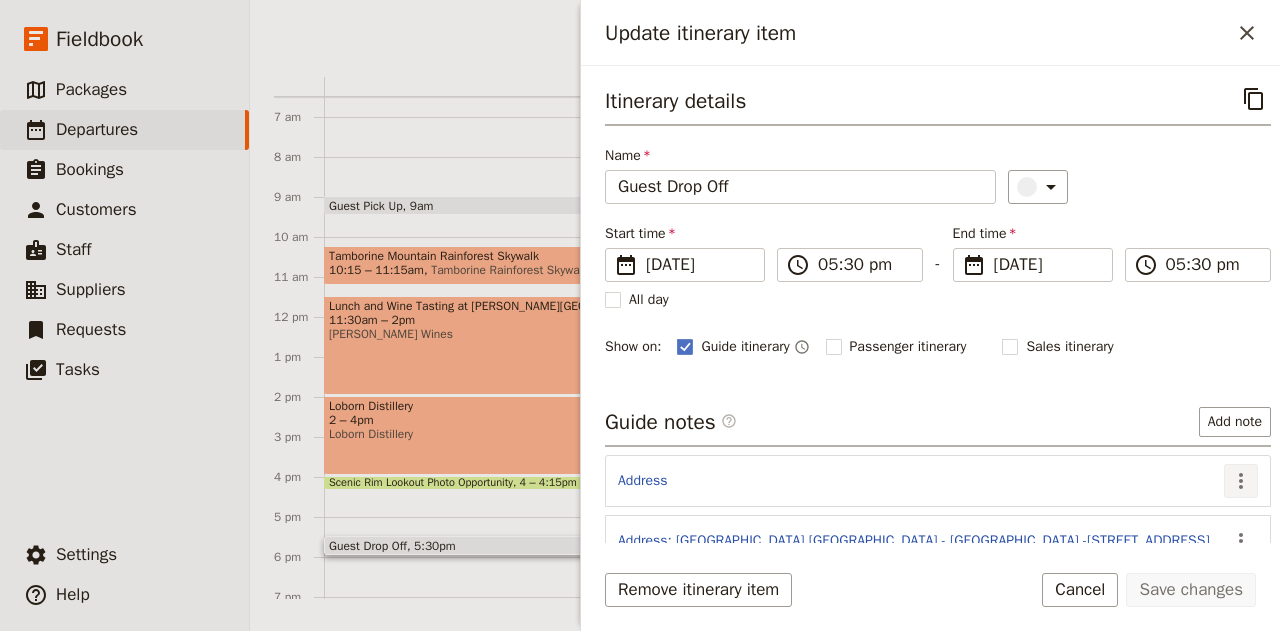 click 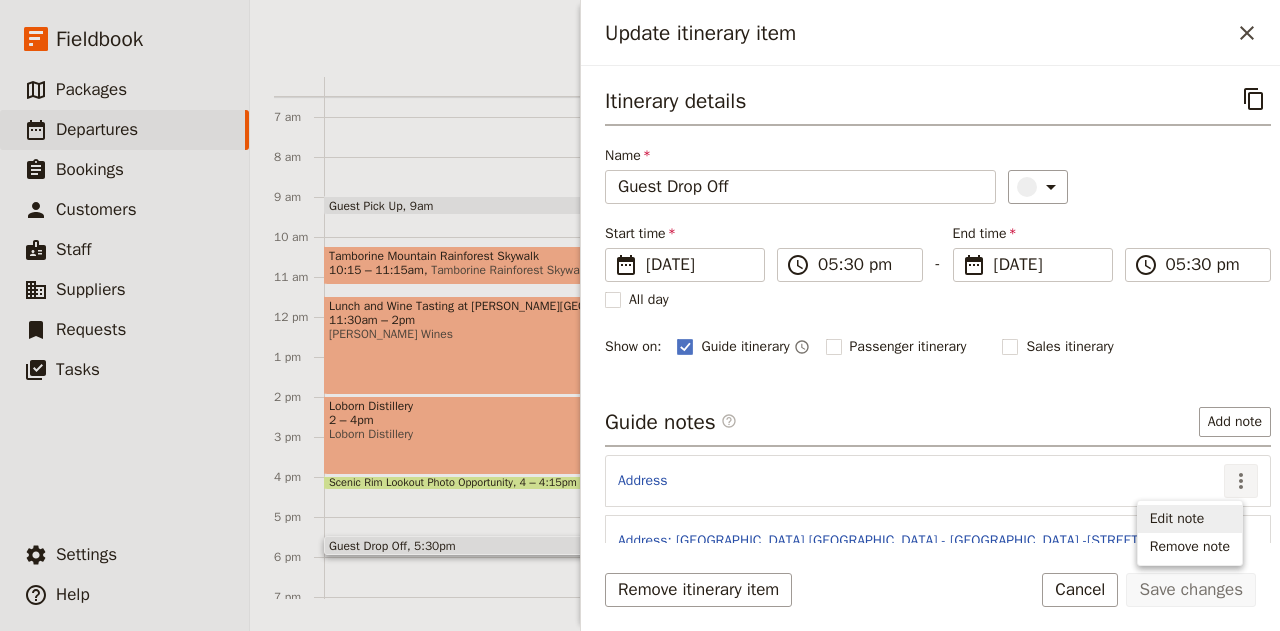 click on "Edit note" at bounding box center [1177, 519] 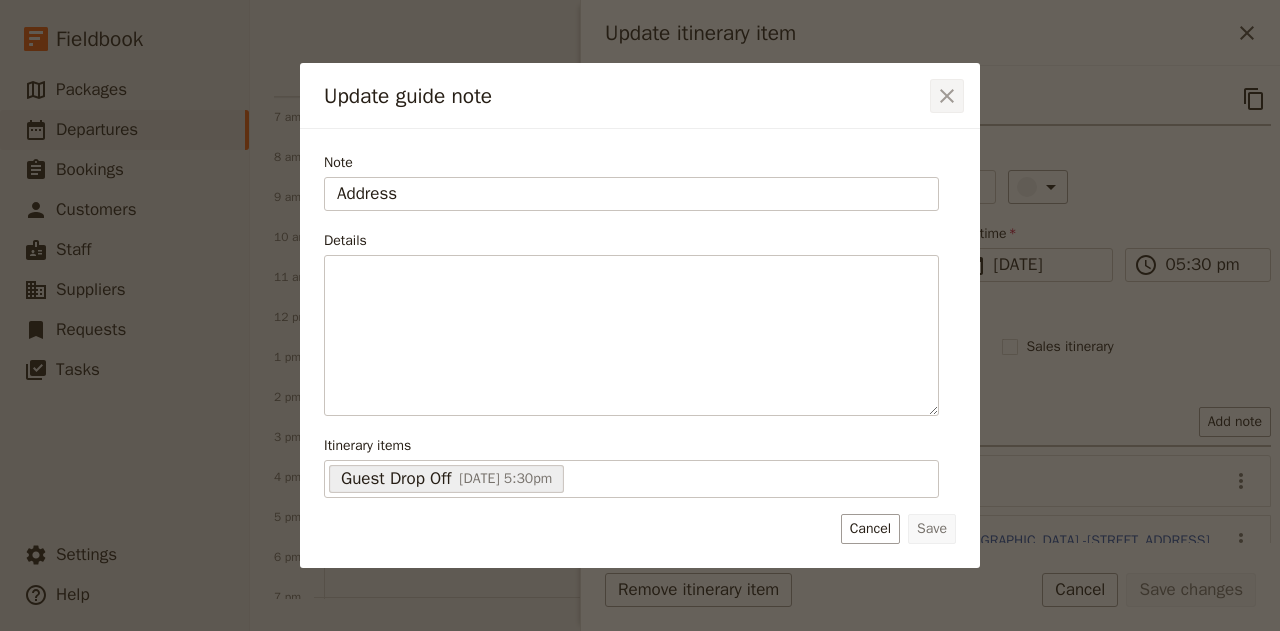 click 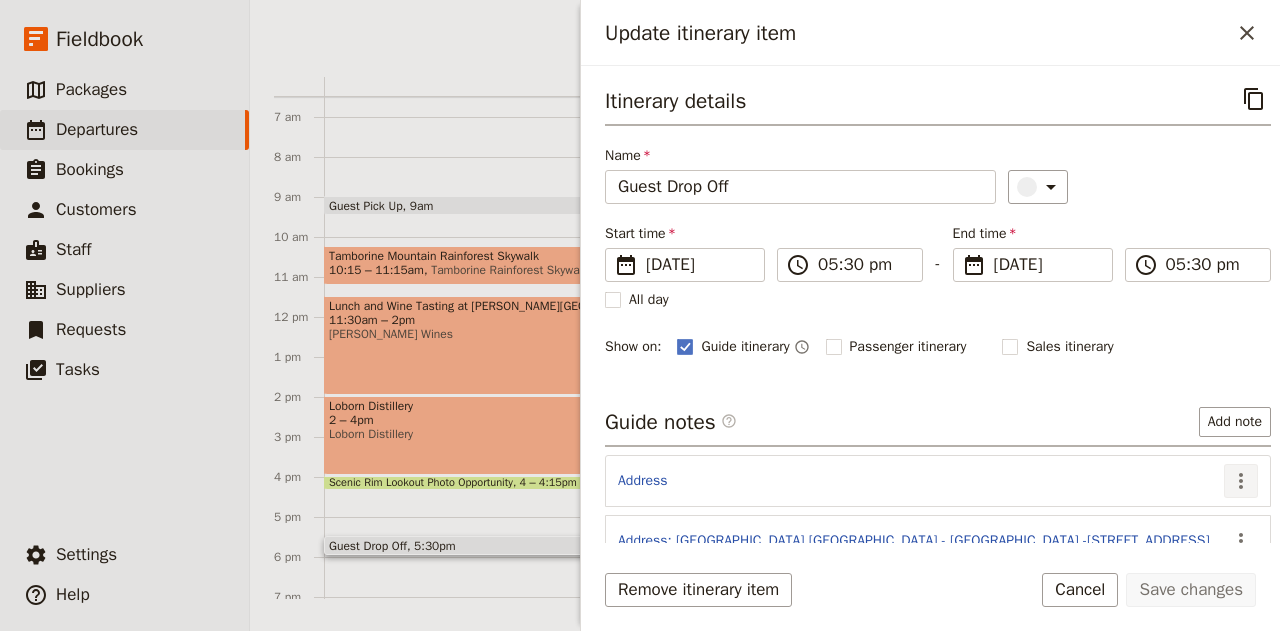 click on "​" at bounding box center [1241, 481] 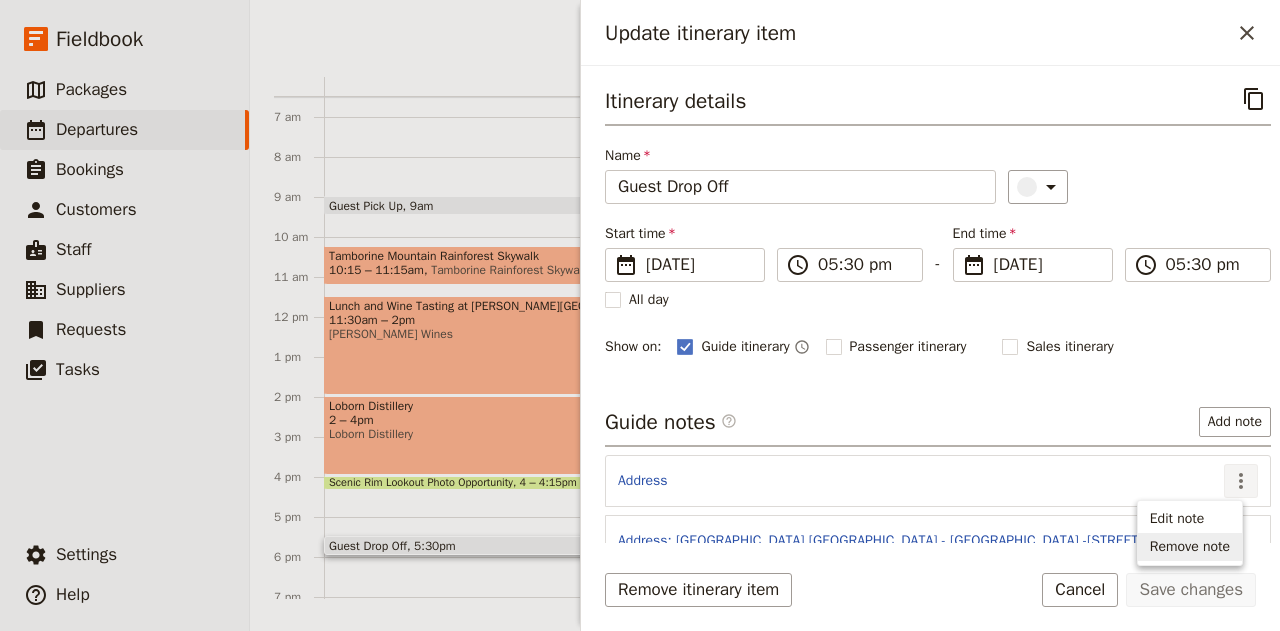click on "Remove note" at bounding box center (1190, 547) 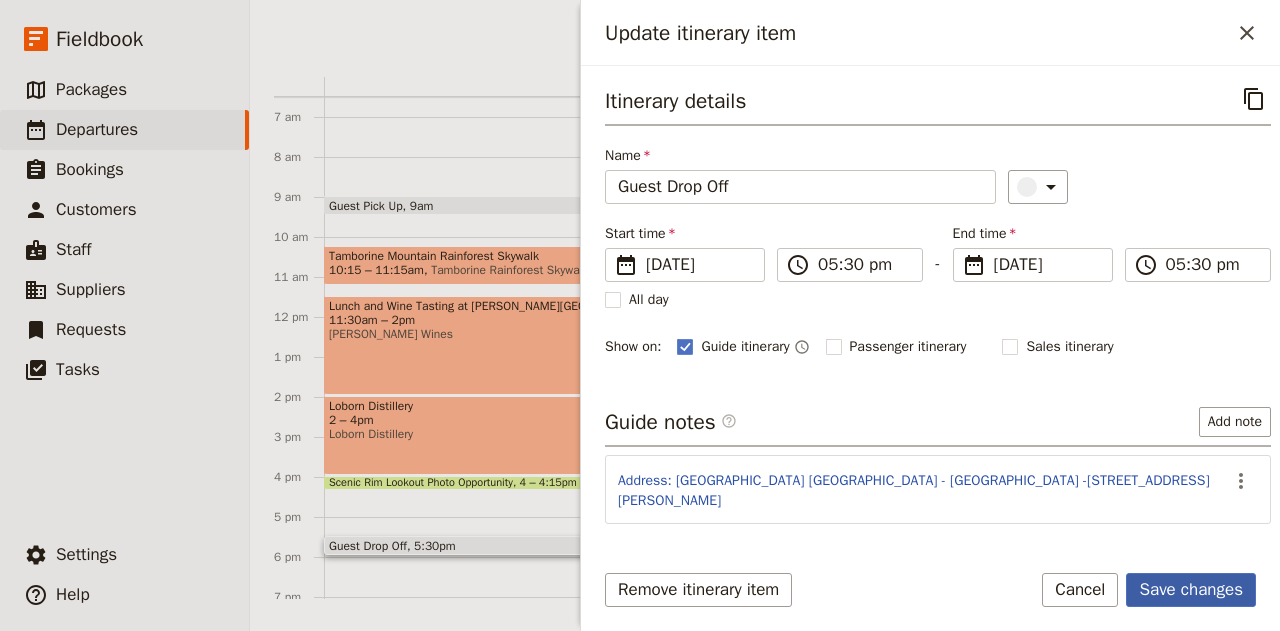 click on "Save changes" at bounding box center [1191, 590] 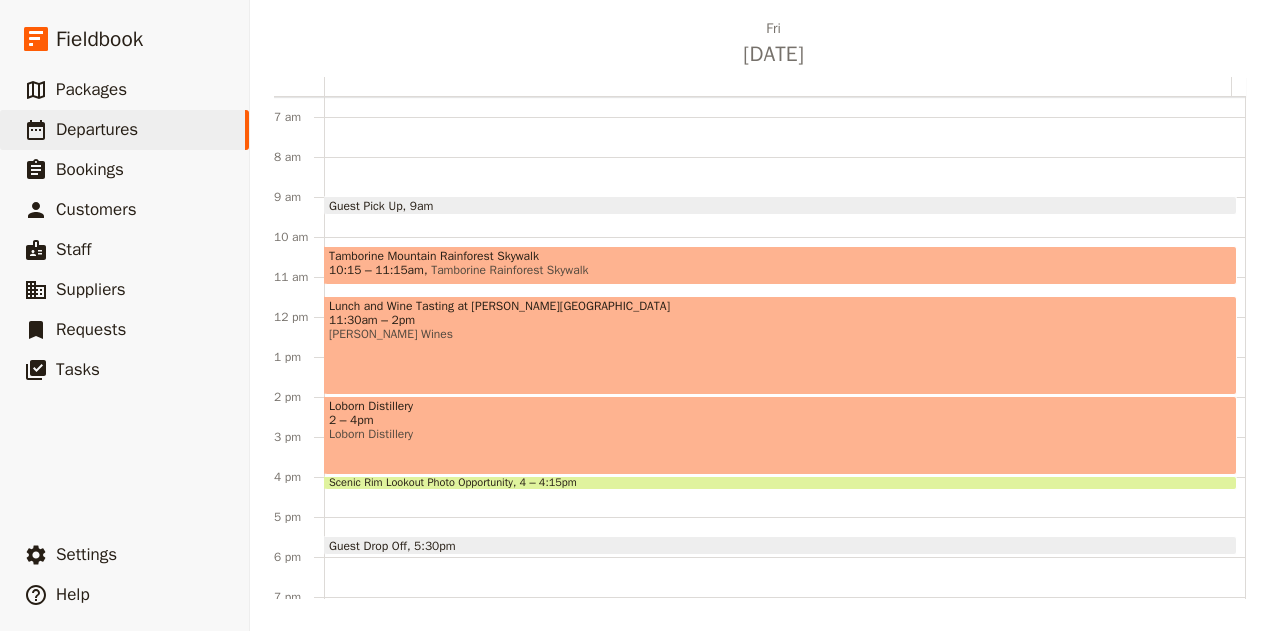 scroll, scrollTop: 0, scrollLeft: 0, axis: both 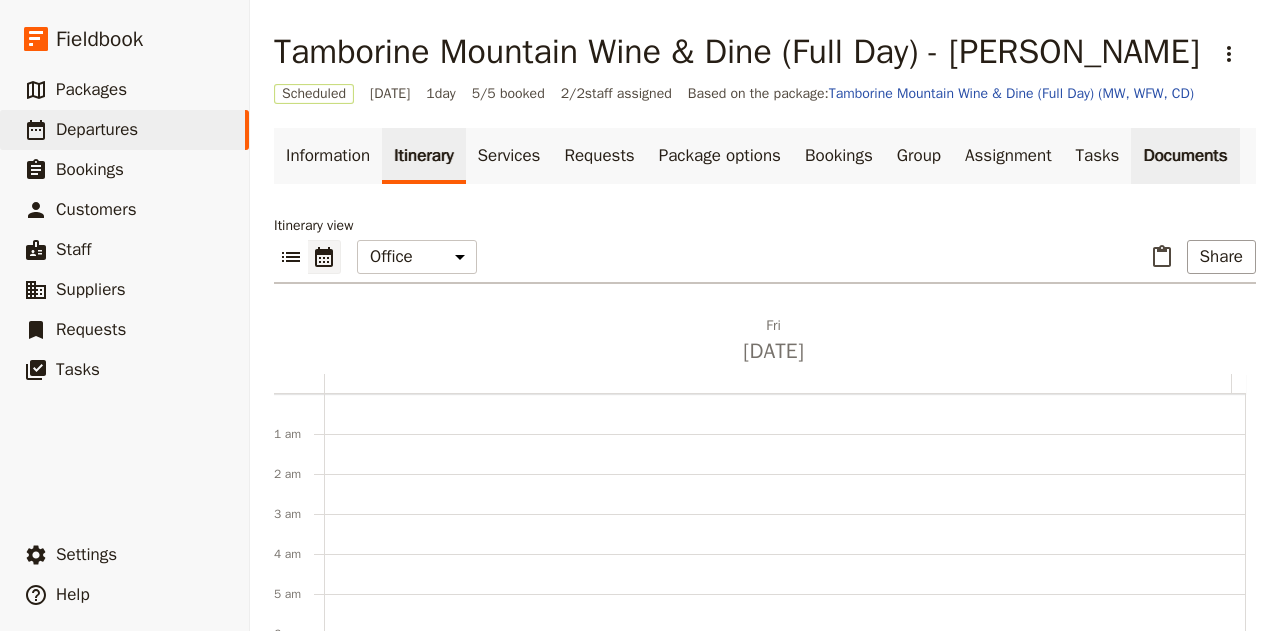 click on "Documents" at bounding box center (1185, 156) 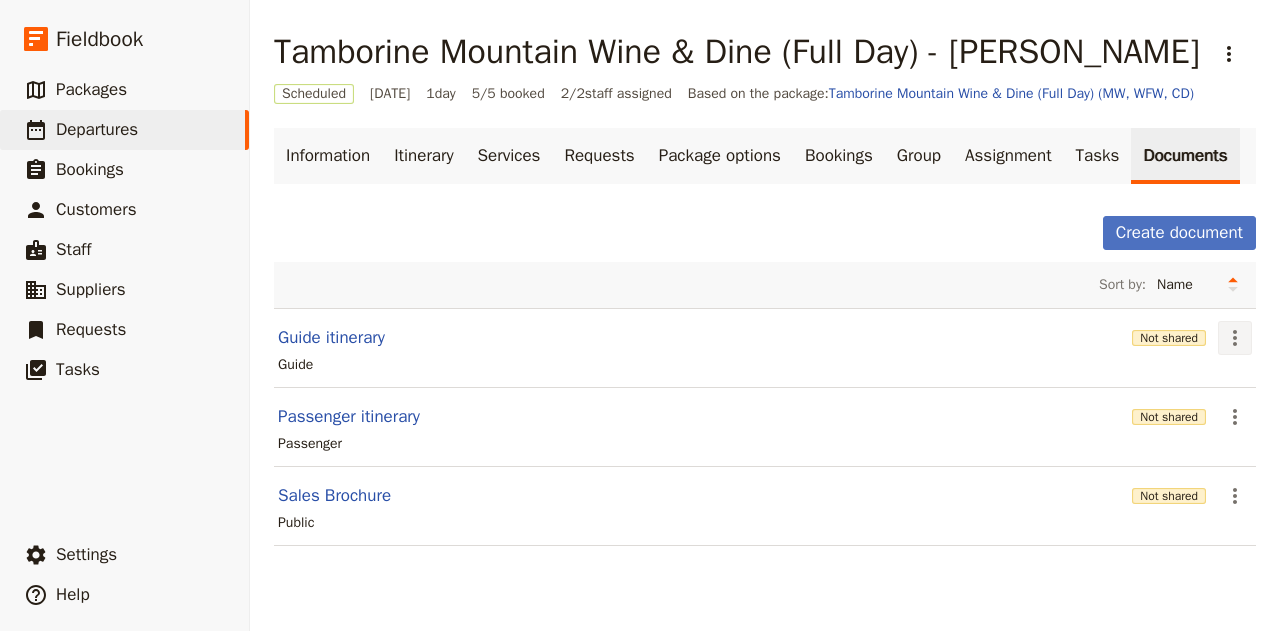 click 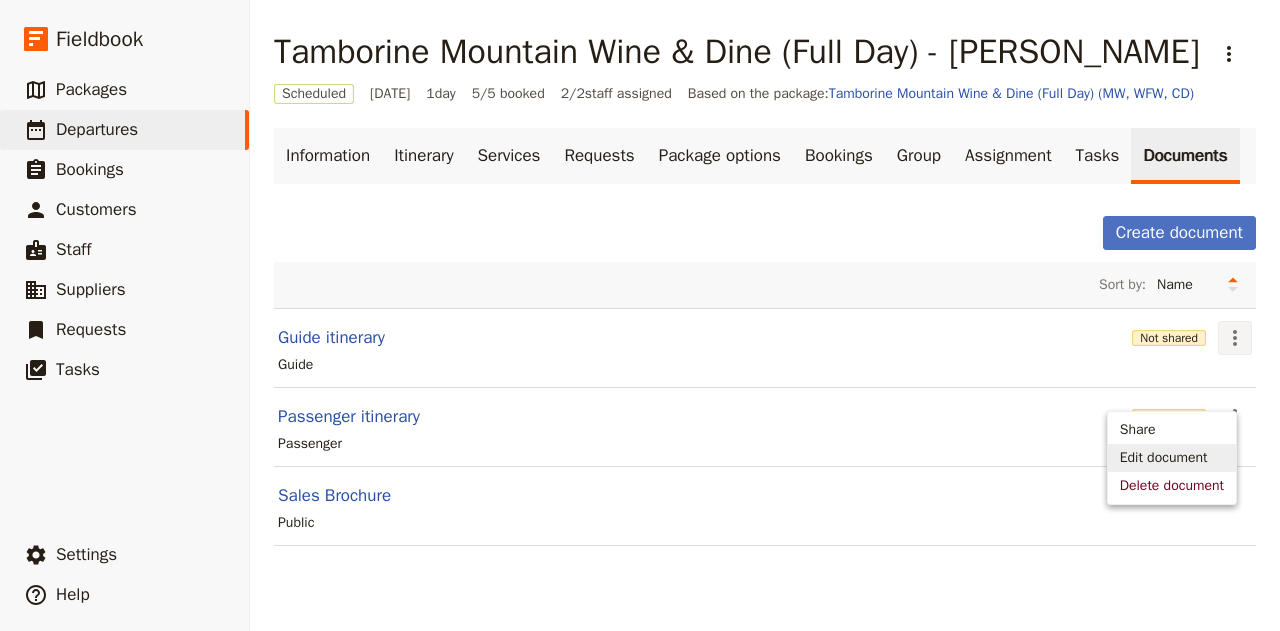 drag, startPoint x: 1128, startPoint y: 459, endPoint x: 1192, endPoint y: 457, distance: 64.03124 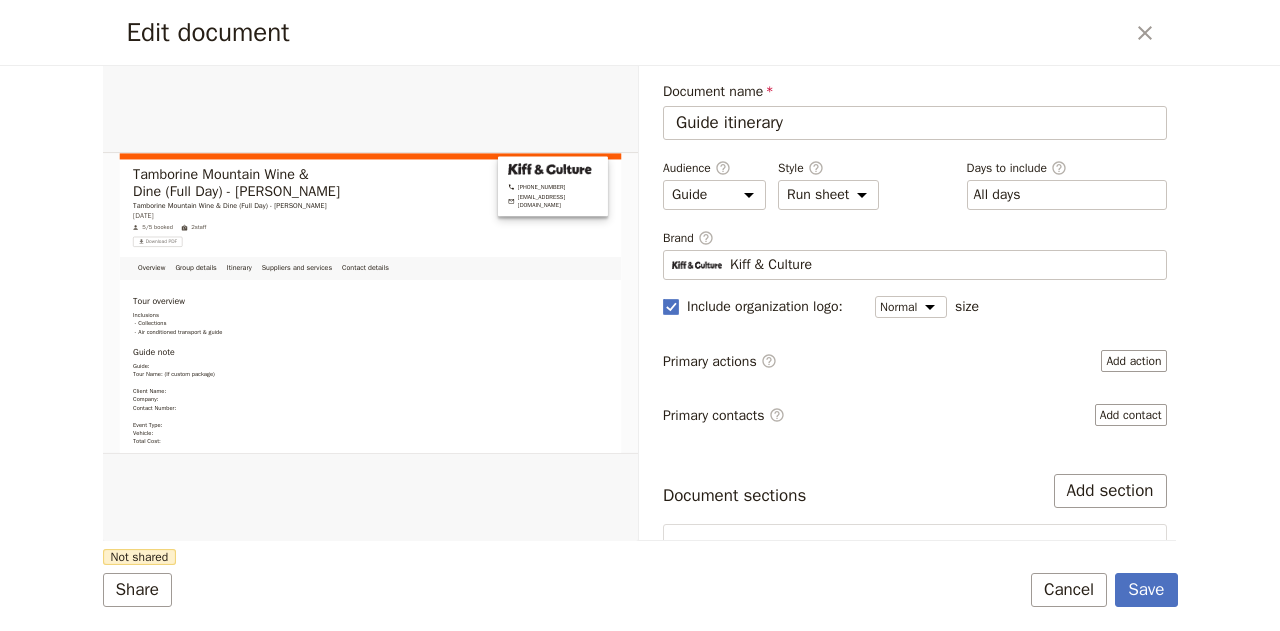 scroll, scrollTop: 0, scrollLeft: 0, axis: both 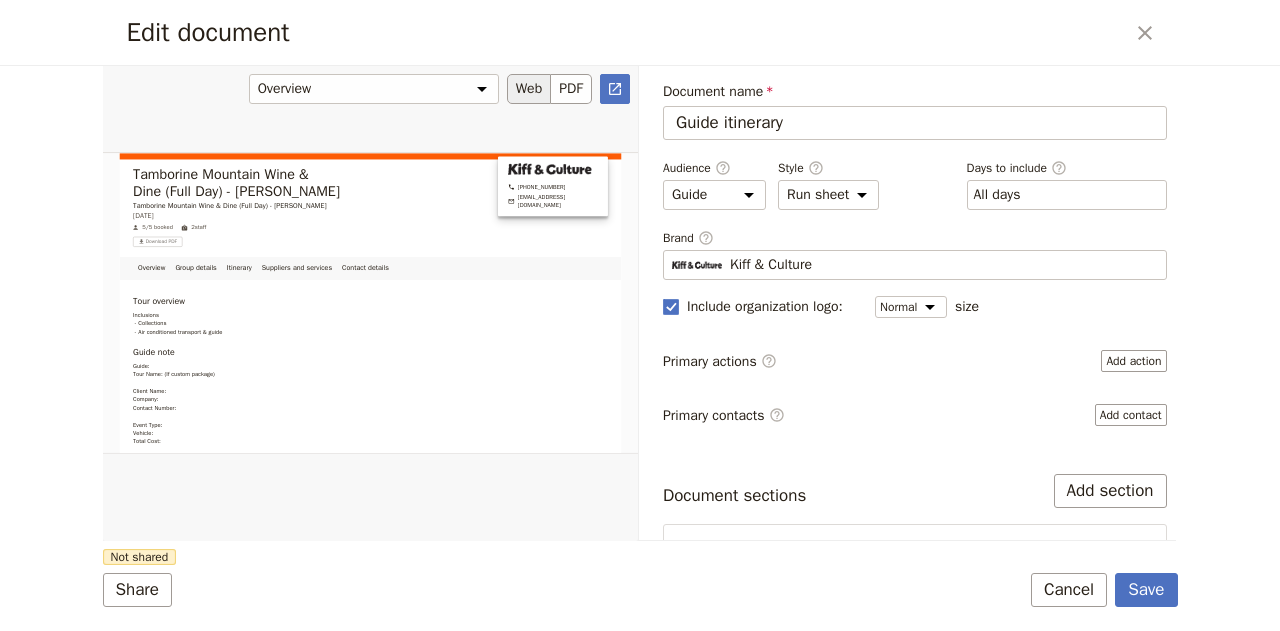 click at bounding box center [370, 303] 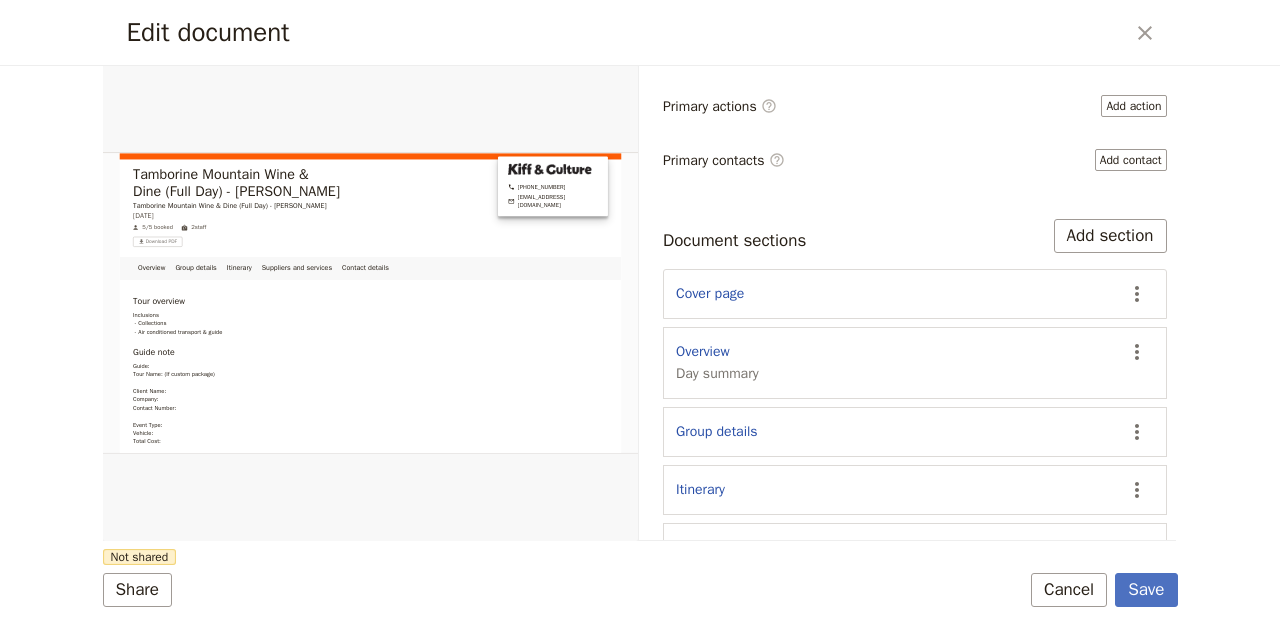 scroll, scrollTop: 314, scrollLeft: 0, axis: vertical 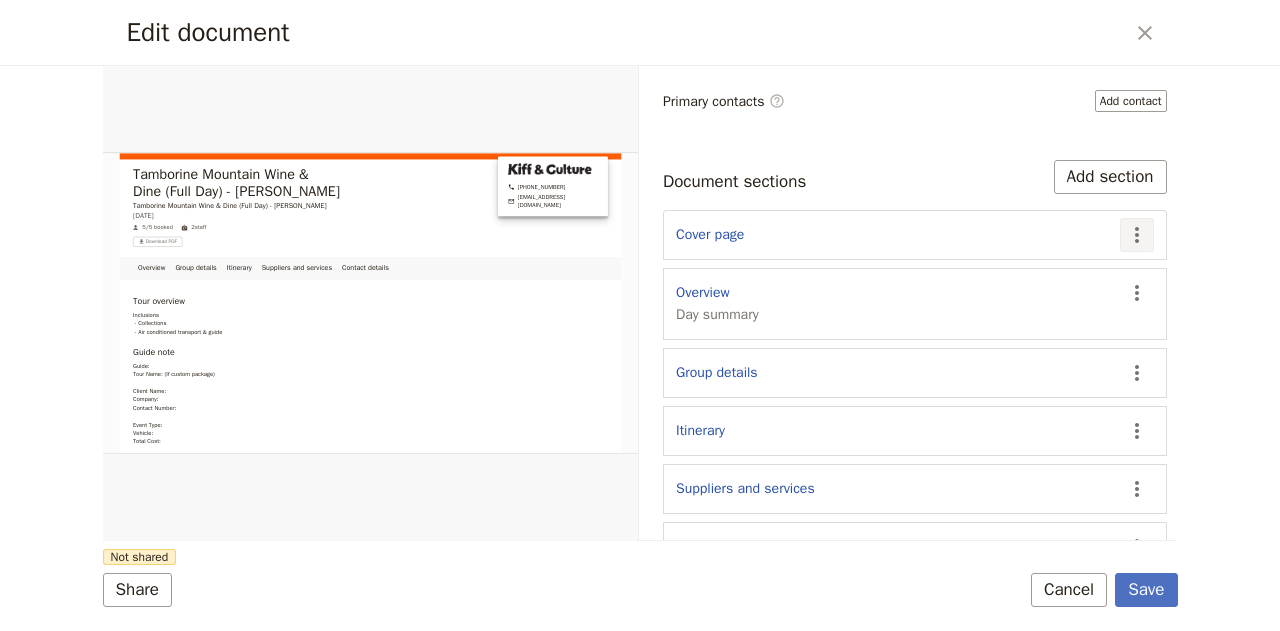 click 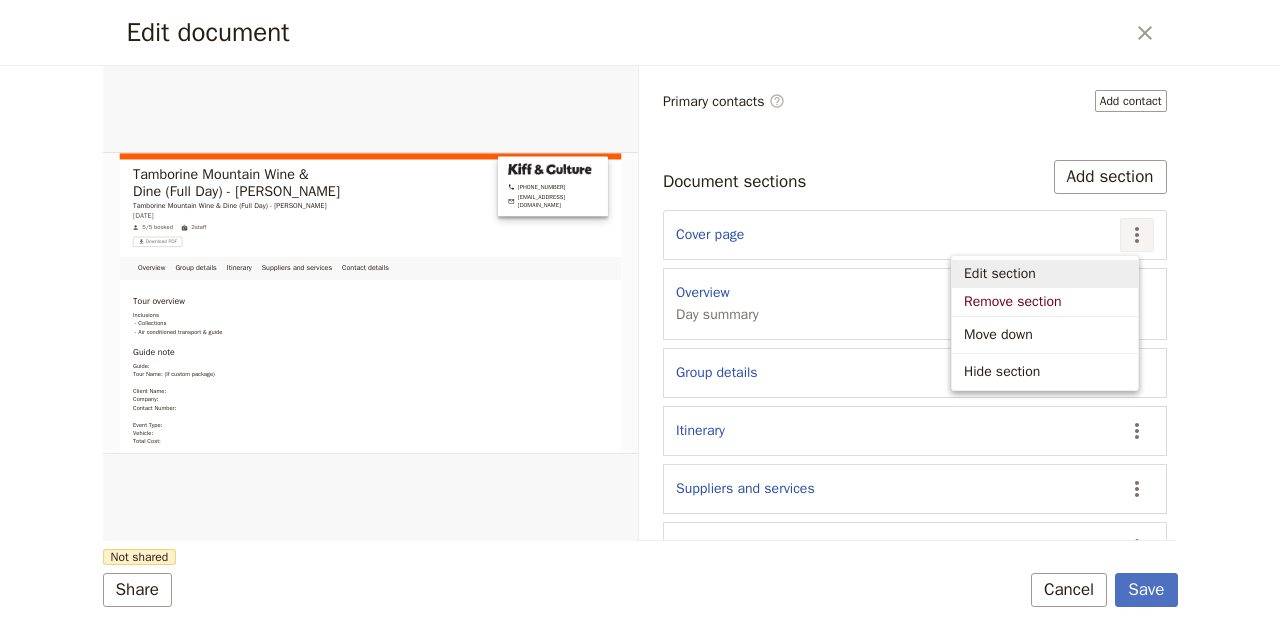 click on "Edit section" at bounding box center (1000, 274) 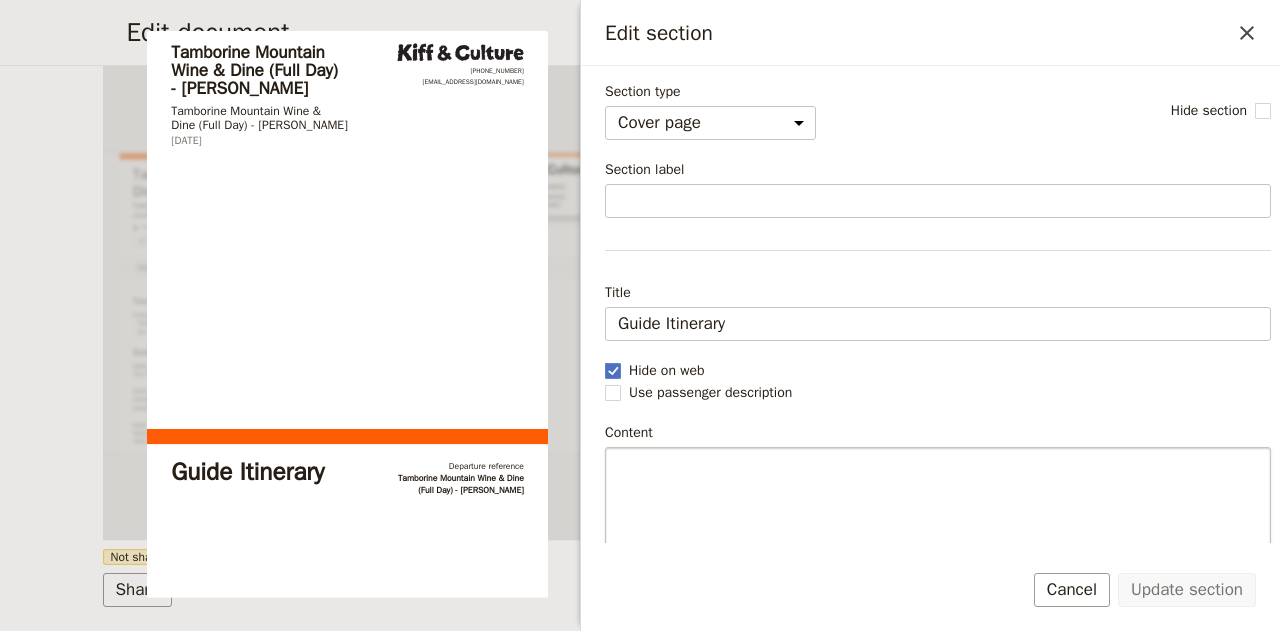 scroll, scrollTop: 174, scrollLeft: 0, axis: vertical 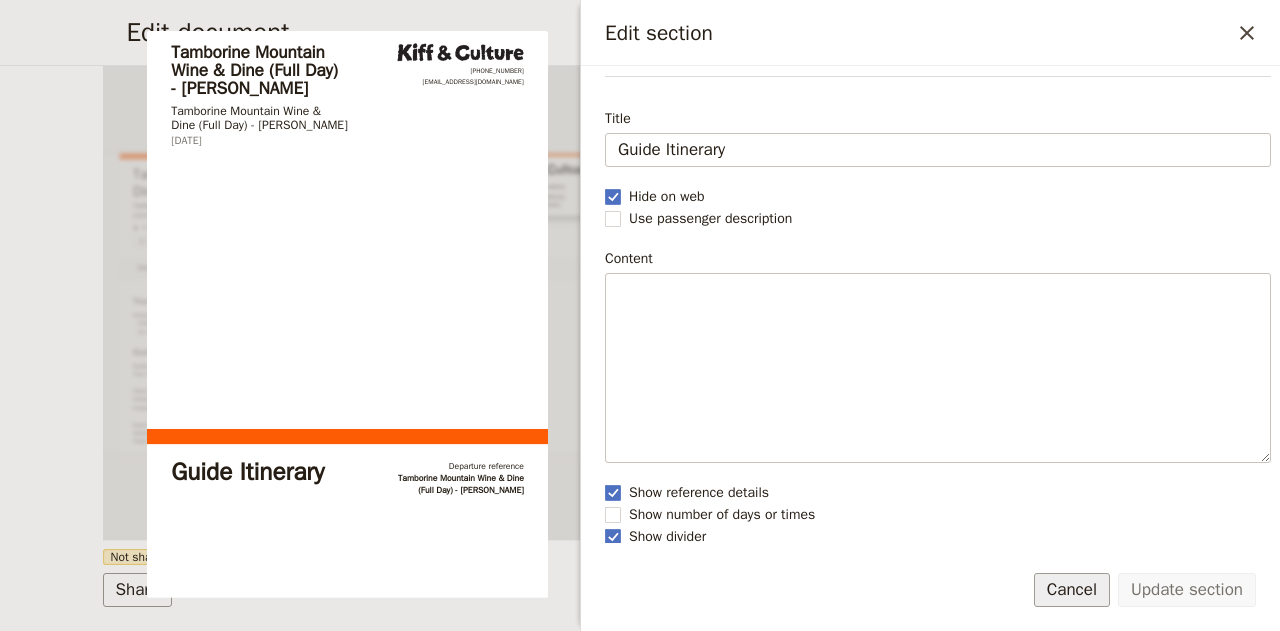 click on "Cancel" at bounding box center (1072, 590) 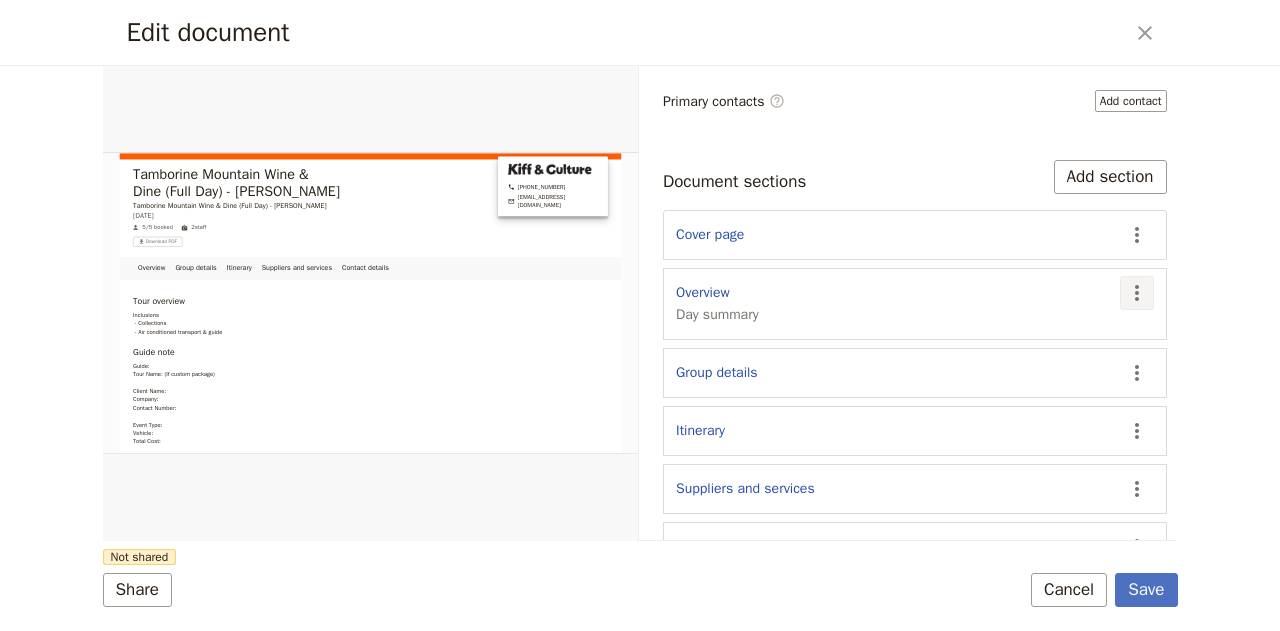 click 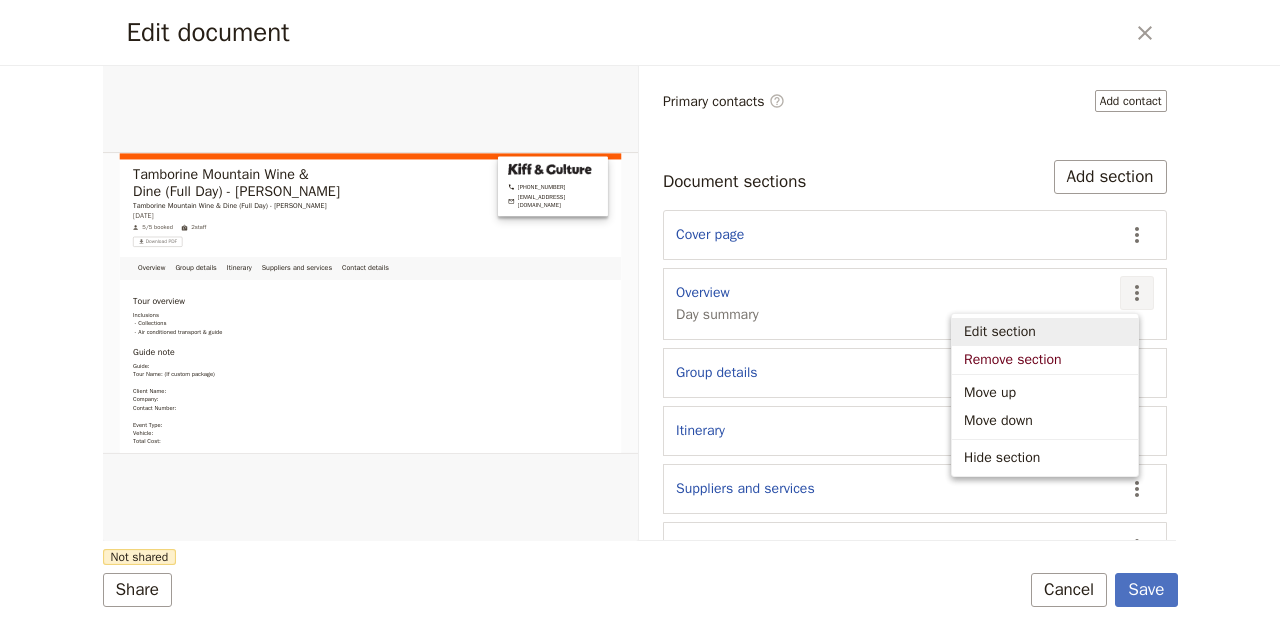 click on "Edit section" at bounding box center (1000, 332) 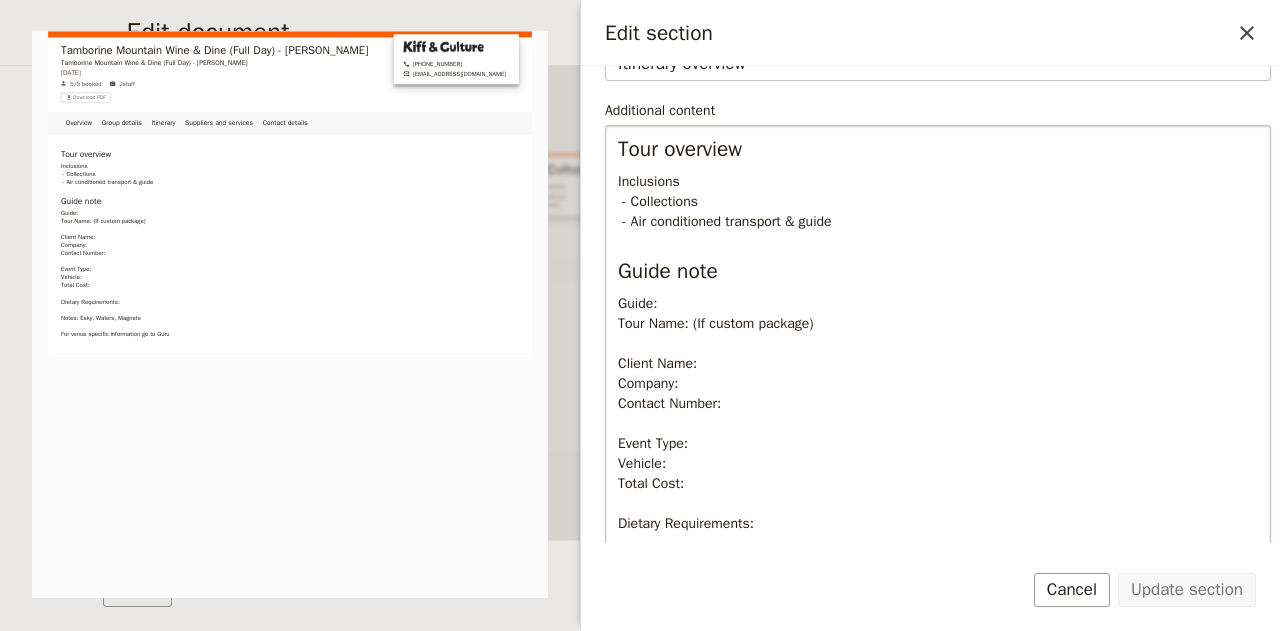 scroll, scrollTop: 260, scrollLeft: 0, axis: vertical 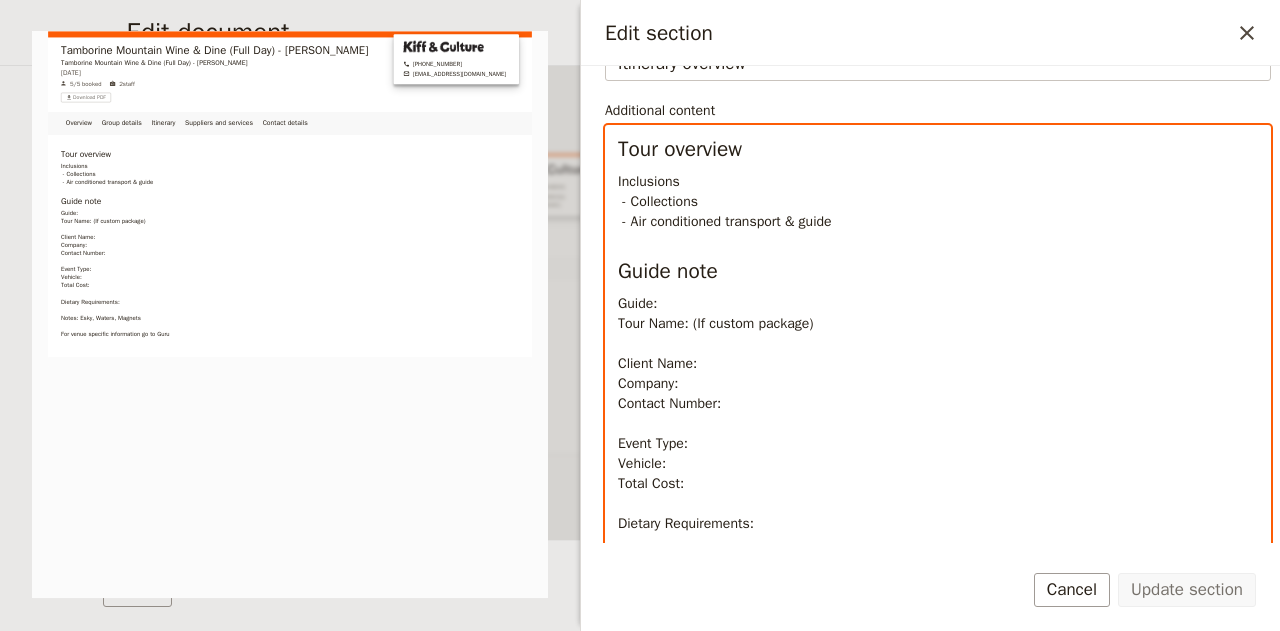 click on "Guide:
Tour Name: (If custom package)
Client Name:
Company:
Contact Number:
Event Type:
Vehicle:
Total Cost:
Dietary Requirements:
Notes: Esky, Waters, Magnets
For venue specific information go to Guru" at bounding box center (938, 454) 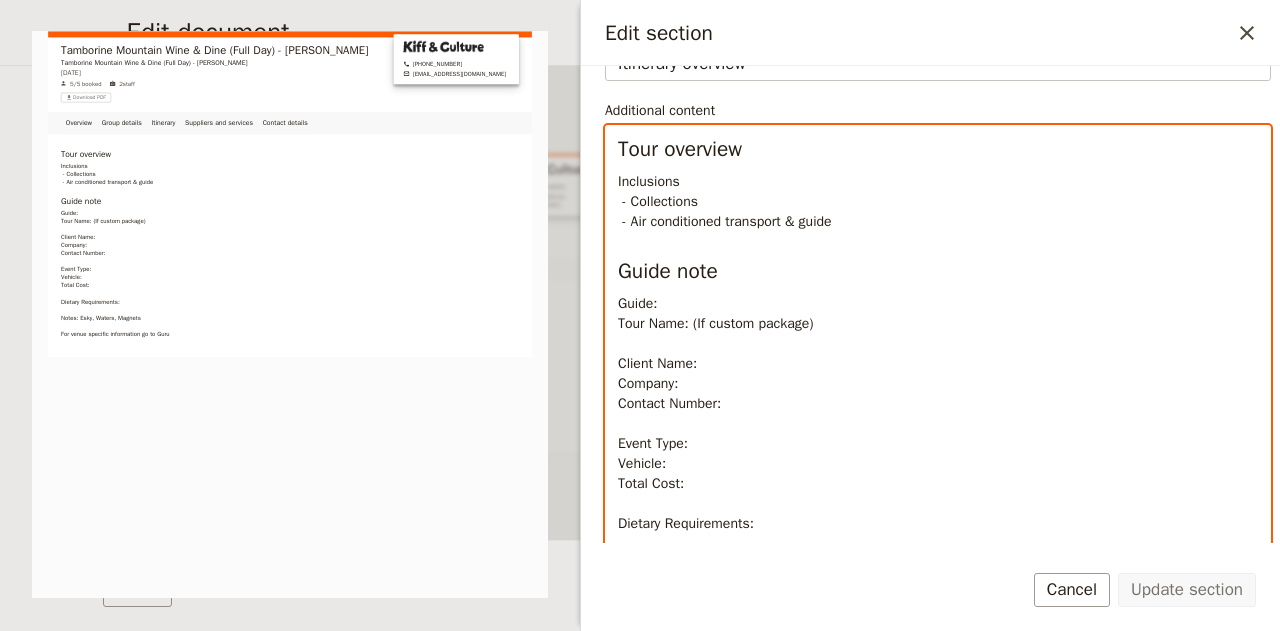 type 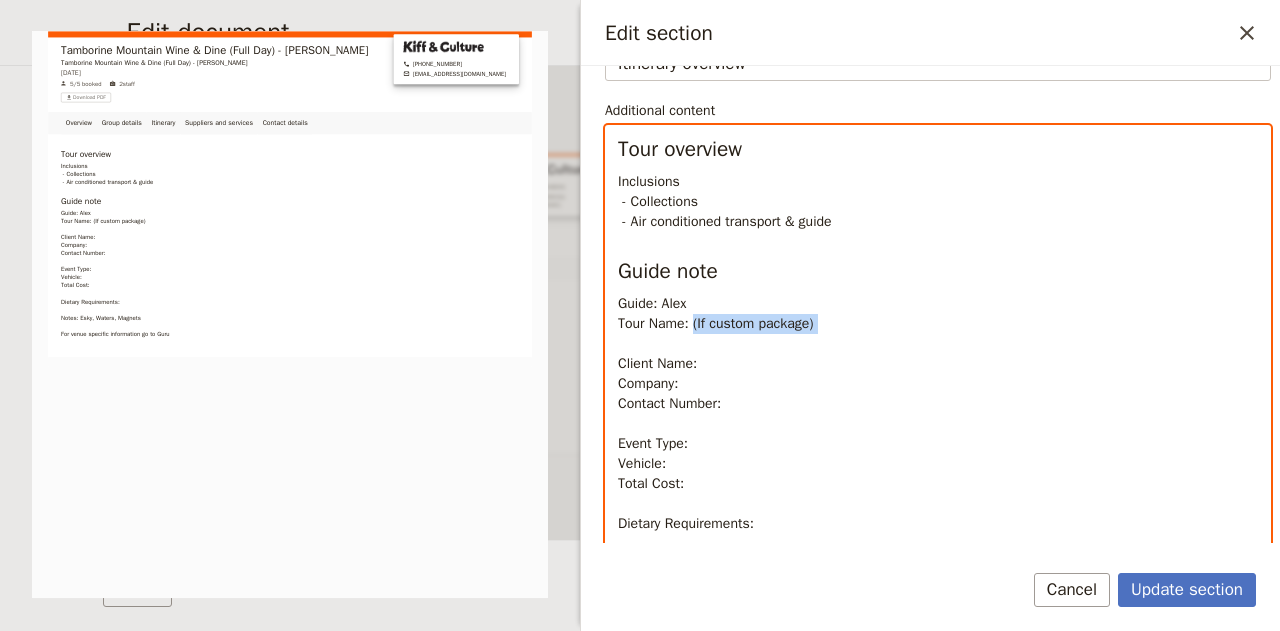drag, startPoint x: 691, startPoint y: 321, endPoint x: 872, endPoint y: 334, distance: 181.46625 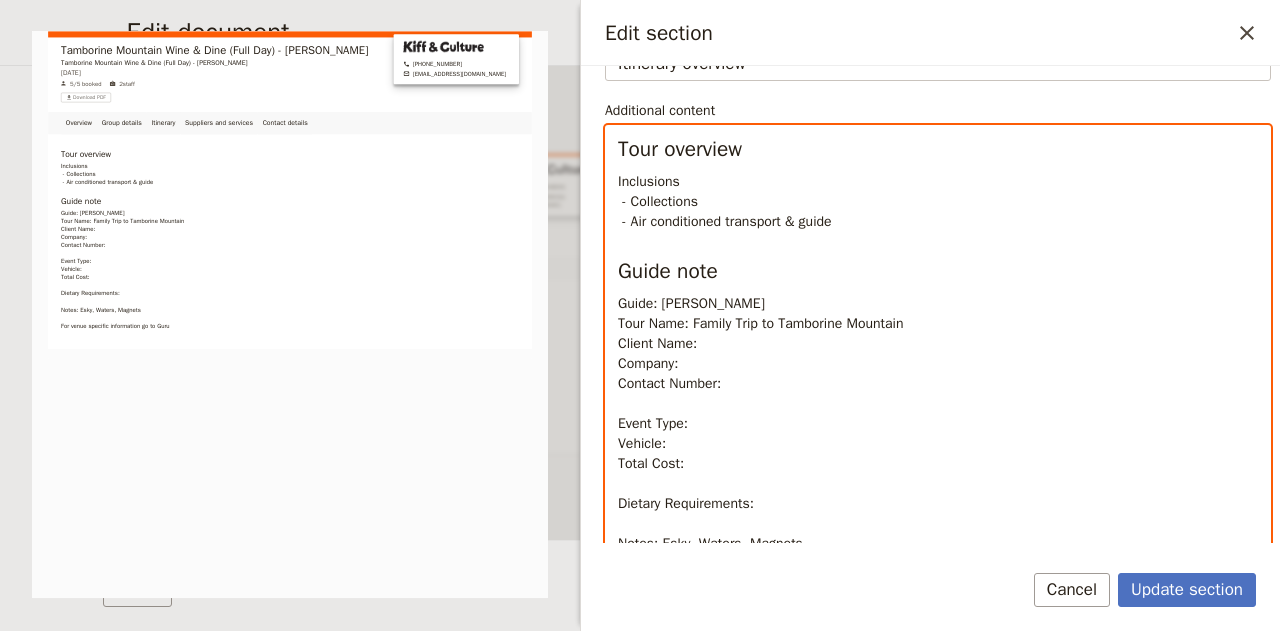 click on "Guide: [PERSON_NAME]
Tour Name: Family Trip to Tamborine Mountain
Client Name:
Company:
Contact Number:
Event Type:
Vehicle:
Total Cost:
Dietary Requirements:
Notes: Esky, Waters, Magnets
For venue specific information go to Guru" at bounding box center [938, 444] 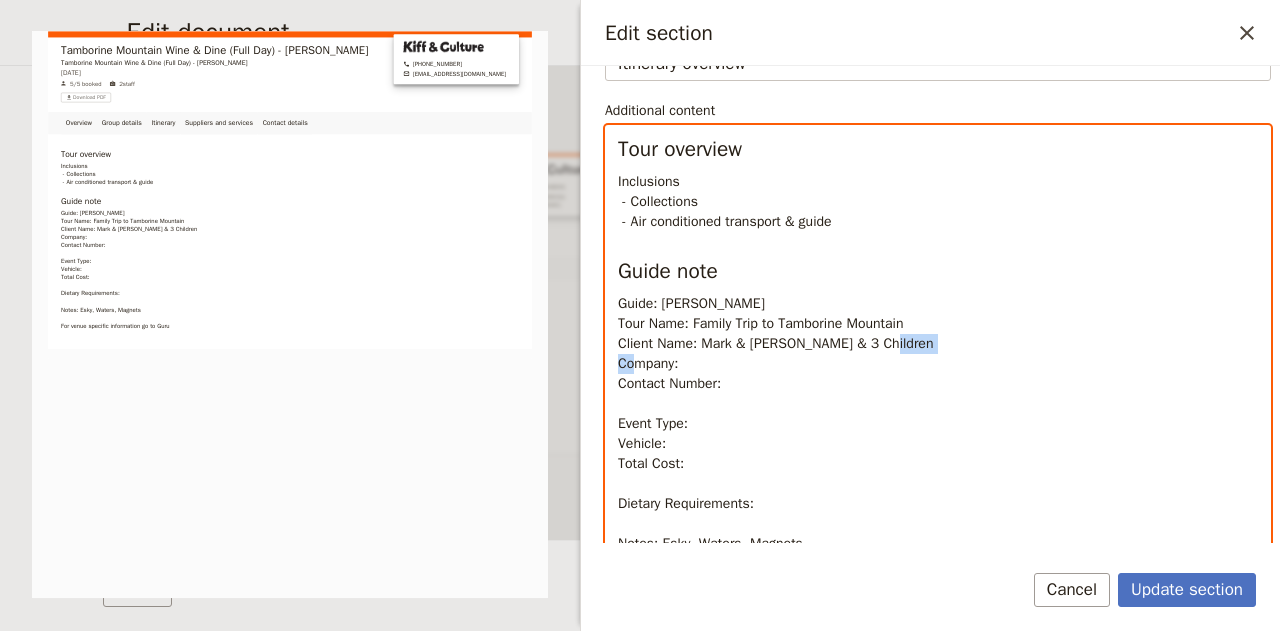 drag, startPoint x: 614, startPoint y: 360, endPoint x: 694, endPoint y: 363, distance: 80.05623 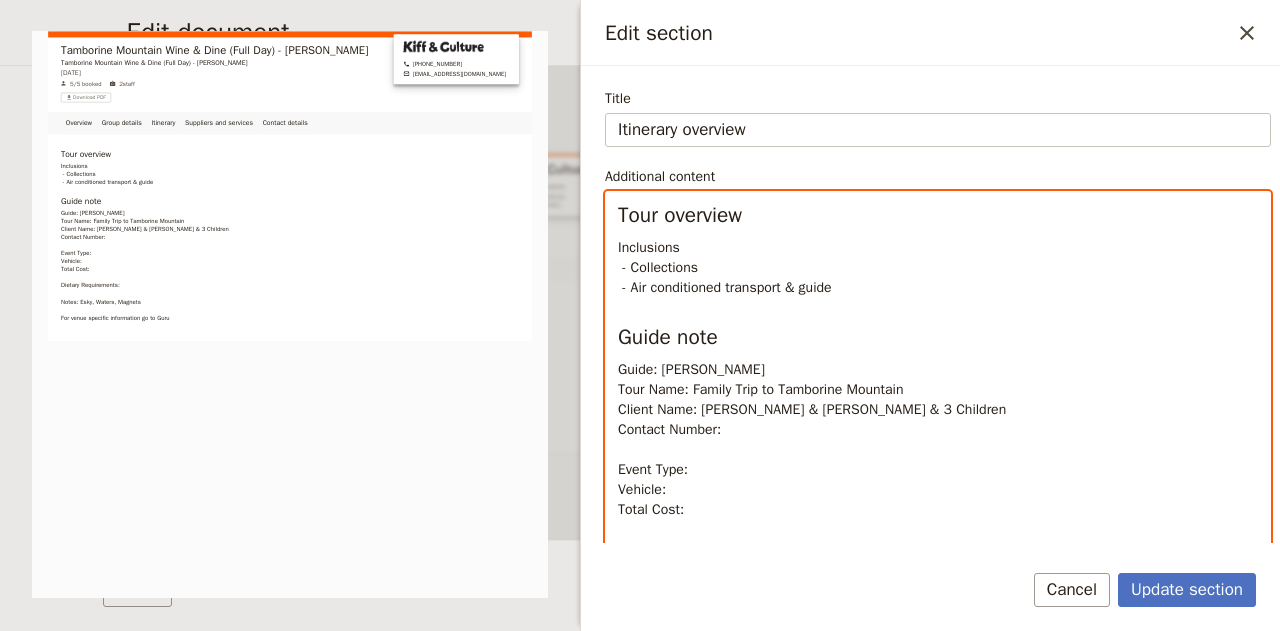 click on "Guide: [PERSON_NAME]
Tour Name: Family Trip to Tamborine Mountain
Client Name: [PERSON_NAME] & [PERSON_NAME] & 3 Children
Contact Number:
Event Type:
Vehicle:
Total Cost:
Dietary Requirements:
Notes: Esky, Waters, Magnets
For venue specific information go to Guru" at bounding box center [938, 500] 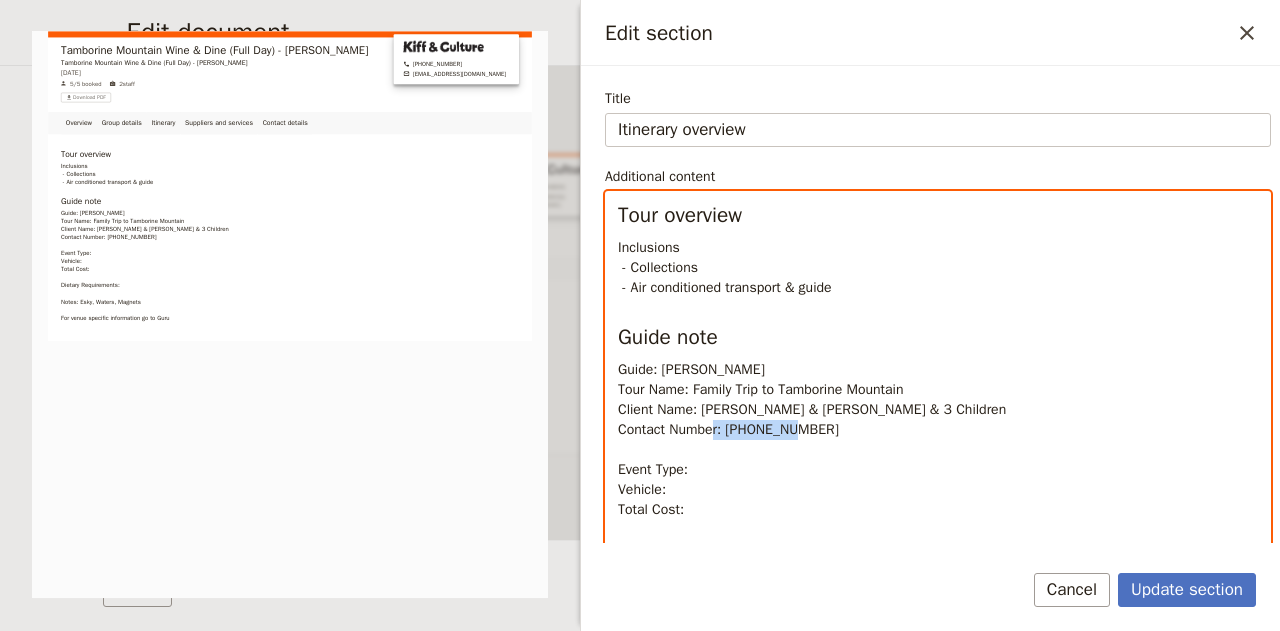 drag, startPoint x: 614, startPoint y: 459, endPoint x: 733, endPoint y: 473, distance: 119.8207 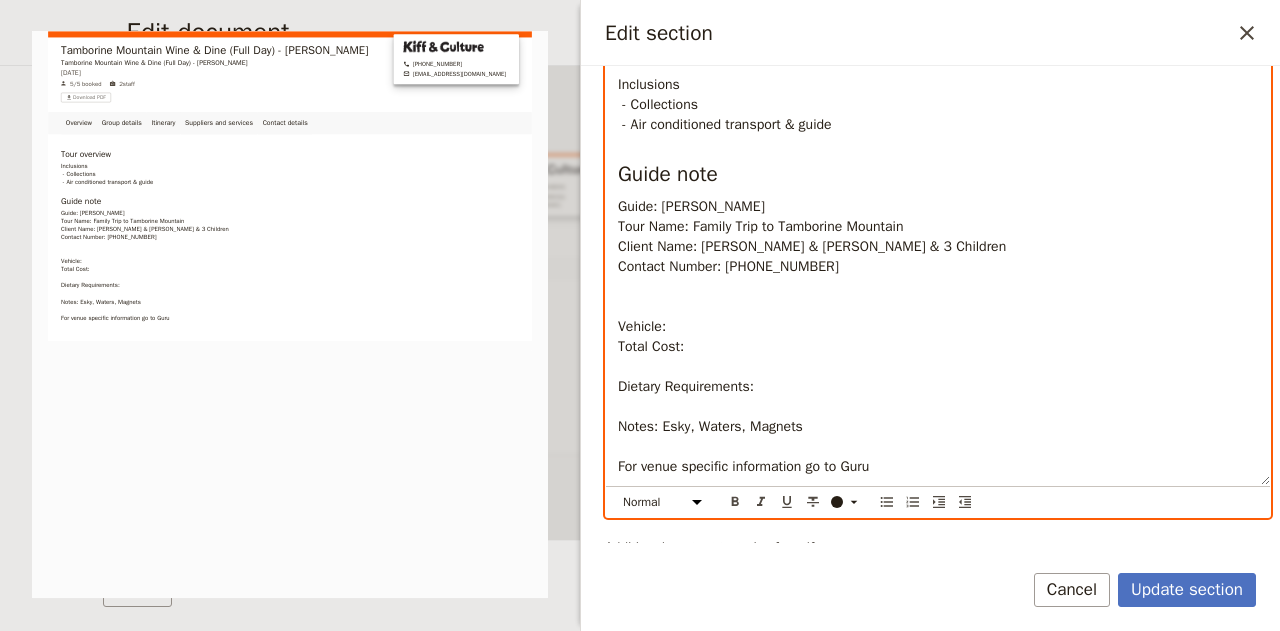 scroll, scrollTop: 292, scrollLeft: 0, axis: vertical 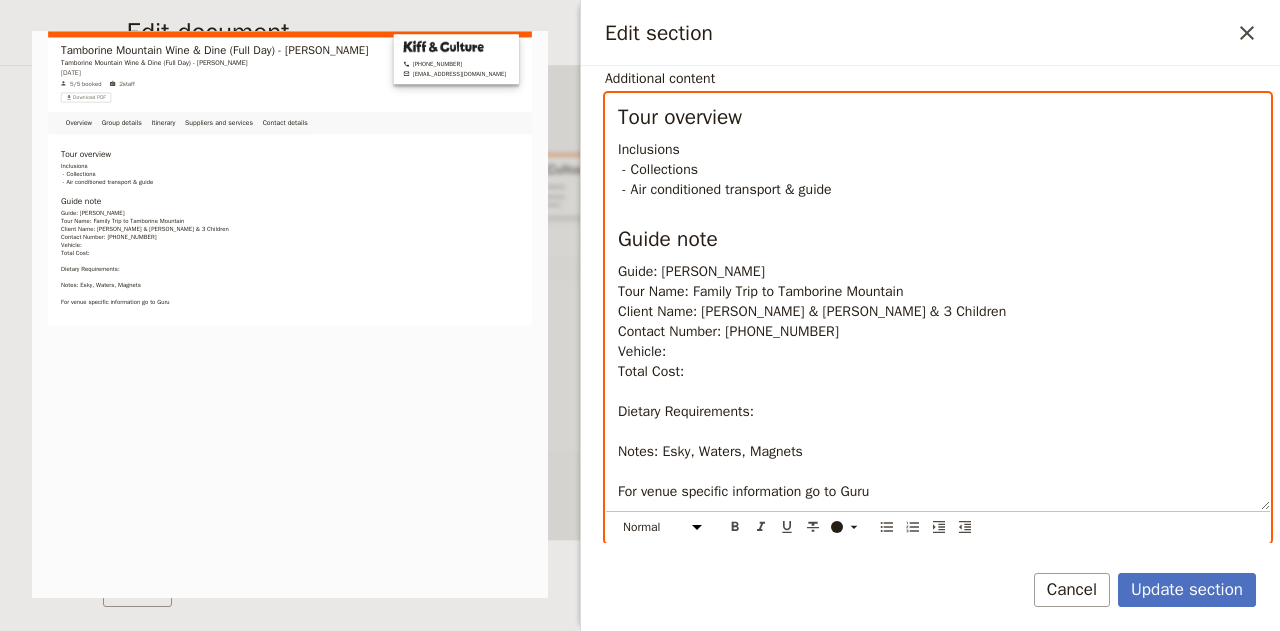 click on "Guide: [PERSON_NAME]
Tour Name: Family Trip to Tamborine Mountain
Client Name: [PERSON_NAME] & [PERSON_NAME] & 3 Children
Contact Number: [PHONE_NUMBER]
Vehicle:
Total Cost:
Dietary Requirements:
Notes: Esky, Waters, Magnets
For venue specific information go to Guru" at bounding box center (938, 382) 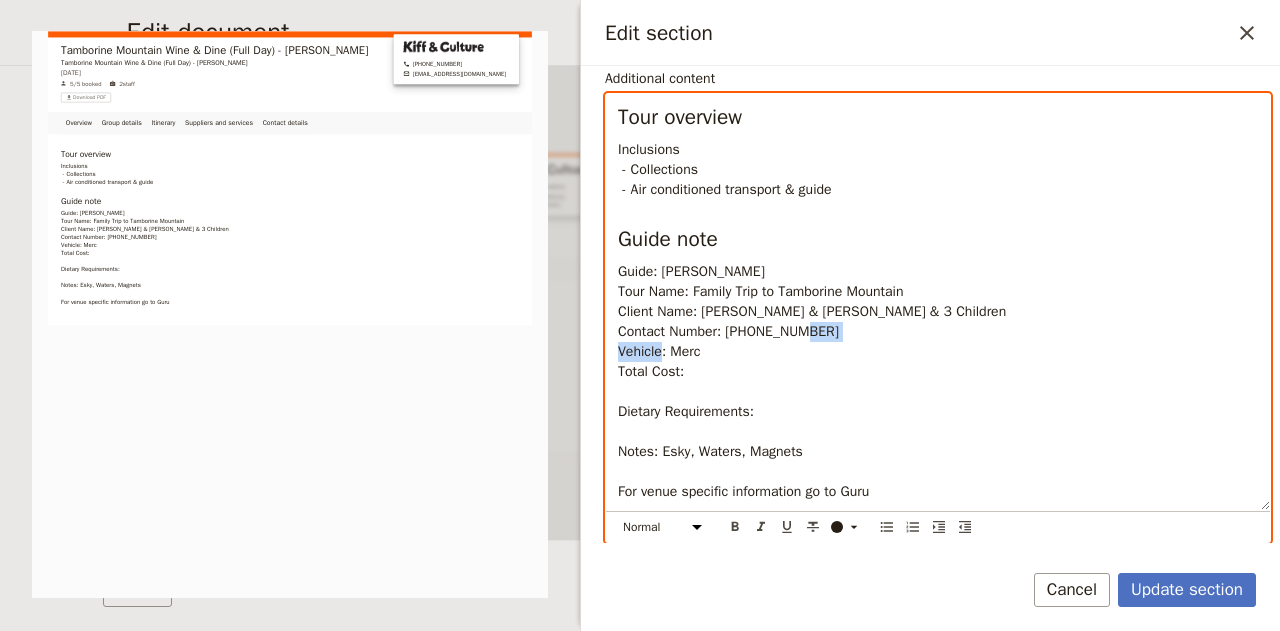 drag, startPoint x: 613, startPoint y: 368, endPoint x: 702, endPoint y: 370, distance: 89.02247 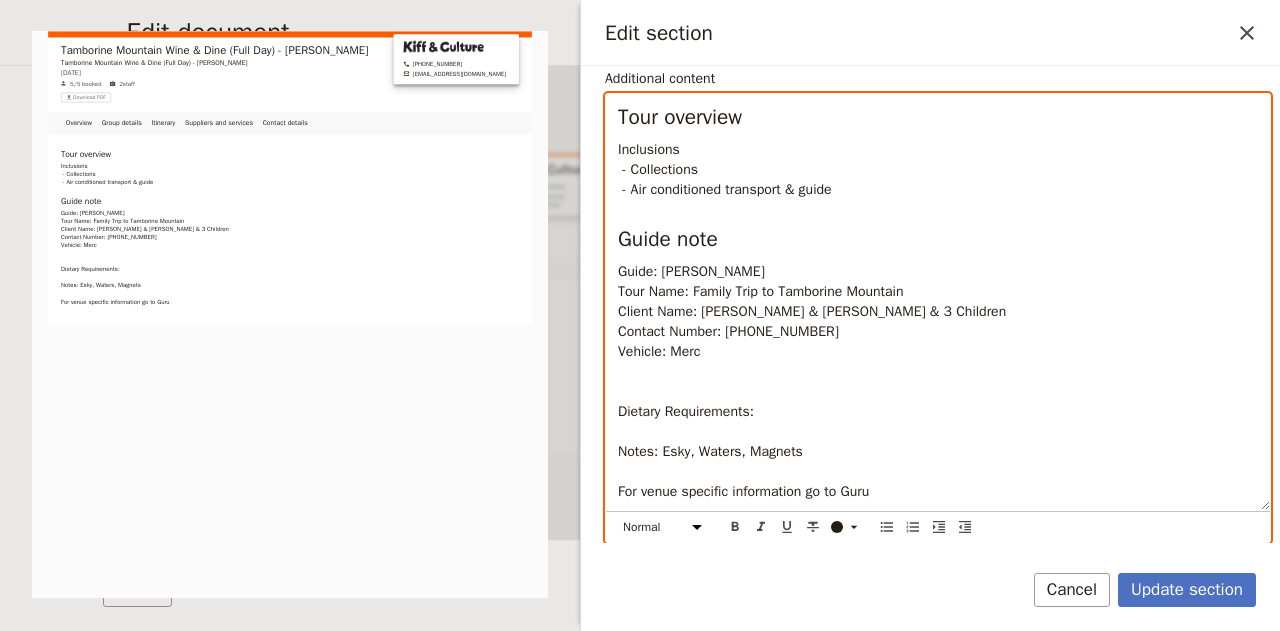scroll, scrollTop: 226, scrollLeft: 0, axis: vertical 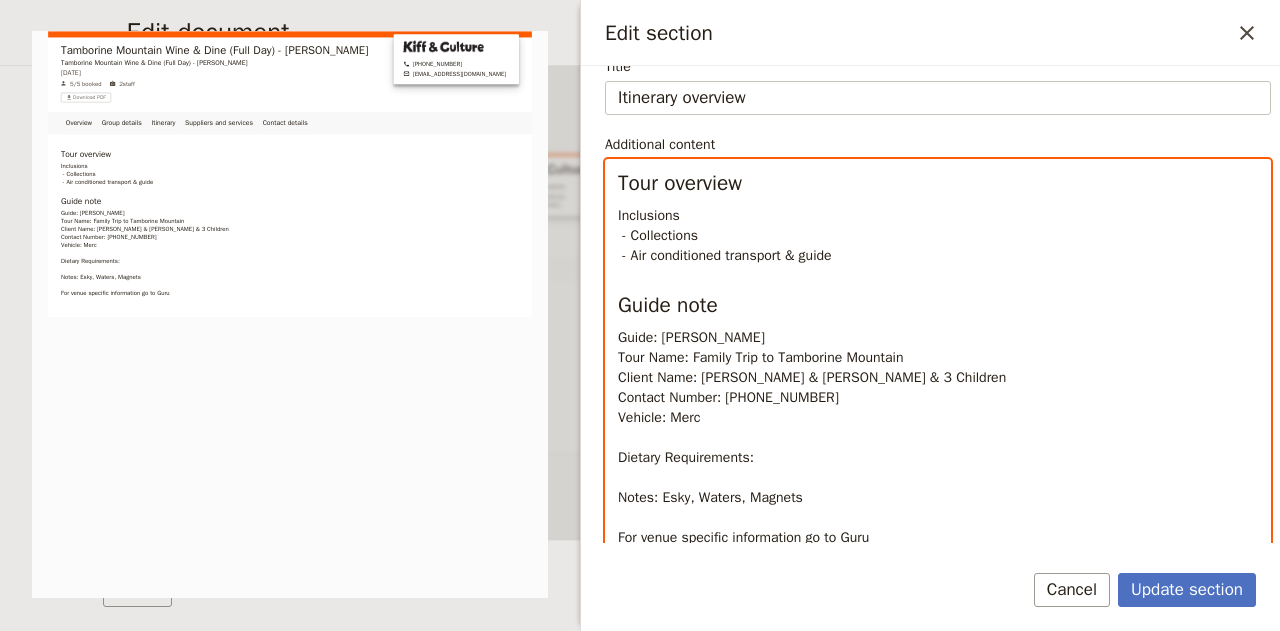 click on "Guide: [PERSON_NAME]
Tour Name: Family Trip to Tamborine Mountain
Client Name: [PERSON_NAME] & [PERSON_NAME] & 3 Children
Contact Number: [PHONE_NUMBER]
Vehicle: Merc
Dietary Requirements:
Notes: Esky, Waters, Magnets
For venue specific information go to Guru" at bounding box center [938, 438] 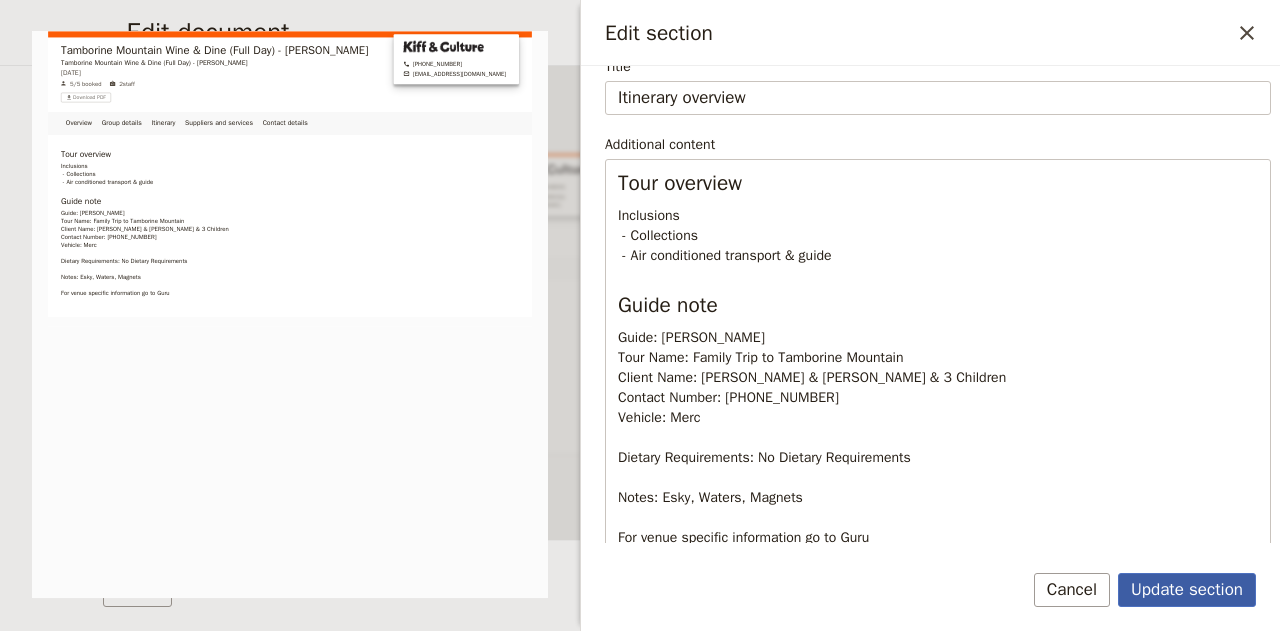 click on "Update section" at bounding box center [1187, 590] 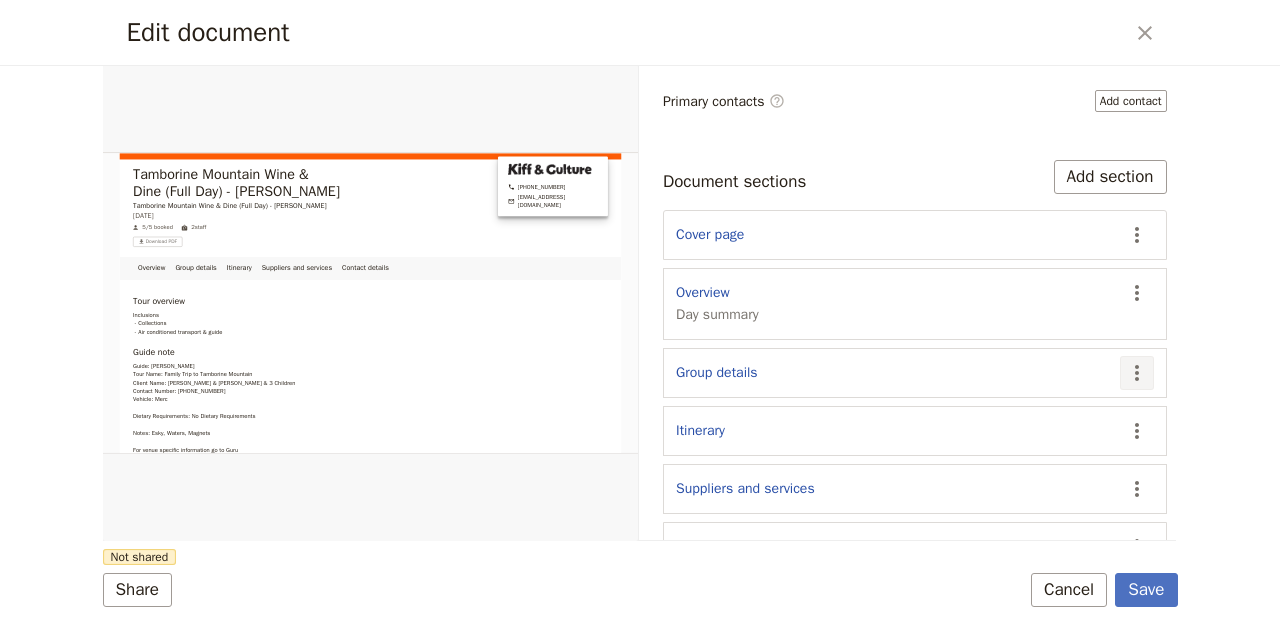 click 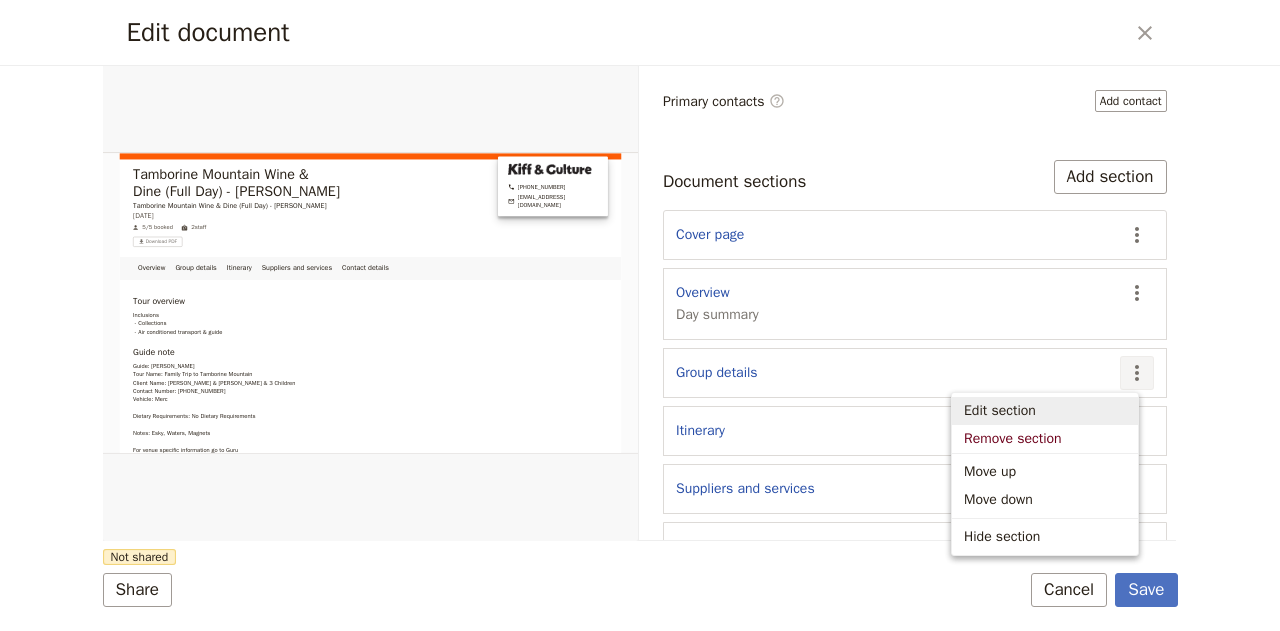 click on "Edit section" at bounding box center [1000, 411] 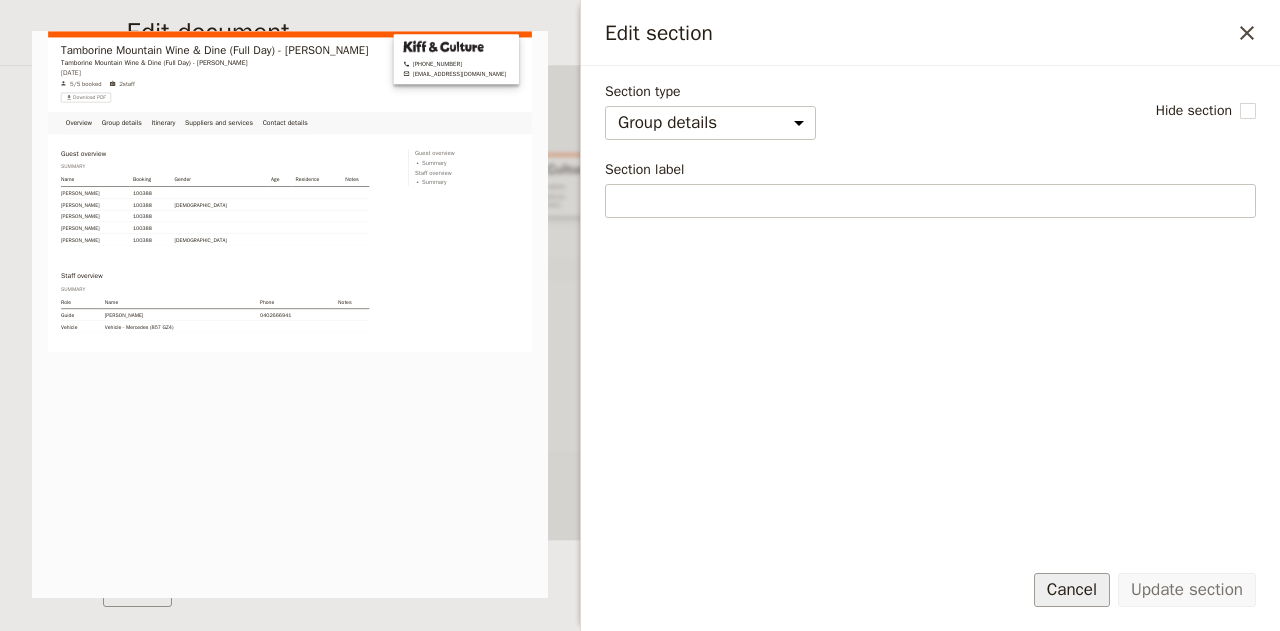 click on "Cancel" at bounding box center [1072, 590] 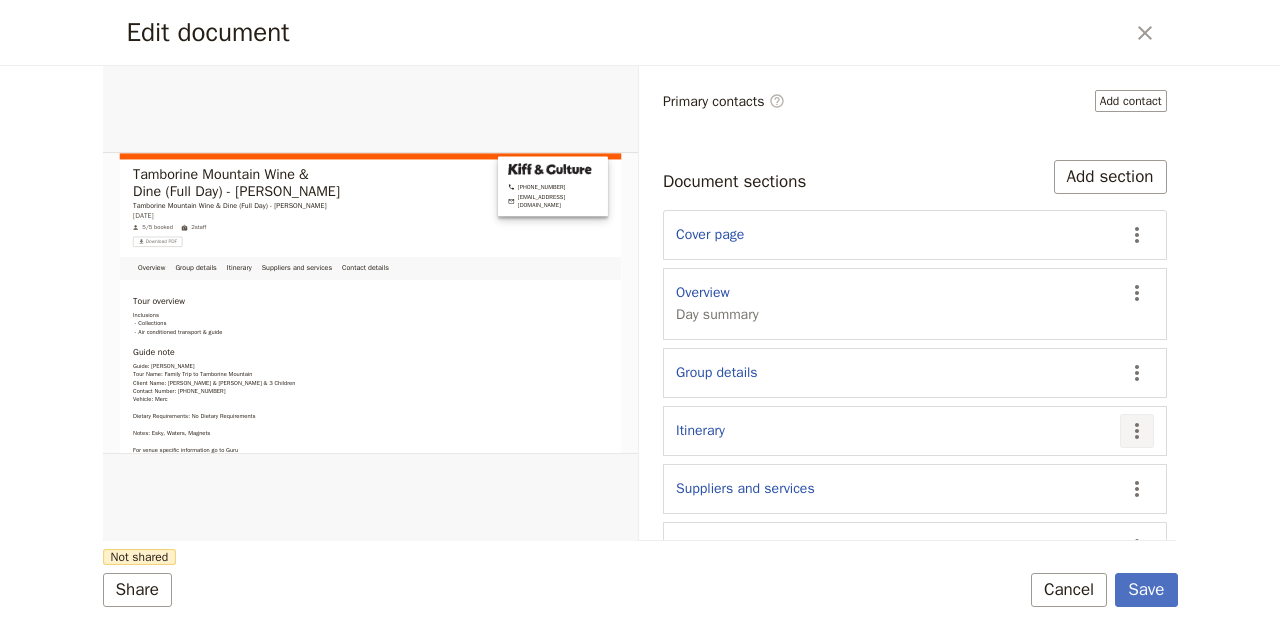 click 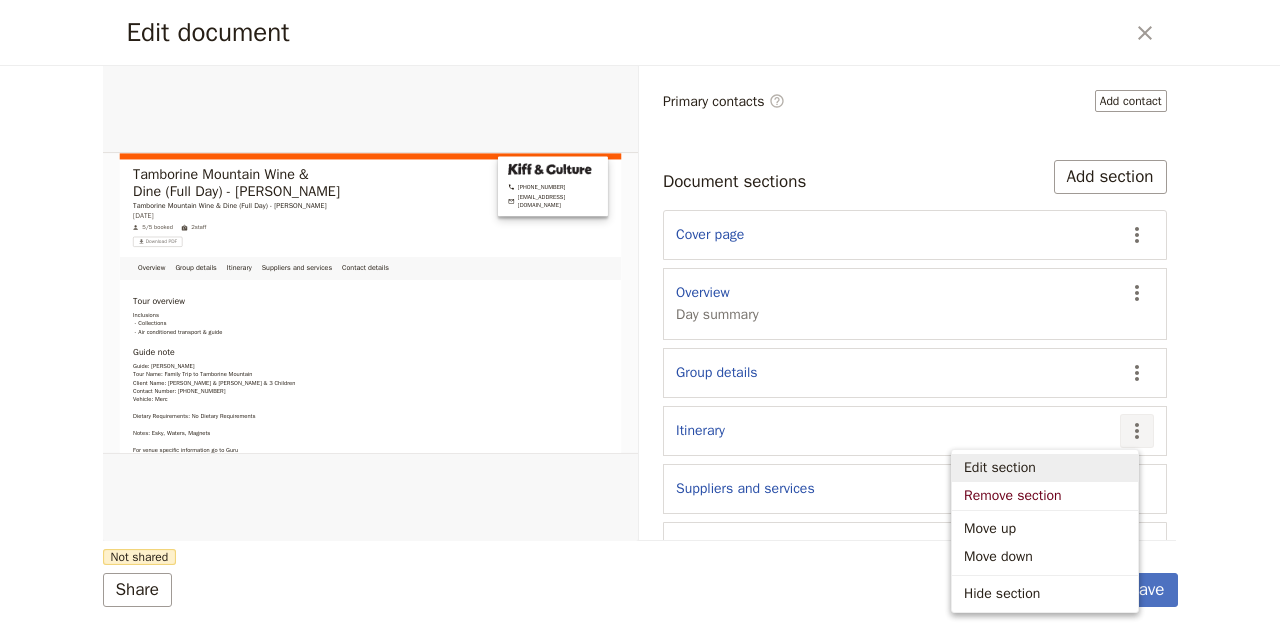 click on "Edit section" at bounding box center [1000, 468] 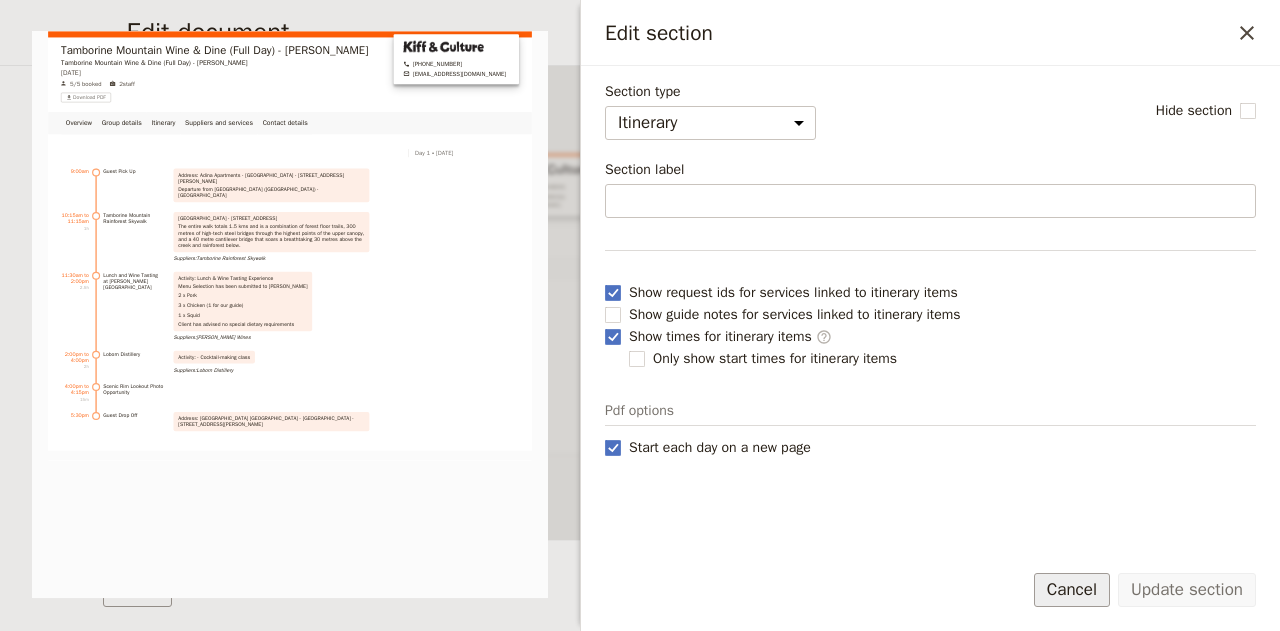 click on "Cancel" at bounding box center (1072, 590) 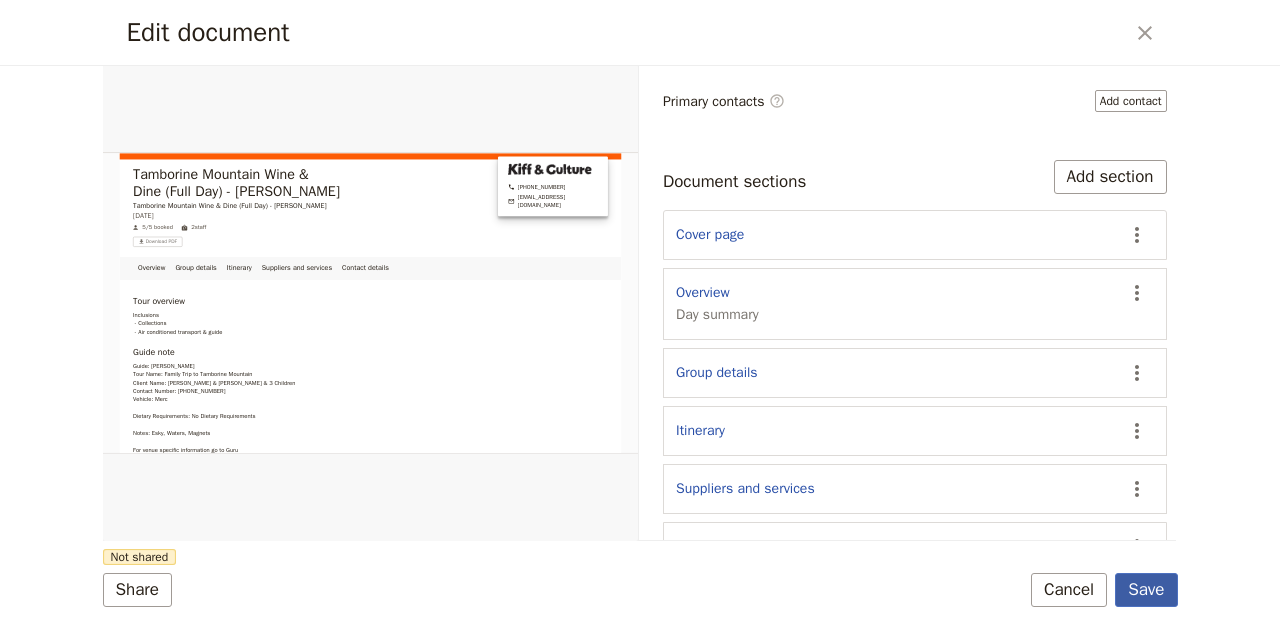 click on "Save" at bounding box center [1146, 590] 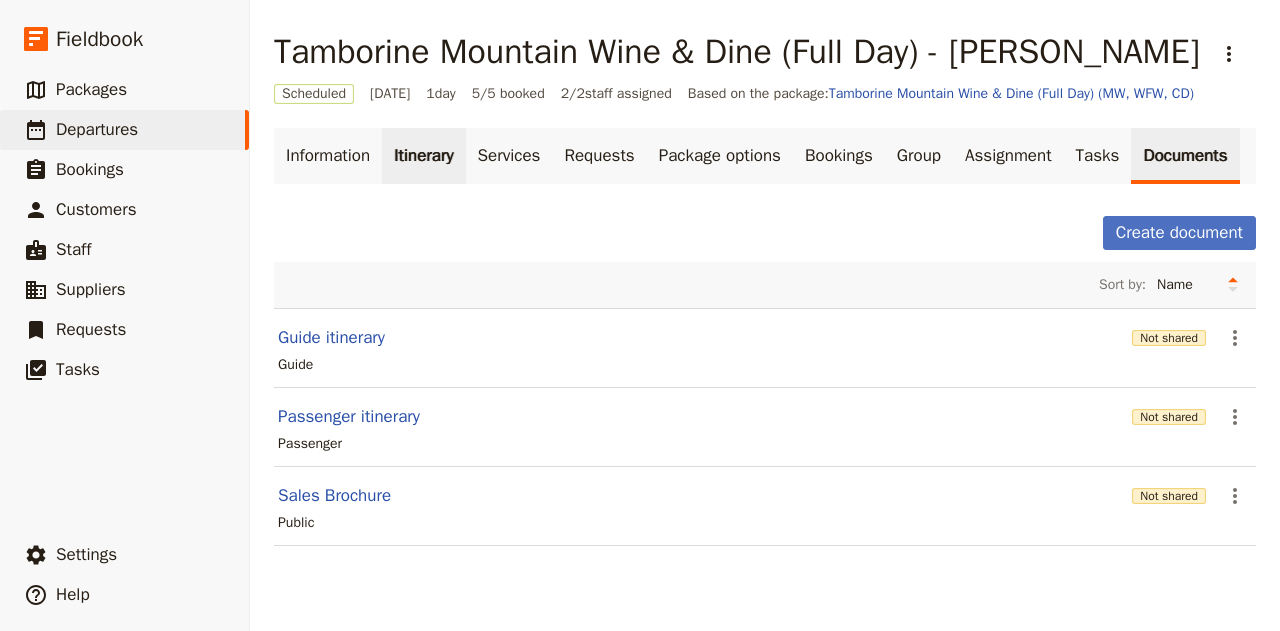 click on "Itinerary" at bounding box center [423, 156] 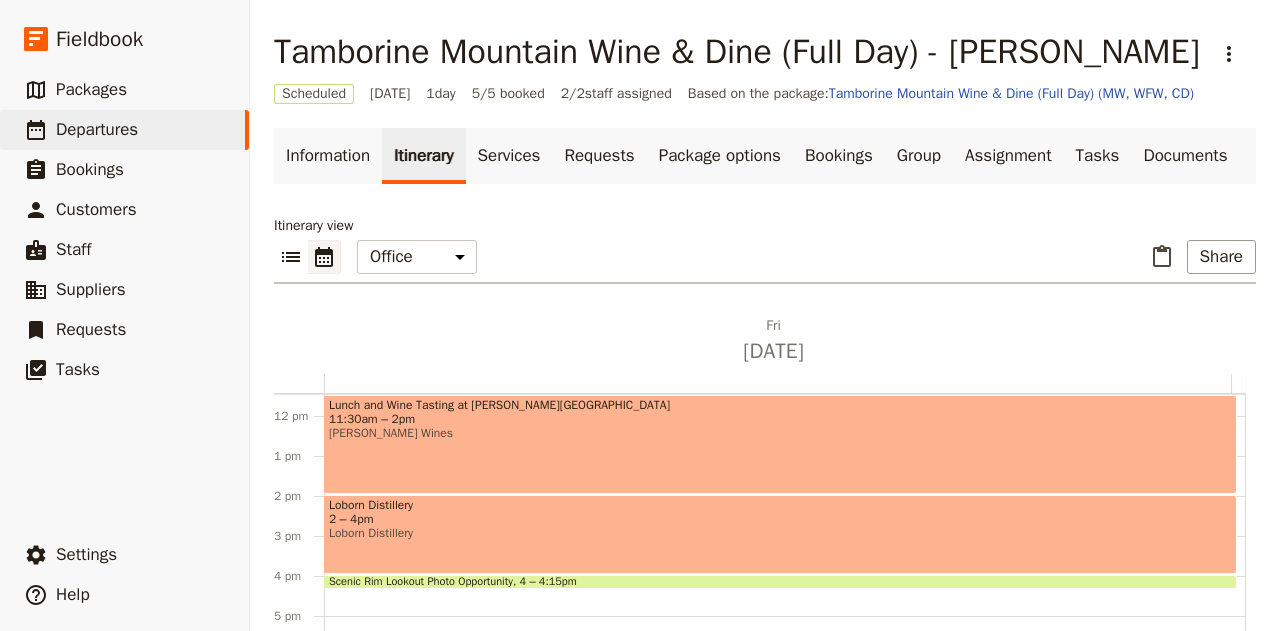 scroll, scrollTop: 458, scrollLeft: 0, axis: vertical 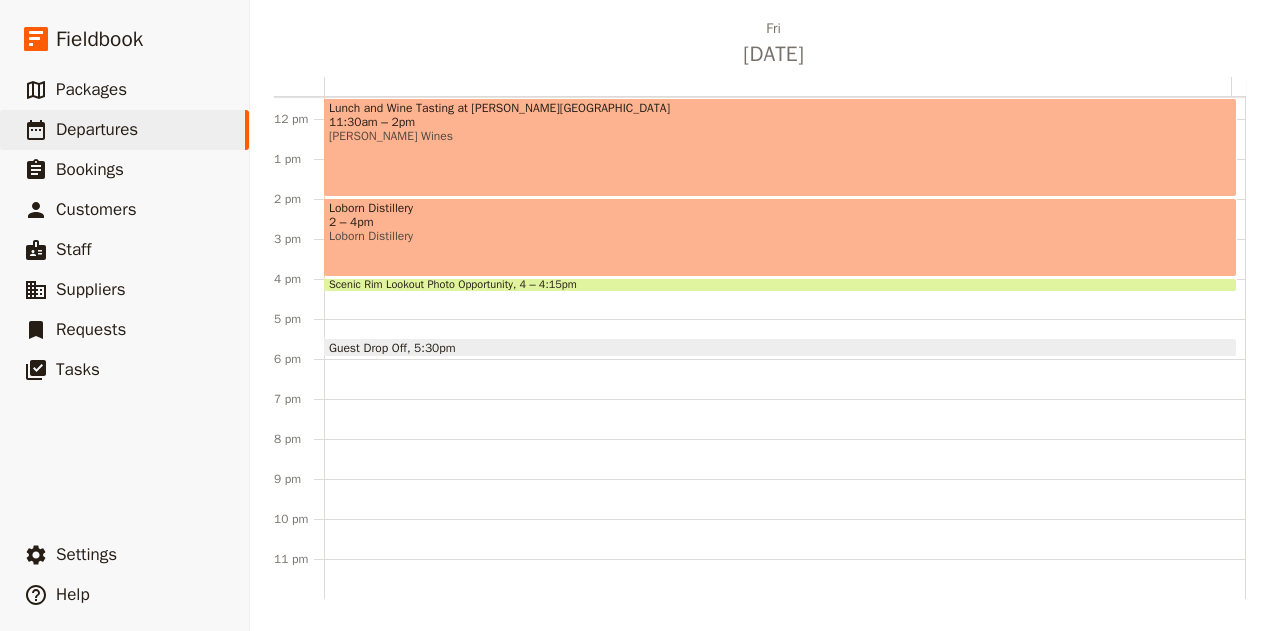 click on "Scenic Rim Lookout Photo Opportunity 4 – 4:15pm" at bounding box center (780, 285) 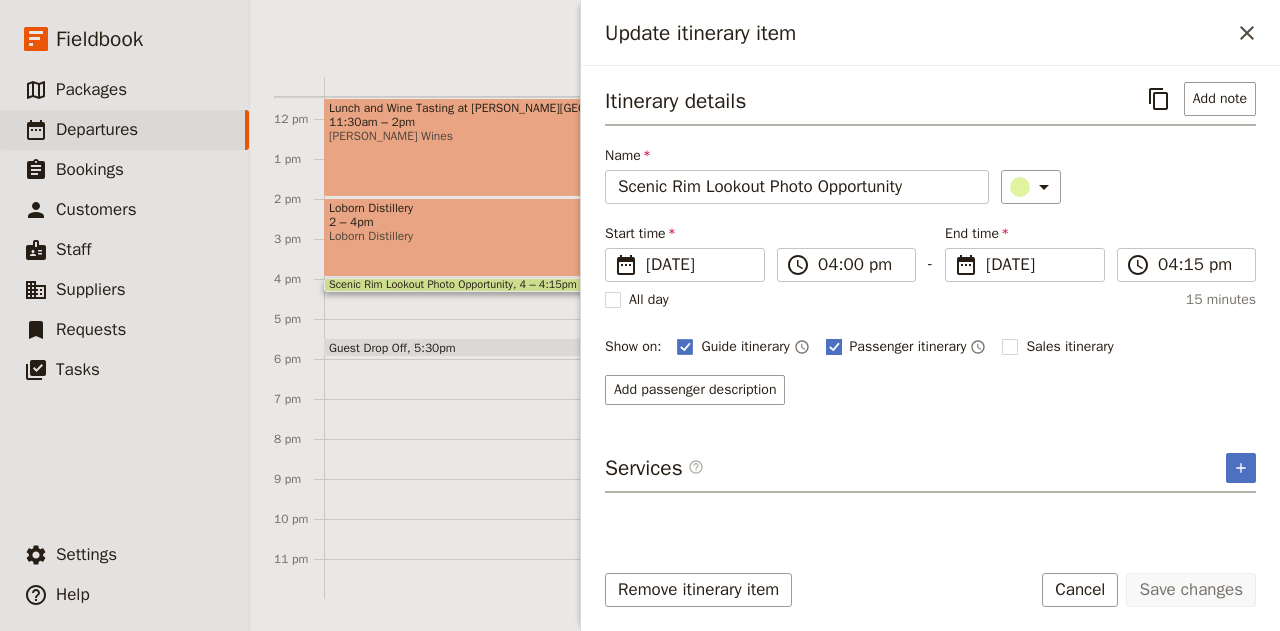 click 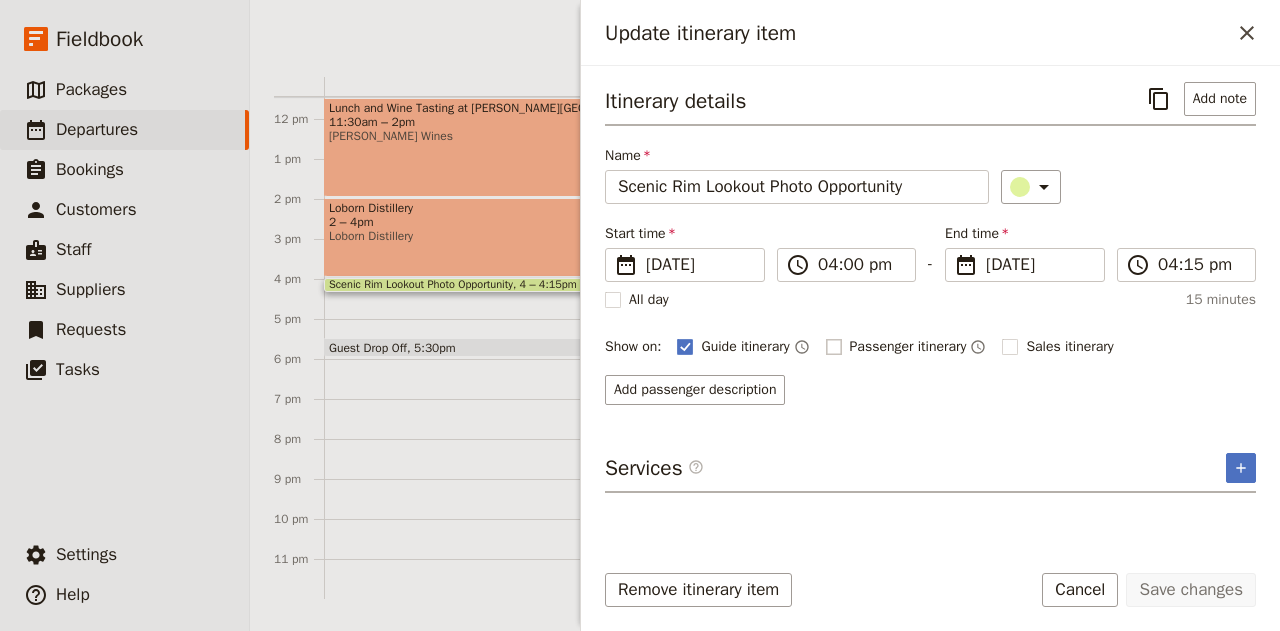 checkbox on "false" 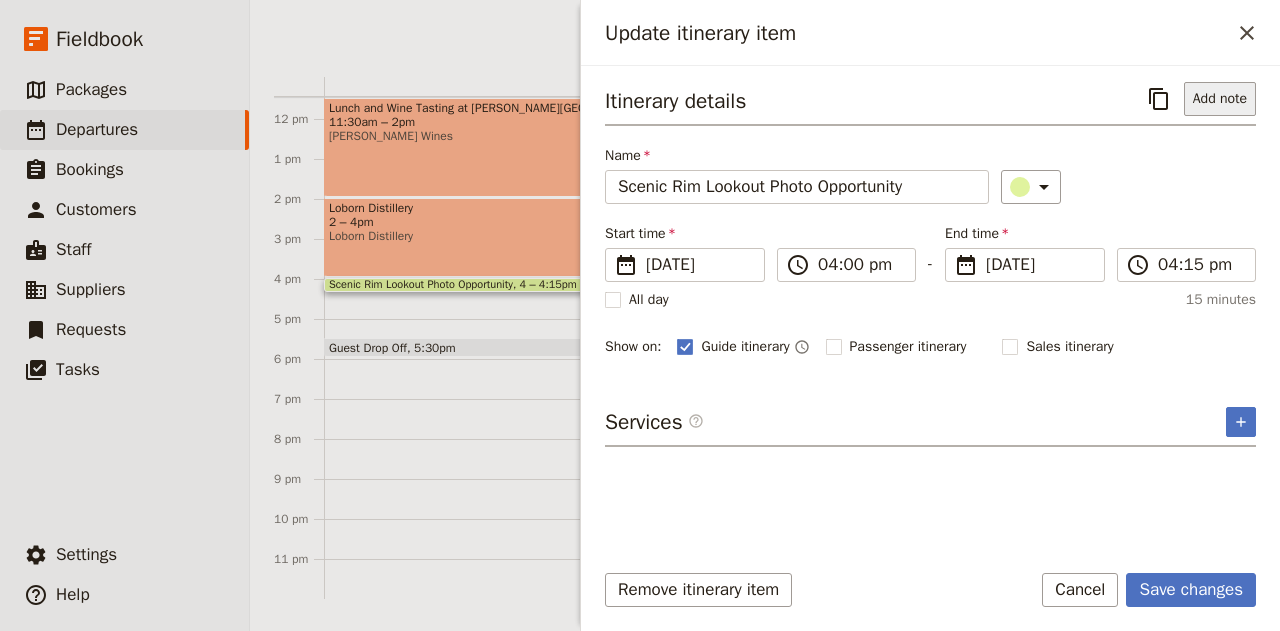 click on "Add note" at bounding box center [1220, 99] 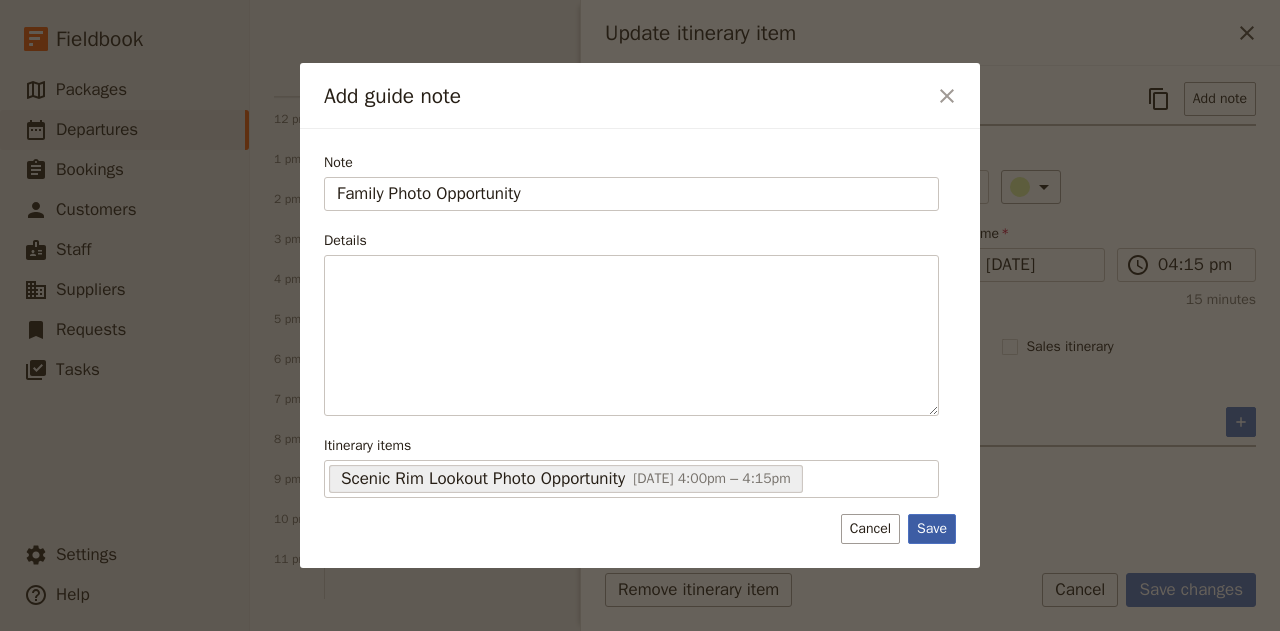 type on "Family Photo Opportunity" 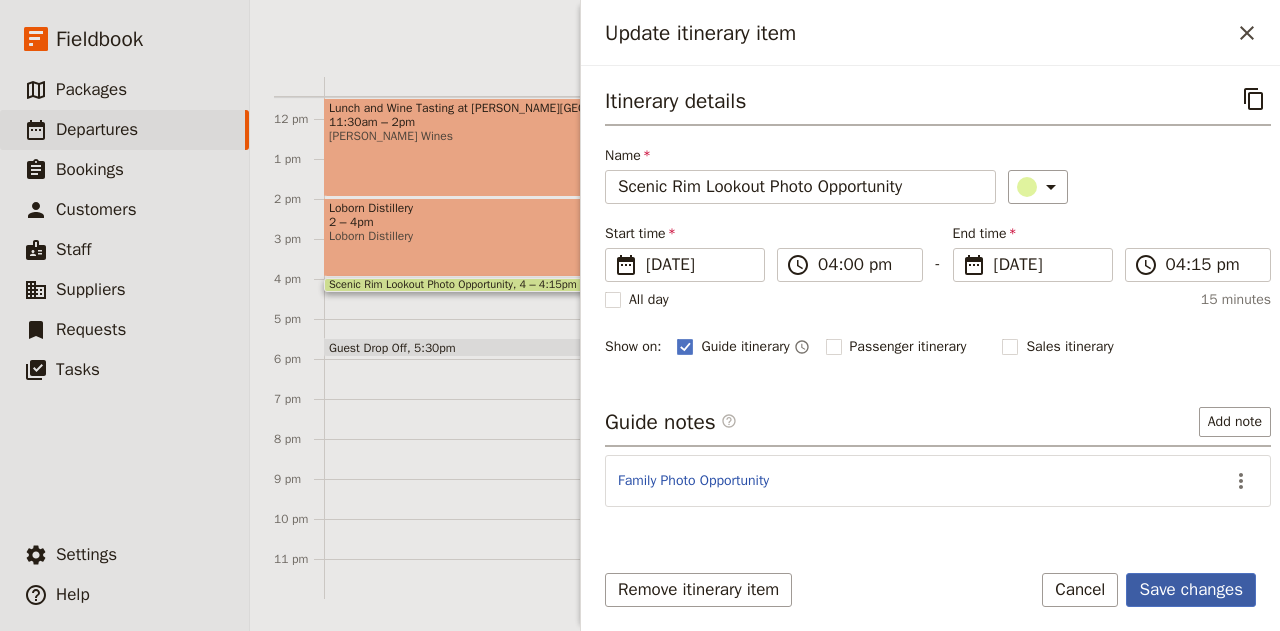 click on "Save changes" at bounding box center [1191, 590] 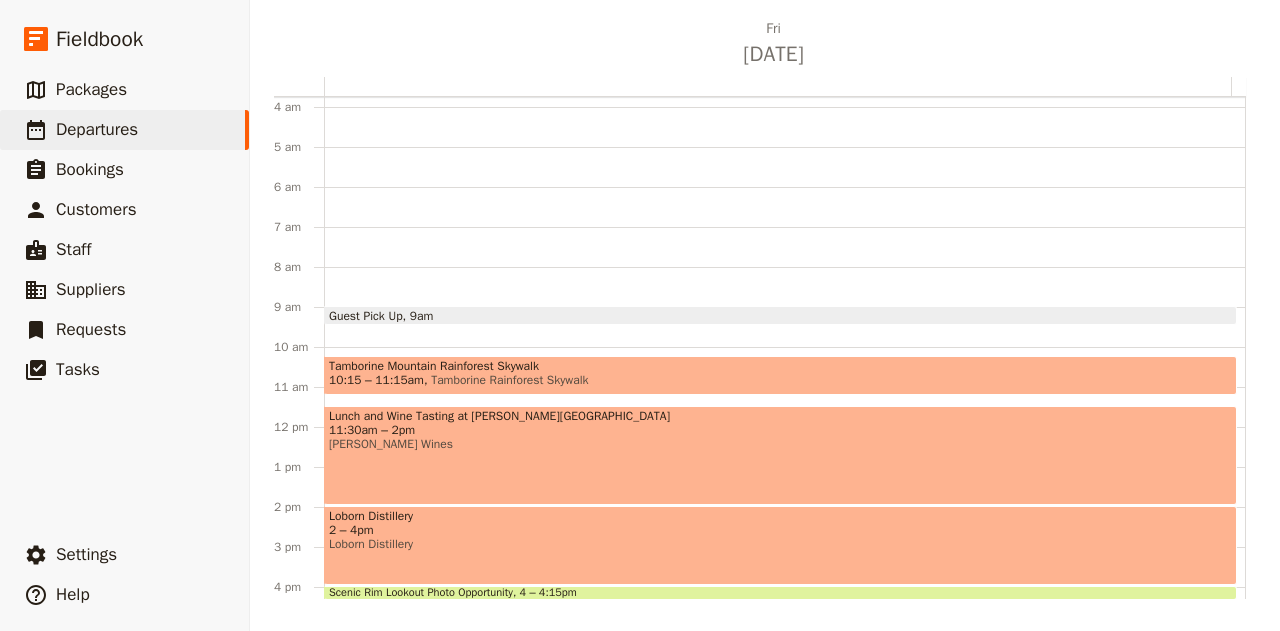 scroll, scrollTop: 0, scrollLeft: 0, axis: both 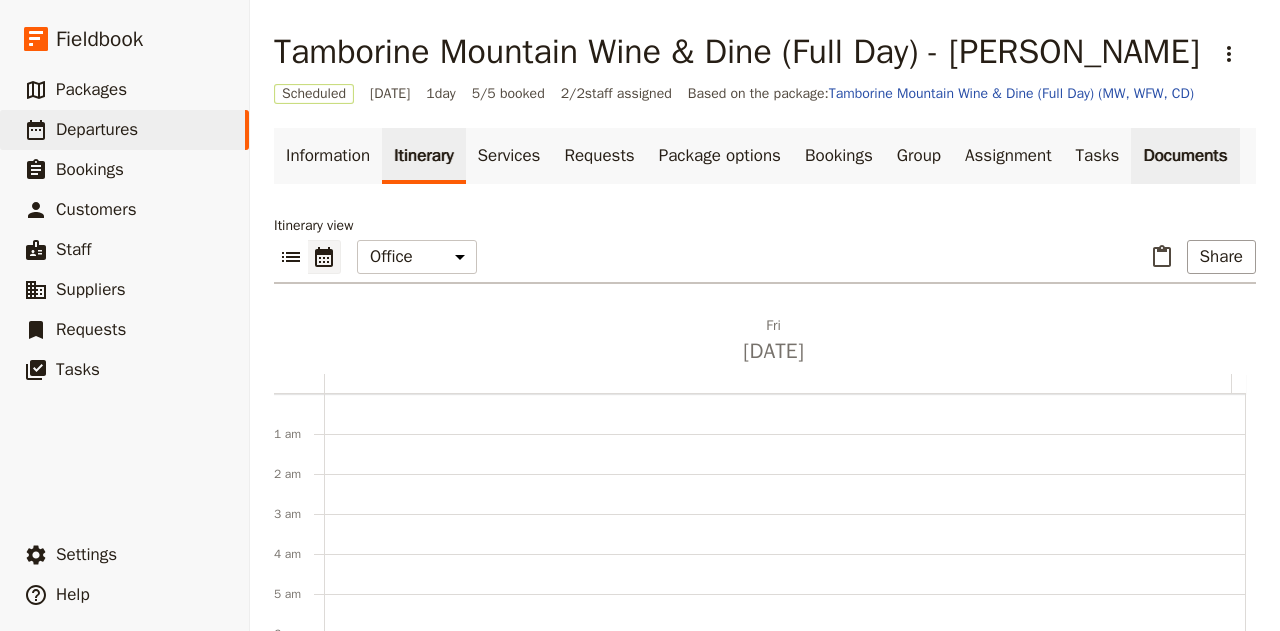 click on "Documents" at bounding box center (1185, 156) 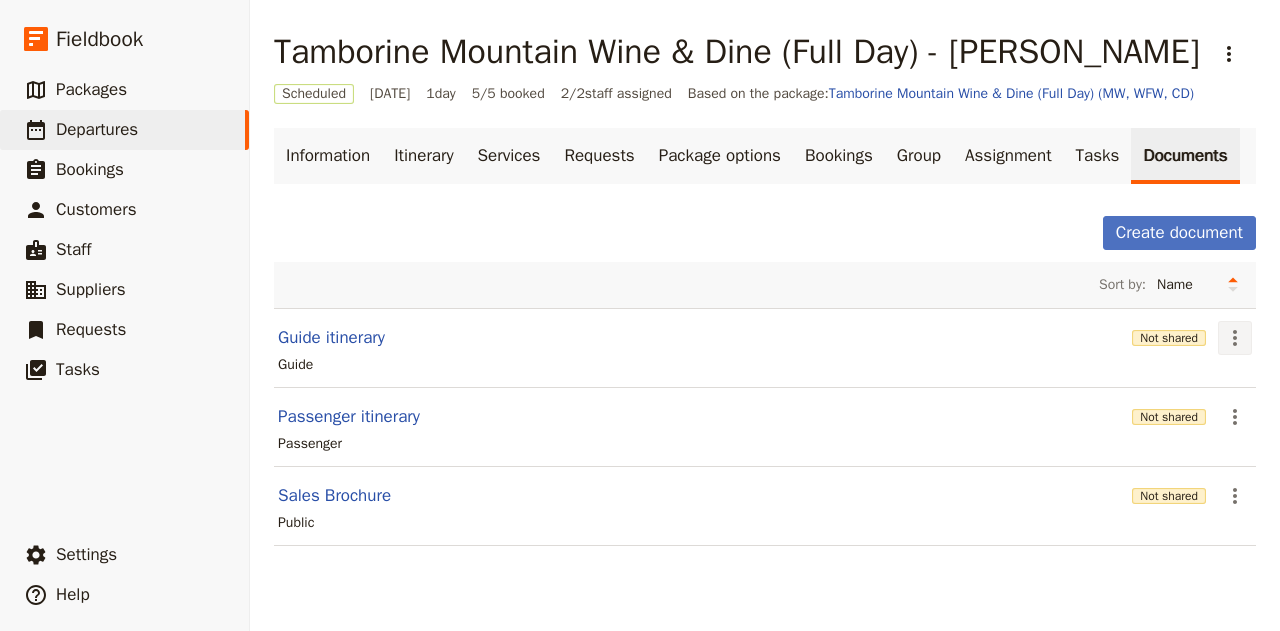 click 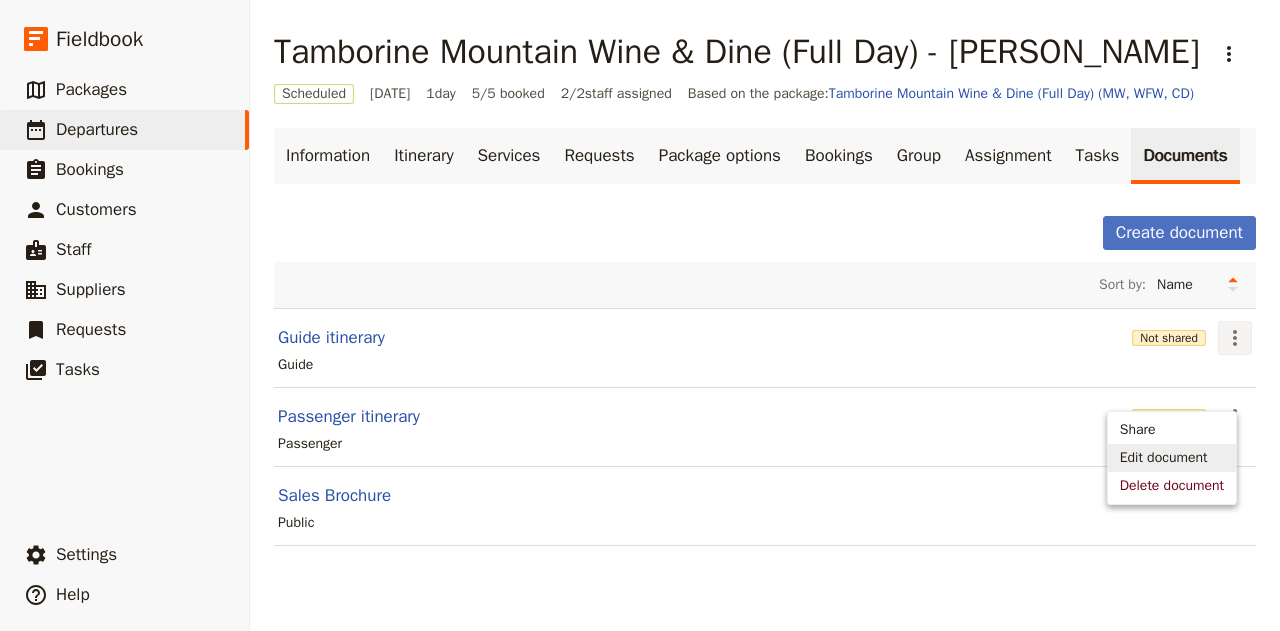 click on "Edit document" at bounding box center (1164, 458) 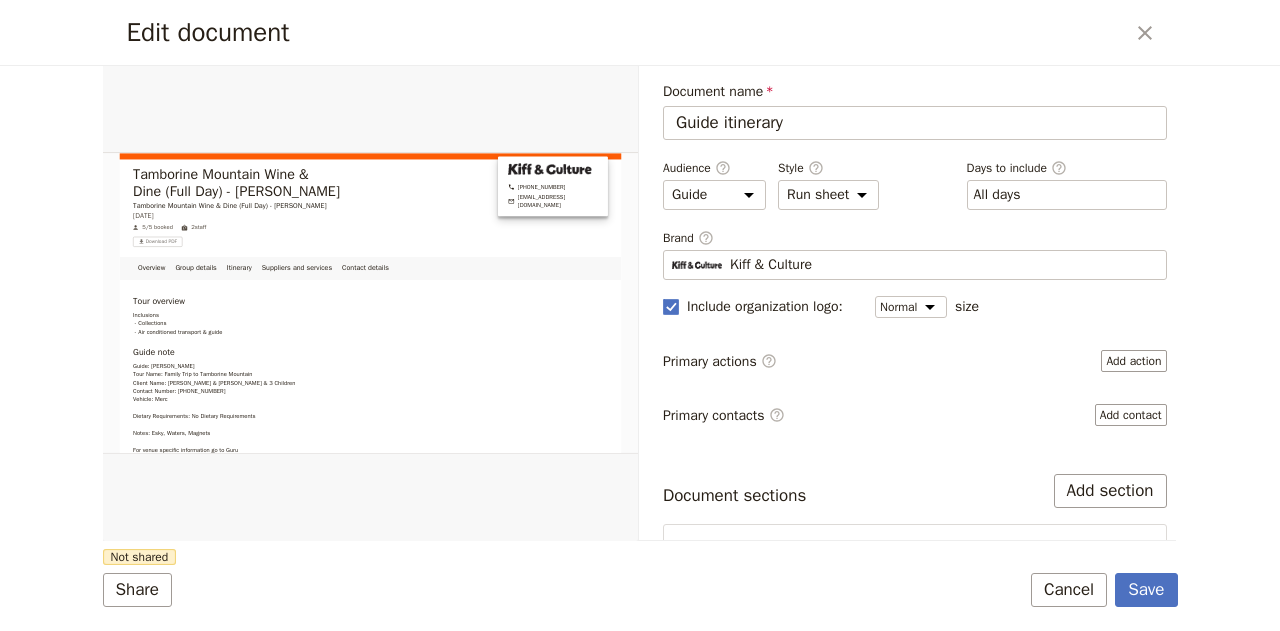 scroll, scrollTop: 0, scrollLeft: 0, axis: both 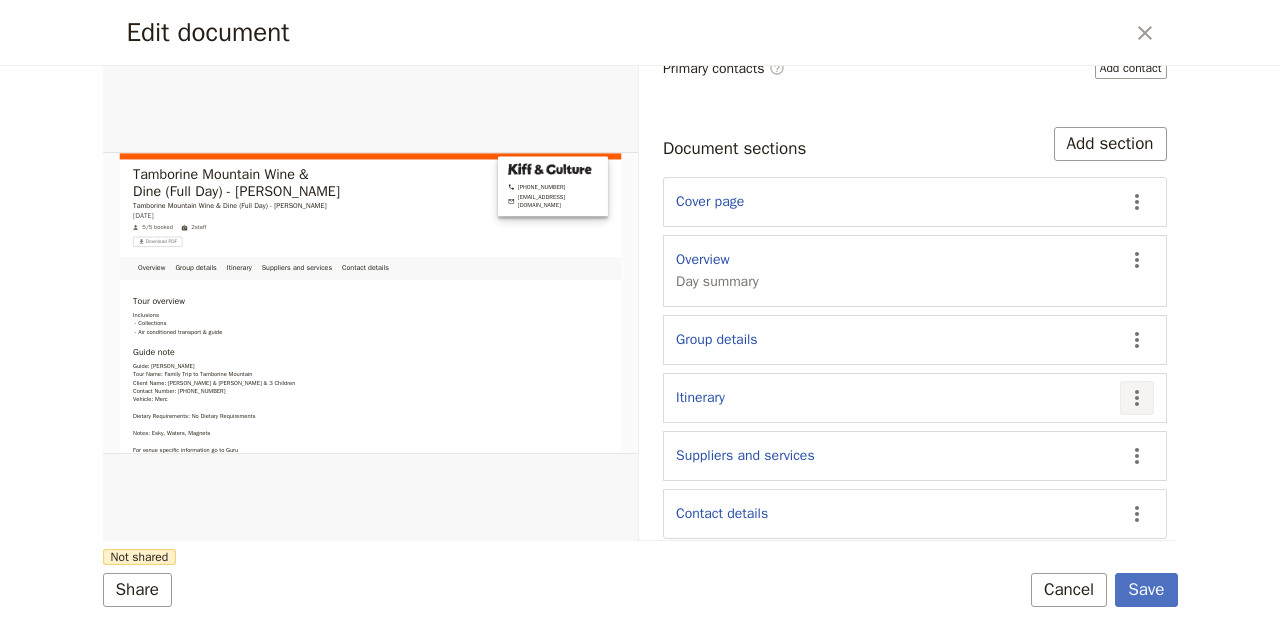 click 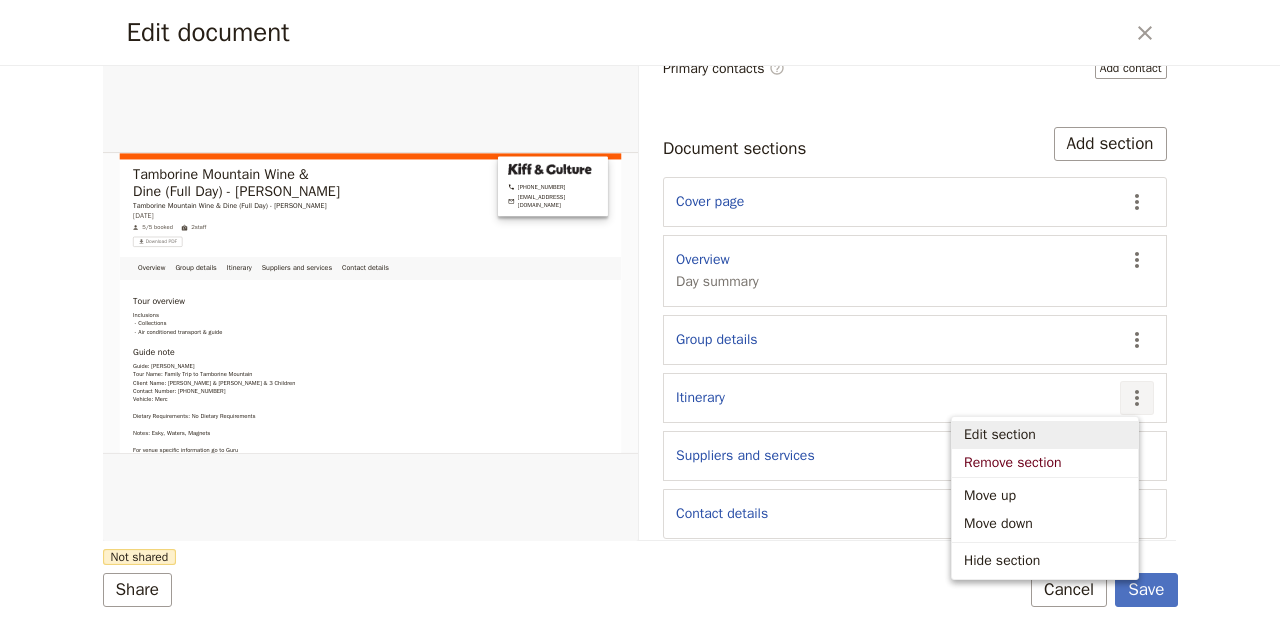 click on "Edit section" at bounding box center [1000, 435] 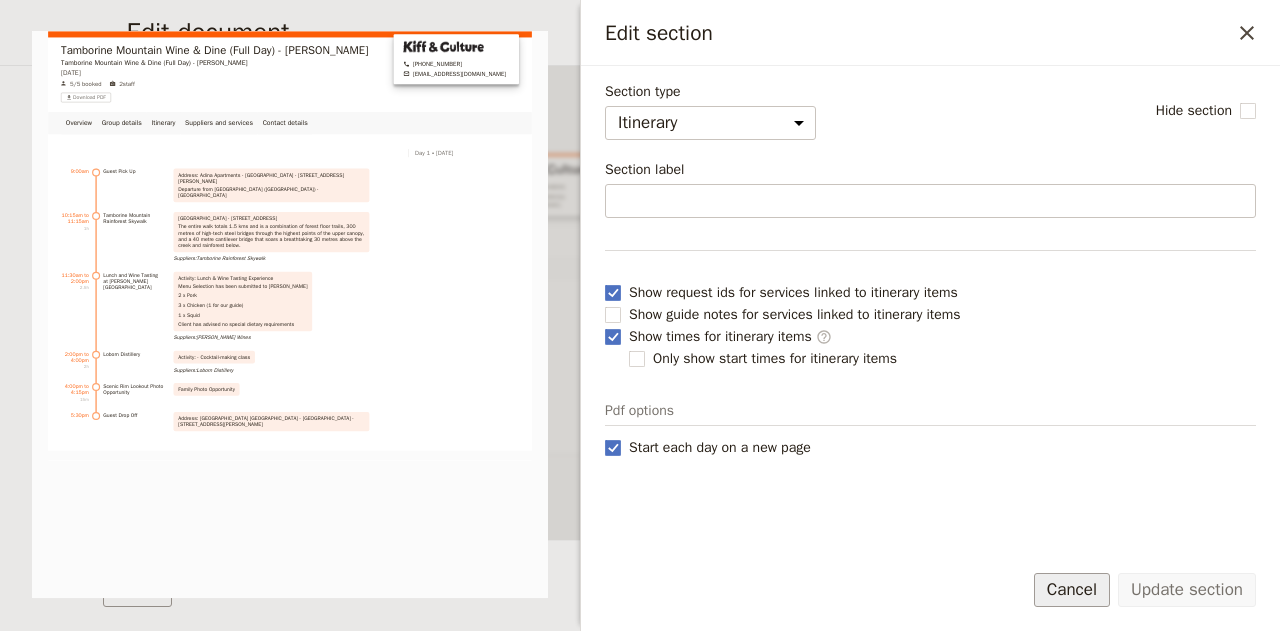 click on "Cancel" at bounding box center [1072, 590] 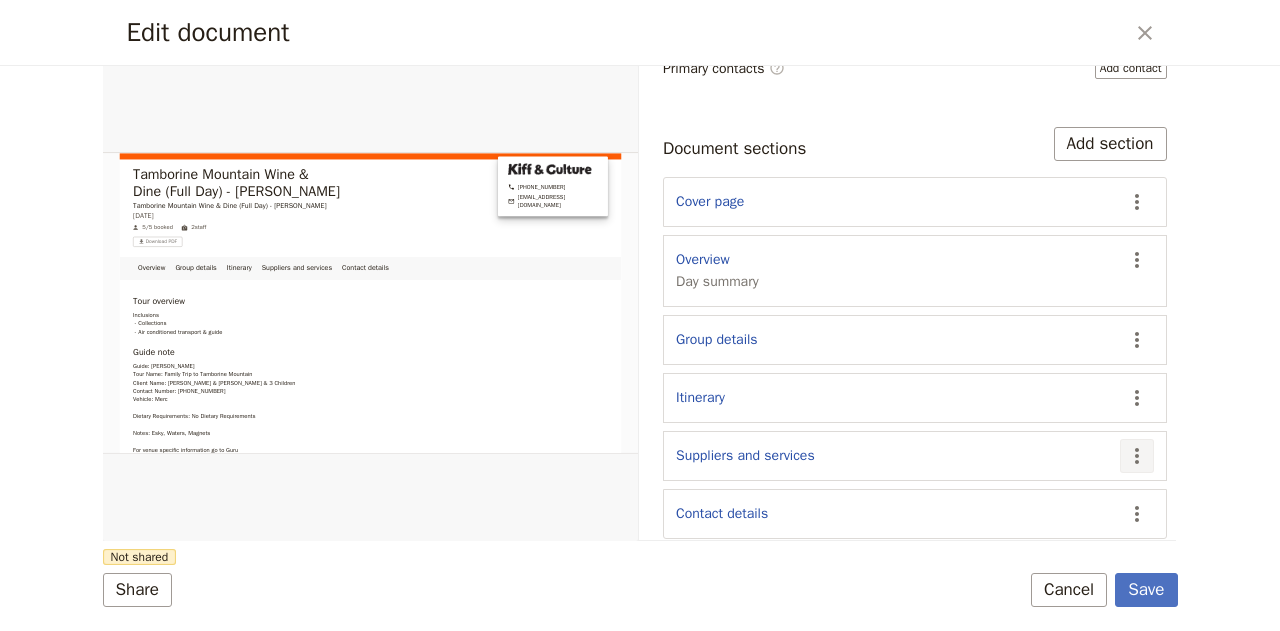 click 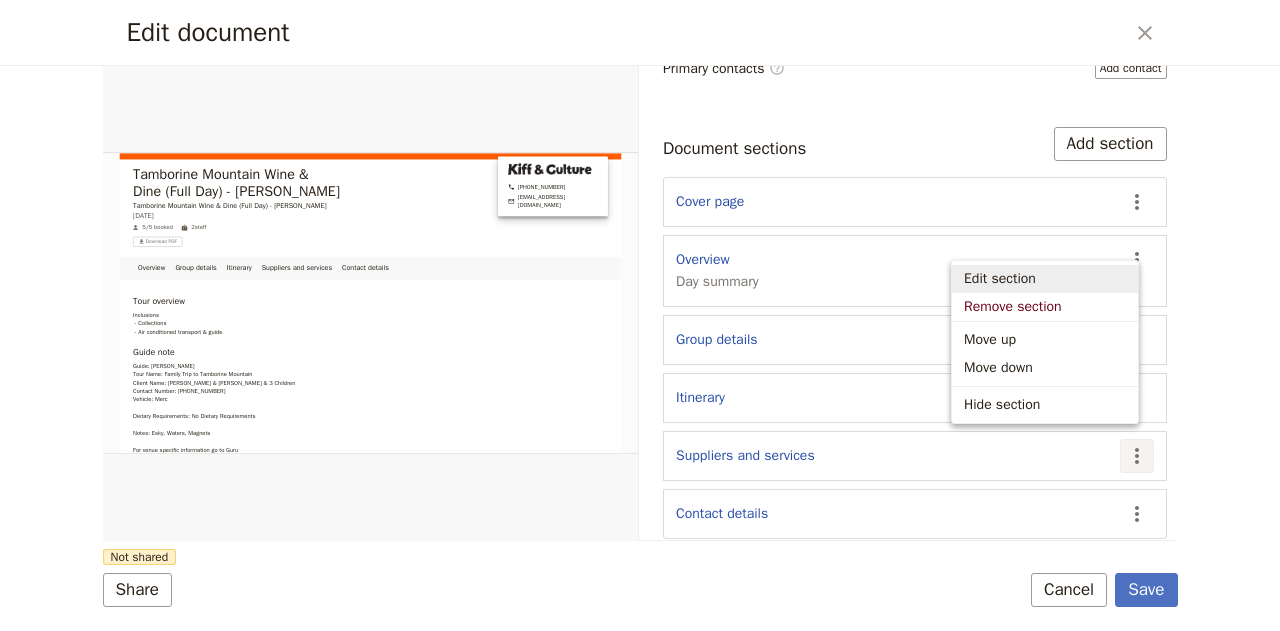 click on "Edit section" at bounding box center [1000, 279] 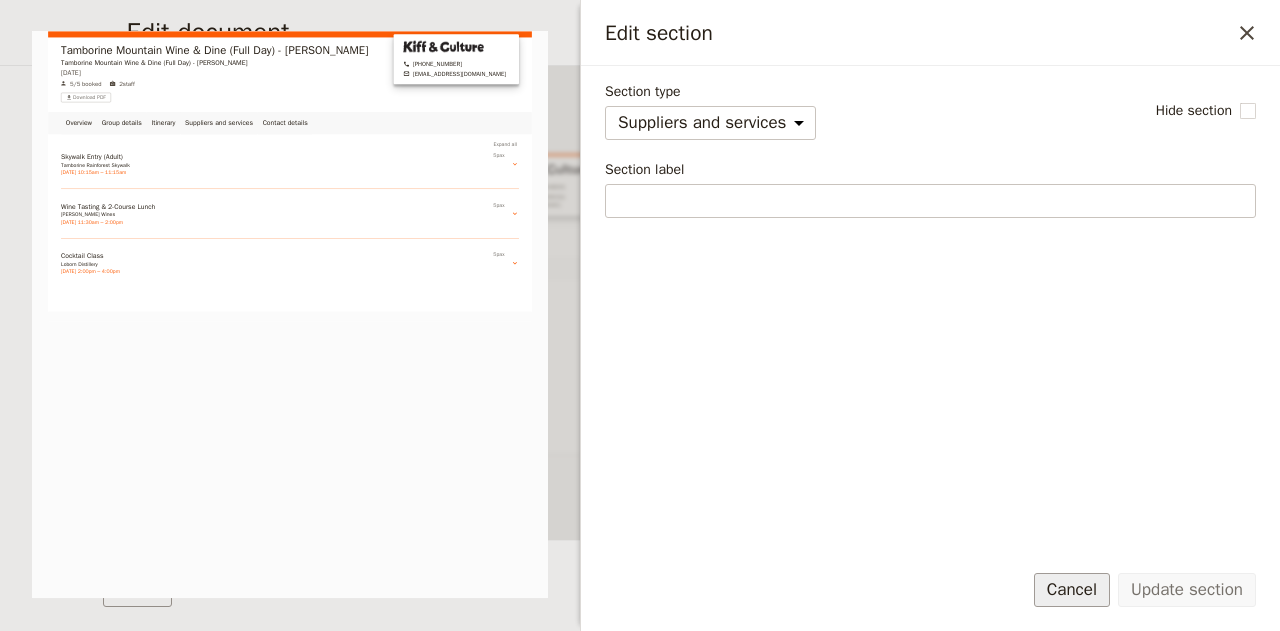 click on "Cancel" at bounding box center [1072, 590] 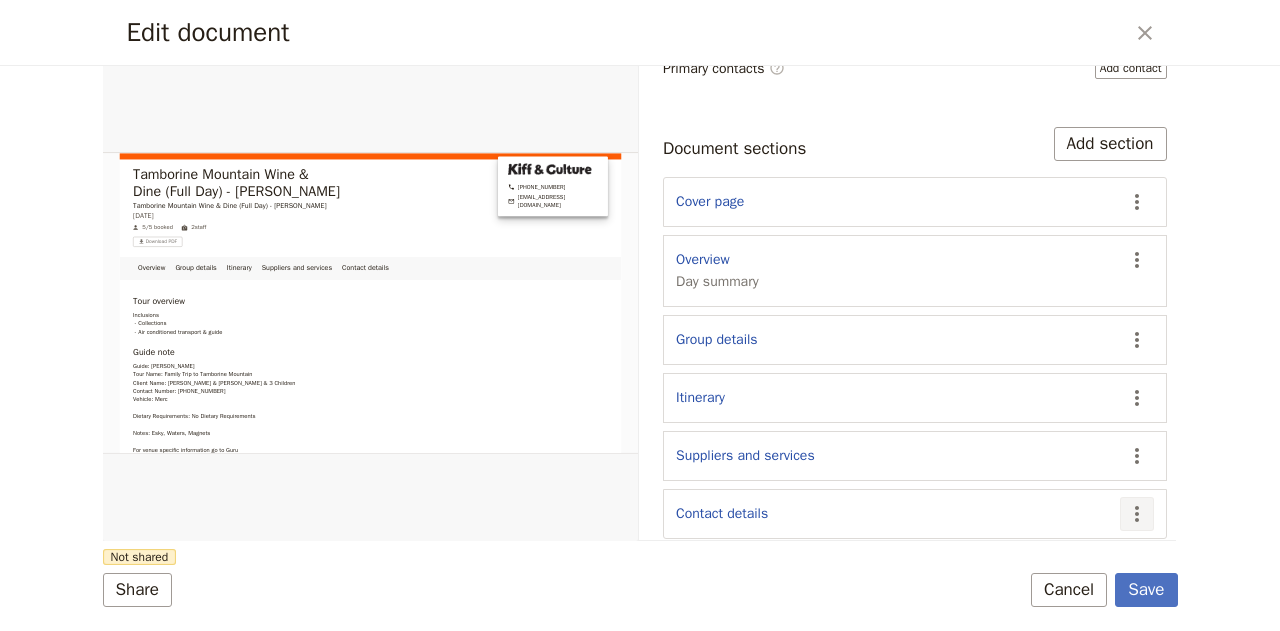 click 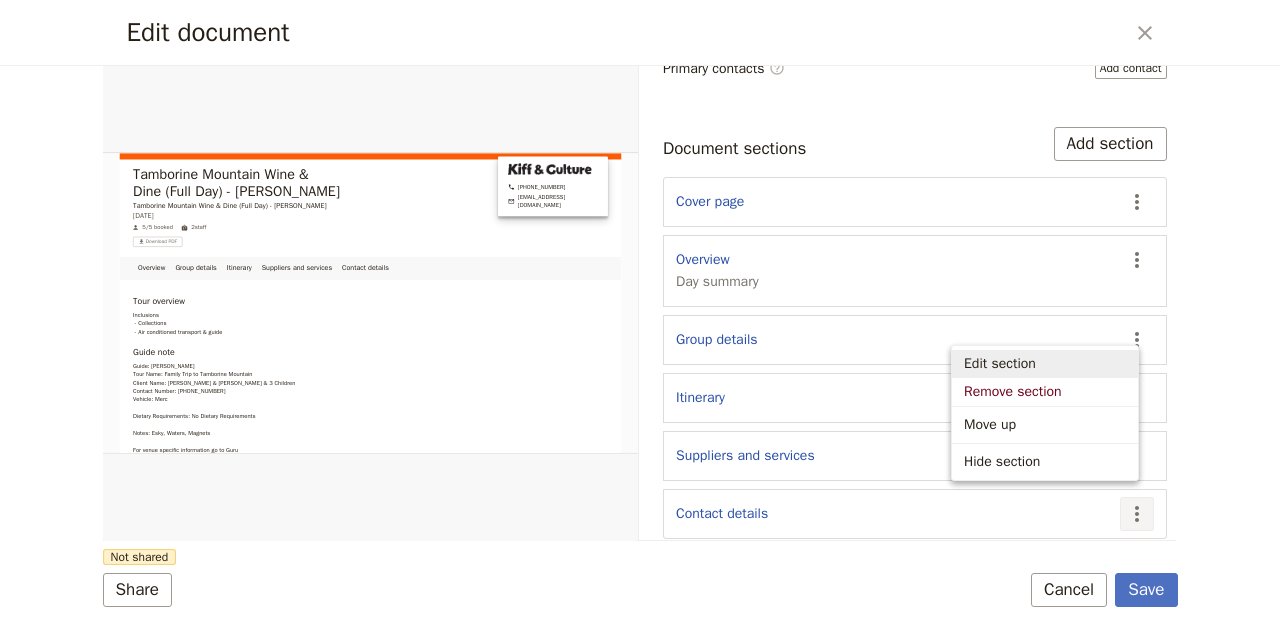 click on "Edit section" at bounding box center [1000, 364] 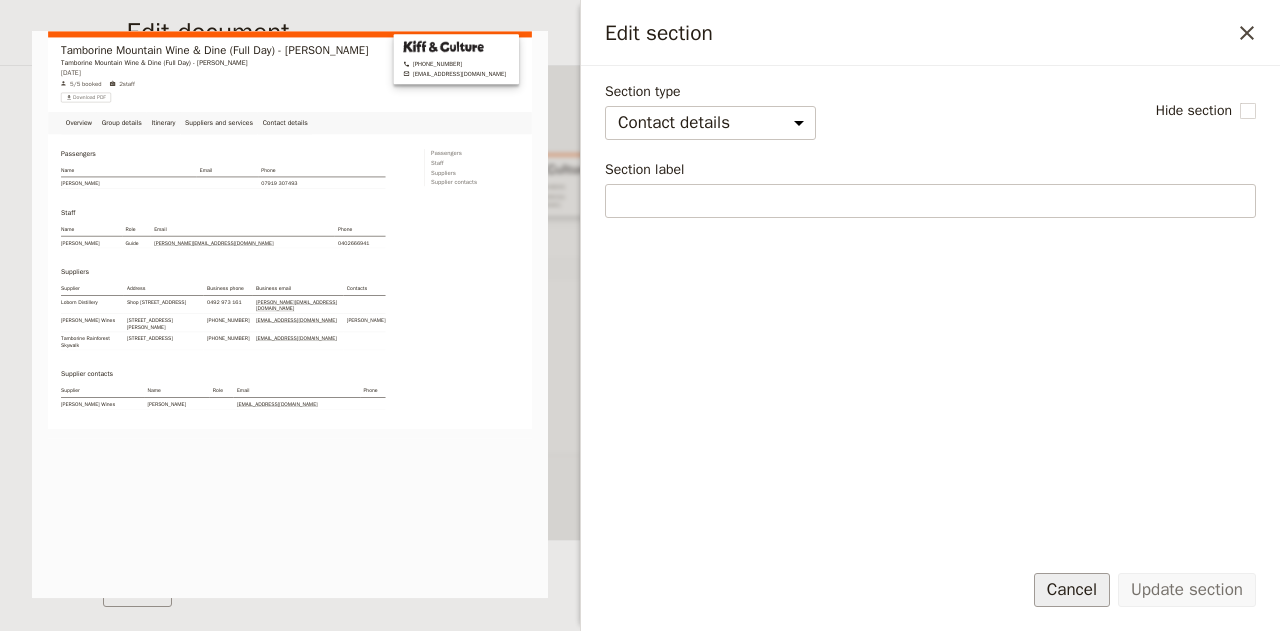 click on "Cancel" at bounding box center (1072, 590) 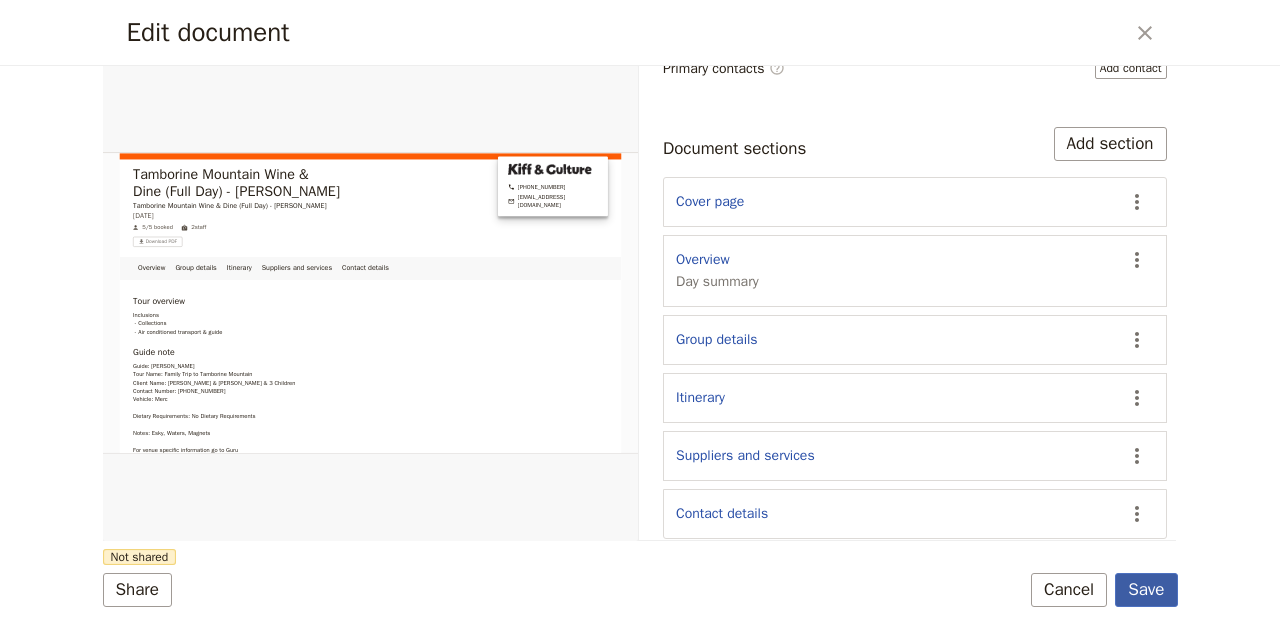 click on "Save" at bounding box center (1146, 590) 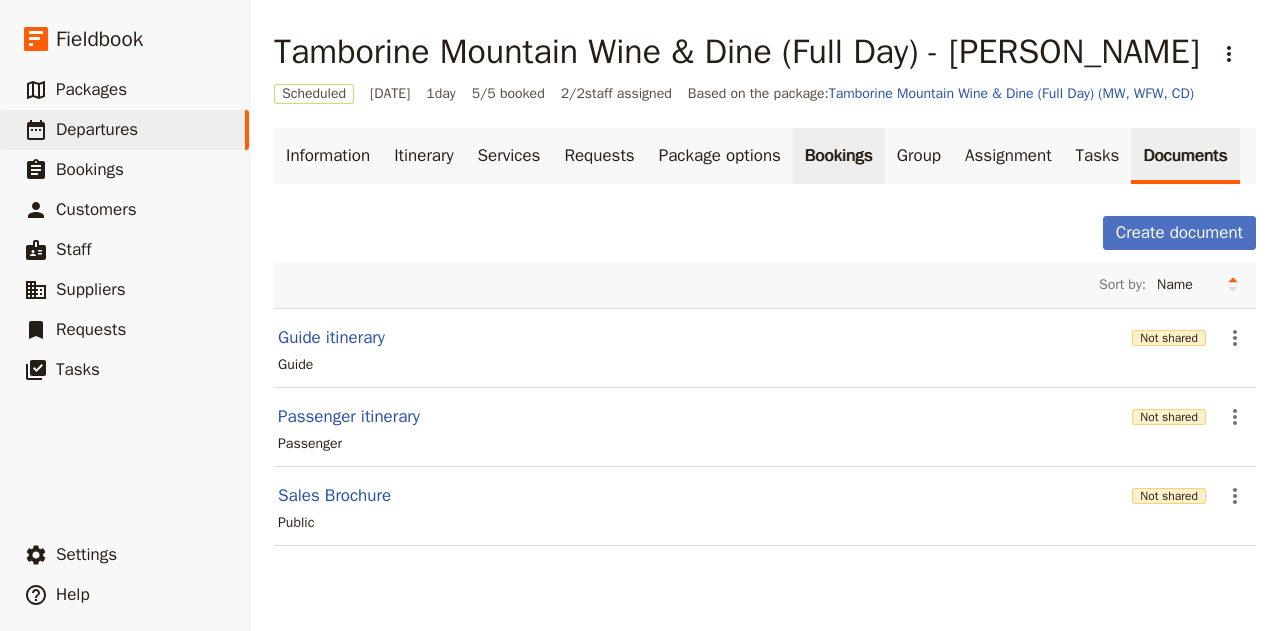 click on "Bookings" at bounding box center [839, 156] 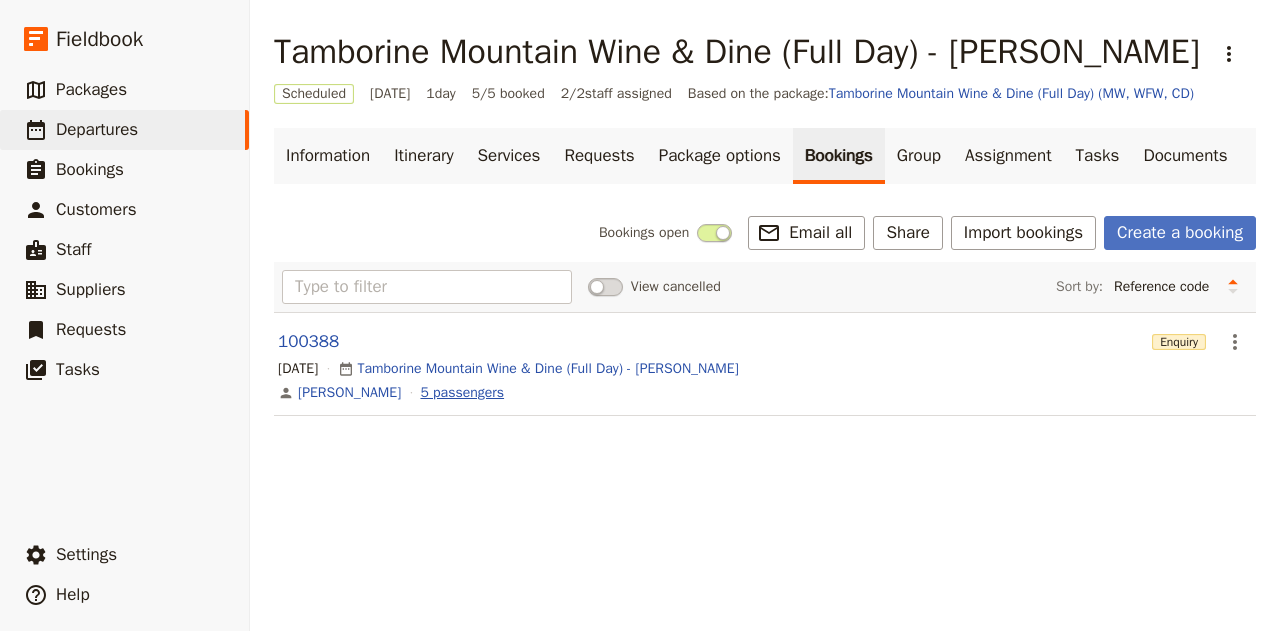 click on "5 passengers" at bounding box center [462, 393] 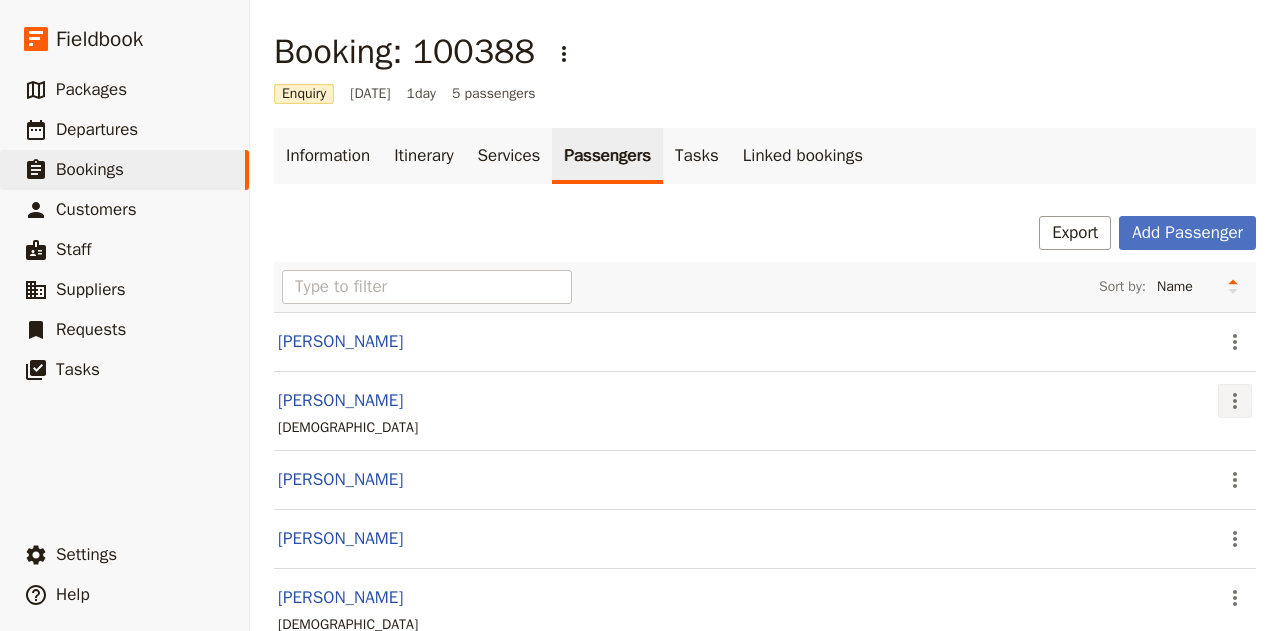 click 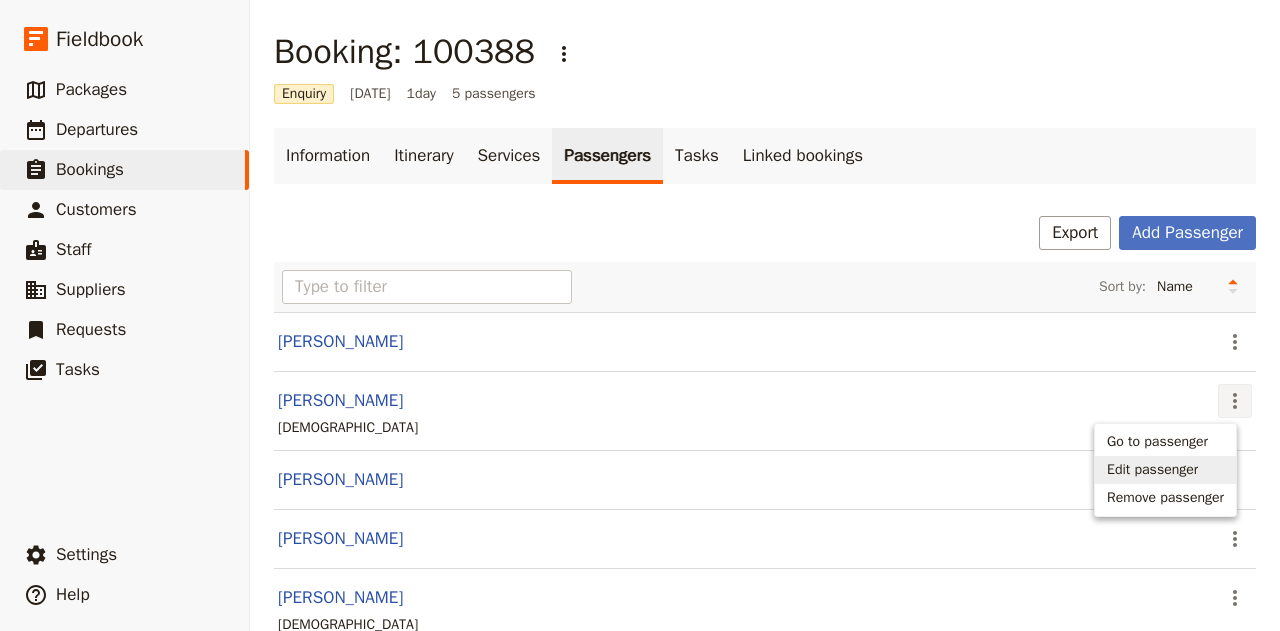 click on "Edit passenger" at bounding box center [1152, 470] 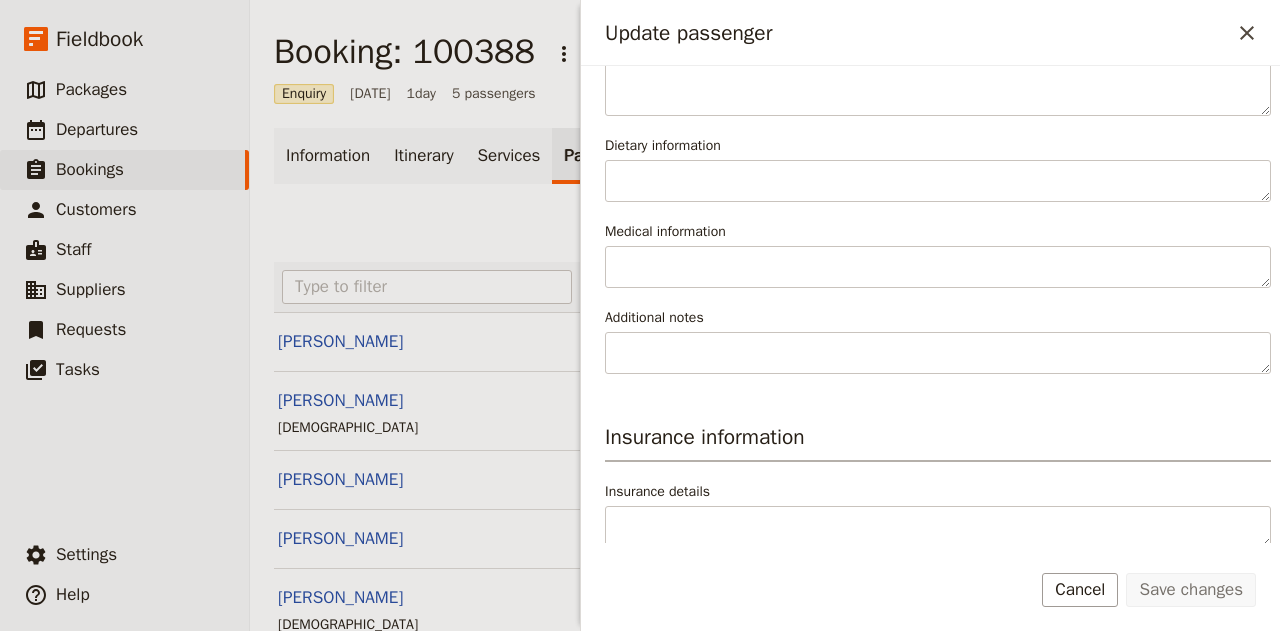 scroll, scrollTop: 0, scrollLeft: 0, axis: both 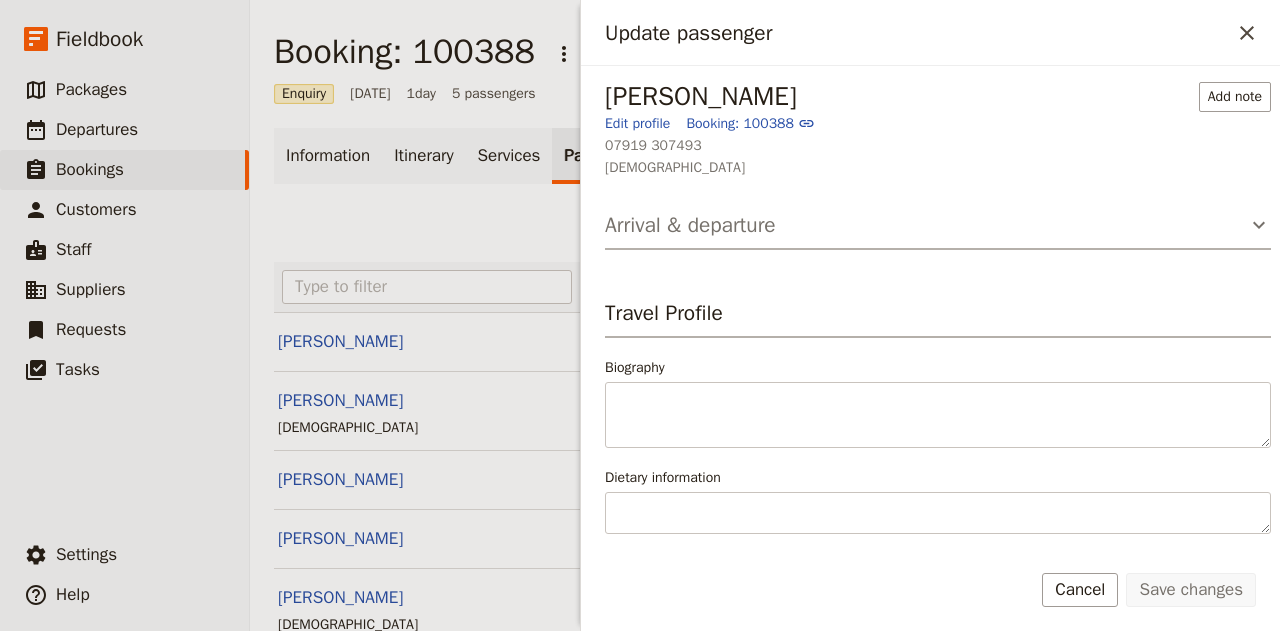 click 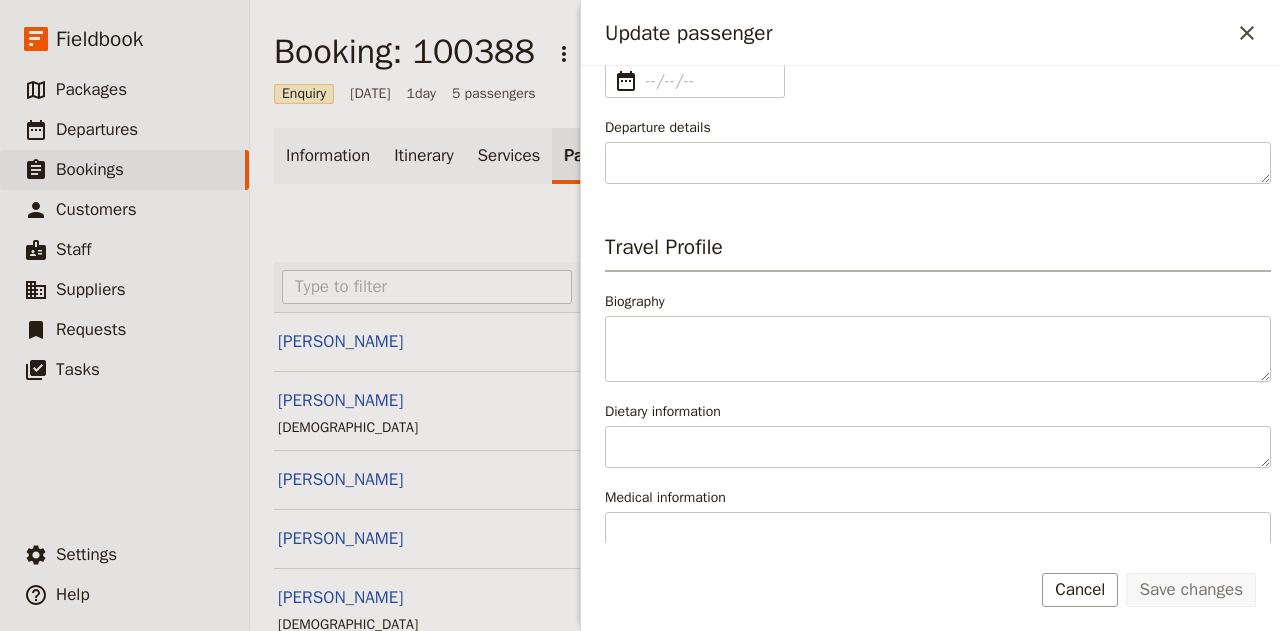 scroll, scrollTop: 658, scrollLeft: 0, axis: vertical 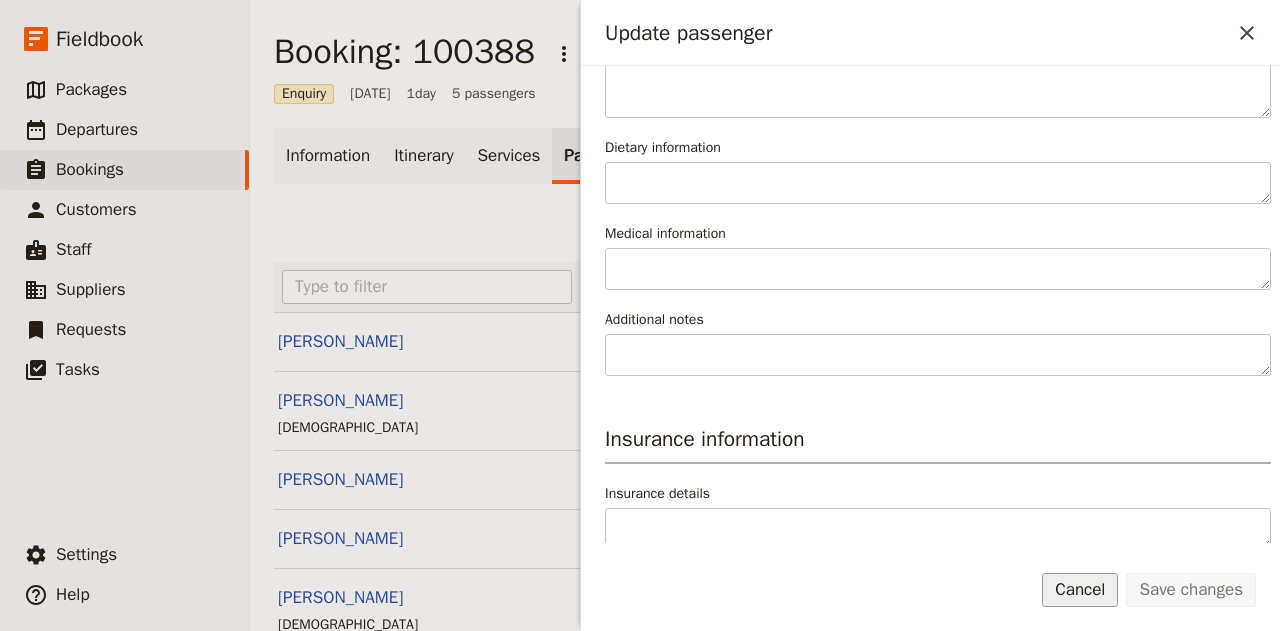click on "Cancel" at bounding box center (1080, 590) 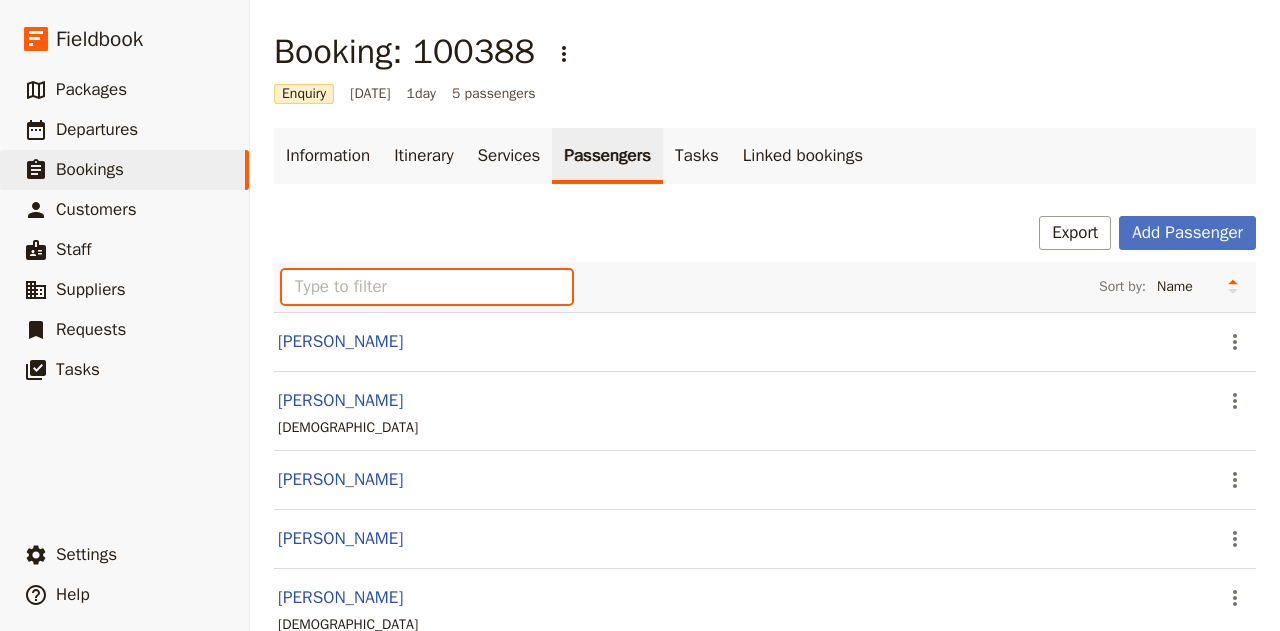 click at bounding box center [427, 287] 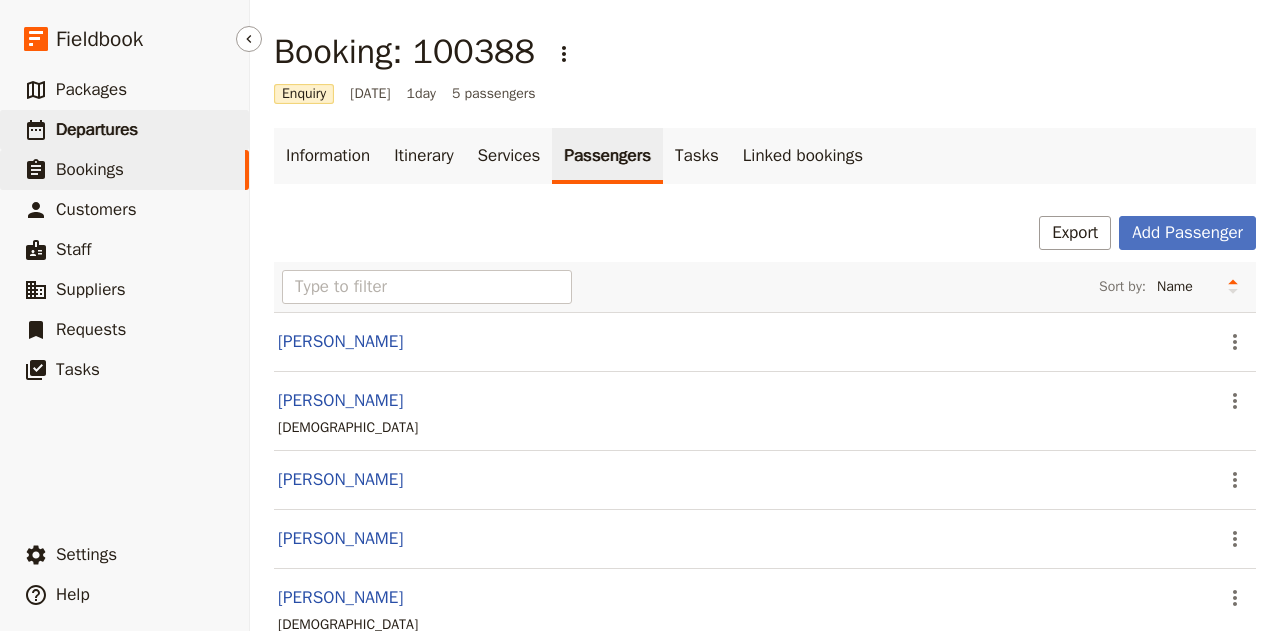click on "​ Departures" at bounding box center [124, 130] 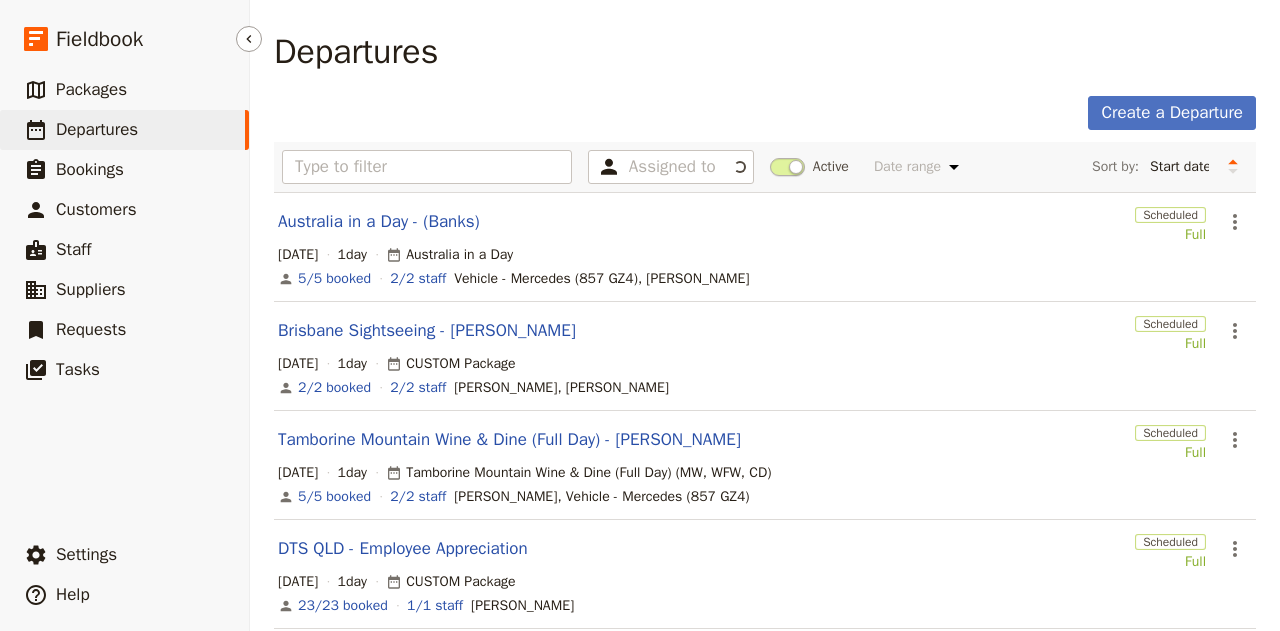 click on "​ Departures" at bounding box center (124, 130) 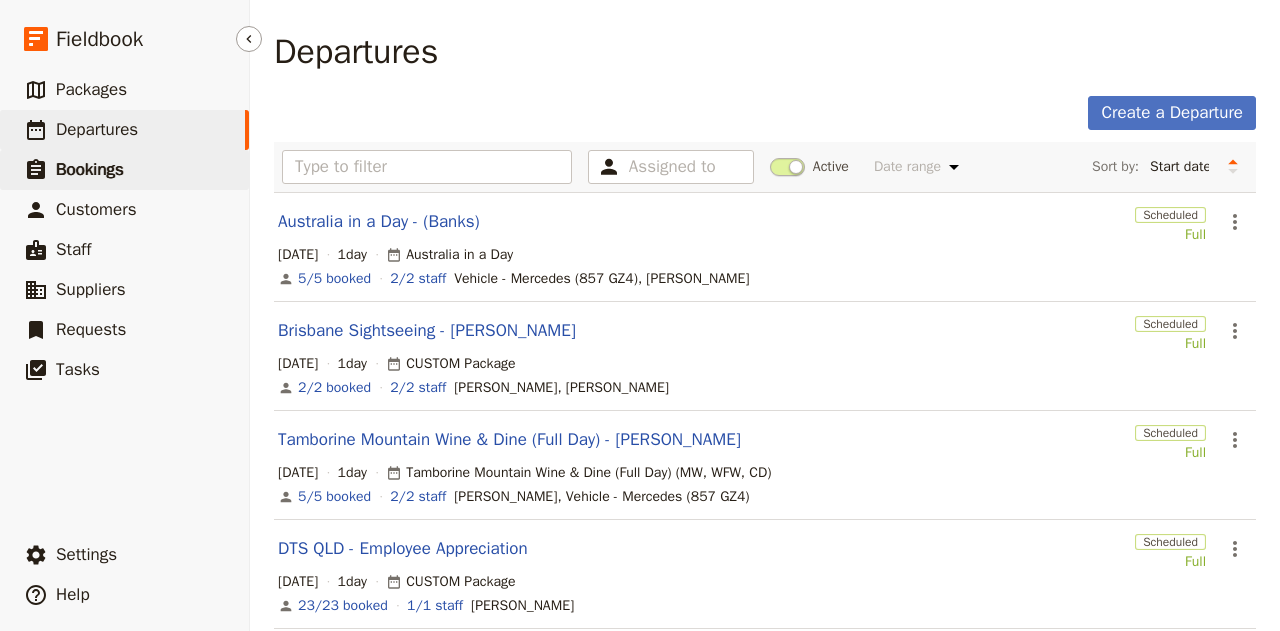click on "Bookings" at bounding box center [90, 169] 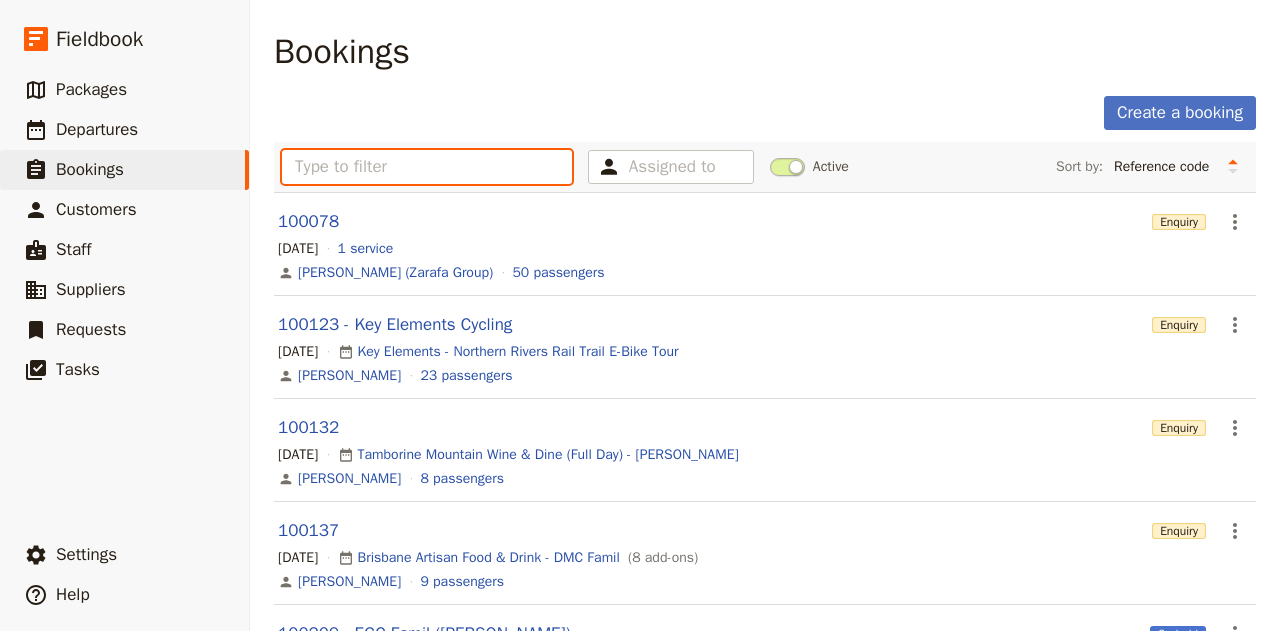click at bounding box center [427, 167] 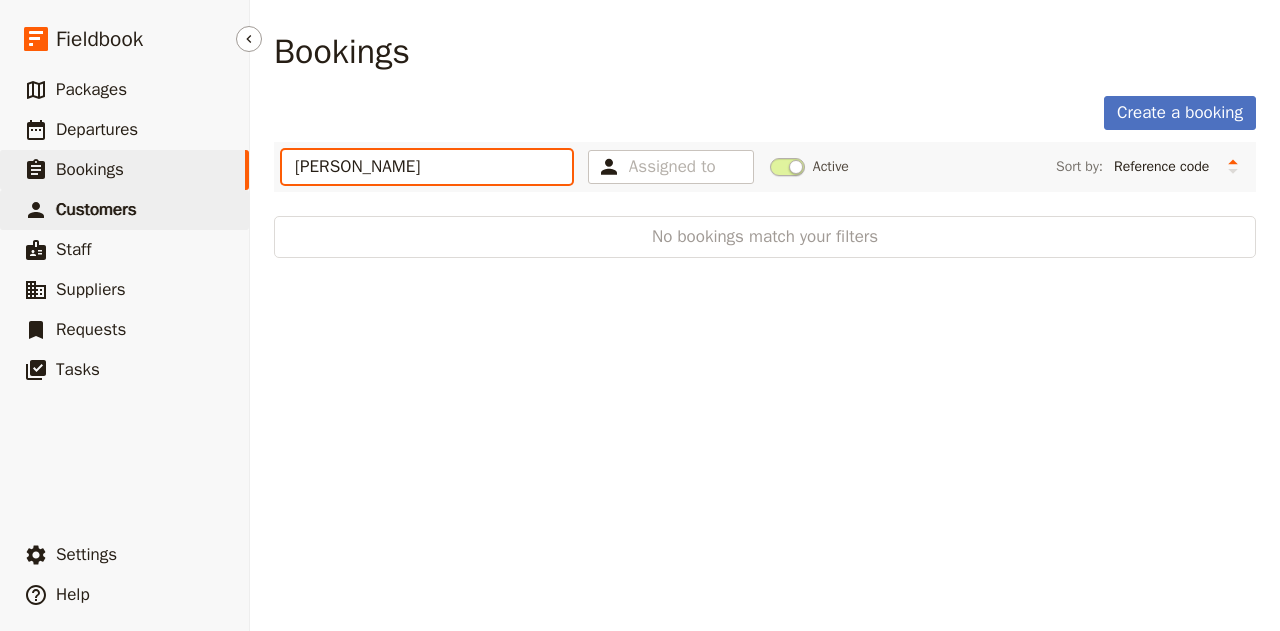 type on "[PERSON_NAME]" 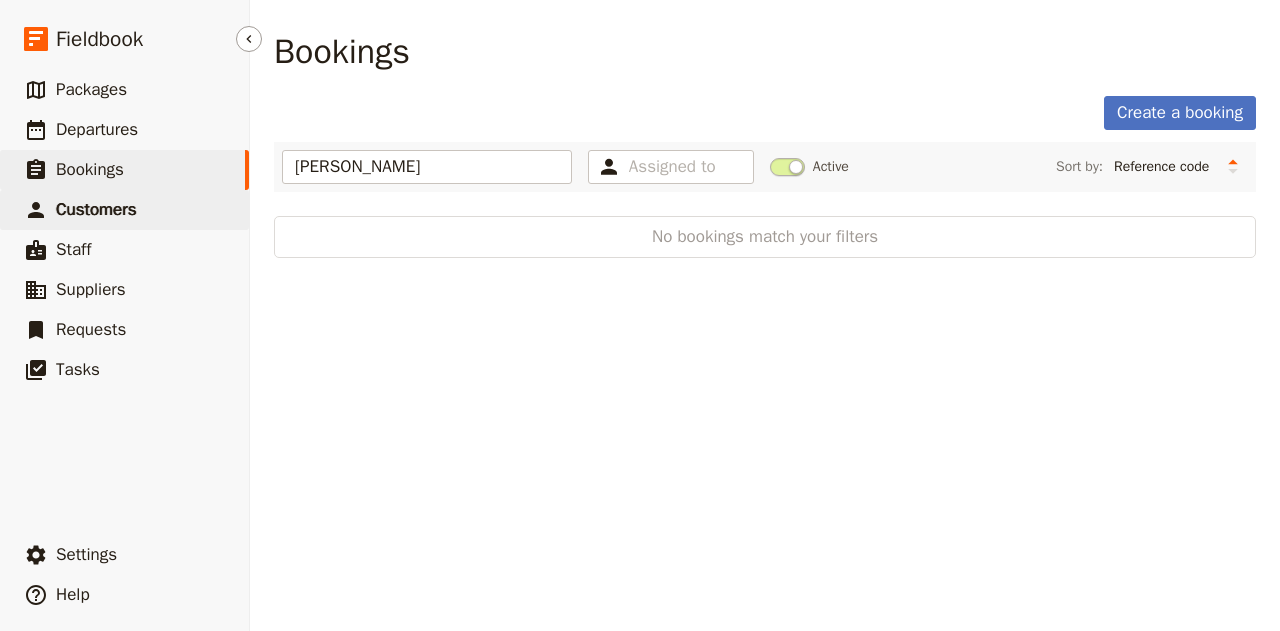 click on "Customers" at bounding box center [96, 209] 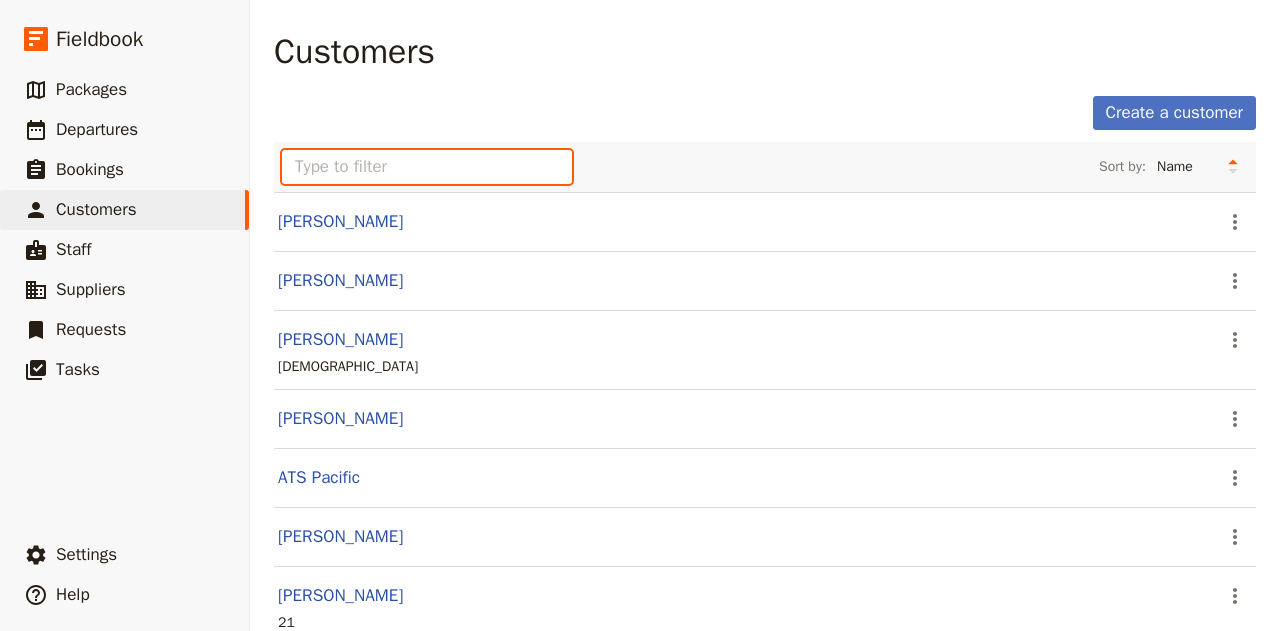 click at bounding box center [427, 167] 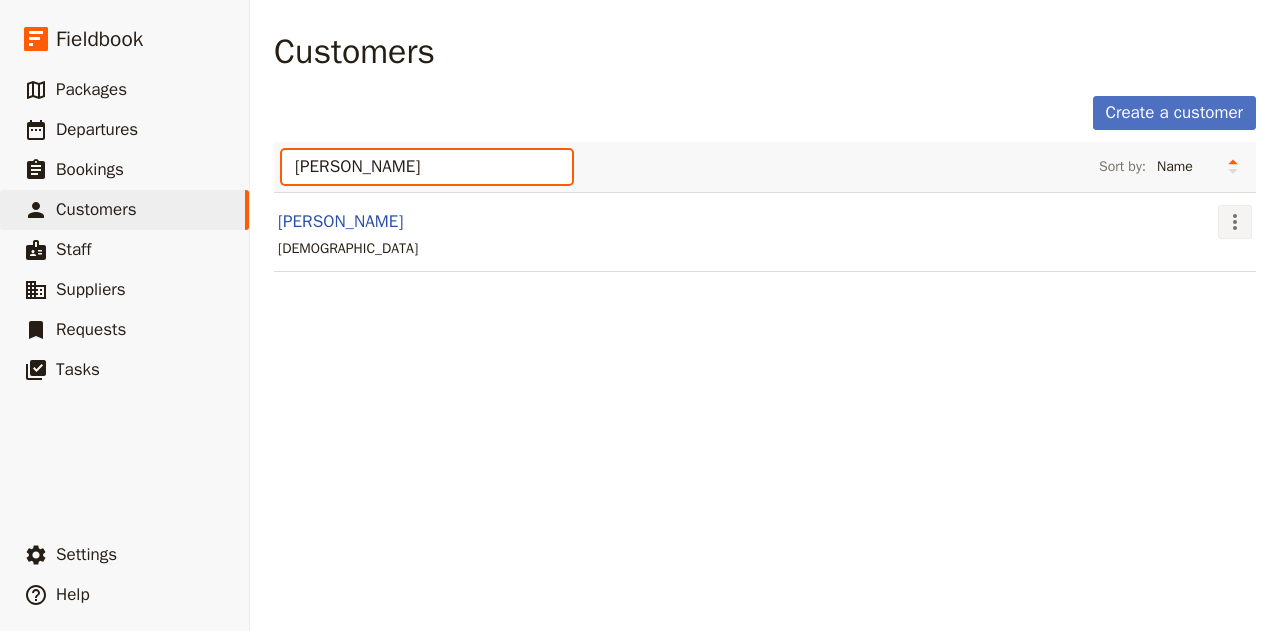 type on "[PERSON_NAME]" 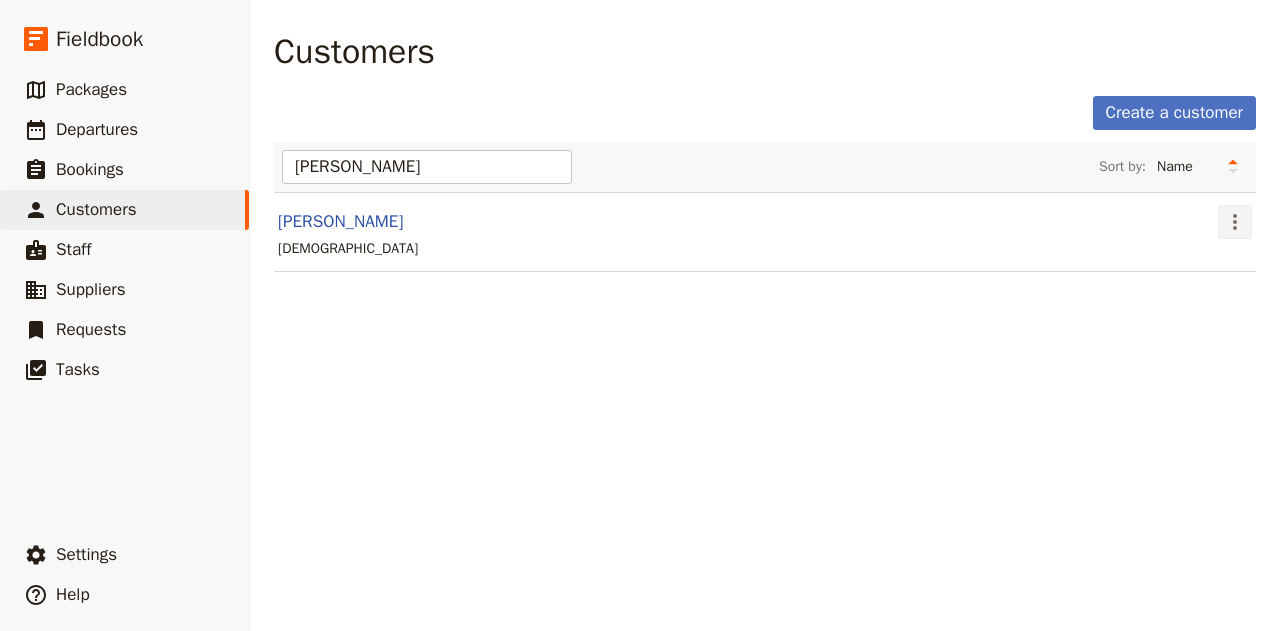 click 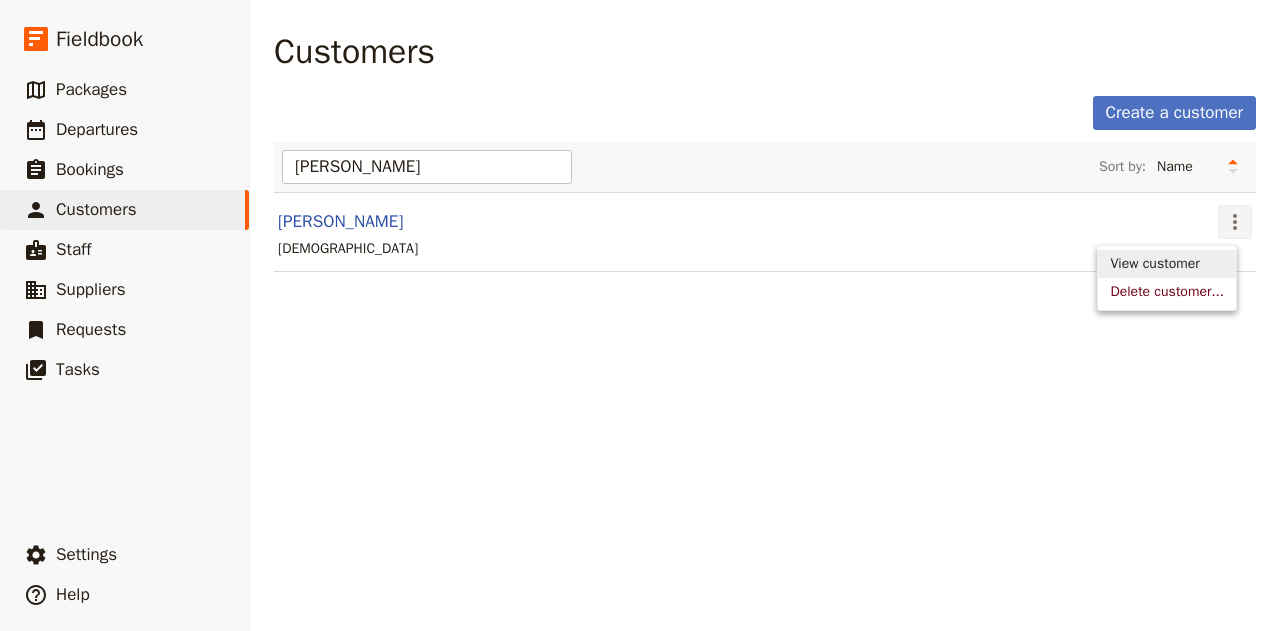 click on "View customer" at bounding box center (1154, 264) 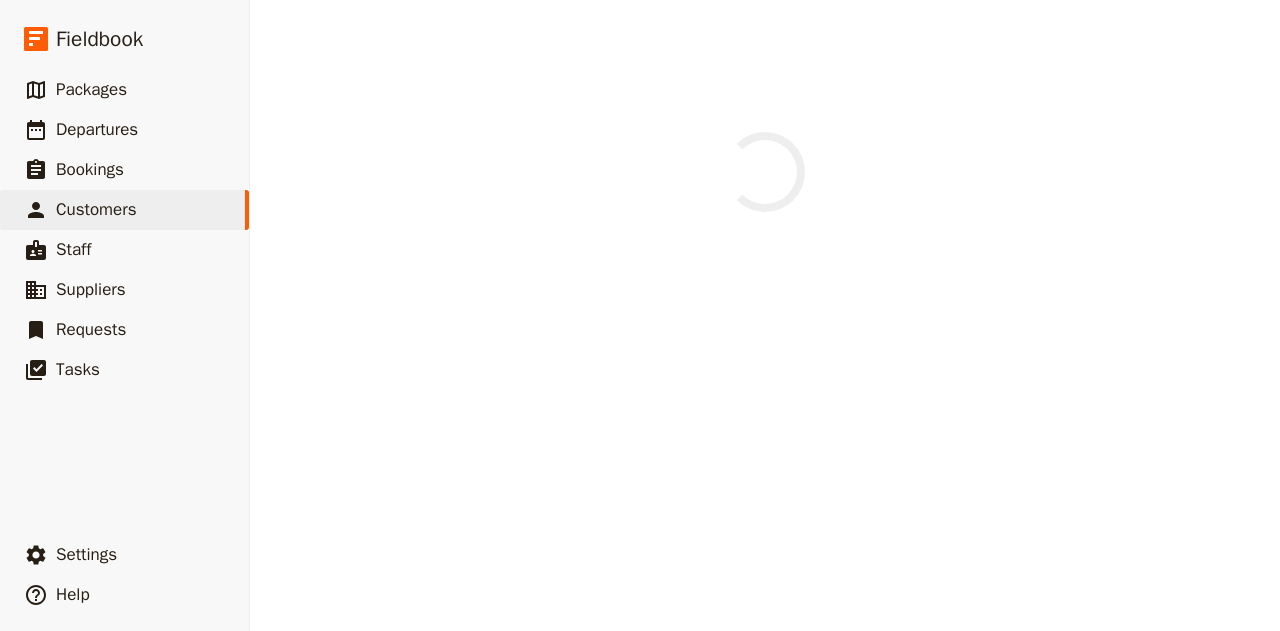 select on "[DEMOGRAPHIC_DATA]" 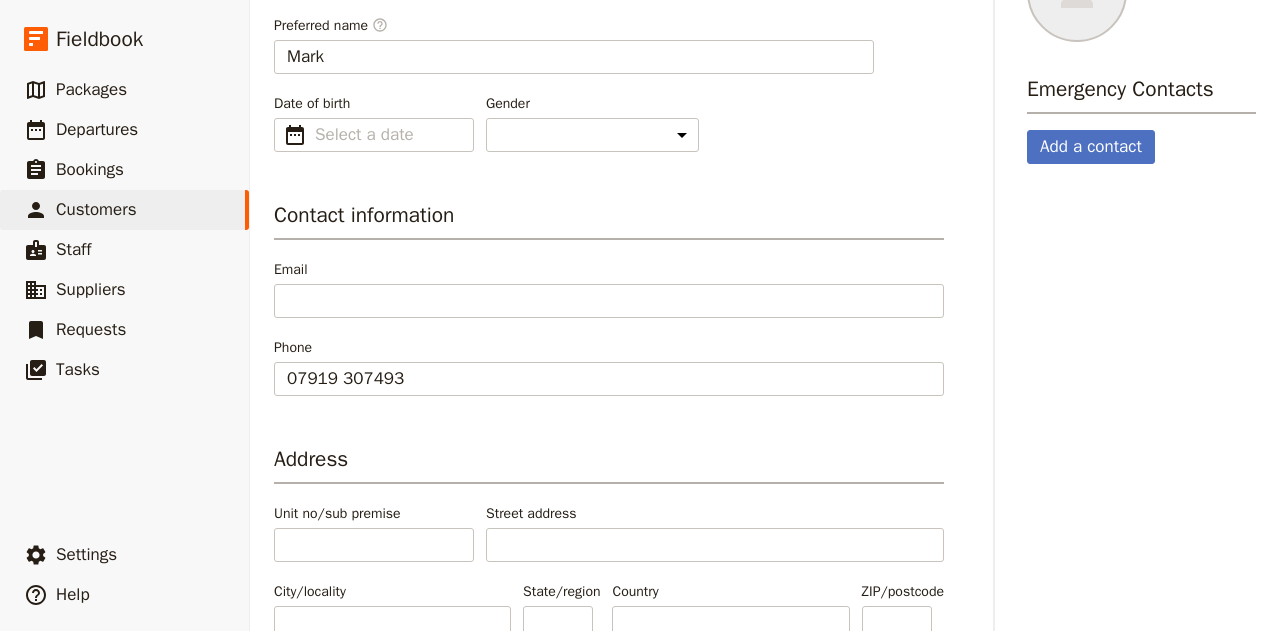 scroll, scrollTop: 407, scrollLeft: 0, axis: vertical 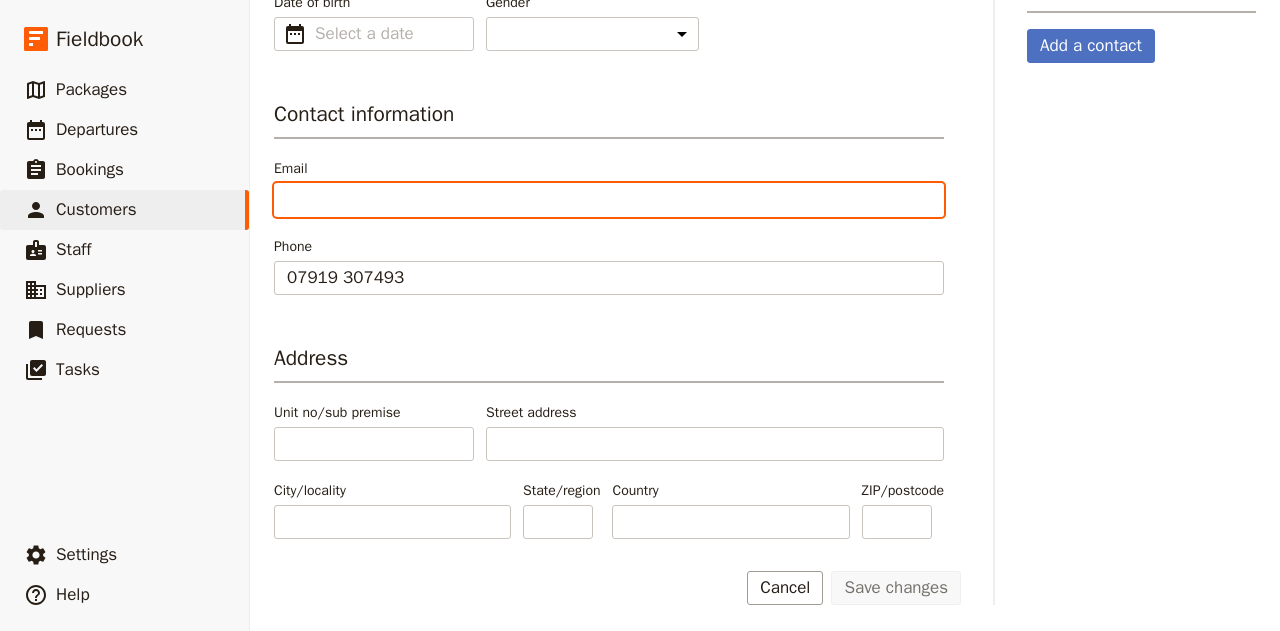click on "Email" at bounding box center (609, 200) 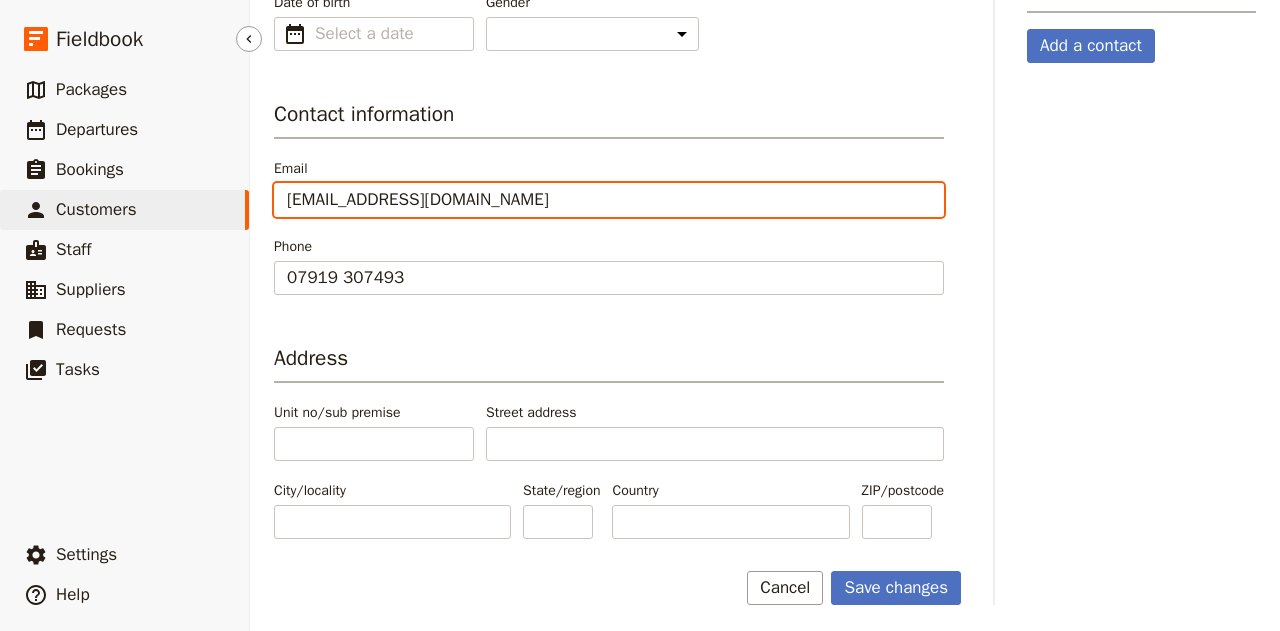drag, startPoint x: 430, startPoint y: 197, endPoint x: 174, endPoint y: 197, distance: 256 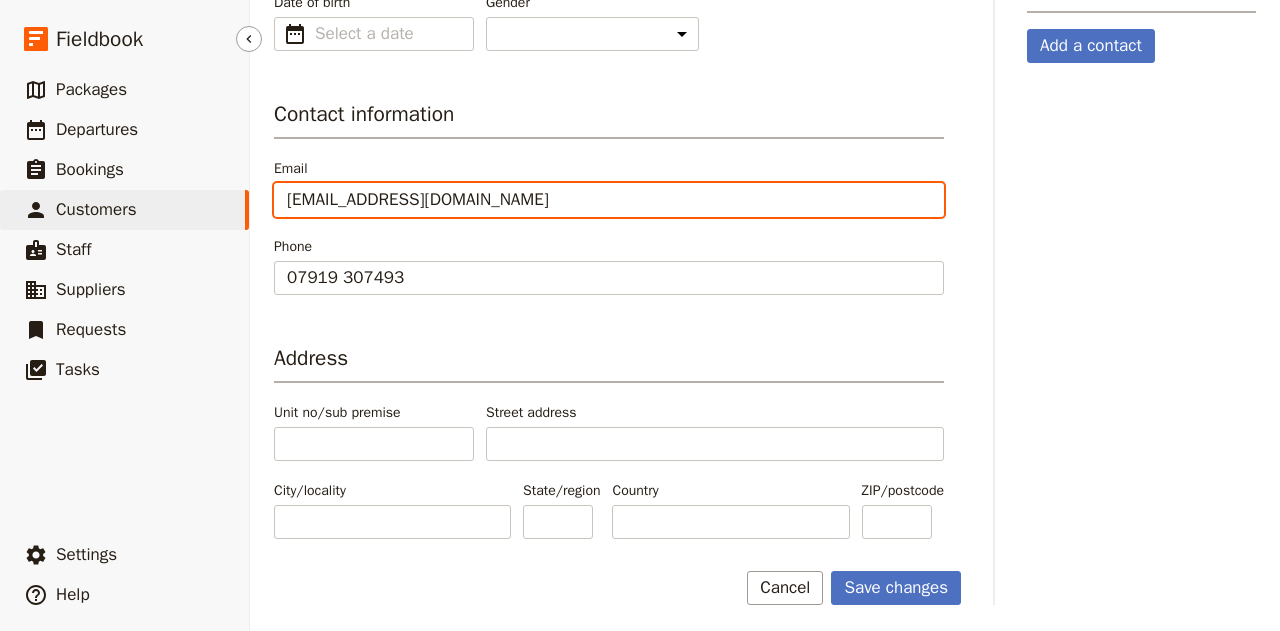 click on "Fieldbook ​ ​ Fieldbook ​ ​ Packages ​ Departures ​ Bookings ​ Customers ​ Staff ​ Suppliers ​ Requests ​ Tasks ​ Settings ​ Help [PERSON_NAME] ​ Information Profile Bookings Departures Personal information Name [PERSON_NAME] Preferred name ​ Mark Date of birth ​ Gender [DEMOGRAPHIC_DATA] [DEMOGRAPHIC_DATA] Other Contact information Email [EMAIL_ADDRESS][DOMAIN_NAME] Phone [PHONE_NUMBER] Address Unit no/sub premise Street address City/locality State/region Country ZIP/postcode Save changes Cancel Profile photo Emergency Contacts Add a contact" at bounding box center [640, 315] 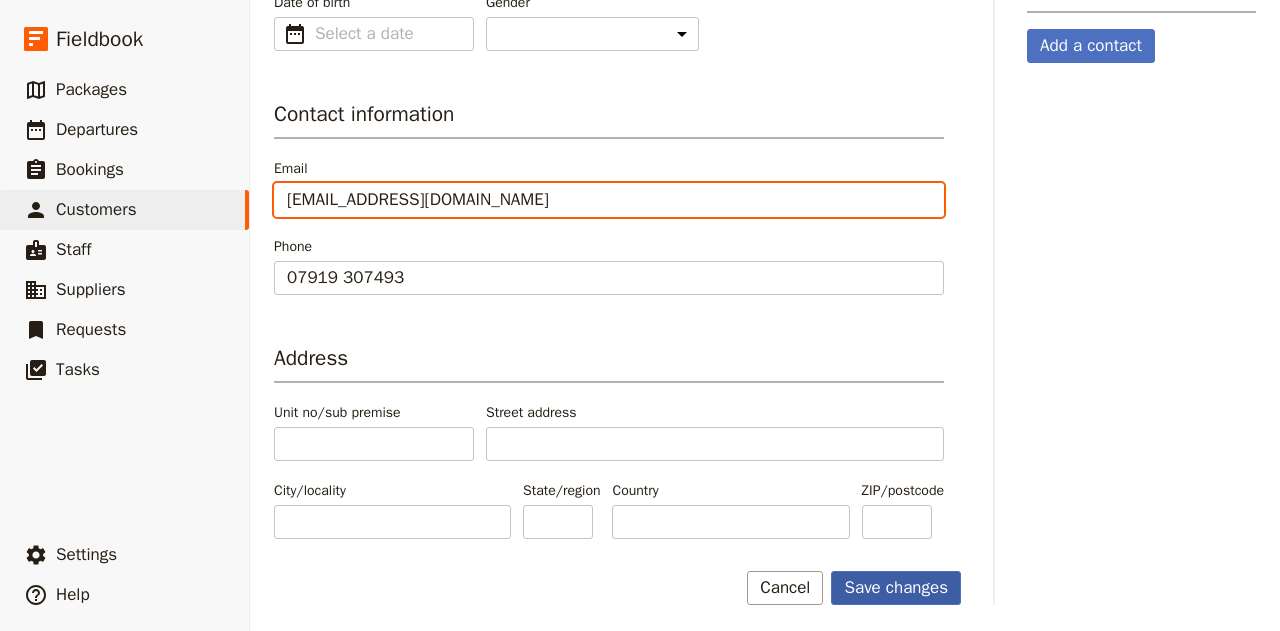 type on "[EMAIL_ADDRESS][DOMAIN_NAME]" 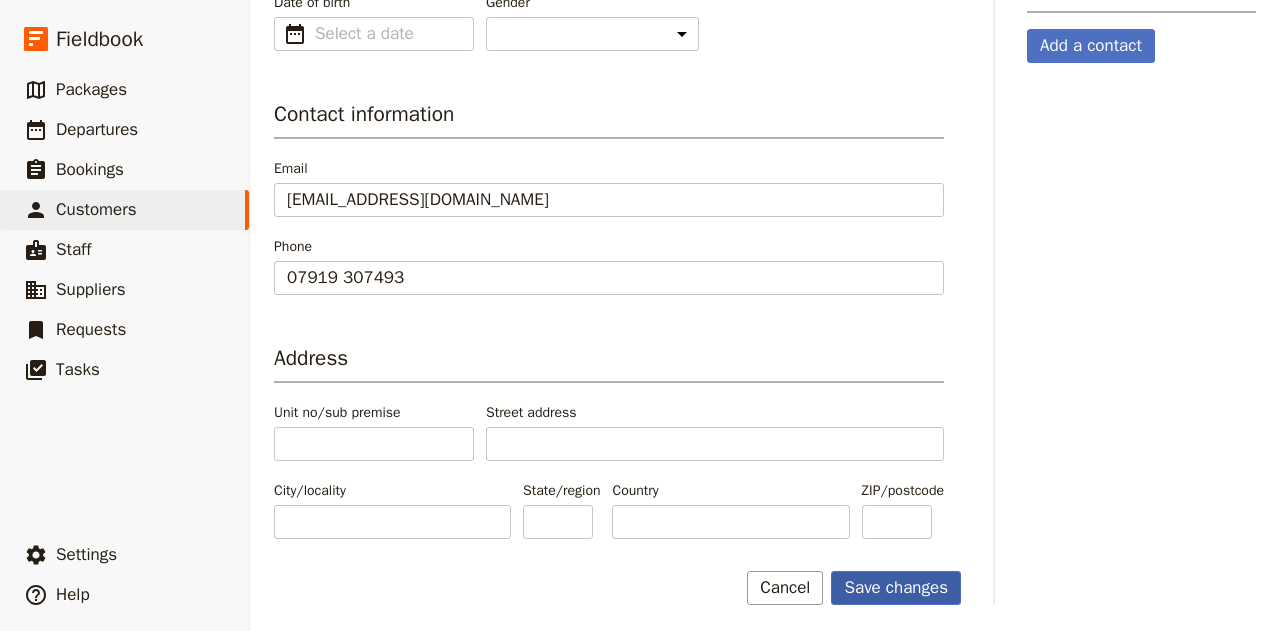 click on "Save changes" at bounding box center (896, 588) 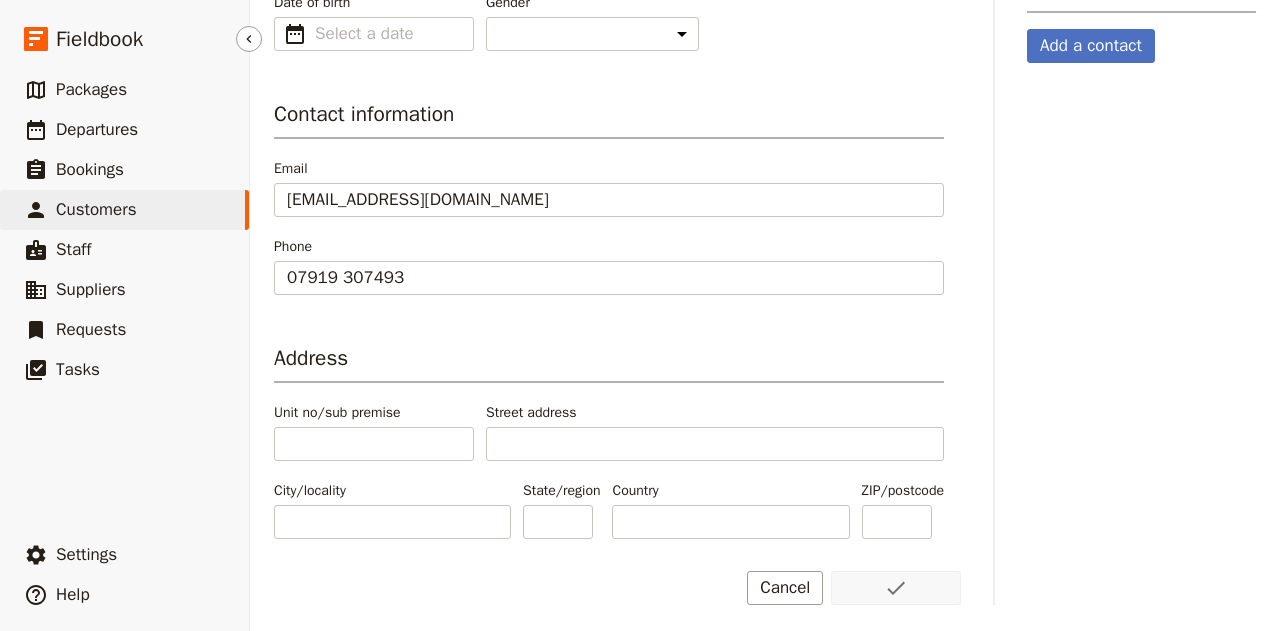 click on "Customers" at bounding box center [96, 209] 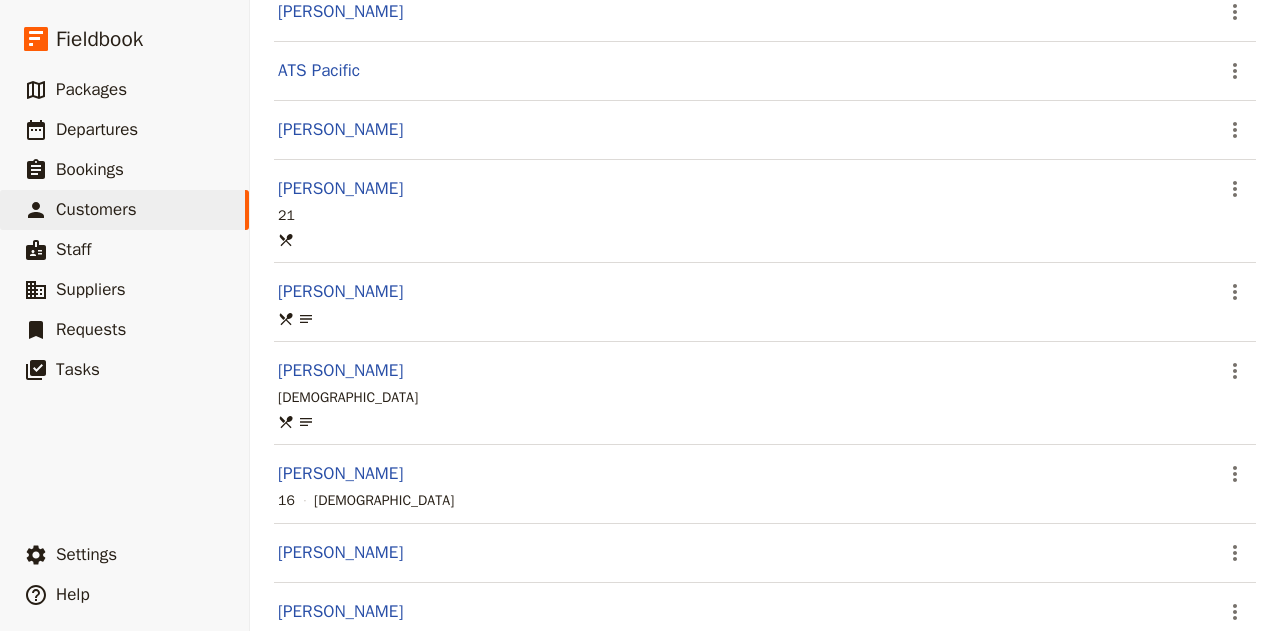 scroll, scrollTop: 0, scrollLeft: 0, axis: both 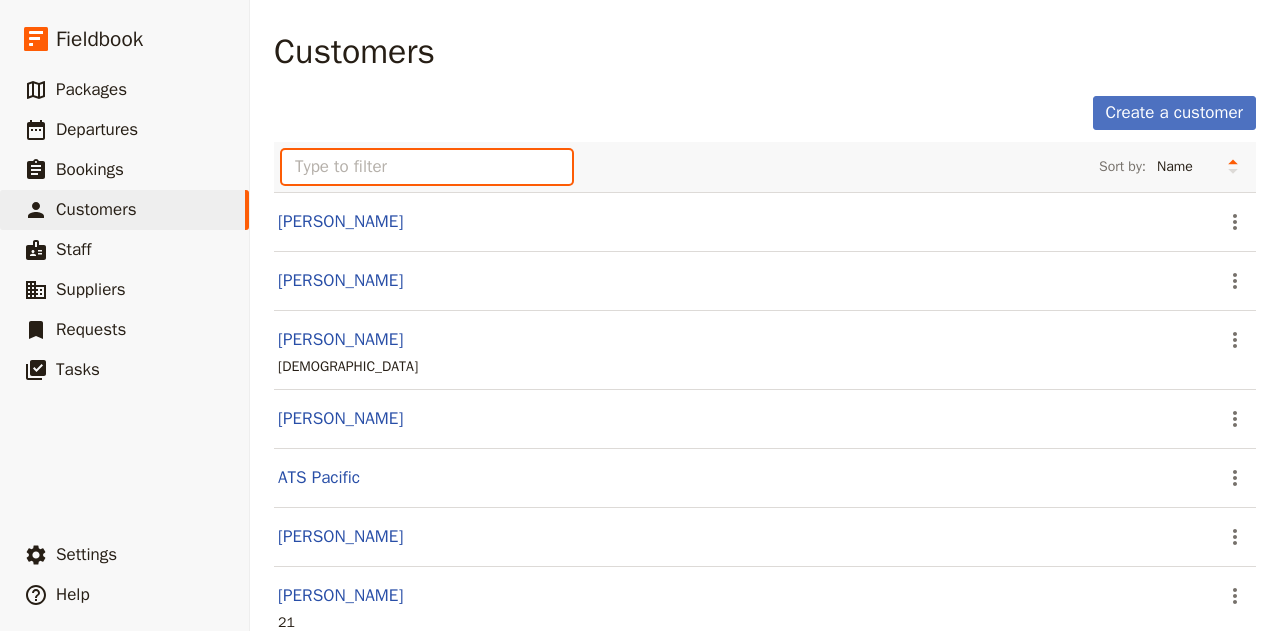click at bounding box center (427, 167) 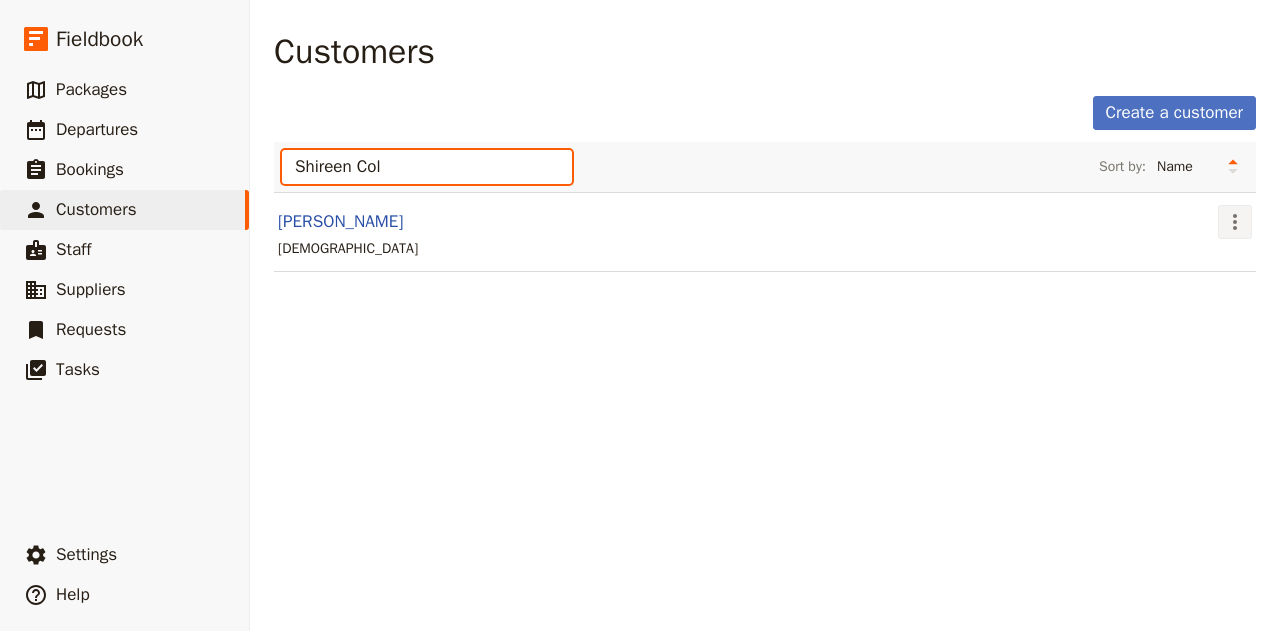 type on "Shireen Col" 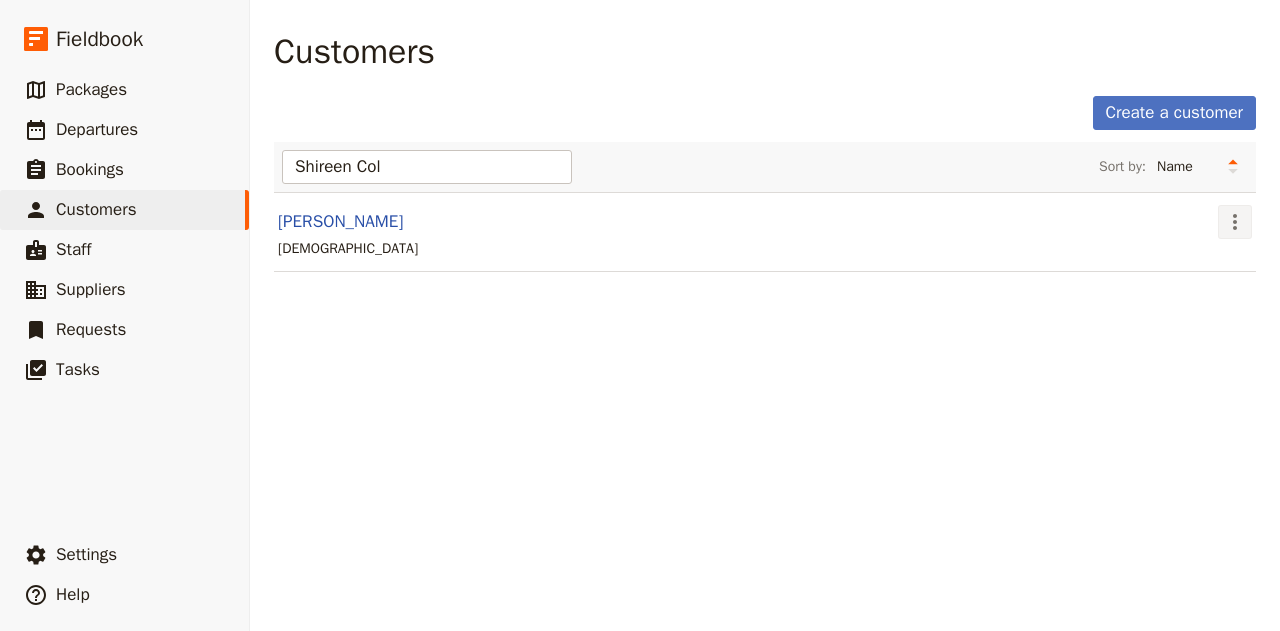 click 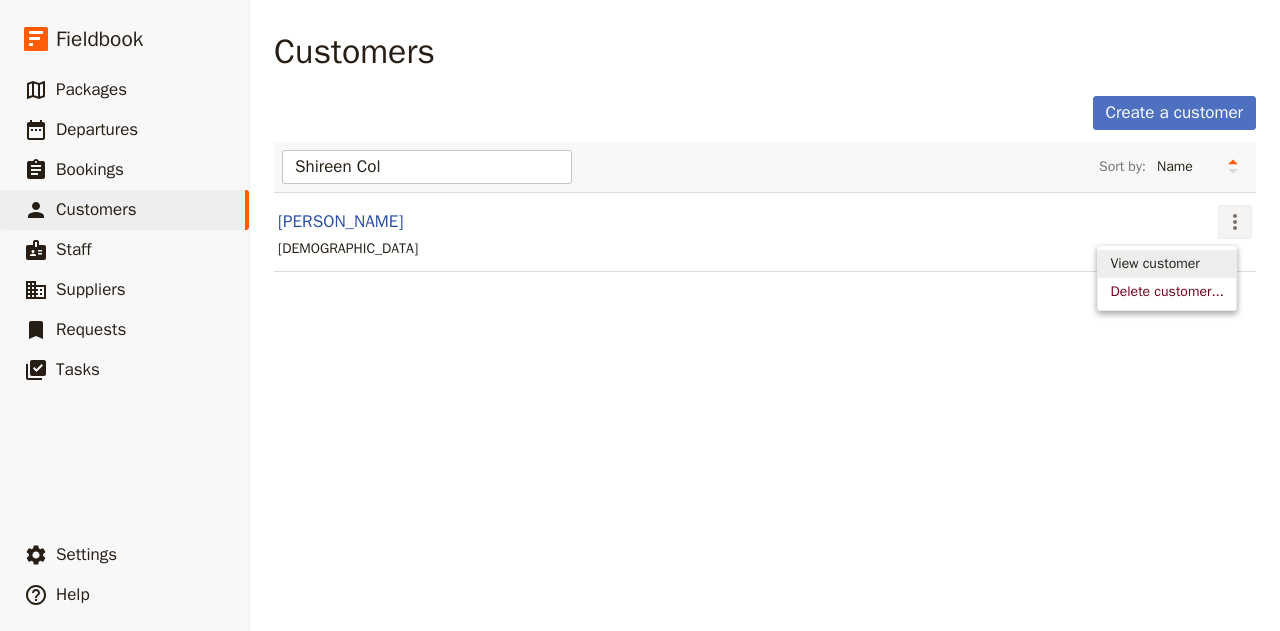 click on "View customer" at bounding box center (1154, 264) 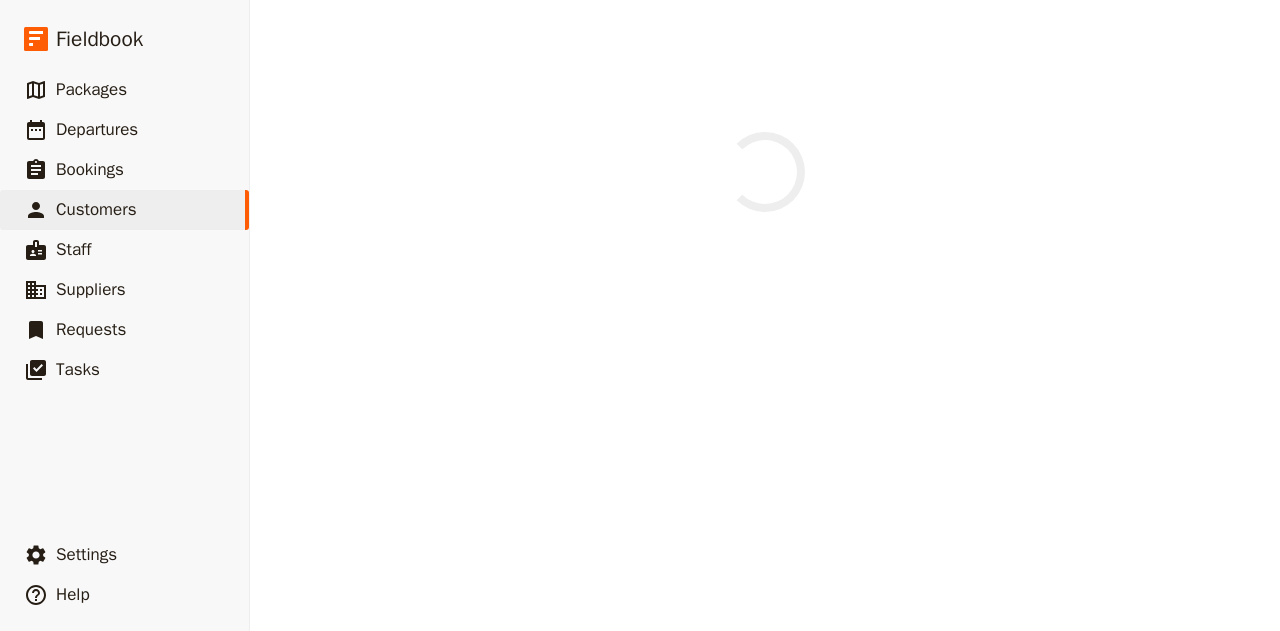 select on "[DEMOGRAPHIC_DATA]" 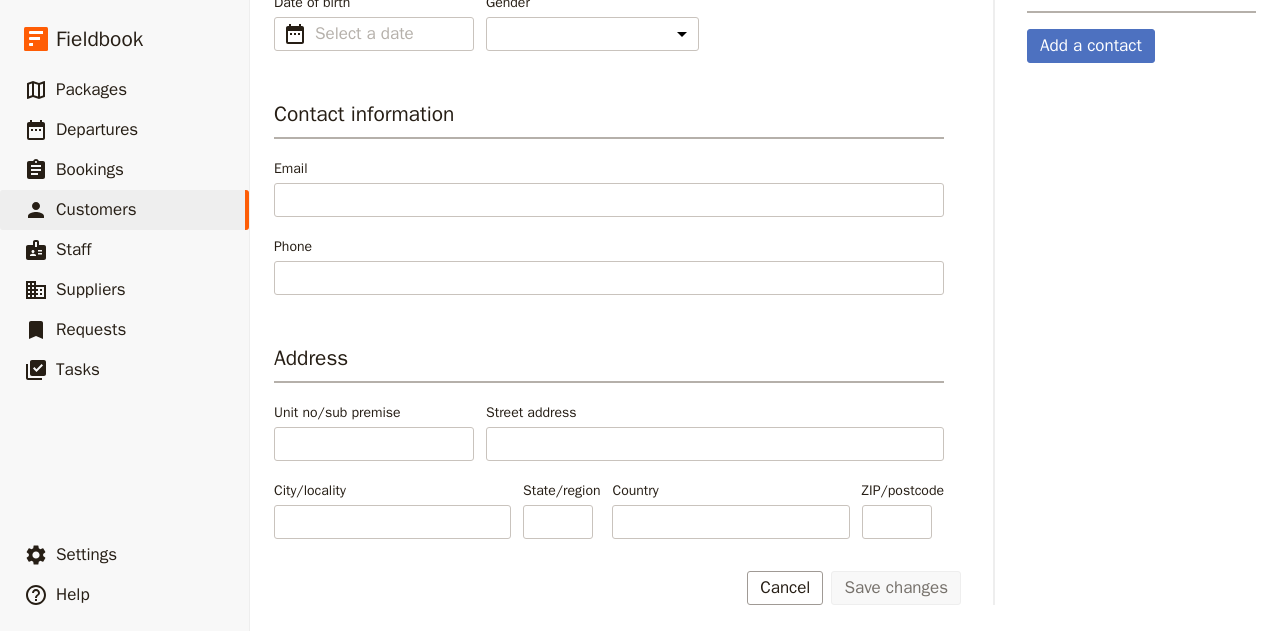 scroll, scrollTop: 404, scrollLeft: 0, axis: vertical 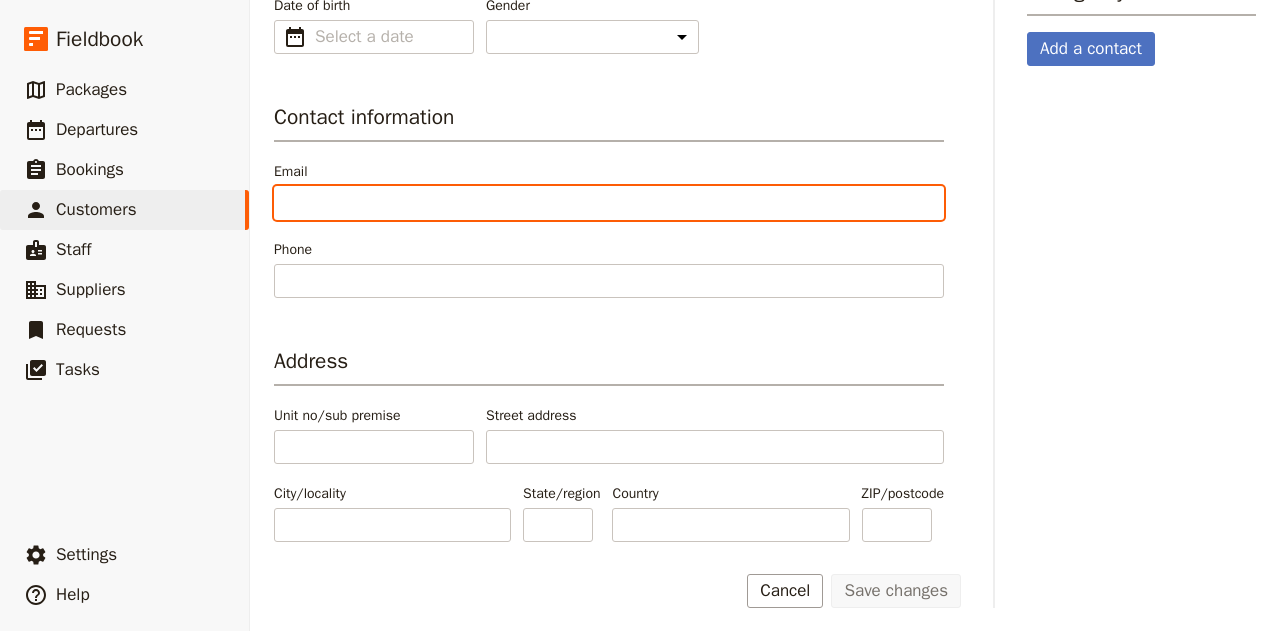 click on "Email" at bounding box center [609, 203] 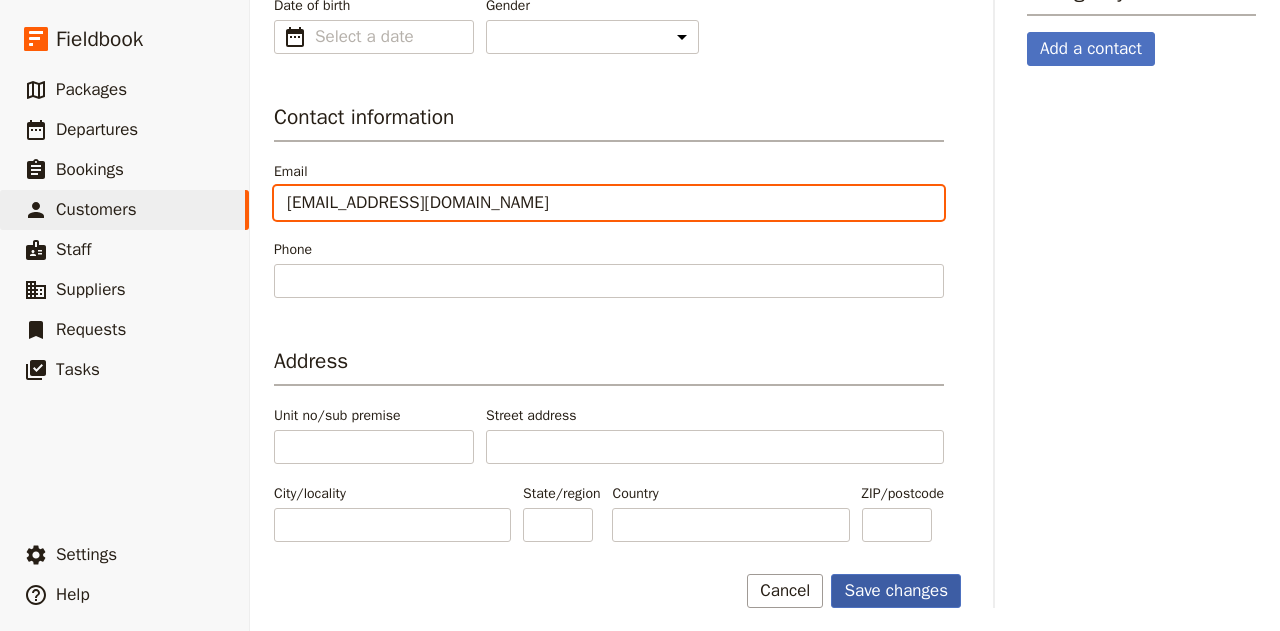 type on "[EMAIL_ADDRESS][DOMAIN_NAME]" 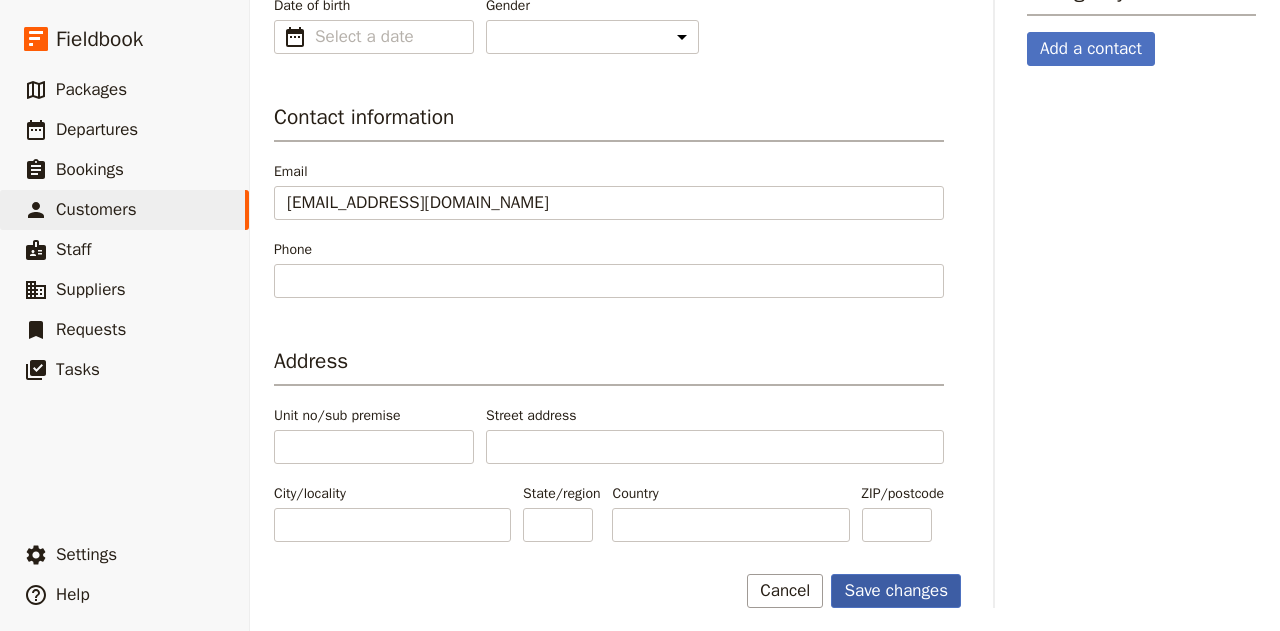 drag, startPoint x: 868, startPoint y: 589, endPoint x: 842, endPoint y: 589, distance: 26 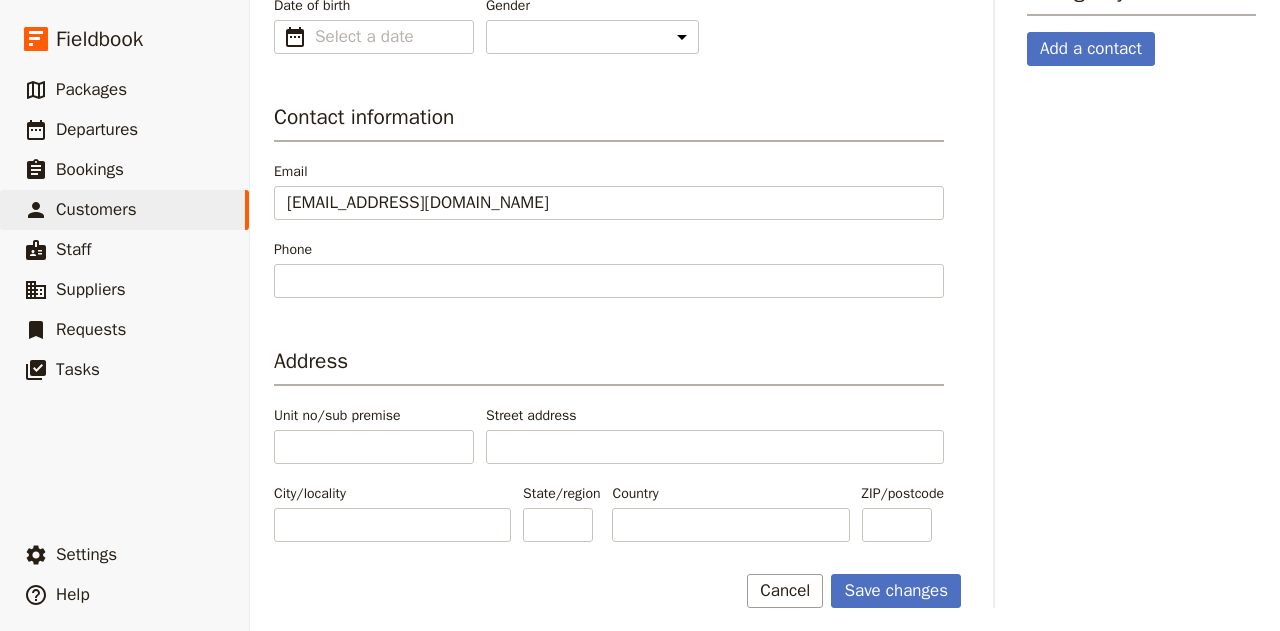 drag, startPoint x: 842, startPoint y: 589, endPoint x: 1252, endPoint y: 495, distance: 420.6376 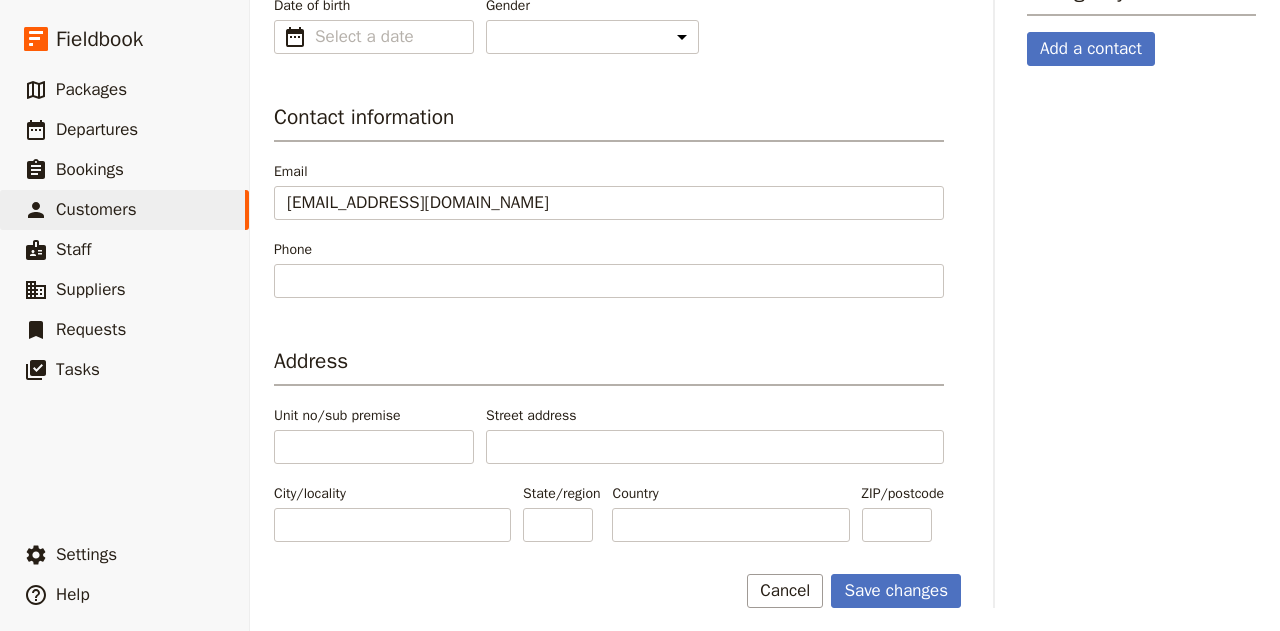 click on "[PERSON_NAME] ​ Information Profile Bookings Departures Personal information Name [PERSON_NAME] Preferred name ​ Shireen Date of birth ​ Gender [DEMOGRAPHIC_DATA] [DEMOGRAPHIC_DATA] Other Contact information Email [EMAIL_ADDRESS][DOMAIN_NAME] Phone Address Unit no/sub premise Street address City/locality State/region Country ZIP/postcode Save changes Cancel Profile photo Emergency Contacts Add a contact" at bounding box center [765, 118] 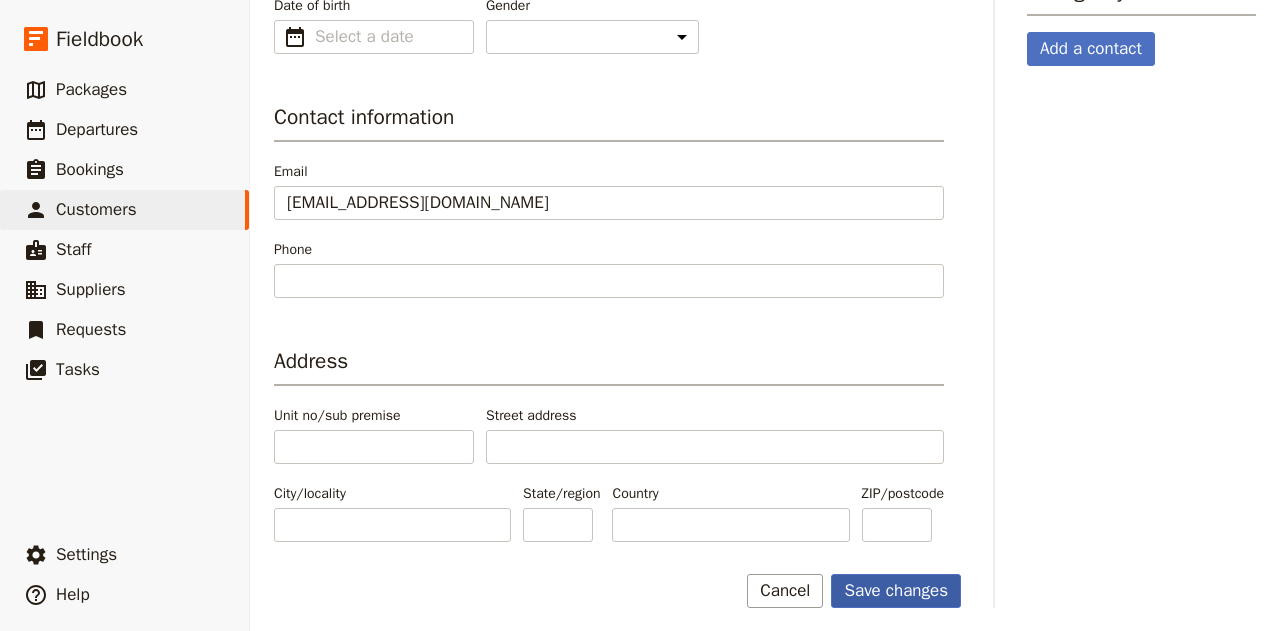 click on "Save changes" at bounding box center [896, 591] 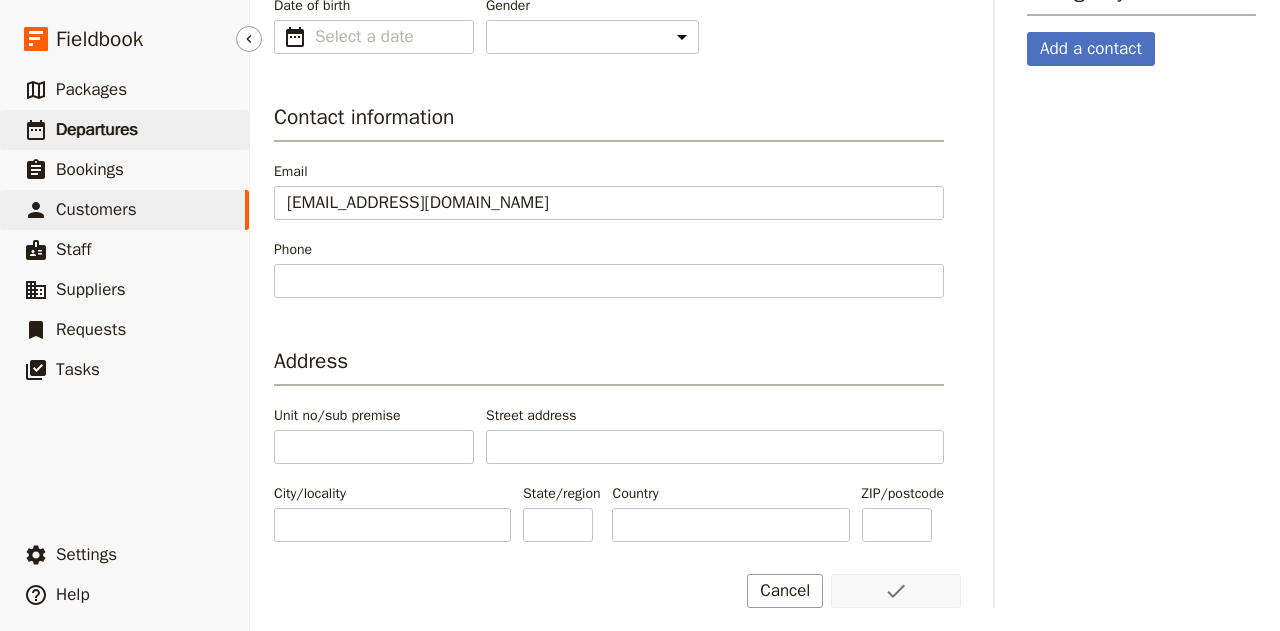 click on "Departures" at bounding box center [97, 129] 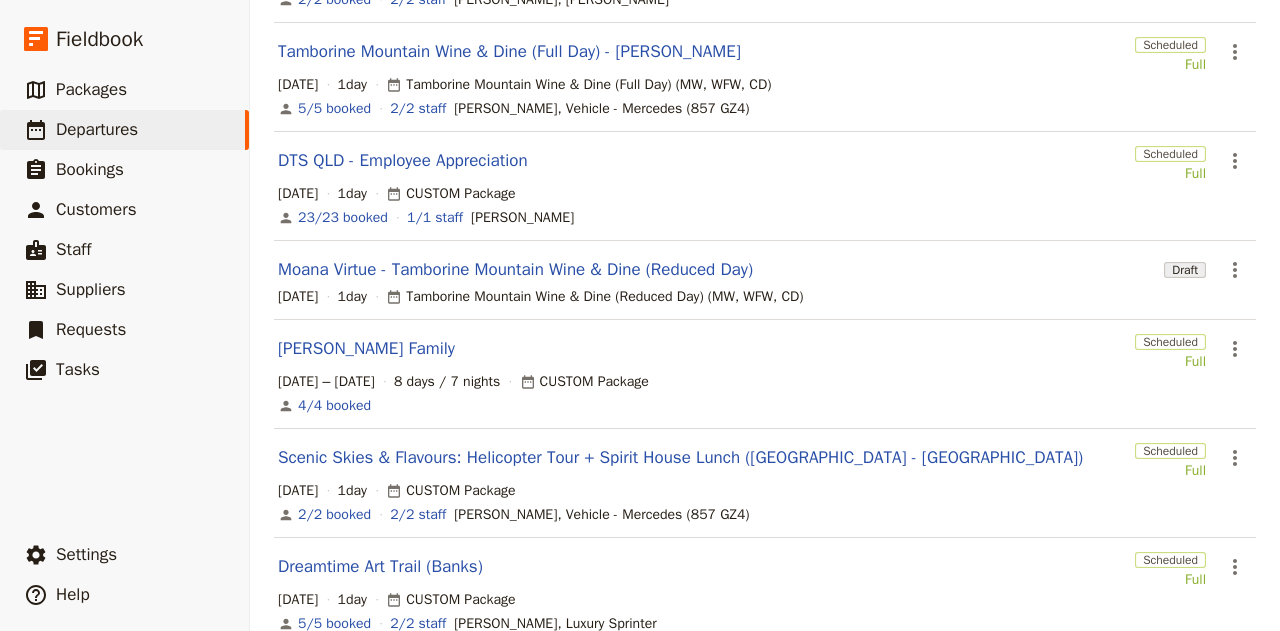 scroll, scrollTop: 52, scrollLeft: 0, axis: vertical 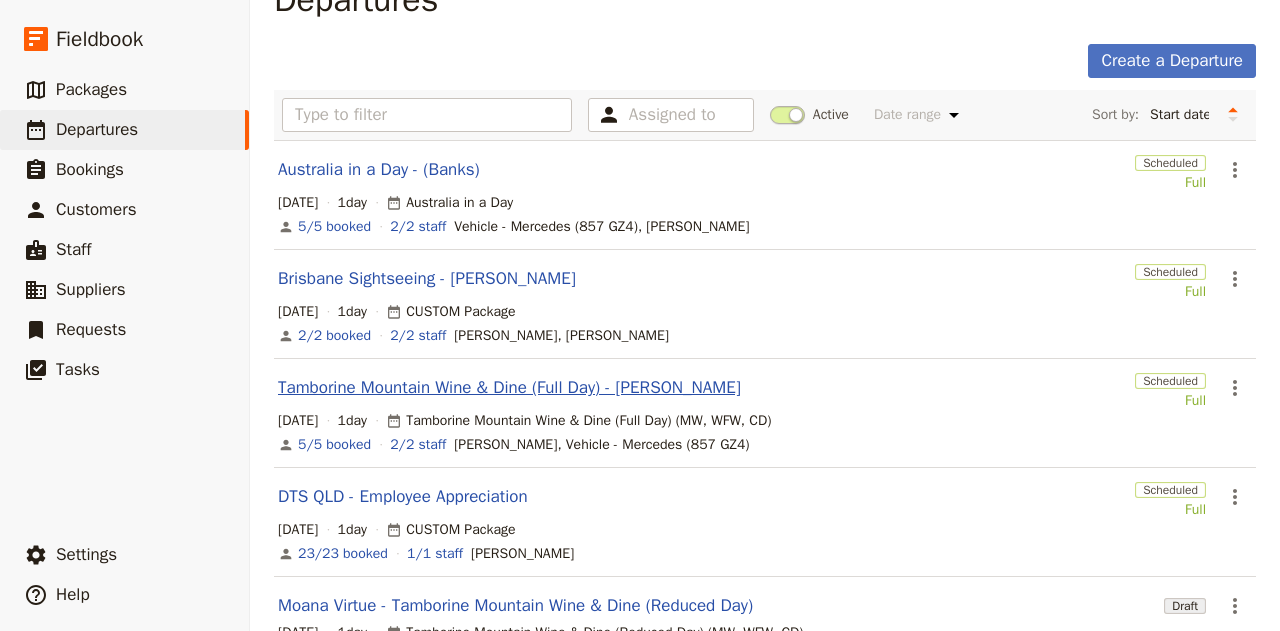 click on "Tamborine Mountain Wine & Dine (Full Day) - [PERSON_NAME]" at bounding box center [509, 388] 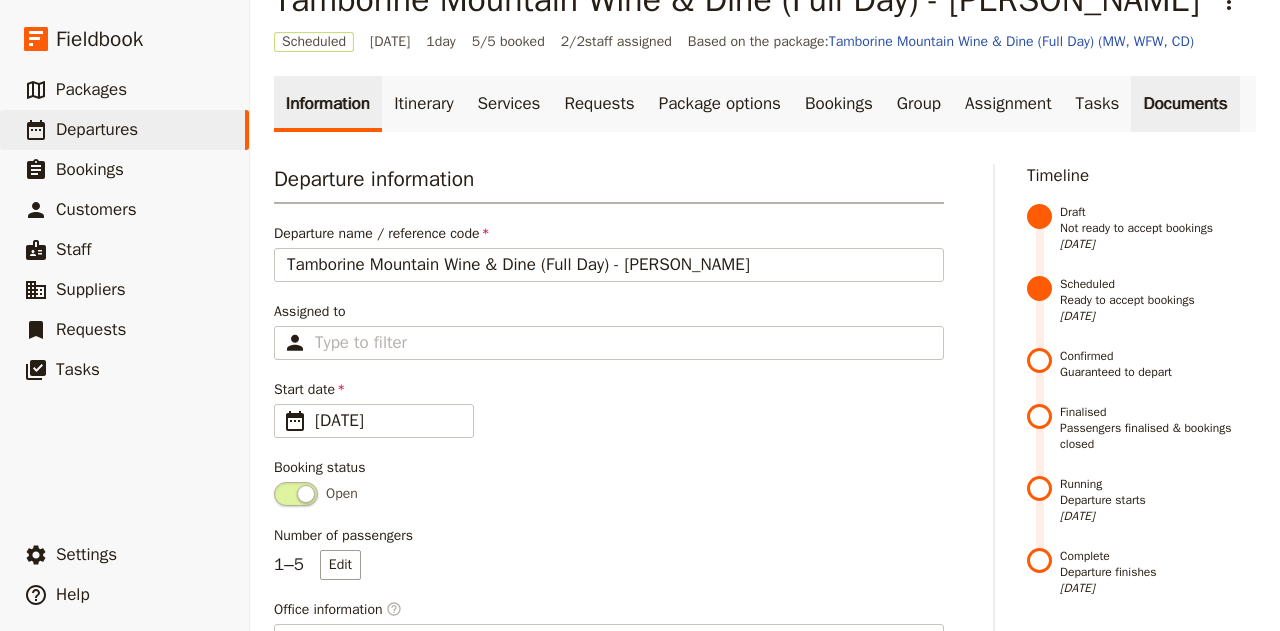 click on "Documents" at bounding box center [1185, 104] 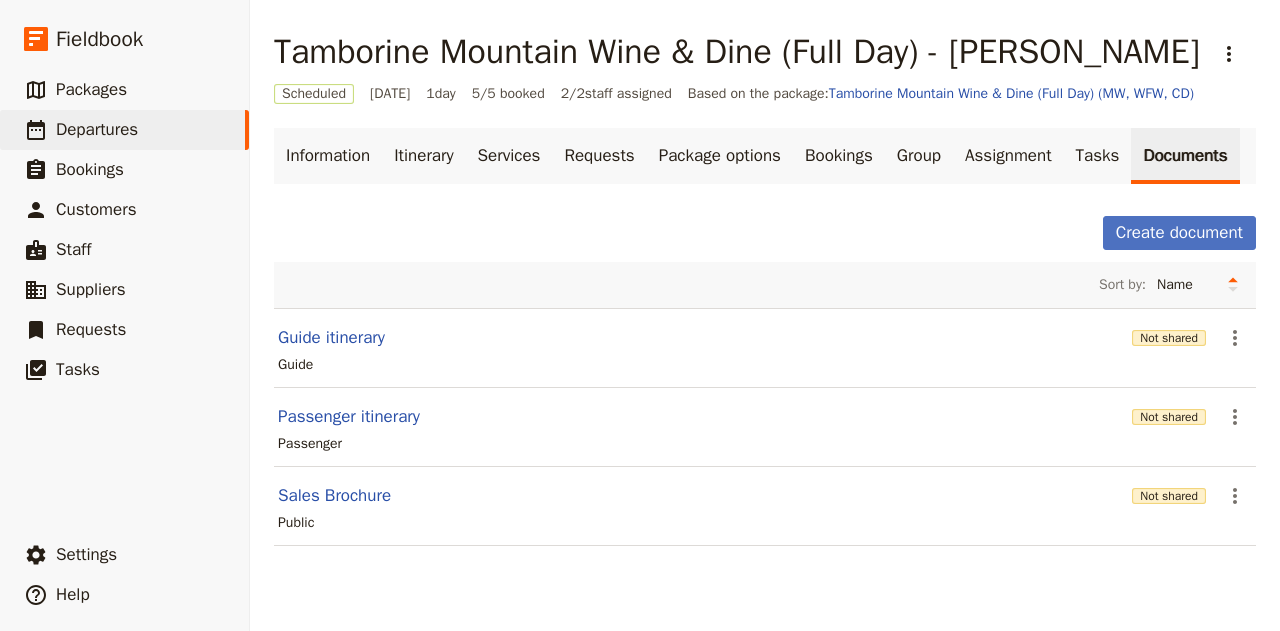 scroll, scrollTop: 18, scrollLeft: 0, axis: vertical 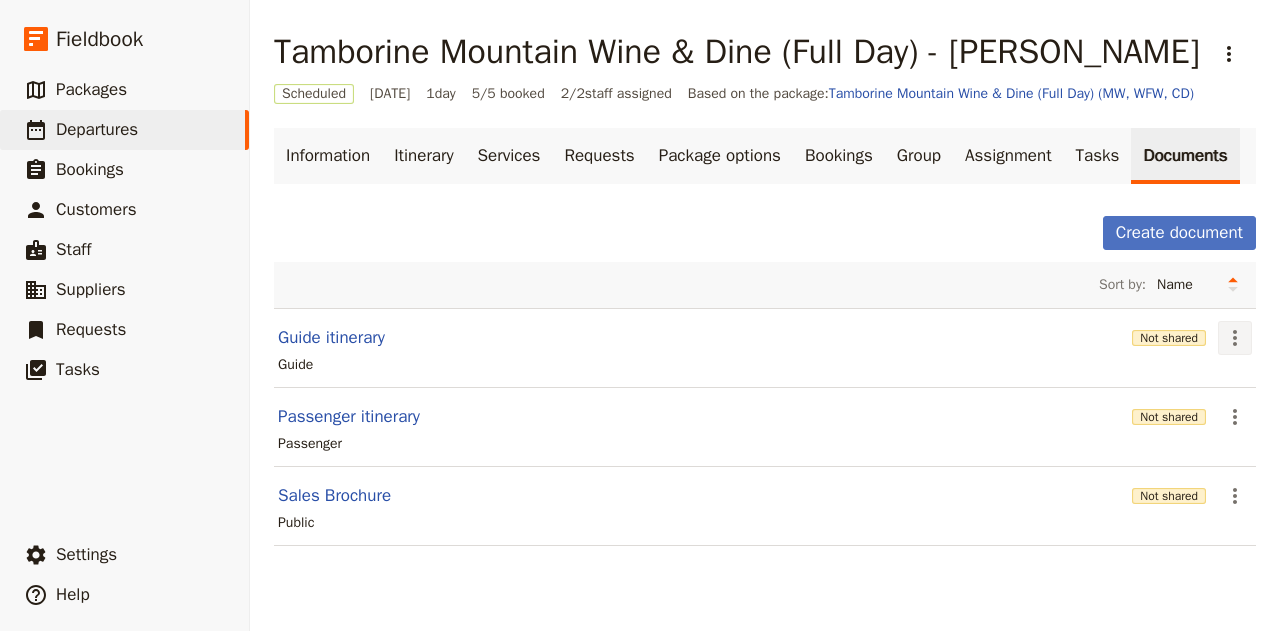 click 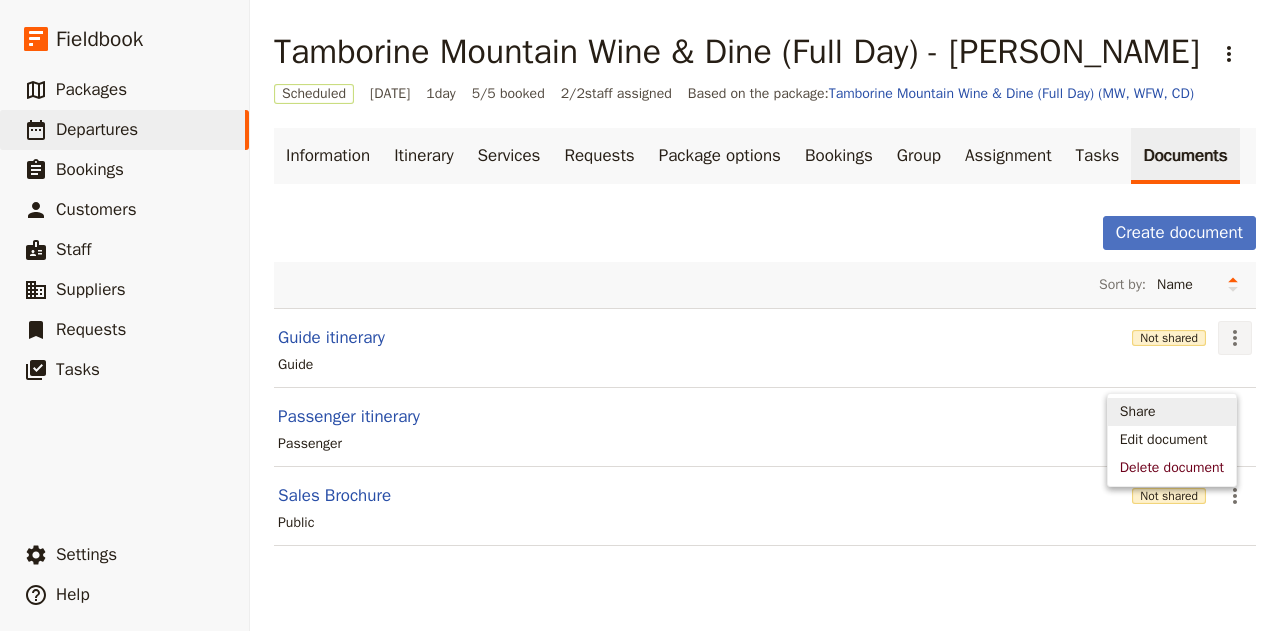 click on "Share" at bounding box center (1138, 412) 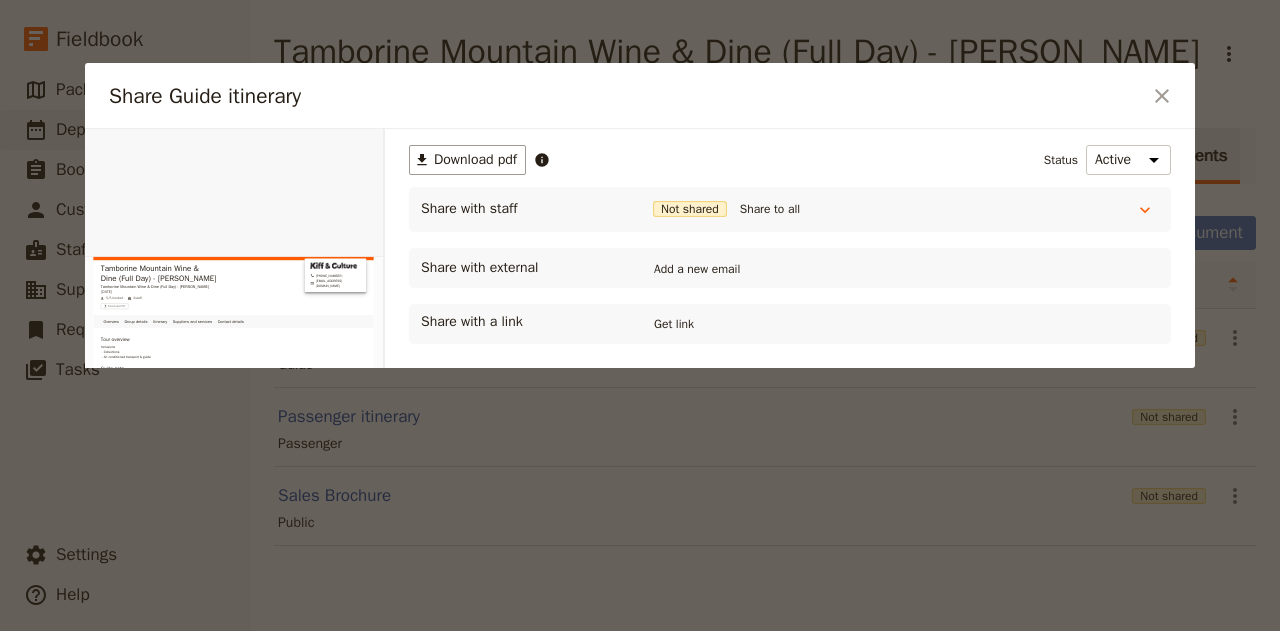 scroll, scrollTop: 0, scrollLeft: 0, axis: both 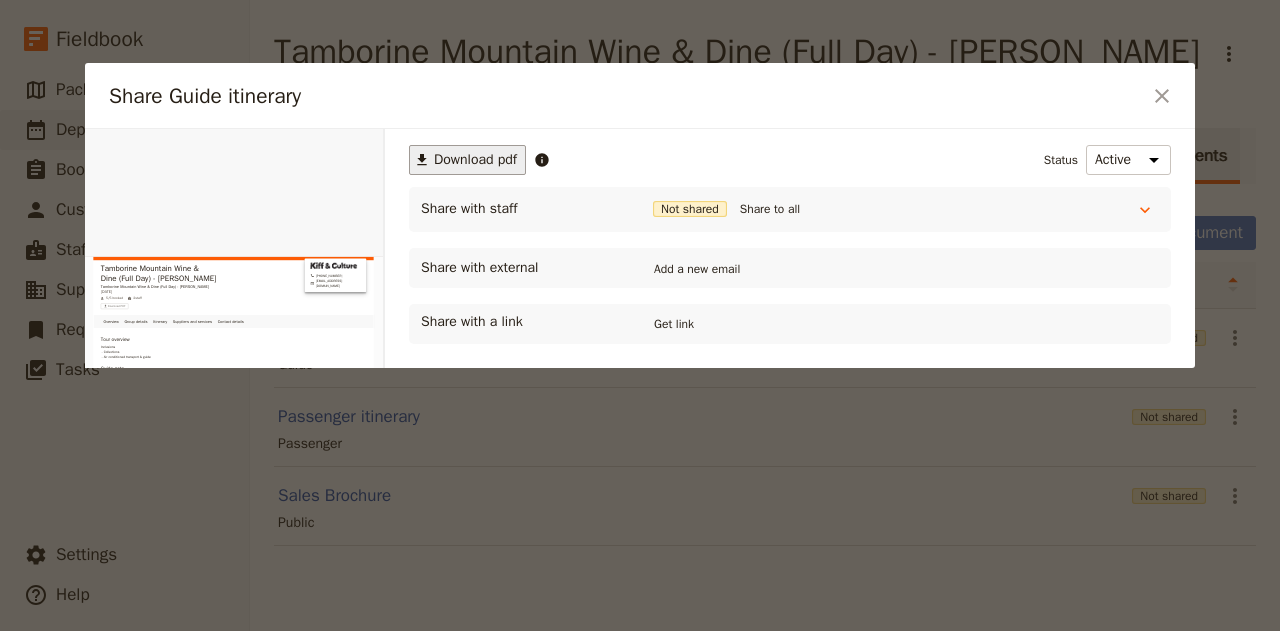 click on "Download pdf" at bounding box center (475, 160) 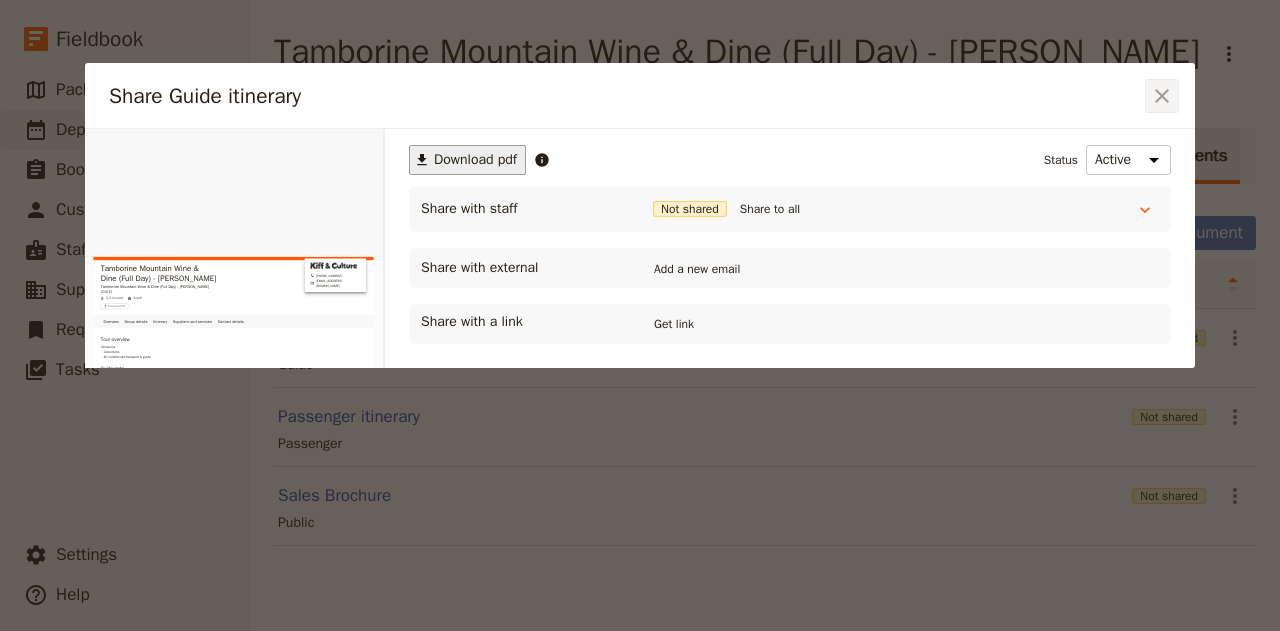 click 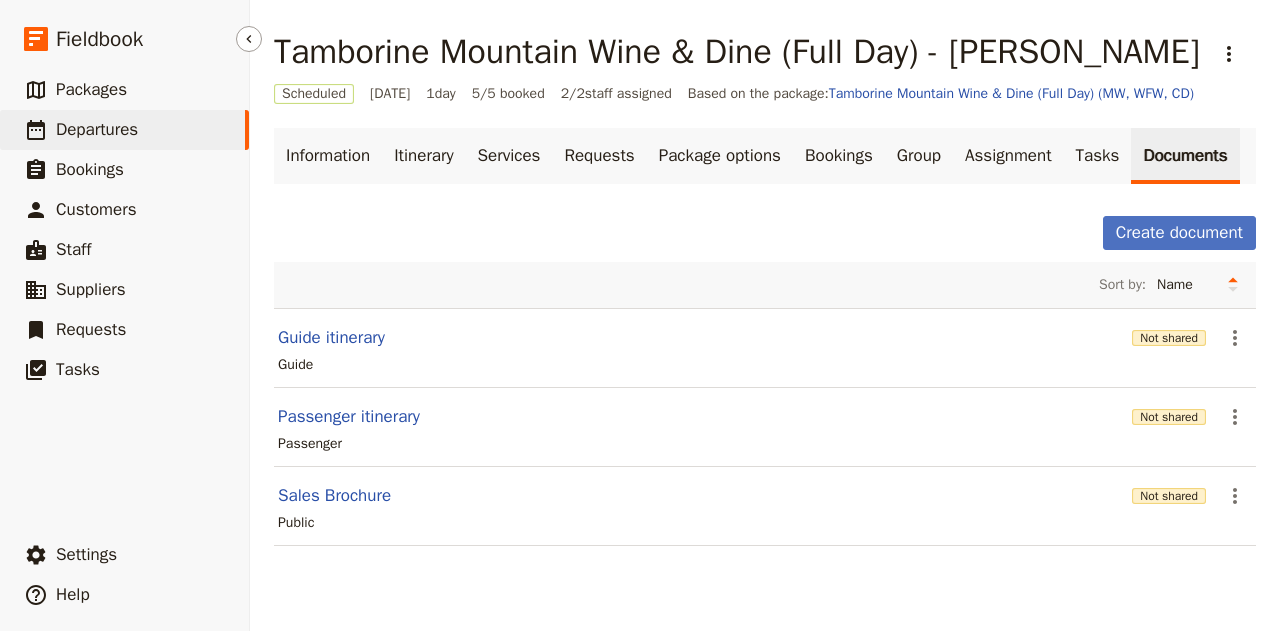 click on "Departures" at bounding box center (97, 129) 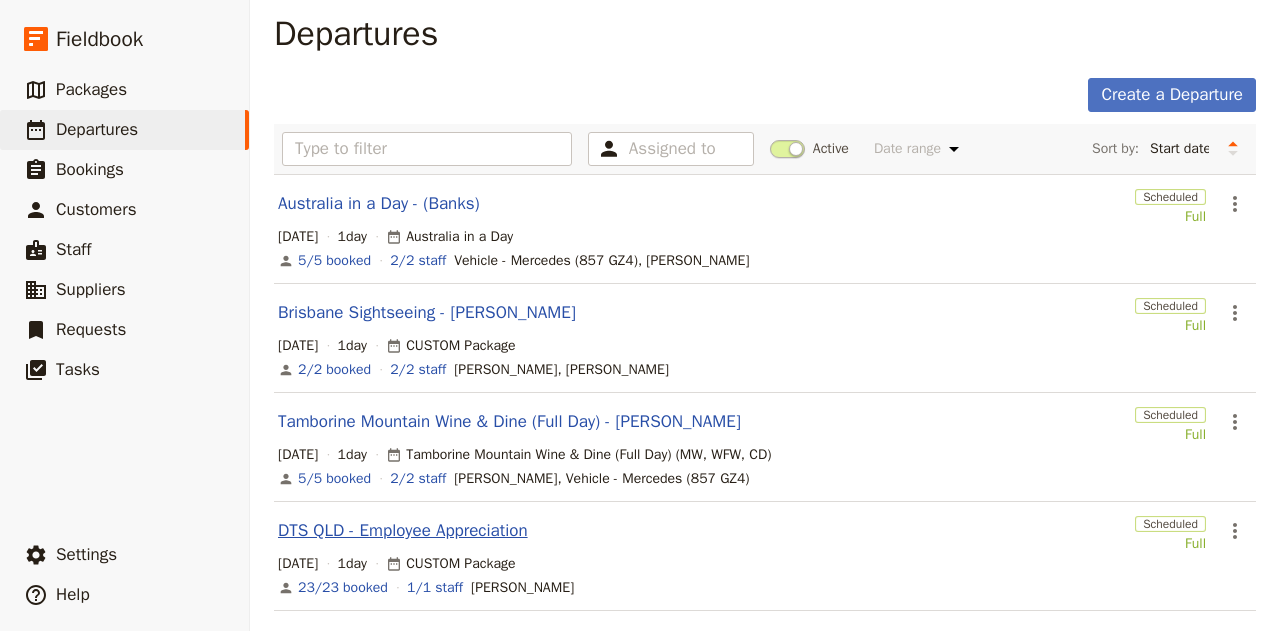 click on "DTS QLD - Employee Appreciation" at bounding box center [403, 531] 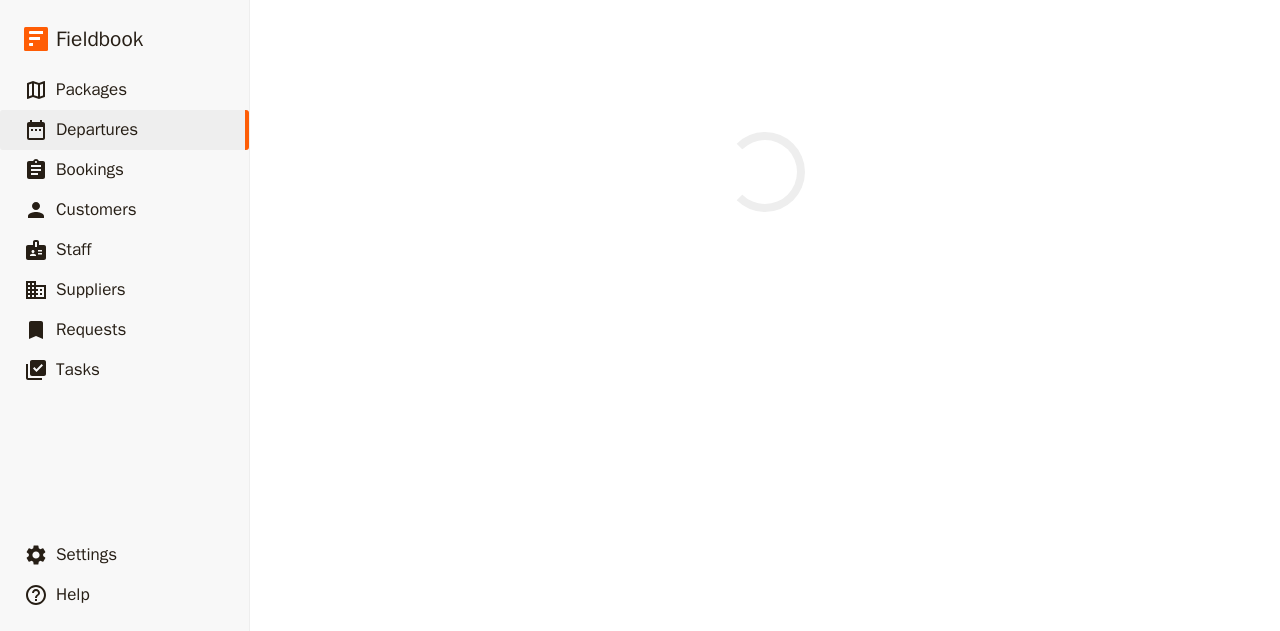 scroll, scrollTop: 0, scrollLeft: 0, axis: both 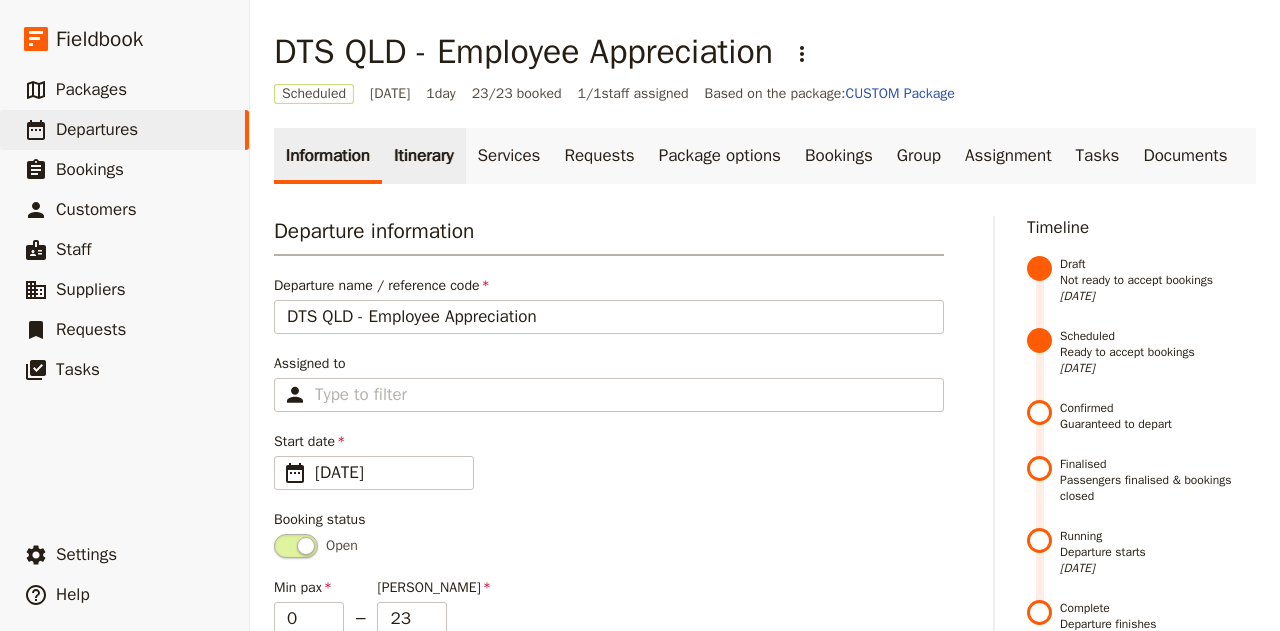 click on "Itinerary" at bounding box center (423, 156) 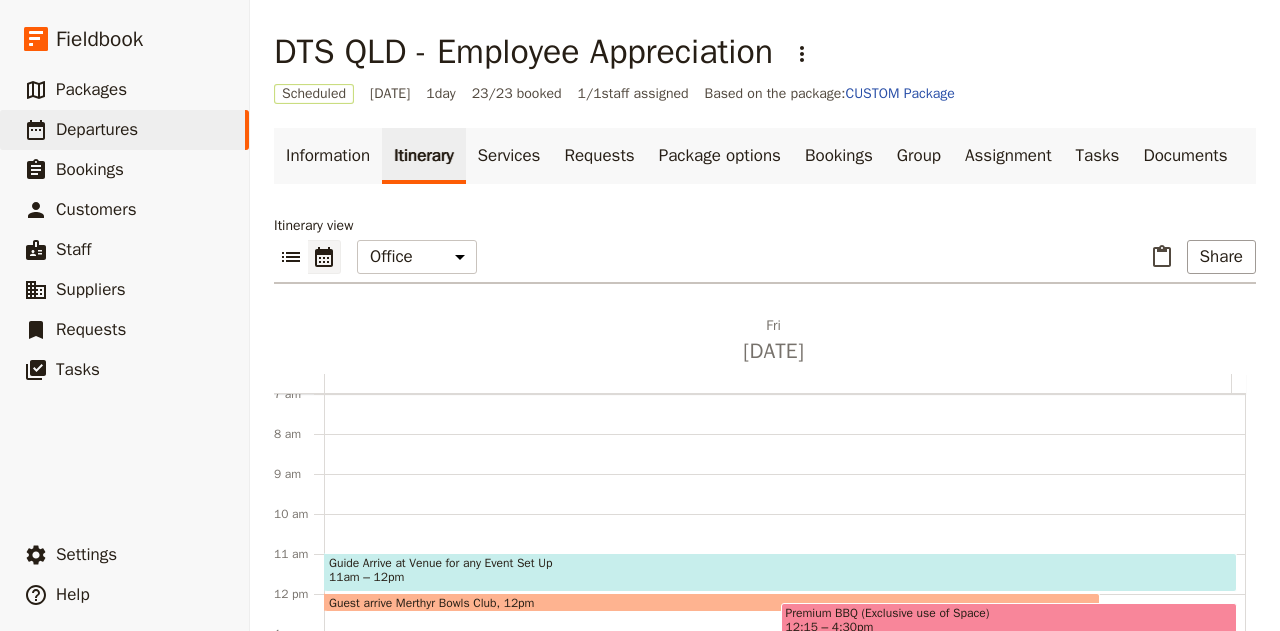 scroll, scrollTop: 280, scrollLeft: 0, axis: vertical 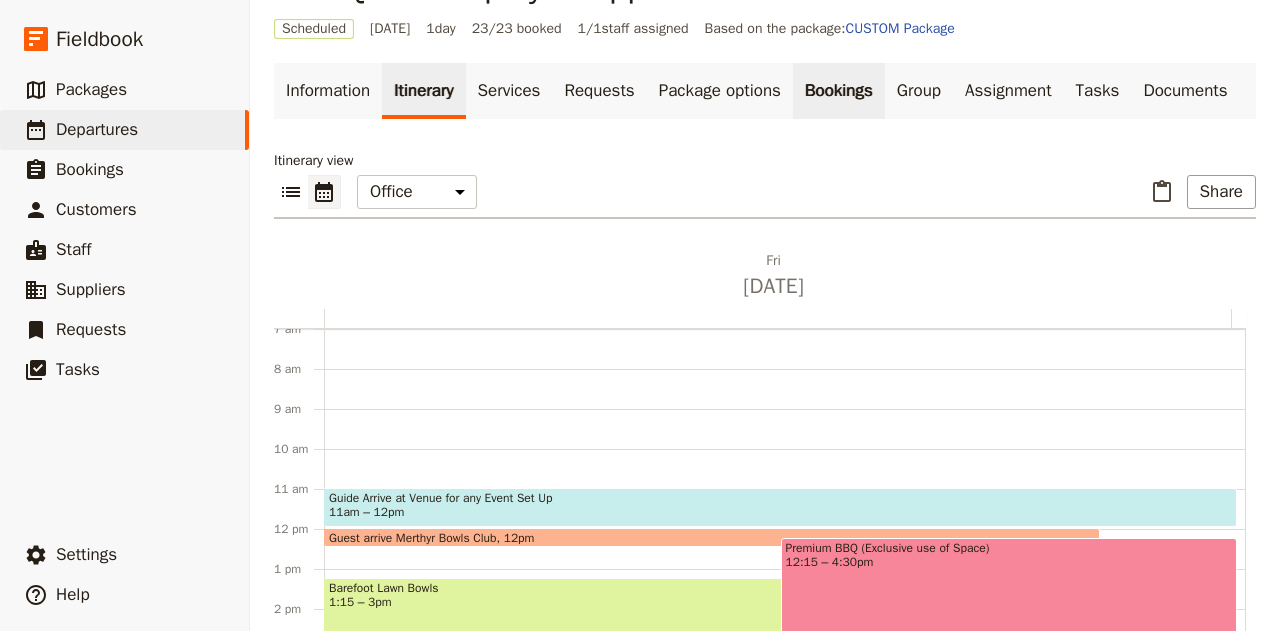 click on "Bookings" at bounding box center [839, 91] 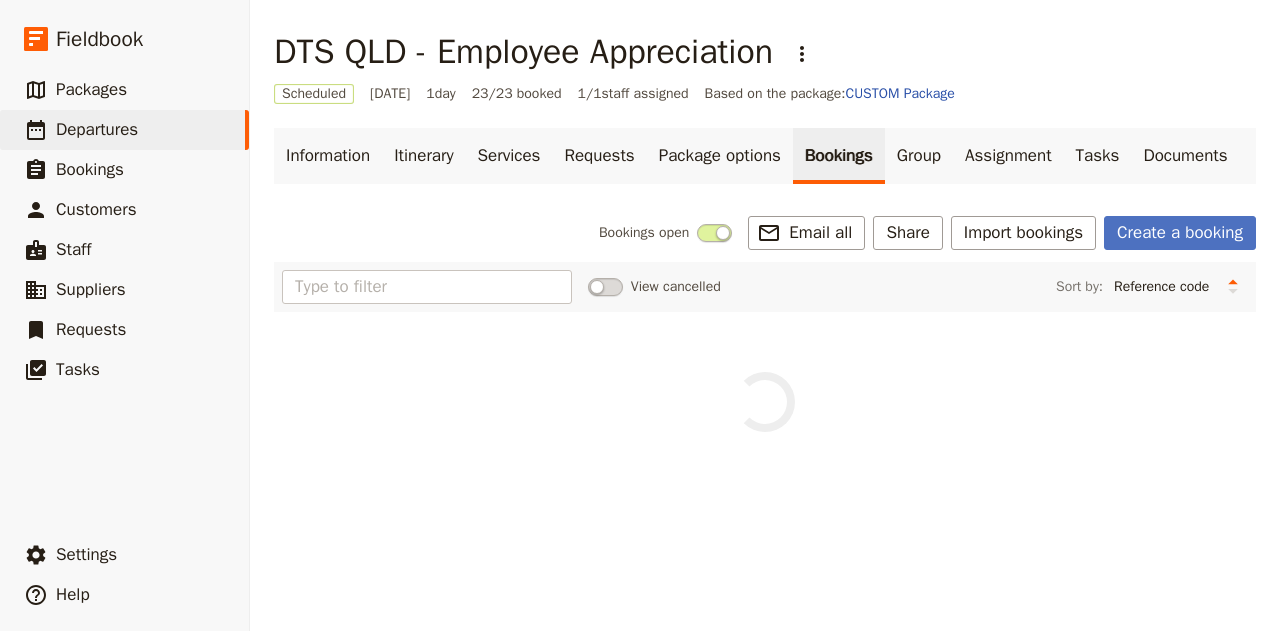 scroll, scrollTop: 0, scrollLeft: 0, axis: both 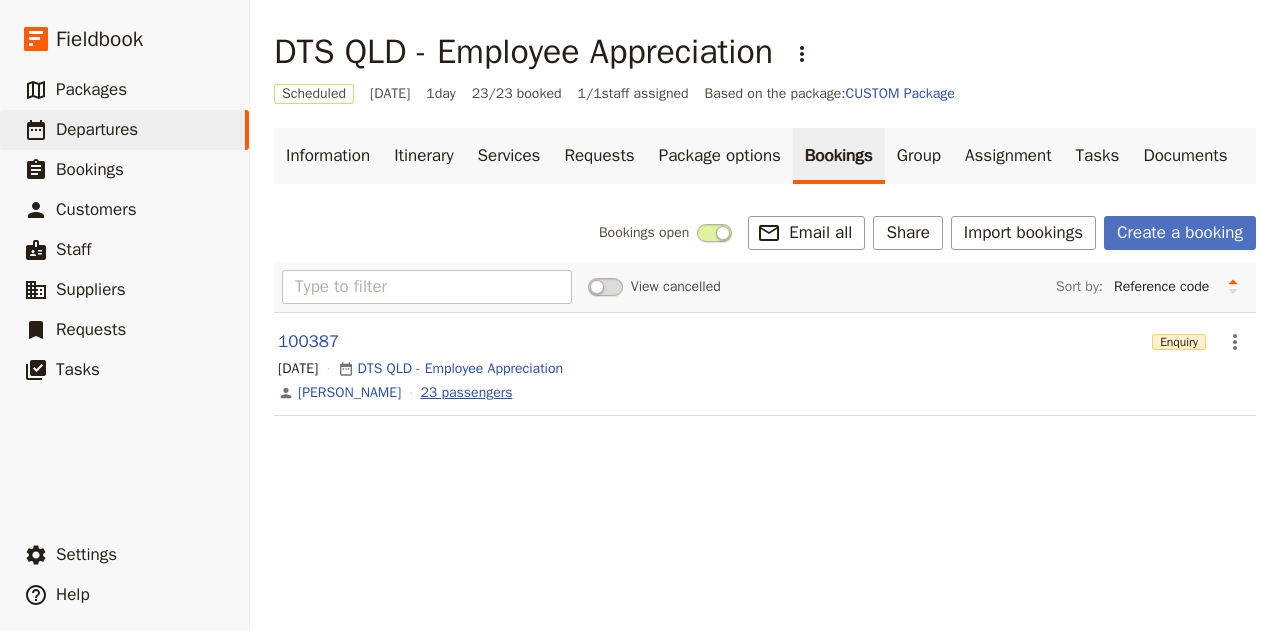 click on "23 passengers" at bounding box center [466, 393] 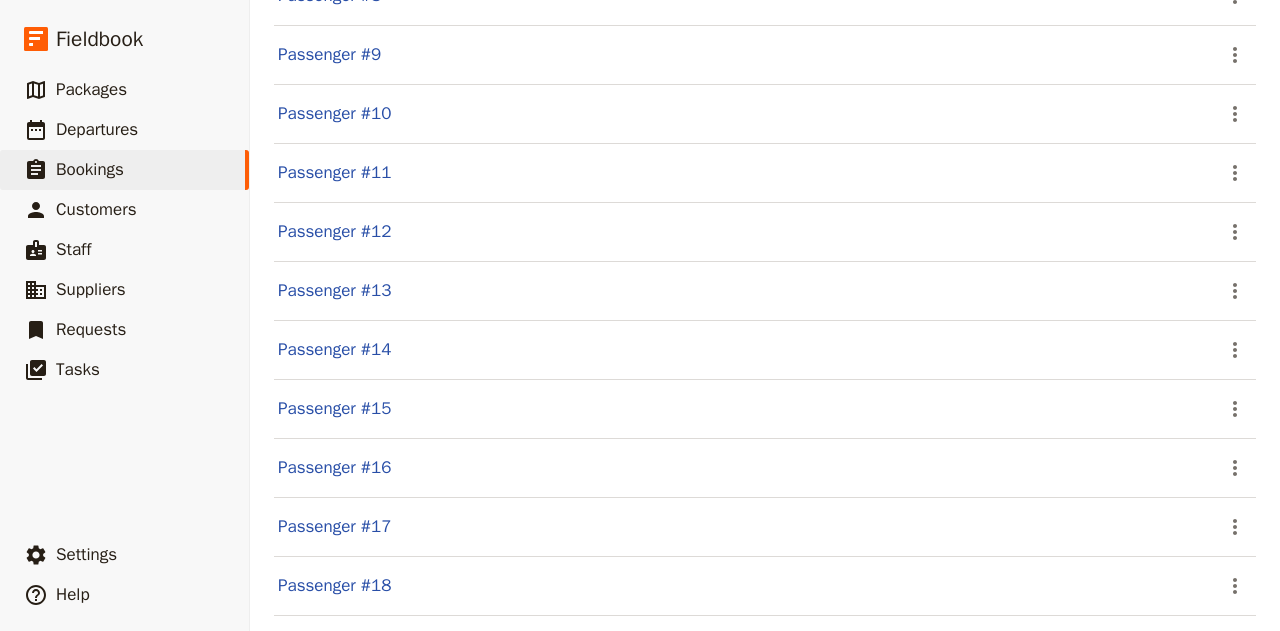 scroll, scrollTop: 938, scrollLeft: 0, axis: vertical 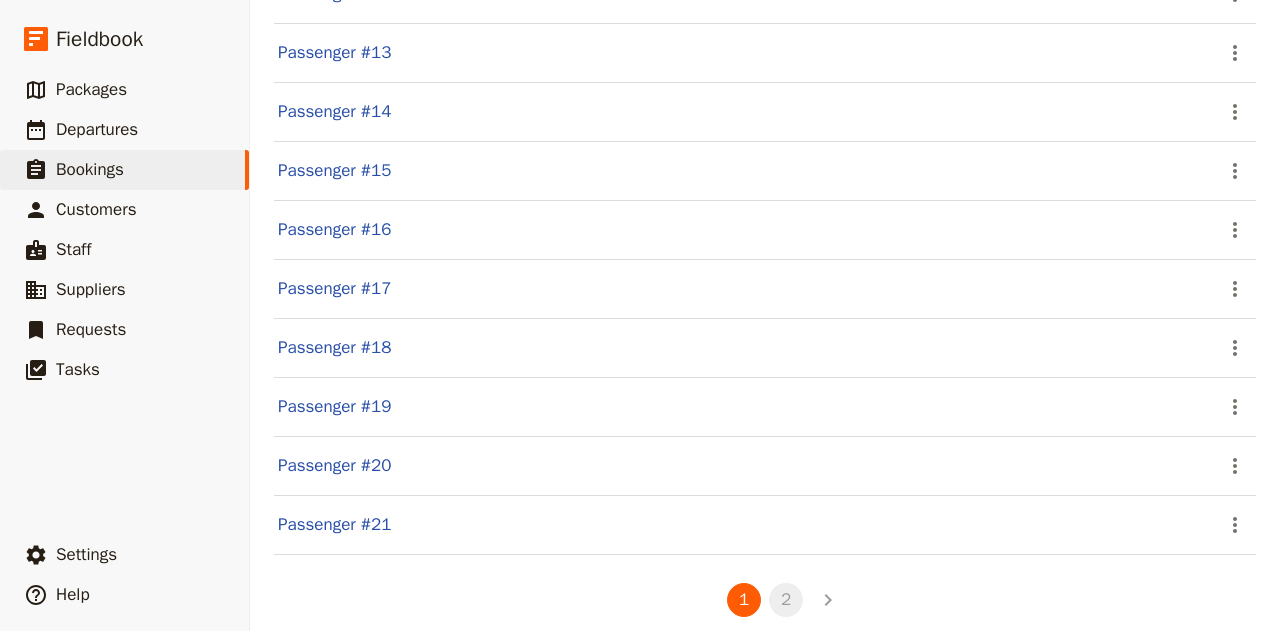 click on "2" at bounding box center [786, 600] 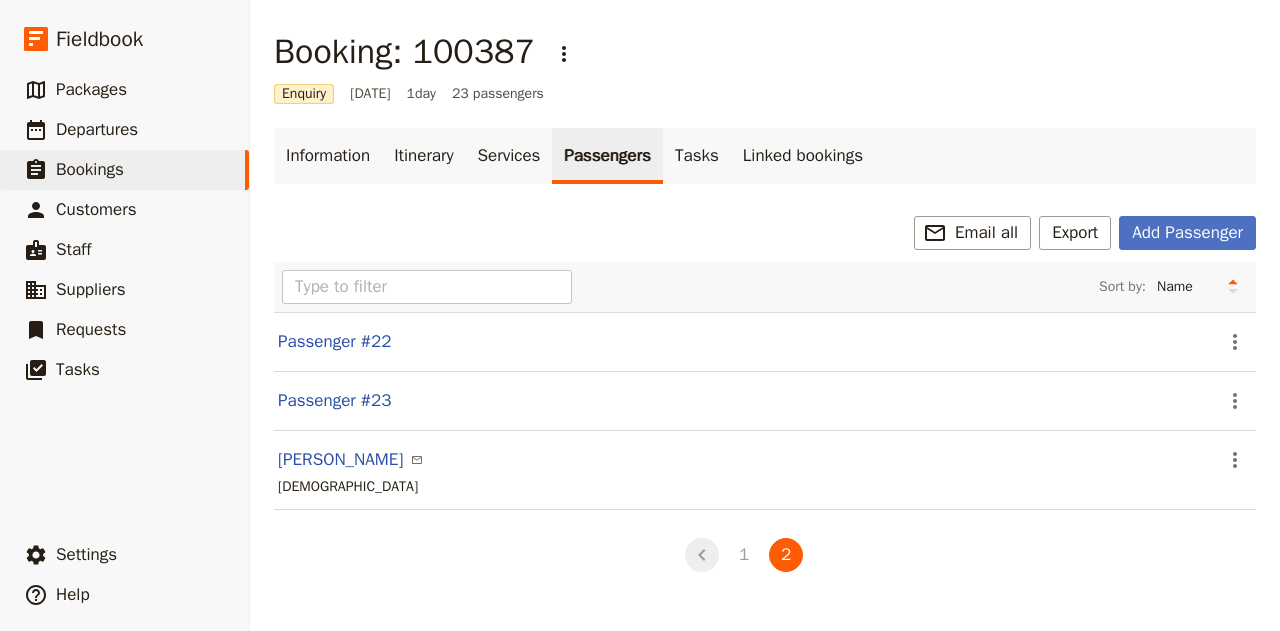 click 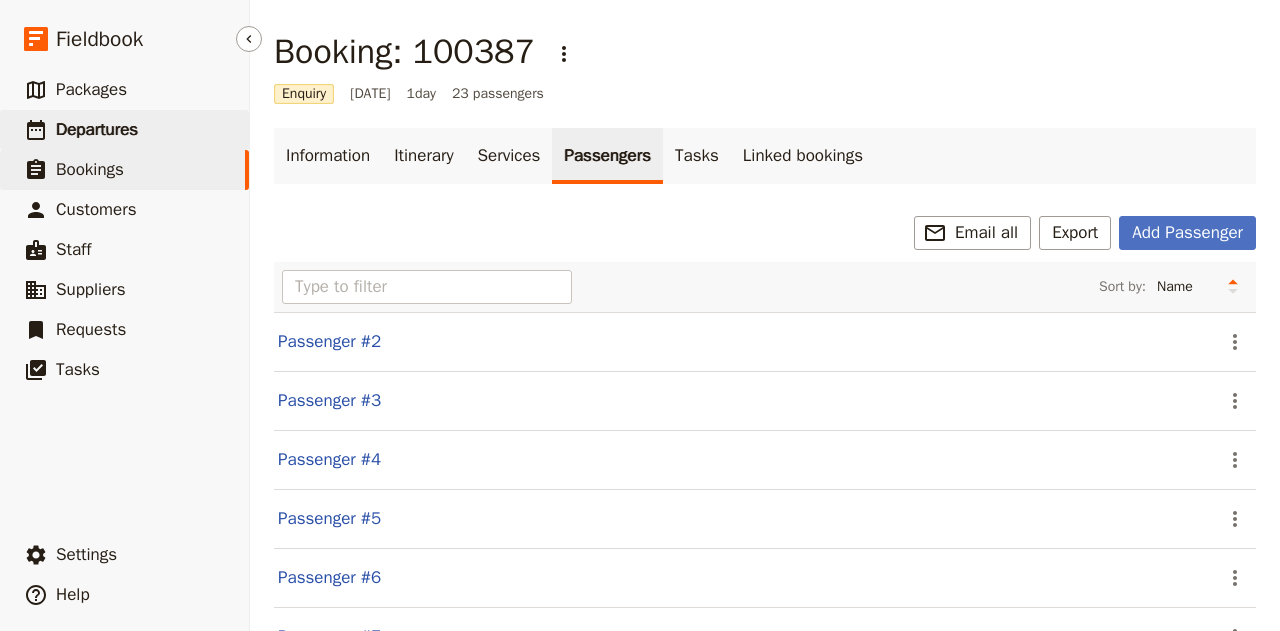 click on "Departures" at bounding box center (97, 129) 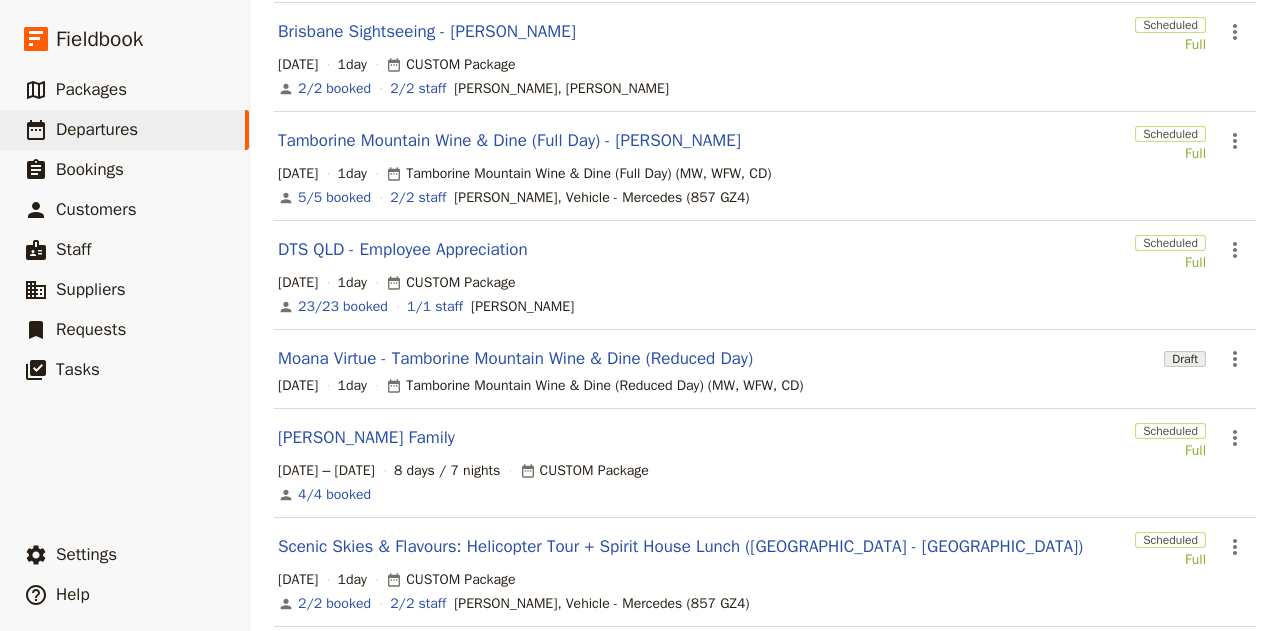 scroll, scrollTop: 297, scrollLeft: 0, axis: vertical 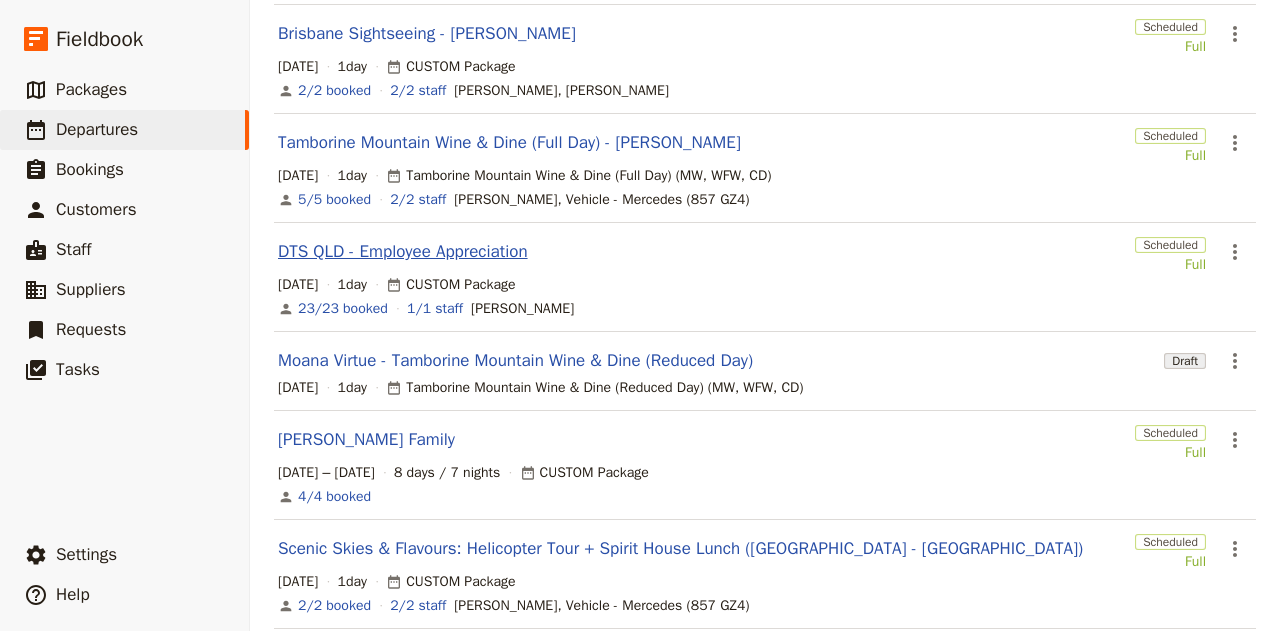 click on "DTS QLD - Employee Appreciation" at bounding box center (403, 252) 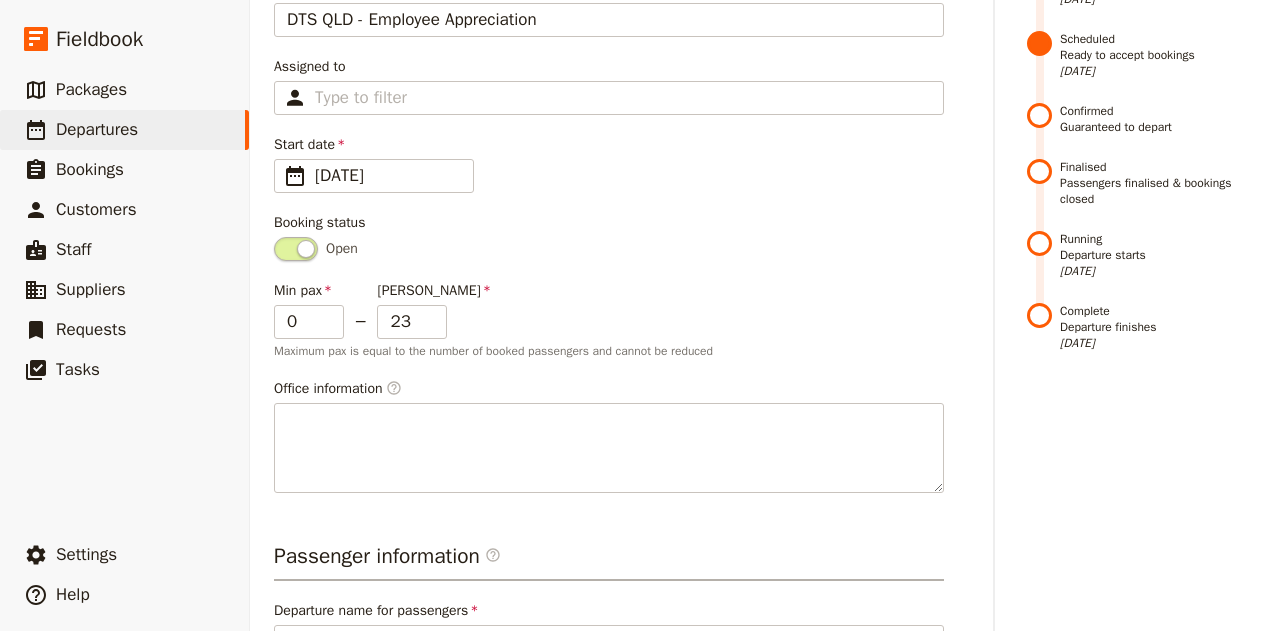 scroll, scrollTop: 0, scrollLeft: 0, axis: both 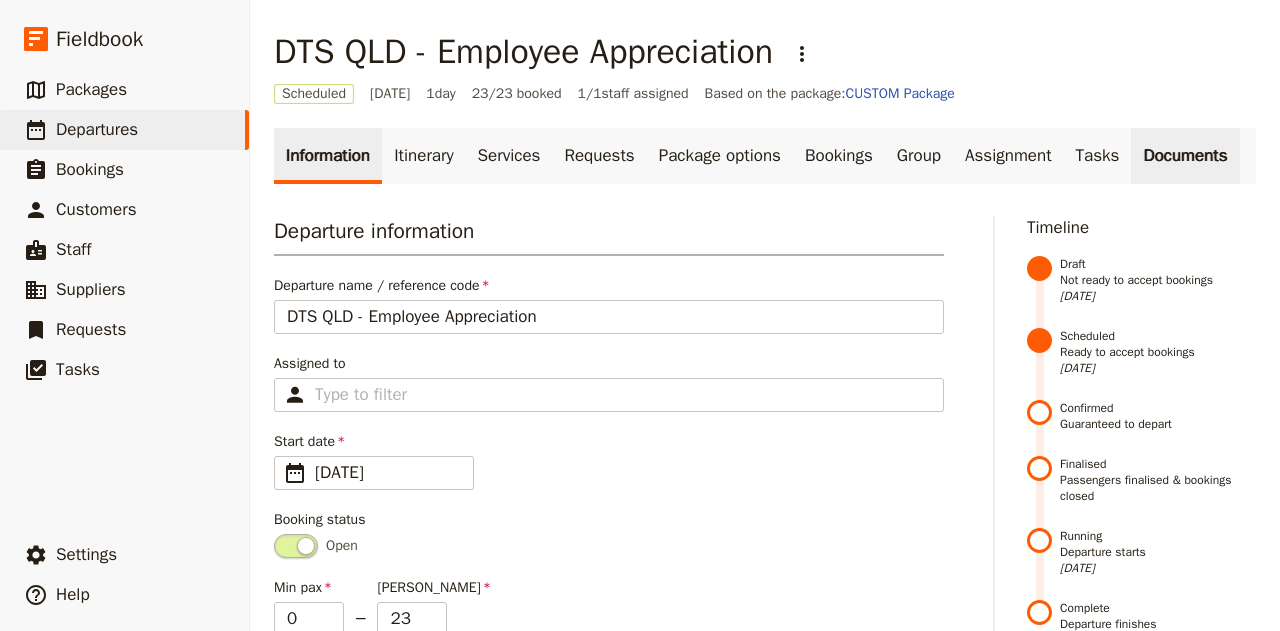 click on "Documents" at bounding box center (1185, 156) 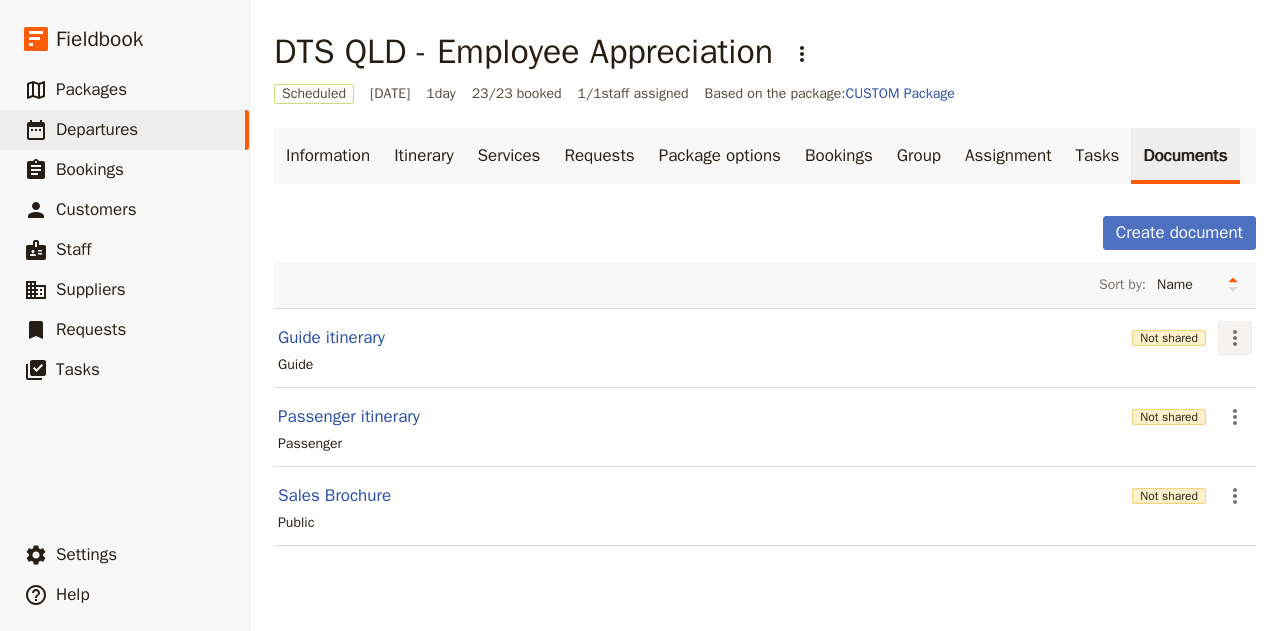 click 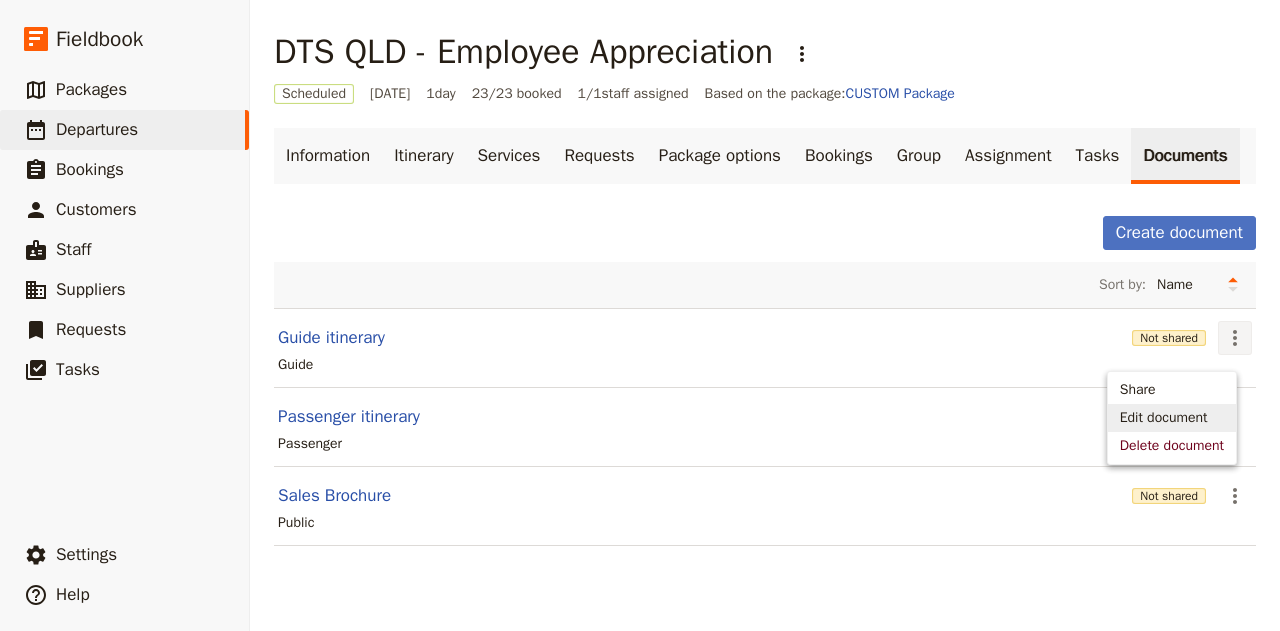 click on "Edit document" at bounding box center (1164, 418) 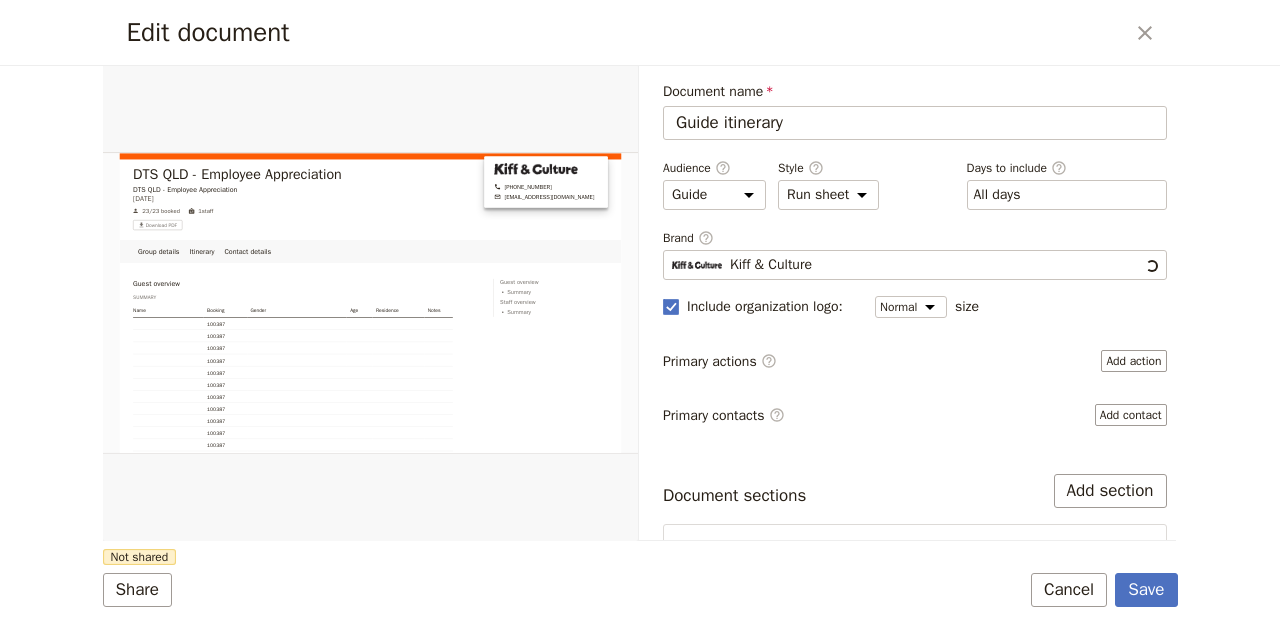 scroll, scrollTop: 0, scrollLeft: 0, axis: both 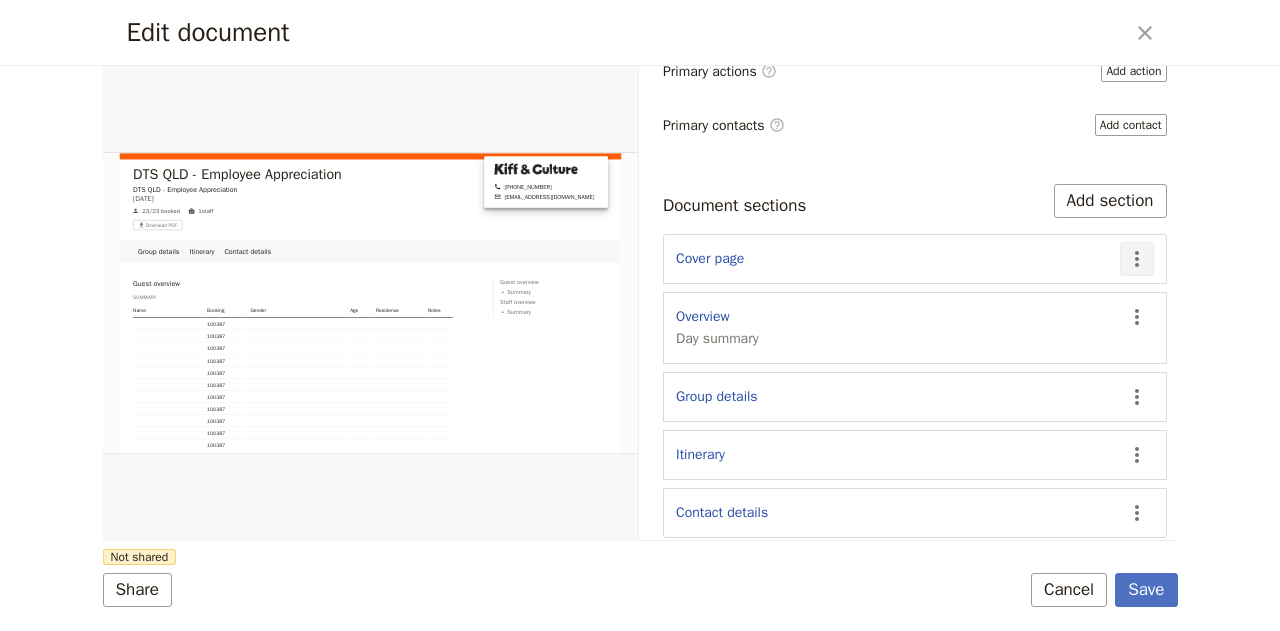 click 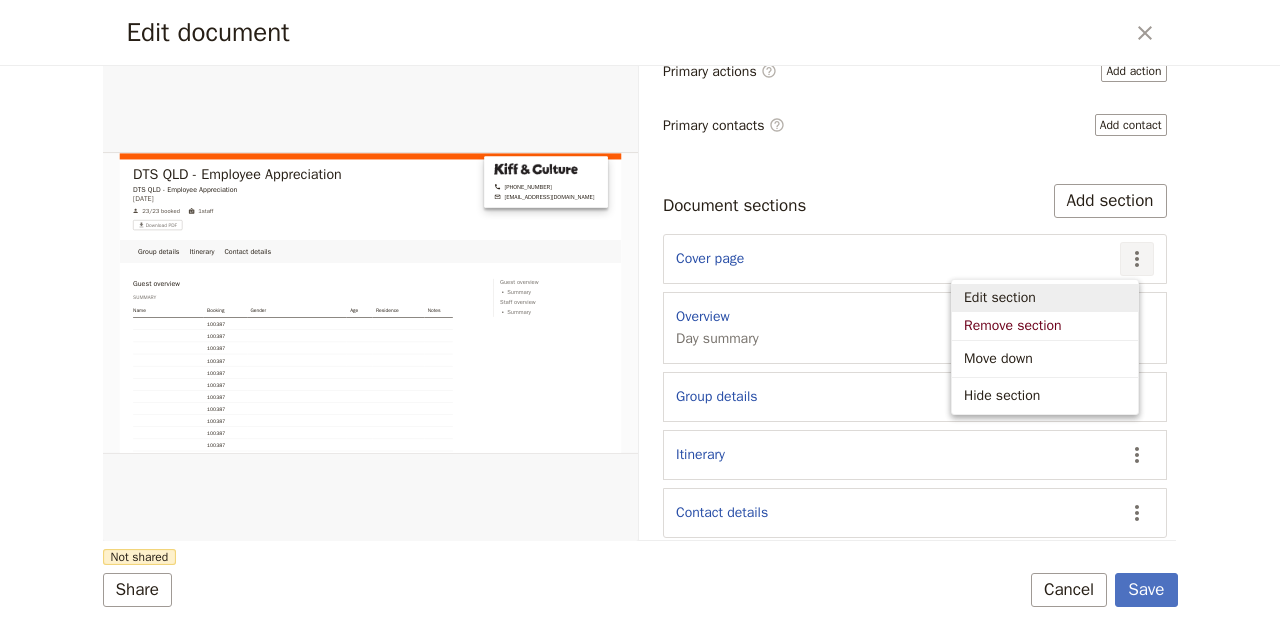 click on "Edit section" at bounding box center [1000, 298] 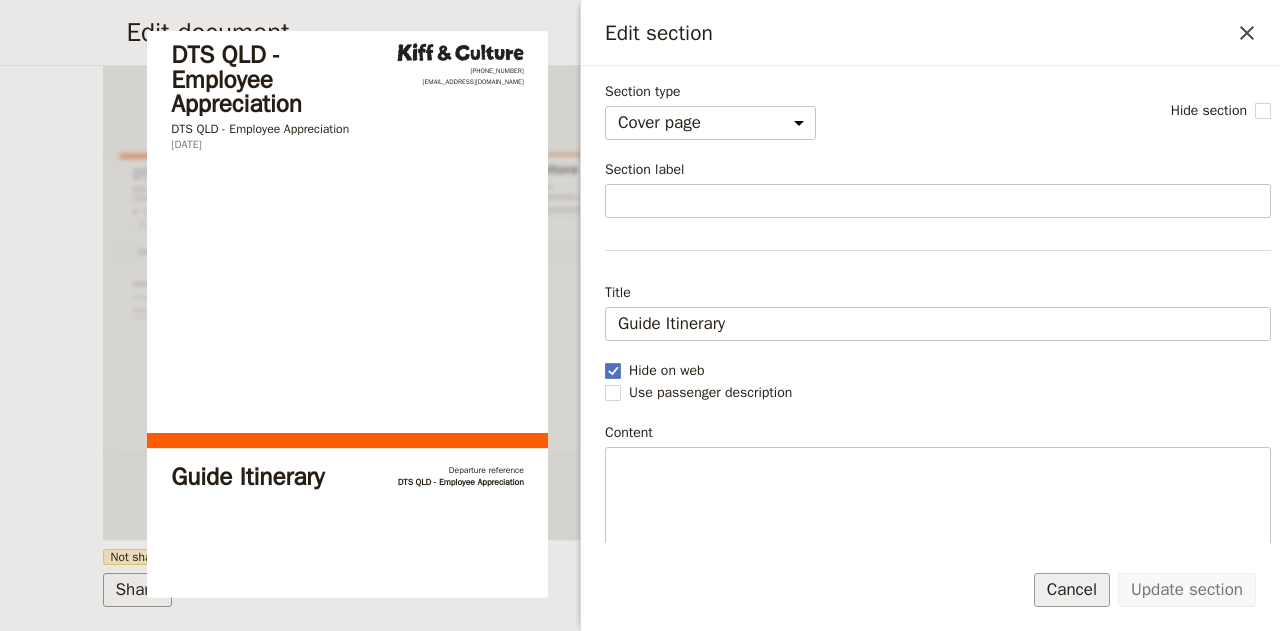 click on "Cancel" at bounding box center [1072, 590] 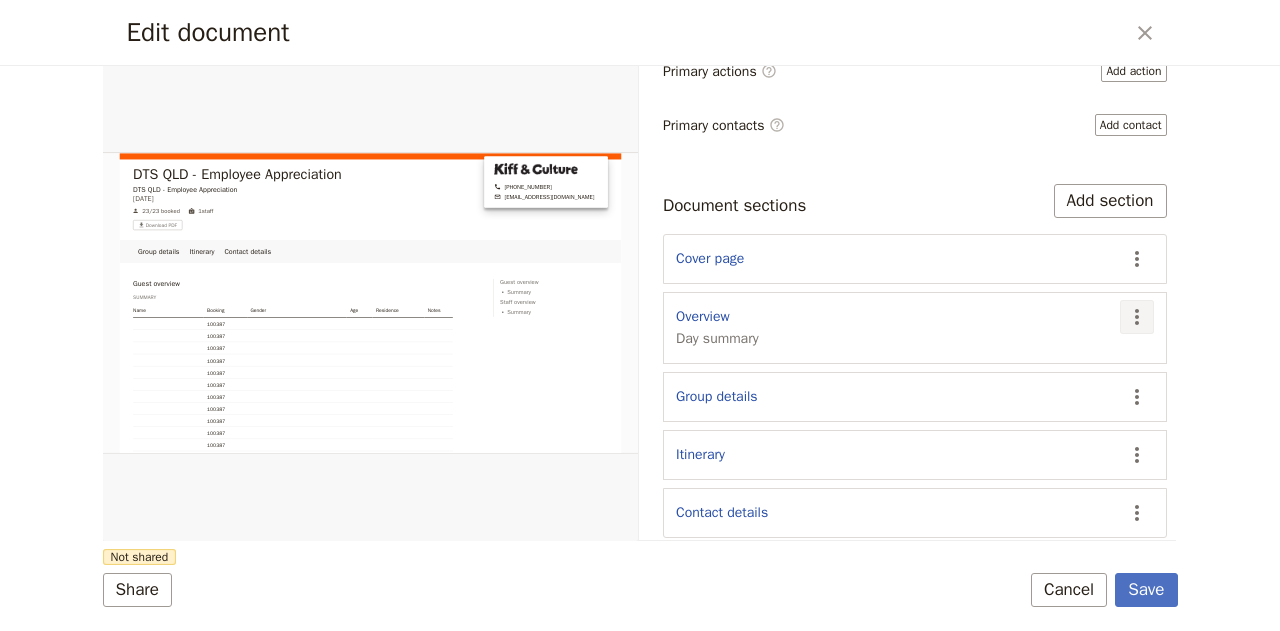 click 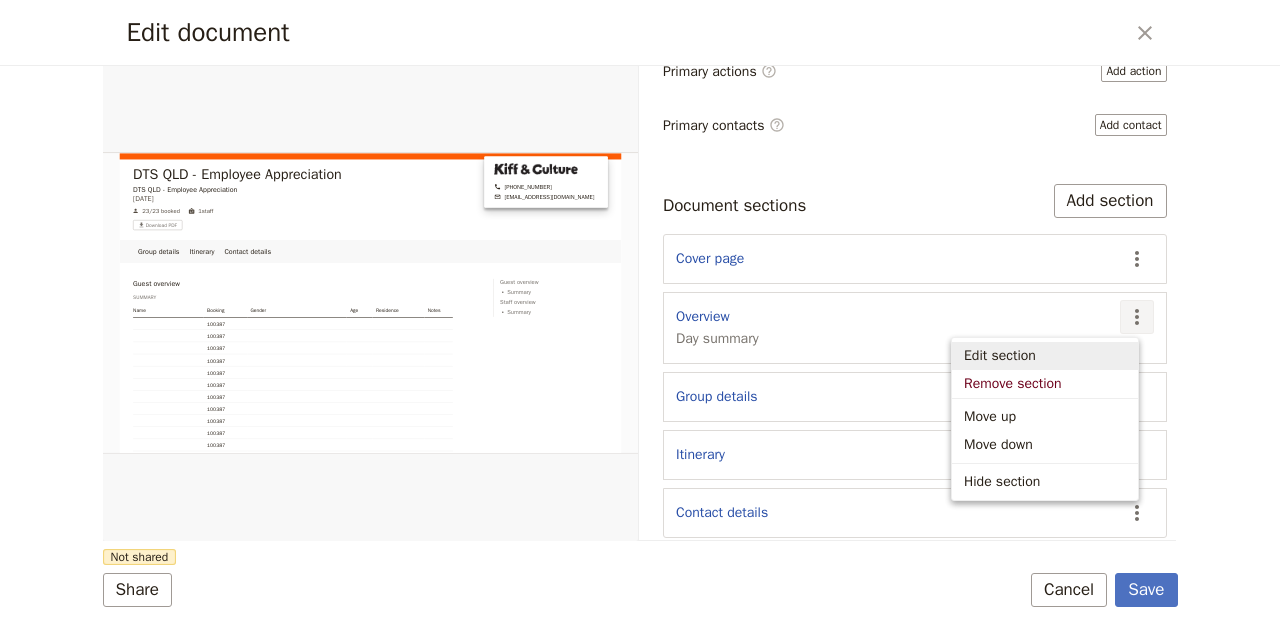 click on "Edit section" at bounding box center (1000, 356) 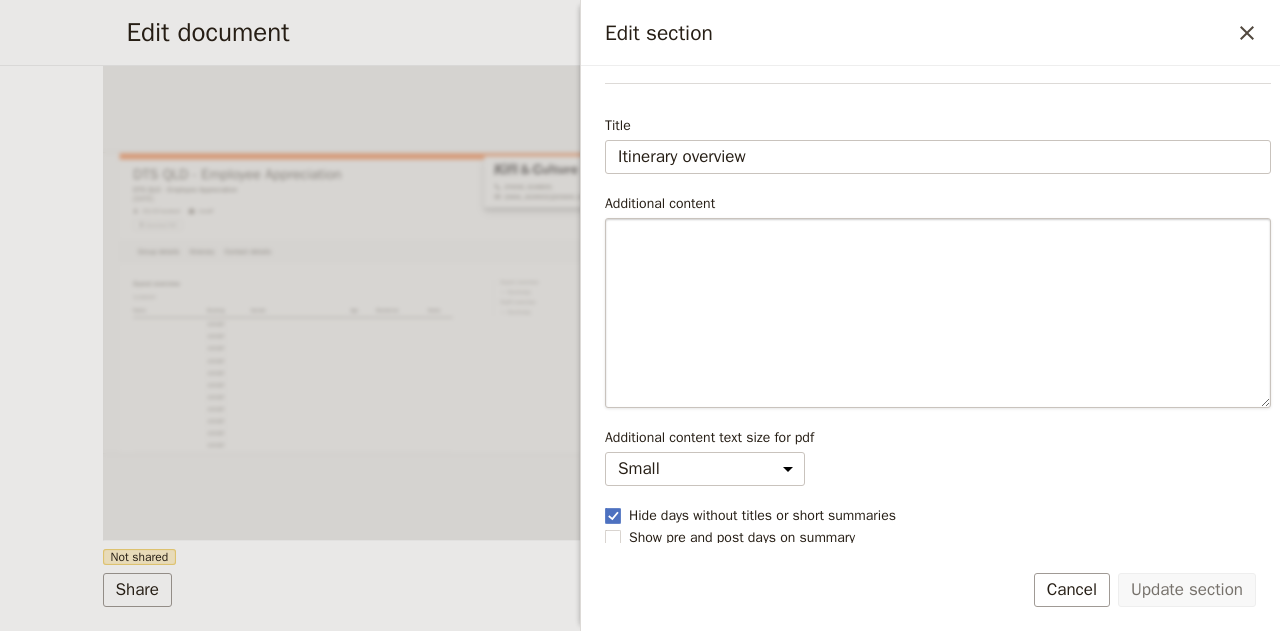 scroll, scrollTop: 210, scrollLeft: 0, axis: vertical 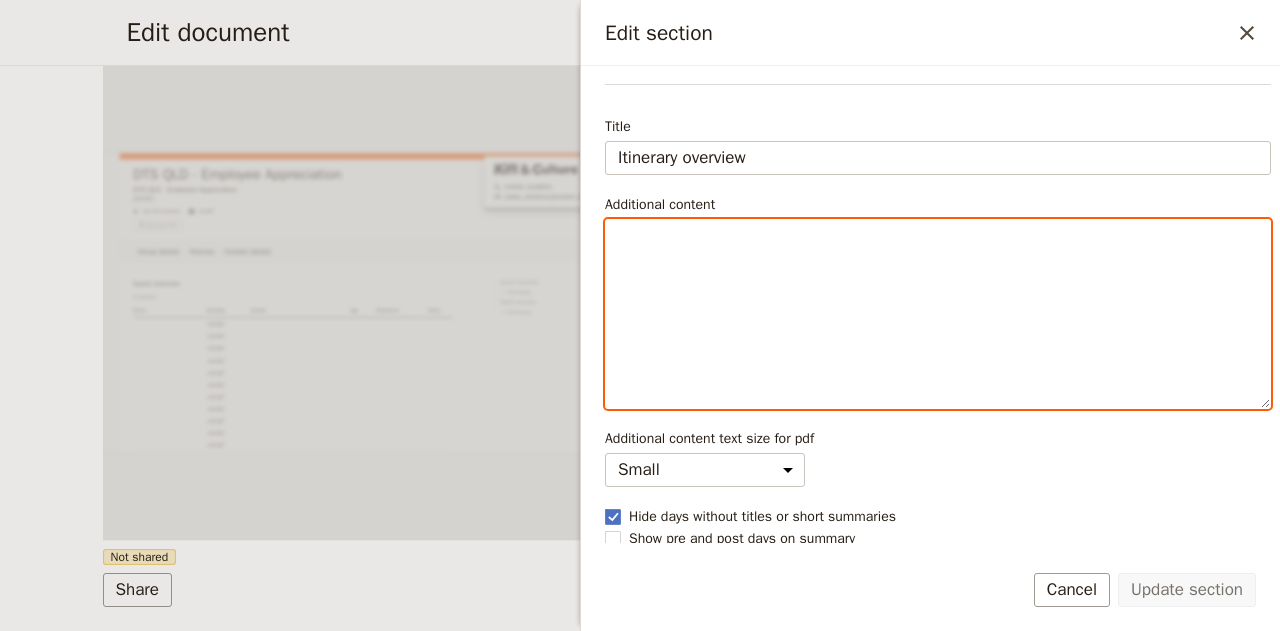 click at bounding box center (938, 314) 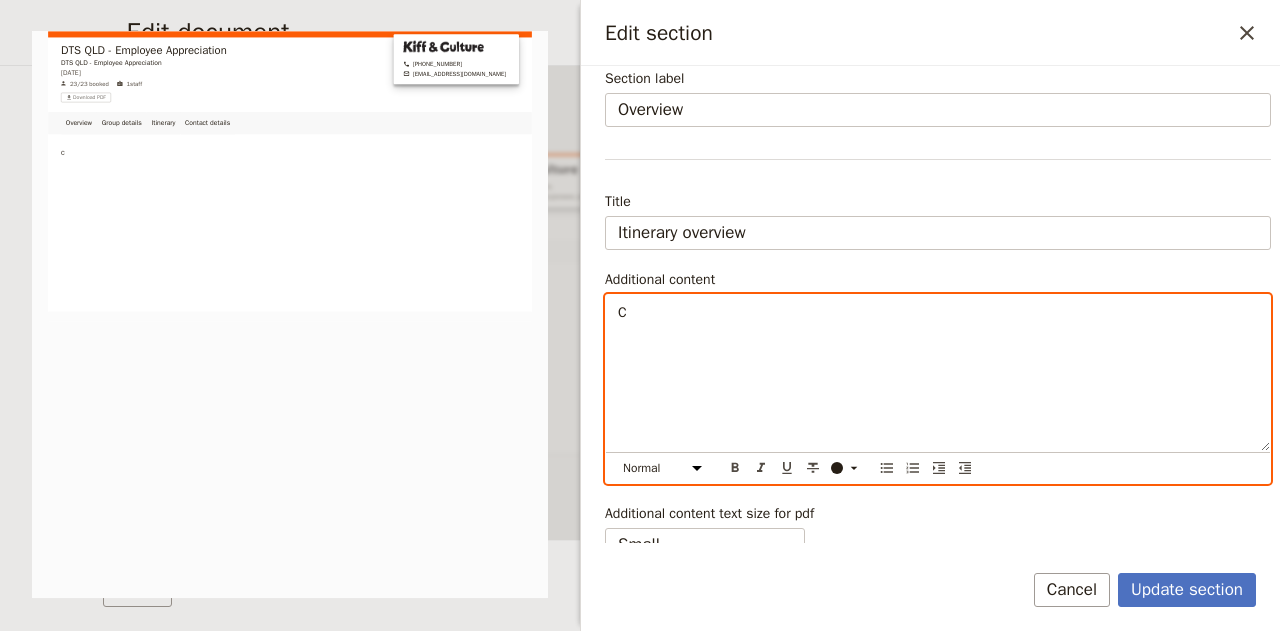 type 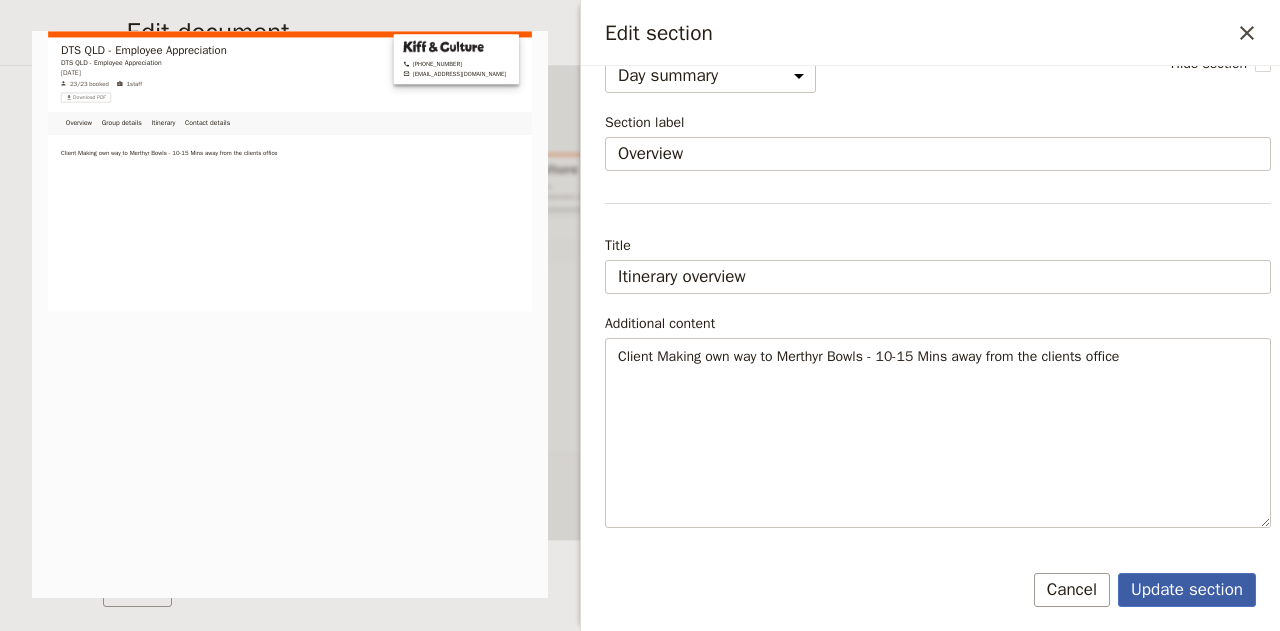 drag, startPoint x: 1169, startPoint y: 587, endPoint x: 1211, endPoint y: 583, distance: 42.190044 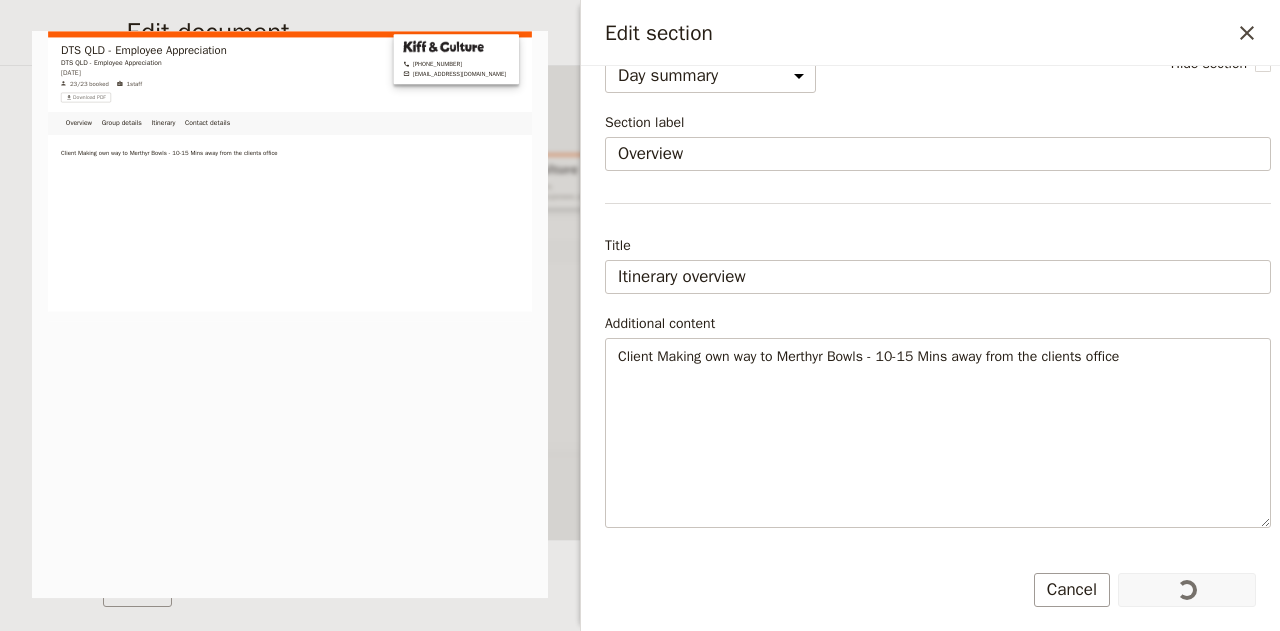 select on "686dd5d1a93f194901532fc6" 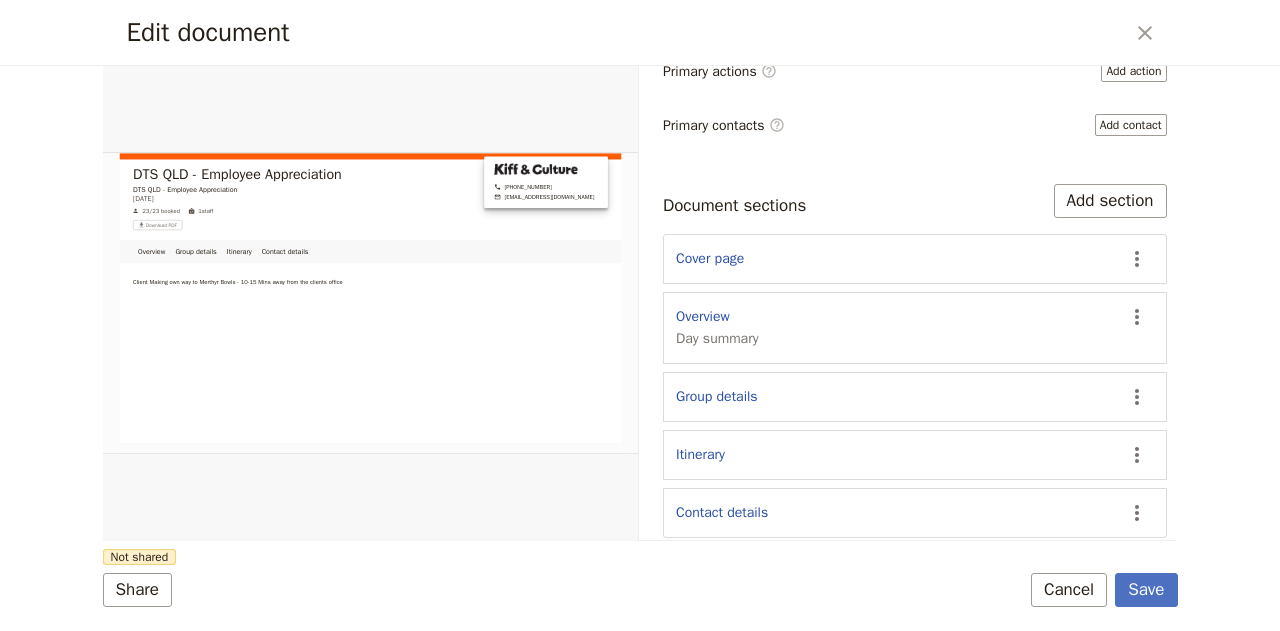 drag, startPoint x: 1125, startPoint y: 391, endPoint x: 1228, endPoint y: 409, distance: 104.56099 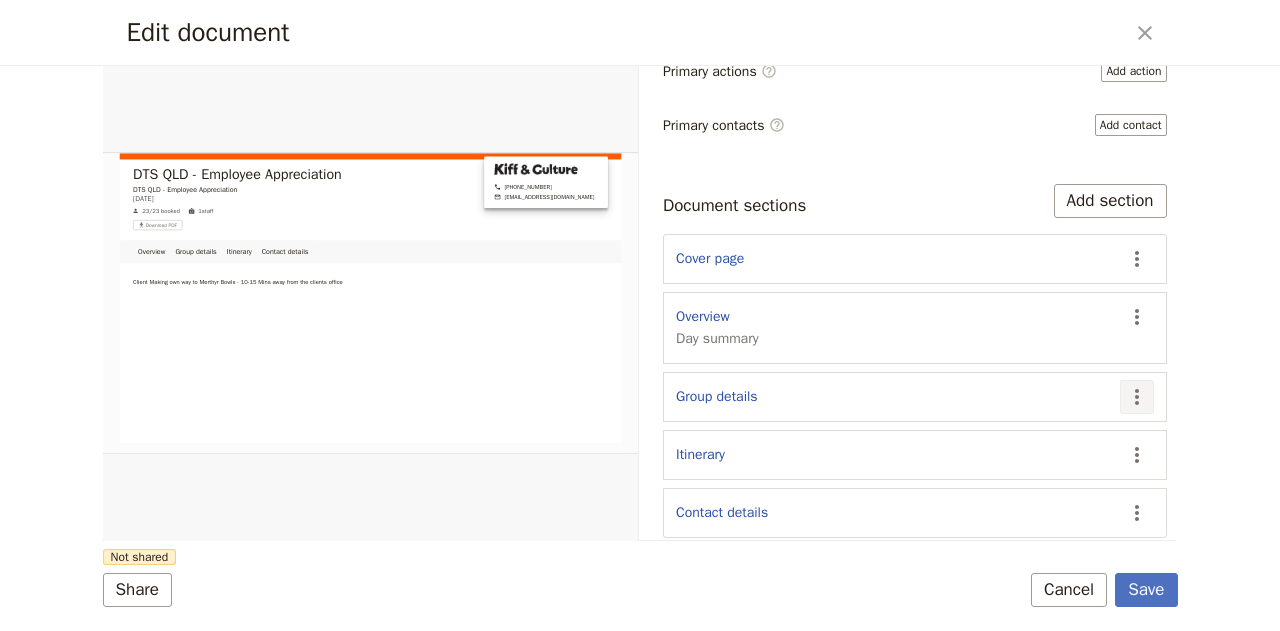 click 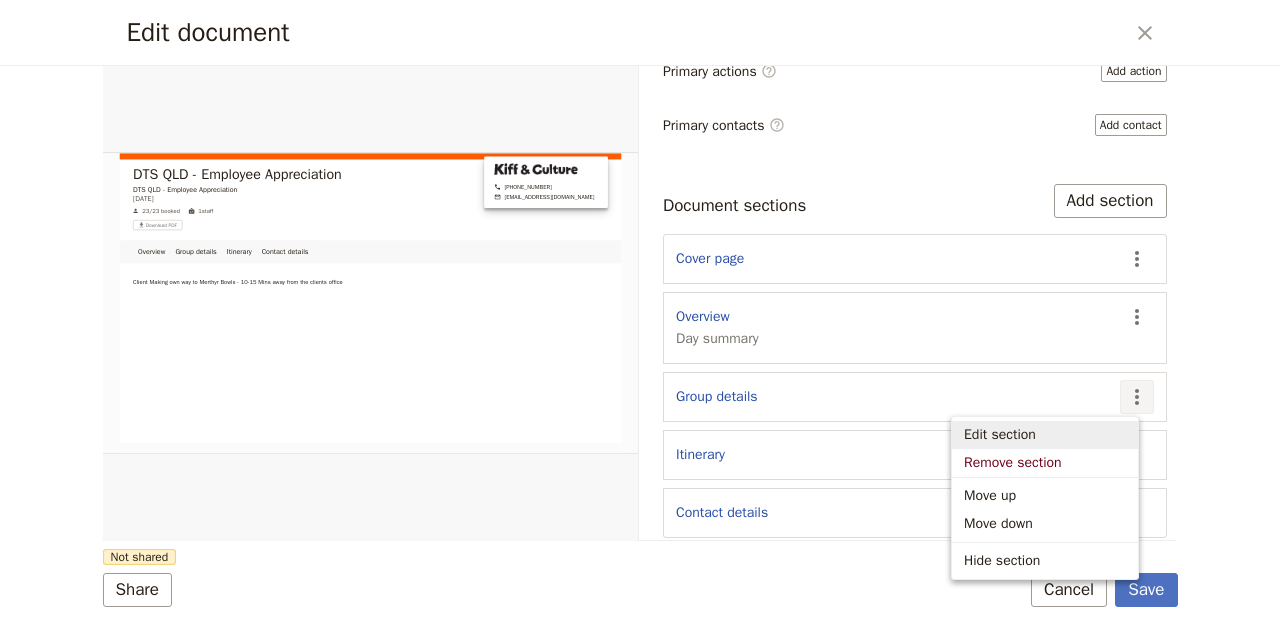 click on "Edit section" at bounding box center [1045, 435] 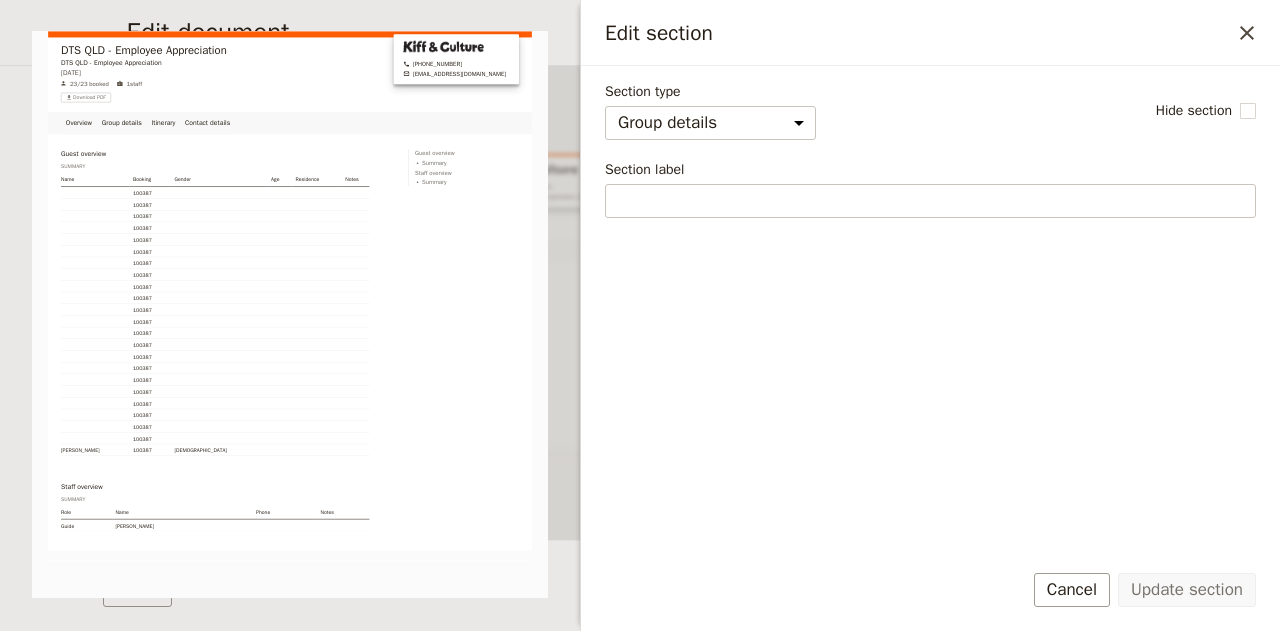 click on "Section type Cover page Day summary Itinerary Group details Contact details Suppliers and services Custom Hide section Section label Web PDF DTS QLD - Employee Appreciation DTS QLD - Employee Appreciation [DATE] 23/23 booked 1  staff ​ Download PDF   [PHONE_NUMBER]   [EMAIL_ADDRESS][DOMAIN_NAME] Overview Group details Itinerary Contact details Guest overview Summary Name Booking Gender Age Residence Notes 100387 100387 100387 100387 100387 100387 100387 100387 100387 100387 100387 100387 100387 100387 100387 100387 100387 100387 100387 100387 100387 100387  [PERSON_NAME] 100387 [DEMOGRAPHIC_DATA] Staff overview Summary Role Name Phone Notes Guide [PERSON_NAME] Guest overview Summary Staff overview Summary" at bounding box center [930, 311] 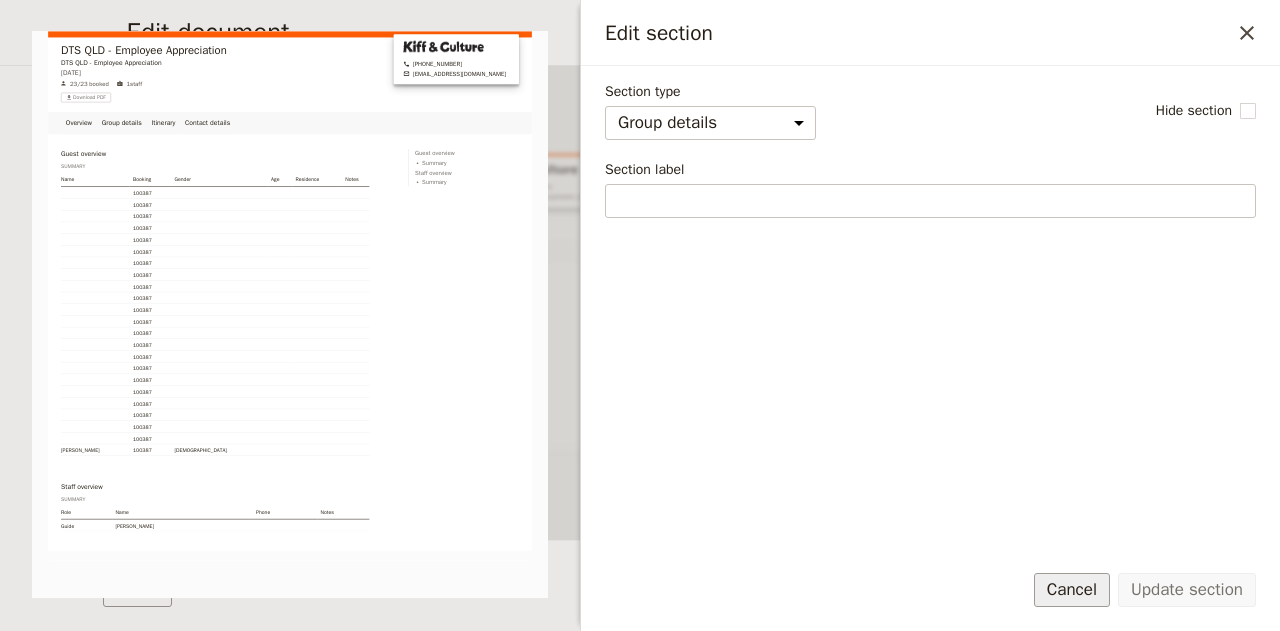 click on "Cancel" at bounding box center [1072, 590] 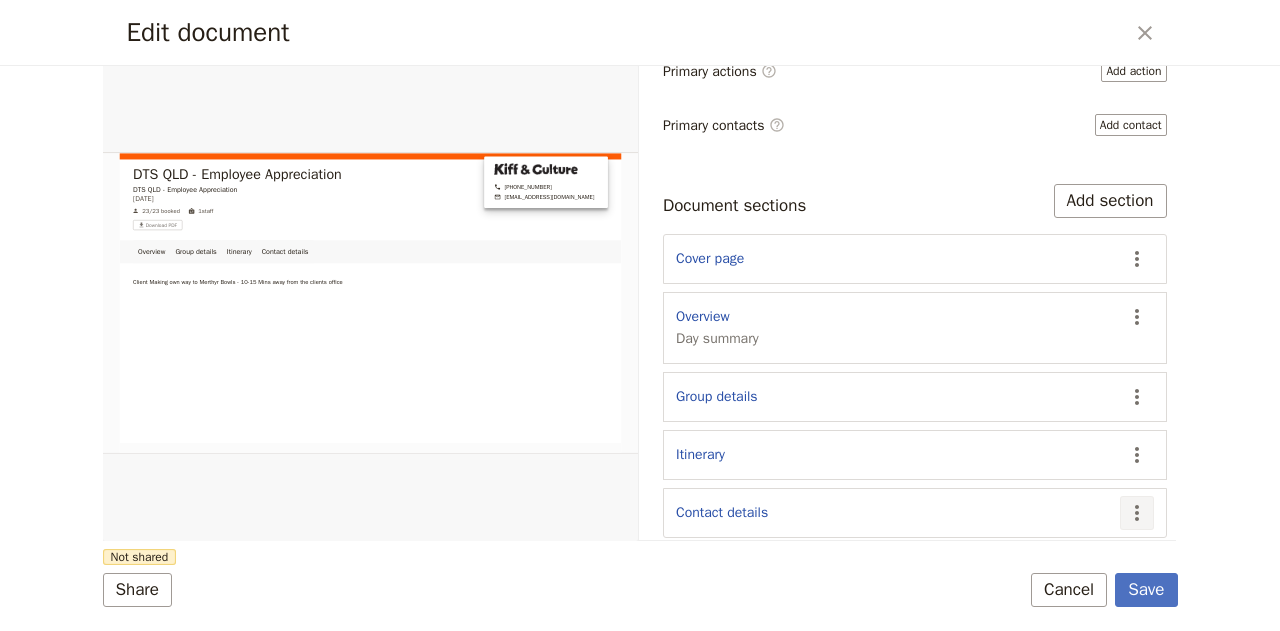 click 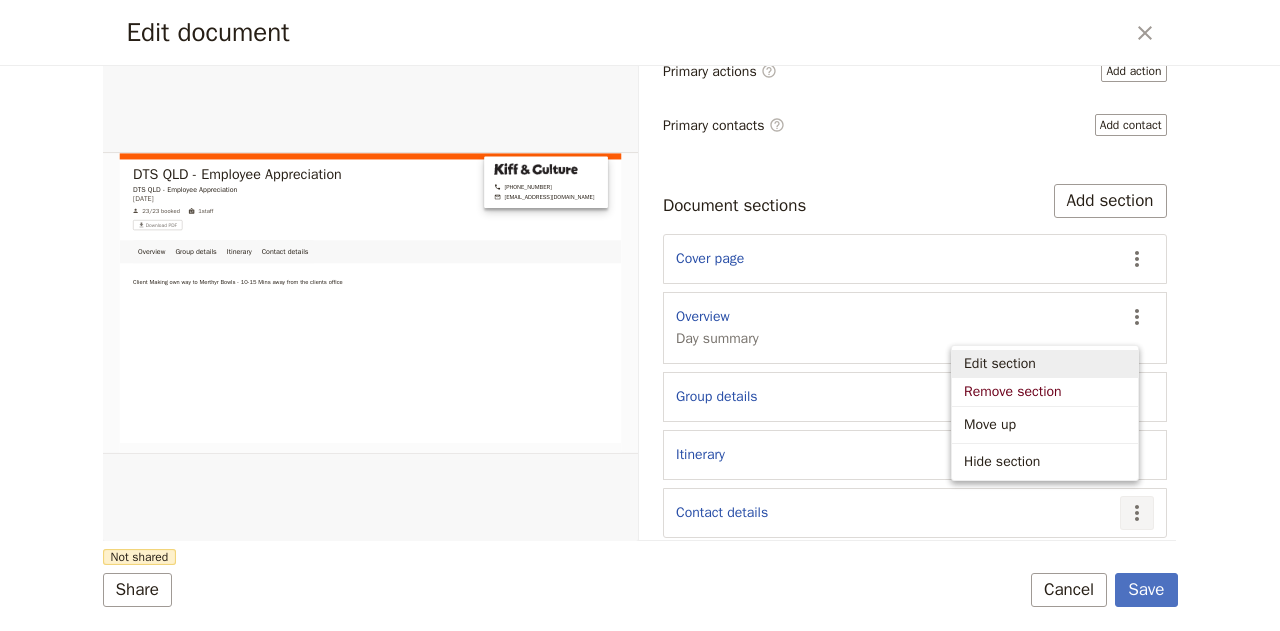 click on "Edit section" at bounding box center (1000, 364) 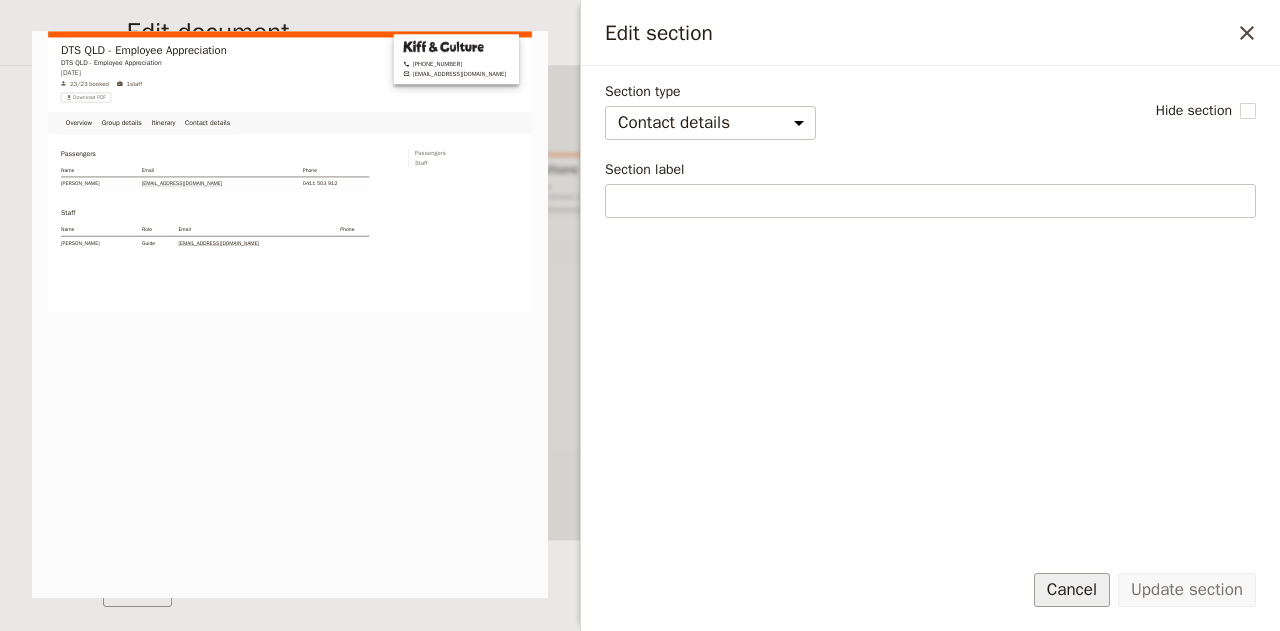 click on "Cancel" at bounding box center (1072, 590) 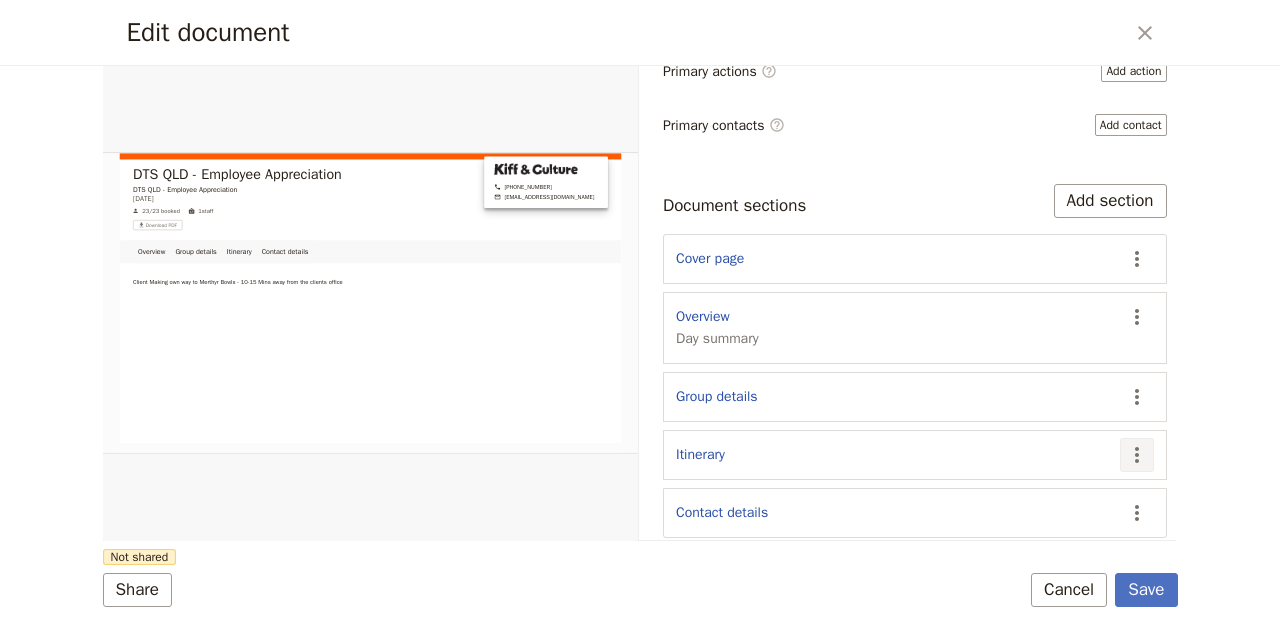 click 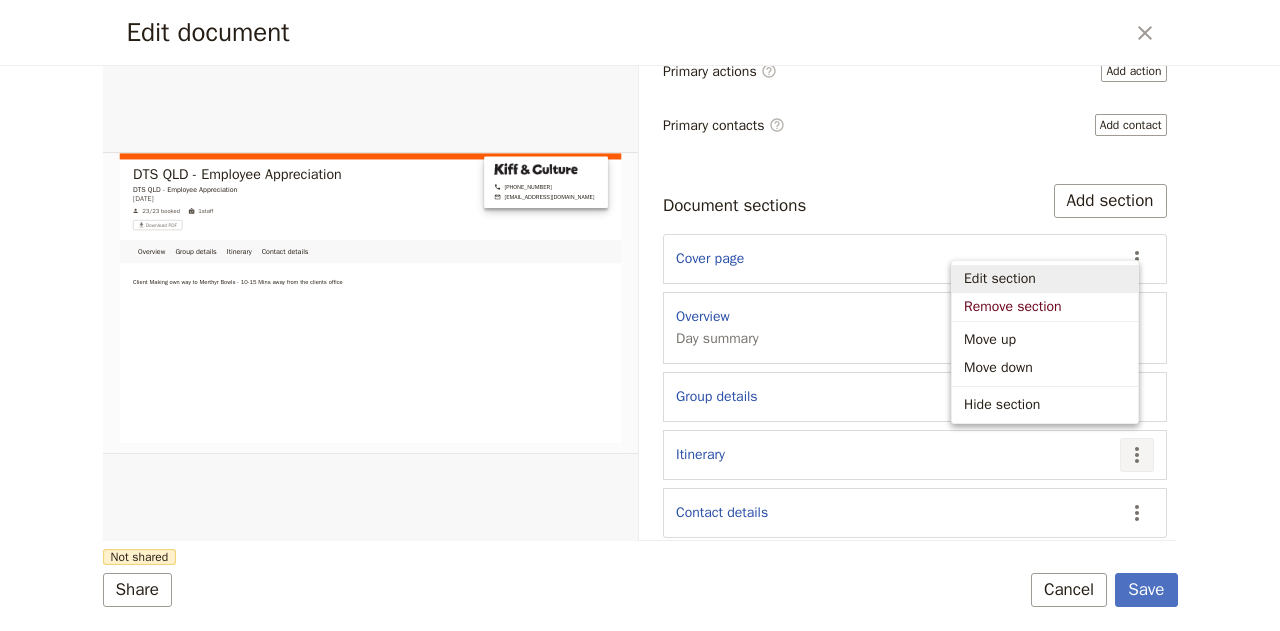 click on "Edit section" at bounding box center (1000, 279) 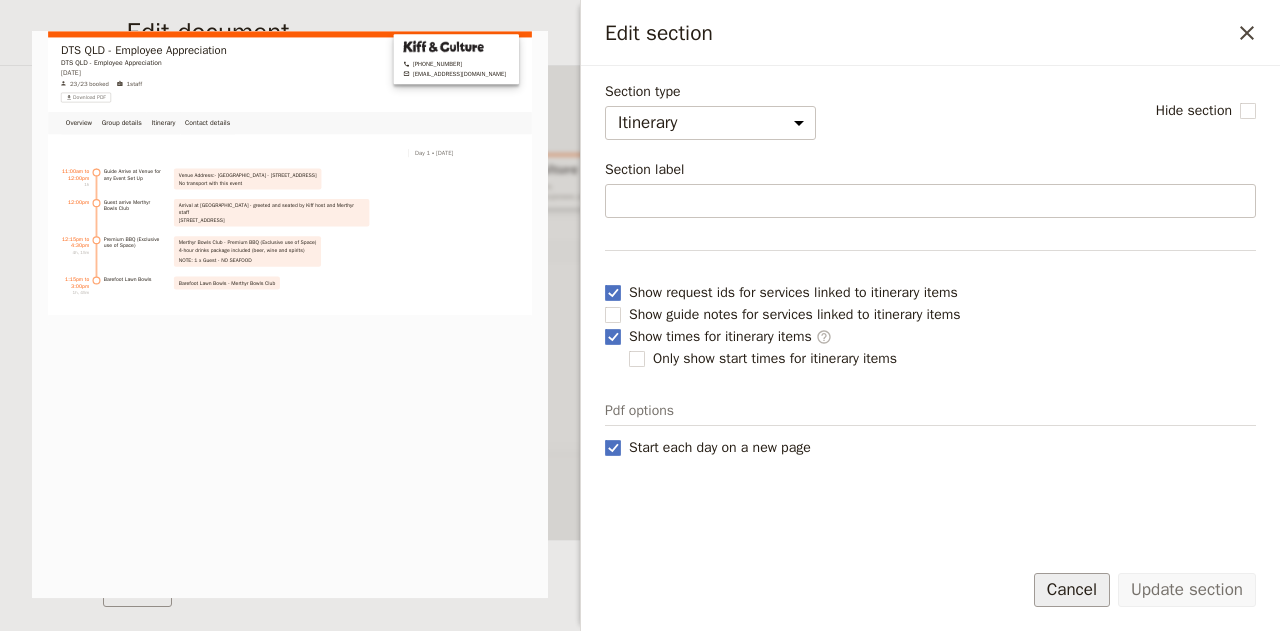 click on "Cancel" at bounding box center [1072, 590] 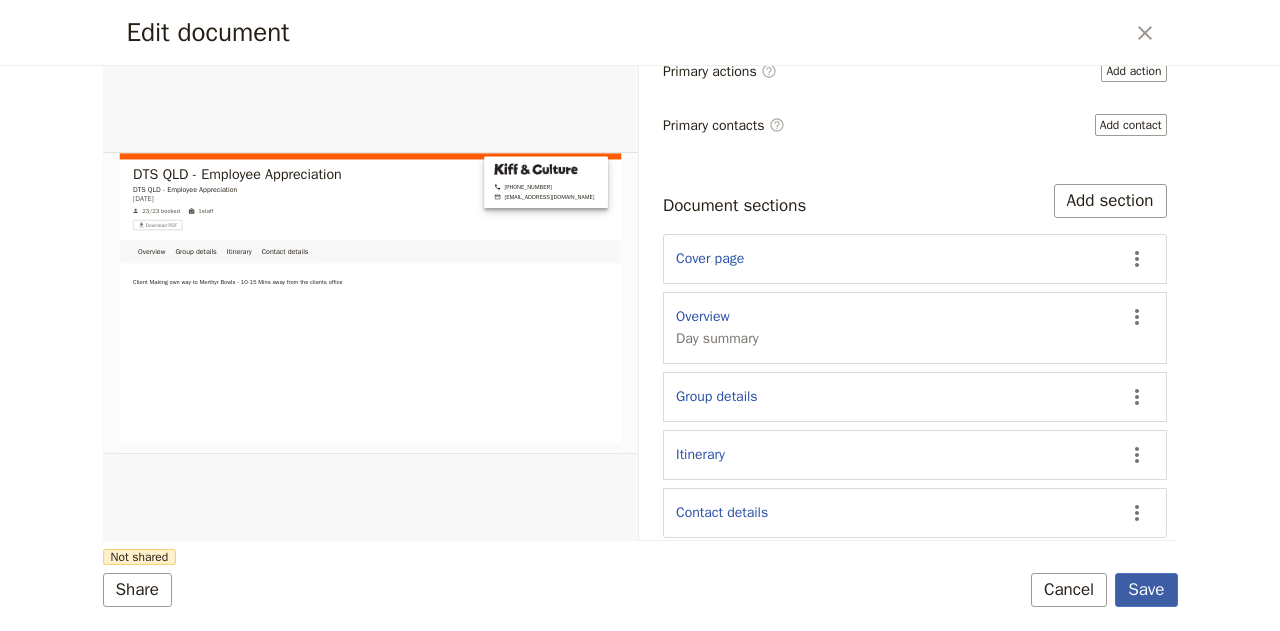 click on "Save" at bounding box center [1146, 590] 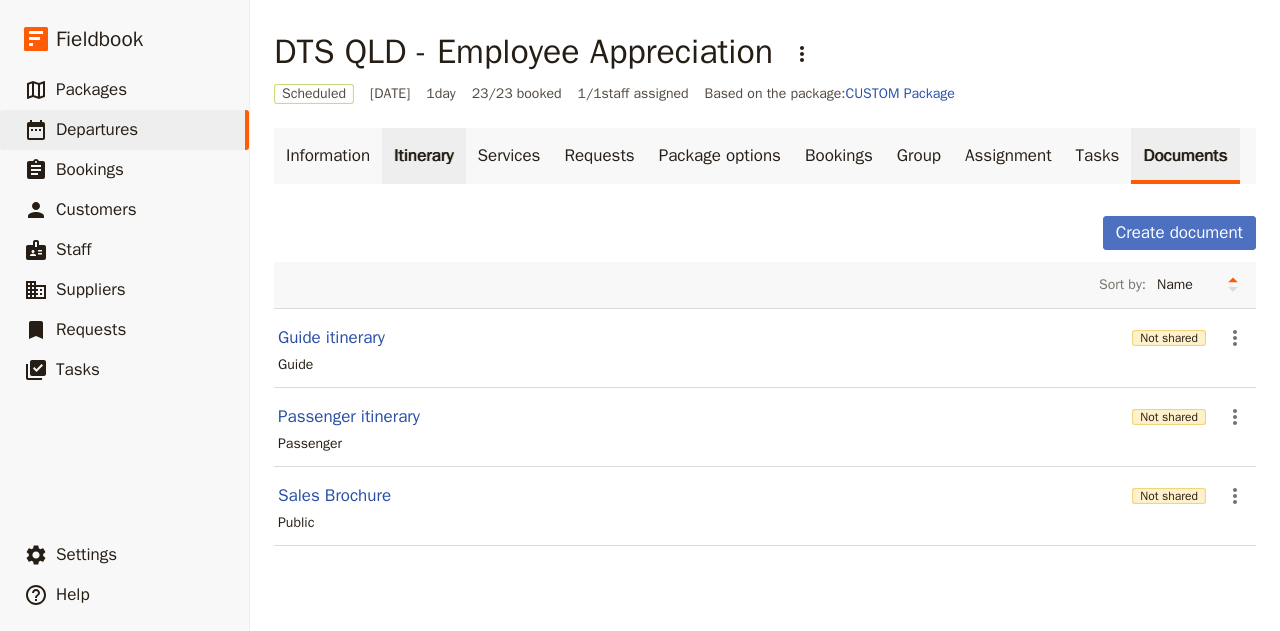 click on "Itinerary" at bounding box center (423, 156) 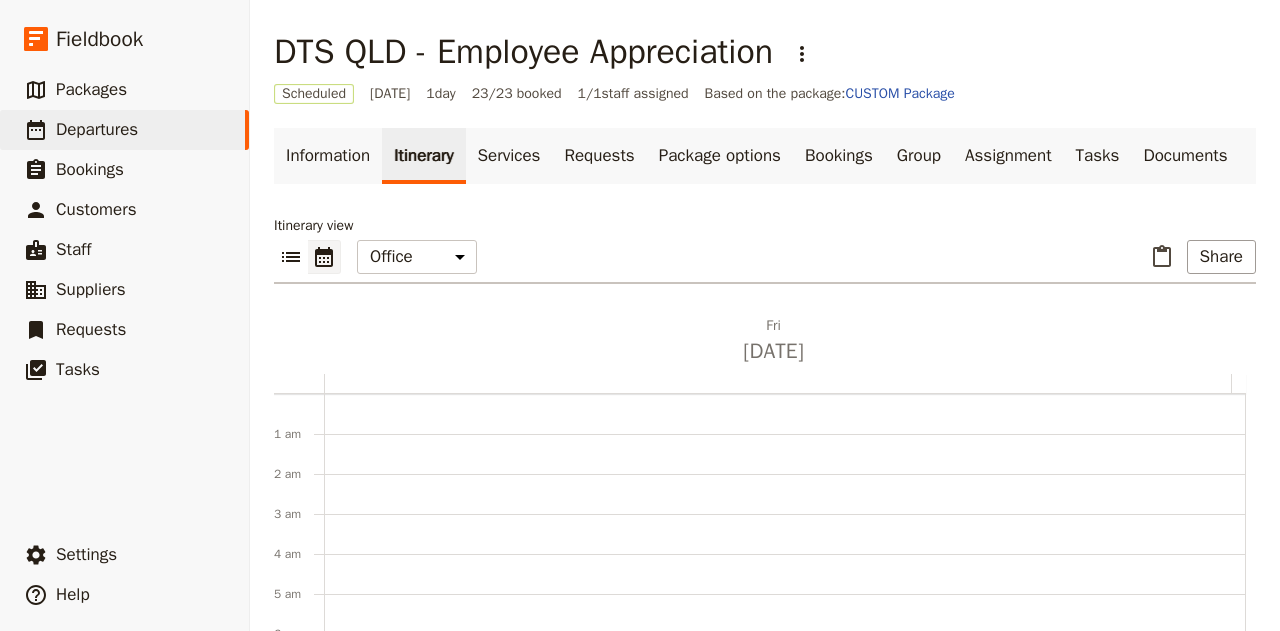 scroll, scrollTop: 260, scrollLeft: 0, axis: vertical 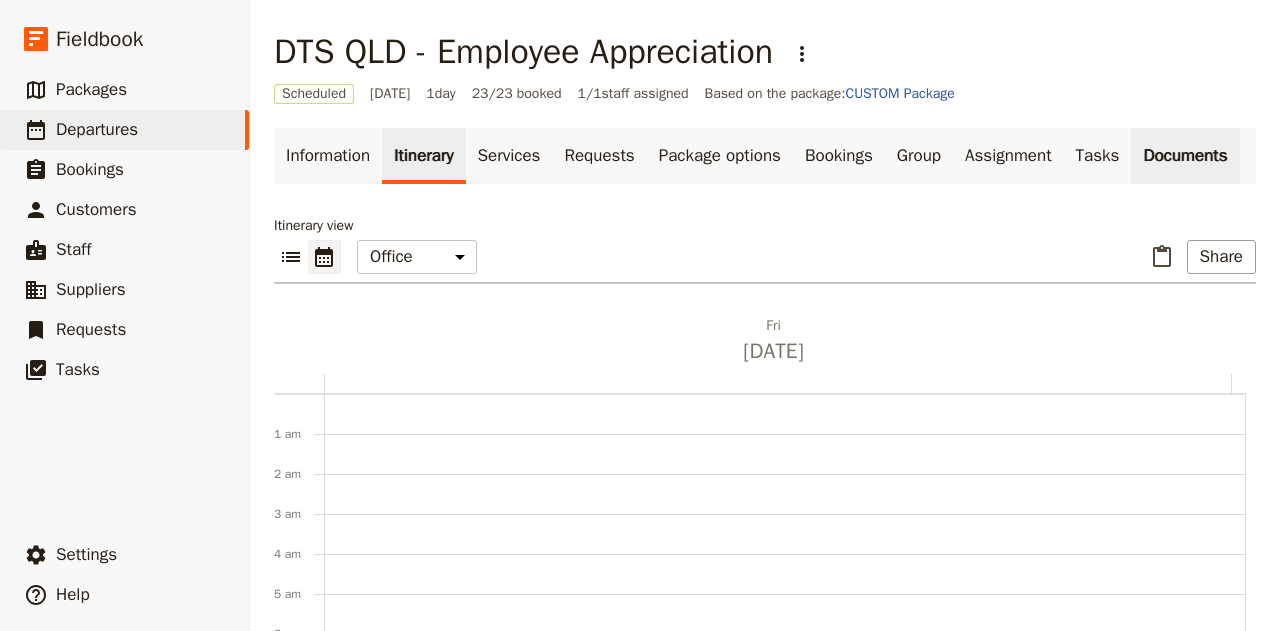 click on "Documents" at bounding box center [1185, 156] 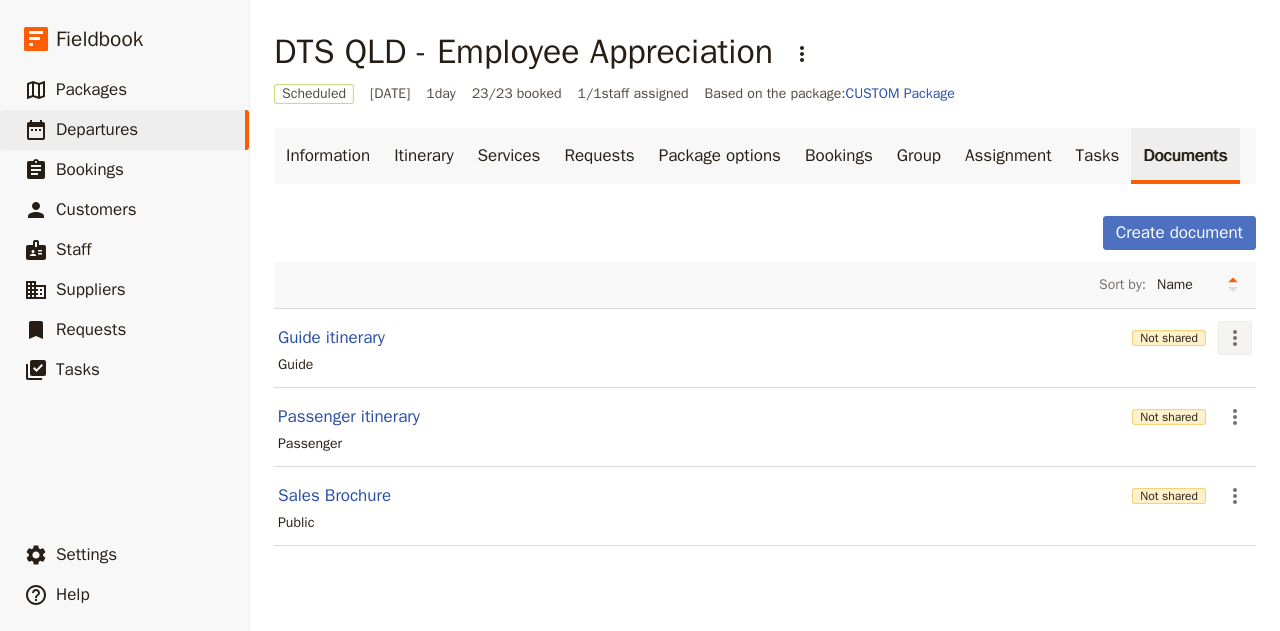 click 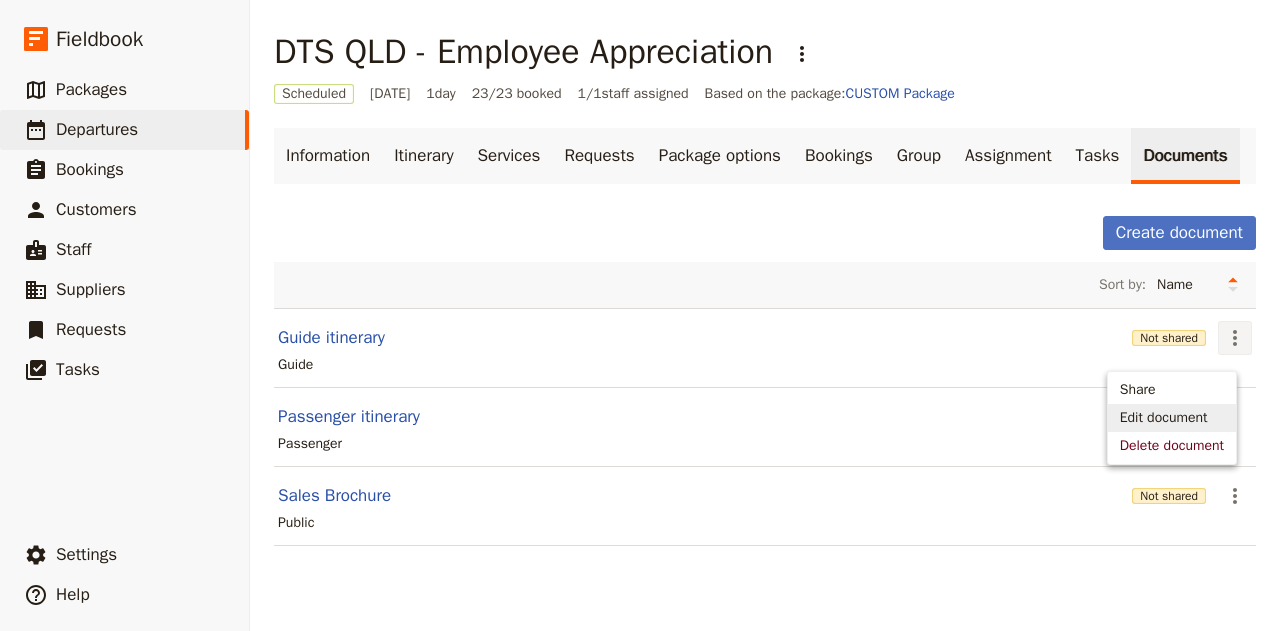 click on "Edit document" at bounding box center (1164, 418) 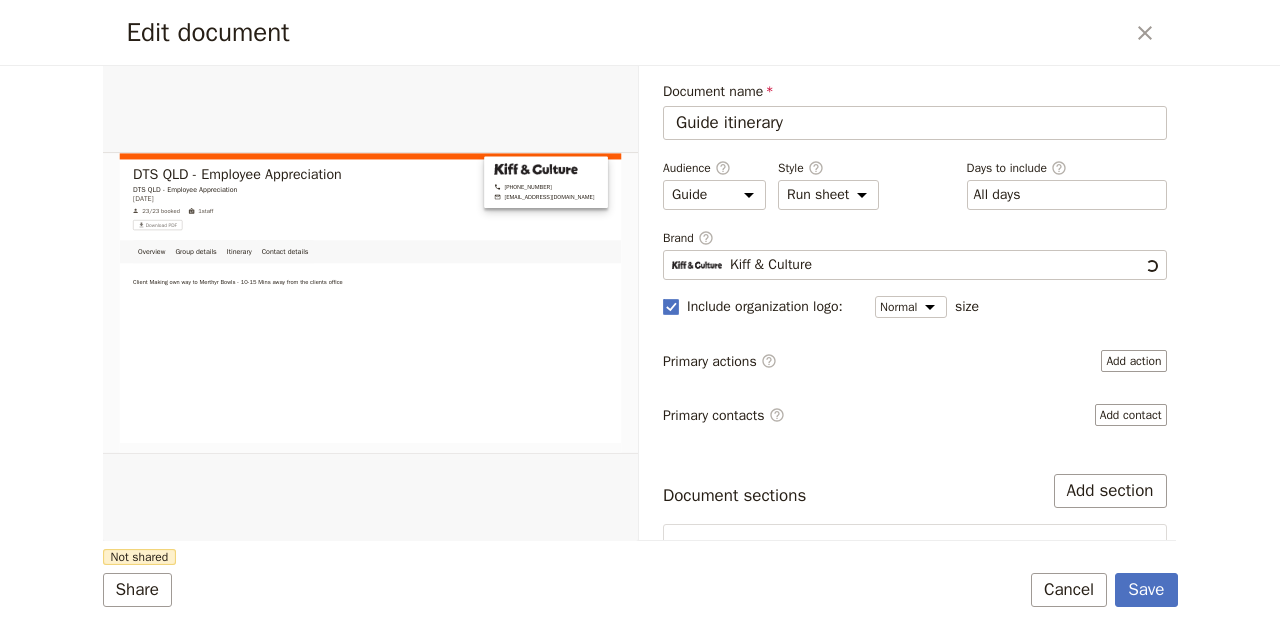 scroll, scrollTop: 0, scrollLeft: 0, axis: both 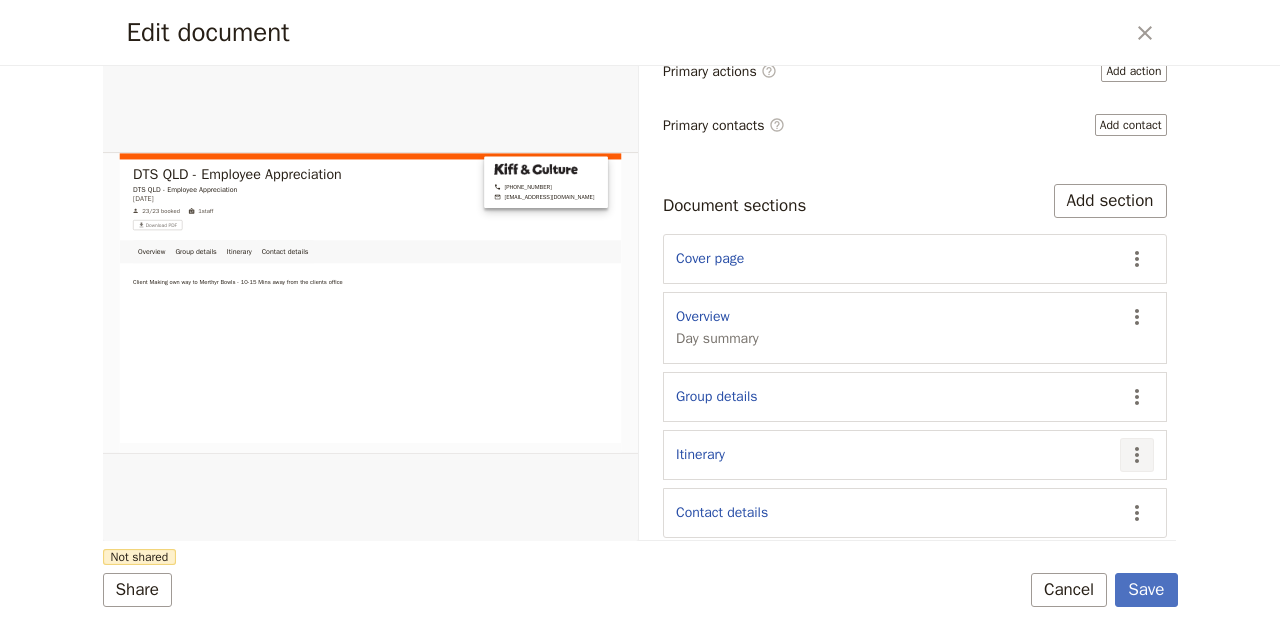 click 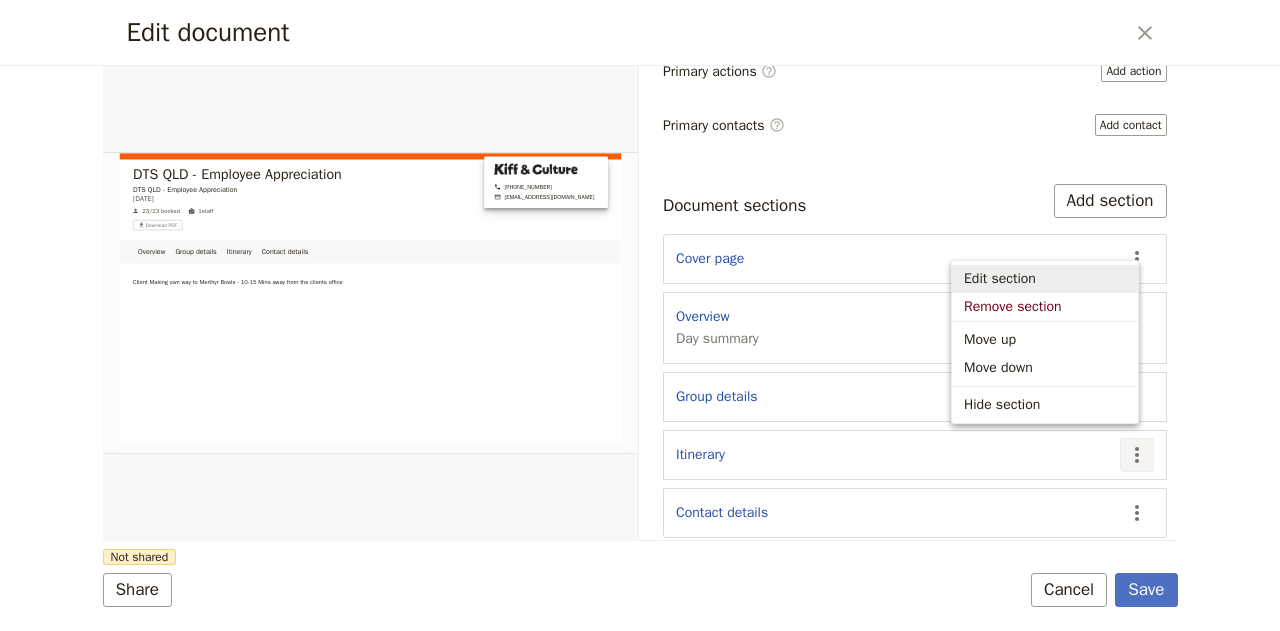 click on "Edit section" at bounding box center (1000, 279) 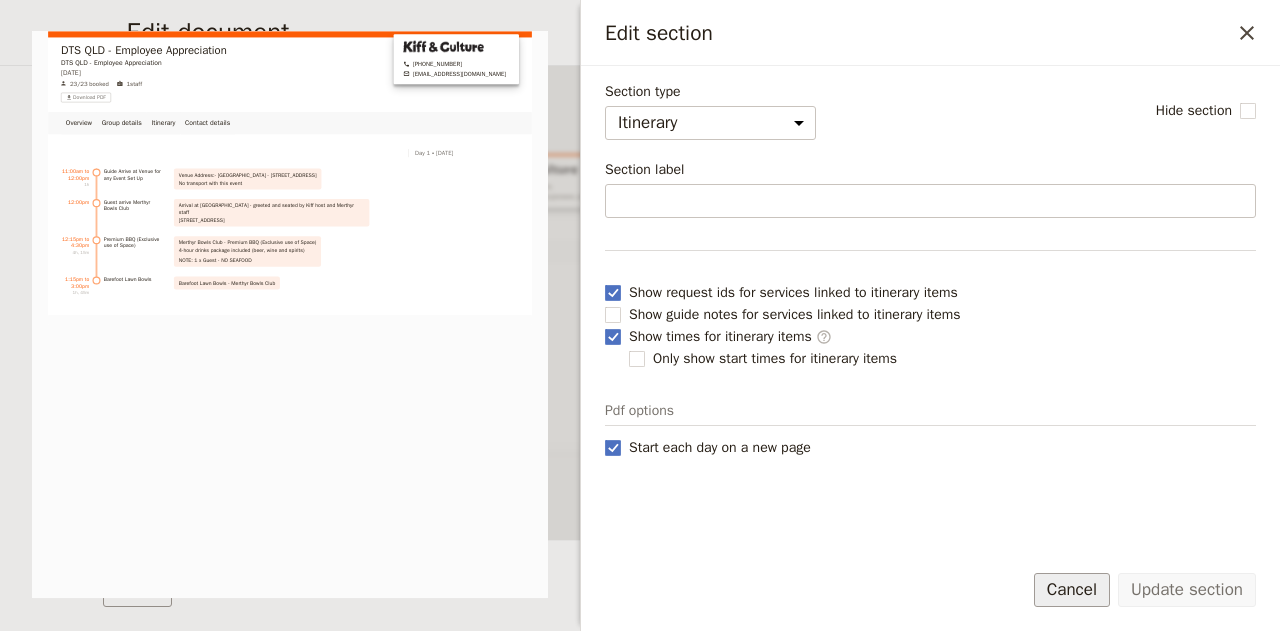click on "Cancel" at bounding box center [1072, 590] 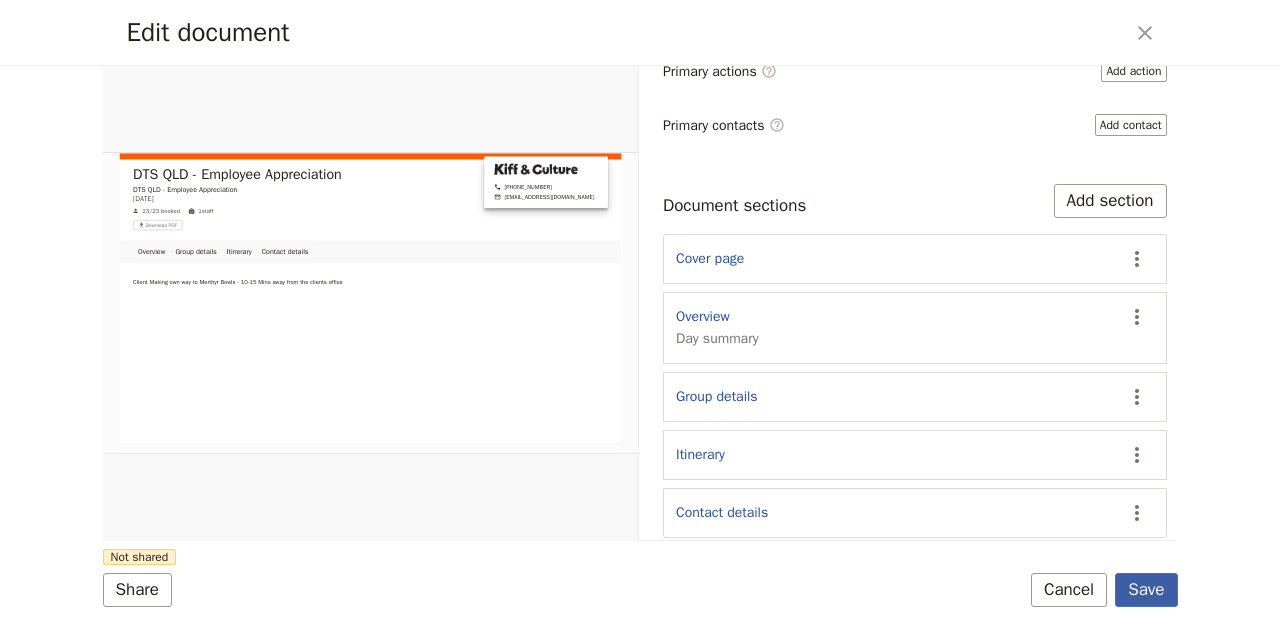 click on "Save" at bounding box center (1146, 590) 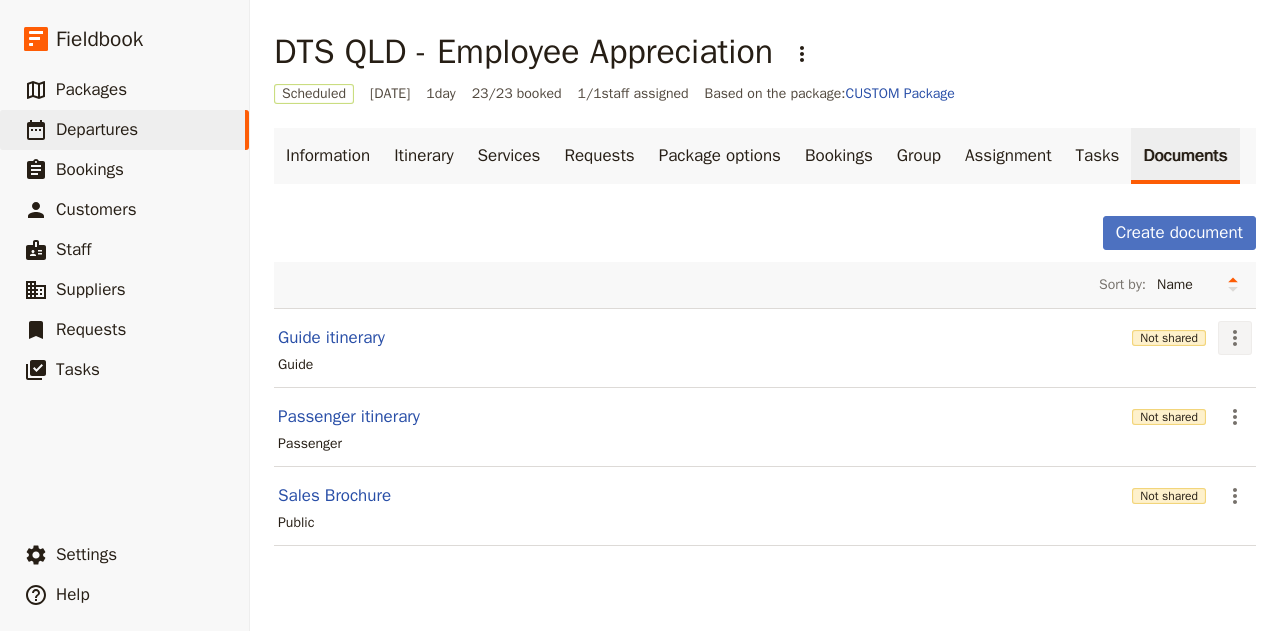 click 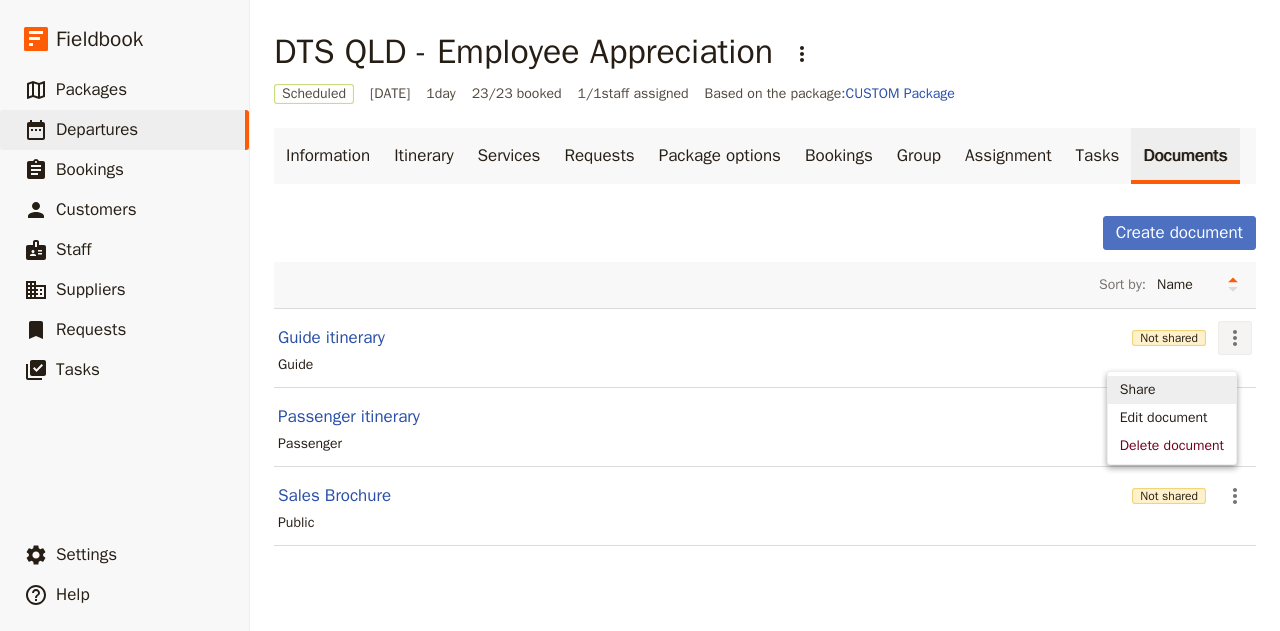 click on "Share" at bounding box center [1138, 390] 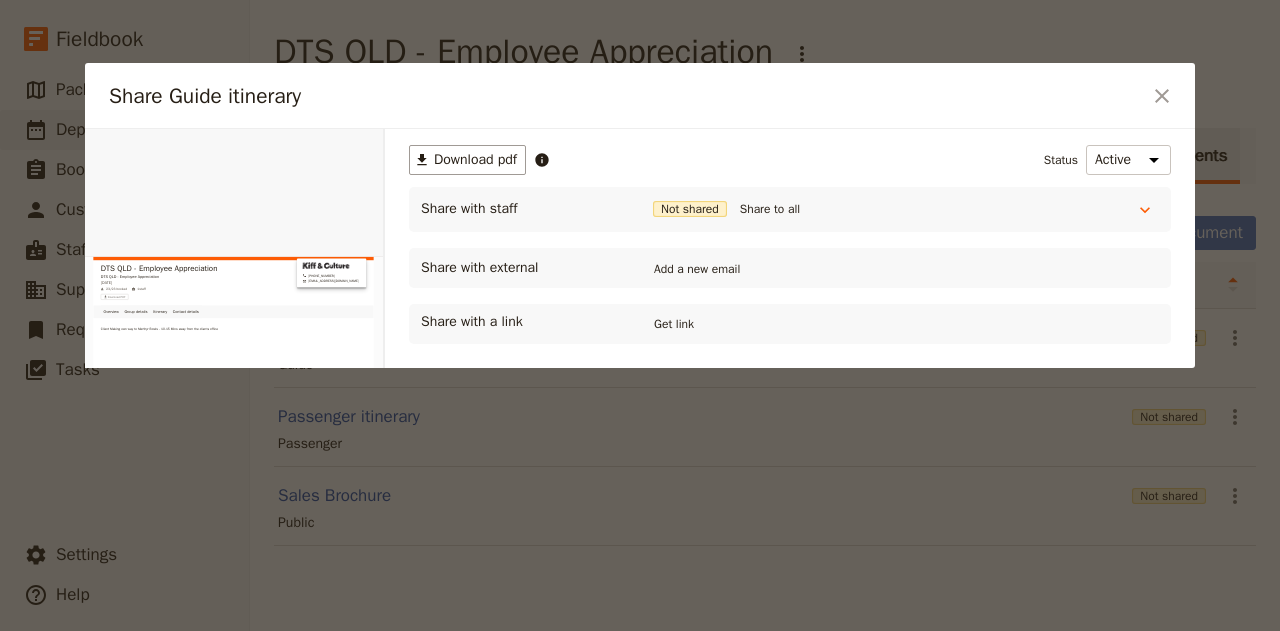 scroll, scrollTop: 0, scrollLeft: 0, axis: both 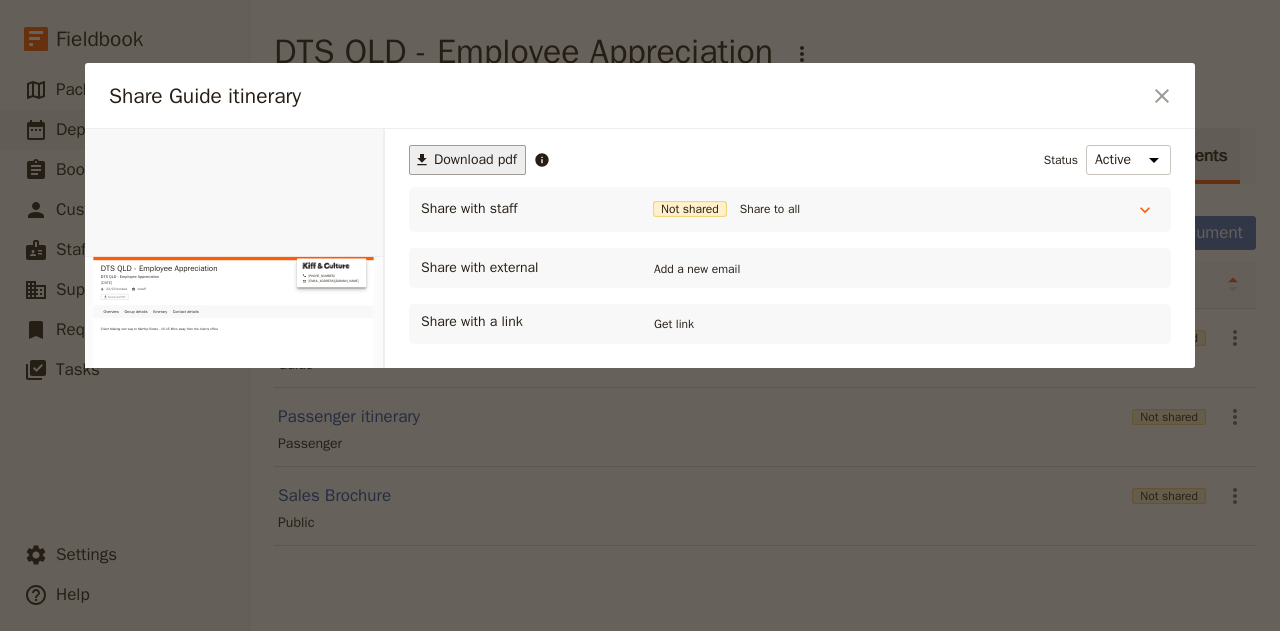 click on "Download pdf" at bounding box center [475, 160] 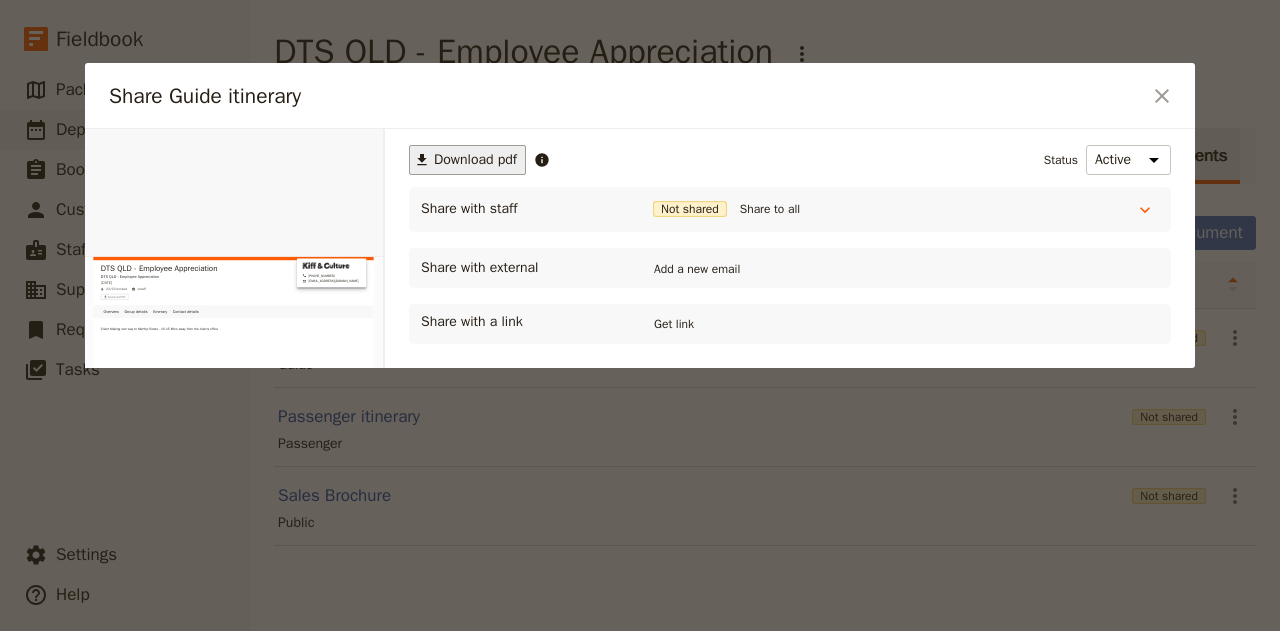 click on "​ Download pdf Status Active Inactive Share with staff Not shared Share to all Guide ([PERSON_NAME]) [PERSON_NAME][EMAIL_ADDRESS][DOMAIN_NAME] Not shared Share Share with external Add a new email Share with a link Get link" at bounding box center [790, 341] 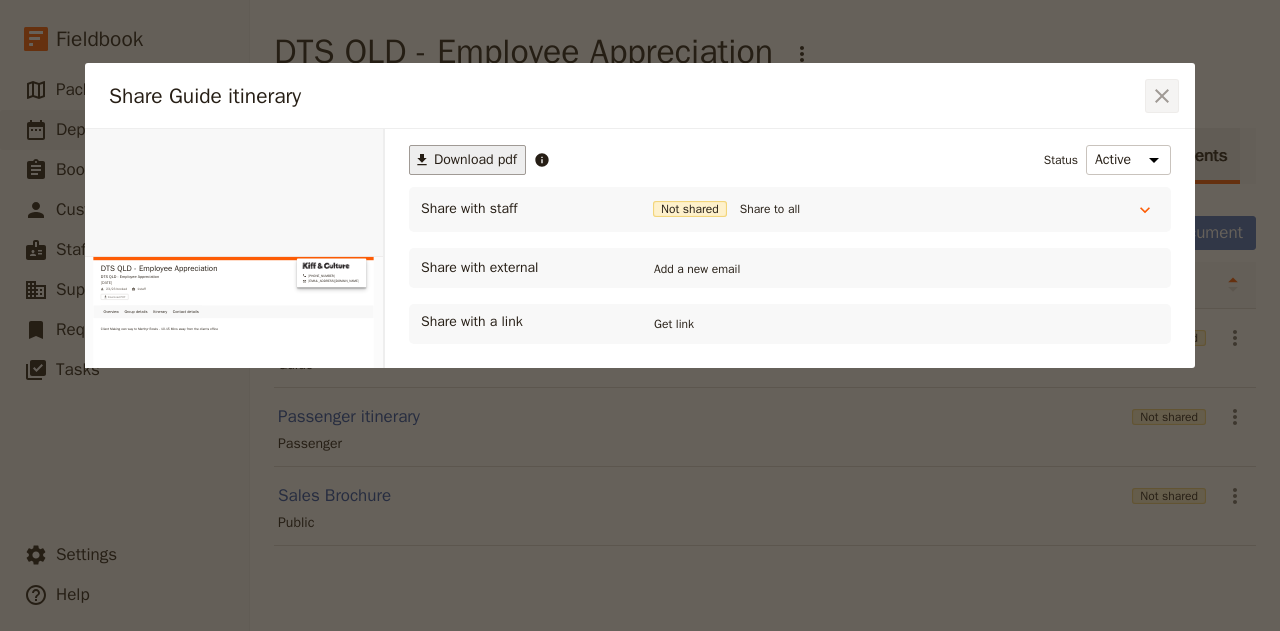 click 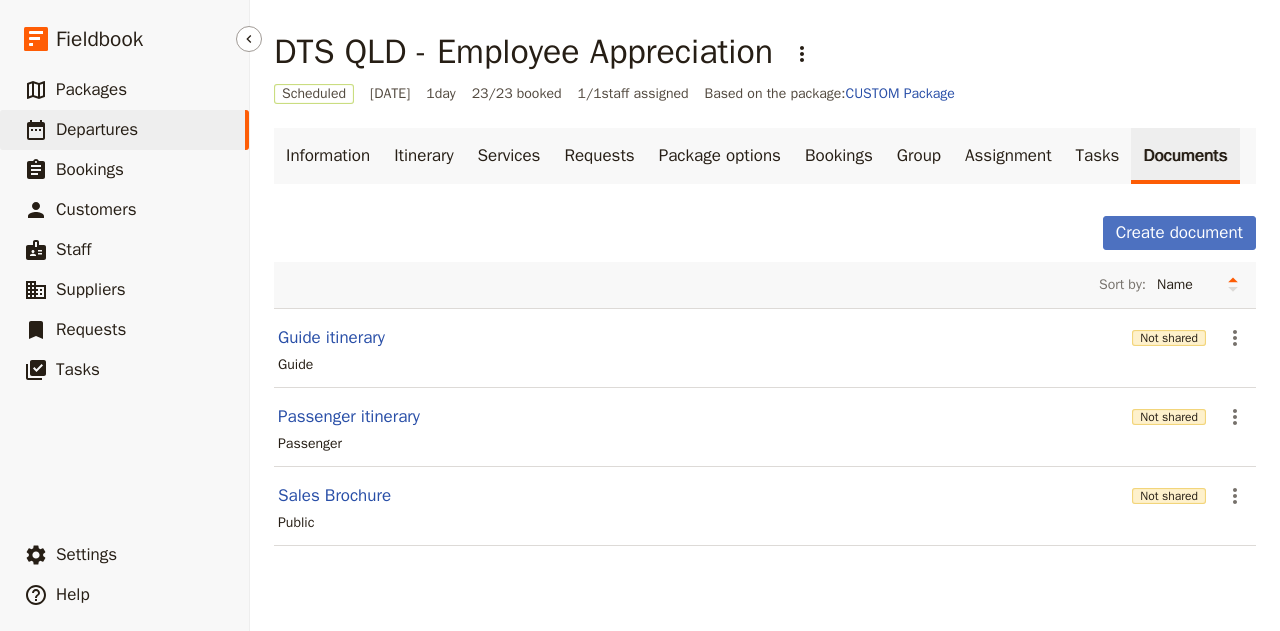 click on "Departures" at bounding box center (97, 129) 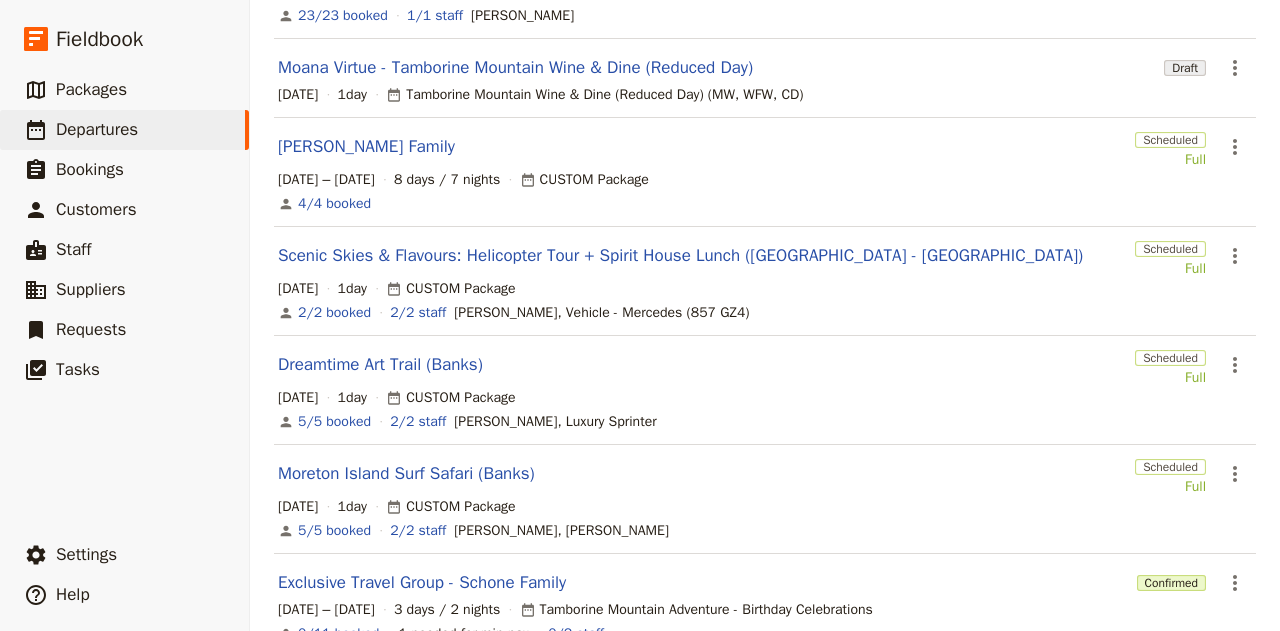 scroll, scrollTop: 591, scrollLeft: 0, axis: vertical 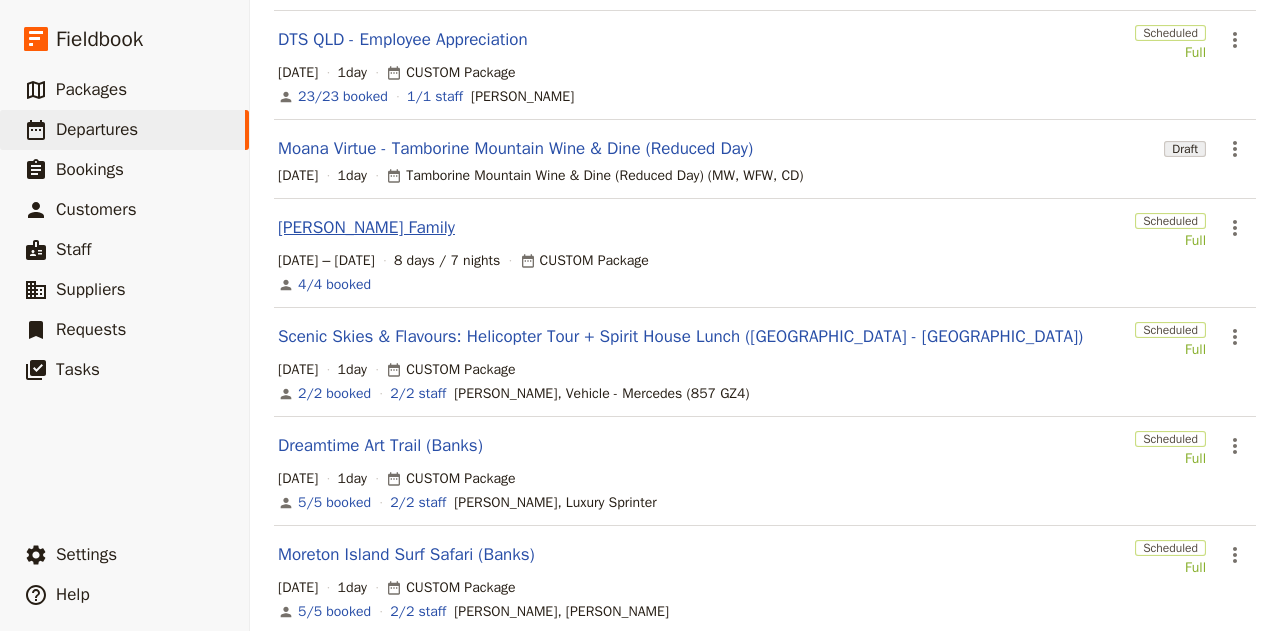 click on "[PERSON_NAME] Family" at bounding box center (366, 228) 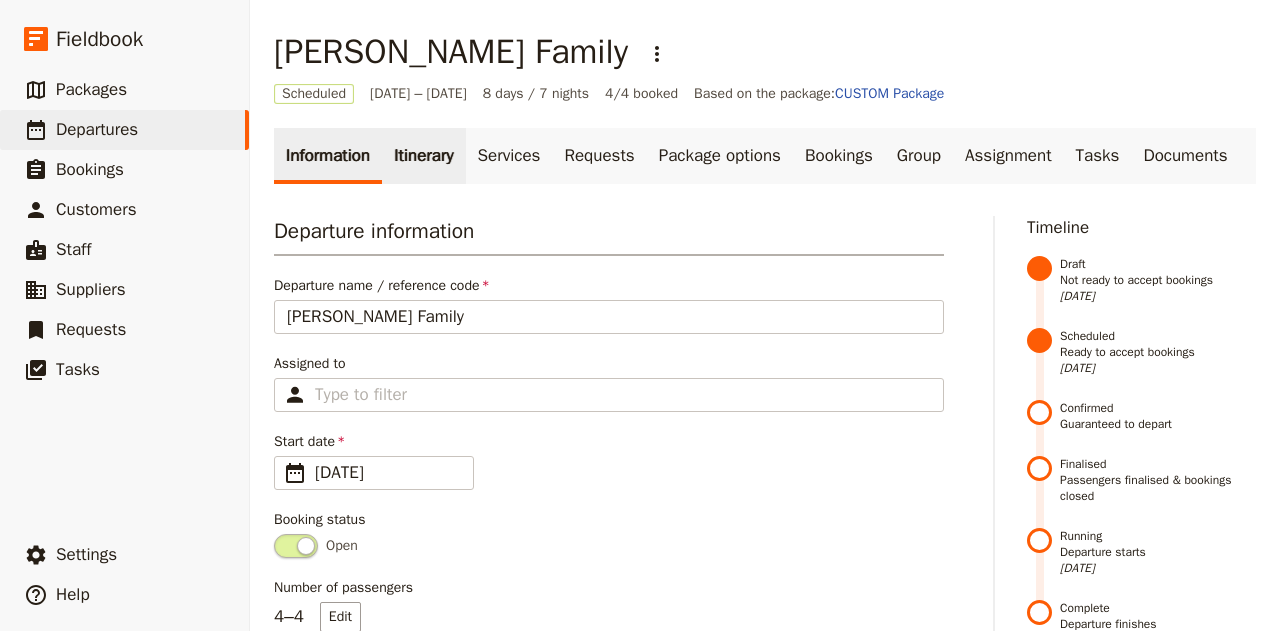 click on "Itinerary" at bounding box center (423, 156) 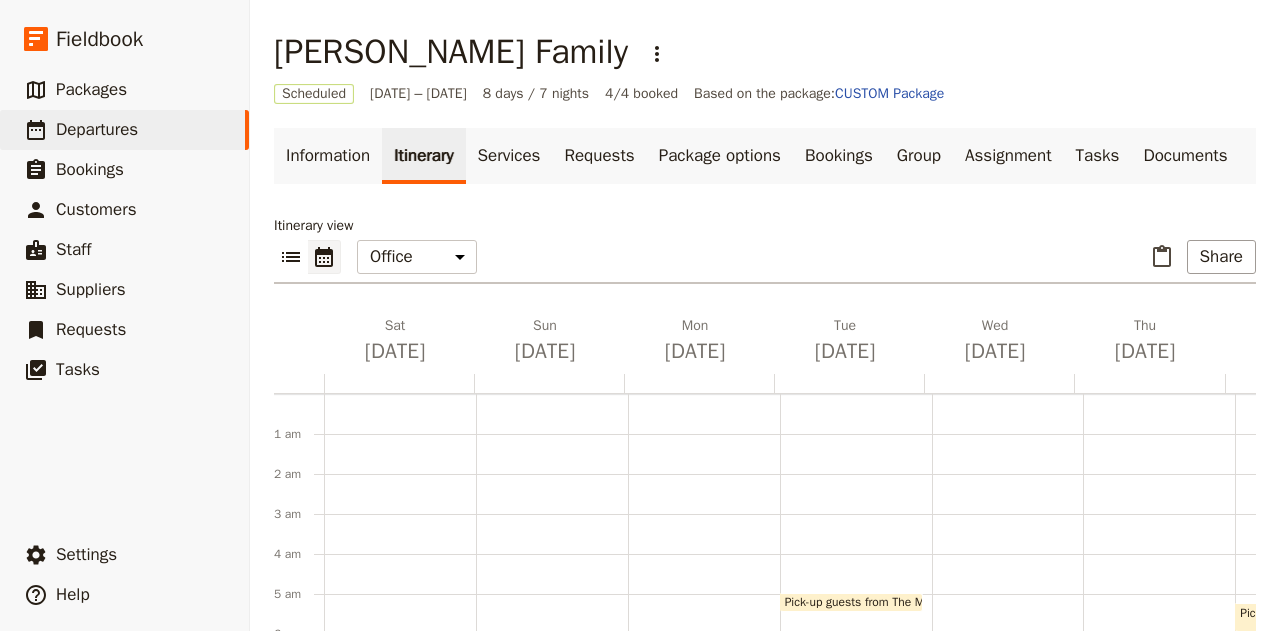 scroll, scrollTop: 180, scrollLeft: 0, axis: vertical 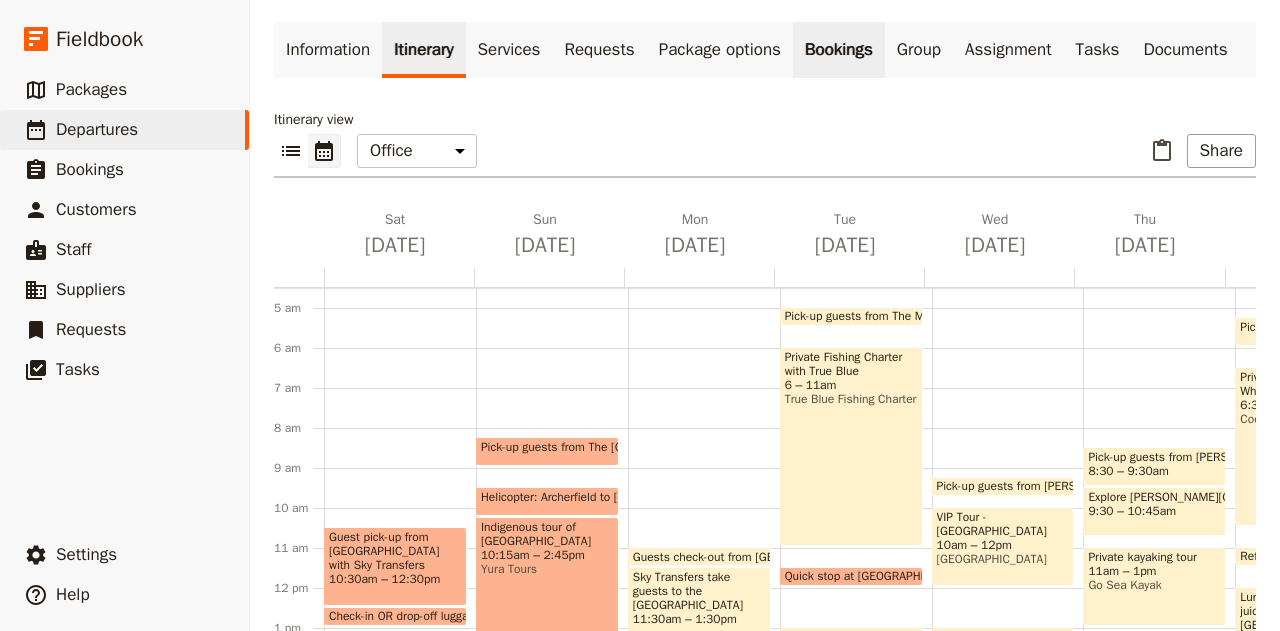 click on "Bookings" at bounding box center [839, 50] 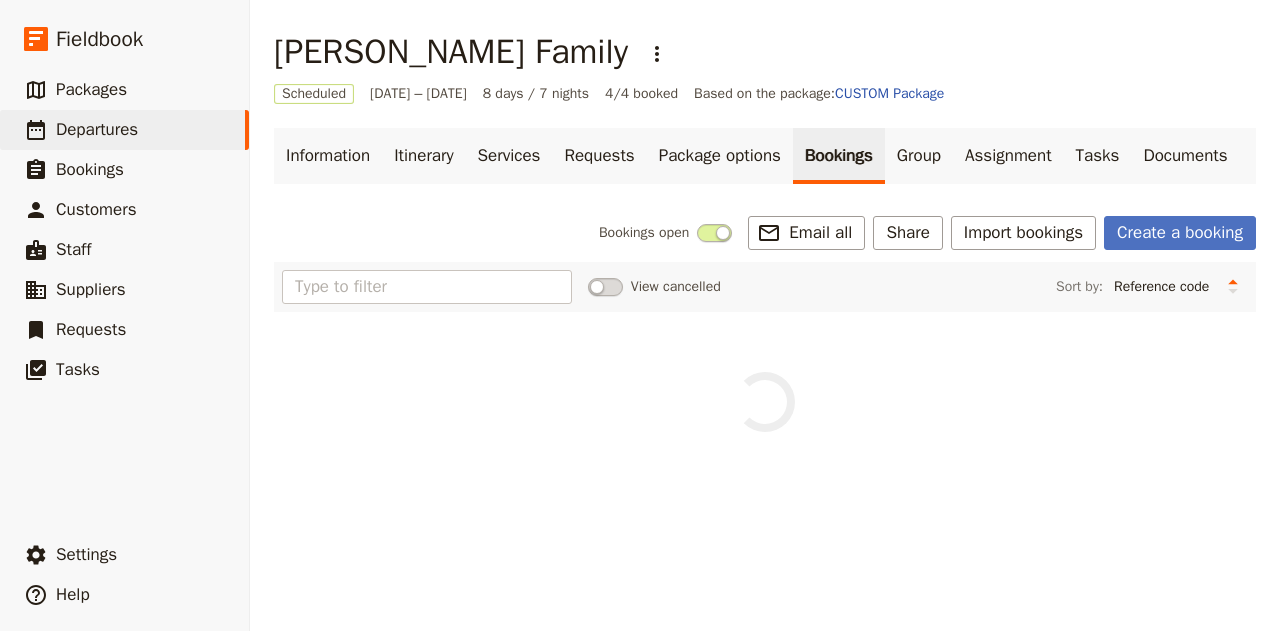 scroll, scrollTop: 0, scrollLeft: 0, axis: both 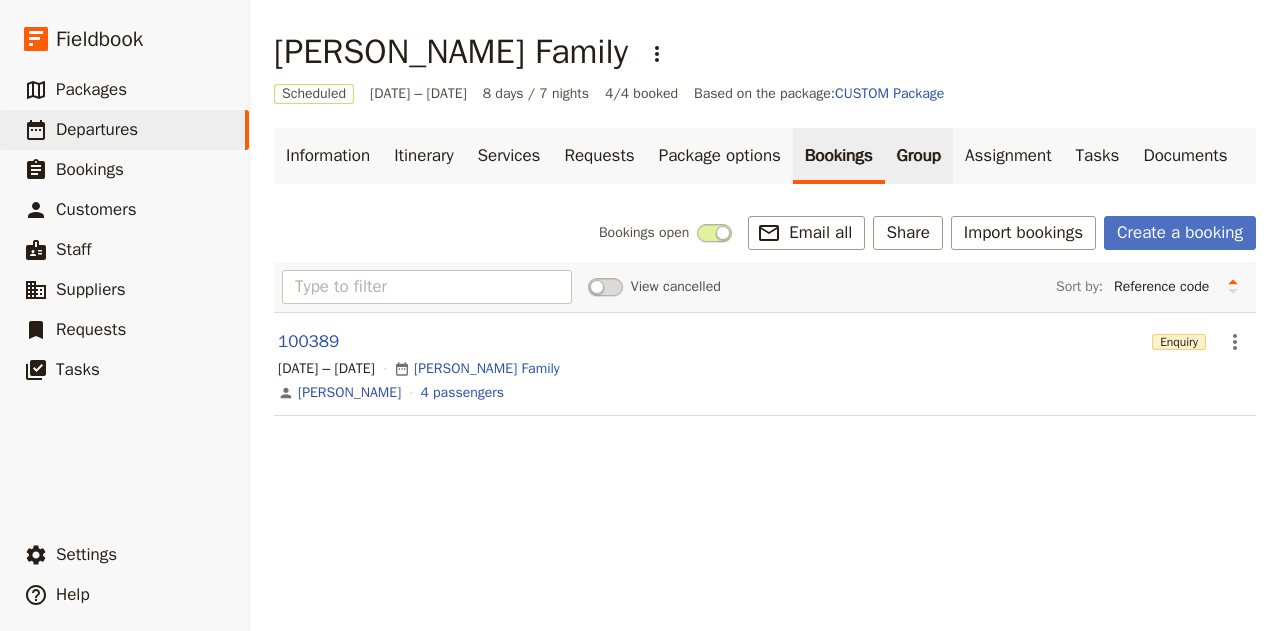 click on "Group" at bounding box center [919, 156] 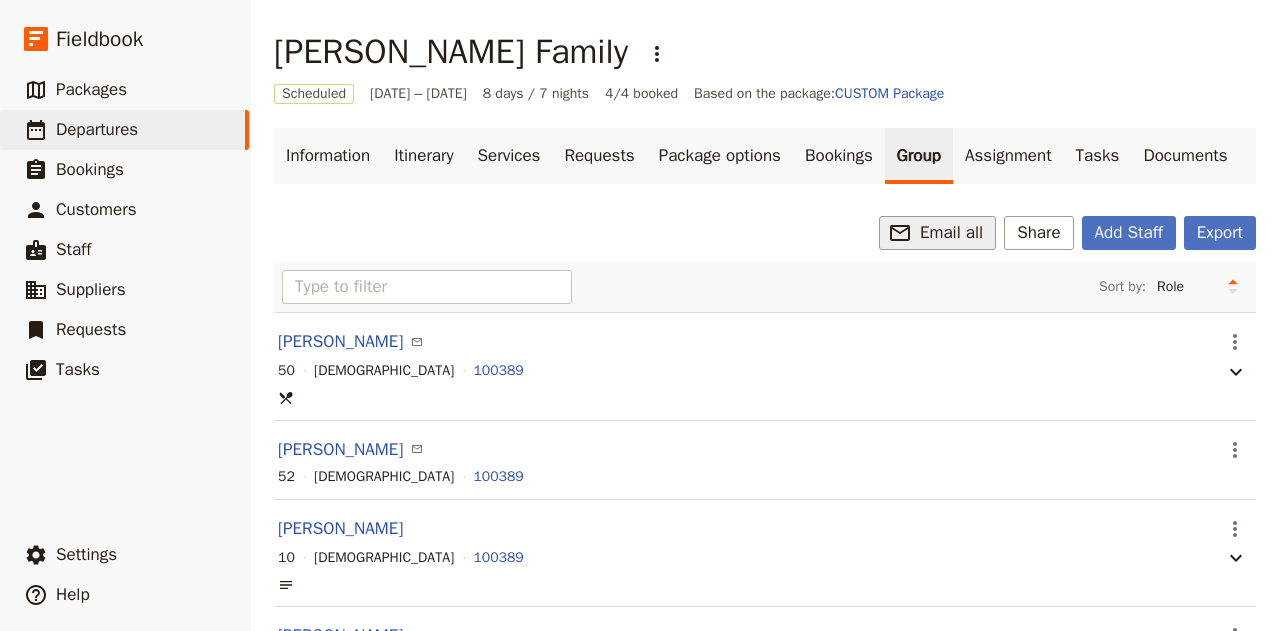 click 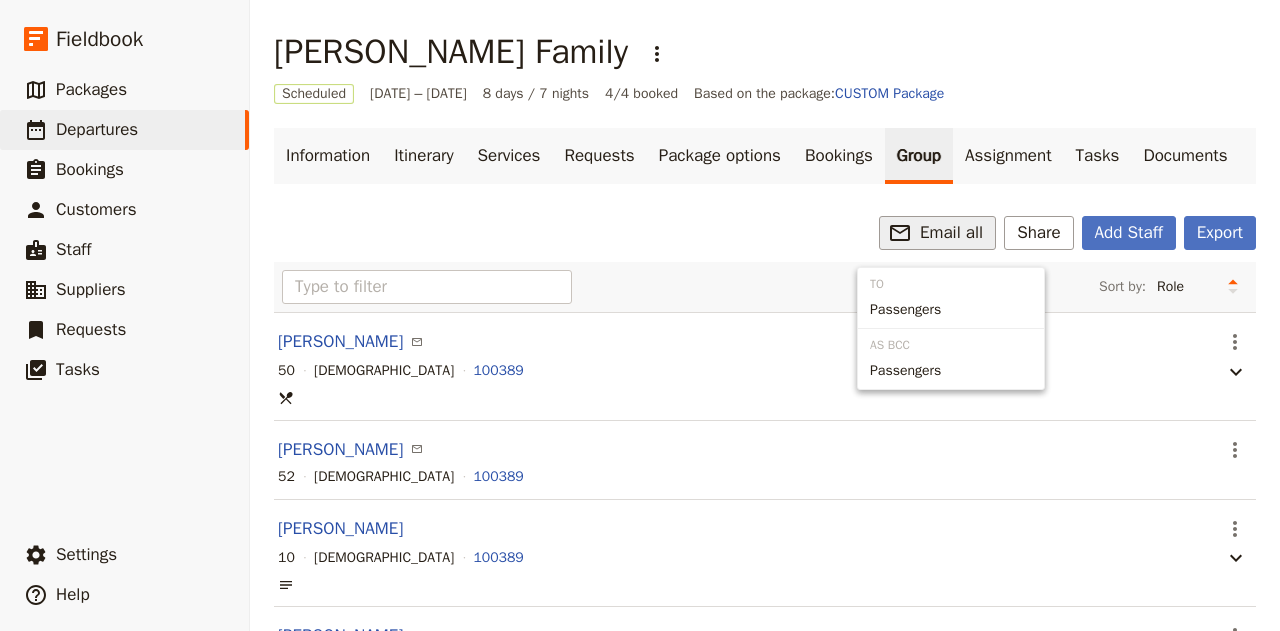 drag, startPoint x: 666, startPoint y: 422, endPoint x: 908, endPoint y: 537, distance: 267.9347 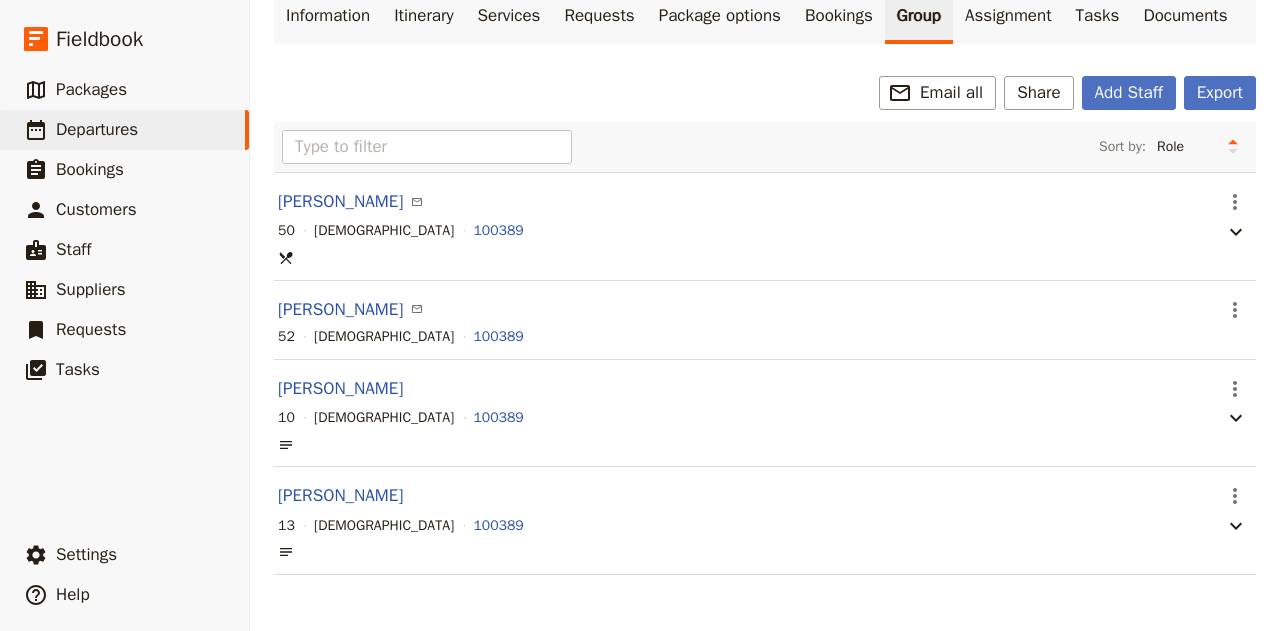 scroll, scrollTop: 0, scrollLeft: 0, axis: both 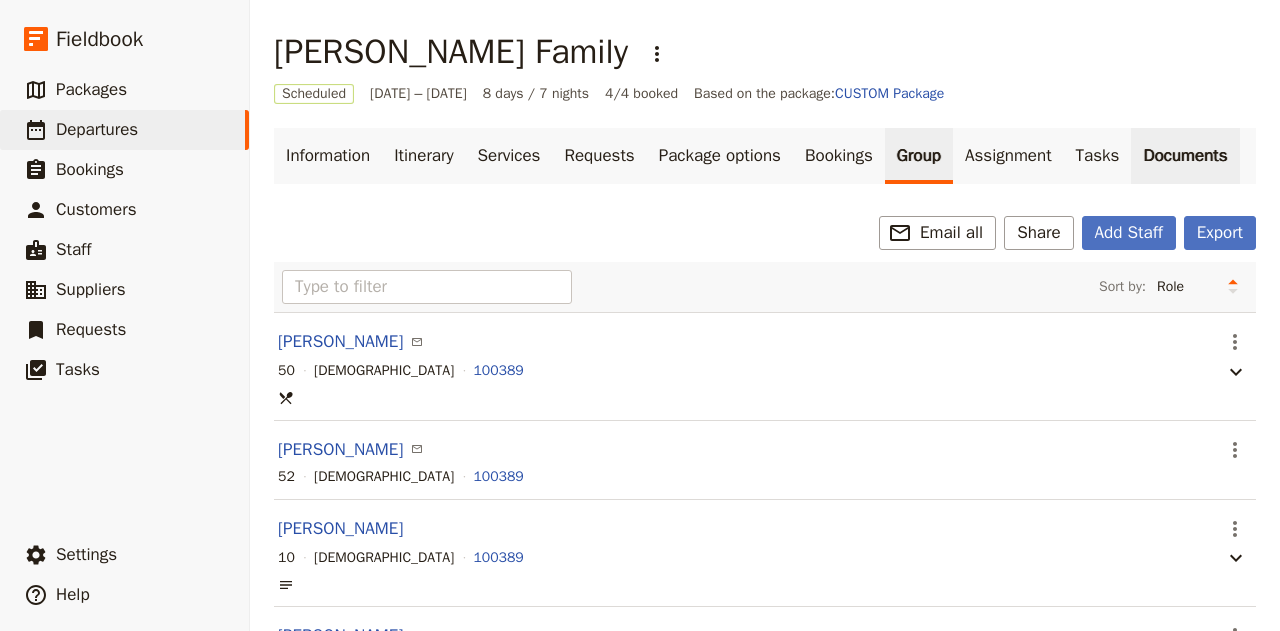 click on "Documents" at bounding box center (1185, 156) 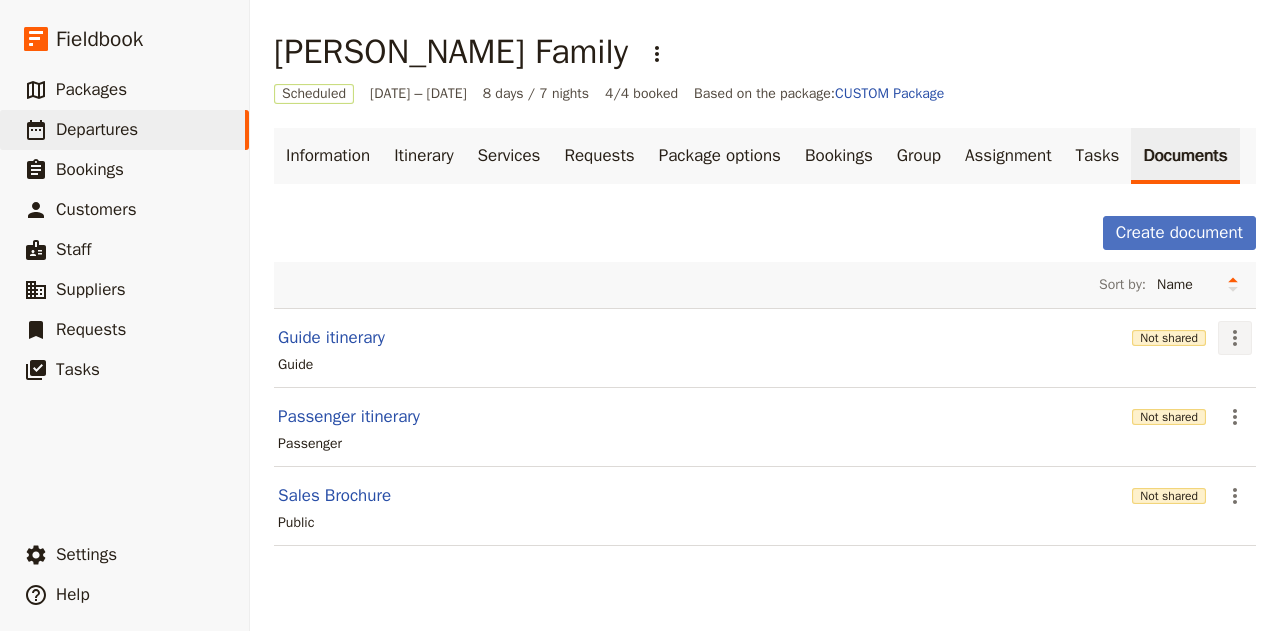 click 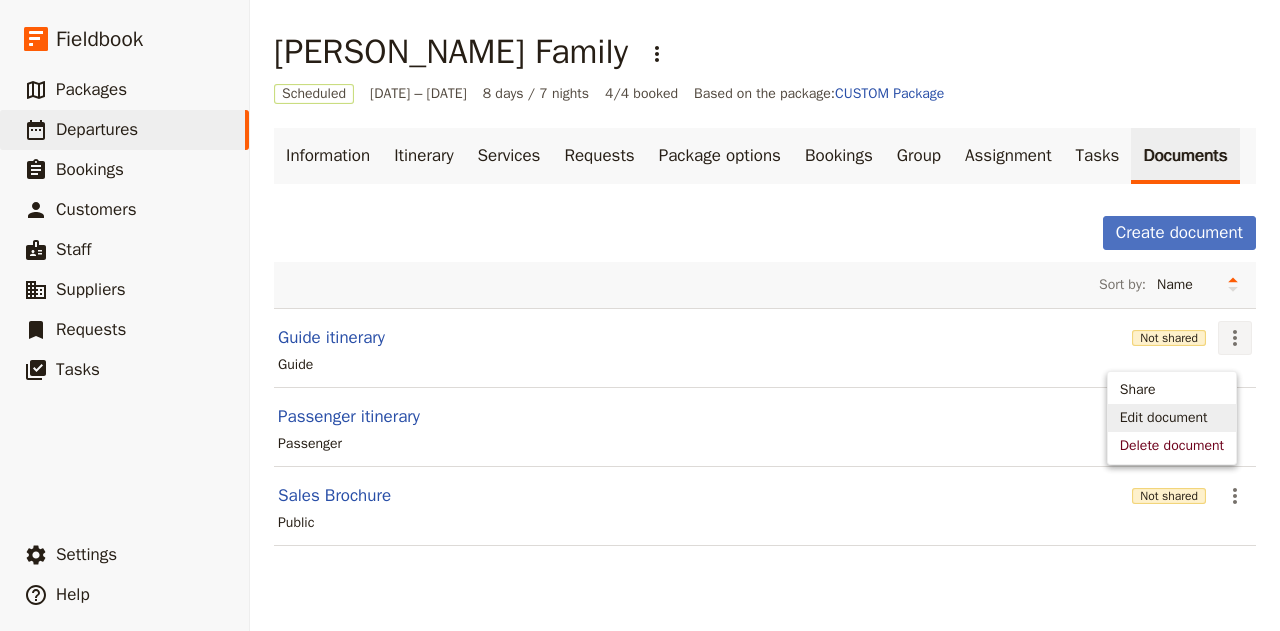 click on "Edit document" at bounding box center [1164, 418] 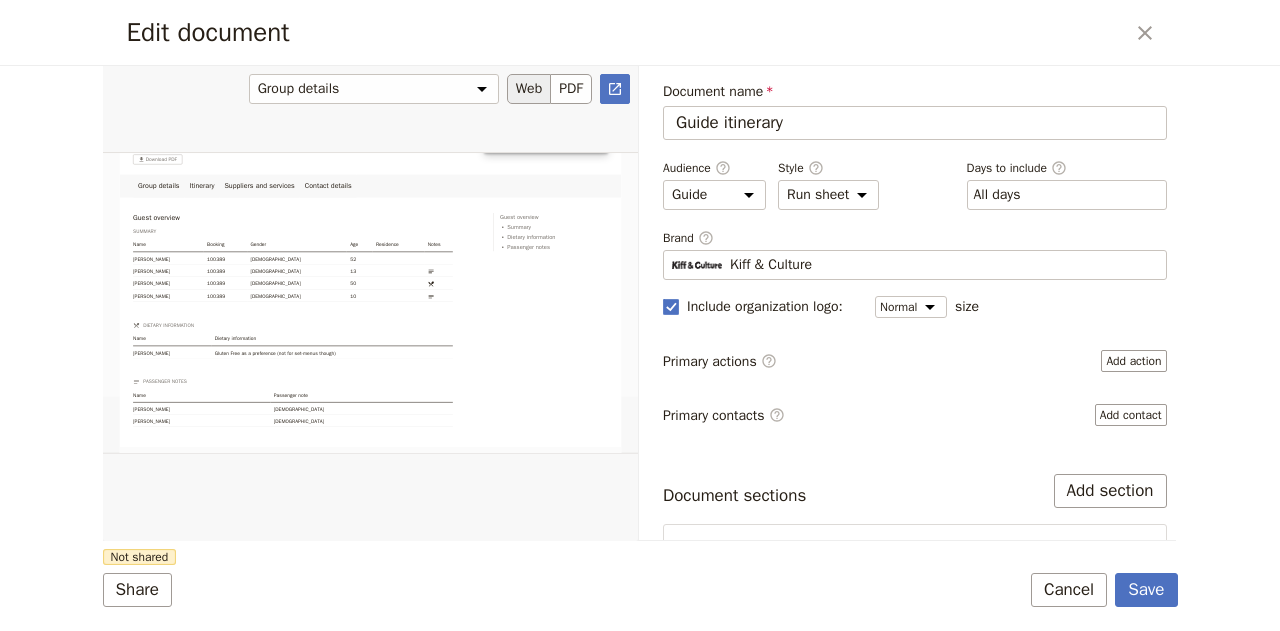 scroll, scrollTop: 142, scrollLeft: 0, axis: vertical 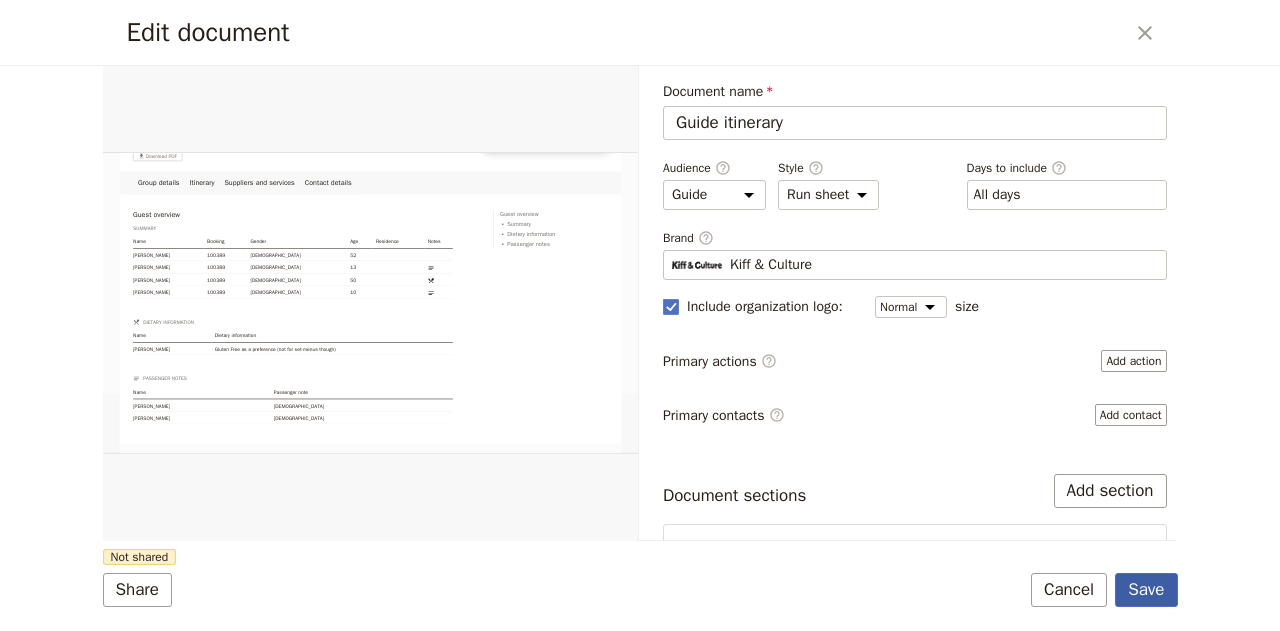 click on "Save" at bounding box center [1146, 590] 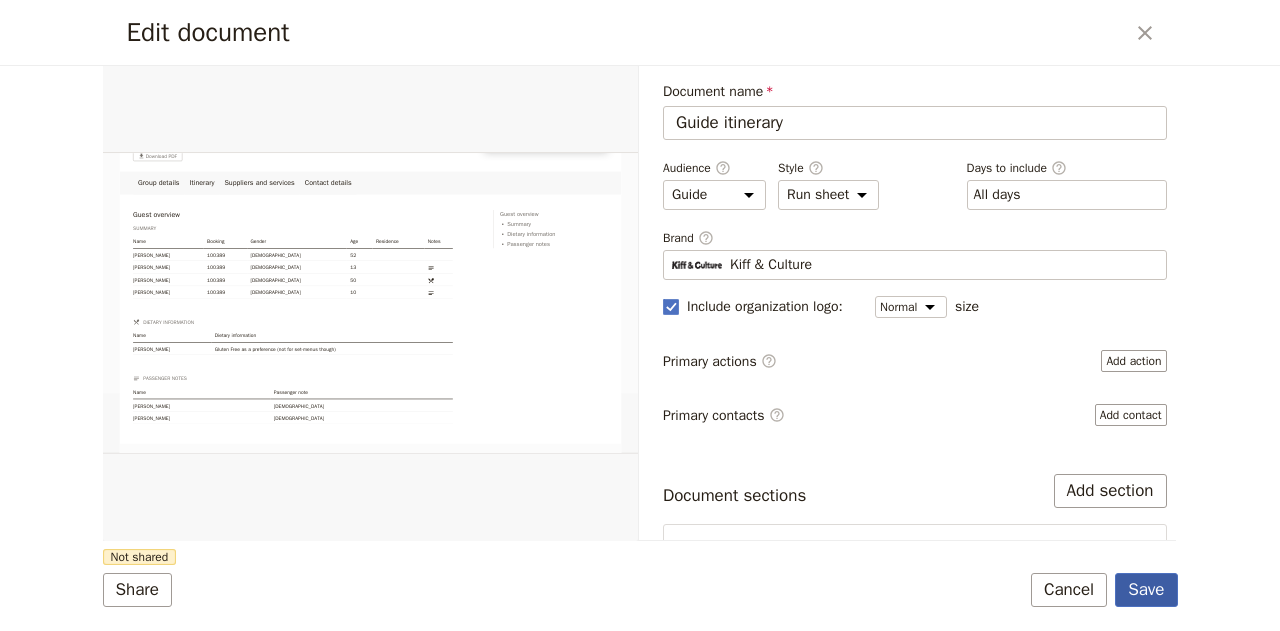 scroll, scrollTop: 137, scrollLeft: 0, axis: vertical 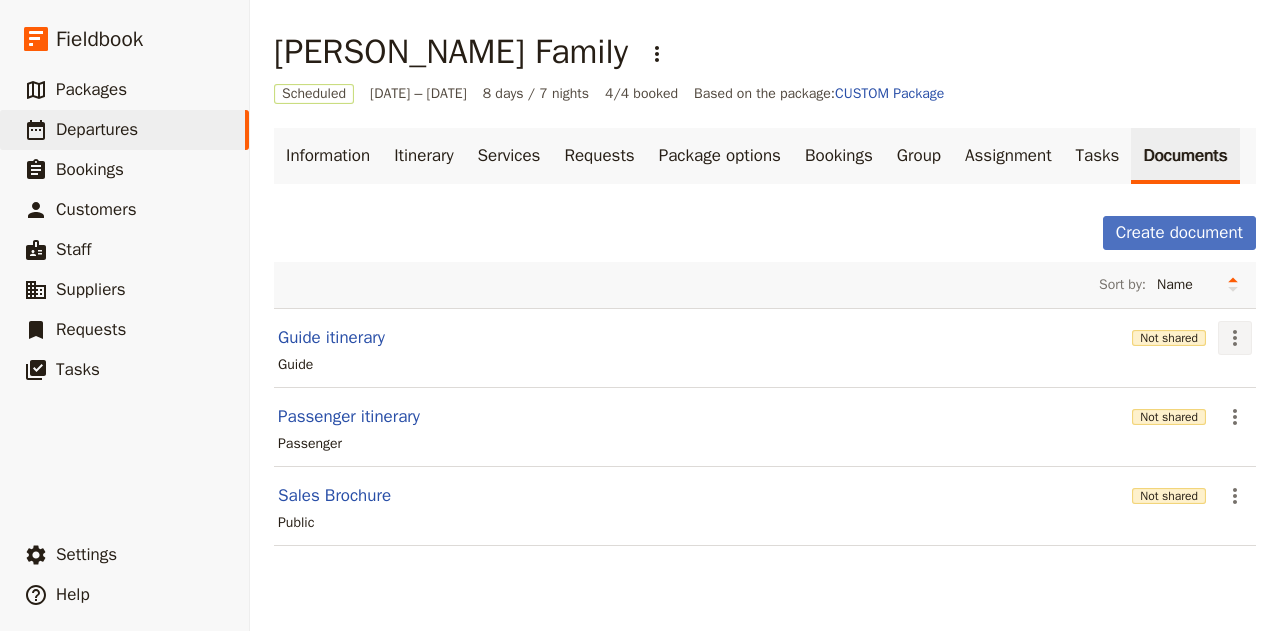 click 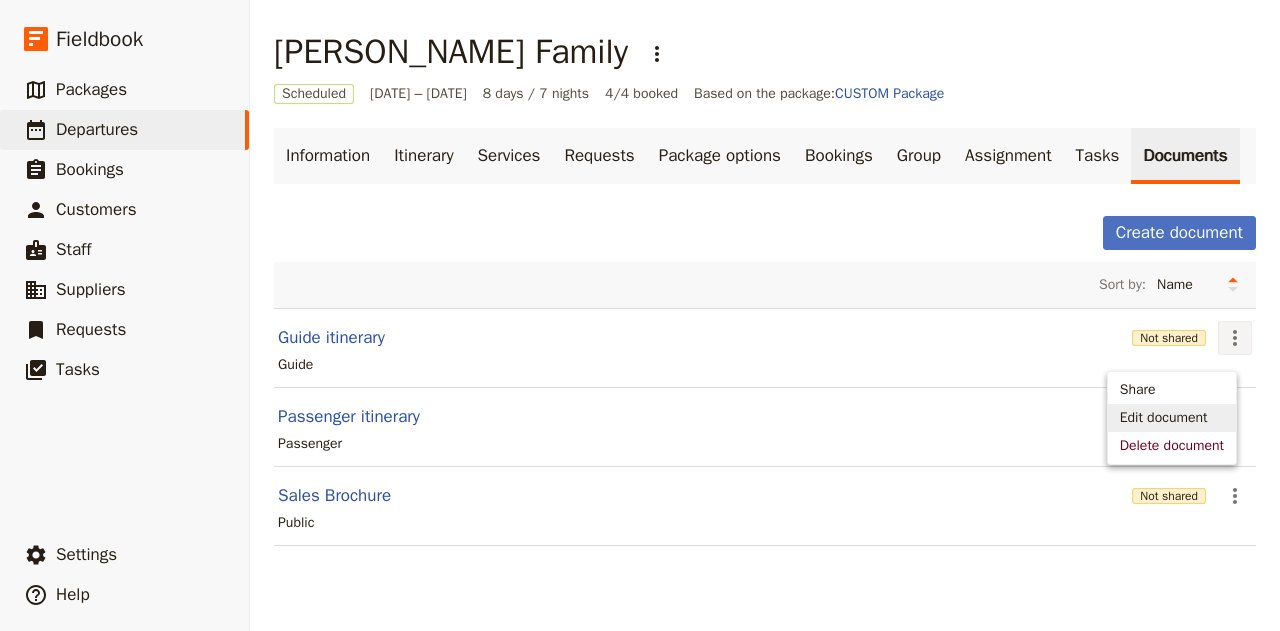 click on "Edit document" at bounding box center [1164, 418] 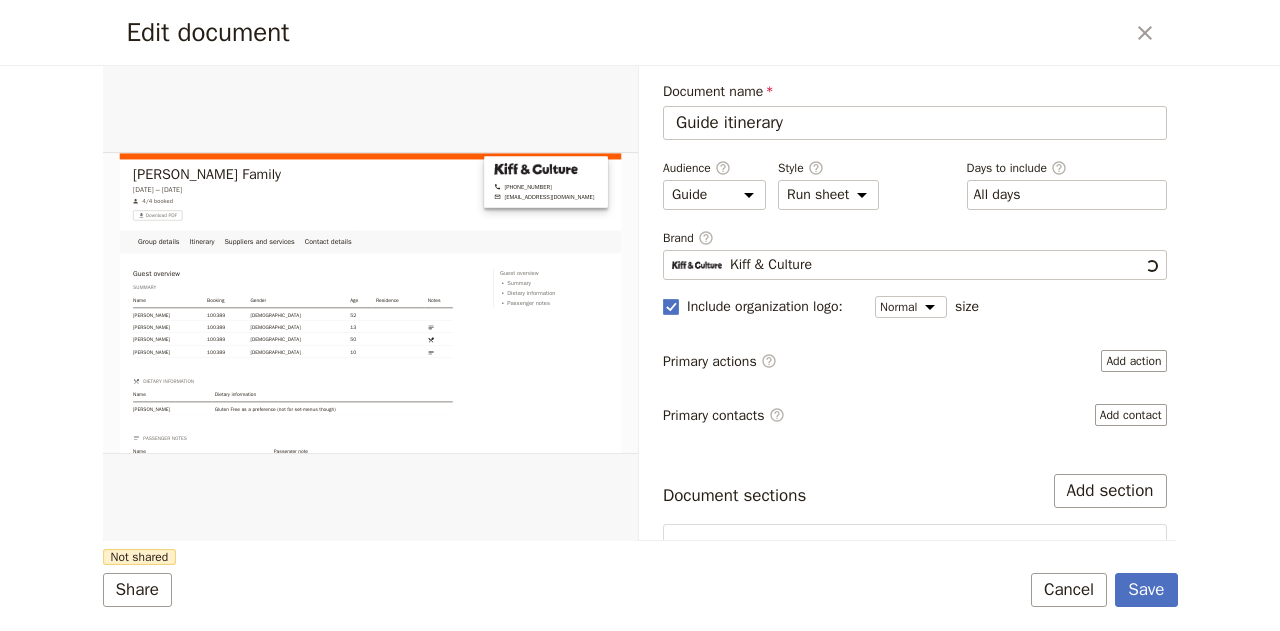 scroll, scrollTop: 0, scrollLeft: 0, axis: both 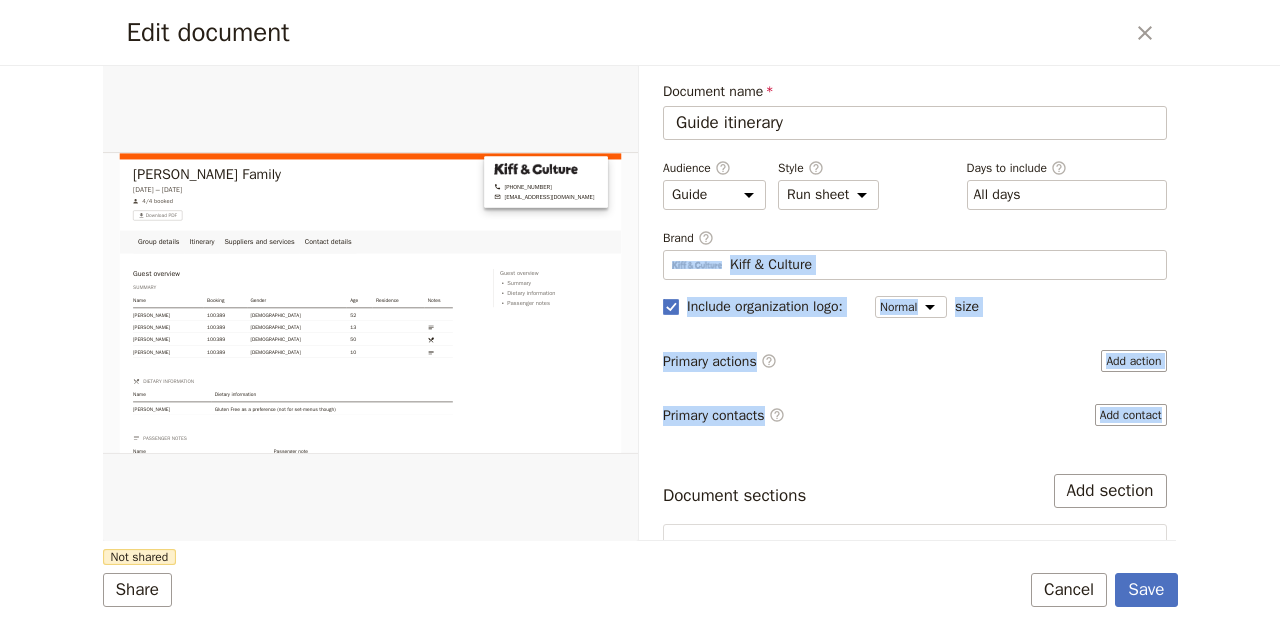 drag, startPoint x: 1156, startPoint y: 213, endPoint x: 1176, endPoint y: 413, distance: 200.99751 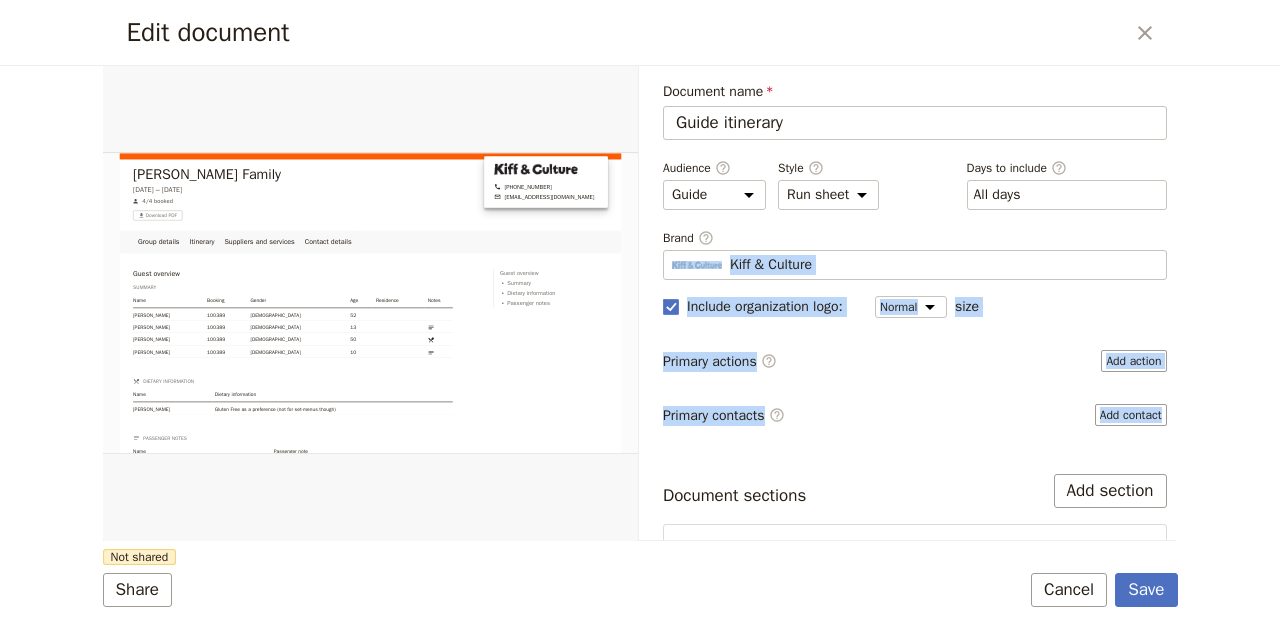 scroll, scrollTop: 347, scrollLeft: 0, axis: vertical 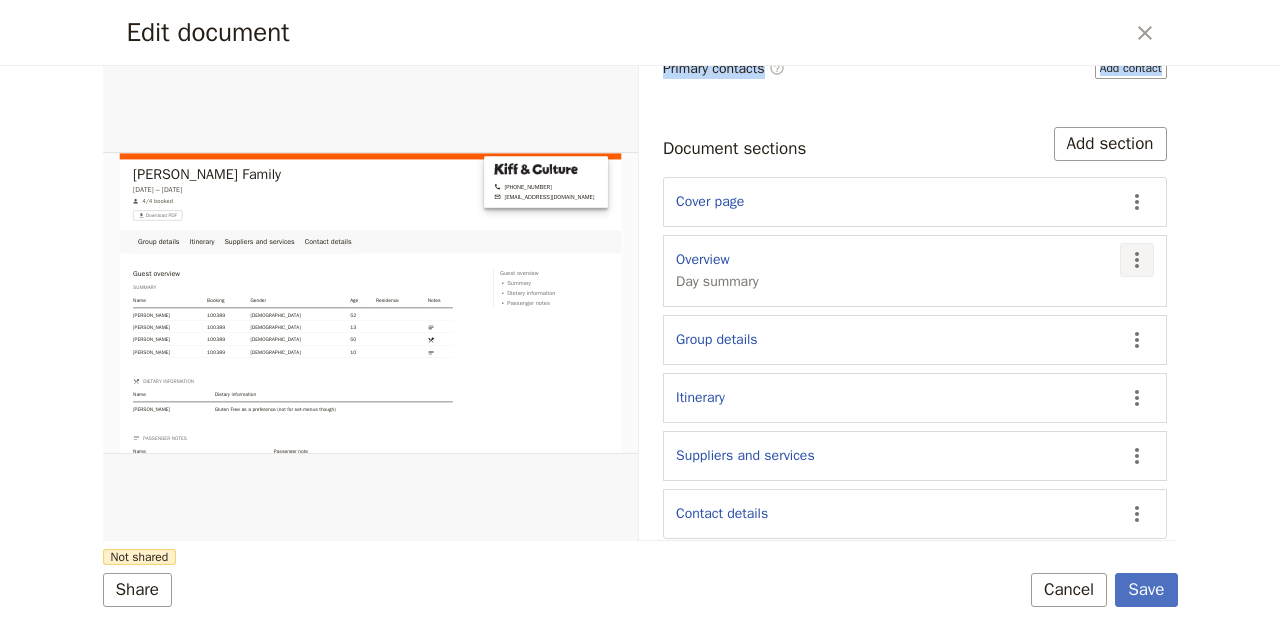 click 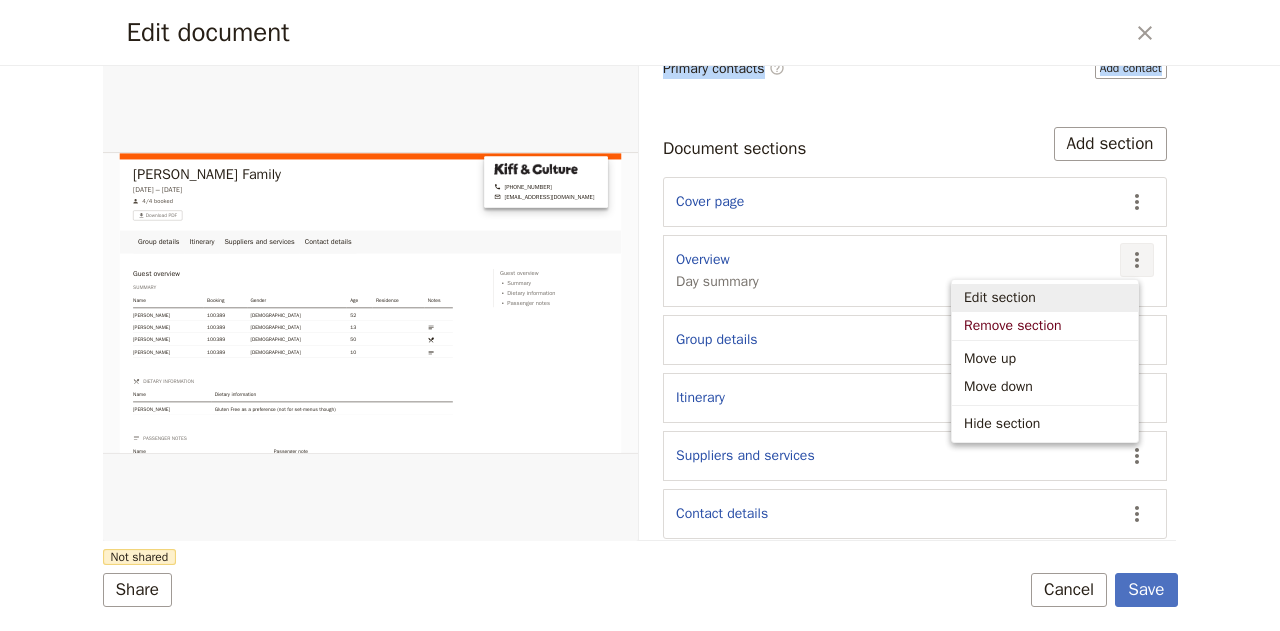 click on "Edit section" at bounding box center [1000, 298] 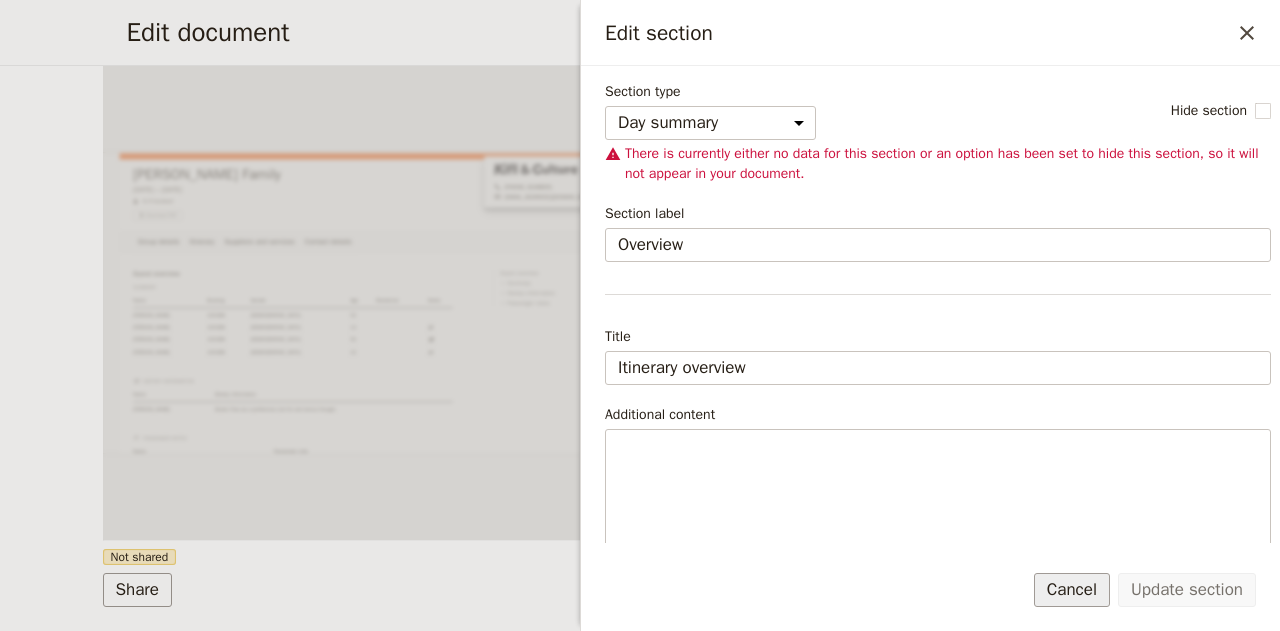 click on "Cancel" at bounding box center [1072, 590] 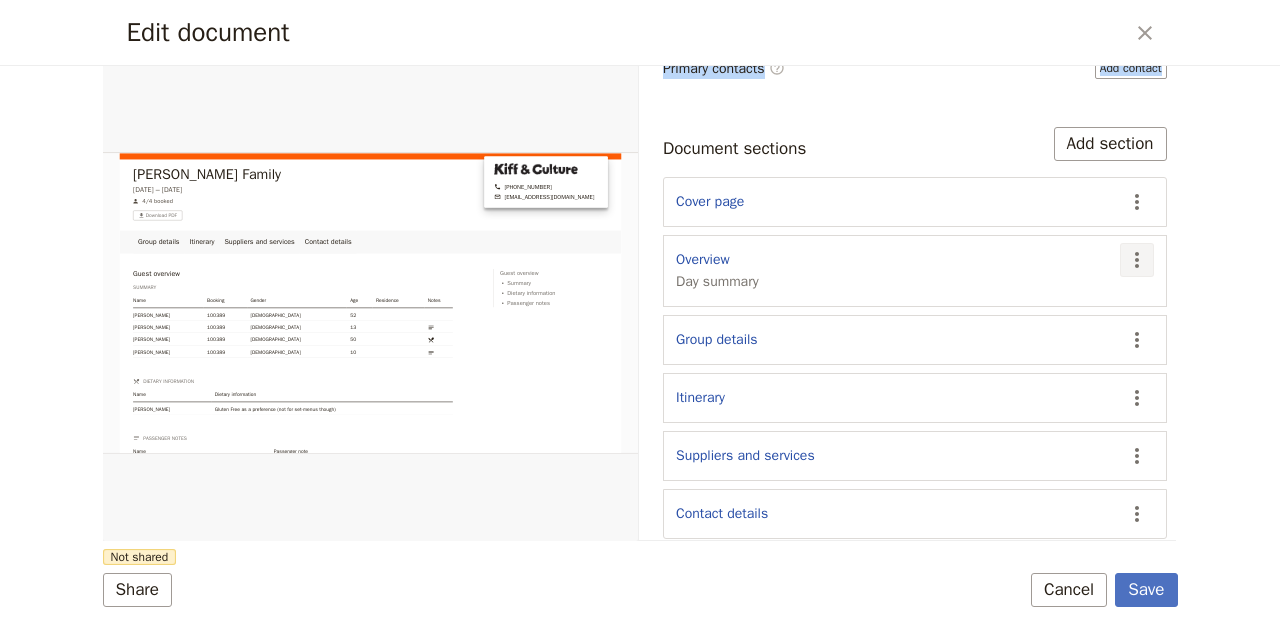 click 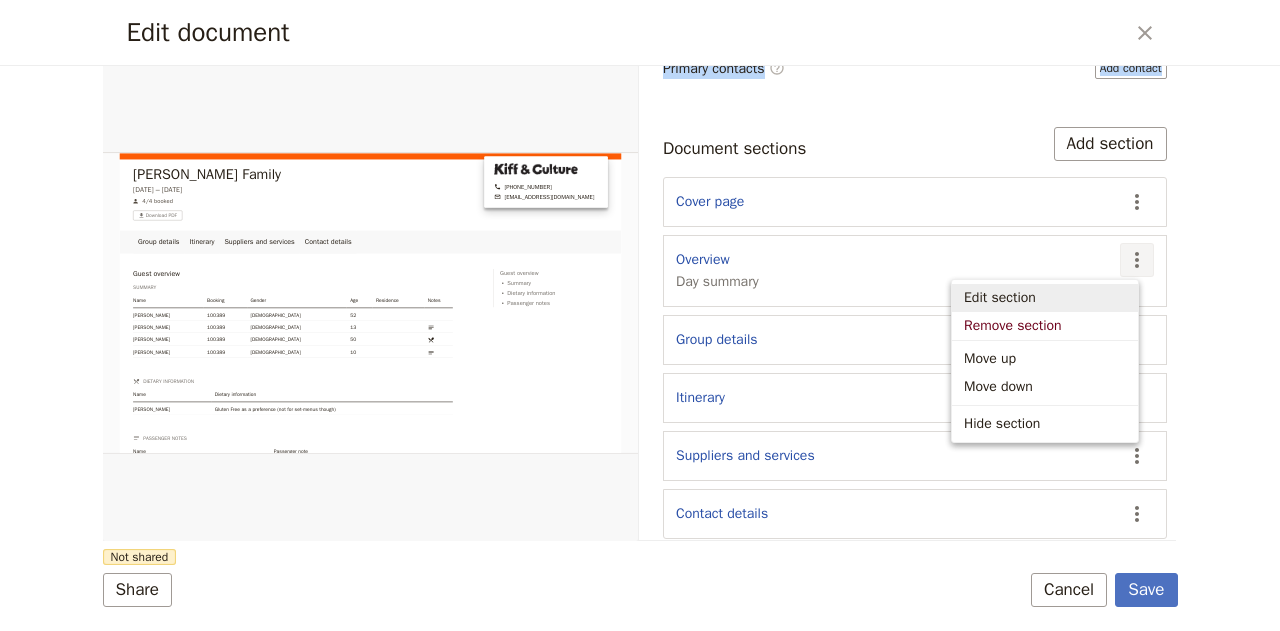 click on "Edit section" at bounding box center (1045, 298) 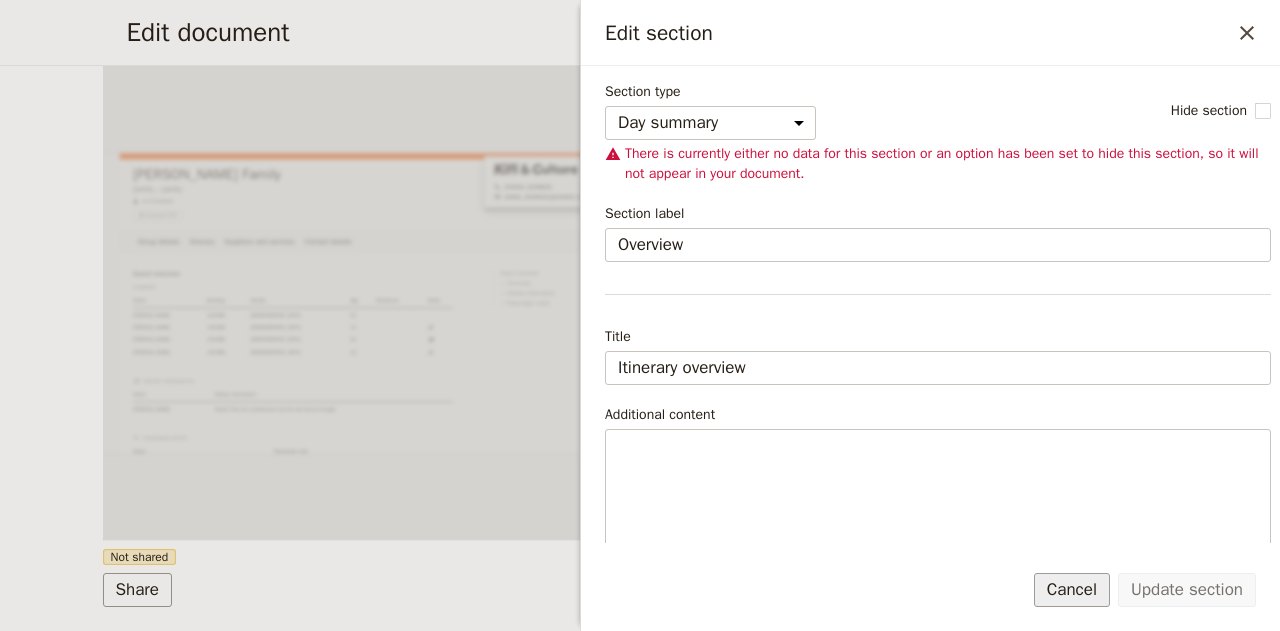 click on "Cancel" at bounding box center [1072, 590] 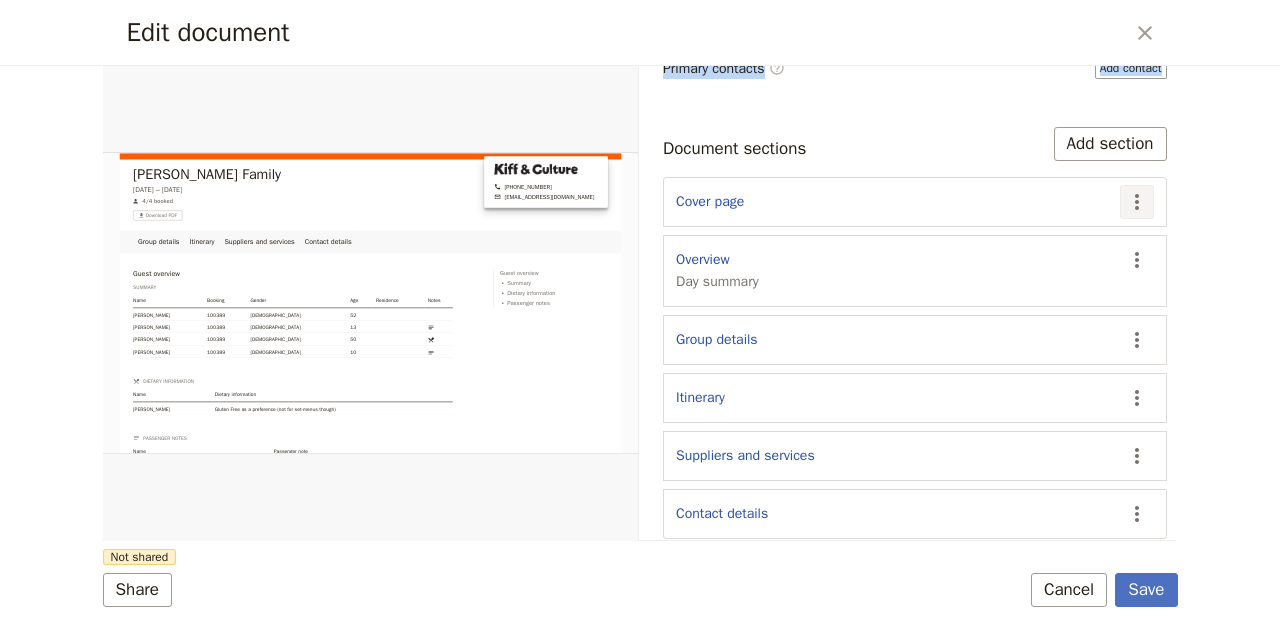 click on "​" at bounding box center [1137, 202] 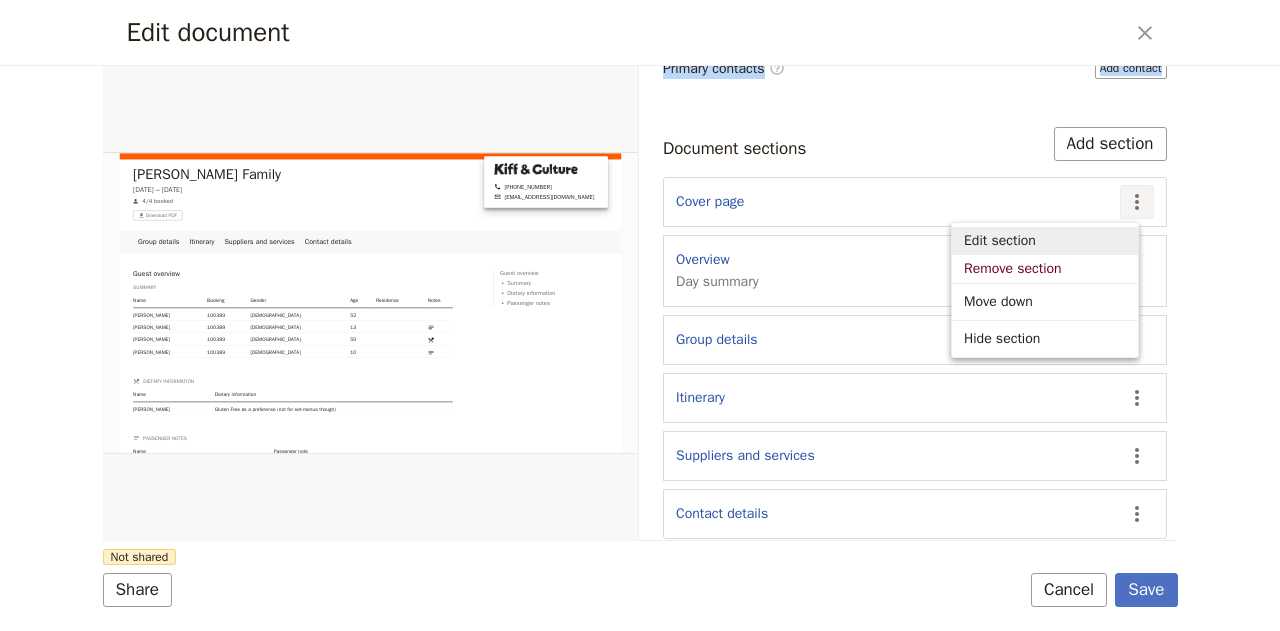 click on "Edit section" at bounding box center [1000, 241] 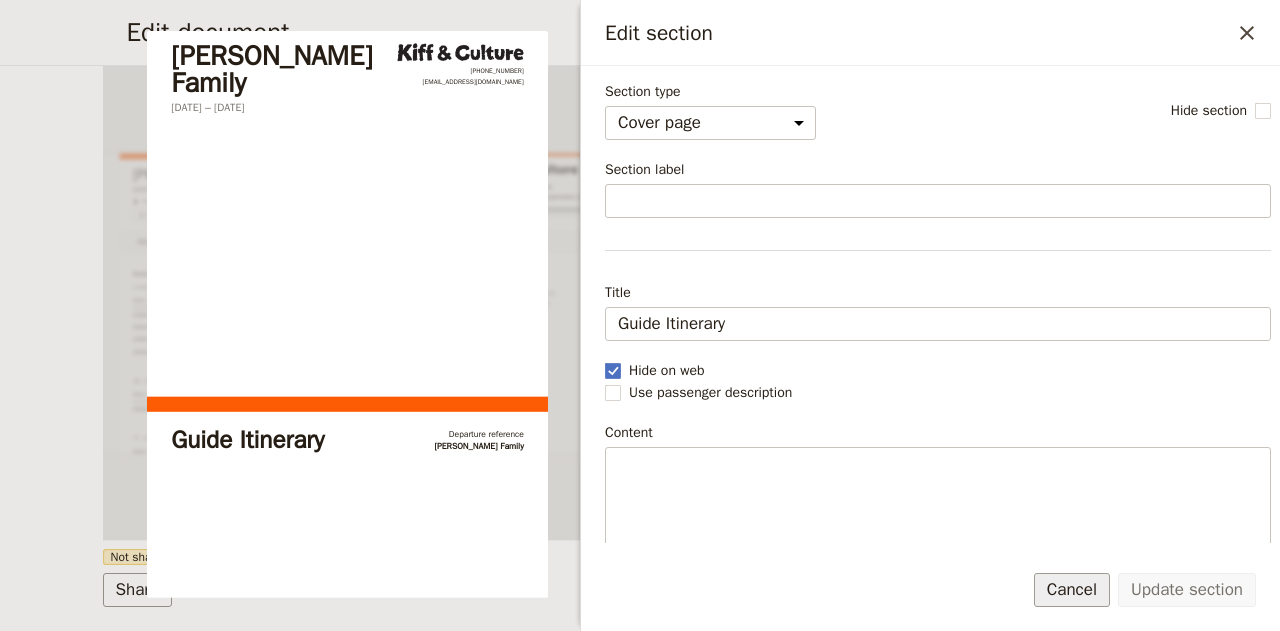 click on "Cancel" at bounding box center [1072, 590] 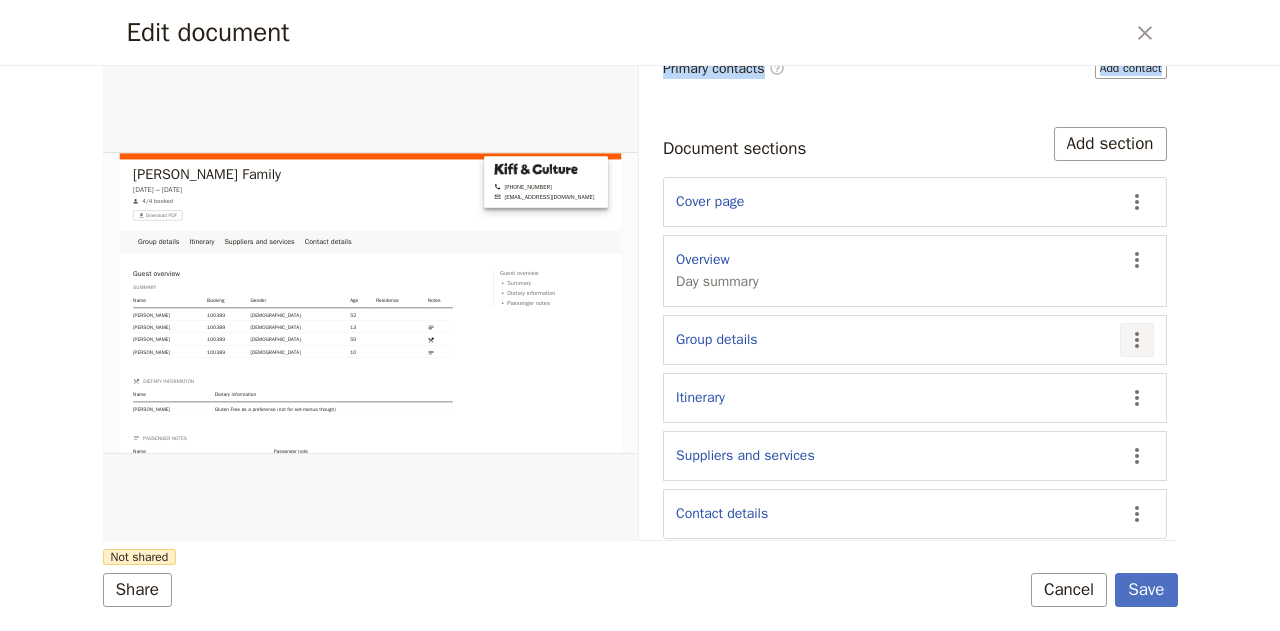 click 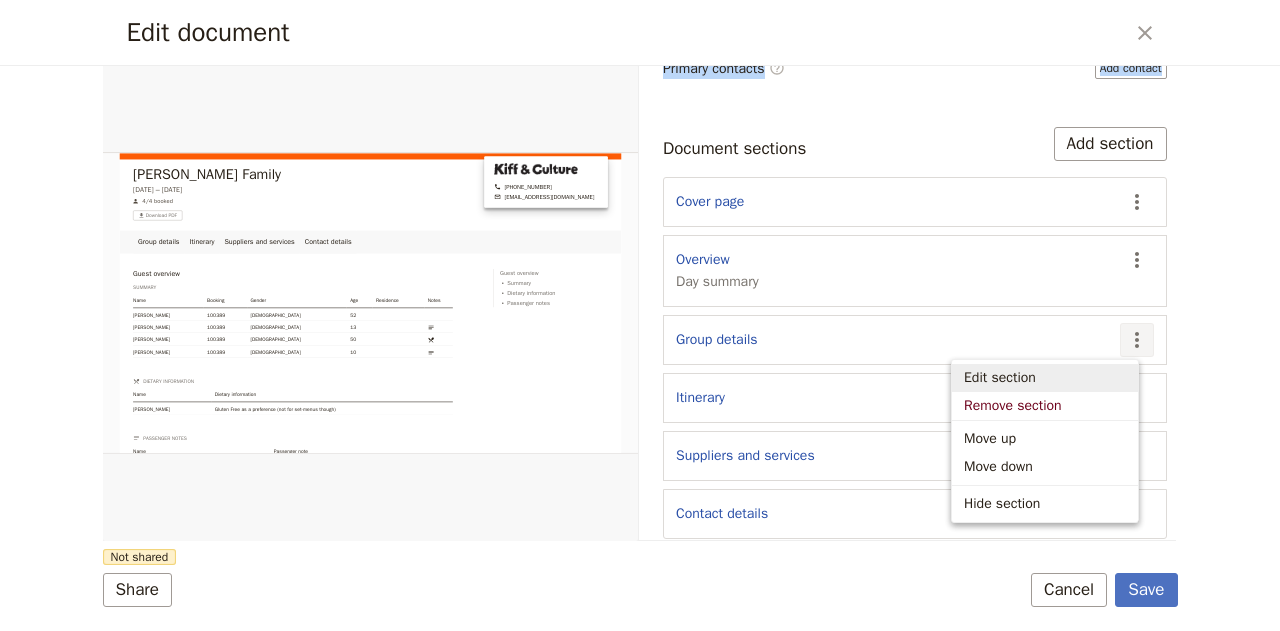 click on "Edit section" at bounding box center [1000, 378] 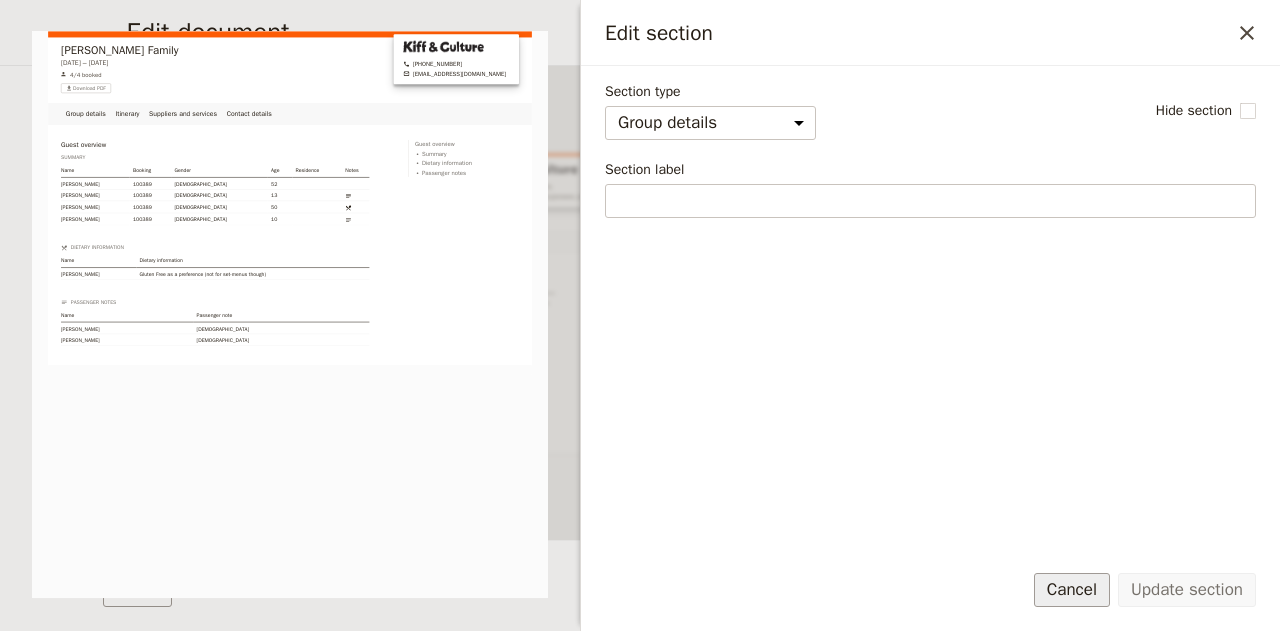 click on "Cancel" at bounding box center [1072, 590] 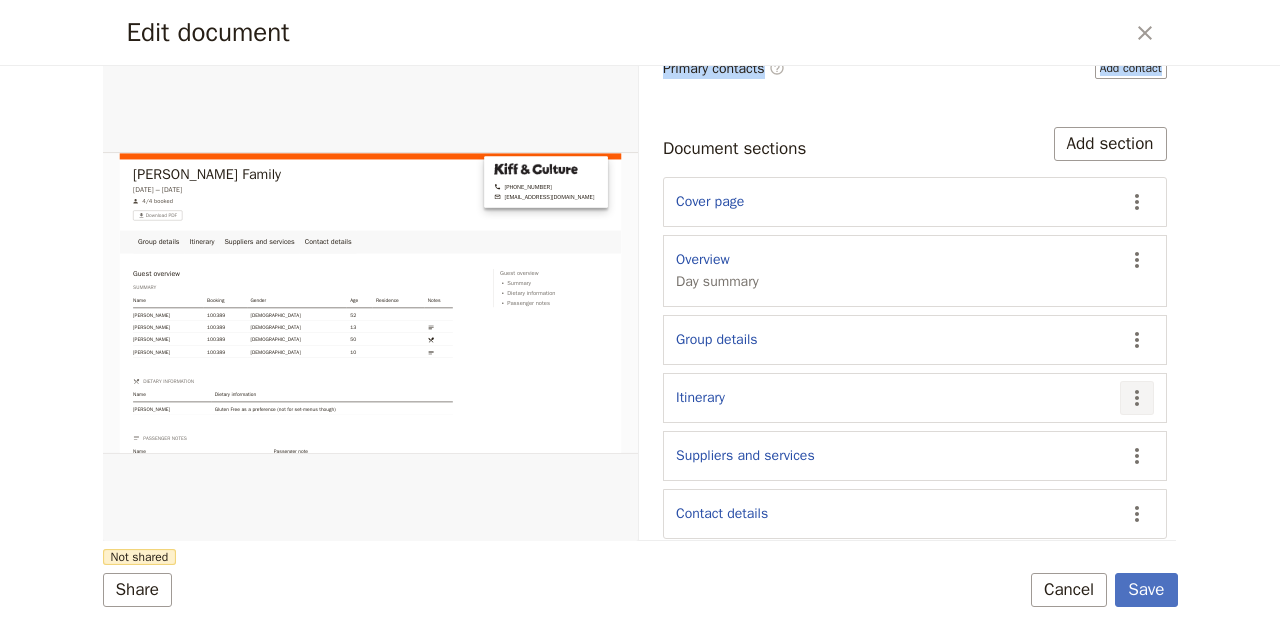 click 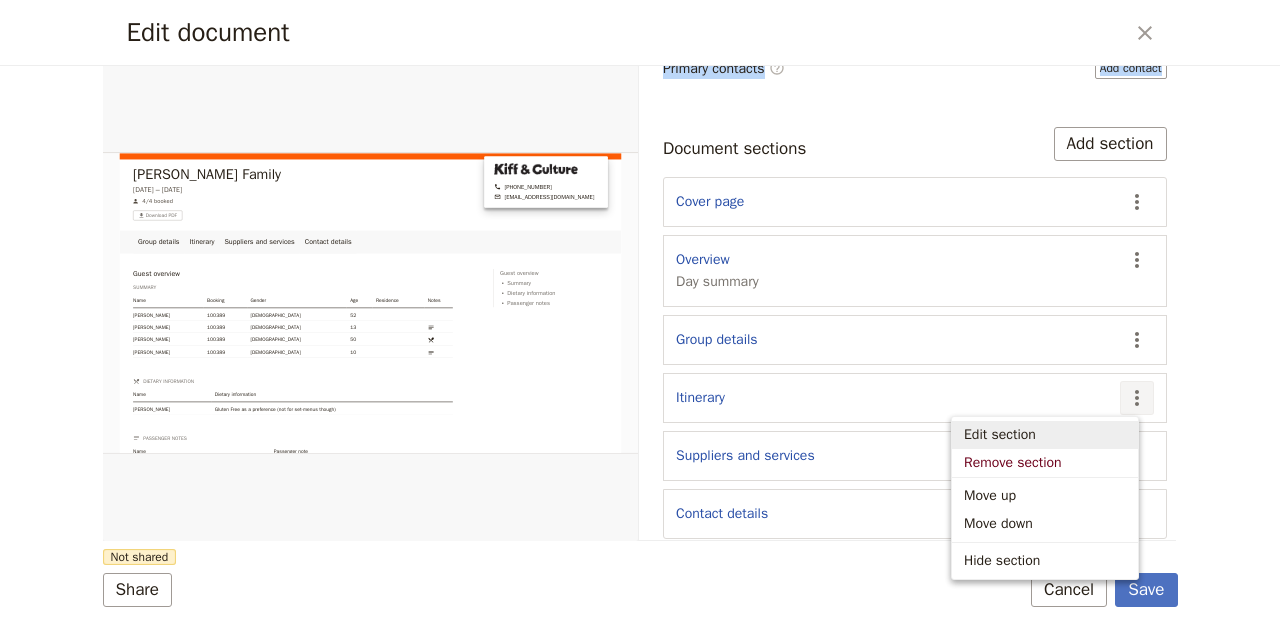 click on "Edit section" at bounding box center [1000, 435] 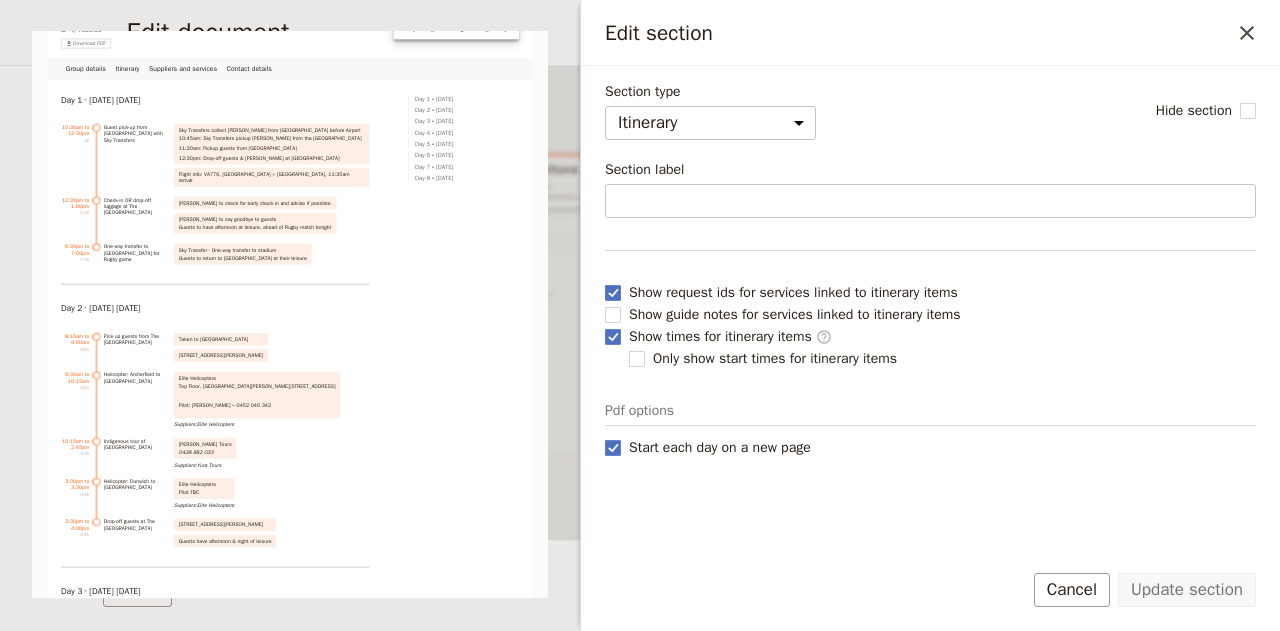 scroll, scrollTop: 85, scrollLeft: 0, axis: vertical 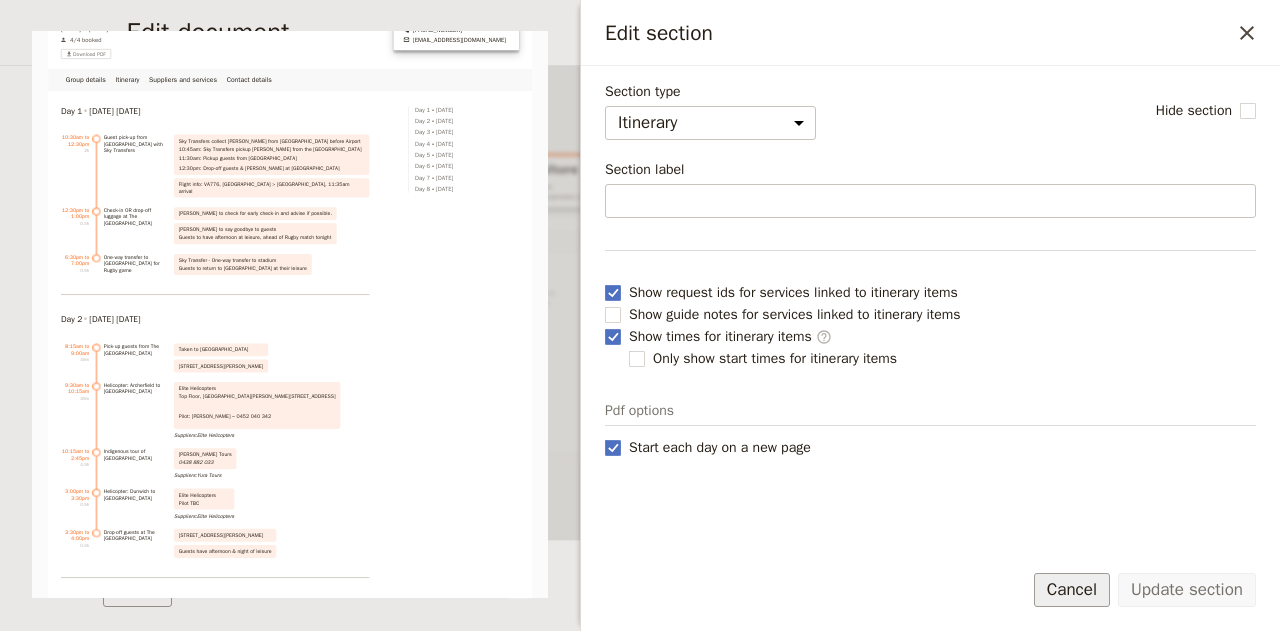 click on "Cancel" at bounding box center [1072, 590] 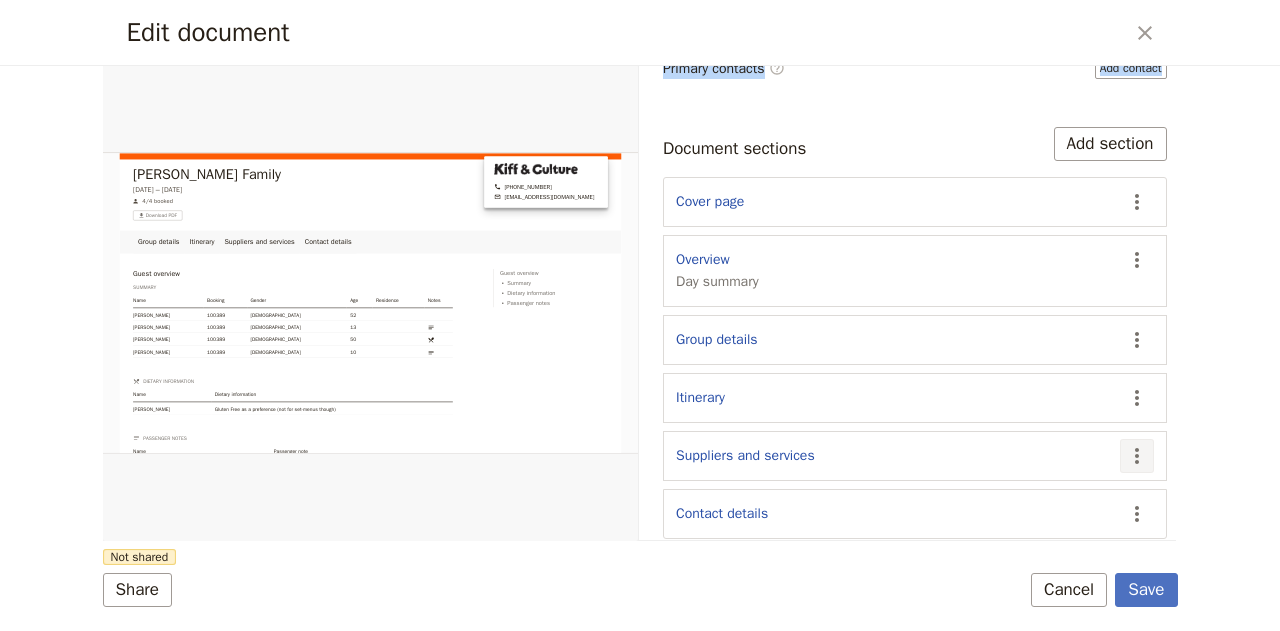 click on "​" at bounding box center [1137, 456] 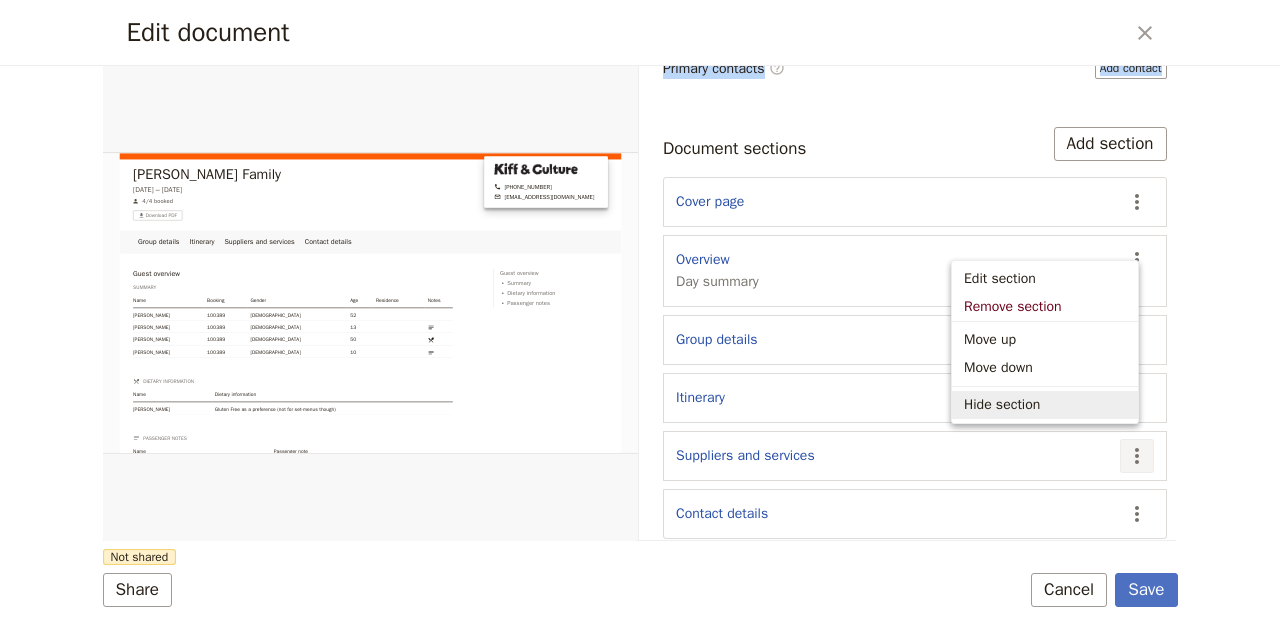 click on "​" at bounding box center (1137, 456) 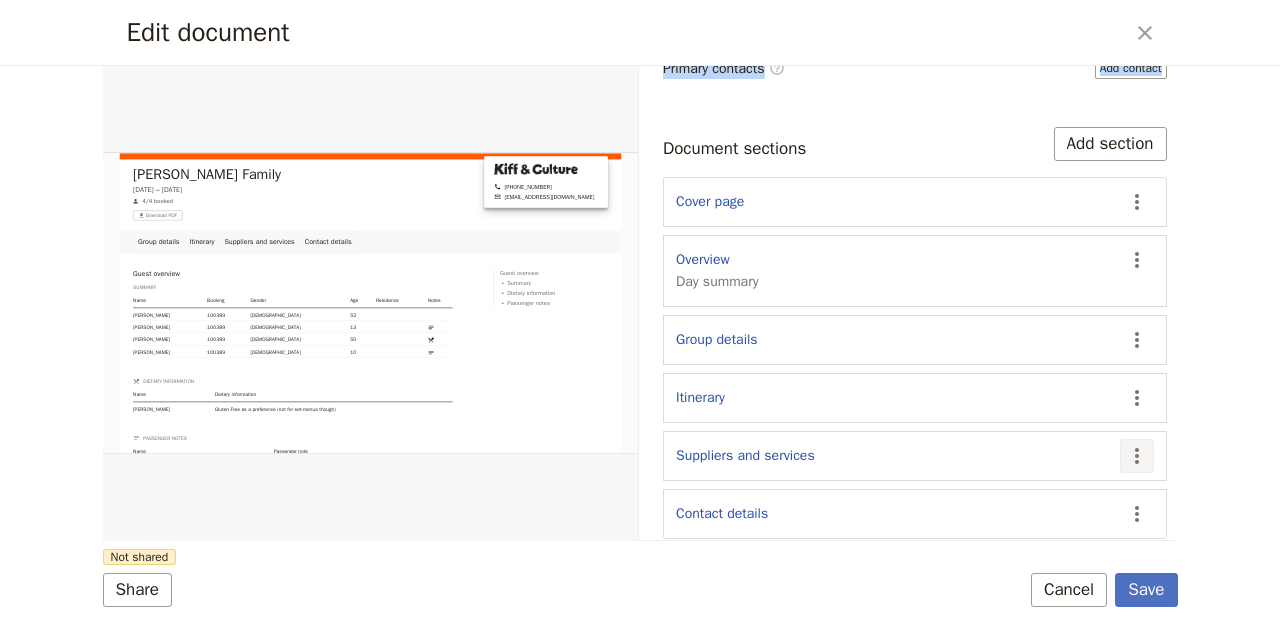 click 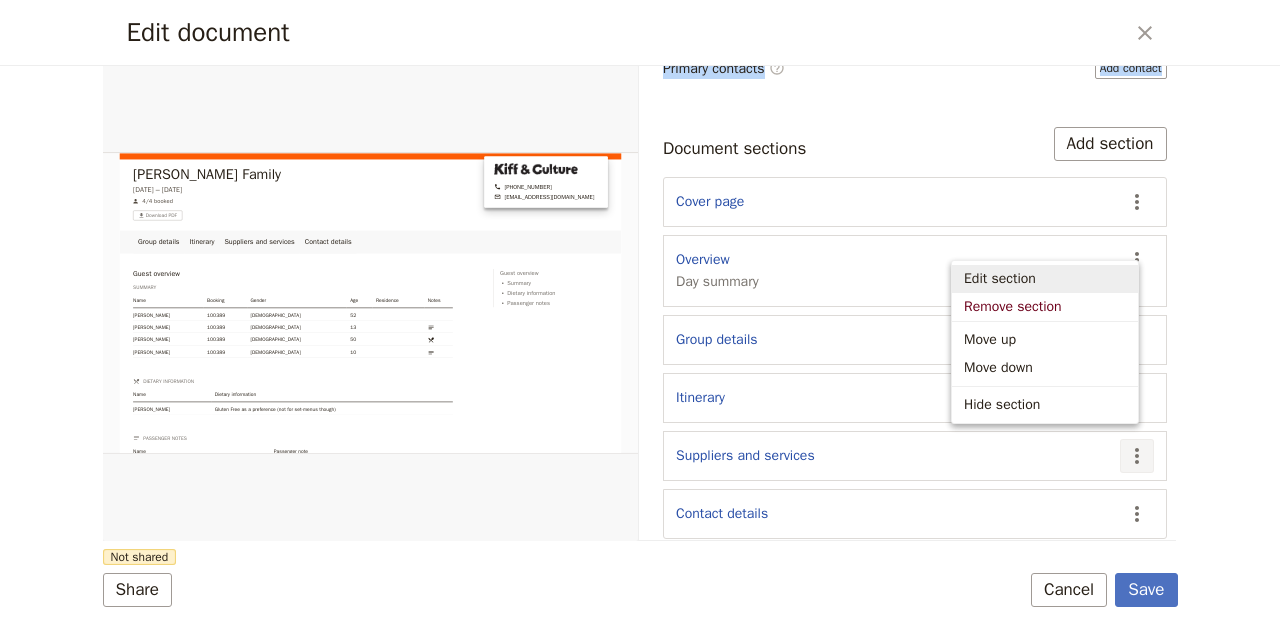 click on "Edit section" at bounding box center [1000, 279] 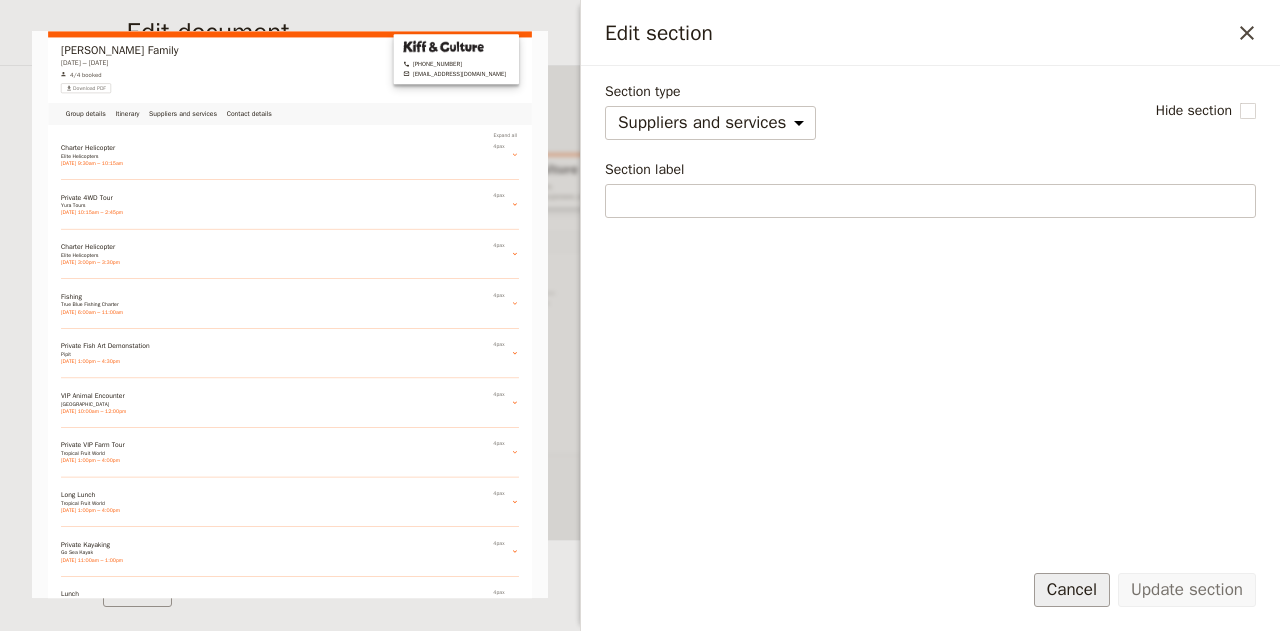 click on "Cancel" at bounding box center [1072, 590] 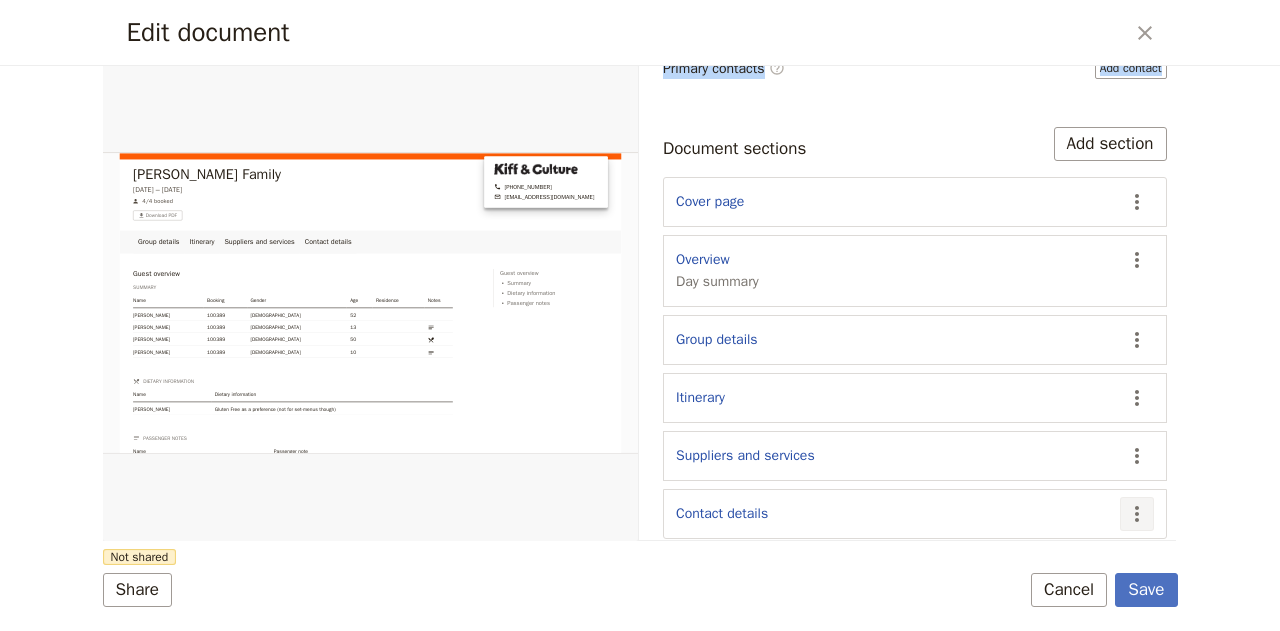 click 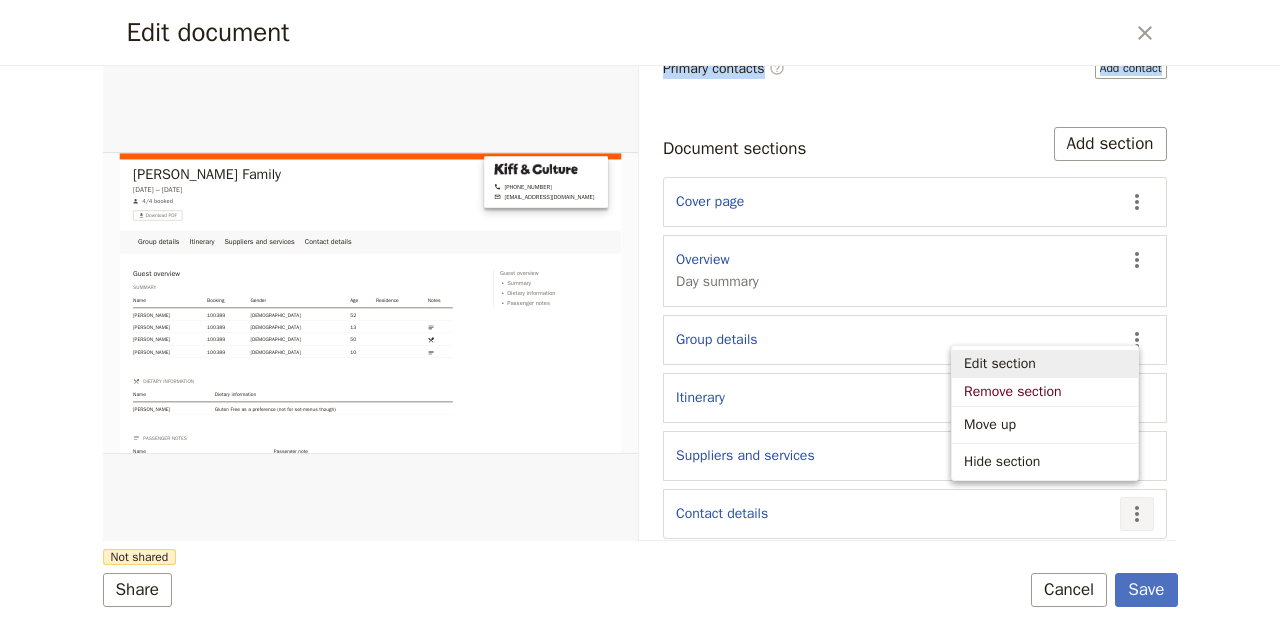 click on "Edit section" at bounding box center (1000, 364) 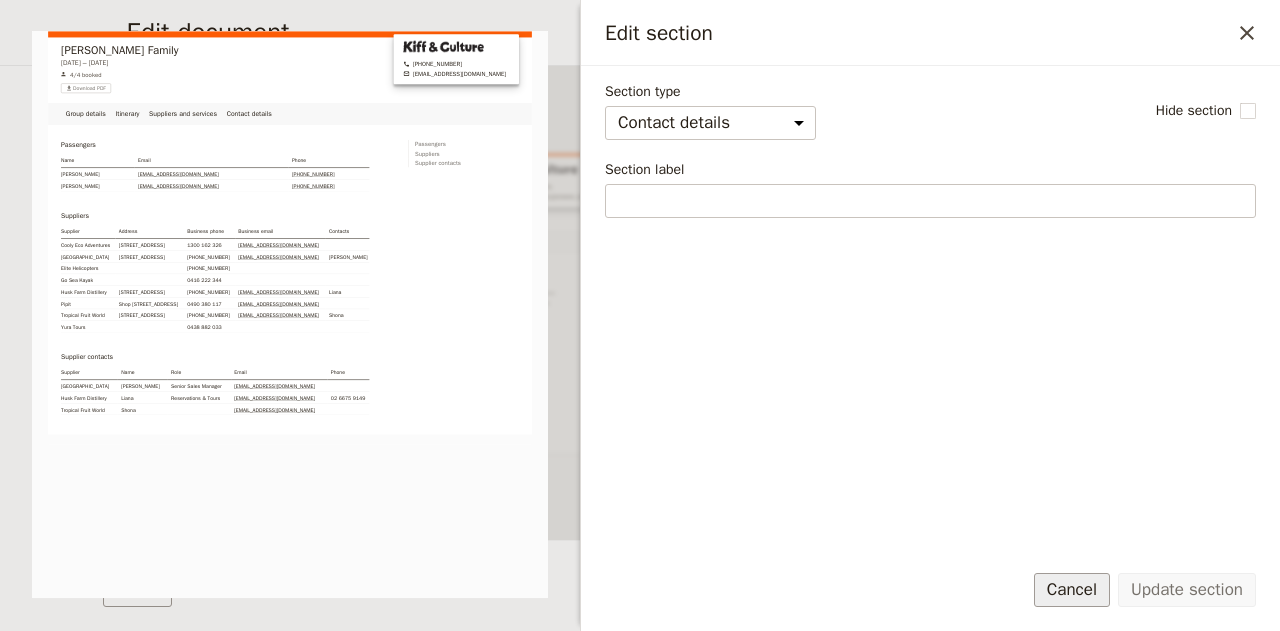click on "Cancel" at bounding box center (1072, 590) 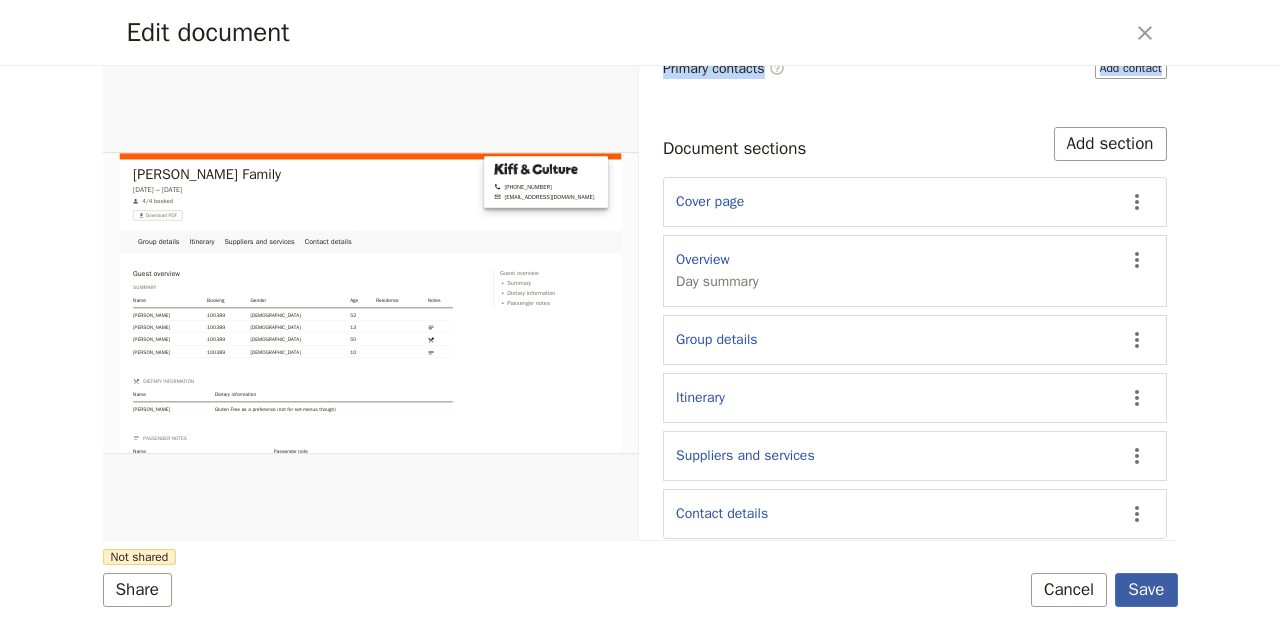 click on "Save" at bounding box center [1146, 590] 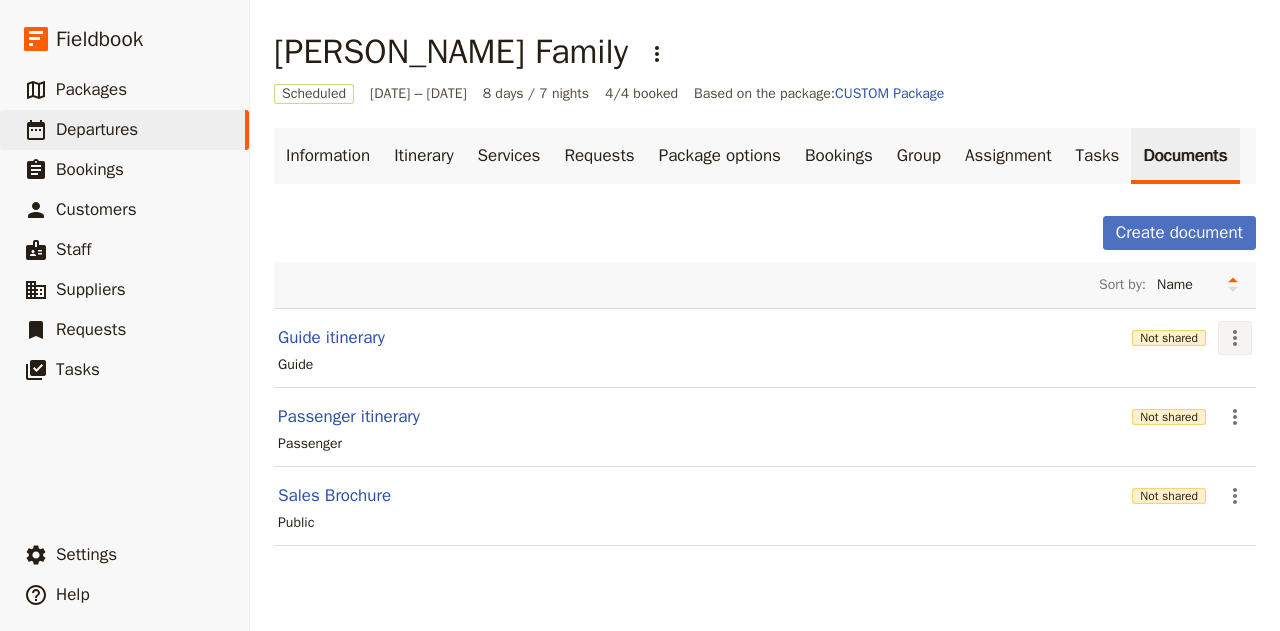 click 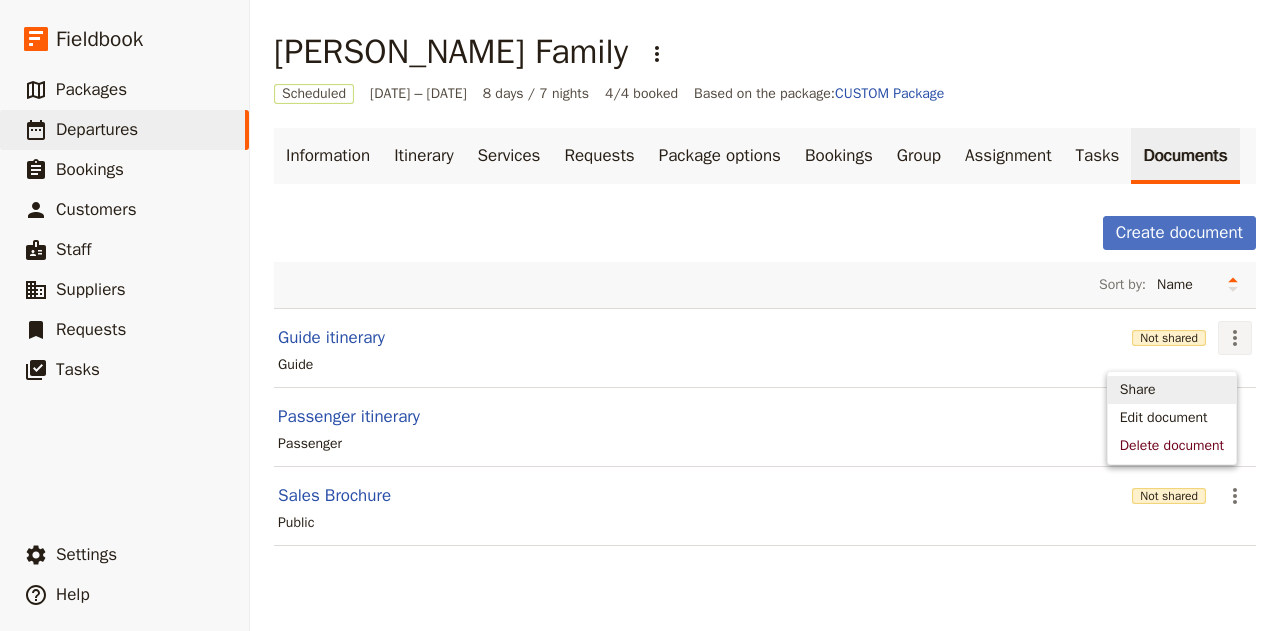 click on "Share" at bounding box center (1138, 390) 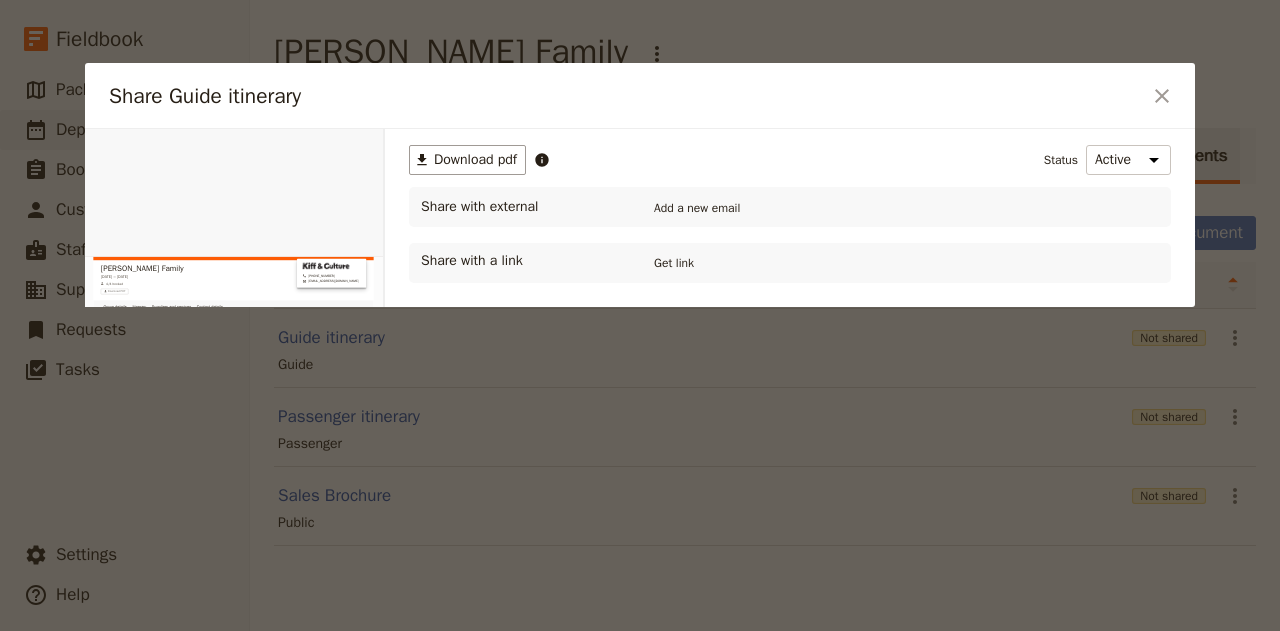 scroll, scrollTop: 0, scrollLeft: 0, axis: both 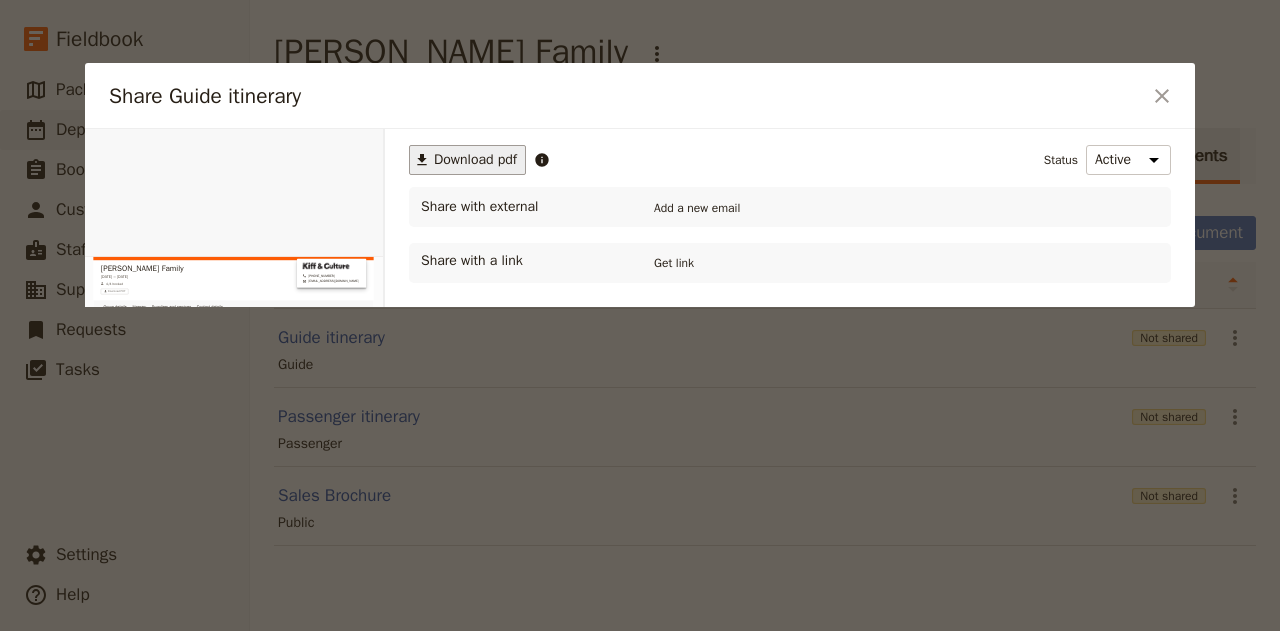 click on "Download pdf" at bounding box center (475, 160) 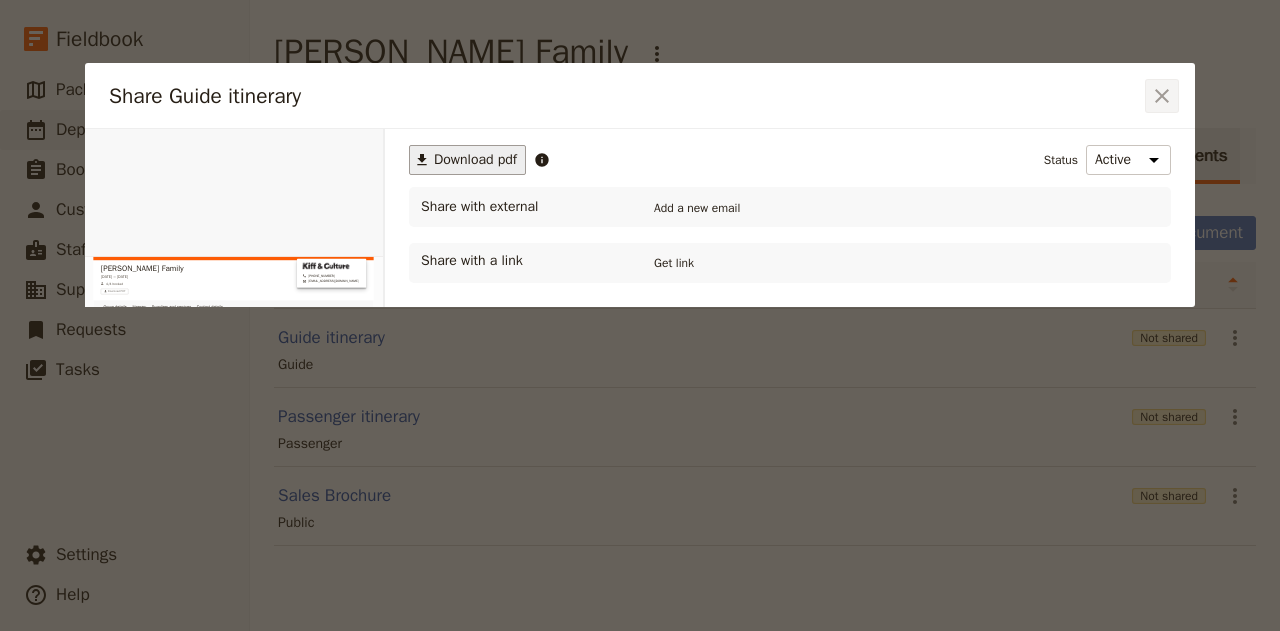 click 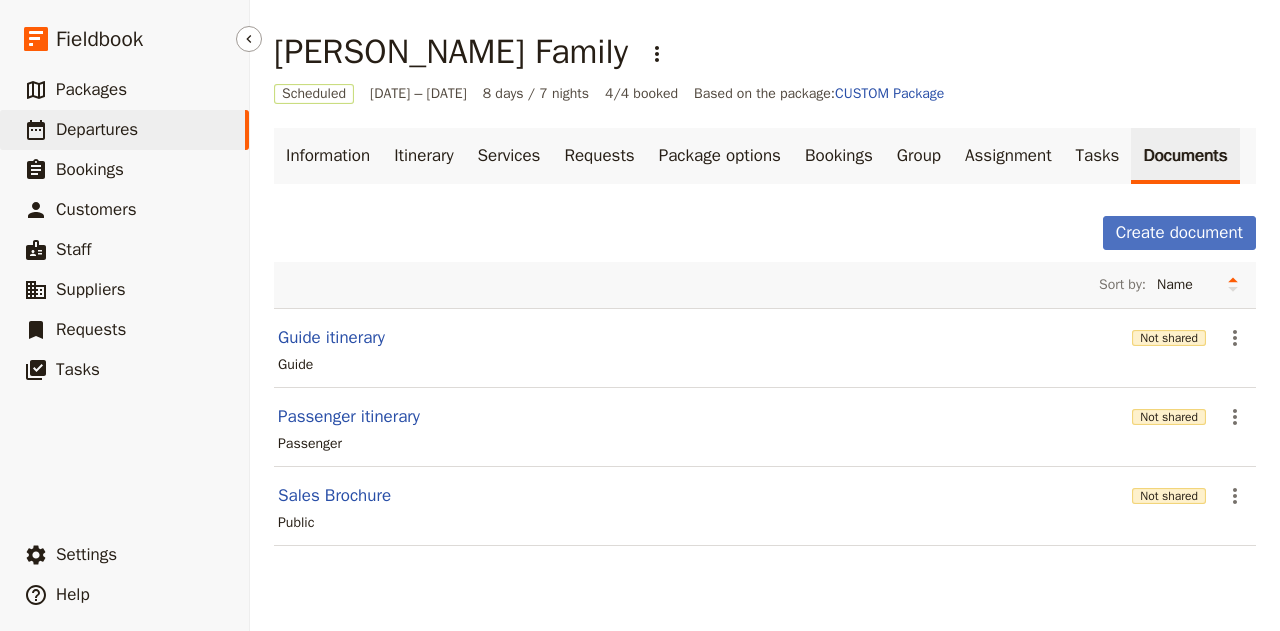 click on "Departures" at bounding box center [97, 129] 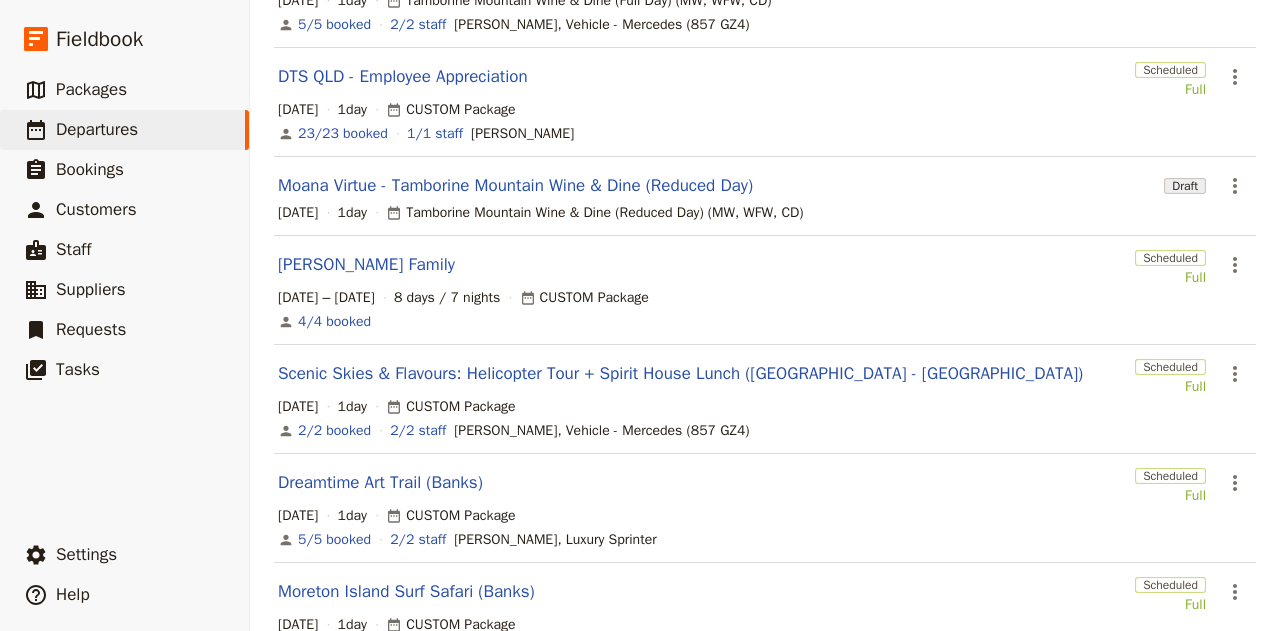 scroll, scrollTop: 470, scrollLeft: 0, axis: vertical 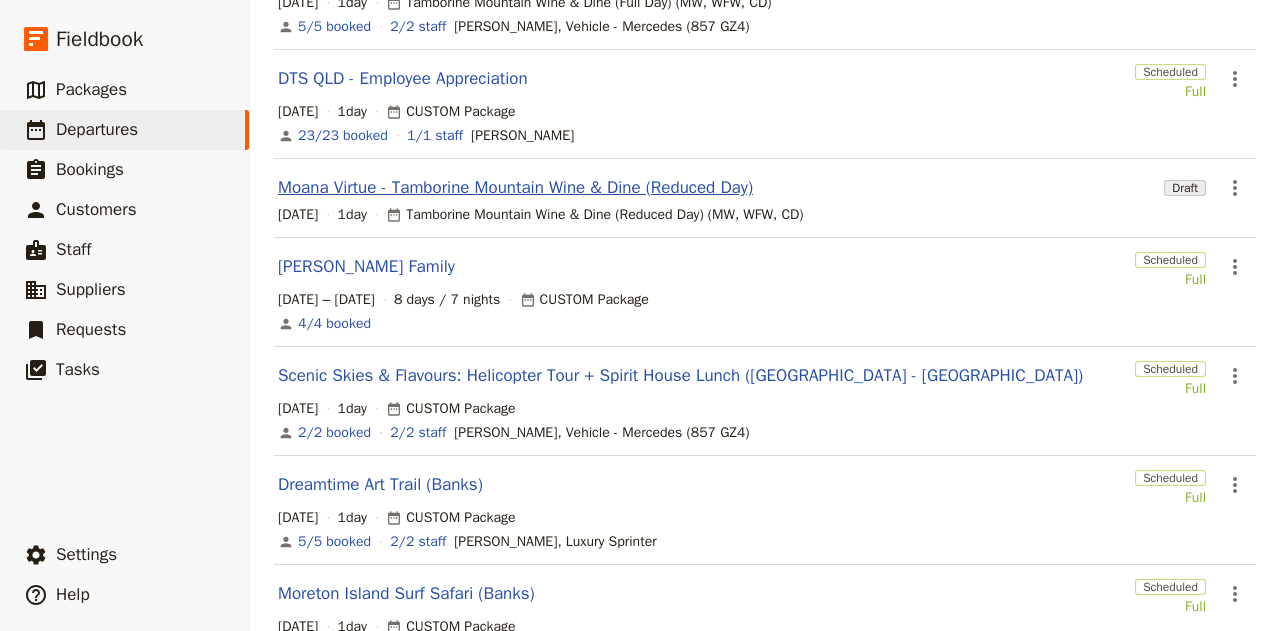 click on "Moana Virtue - Tamborine Mountain Wine & Dine (Reduced Day)" at bounding box center [515, 188] 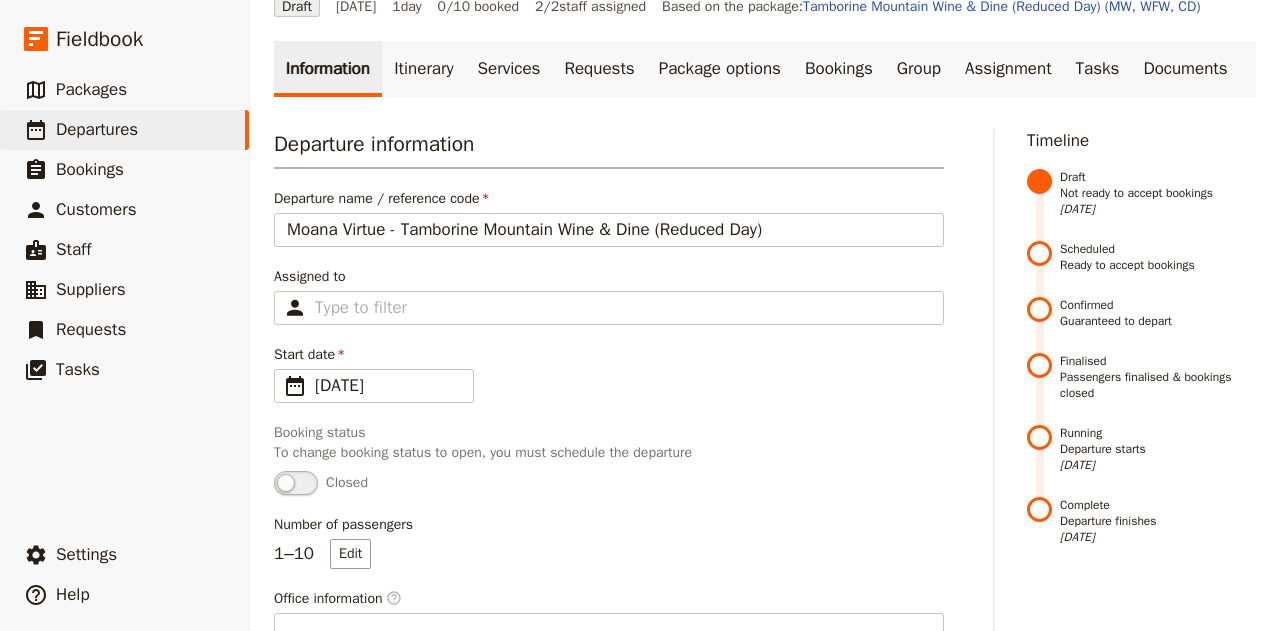scroll, scrollTop: 245, scrollLeft: 0, axis: vertical 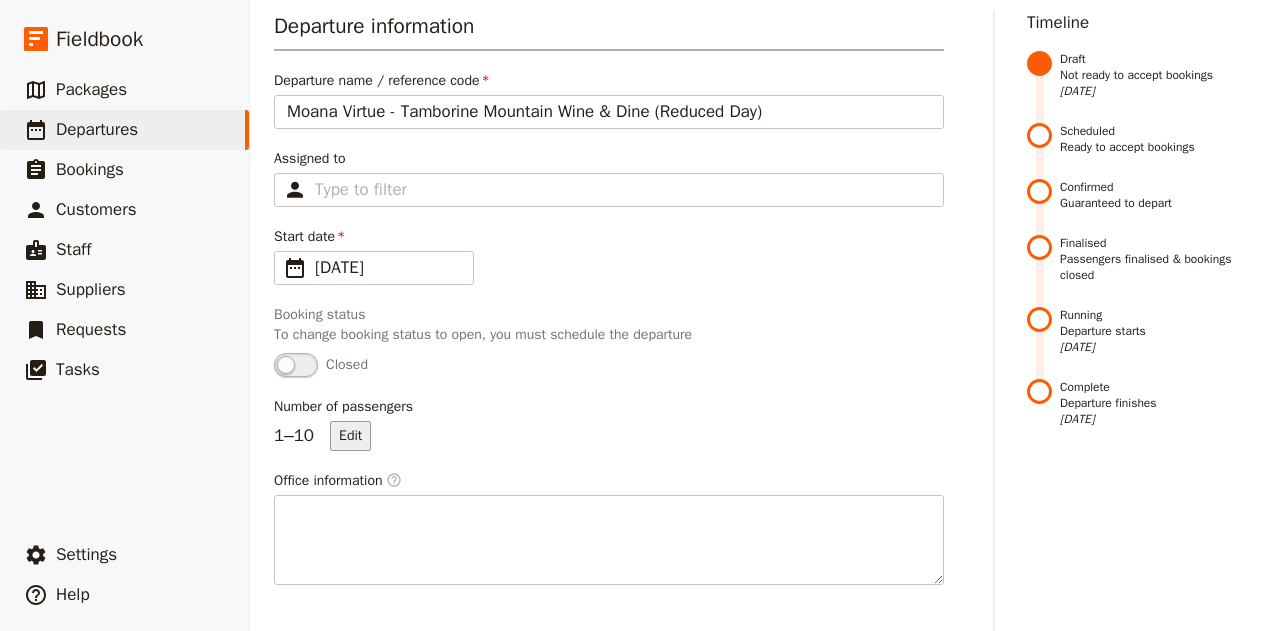 click on "Edit" at bounding box center (350, 436) 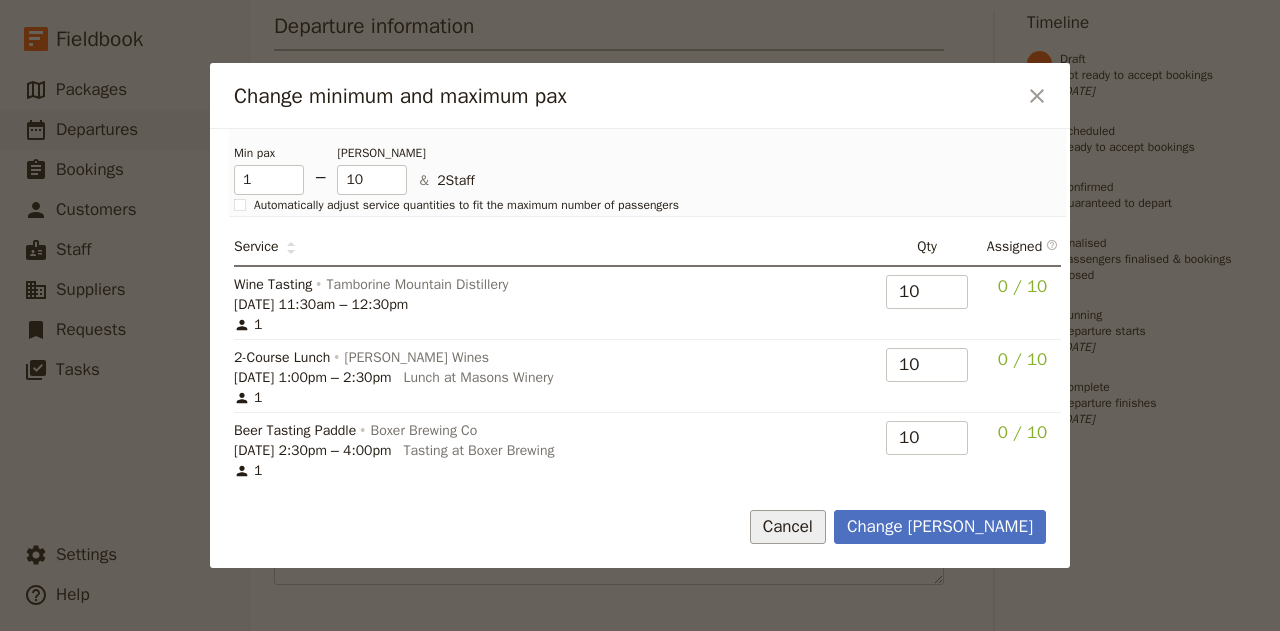 click on "Cancel" at bounding box center (788, 527) 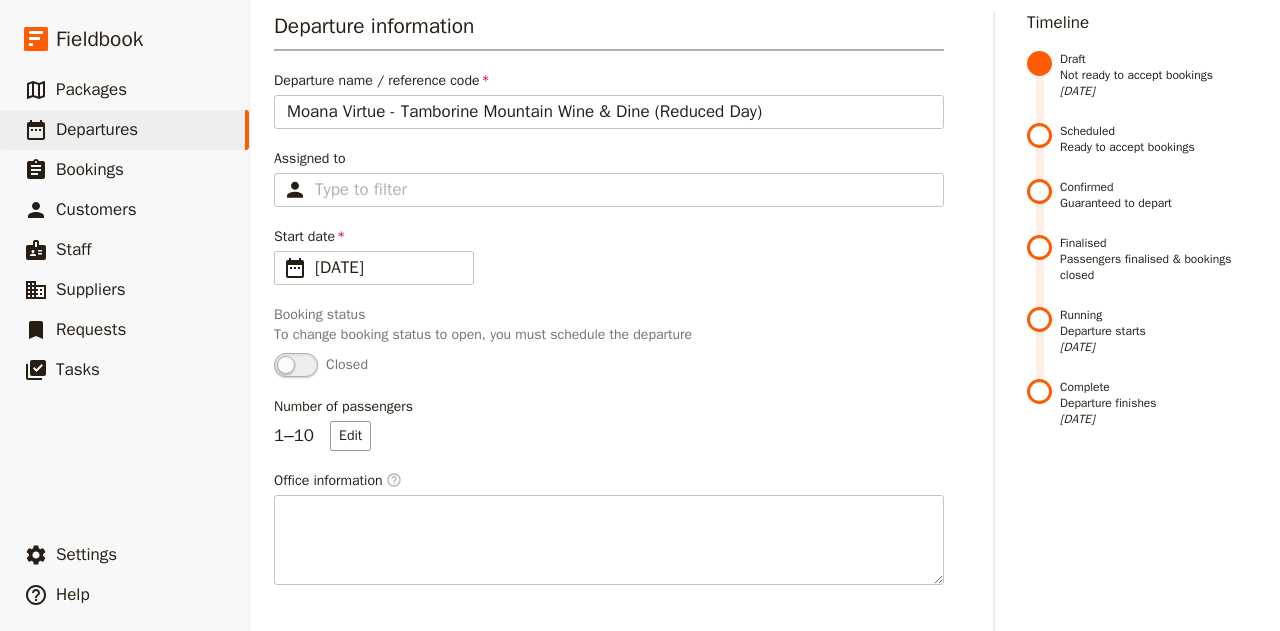 scroll, scrollTop: 0, scrollLeft: 0, axis: both 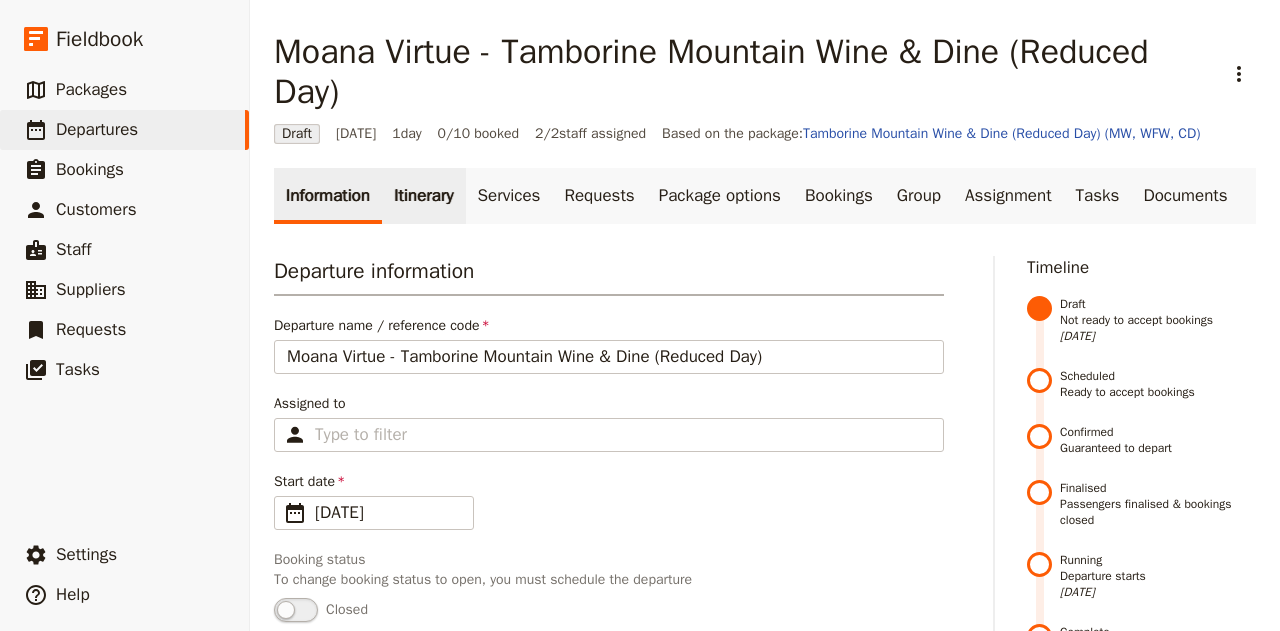 click on "Itinerary" at bounding box center [423, 196] 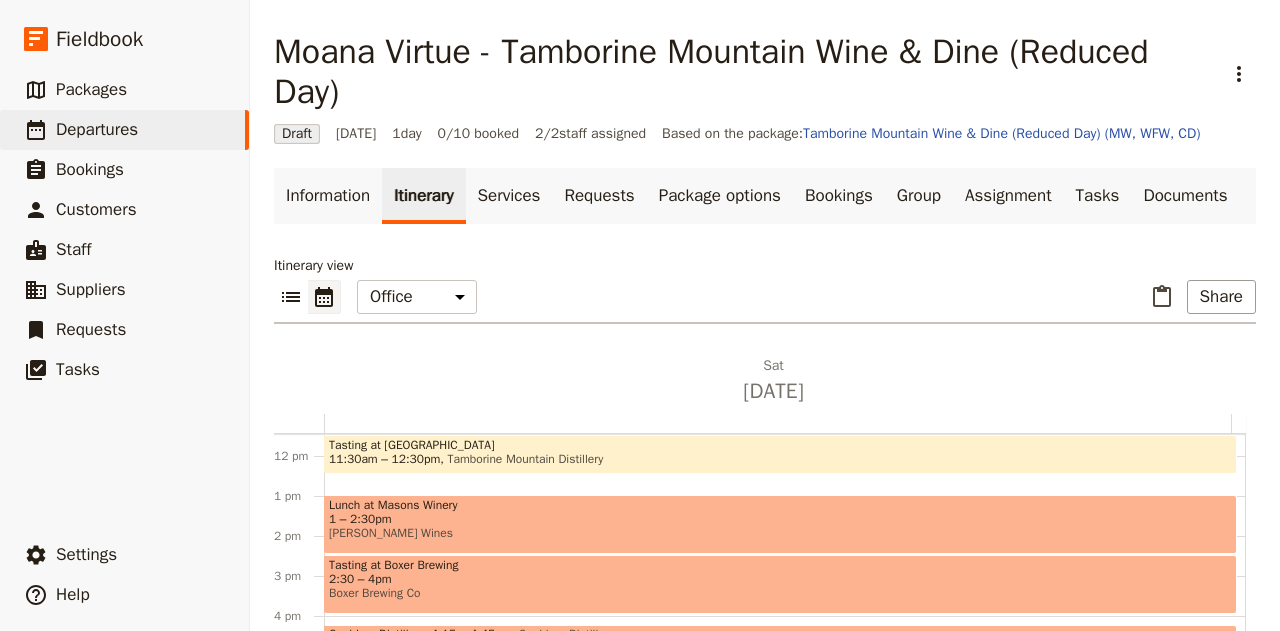 scroll, scrollTop: 456, scrollLeft: 0, axis: vertical 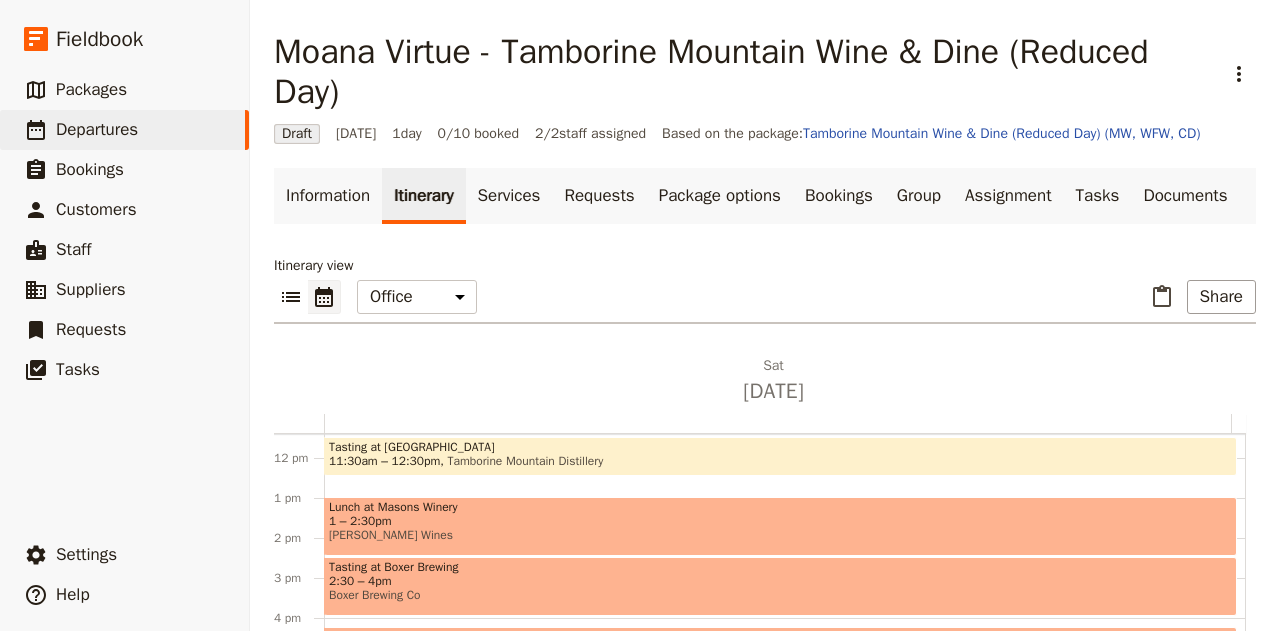 click at bounding box center [780, 471] 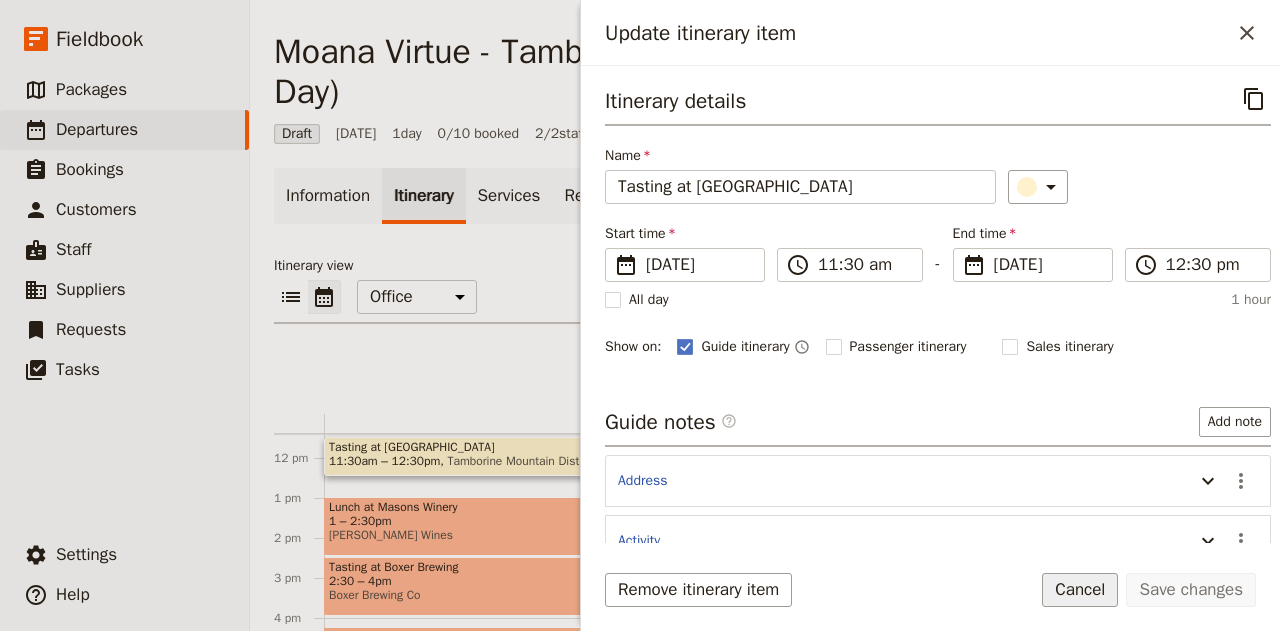 click on "Cancel" at bounding box center [1080, 590] 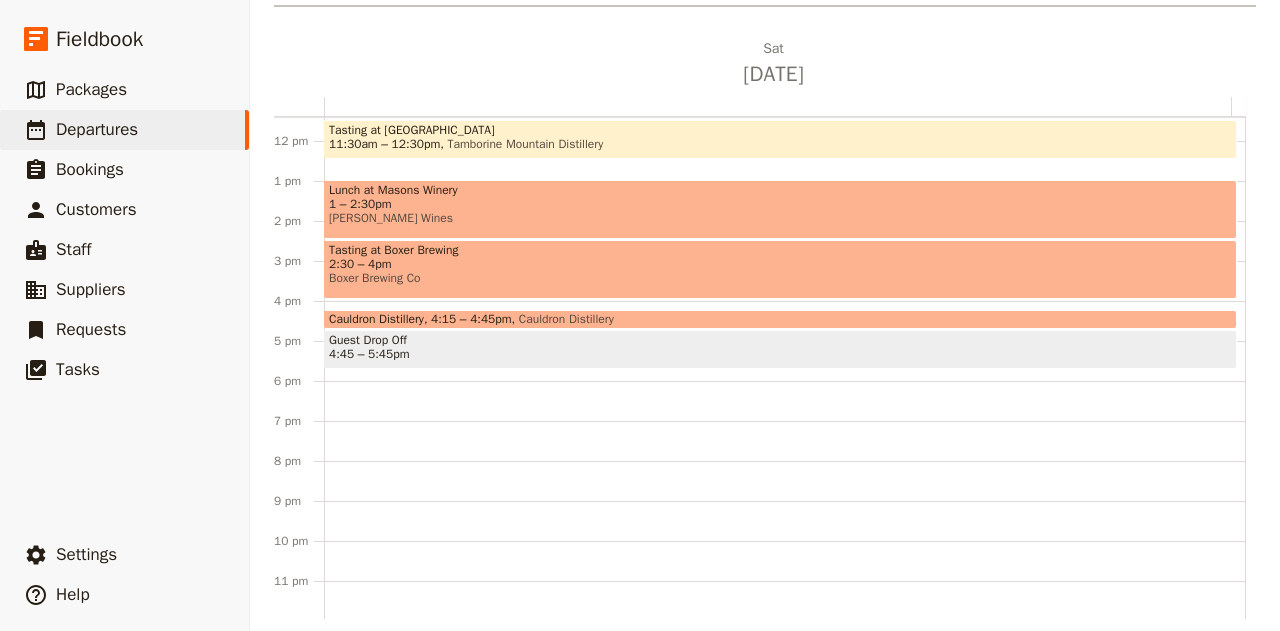 scroll, scrollTop: 316, scrollLeft: 0, axis: vertical 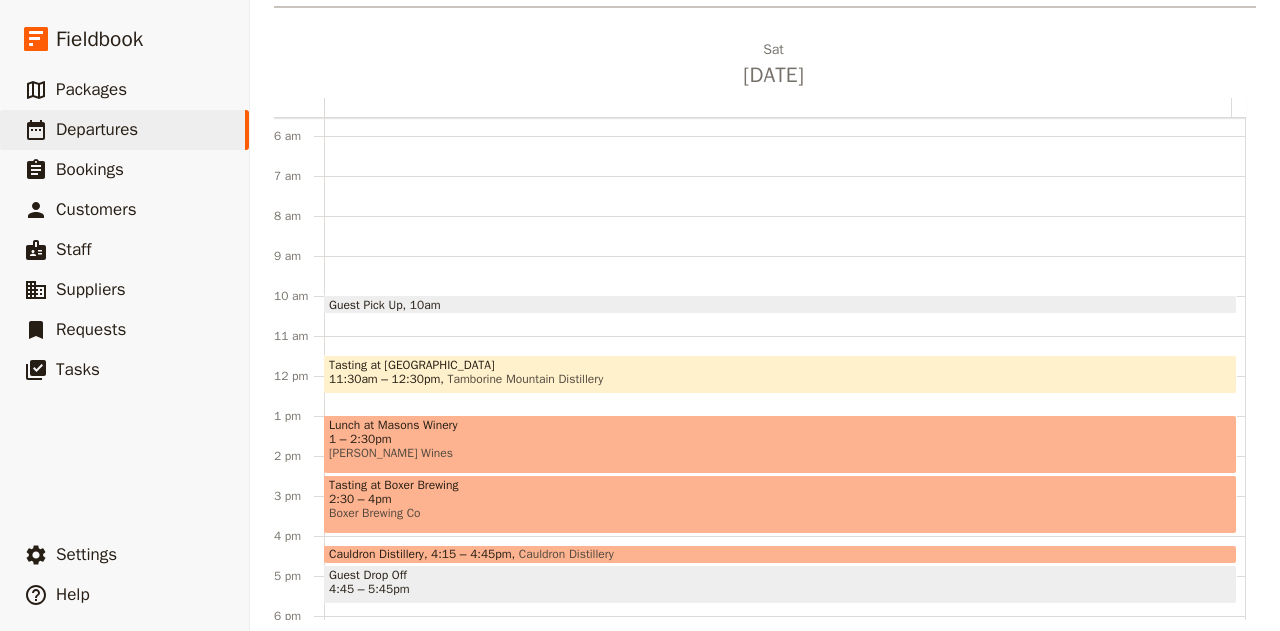 click on "Guest Pick Up" at bounding box center [369, 304] 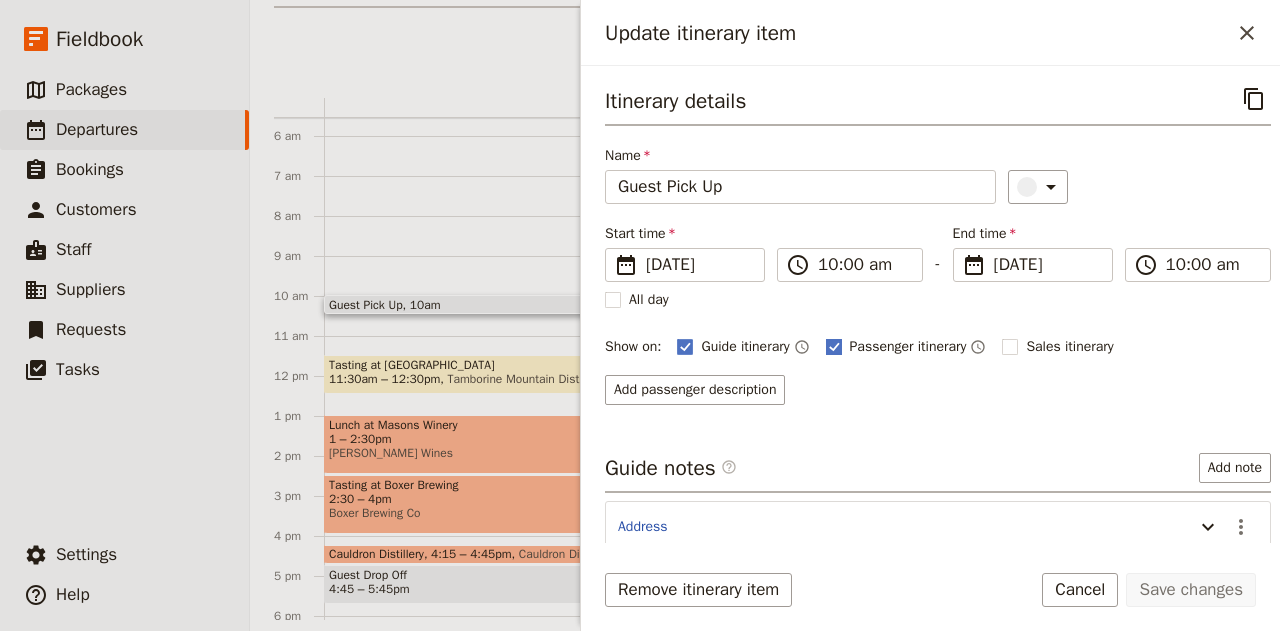 click 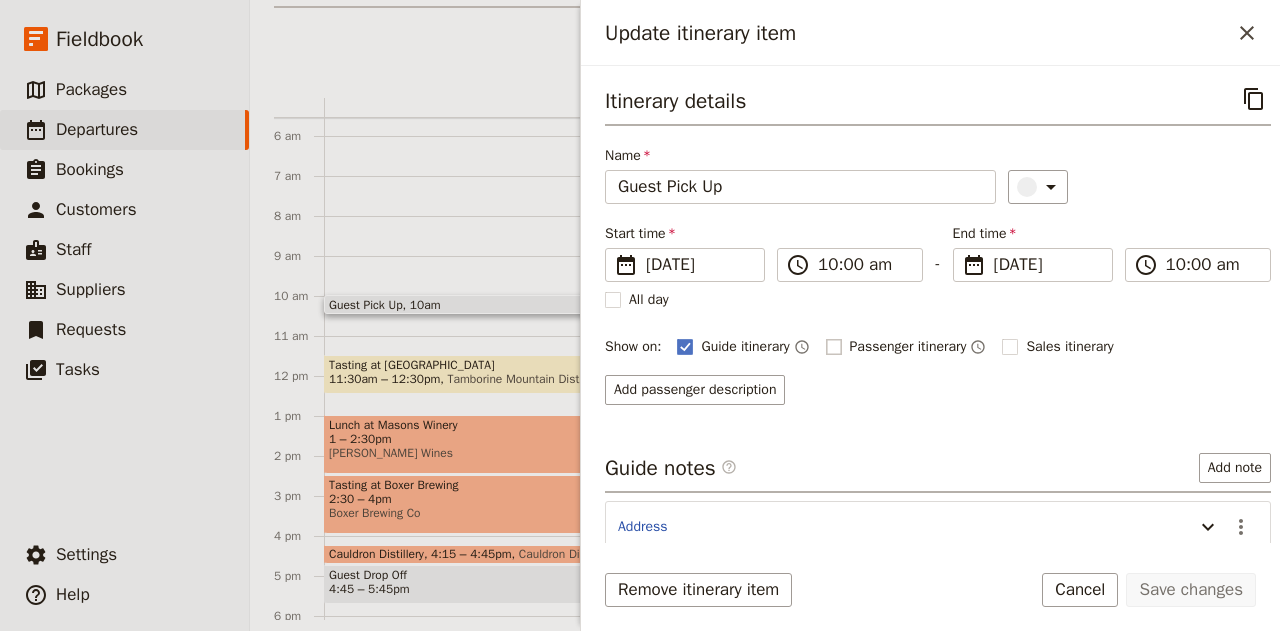 checkbox on "false" 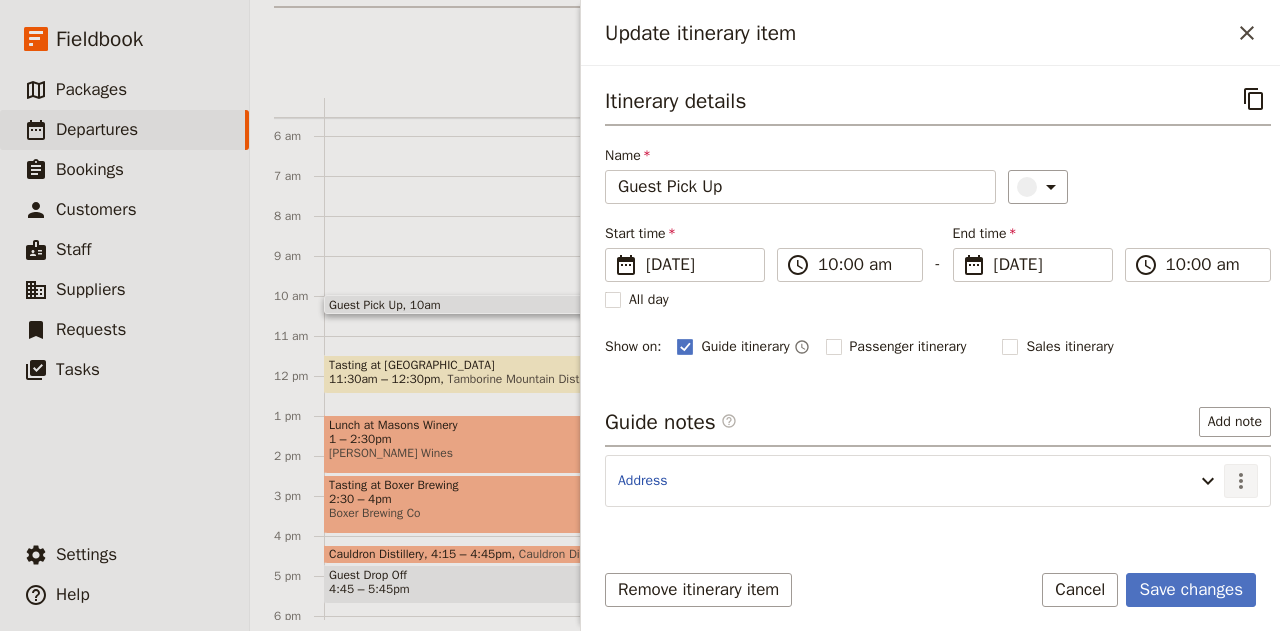 click 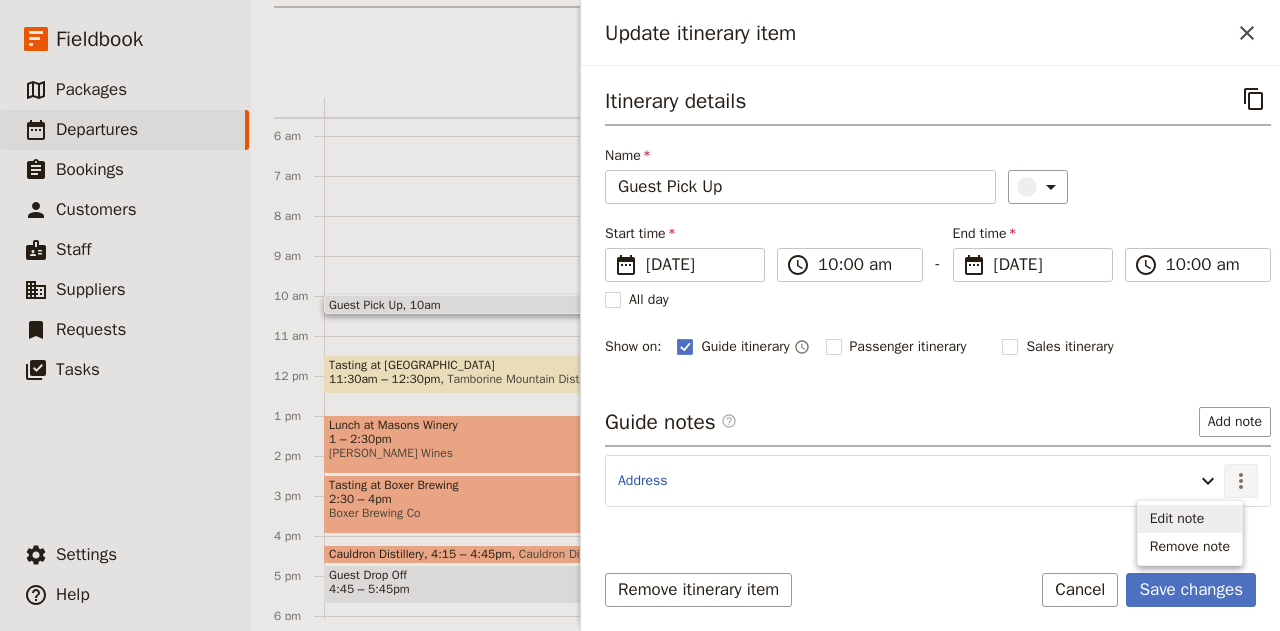 click on "Edit note" at bounding box center (1177, 519) 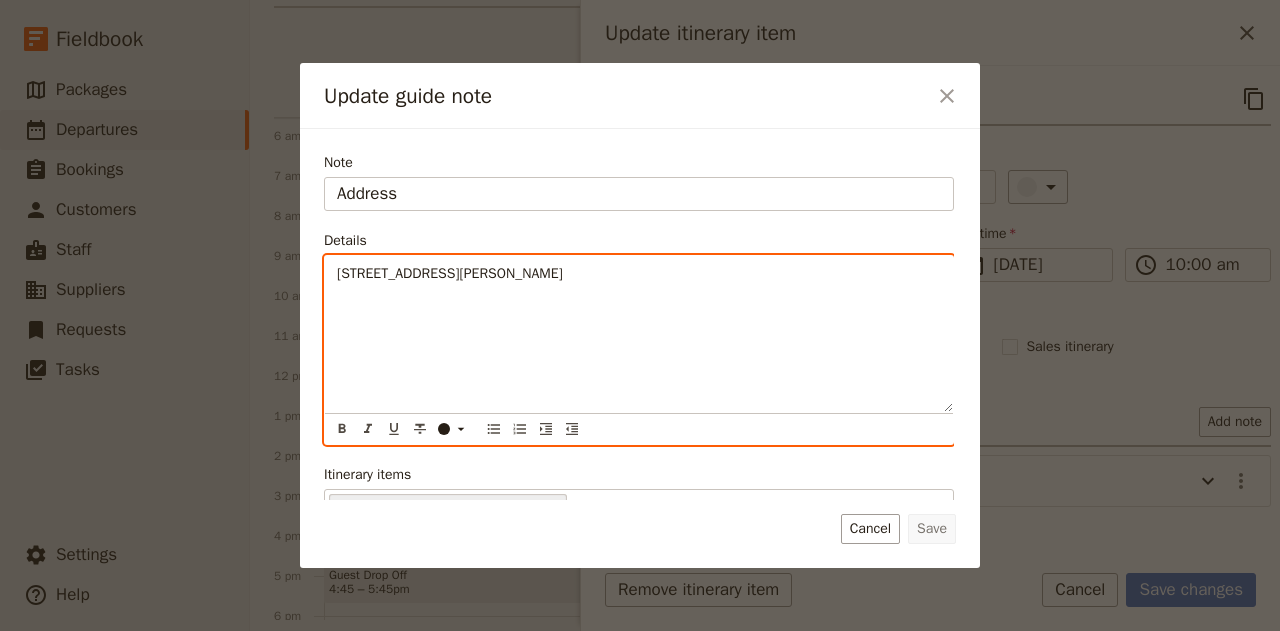 drag, startPoint x: 329, startPoint y: 272, endPoint x: 660, endPoint y: 273, distance: 331.0015 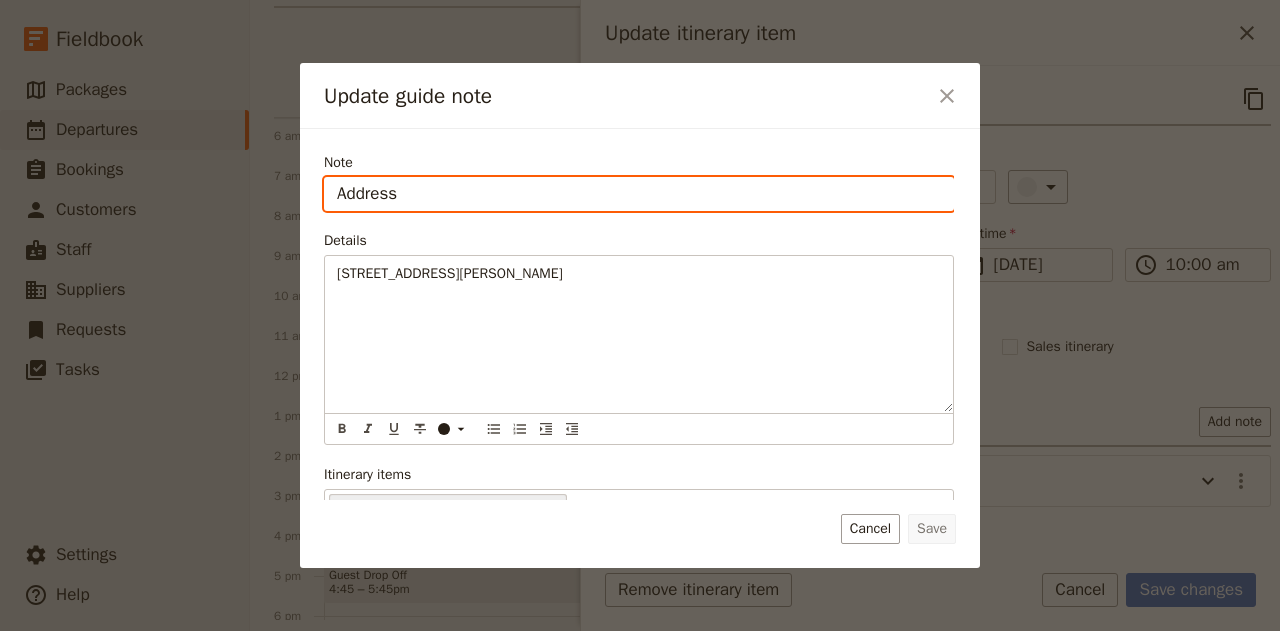 click on "Address" at bounding box center (639, 194) 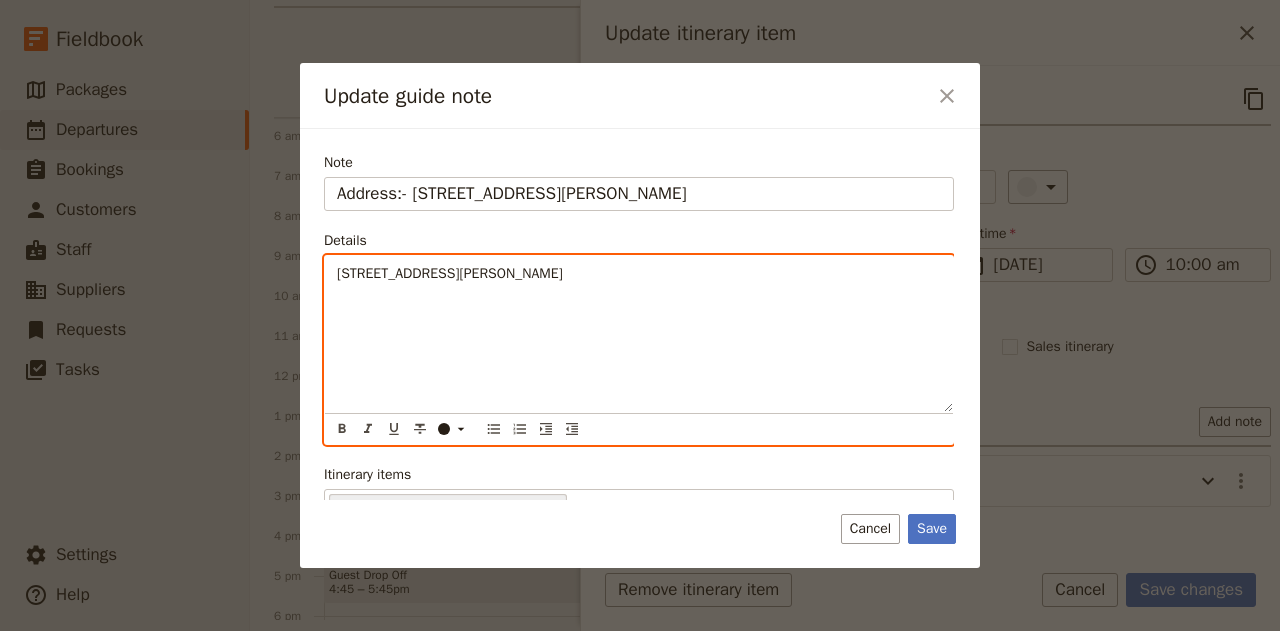 click on "[STREET_ADDRESS][PERSON_NAME]" at bounding box center [639, 274] 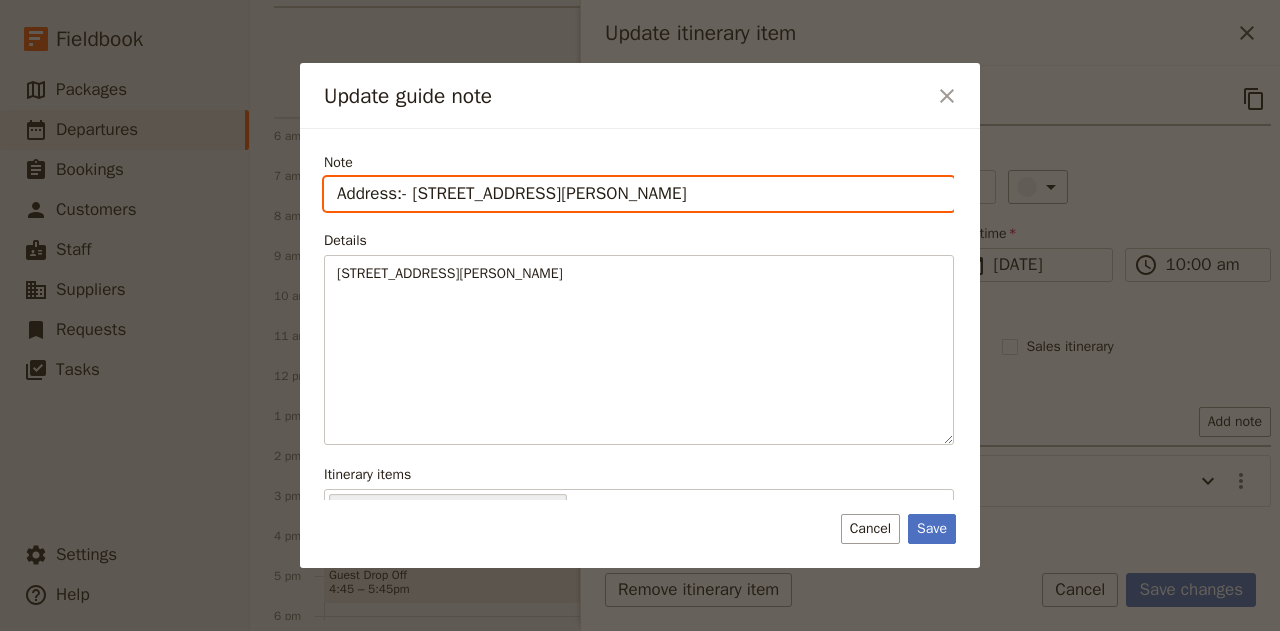 drag, startPoint x: 415, startPoint y: 192, endPoint x: 788, endPoint y: 237, distance: 375.70468 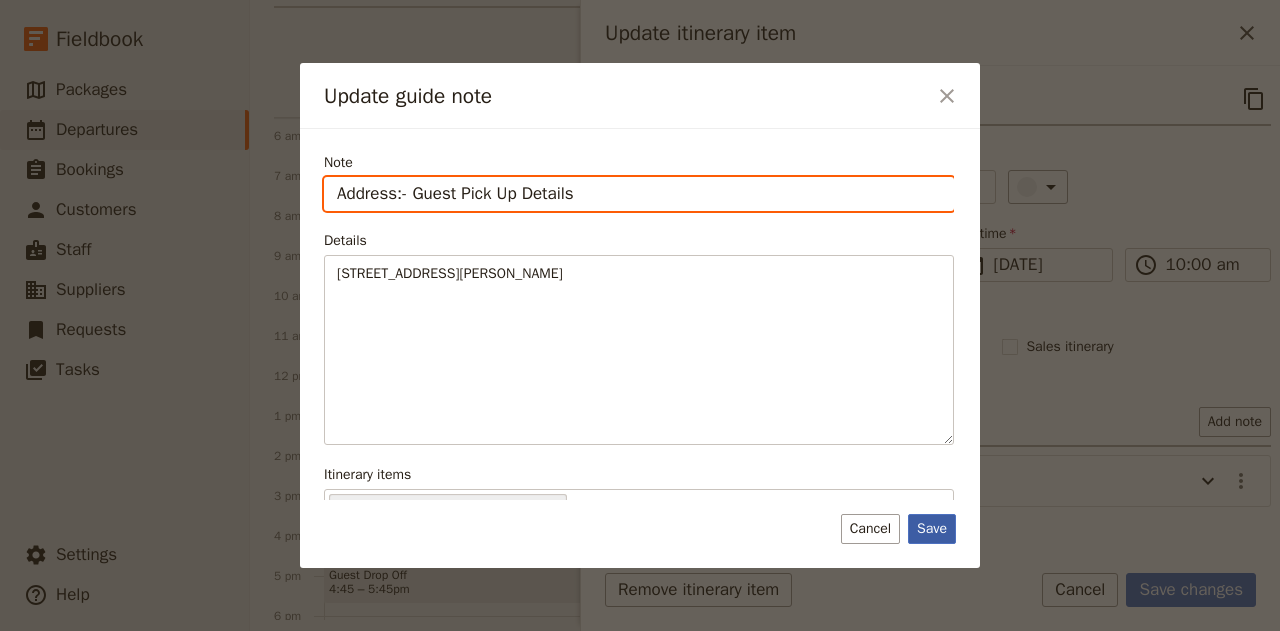 type on "Address:- Guest Pick Up Details" 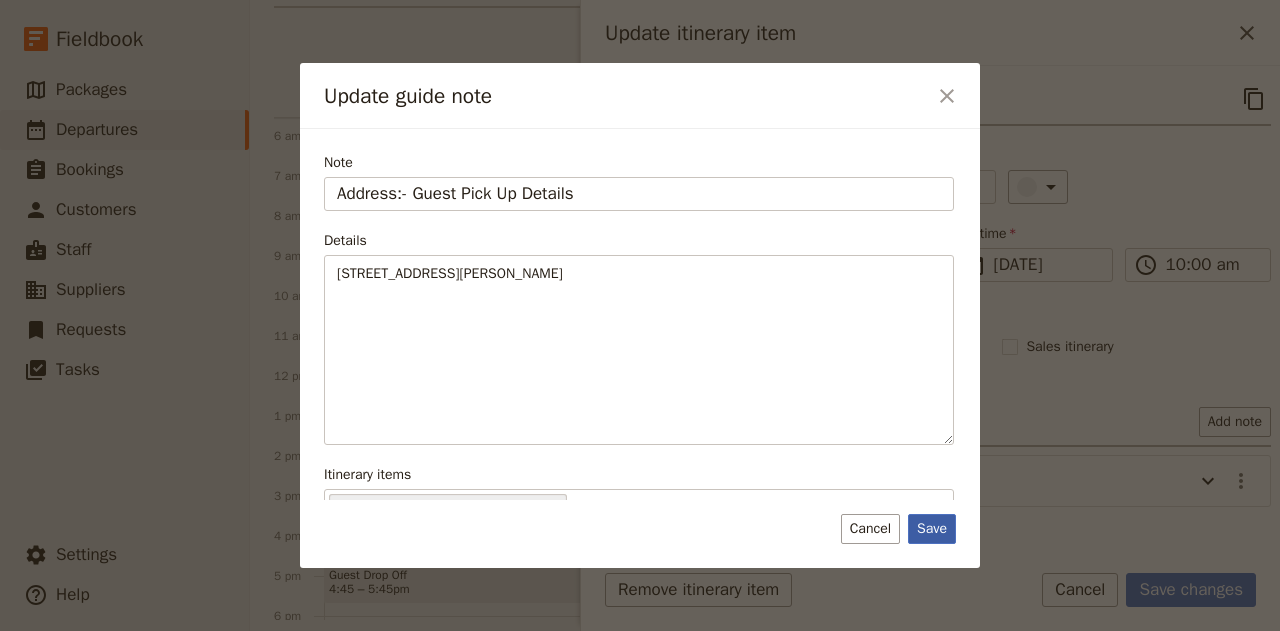 click on "Save" at bounding box center (932, 529) 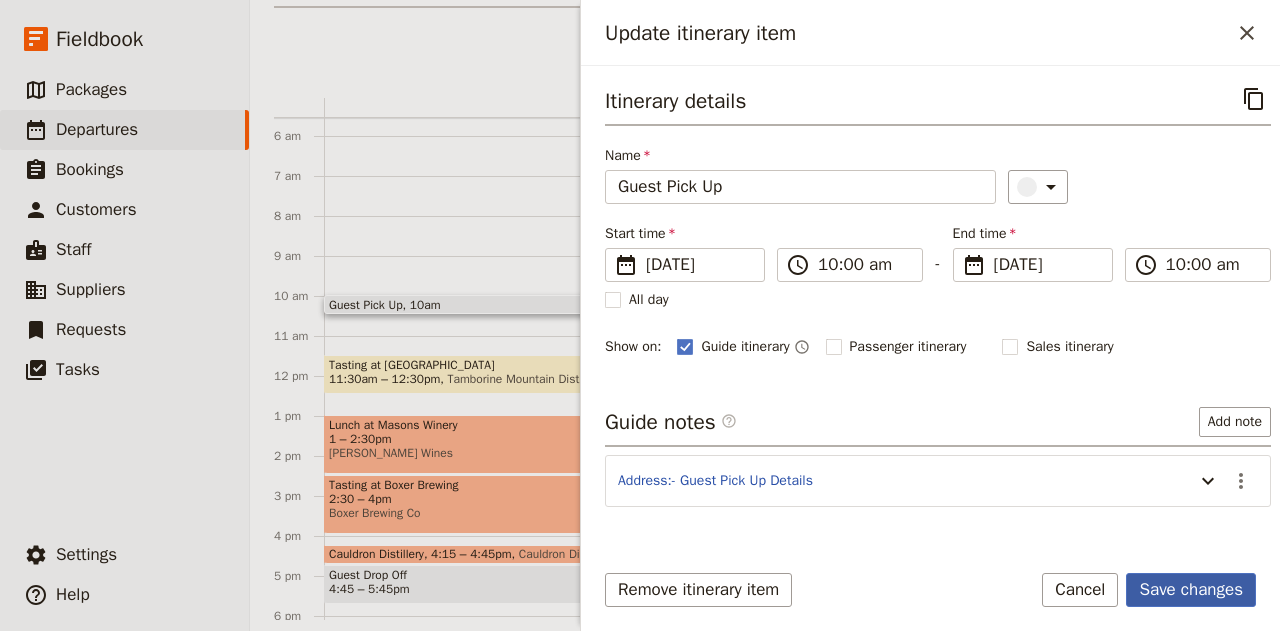 click on "Save changes" at bounding box center [1191, 590] 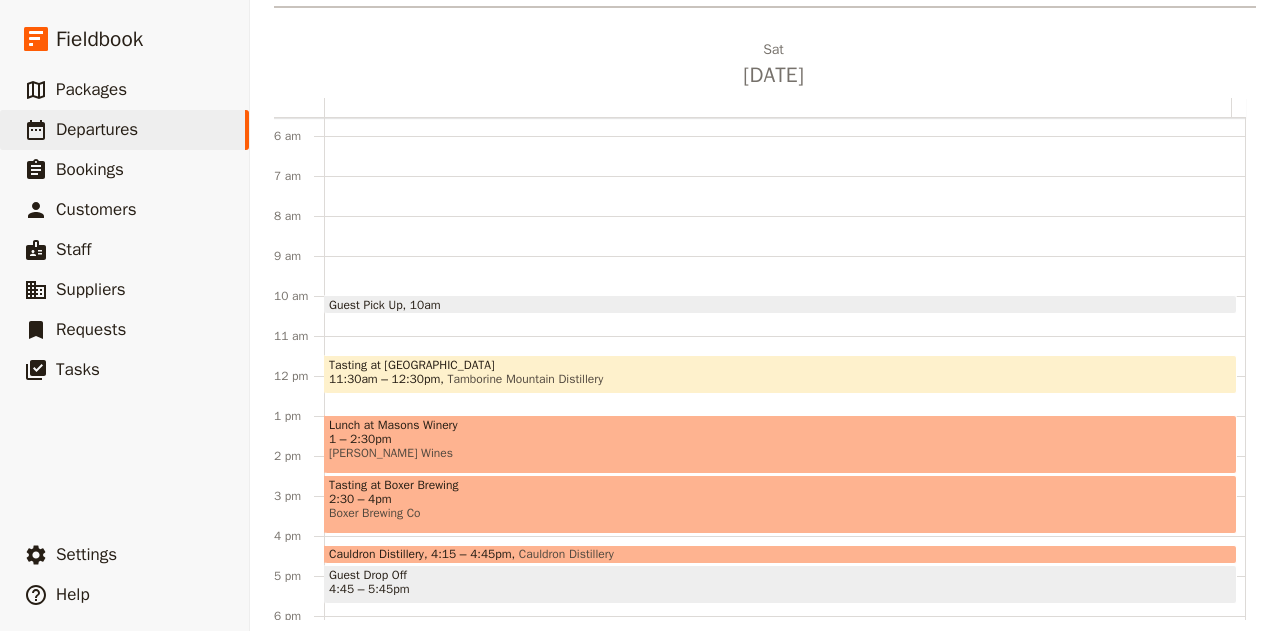 click on "[PERSON_NAME] Wines" at bounding box center [780, 453] 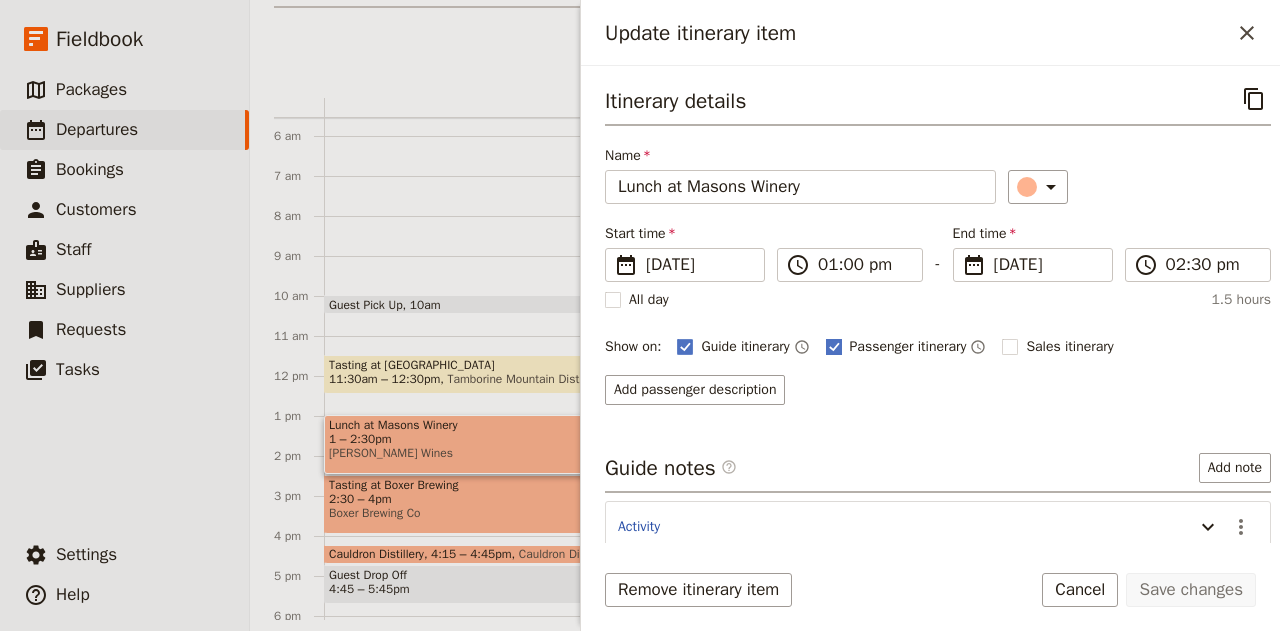 click 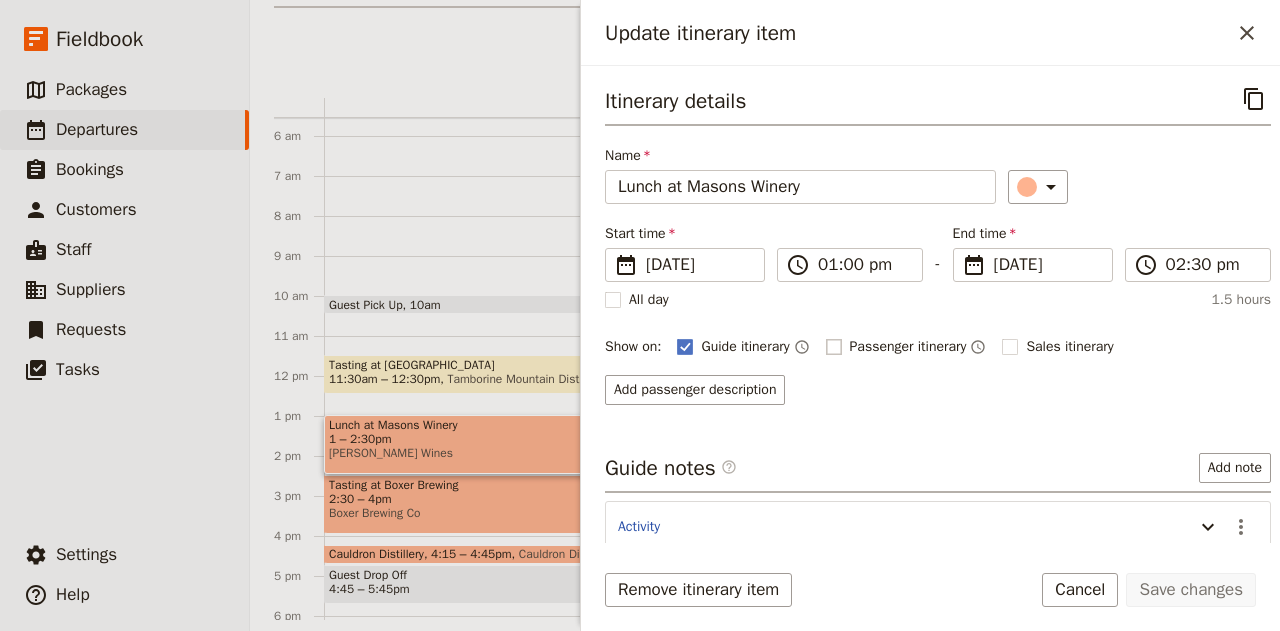 checkbox on "false" 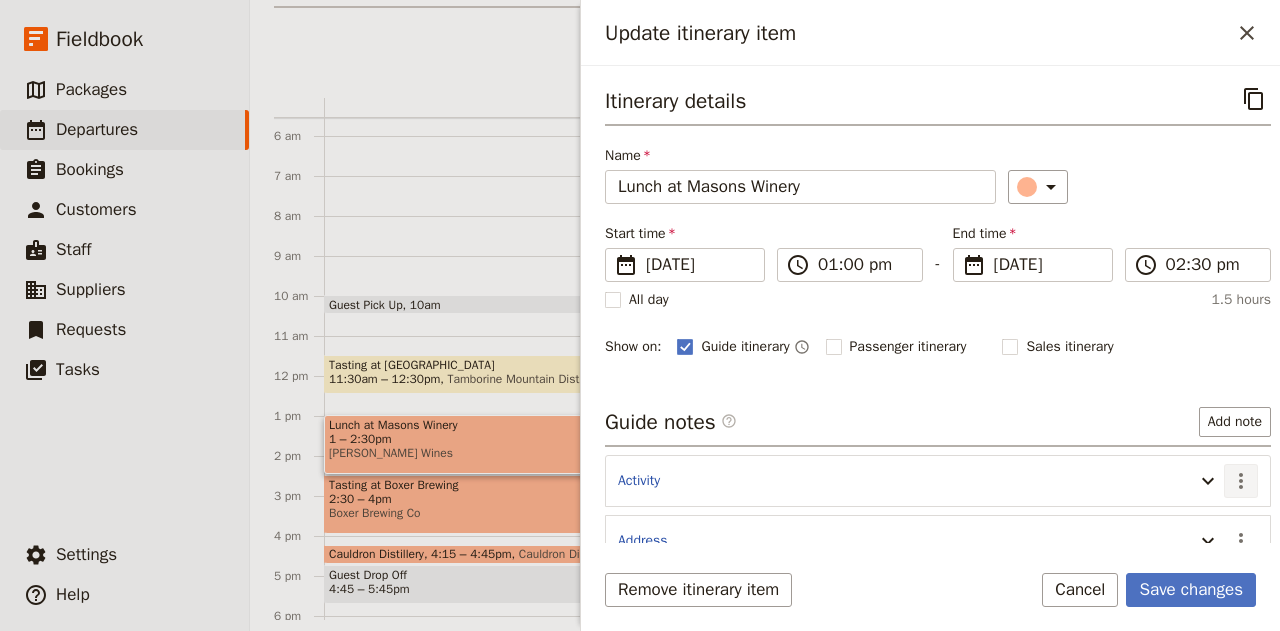 click 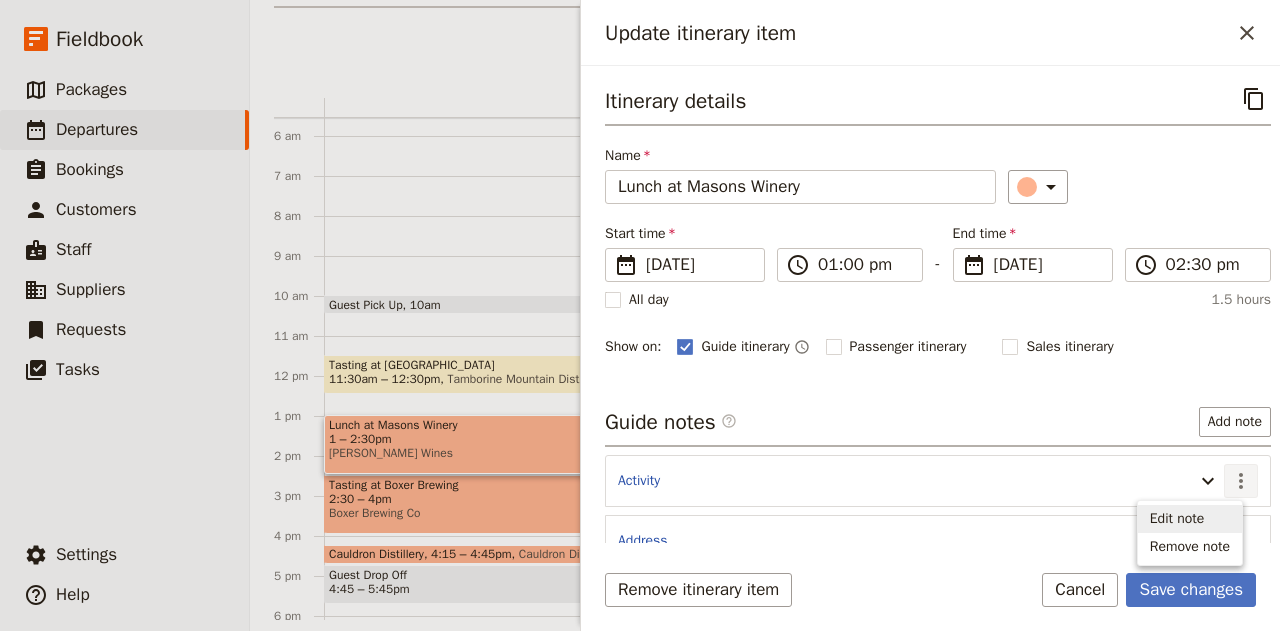 click on "Edit note" at bounding box center (1177, 519) 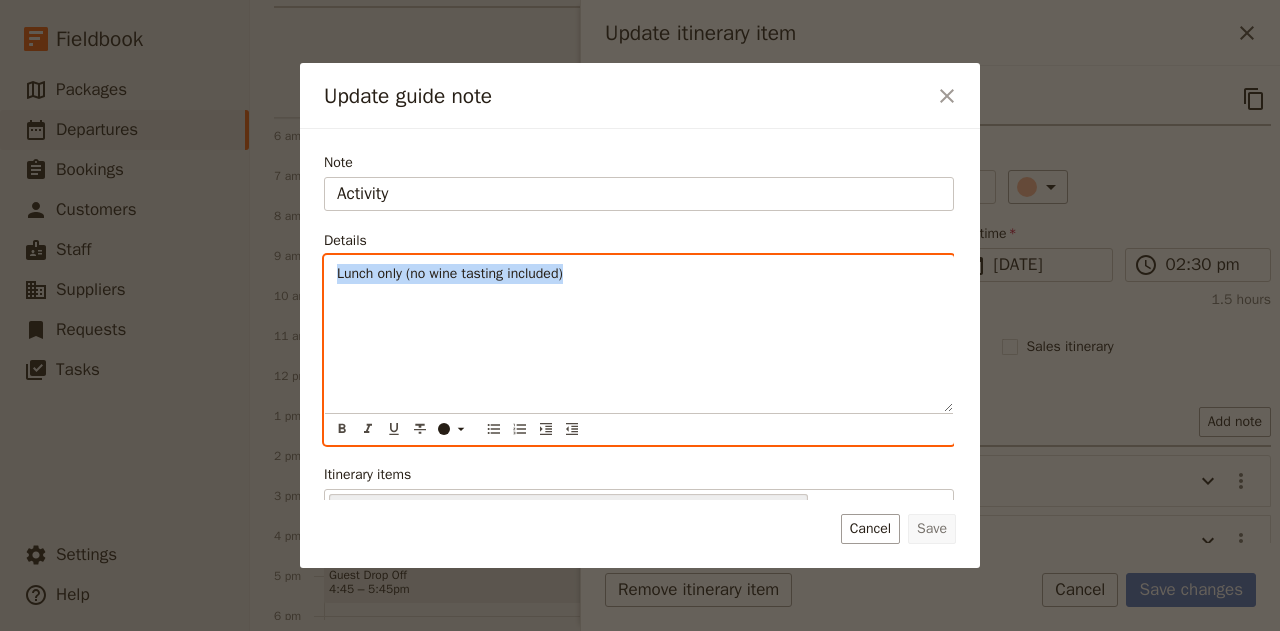 drag, startPoint x: 334, startPoint y: 274, endPoint x: 702, endPoint y: 282, distance: 368.08694 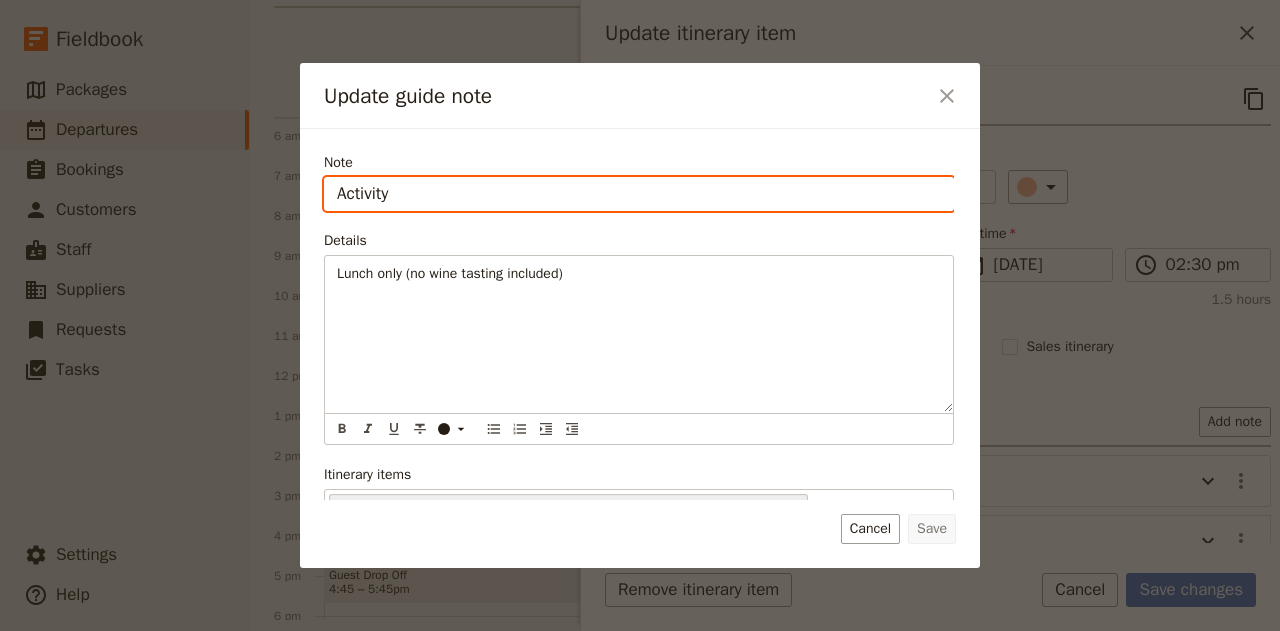 click on "Activity" at bounding box center (639, 194) 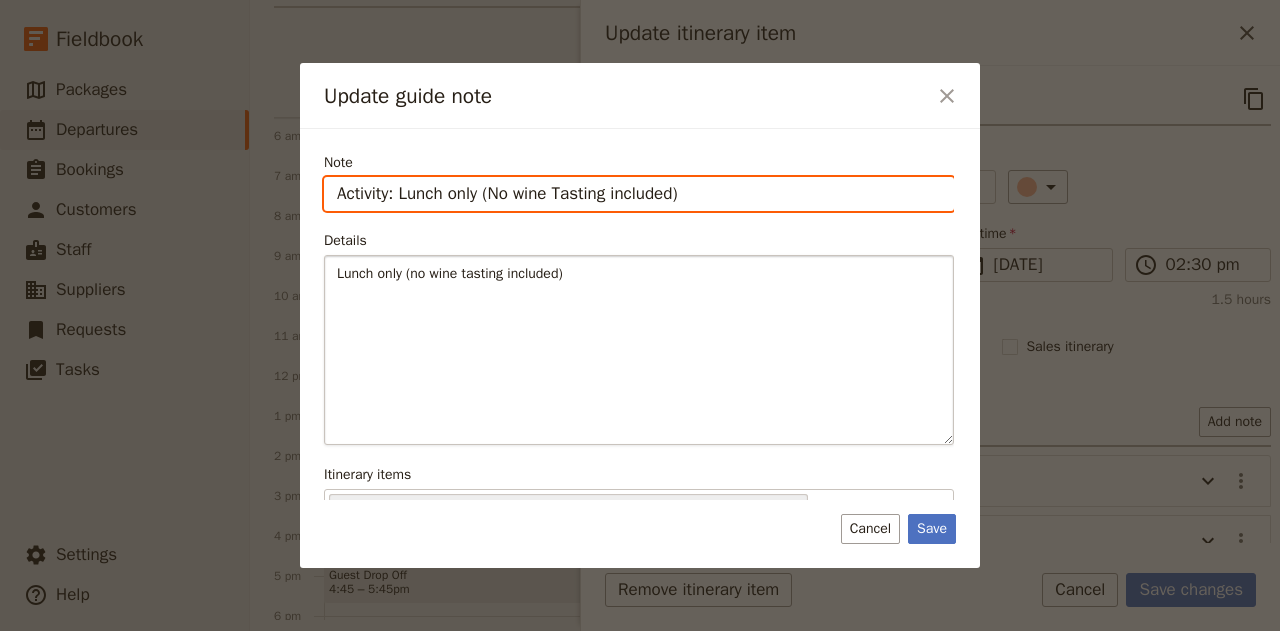 type on "Activity: Lunch only (No wine Tasting included)" 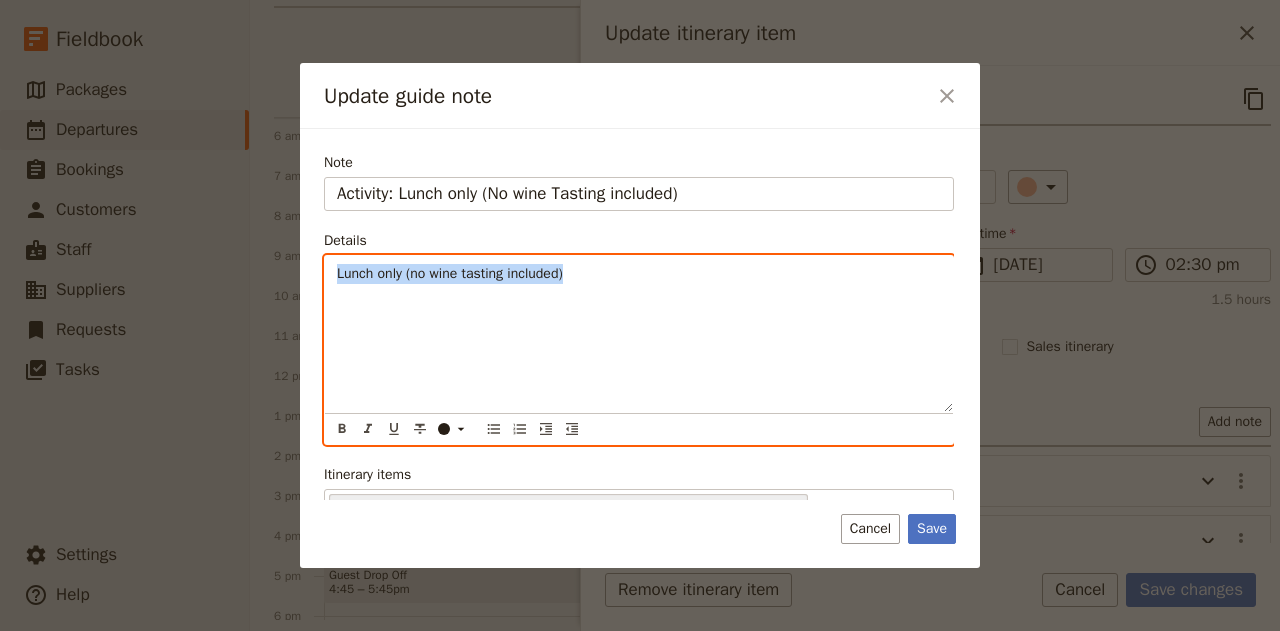 drag, startPoint x: 574, startPoint y: 265, endPoint x: 220, endPoint y: 255, distance: 354.1412 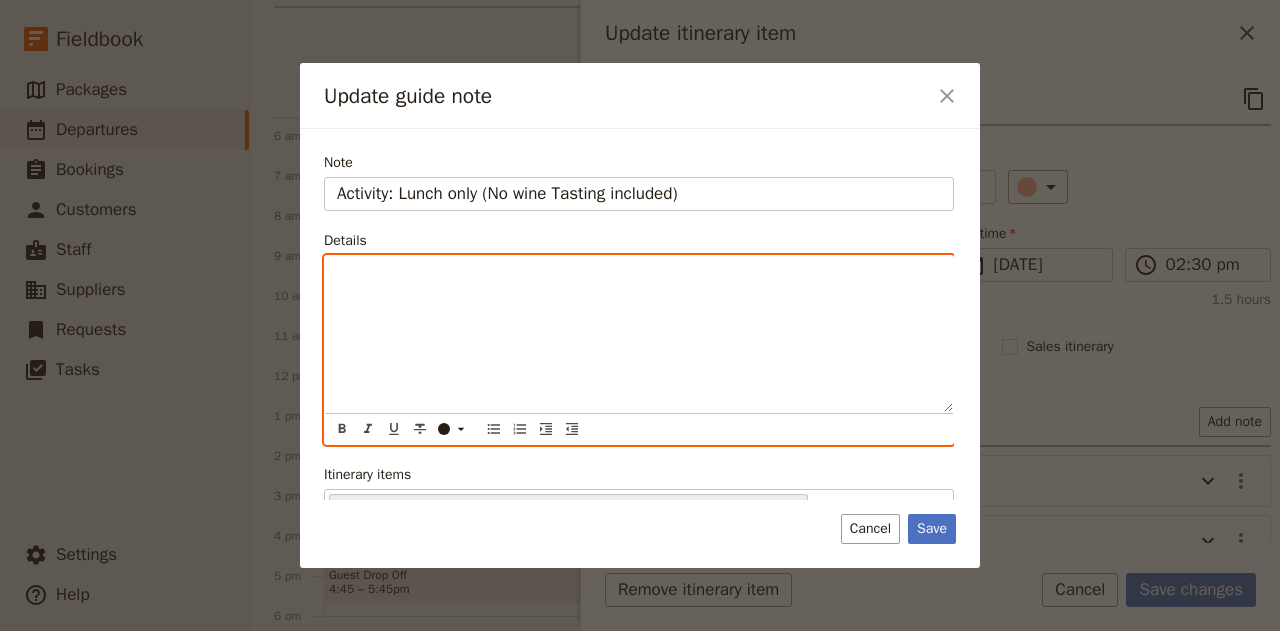 type 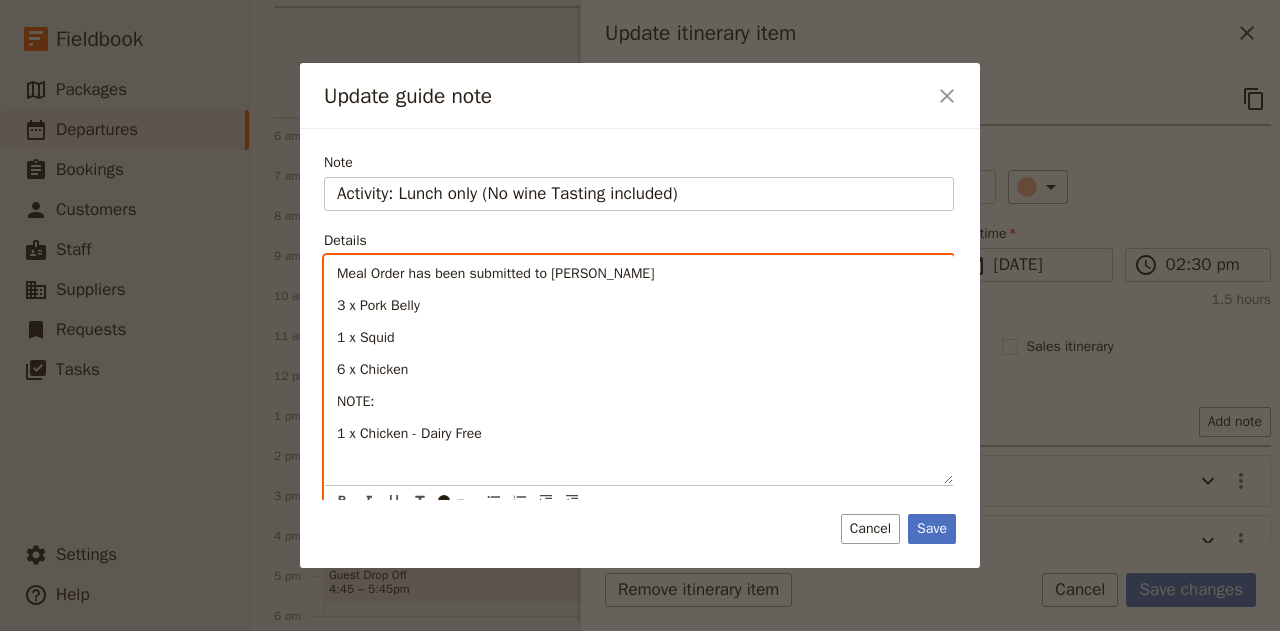 scroll, scrollTop: 0, scrollLeft: 0, axis: both 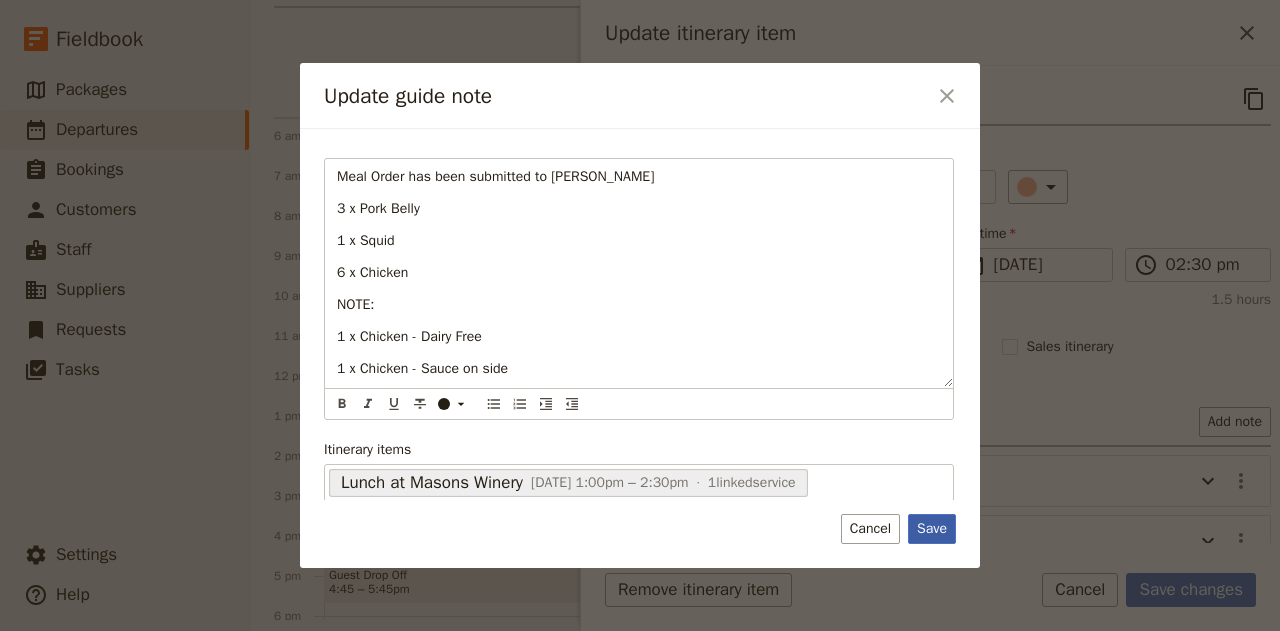 click on "Save" at bounding box center (932, 529) 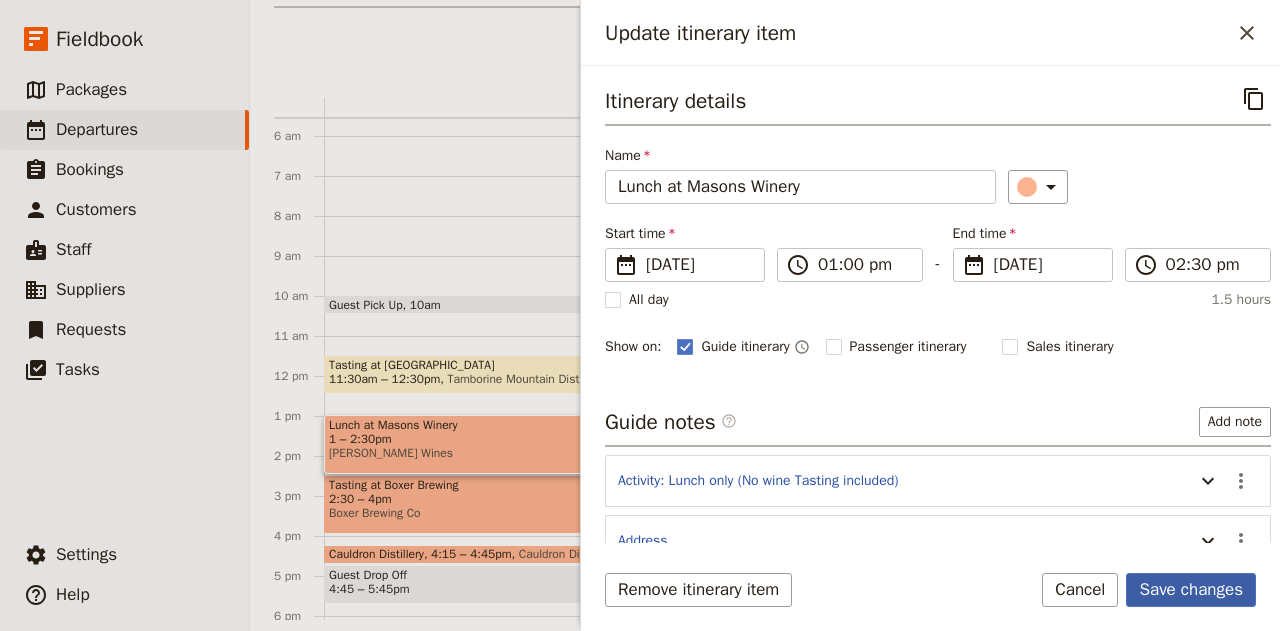 click on "Save changes" at bounding box center (1191, 590) 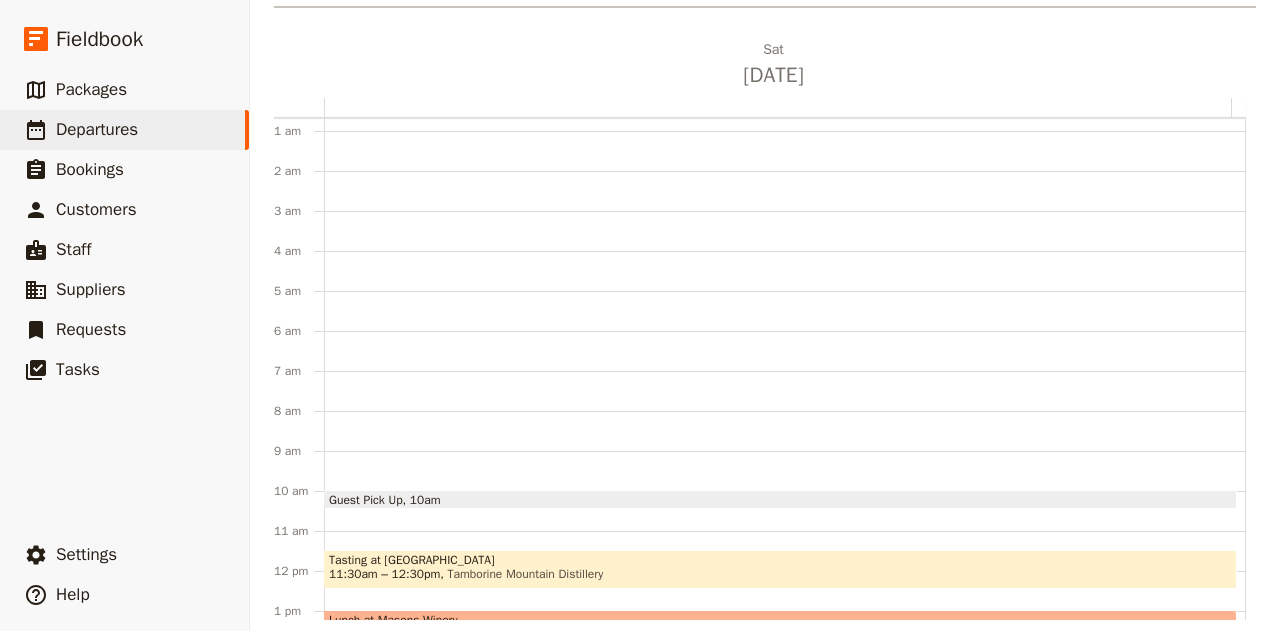 scroll, scrollTop: 0, scrollLeft: 0, axis: both 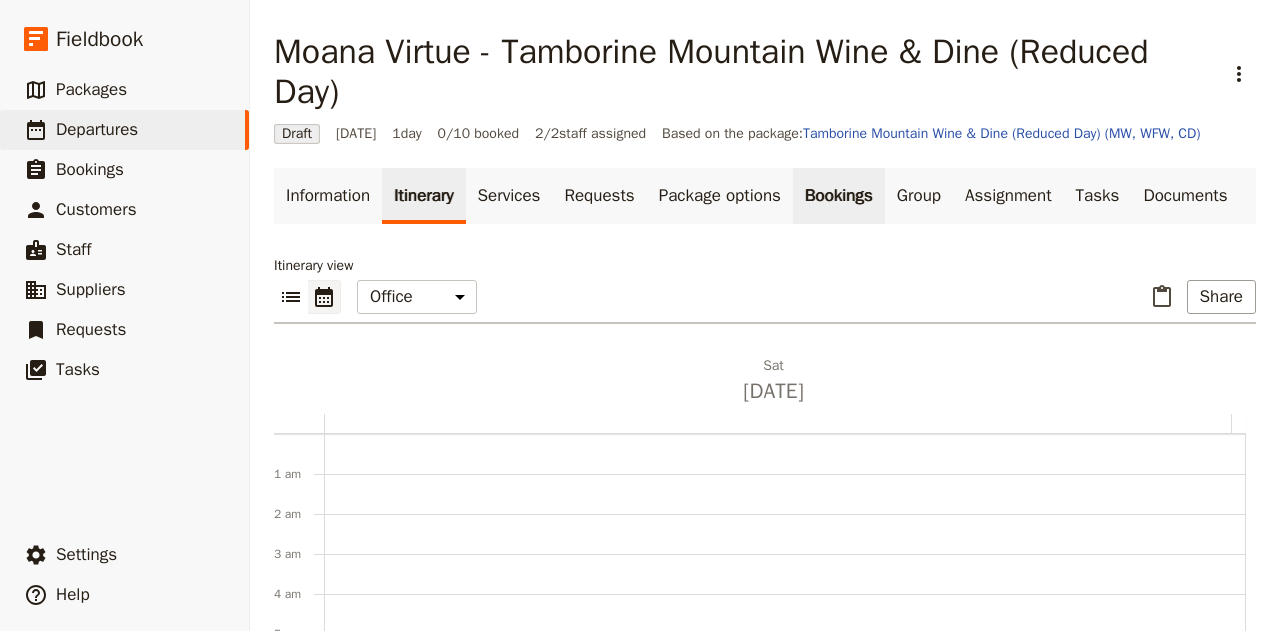 click on "Bookings" at bounding box center [839, 196] 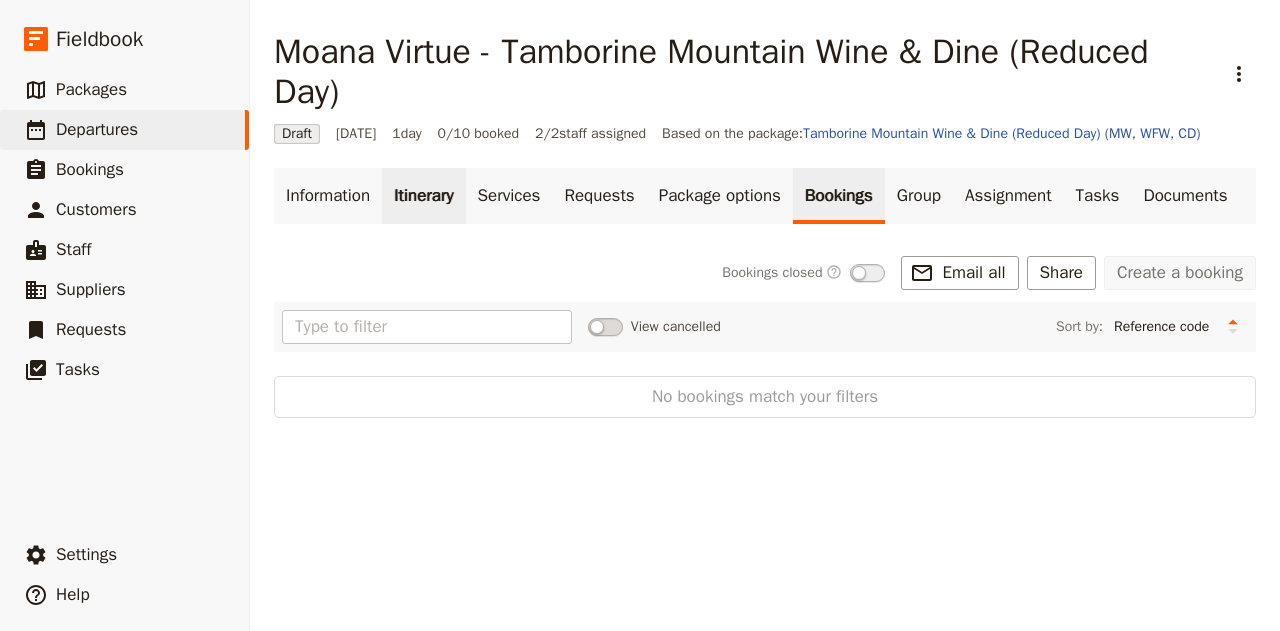 click on "Itinerary" at bounding box center [423, 196] 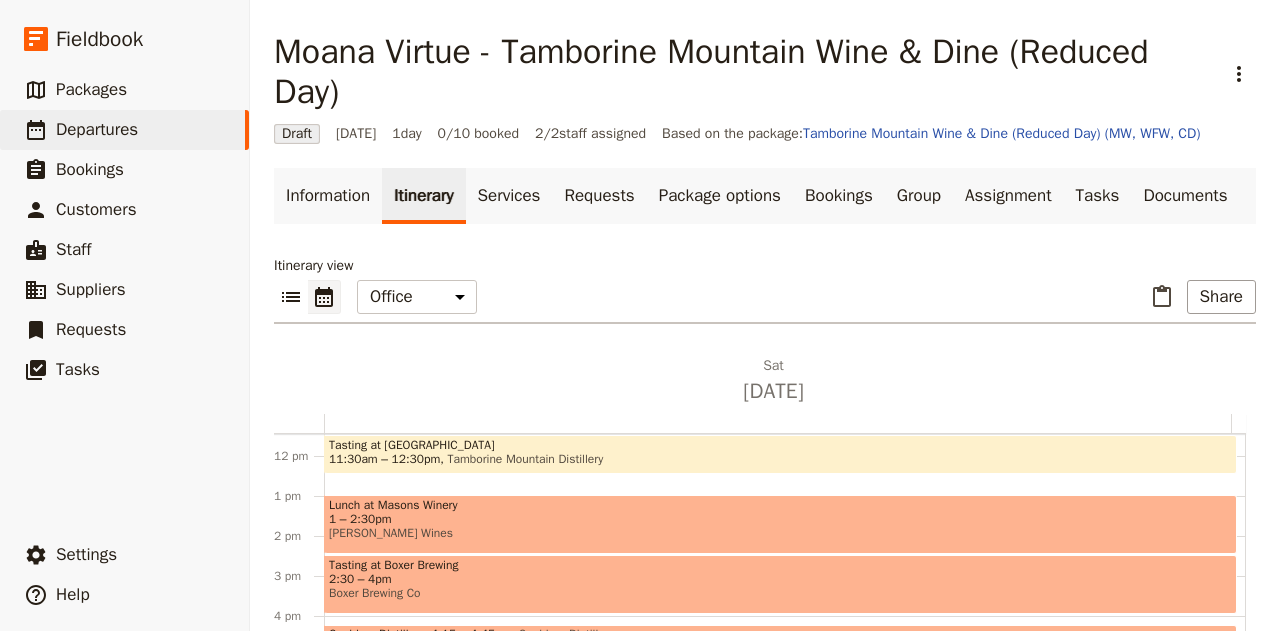 scroll, scrollTop: 457, scrollLeft: 0, axis: vertical 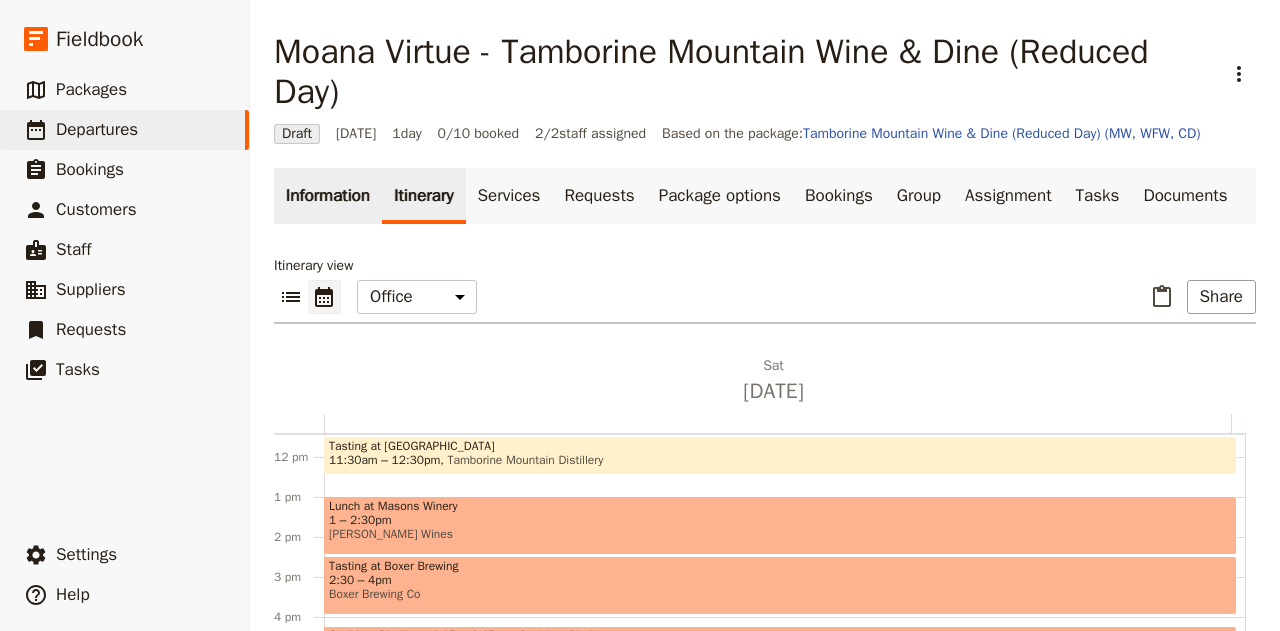click on "Information" at bounding box center (328, 196) 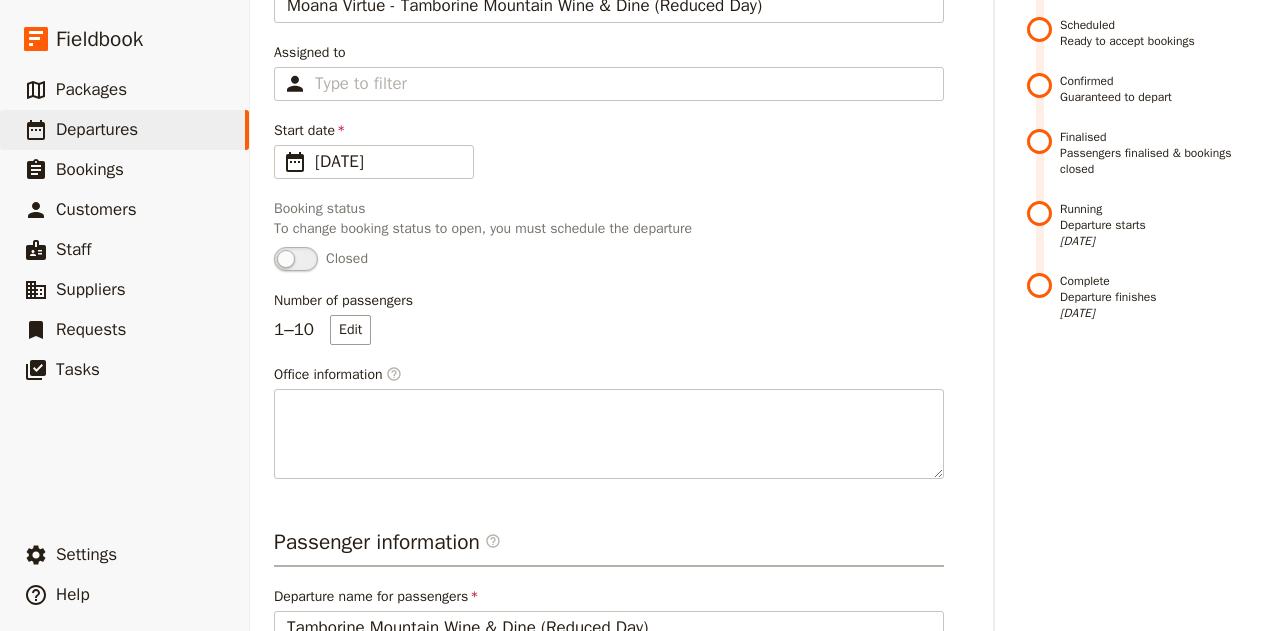 scroll, scrollTop: 352, scrollLeft: 0, axis: vertical 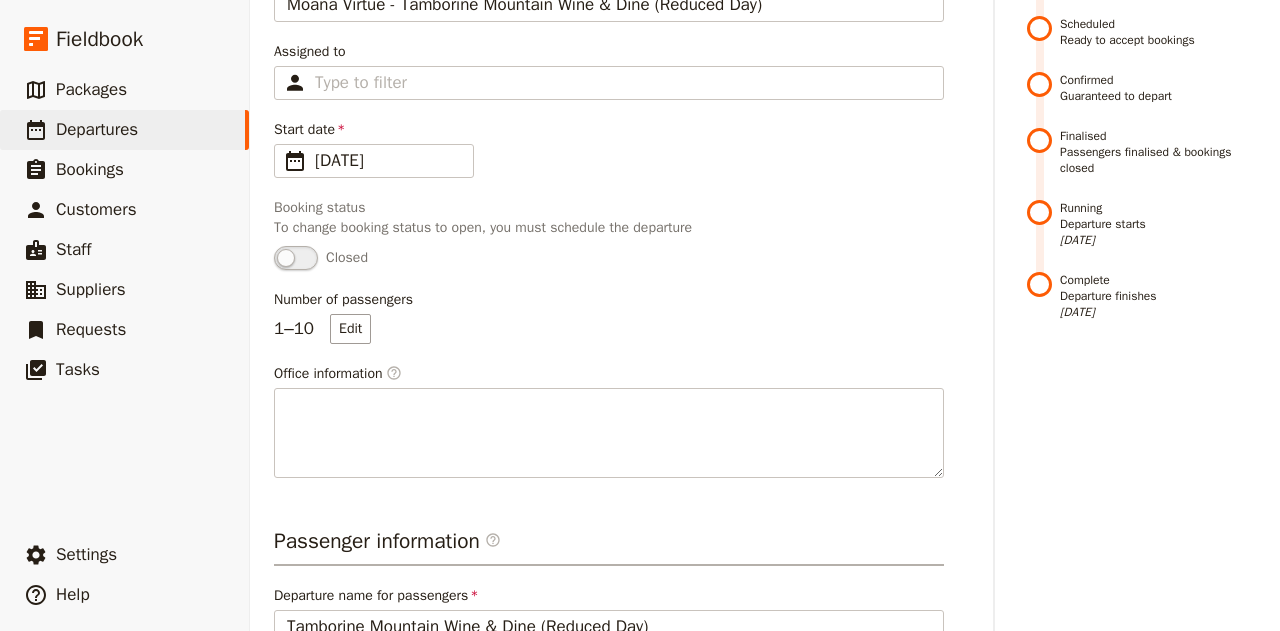 click at bounding box center (296, 258) 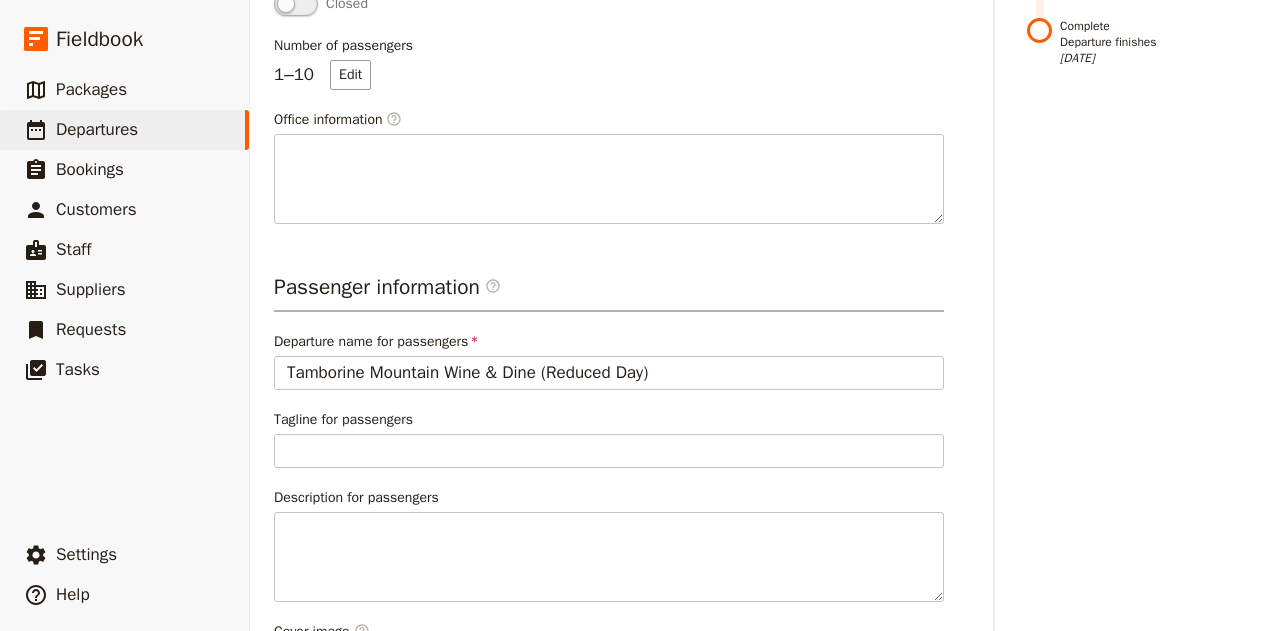 scroll, scrollTop: 818, scrollLeft: 0, axis: vertical 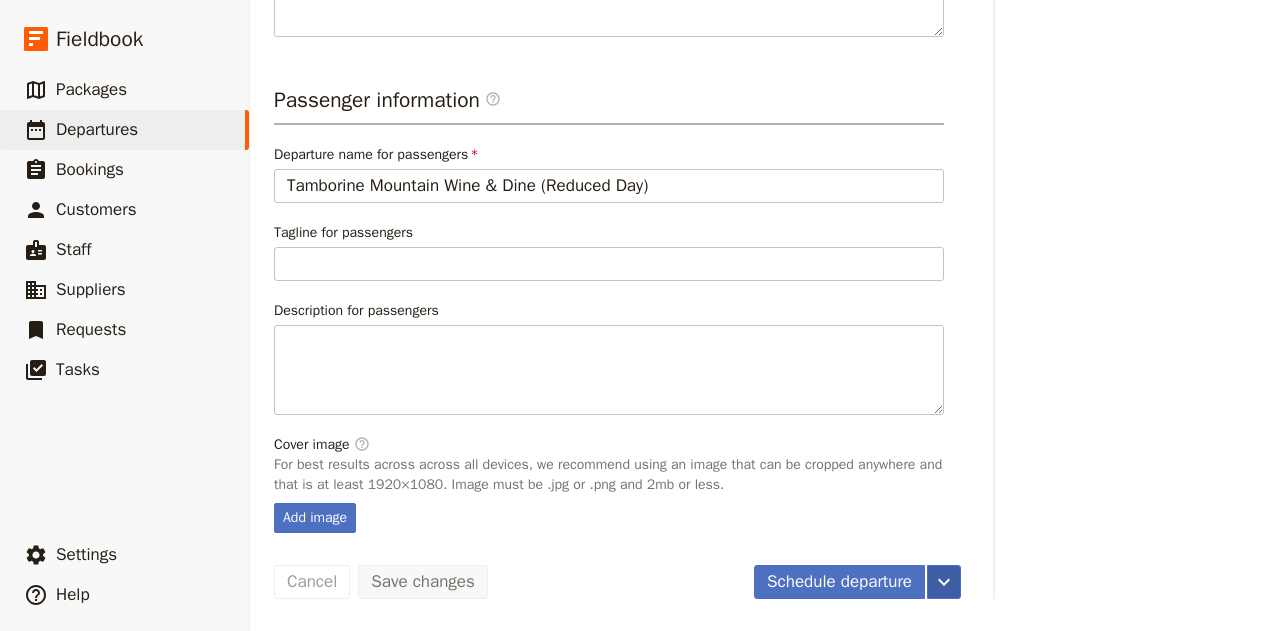 click 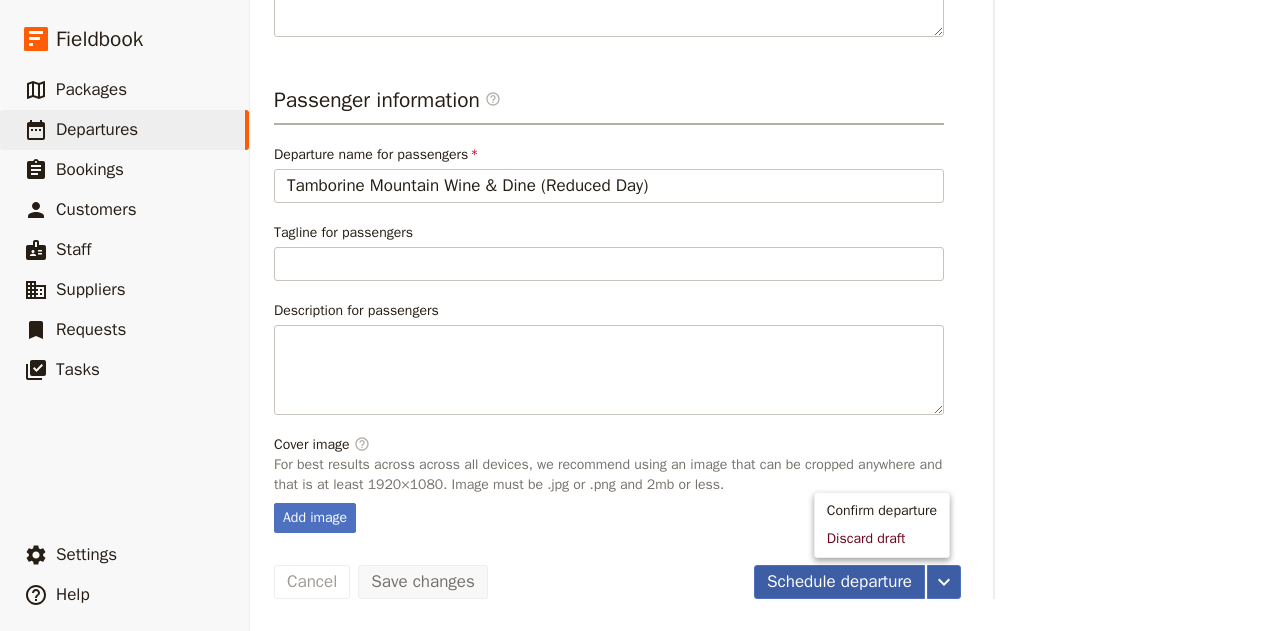 click on "Schedule departure" at bounding box center [839, 582] 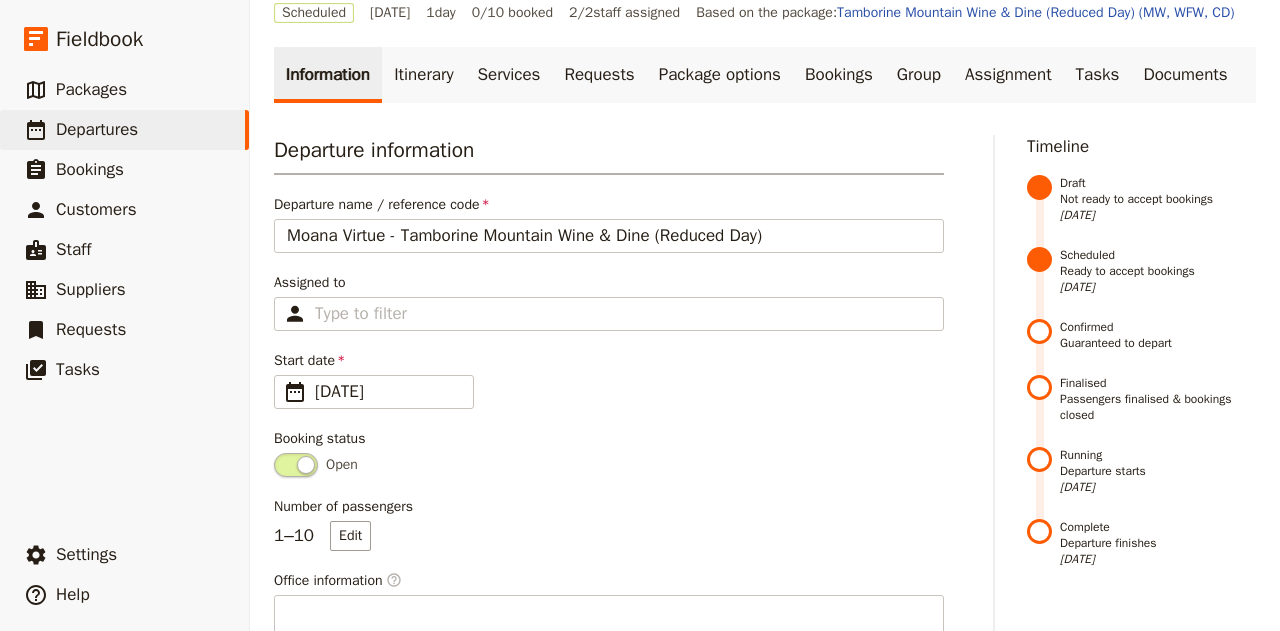 scroll, scrollTop: 0, scrollLeft: 0, axis: both 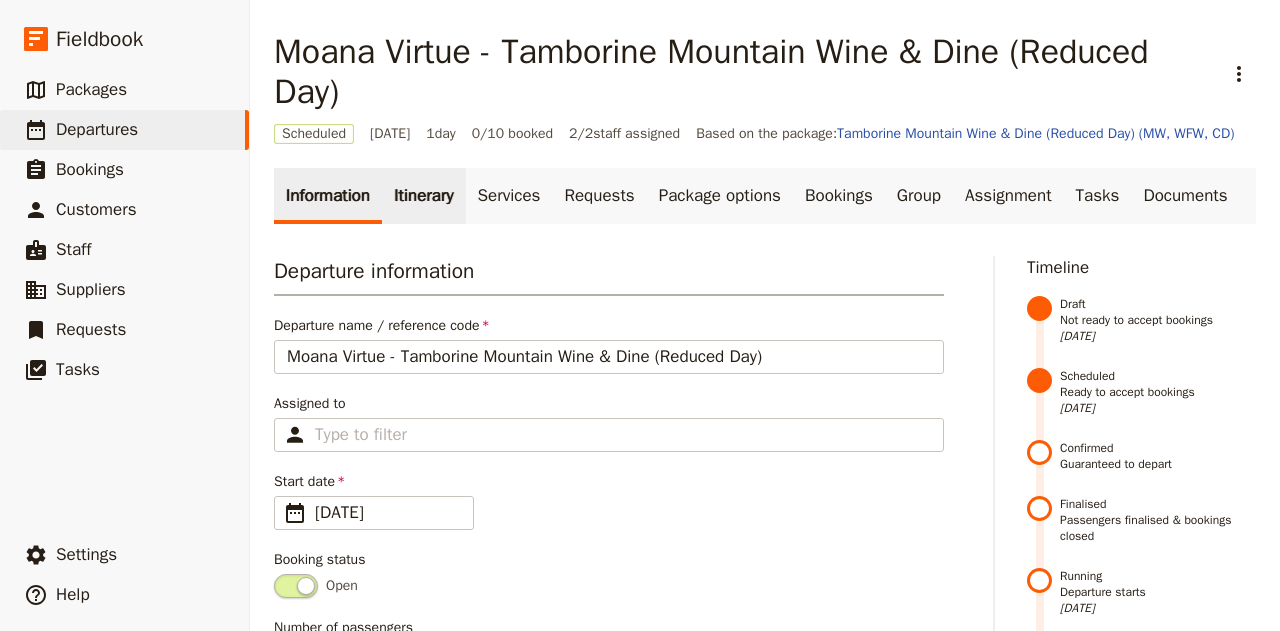click on "Itinerary" at bounding box center [423, 196] 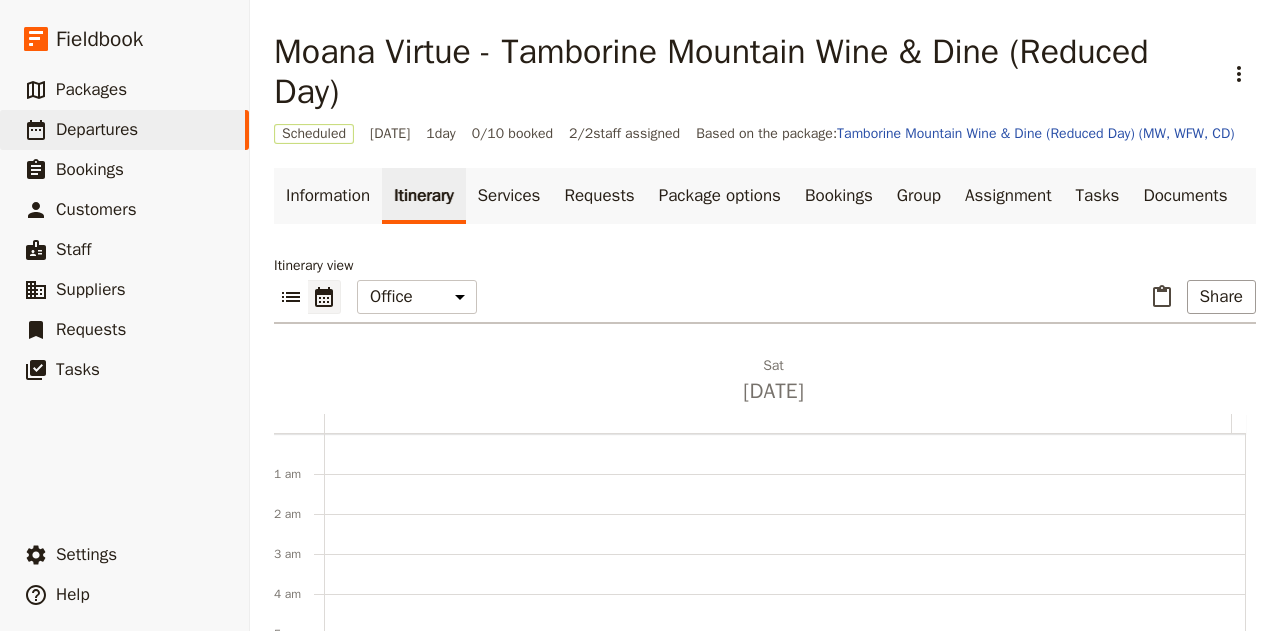 scroll, scrollTop: 260, scrollLeft: 0, axis: vertical 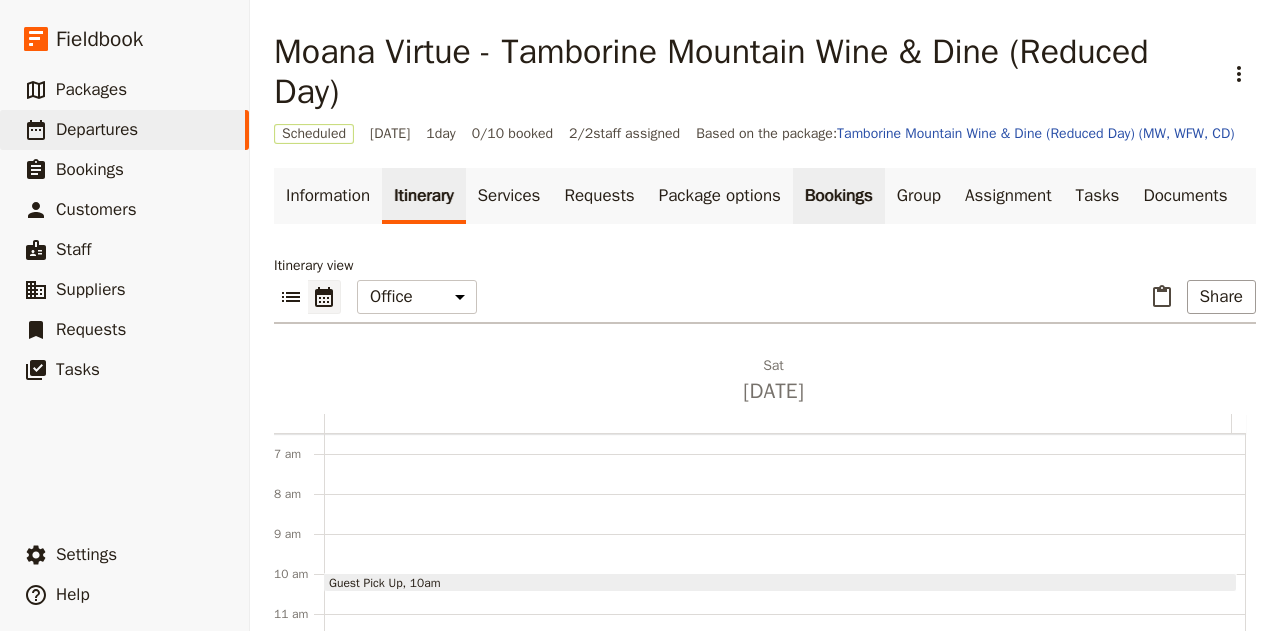 click on "Bookings" at bounding box center (839, 196) 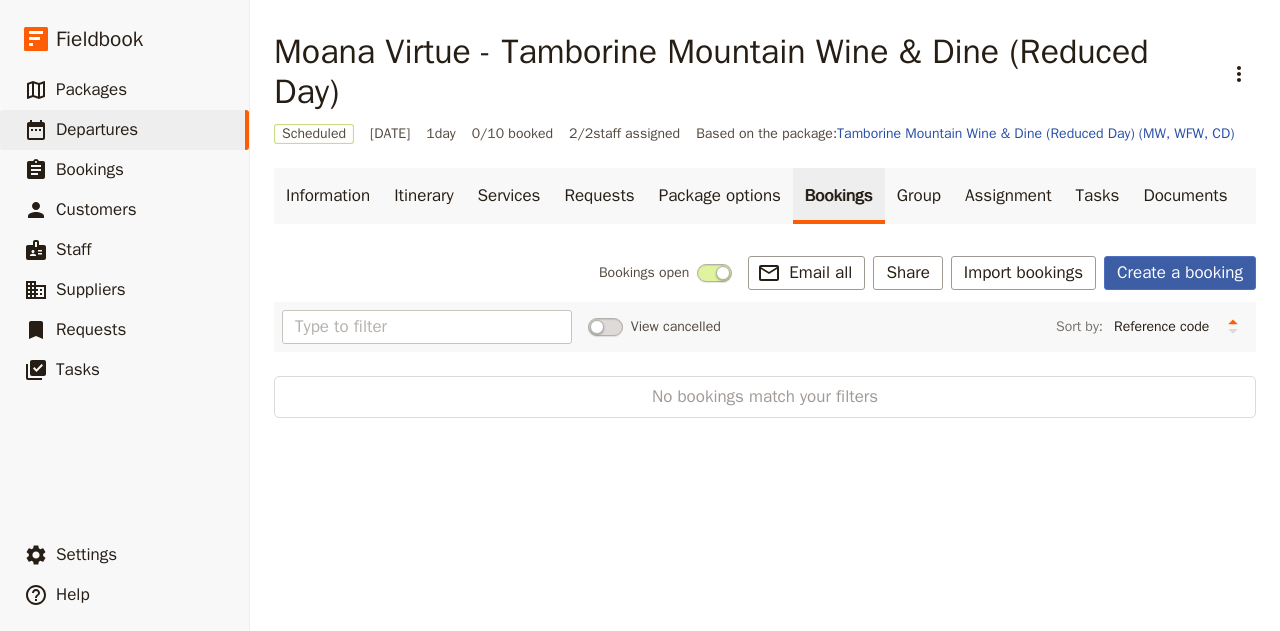 click on "Create a booking" at bounding box center [1180, 273] 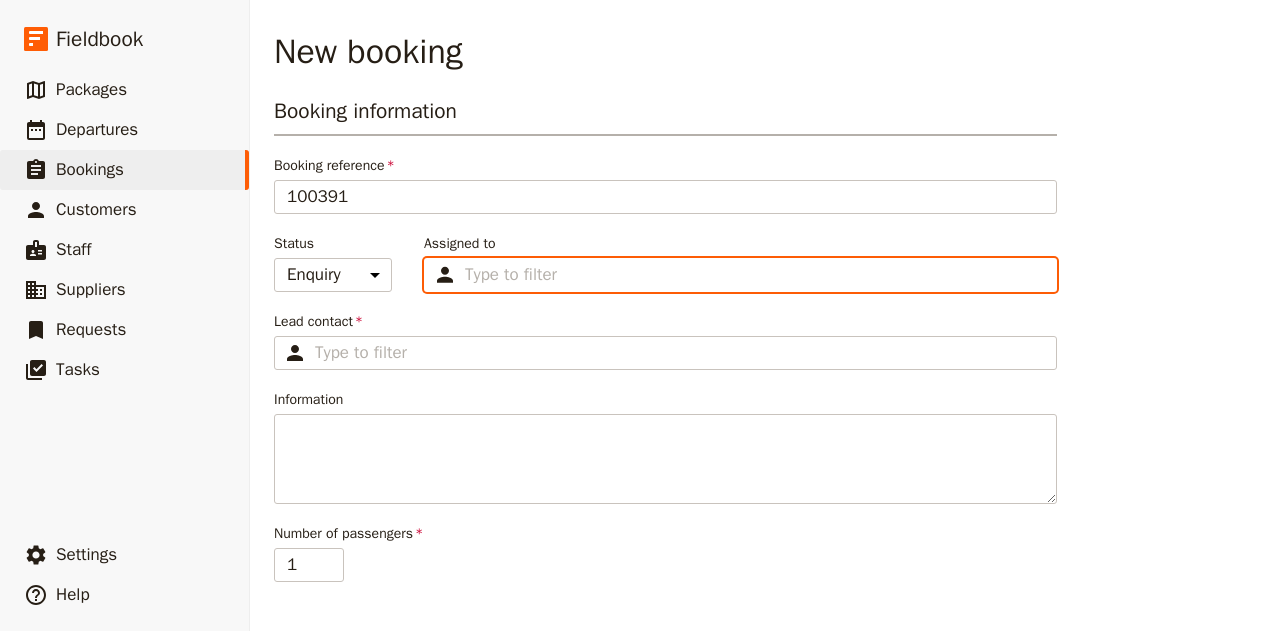 click on "Assigned to Type to filter" at bounding box center [514, 275] 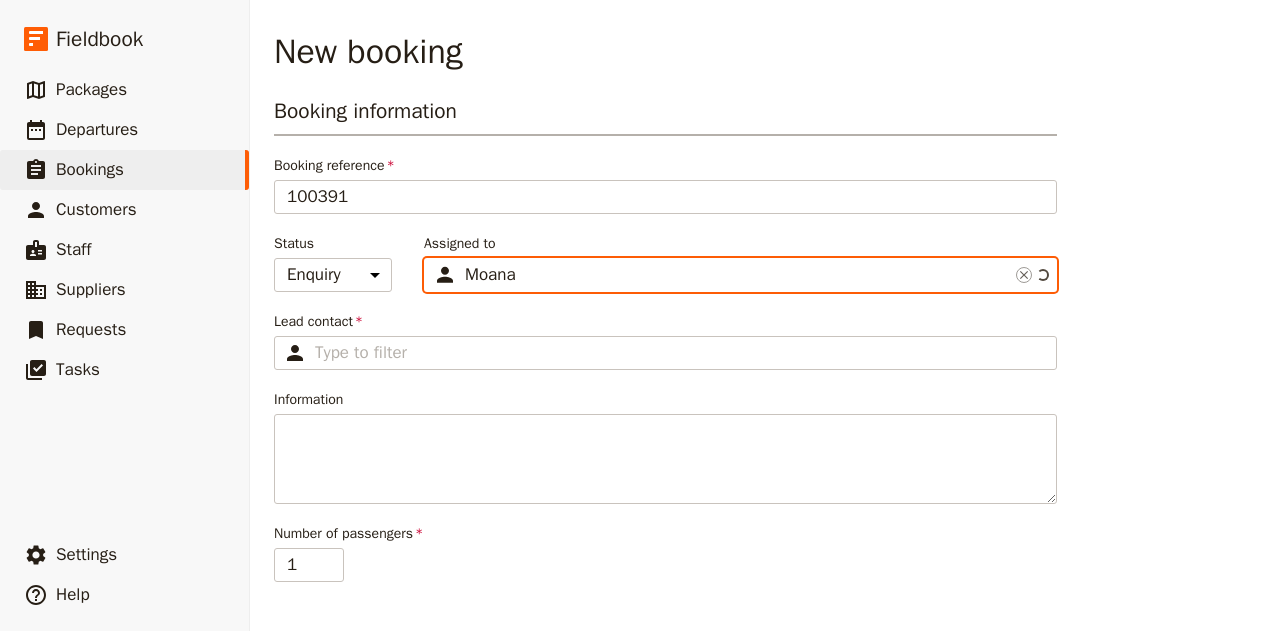scroll, scrollTop: 0, scrollLeft: 0, axis: both 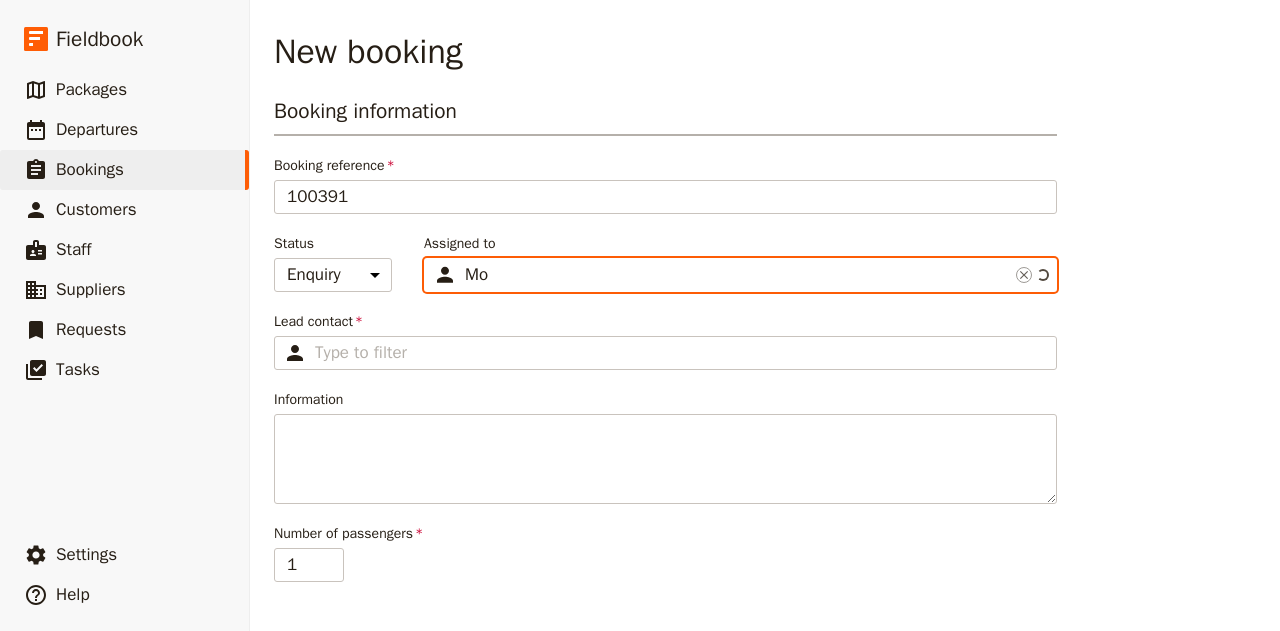 type on "M" 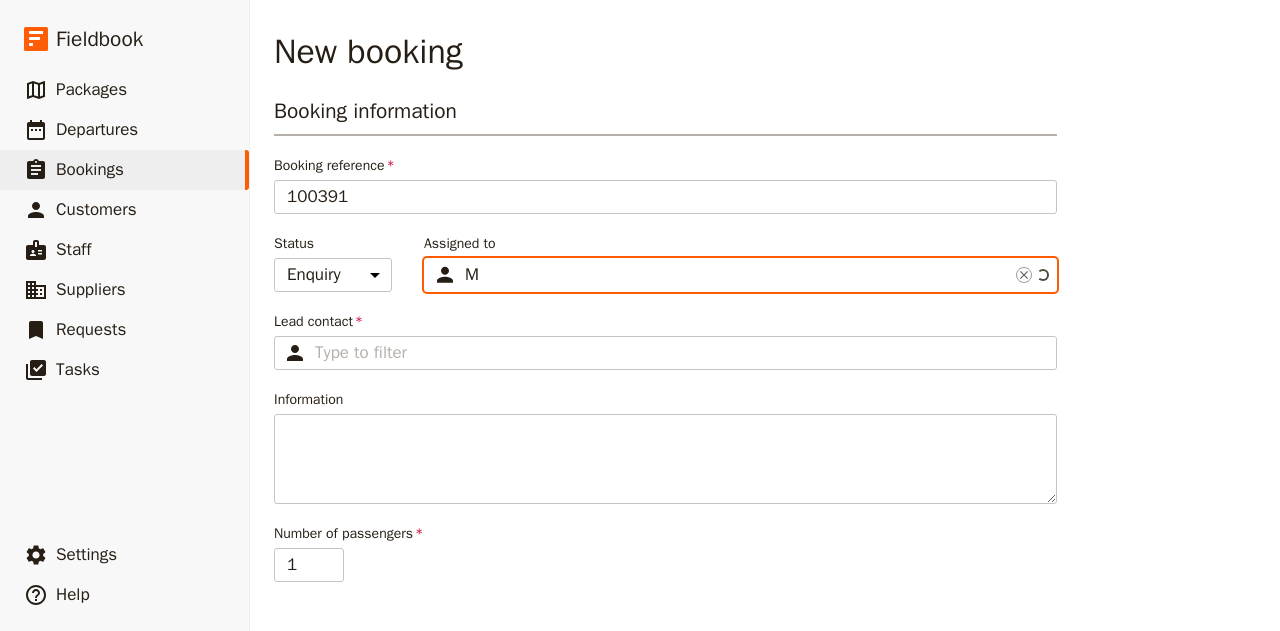 type 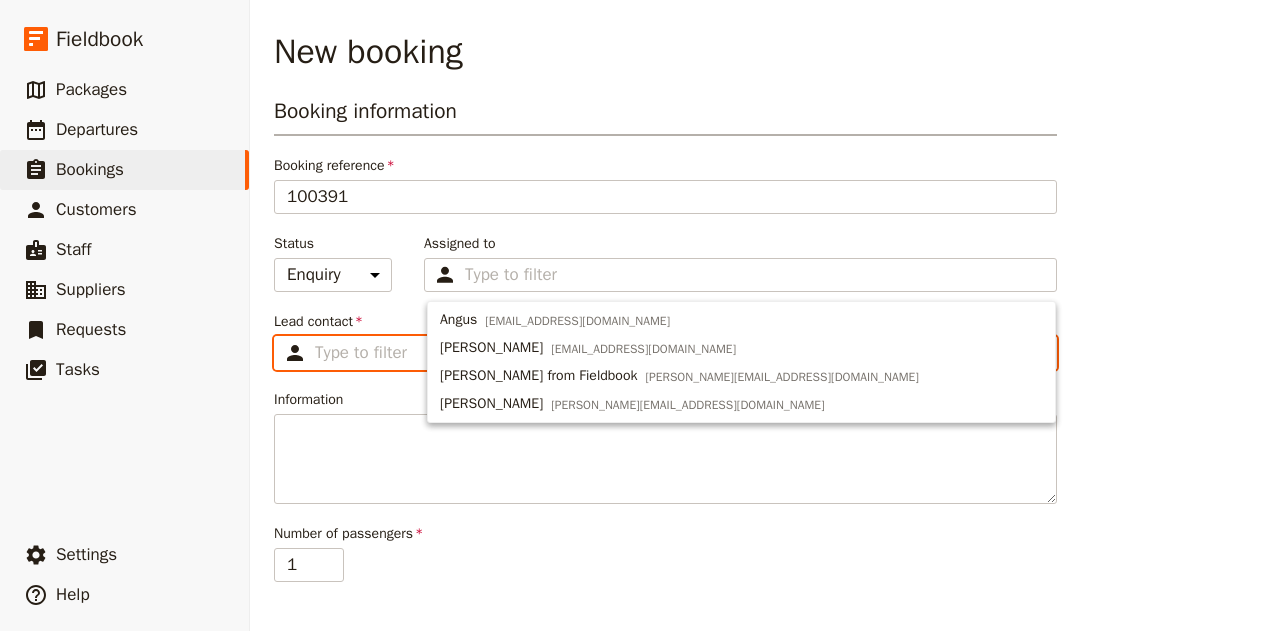 click on "Lead contact ​" at bounding box center (679, 353) 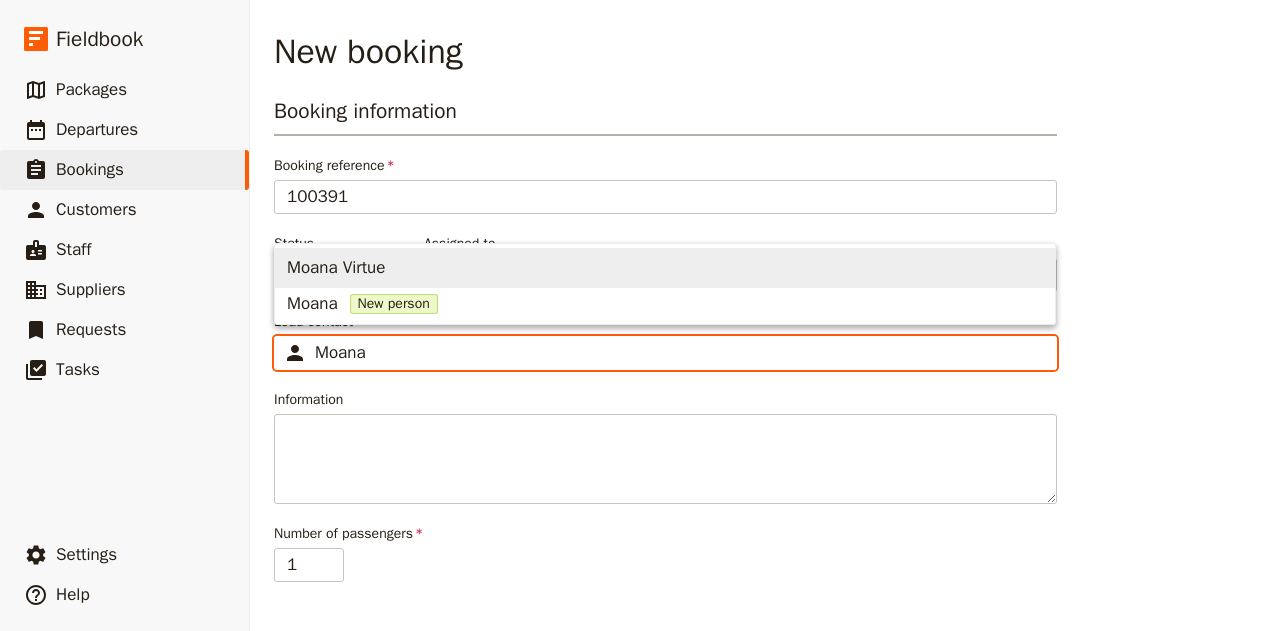 click on "Moana Virtue" at bounding box center [336, 268] 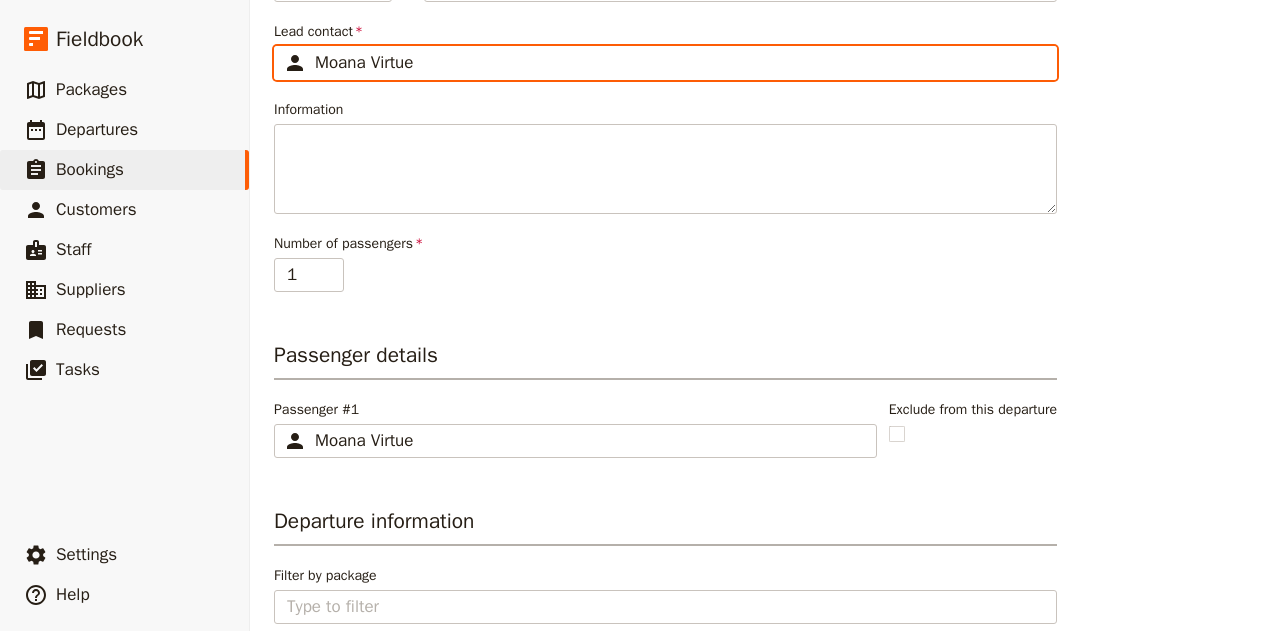 scroll, scrollTop: 290, scrollLeft: 0, axis: vertical 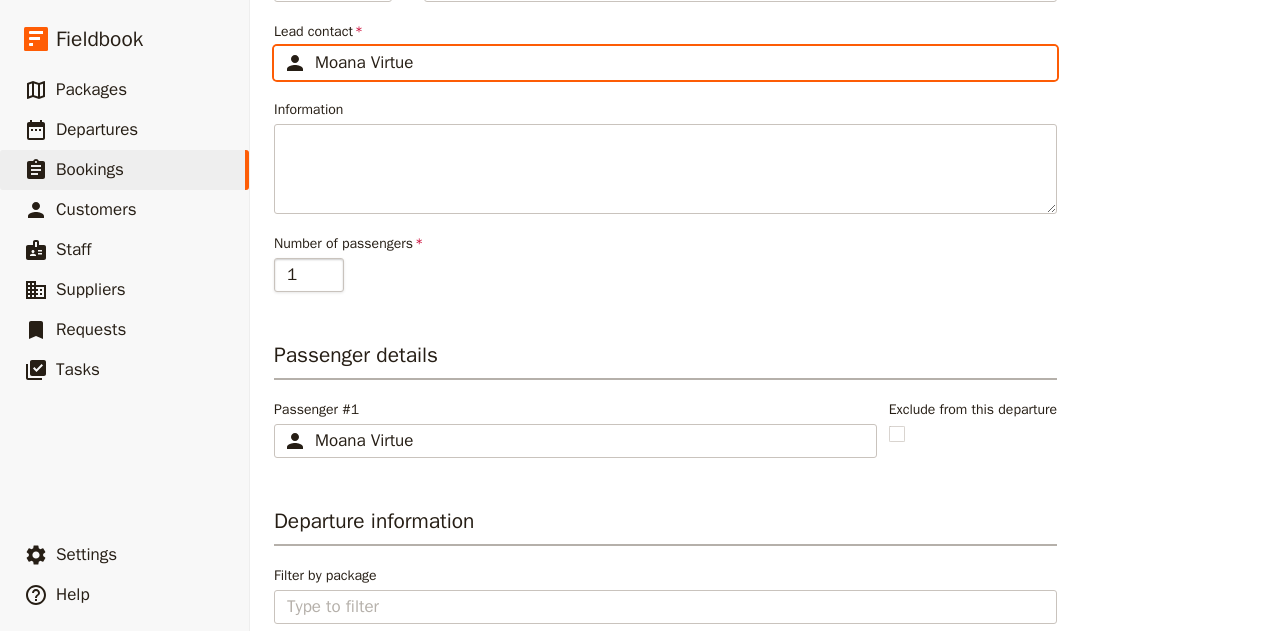type on "Moana Virtue" 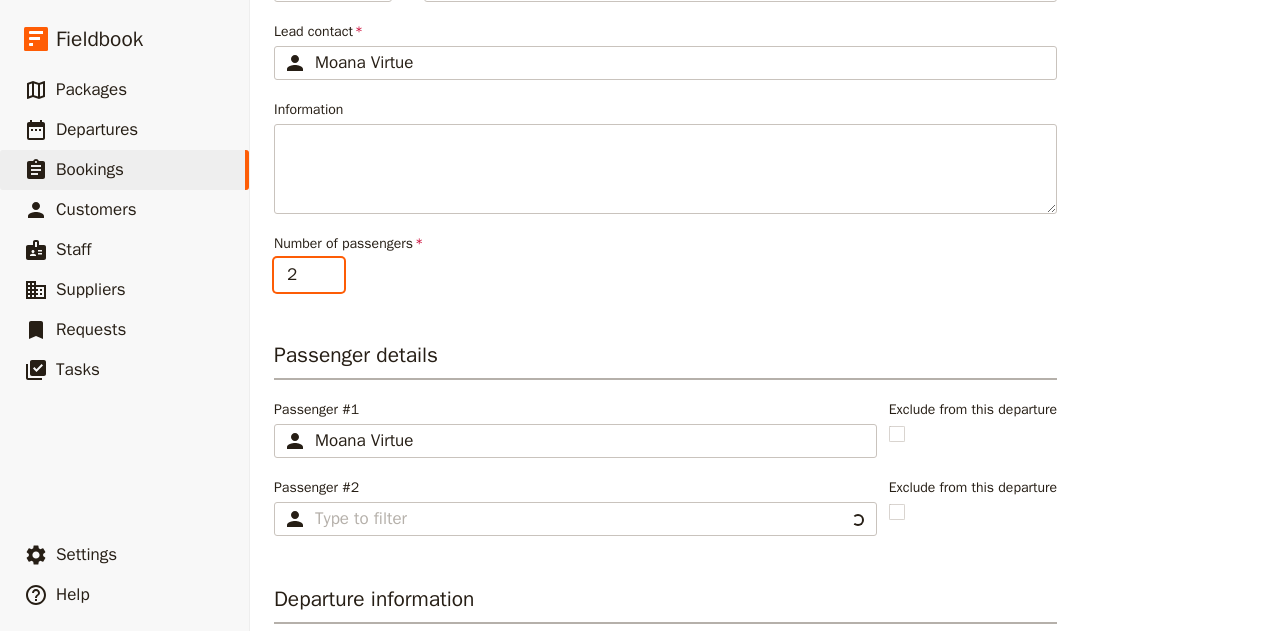 click on "2" at bounding box center (309, 275) 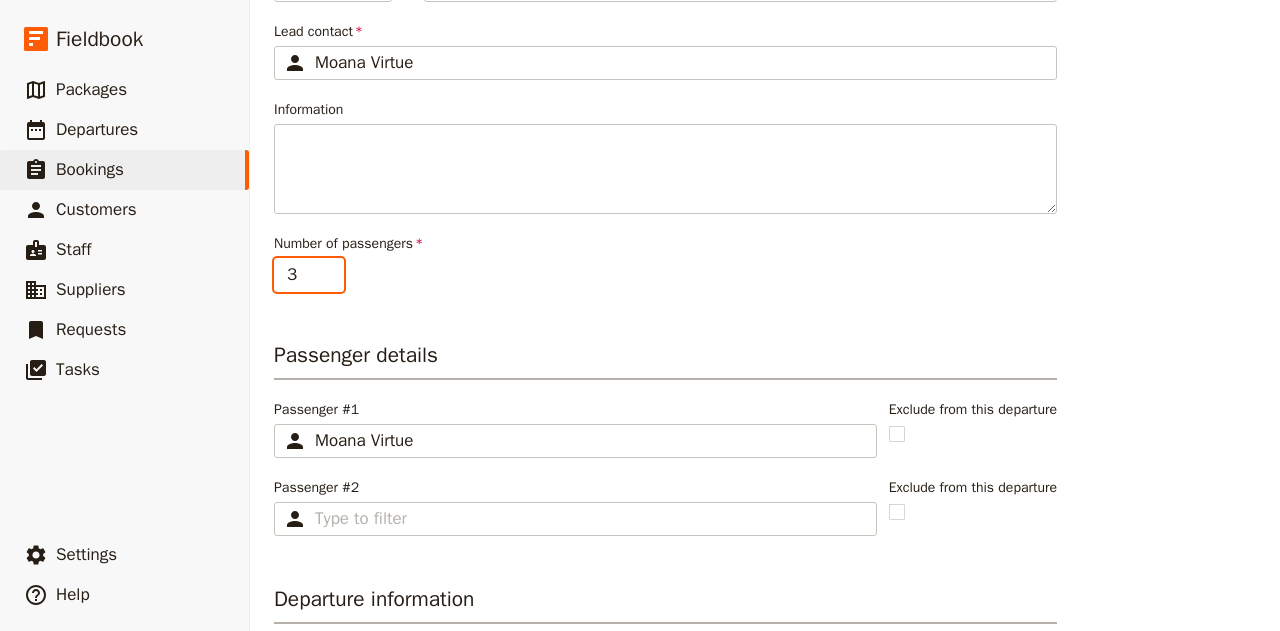 click on "3" at bounding box center [309, 275] 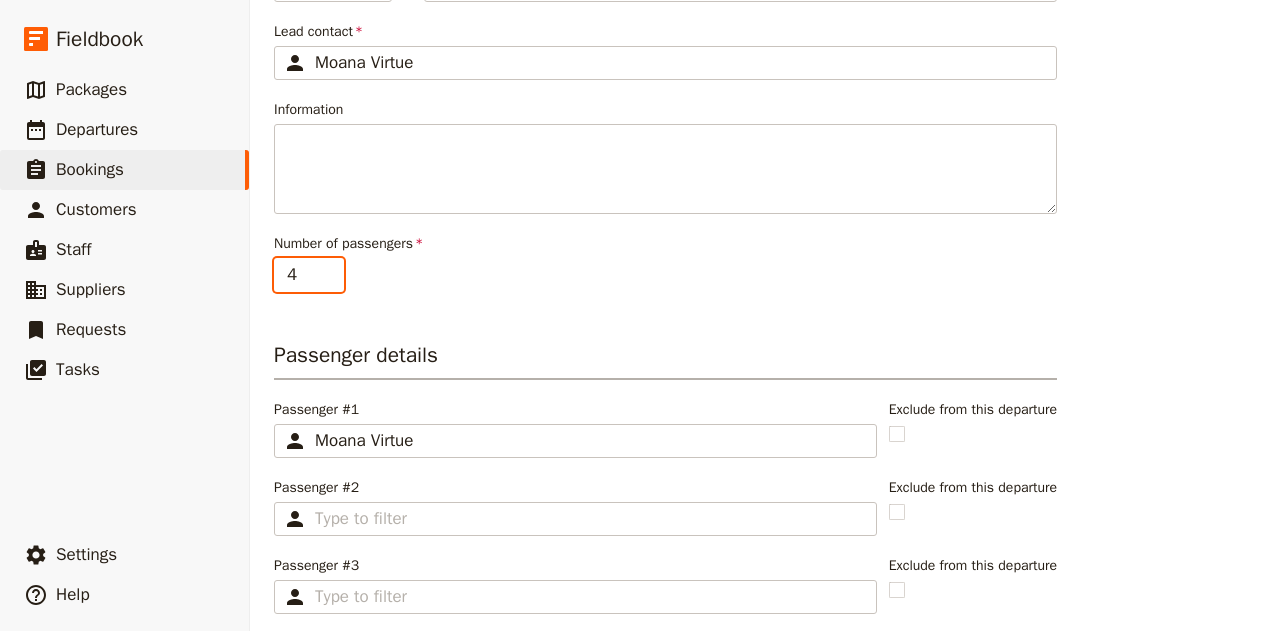 click on "4" at bounding box center (309, 275) 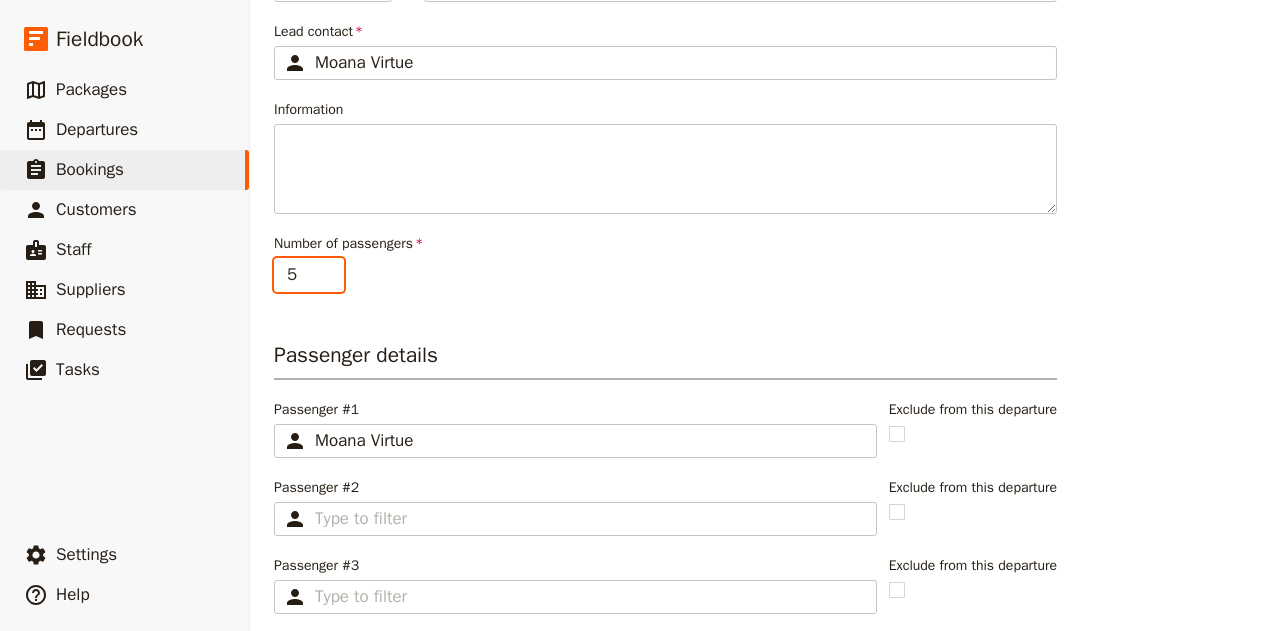 click on "5" at bounding box center (309, 275) 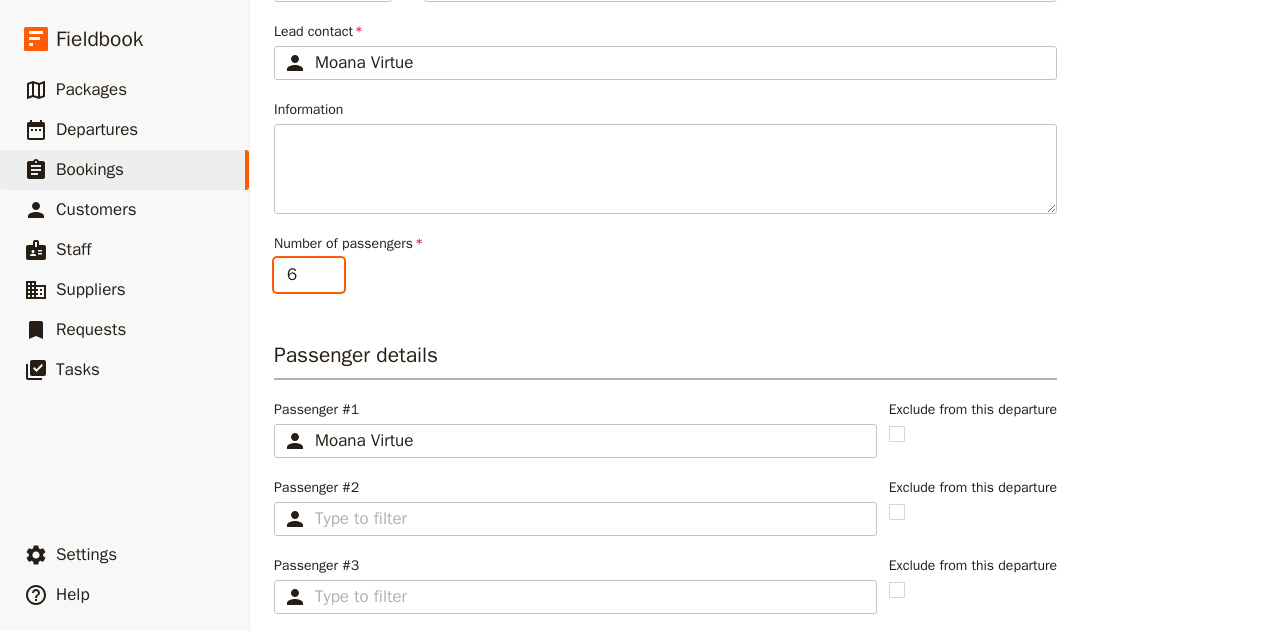 click on "6" at bounding box center (309, 275) 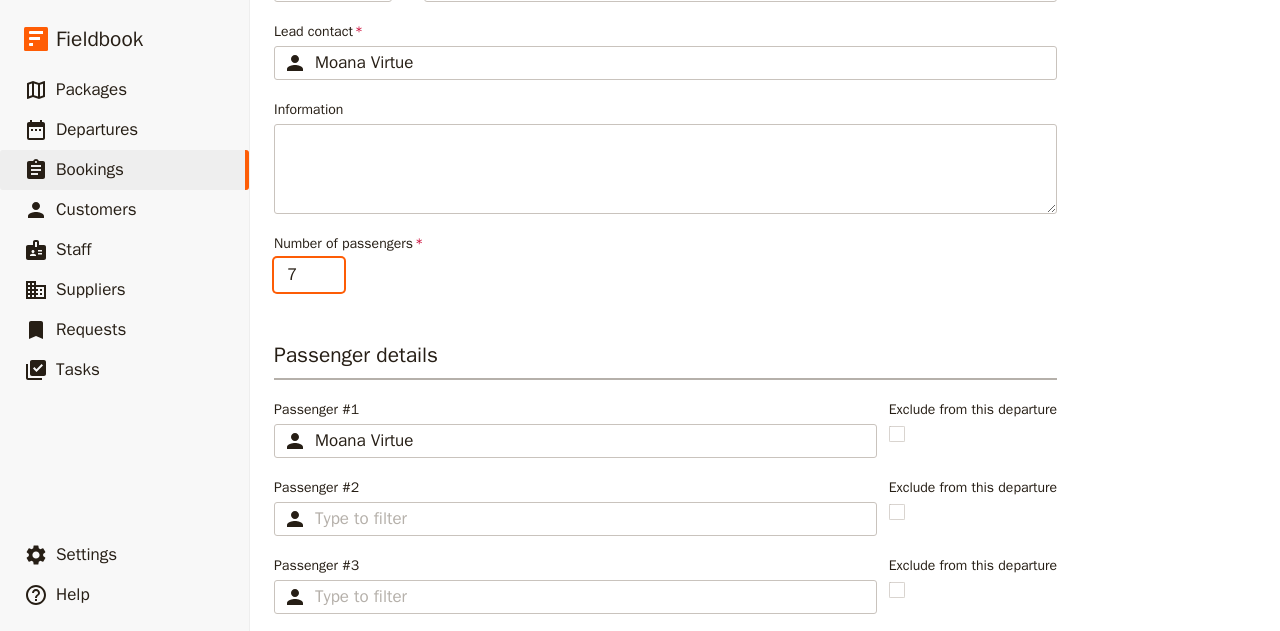 click on "7" at bounding box center (309, 275) 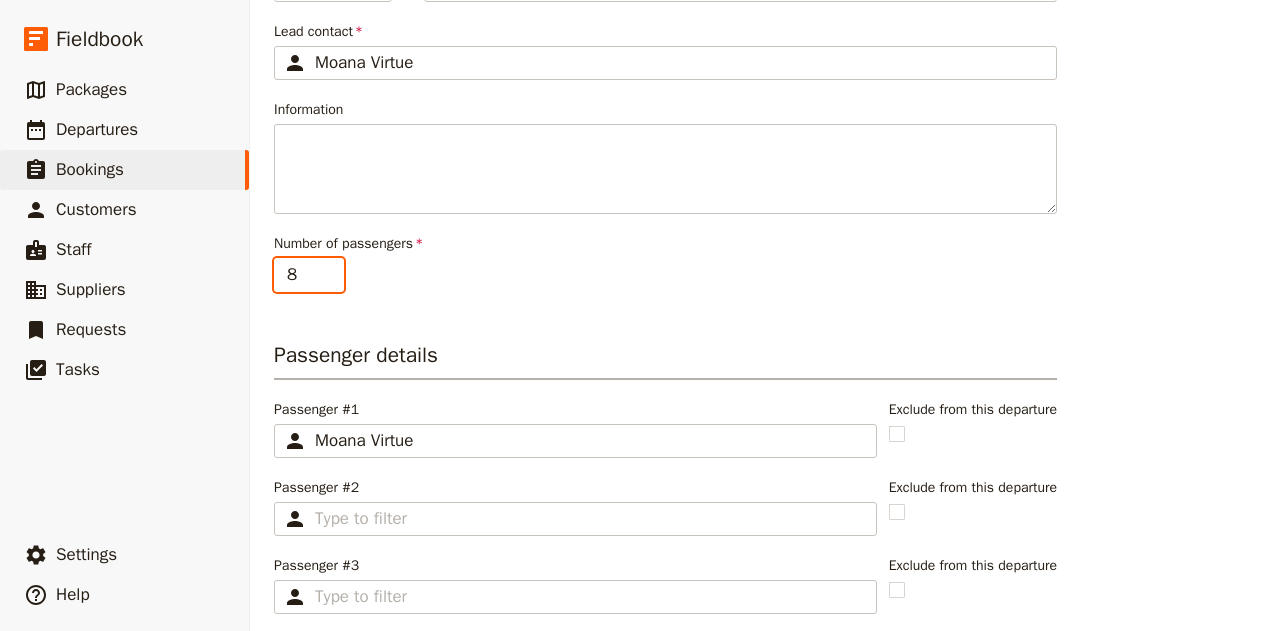 click on "8" at bounding box center (309, 275) 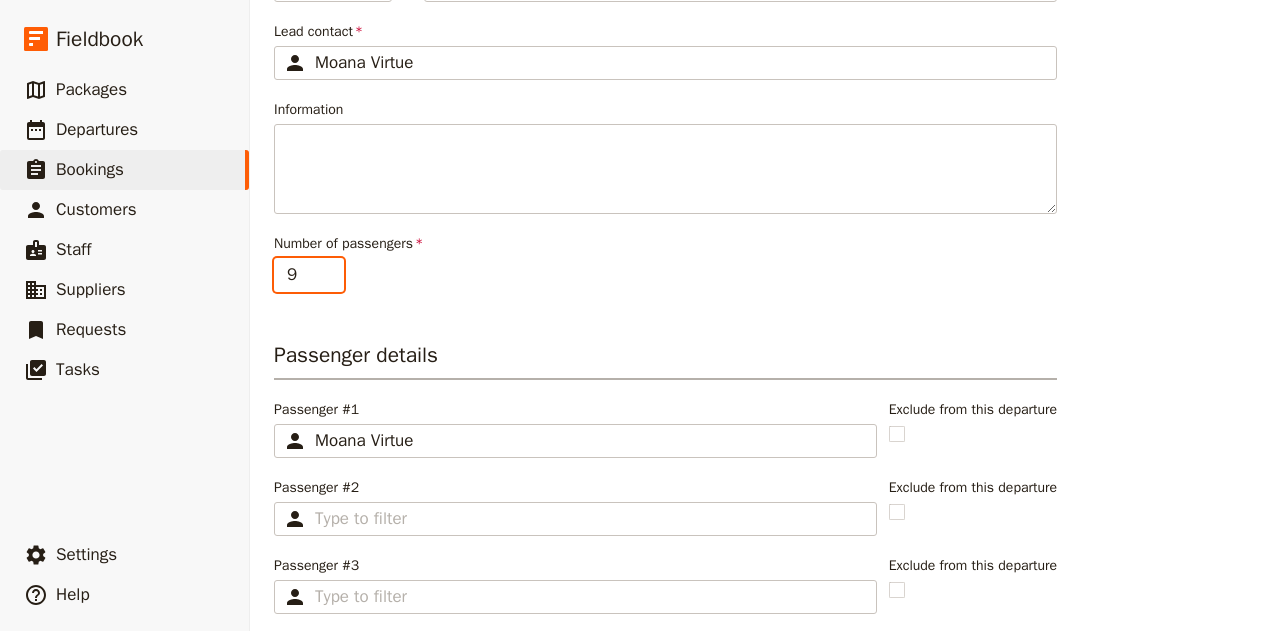 click on "9" at bounding box center (309, 275) 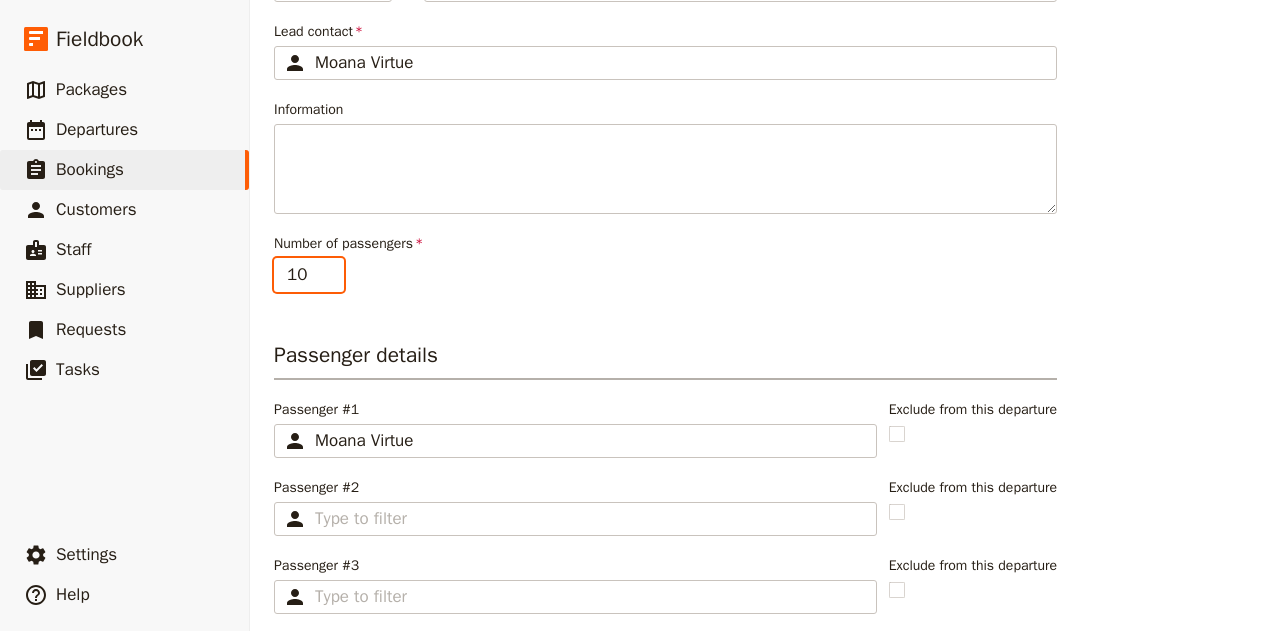type on "10" 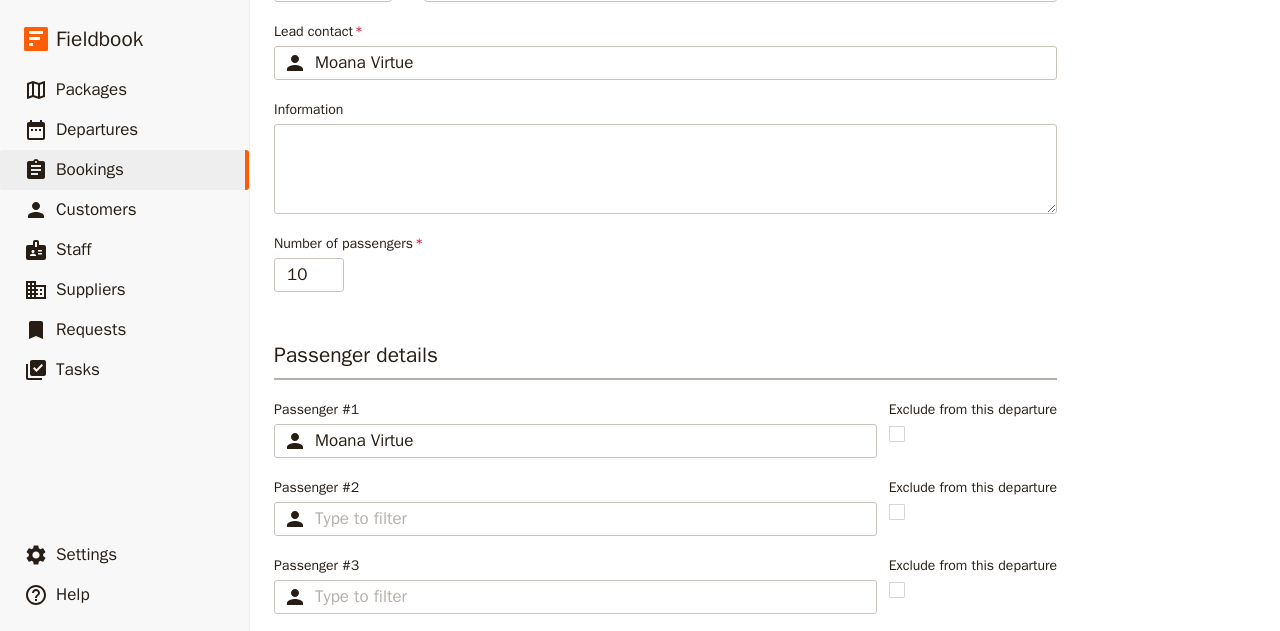 click on "Booking information Booking reference 100391 Status Enquiry On hold Confirmed Assigned to Type to filter Lead contact ​ Moana Virtue Moana Virtue Information Number of passengers 10 Passenger details Passenger #1 ​ Moana Virtue Moana Virtue Exclude from this departure Passenger #2 ​ Exclude from this departure Passenger #3 ​ Exclude from this departure Passenger #4 ​ Exclude from this departure Passenger #5 ​ Exclude from this departure Passenger #6 ​ Exclude from this departure Passenger #7 ​ Exclude from this departure Passenger #8 ​ Exclude from this departure Passenger #9 ​ Exclude from this departure Passenger #10 ​ Exclude from this departure Departure information Filter by package Departure [DATE]   Moana Virtue - Tamborine Mountain Wine & Dine (Reduced Day)  -  0/10 booked Moana Virtue - Tamborine Mountain Wine & Dine (Reduced Day) 10   passengers   in total ,   0   spaces   available on departure Add-ons Select the add-ons for each passenger Cauldron Distillery Add-ons 0 0" at bounding box center [765, 941] 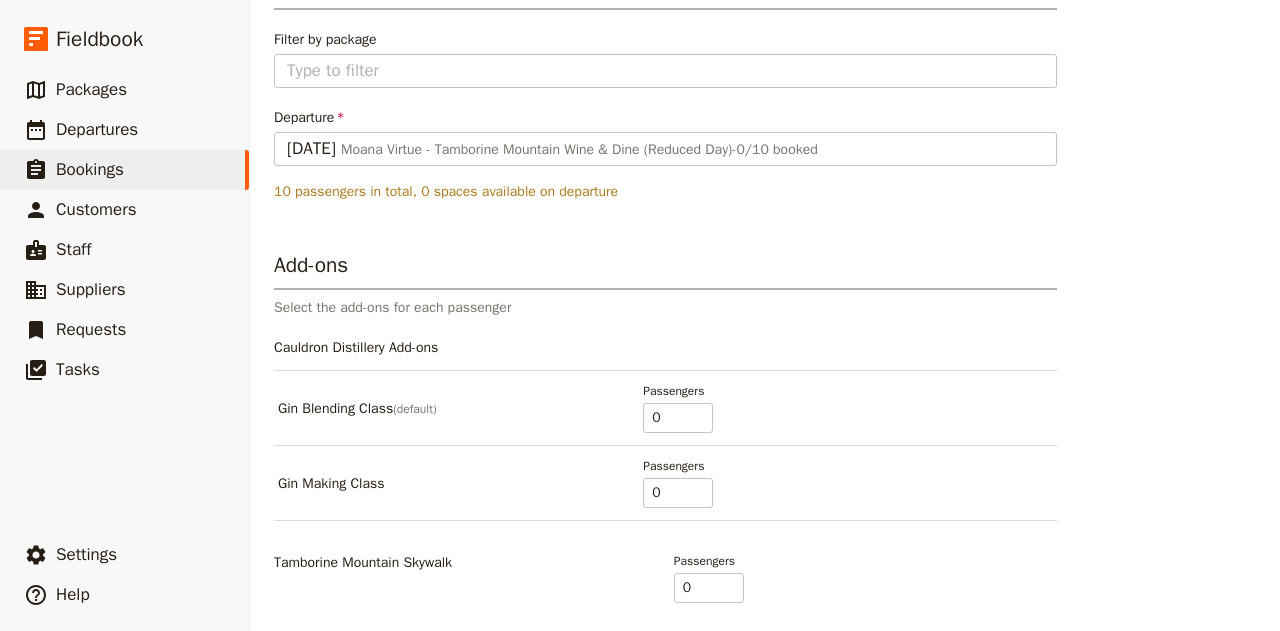 scroll, scrollTop: 1752, scrollLeft: 0, axis: vertical 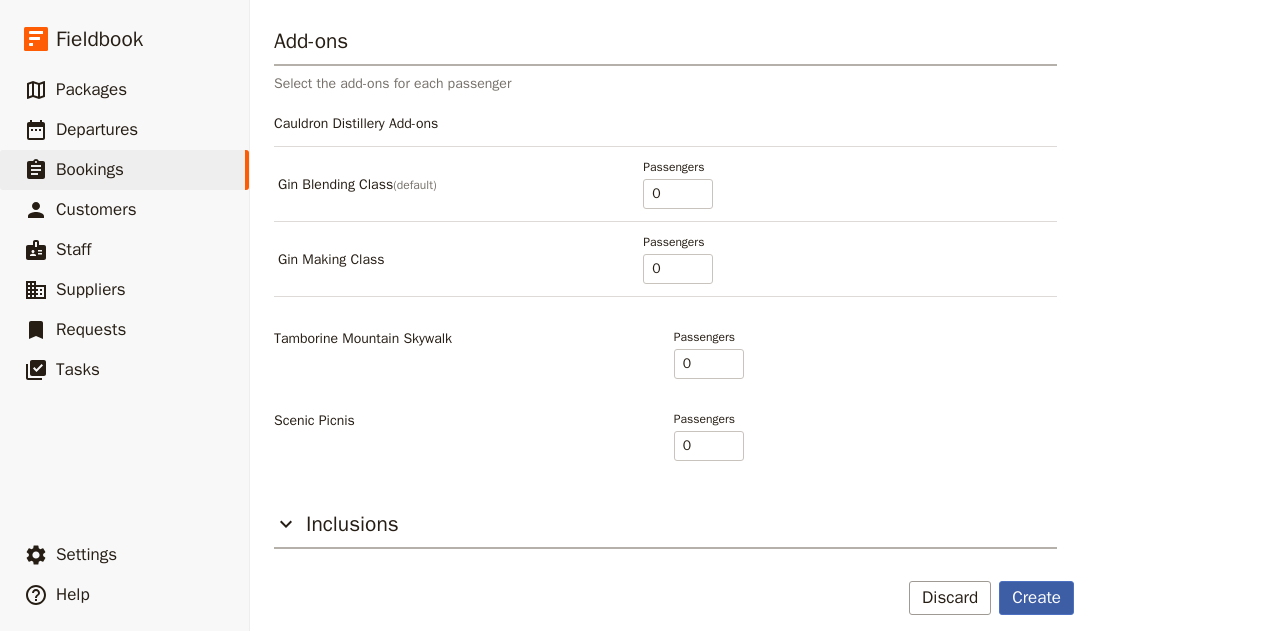 click on "Create" at bounding box center [1036, 598] 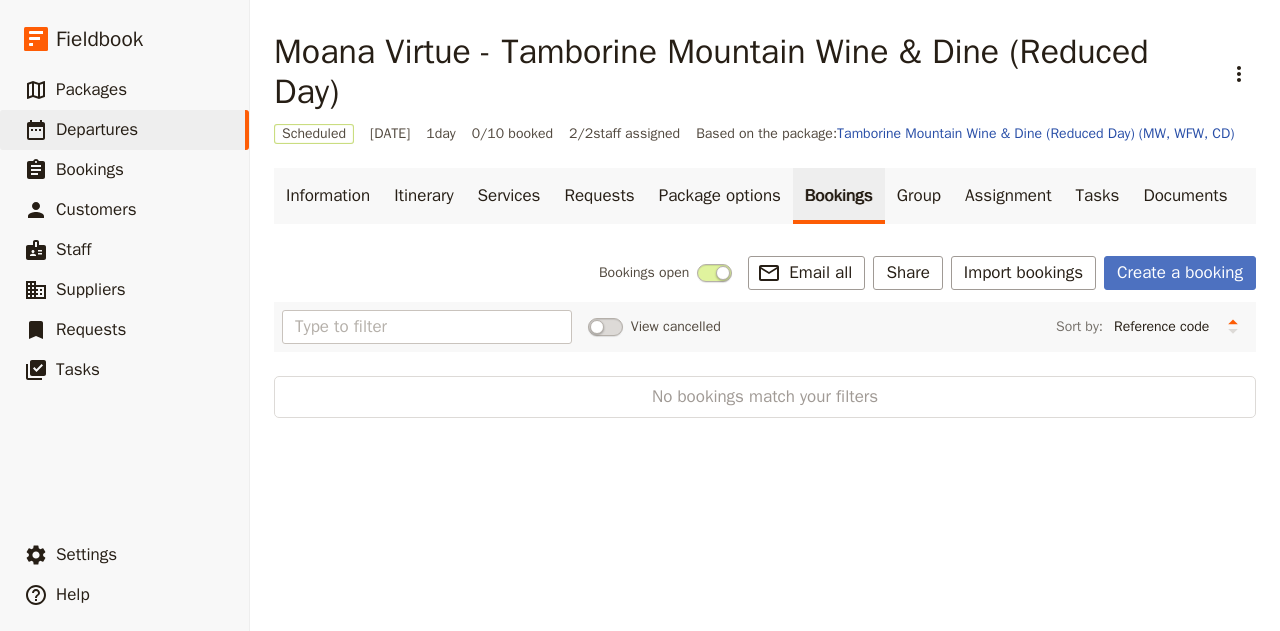 scroll, scrollTop: 0, scrollLeft: 0, axis: both 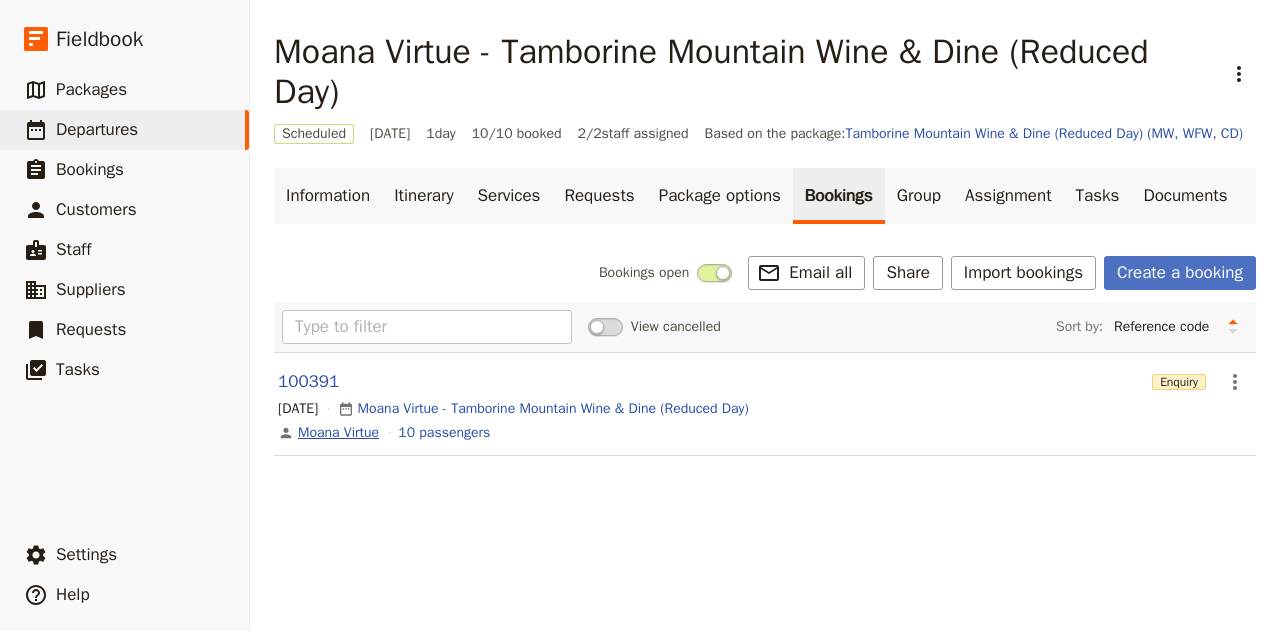 click on "Moana Virtue" at bounding box center [338, 433] 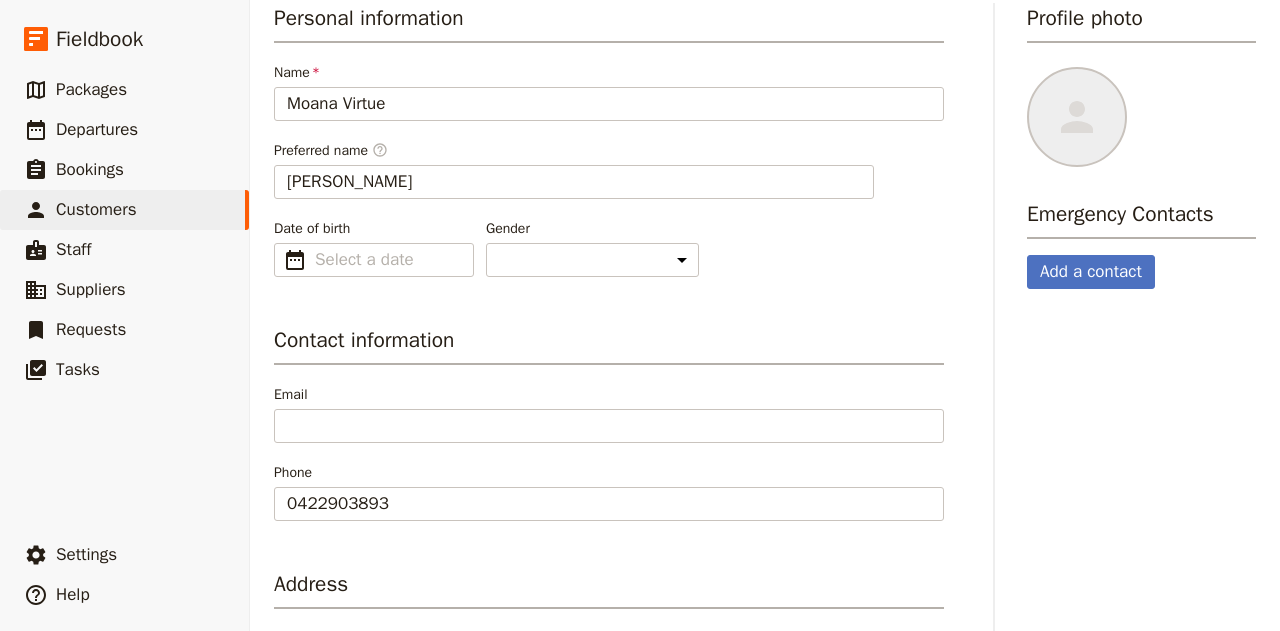 scroll, scrollTop: 0, scrollLeft: 0, axis: both 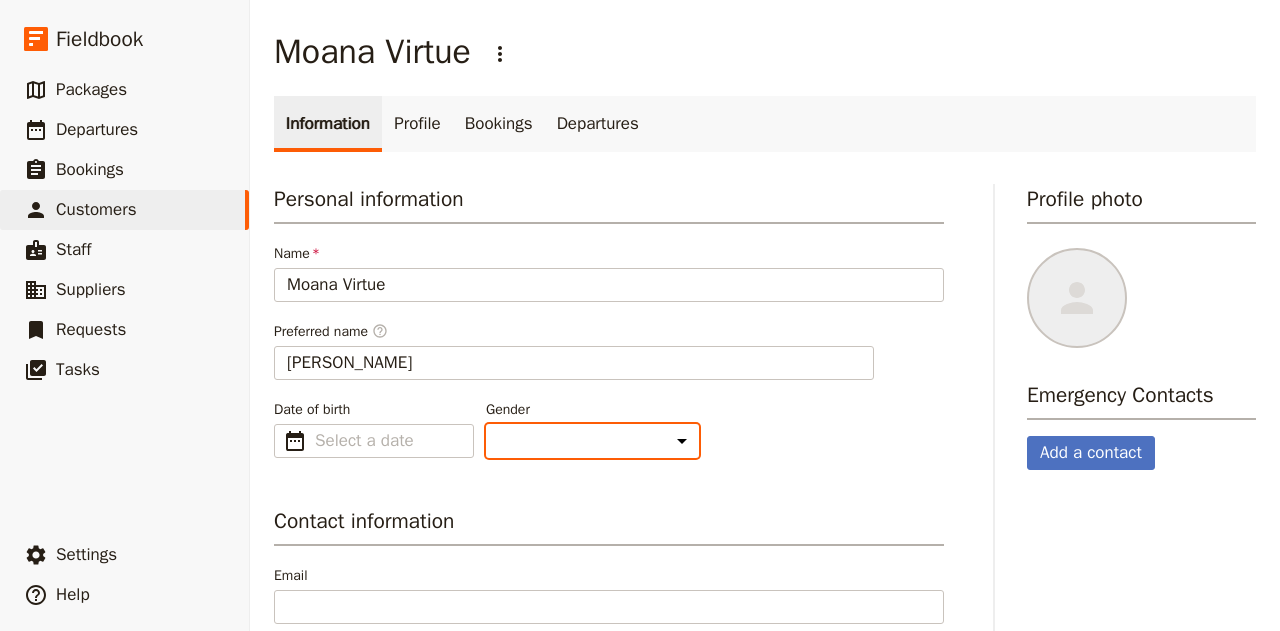 click on "[DEMOGRAPHIC_DATA] [DEMOGRAPHIC_DATA] Other" at bounding box center [592, 441] 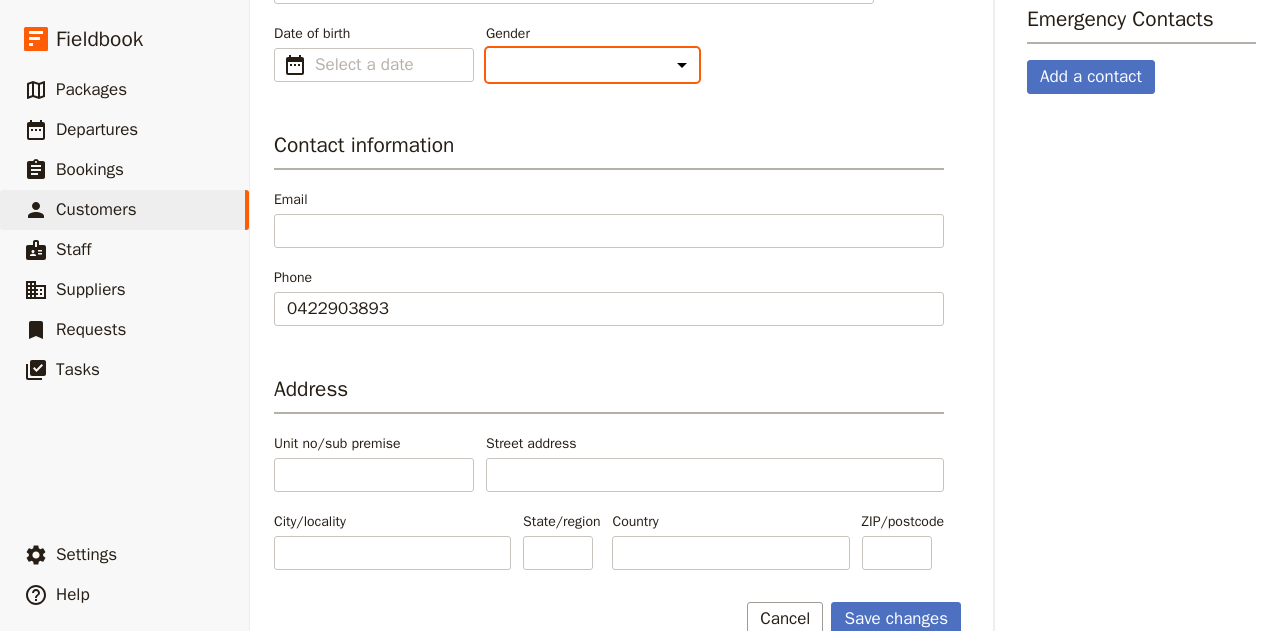 scroll, scrollTop: 388, scrollLeft: 0, axis: vertical 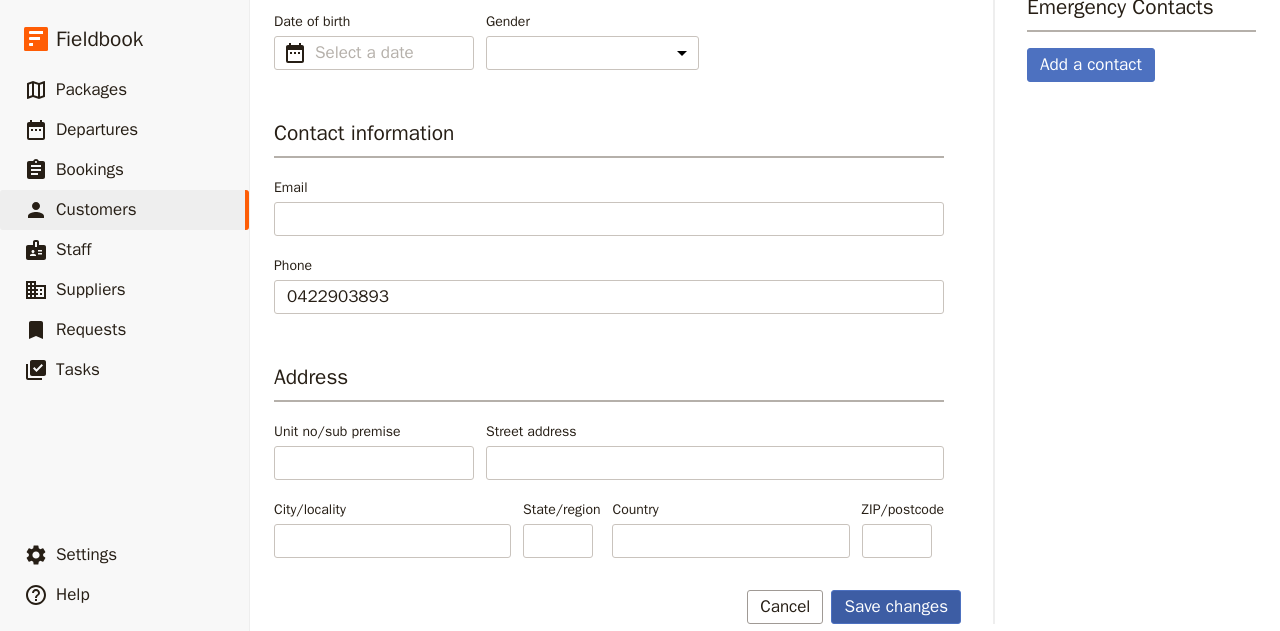click on "Save changes" at bounding box center [896, 607] 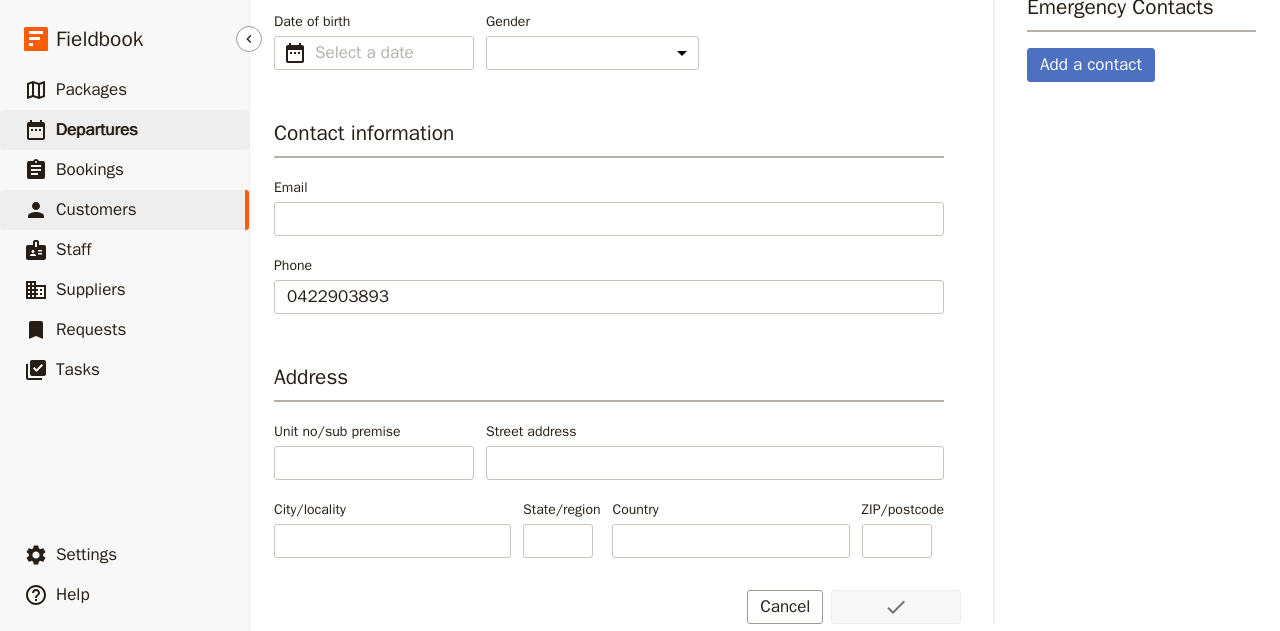click on "Departures" at bounding box center [97, 129] 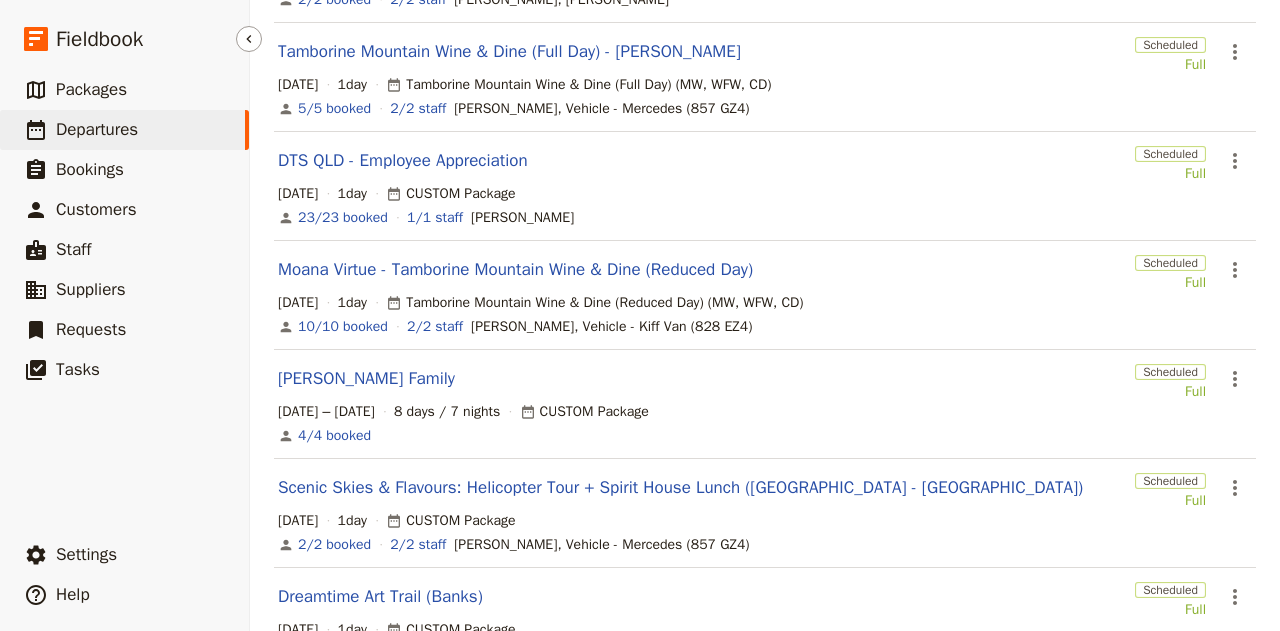 scroll, scrollTop: 372, scrollLeft: 0, axis: vertical 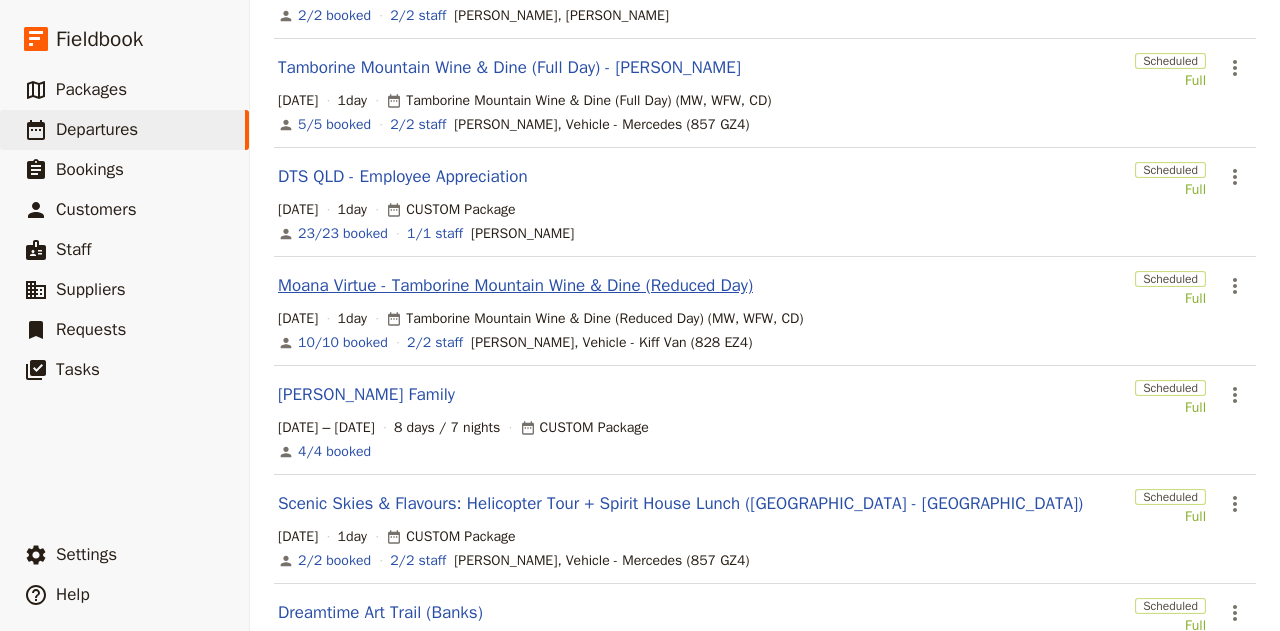 click on "Moana Virtue - Tamborine Mountain Wine & Dine (Reduced Day)" at bounding box center (515, 286) 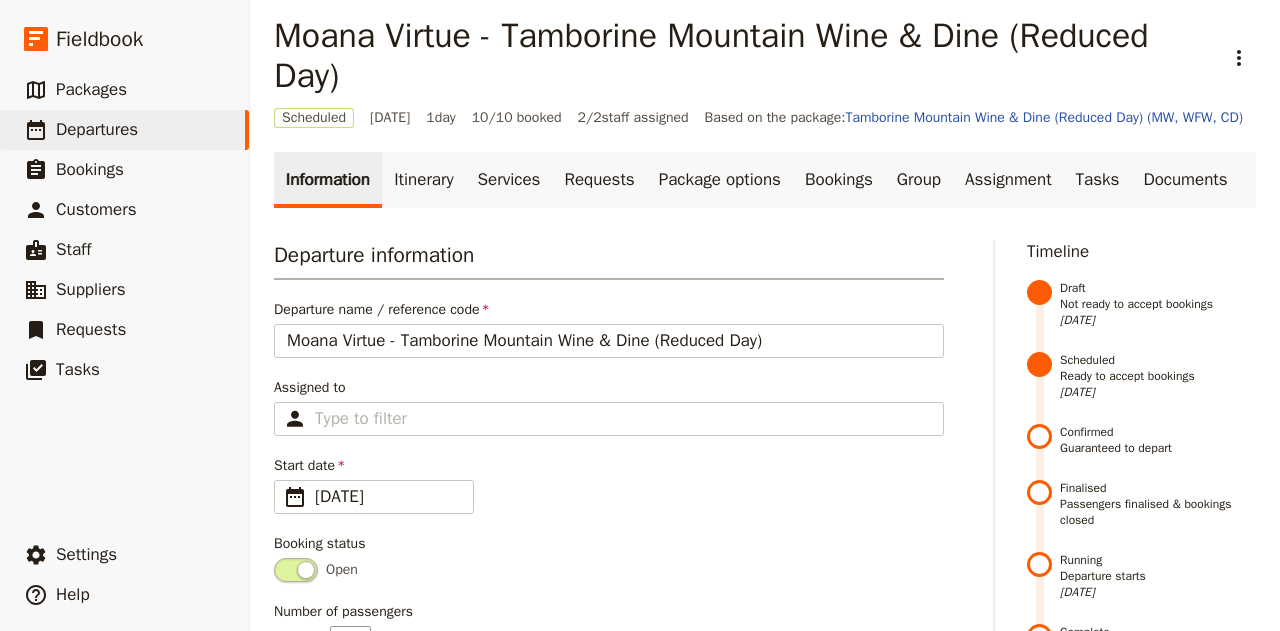 scroll, scrollTop: 0, scrollLeft: 0, axis: both 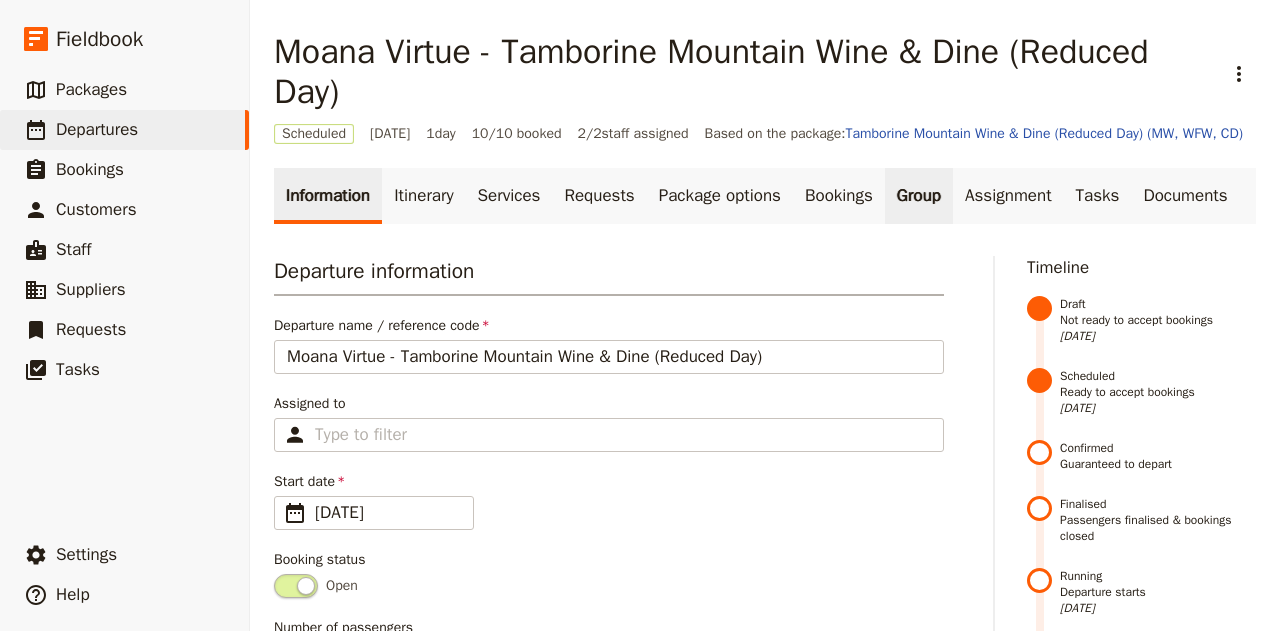 click on "Group" at bounding box center (919, 196) 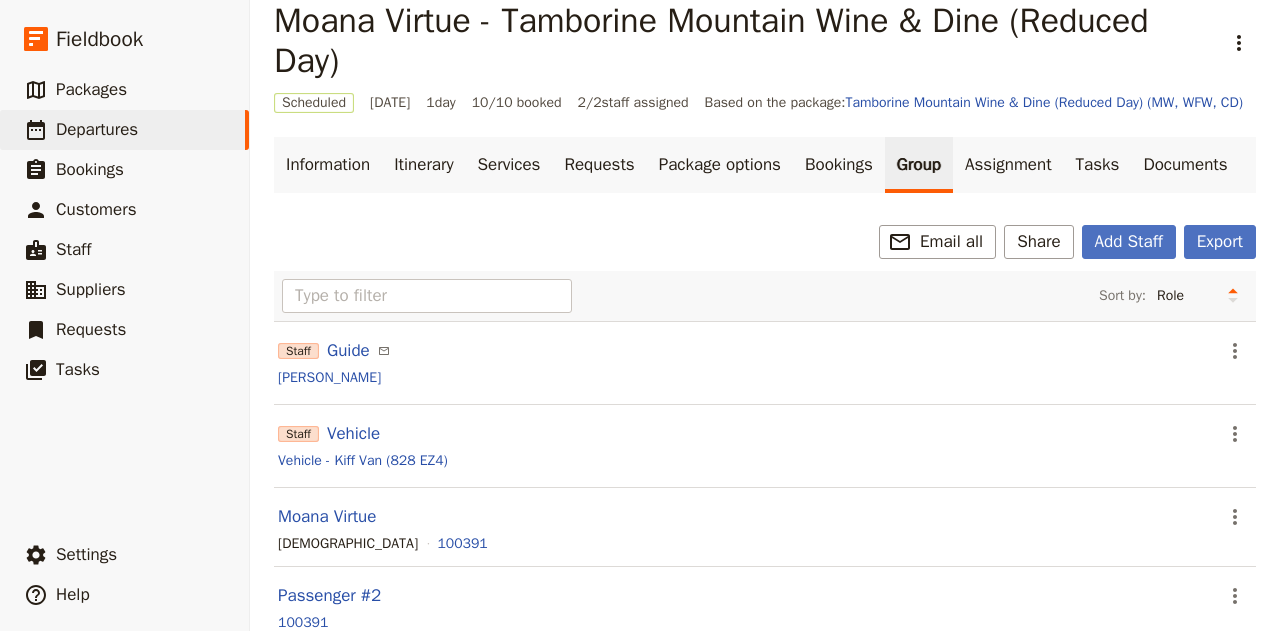 scroll, scrollTop: 30, scrollLeft: 0, axis: vertical 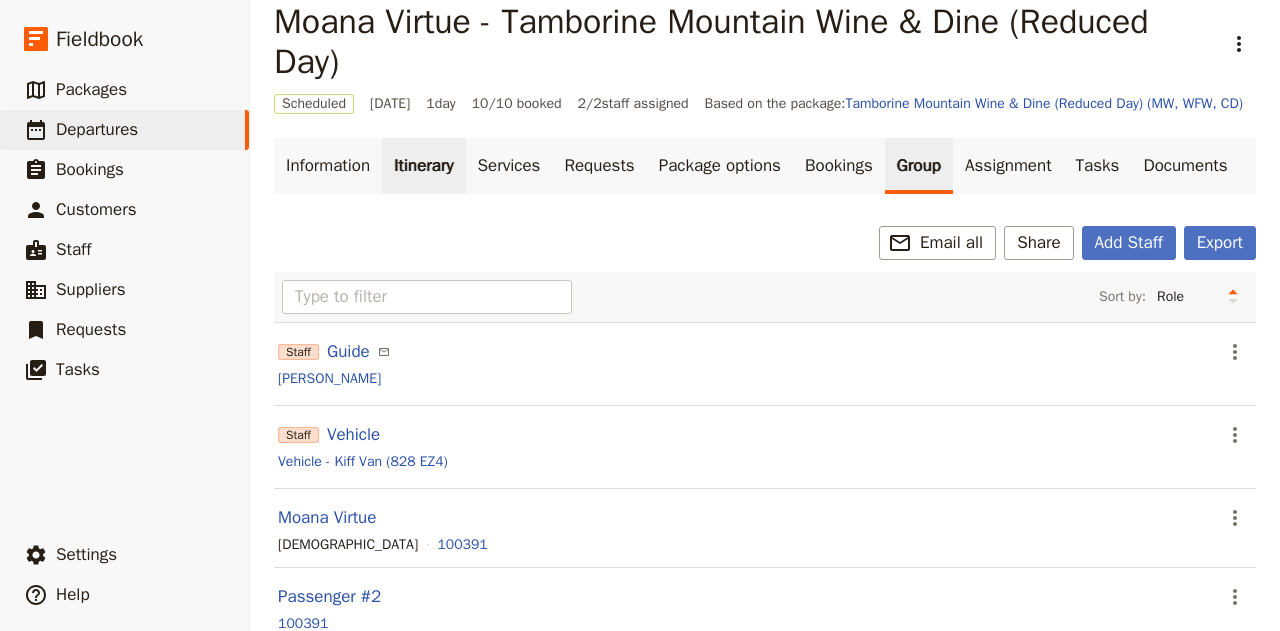 click on "Itinerary" at bounding box center [423, 166] 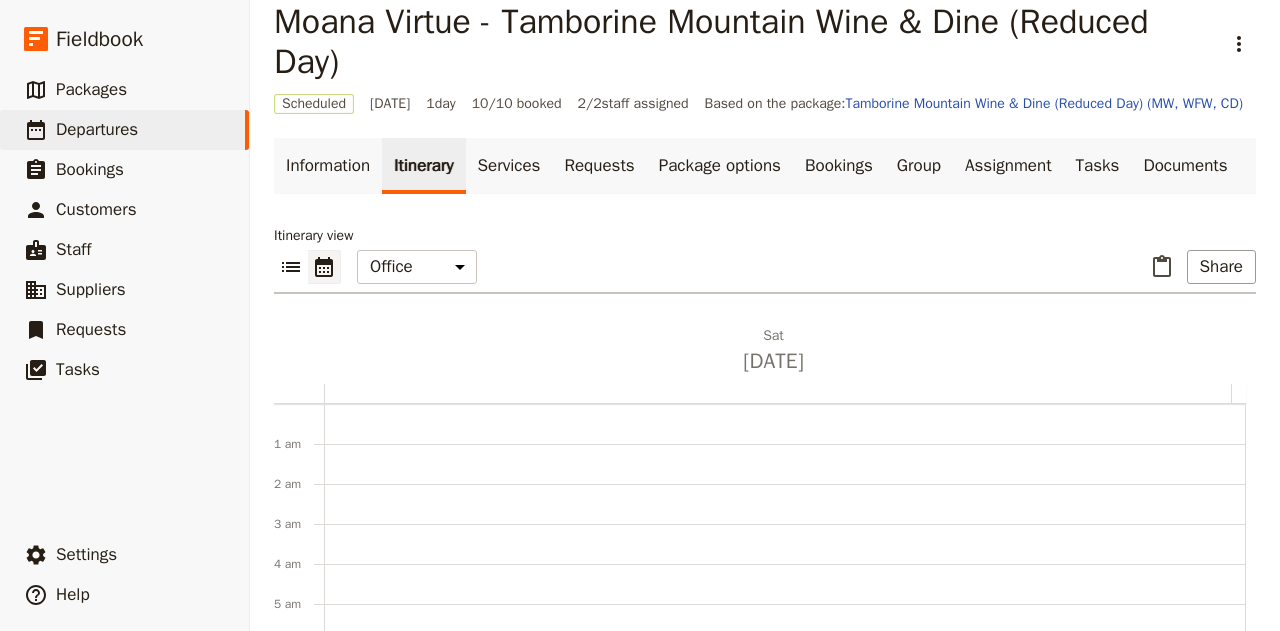 scroll, scrollTop: 260, scrollLeft: 0, axis: vertical 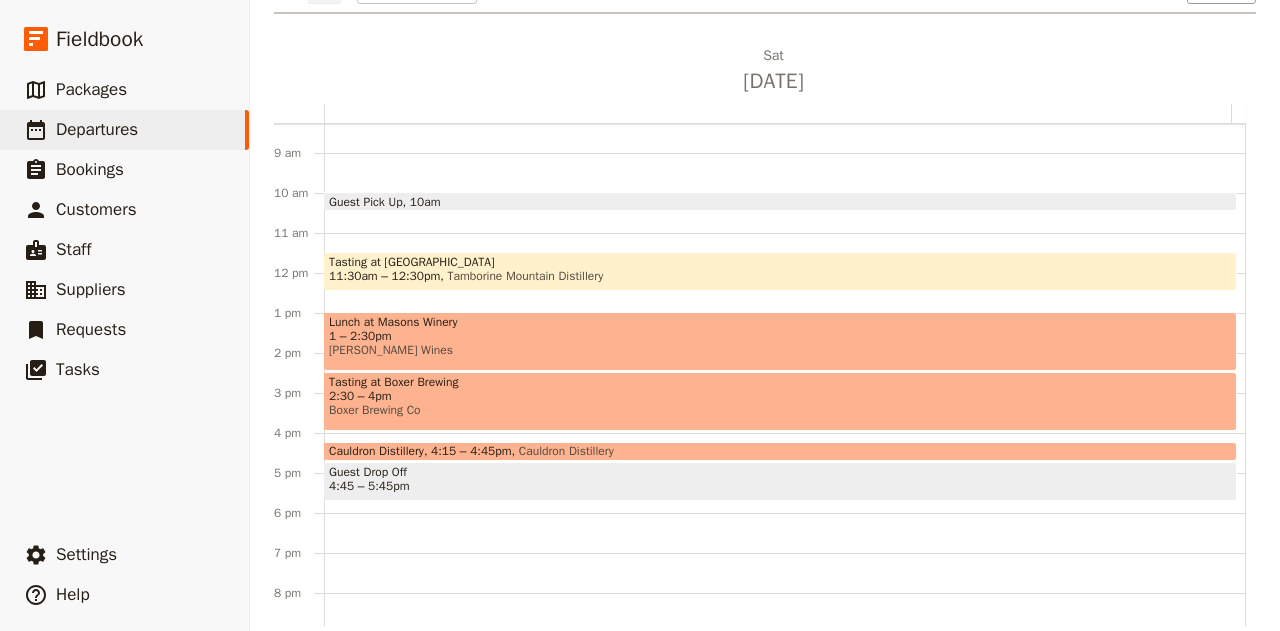click on "Tasting at [GEOGRAPHIC_DATA]" at bounding box center [780, 262] 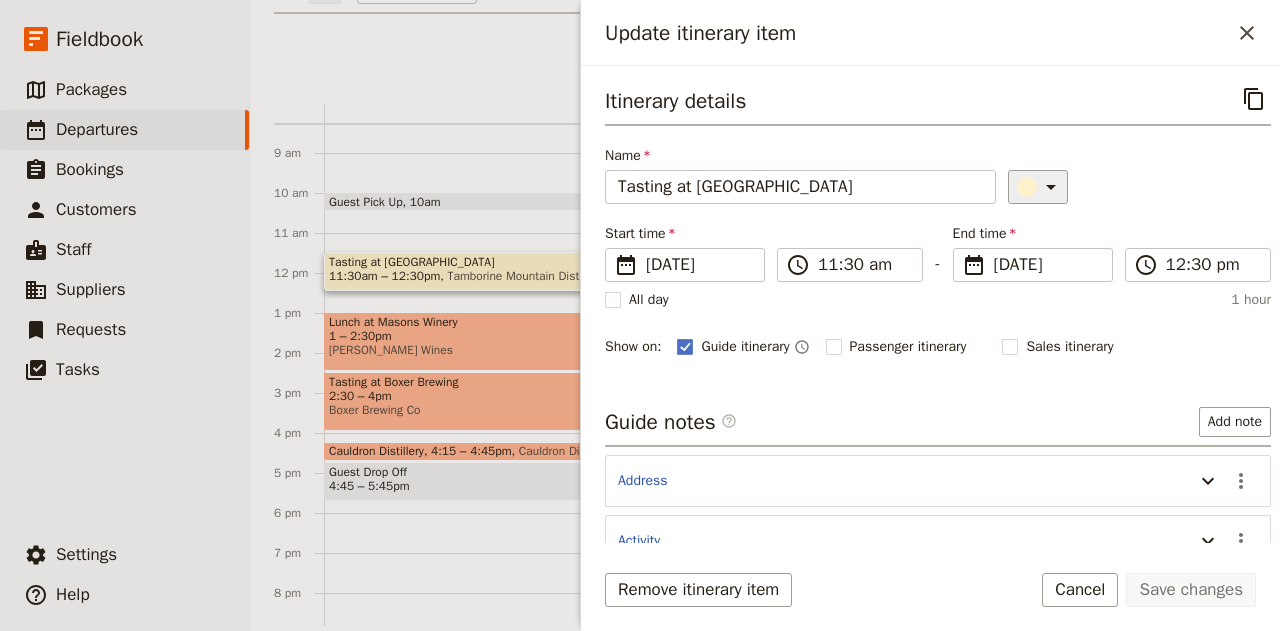 click 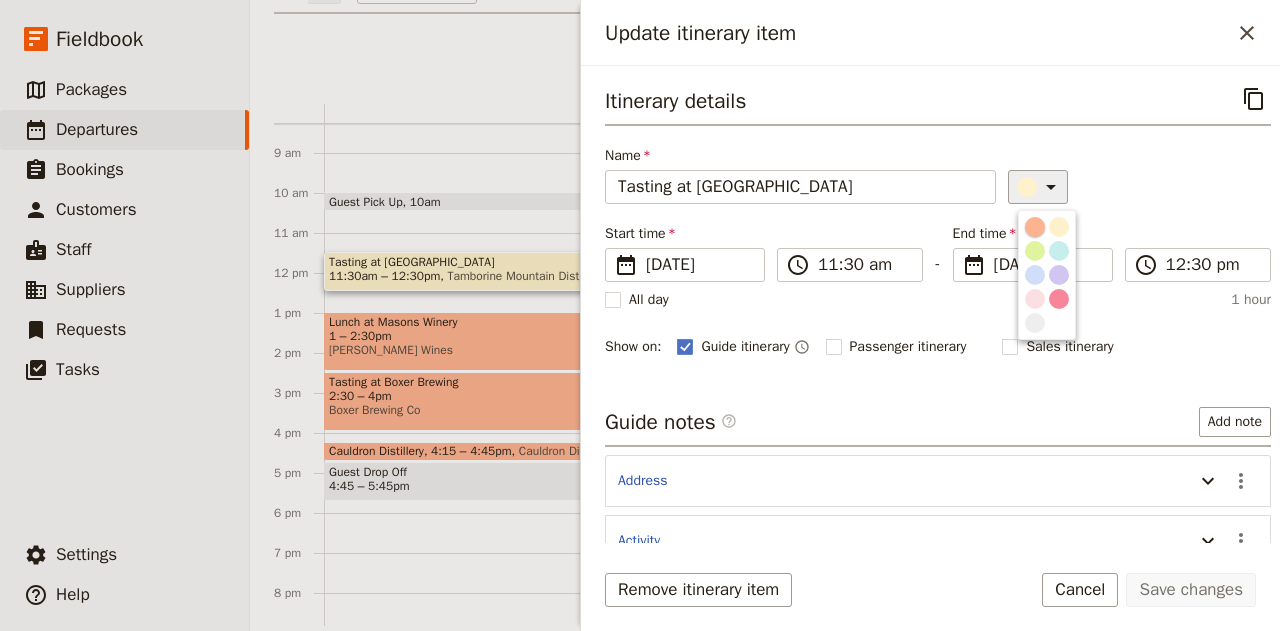 click at bounding box center [1035, 227] 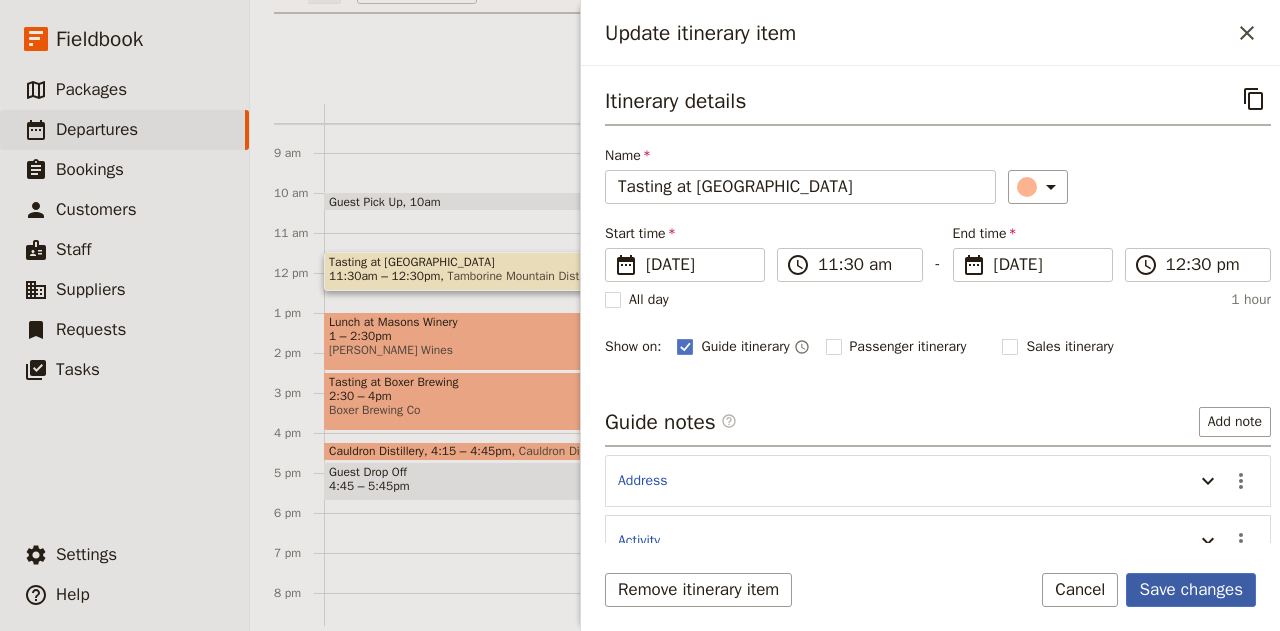 click on "Save changes" at bounding box center (1191, 590) 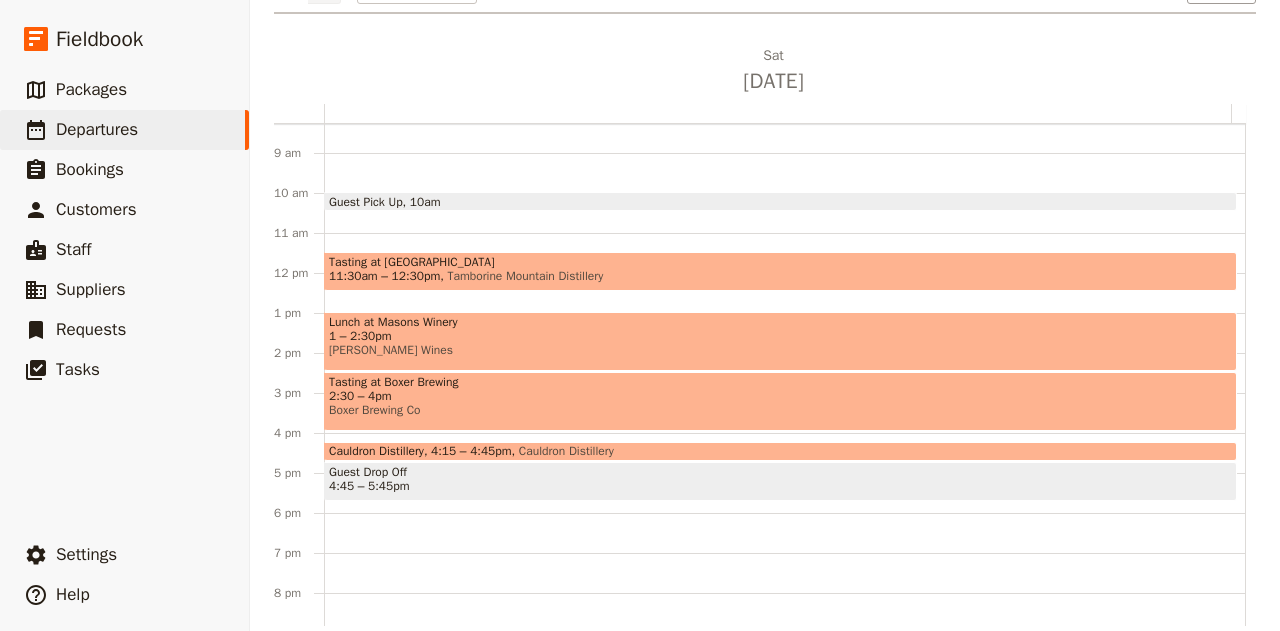 click on "4:45 – 5:45pm" at bounding box center [780, 486] 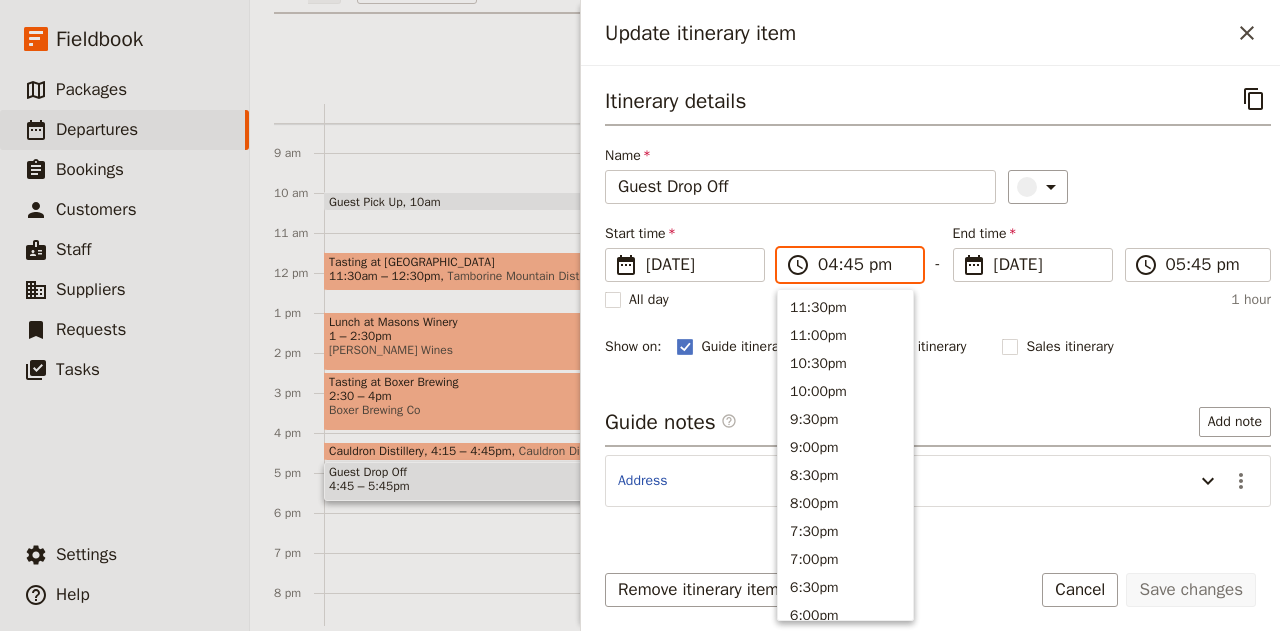 scroll, scrollTop: 396, scrollLeft: 0, axis: vertical 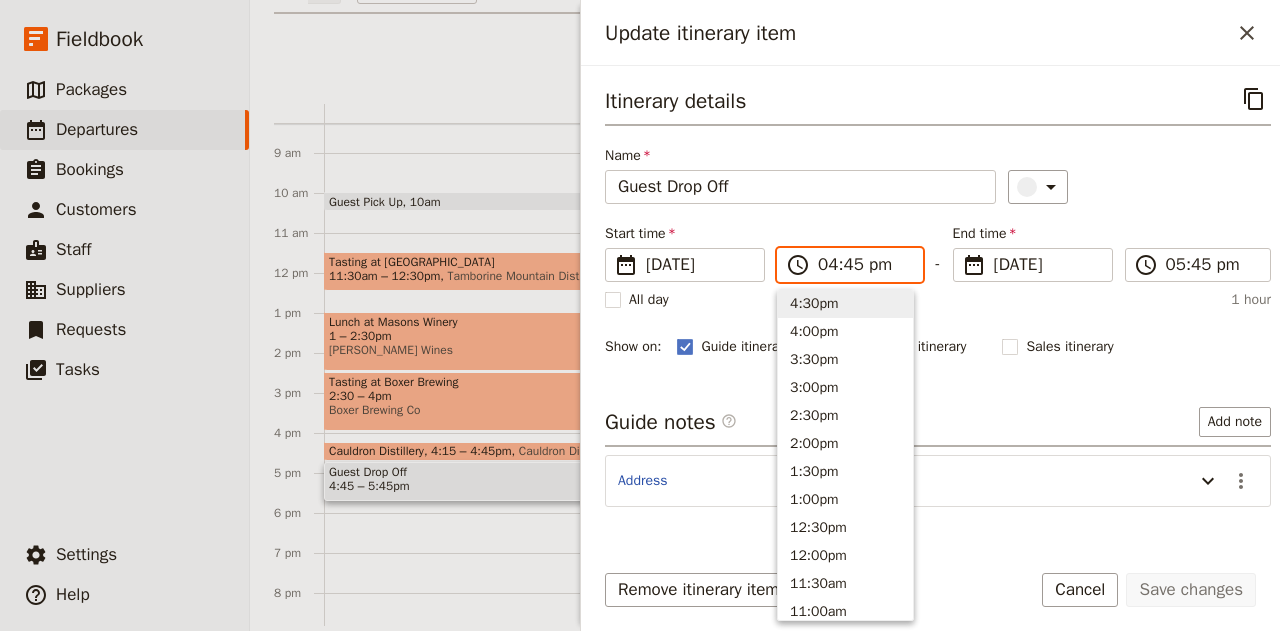 click on "04:45 pm" at bounding box center (864, 265) 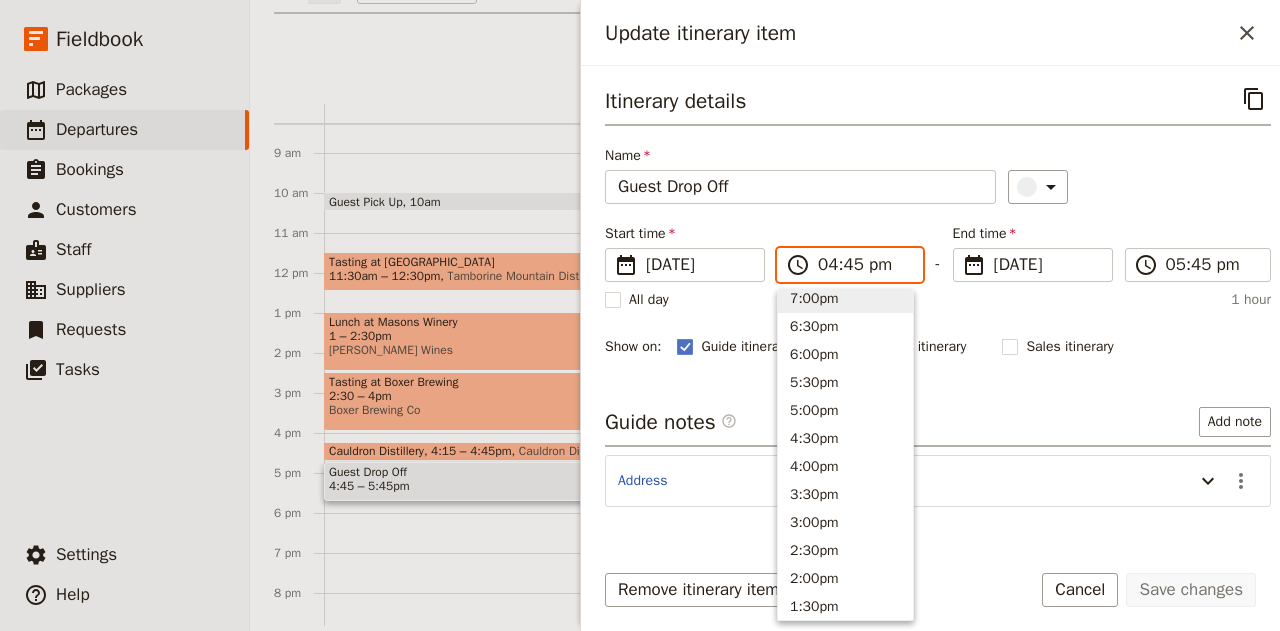 scroll, scrollTop: 257, scrollLeft: 0, axis: vertical 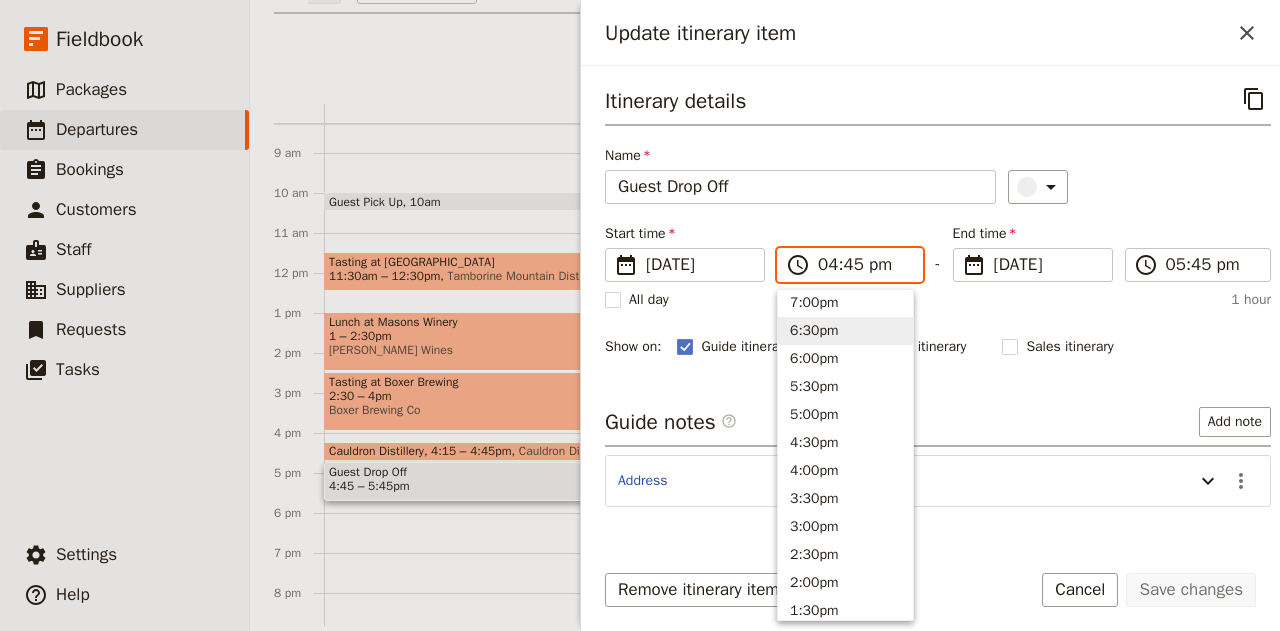 click on "6:30pm" at bounding box center (845, 331) 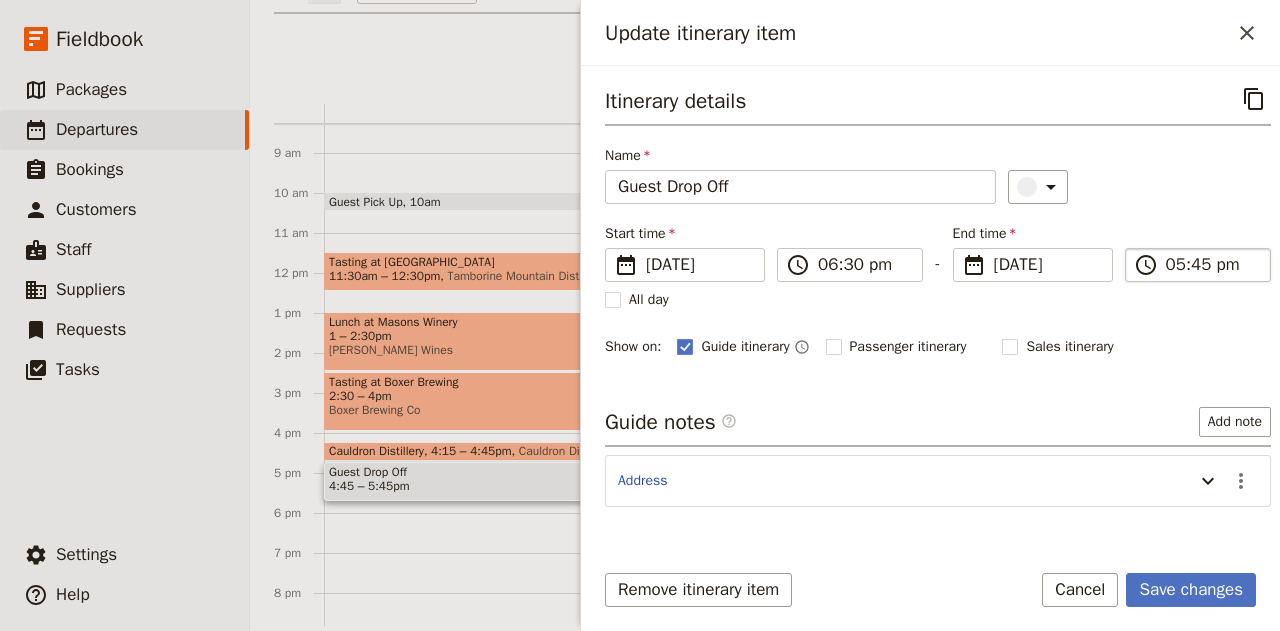 type on "06:30 pm" 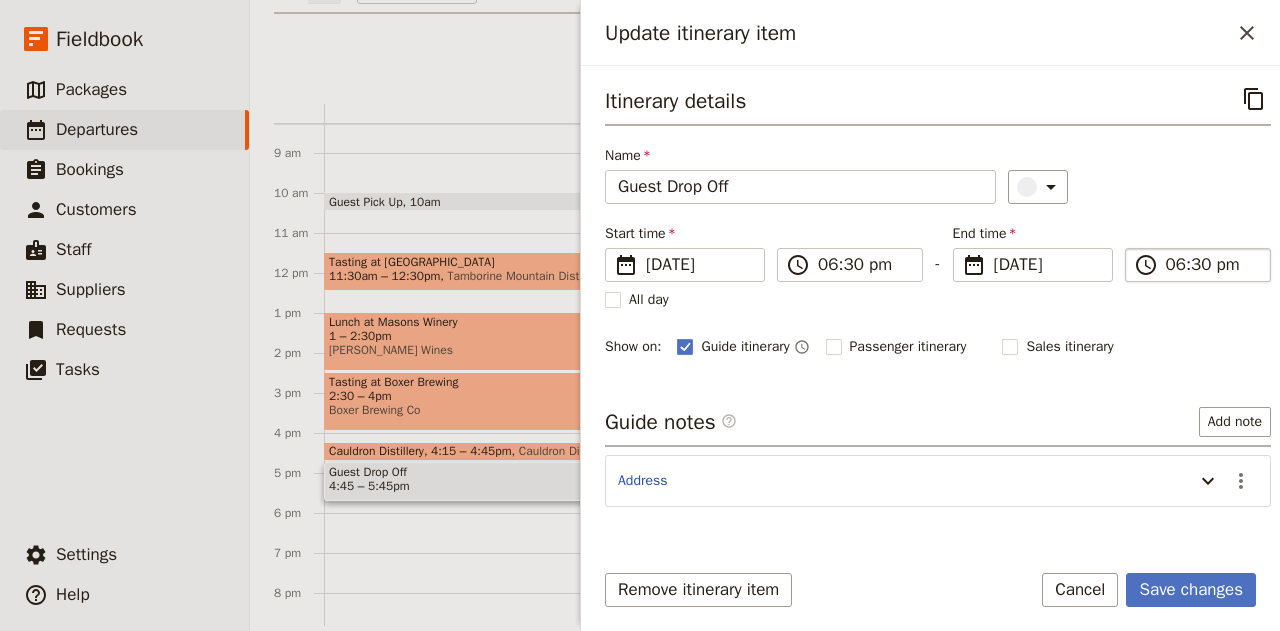 click on "06:30 pm" at bounding box center (1212, 265) 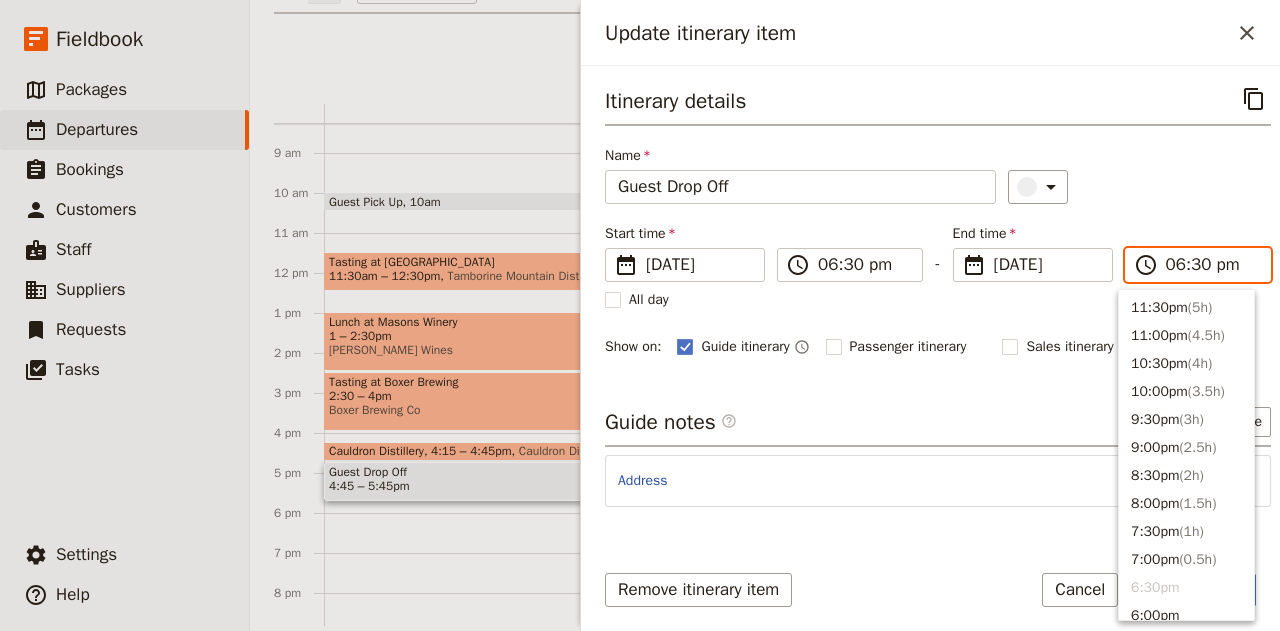 click on "6:30pm" at bounding box center [1186, 588] 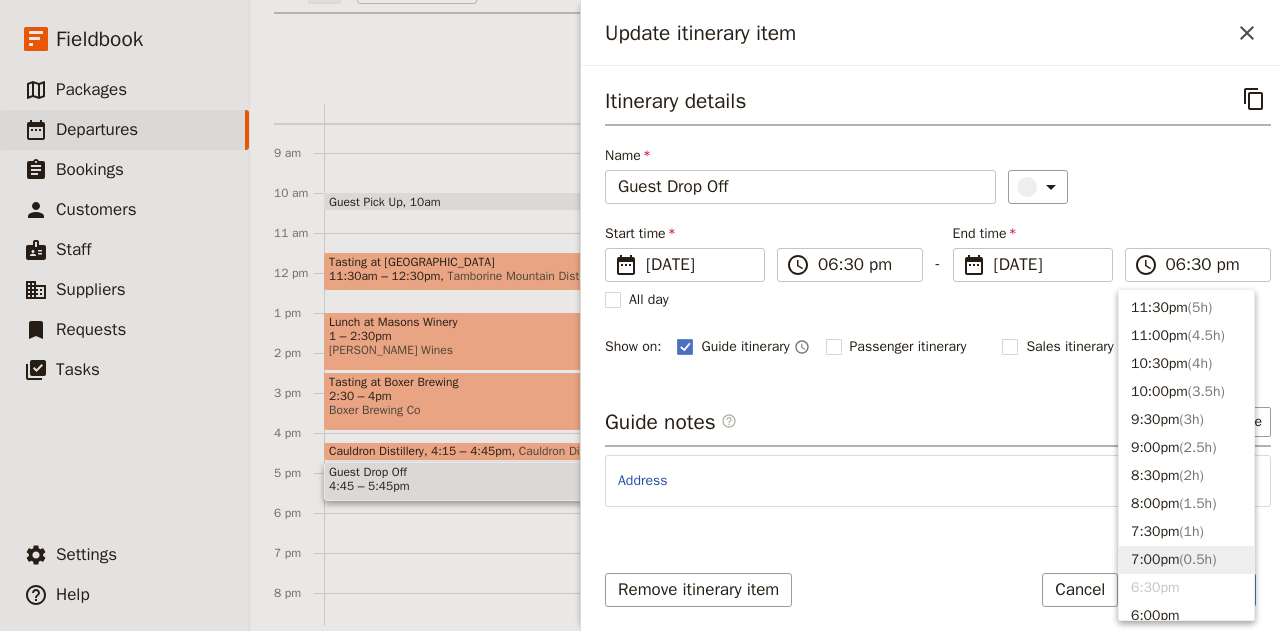 click on "Itinerary details ​ Name Guest Drop Off ​ Start time ​ [DATE] [DATE] [DATE] 18:30 ​ 06:30 pm - End time ​ [DATE] [DATE] [DATE] 18:30 ​ 06:30 pm All day Show on: Guide itinerary ​ Passenger itinerary ​ Sales itinerary ​ Guide notes ​ Add note Address ​ Services ​ ​ Remove itinerary item Save changes Cancel" at bounding box center (930, 348) 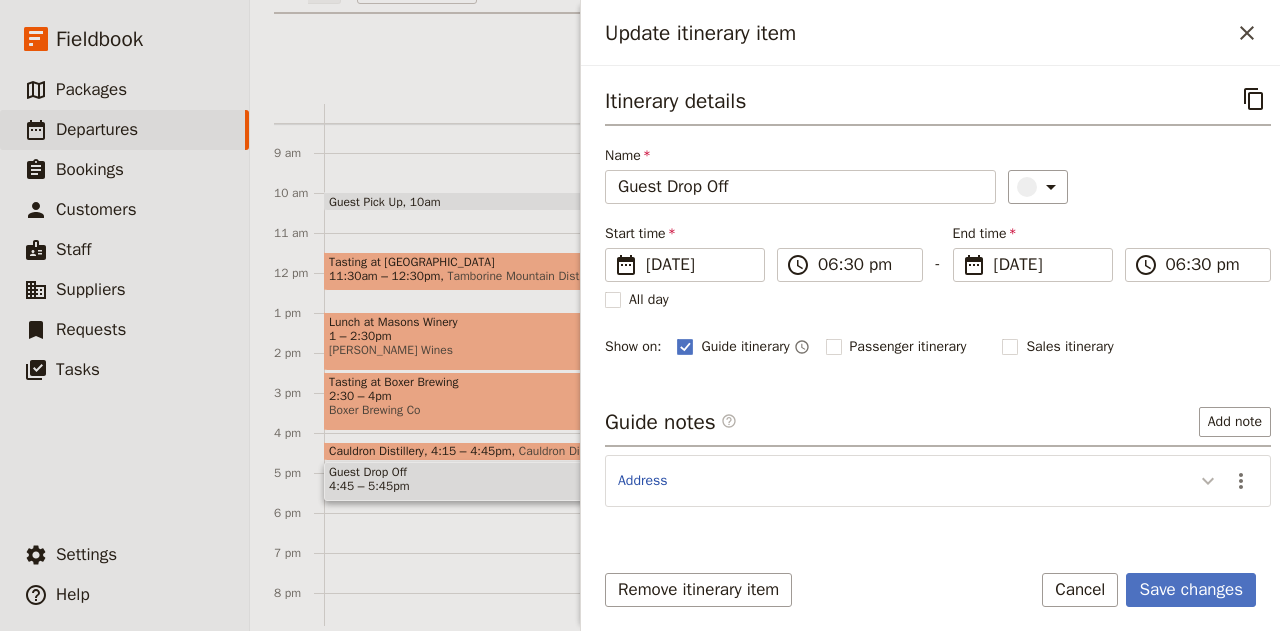 click 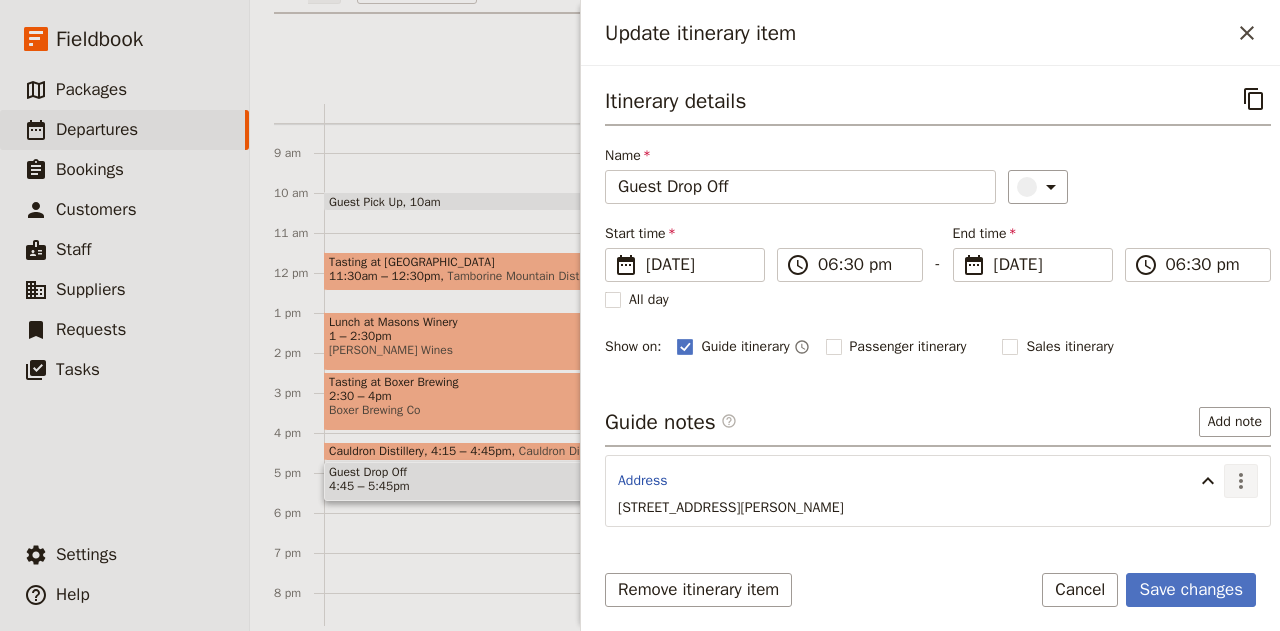 click on "​" at bounding box center [1241, 481] 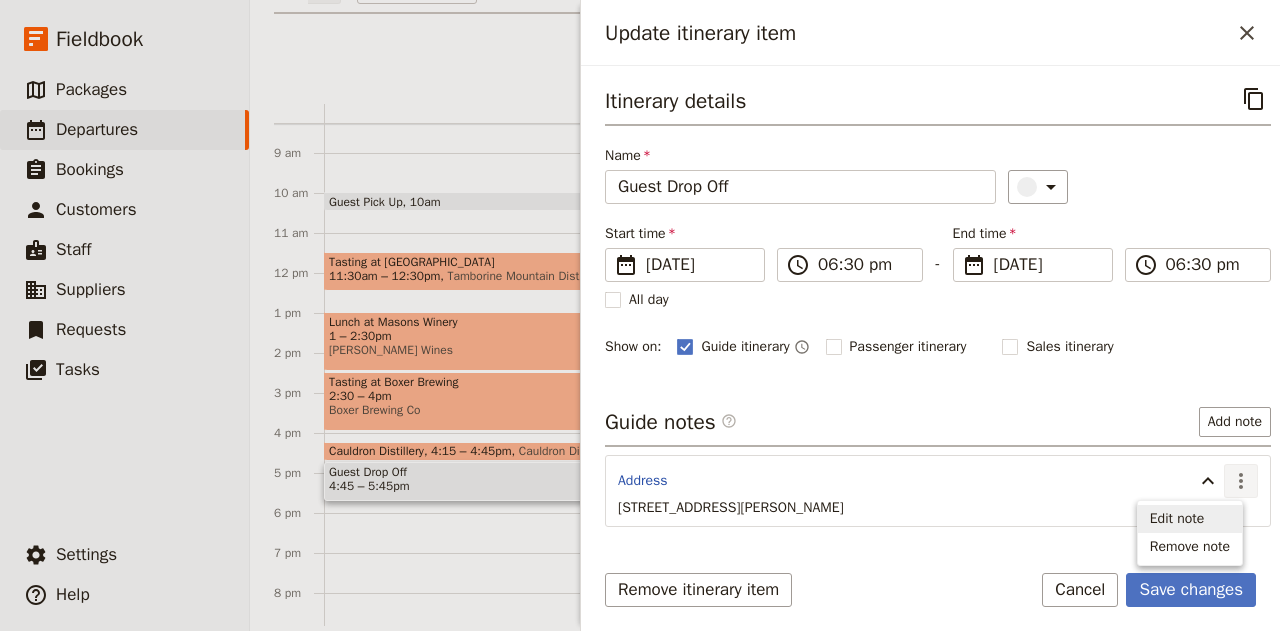 click on "Edit note" at bounding box center [1177, 519] 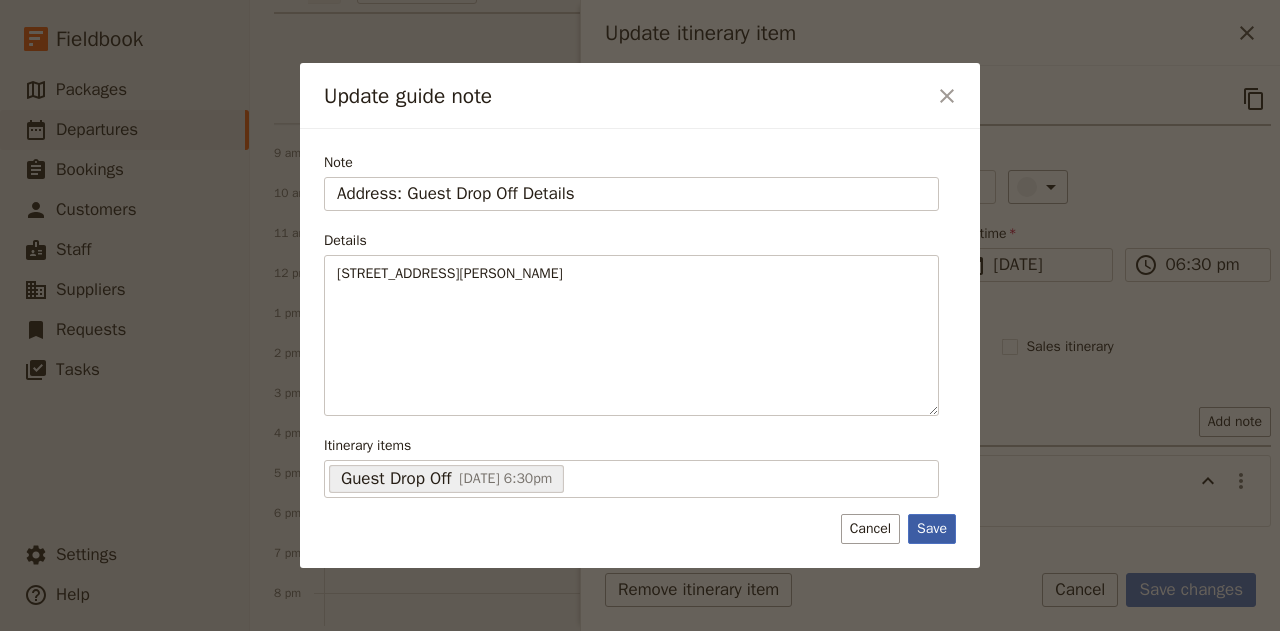 type on "Address: Guest Drop Off Details" 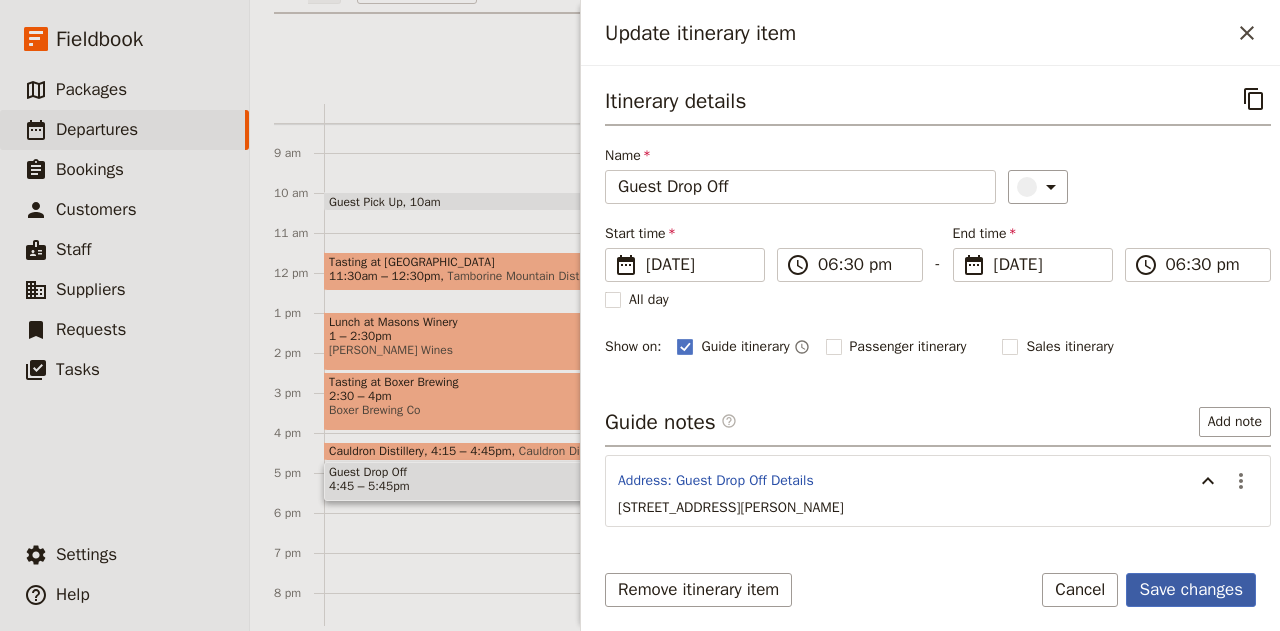 click on "Save changes" at bounding box center [1191, 590] 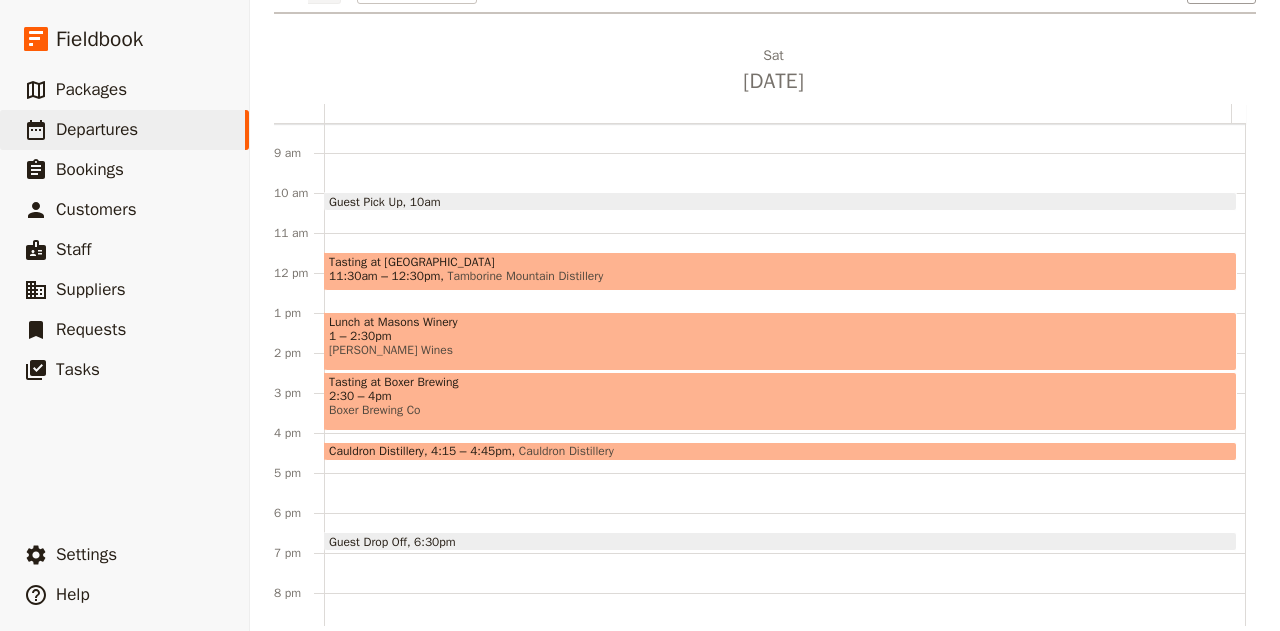 click on "Cauldron Distillery 4:15 – 4:45pm [GEOGRAPHIC_DATA]" at bounding box center (780, 451) 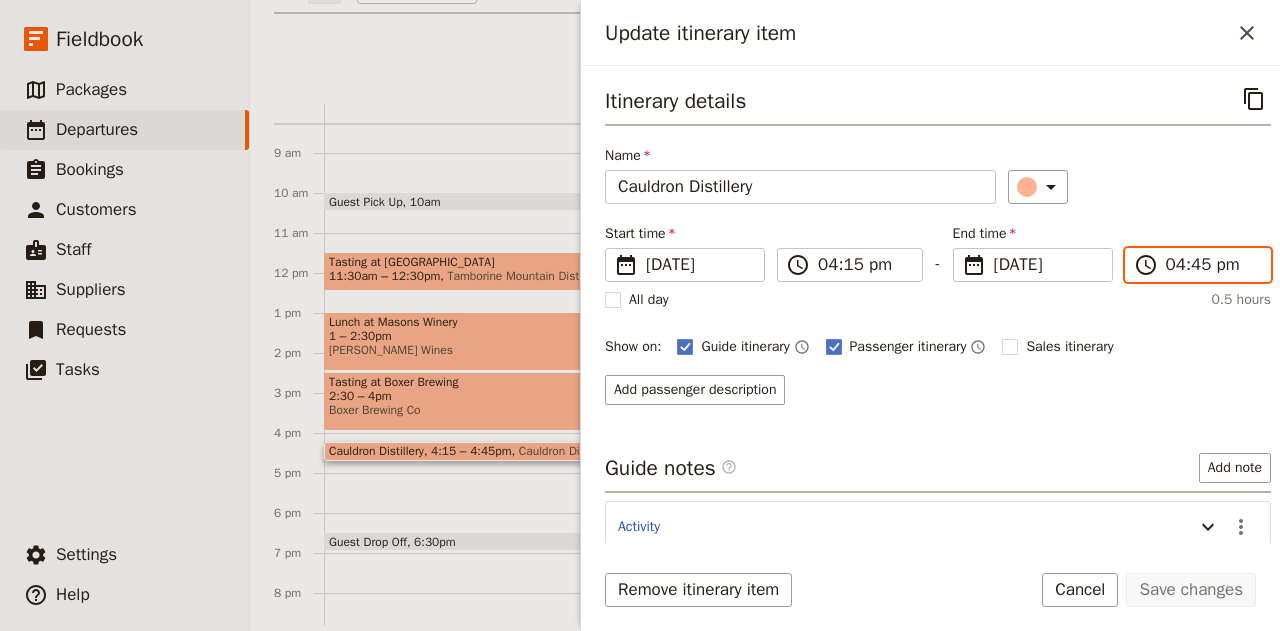 click on "04:45 pm" at bounding box center [1212, 265] 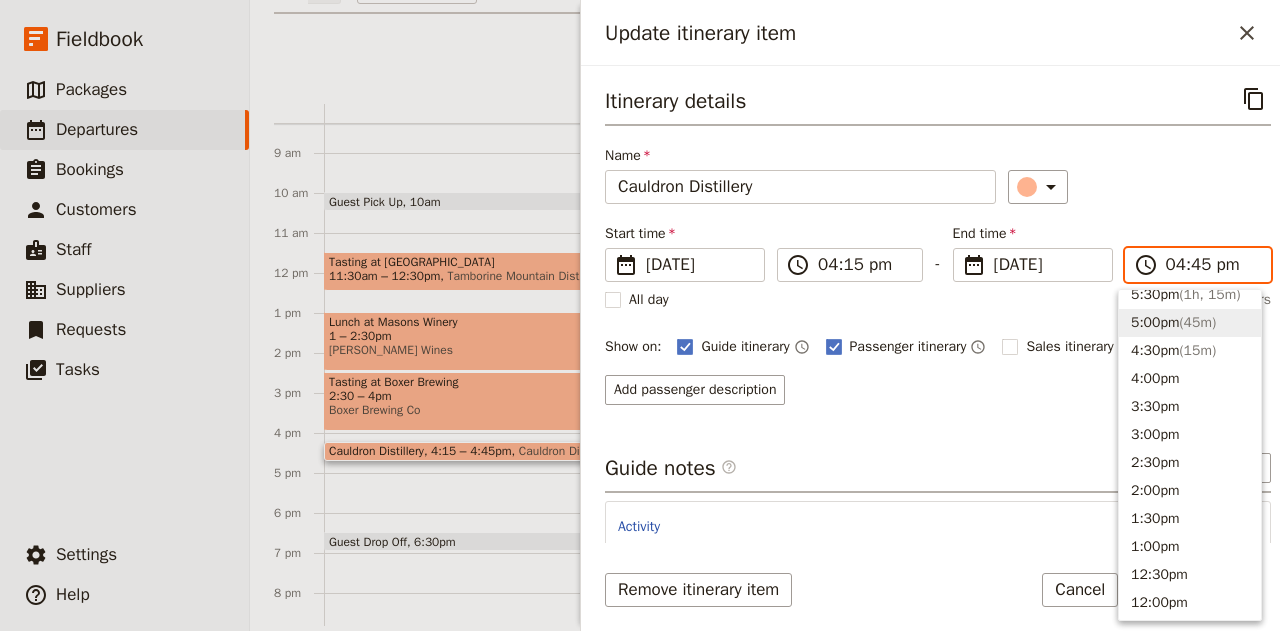 scroll, scrollTop: 341, scrollLeft: 0, axis: vertical 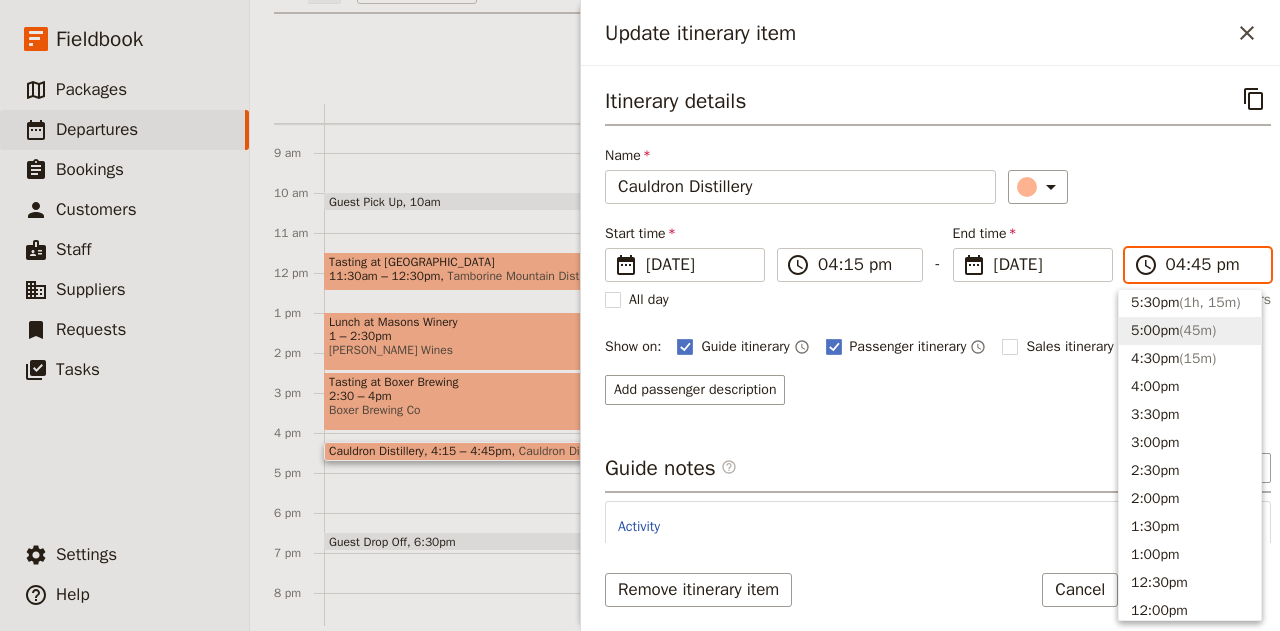click on "5:00pm  ( 45m )" at bounding box center [1190, 331] 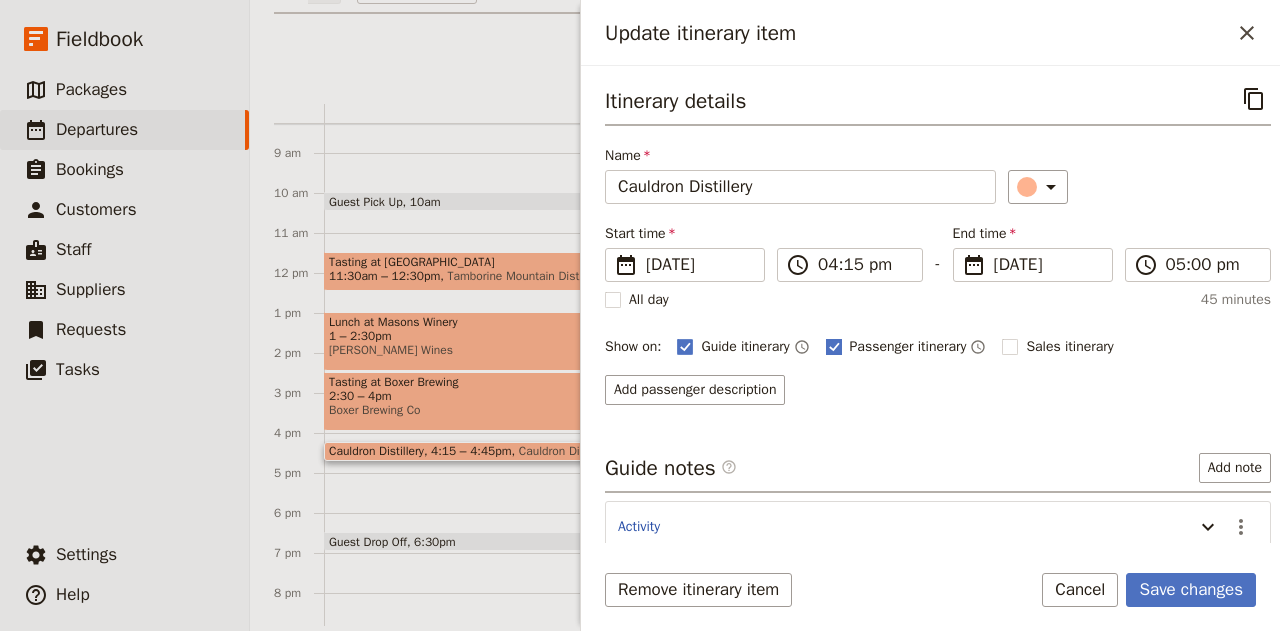 click 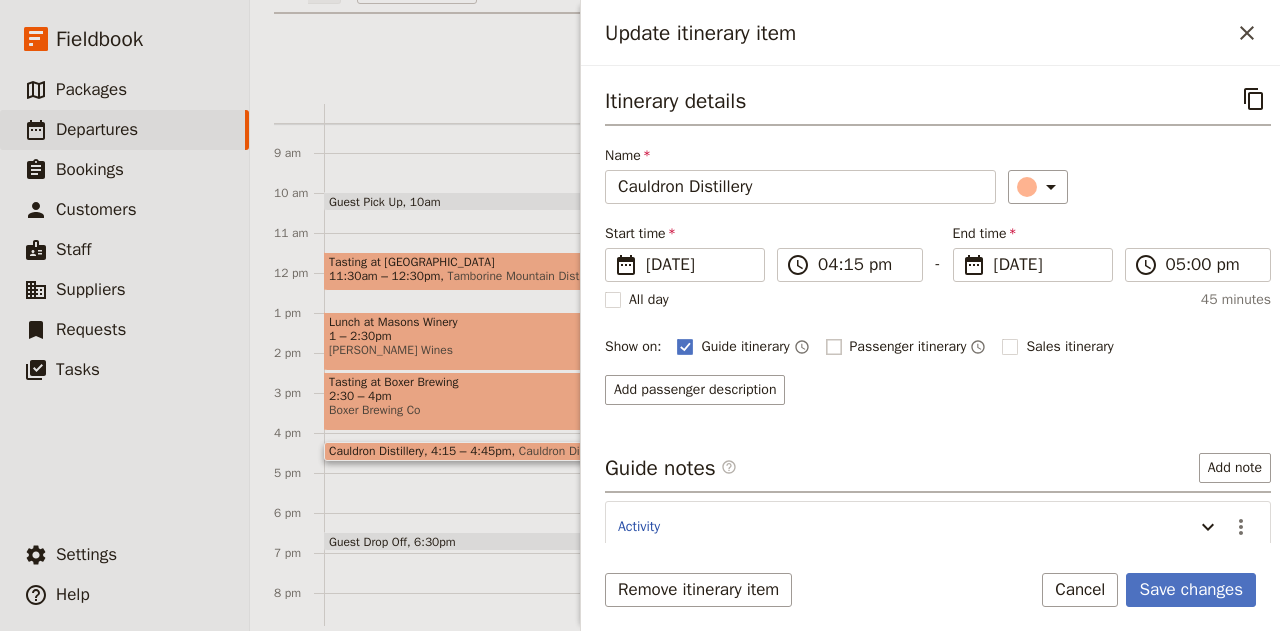 checkbox on "false" 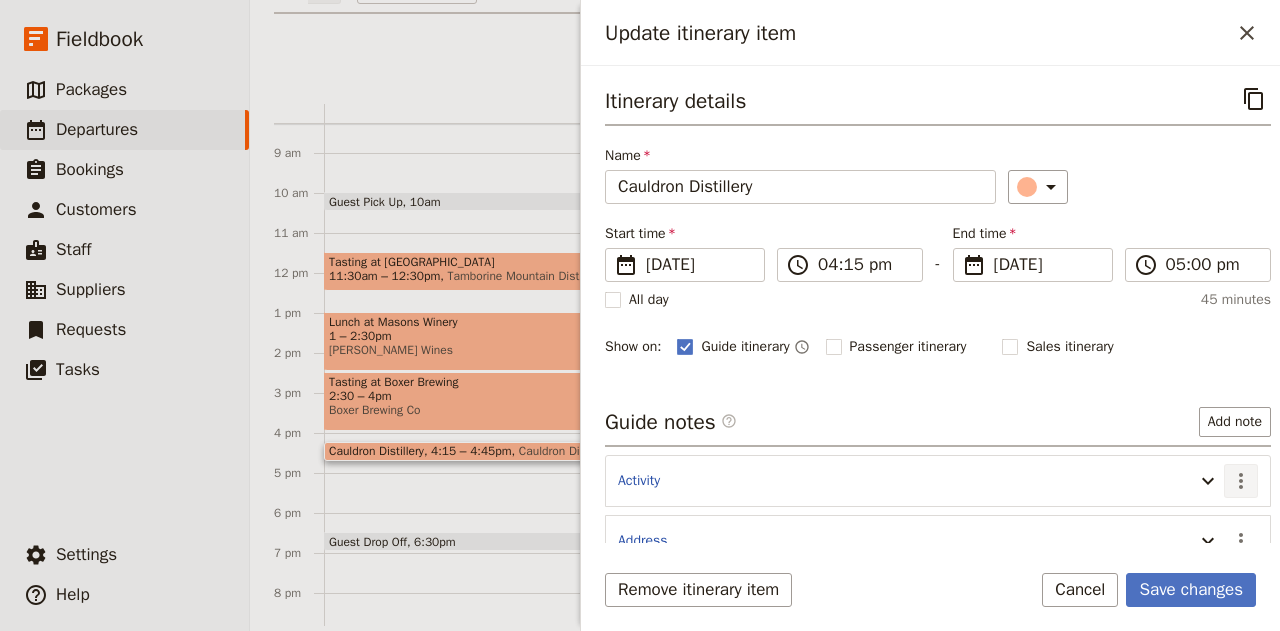 click 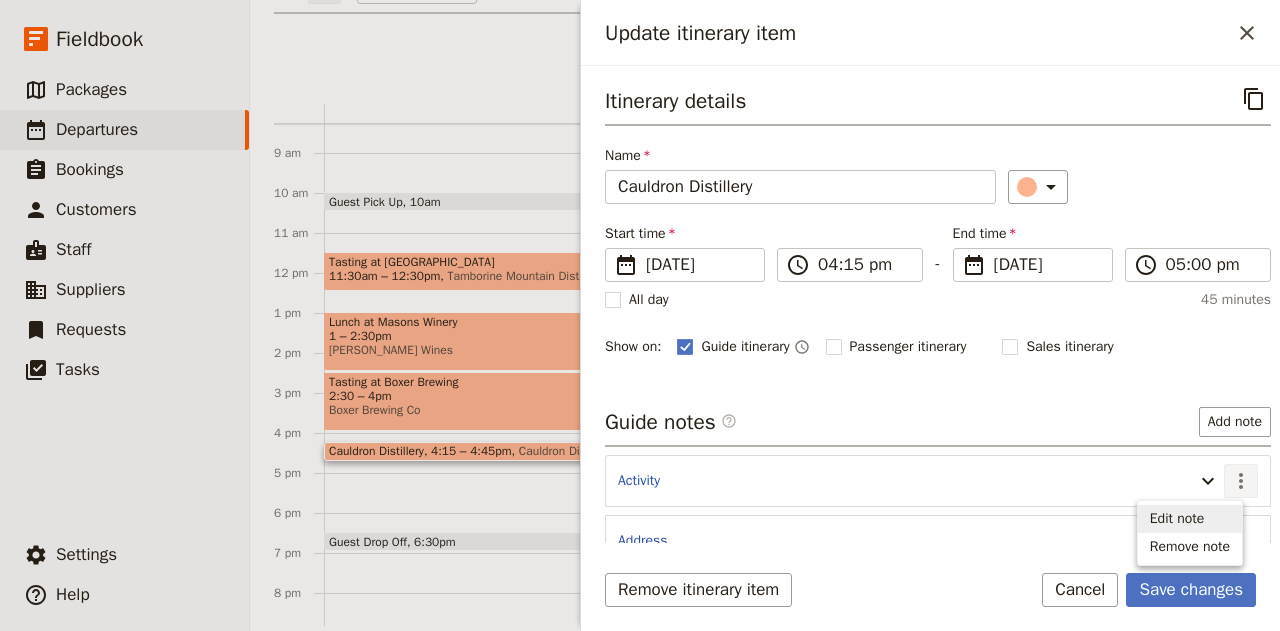 click on "Edit note" at bounding box center (1177, 519) 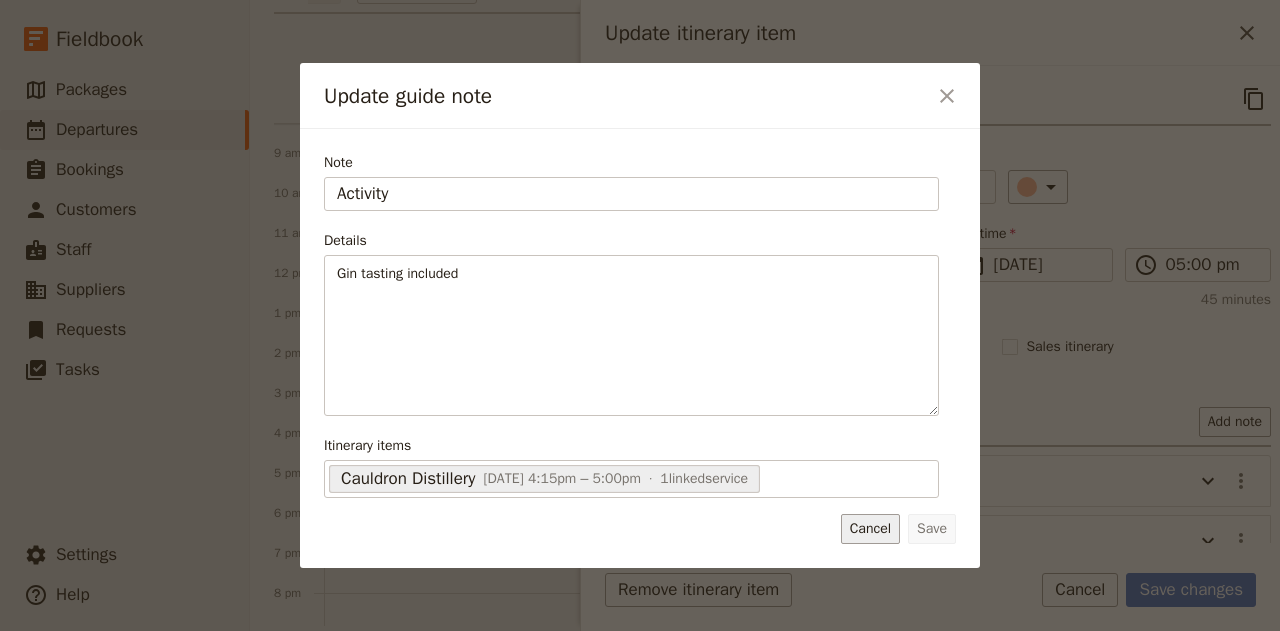 click on "Cancel" at bounding box center [870, 529] 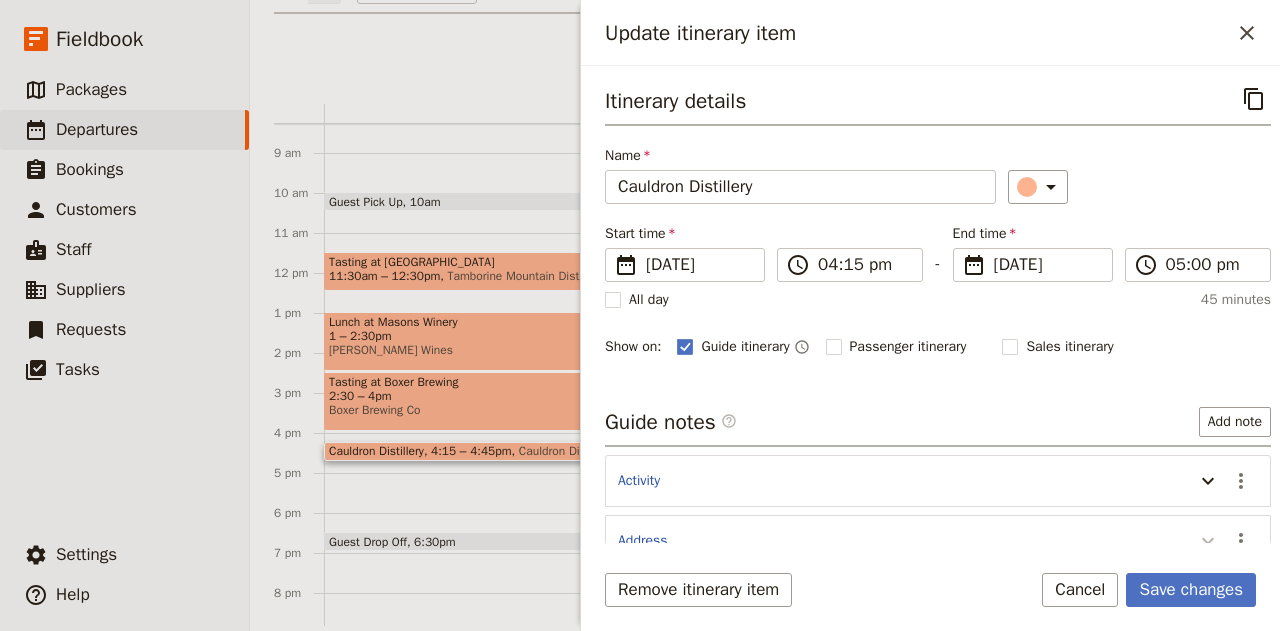 click 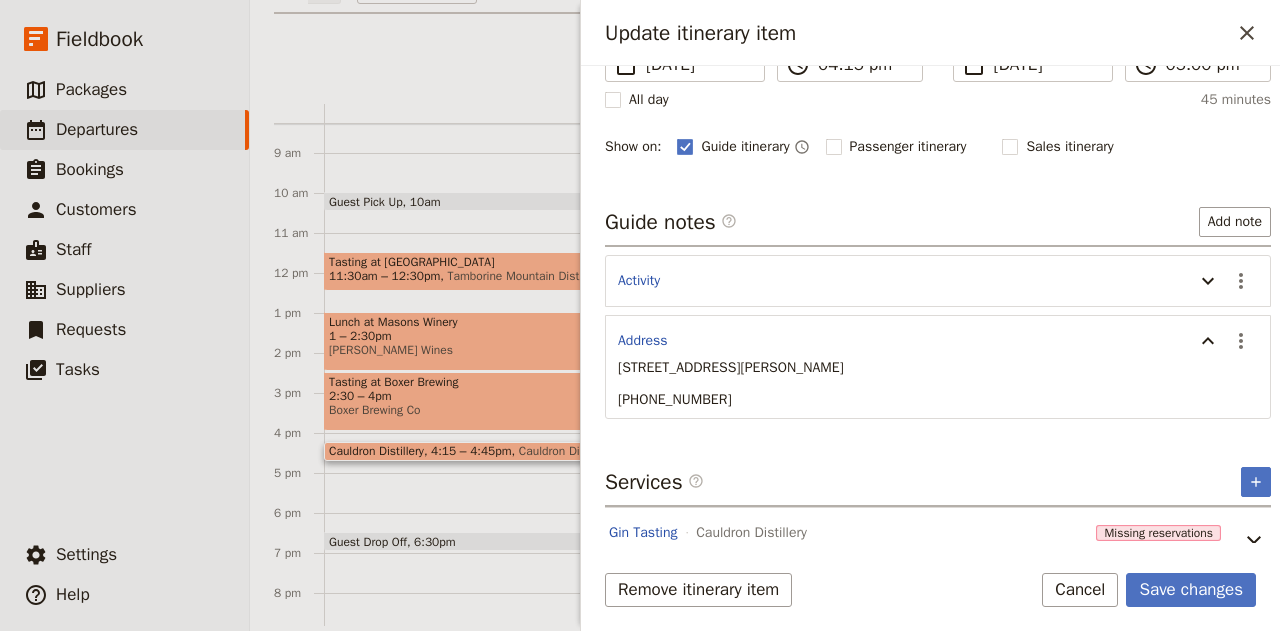 scroll, scrollTop: 199, scrollLeft: 0, axis: vertical 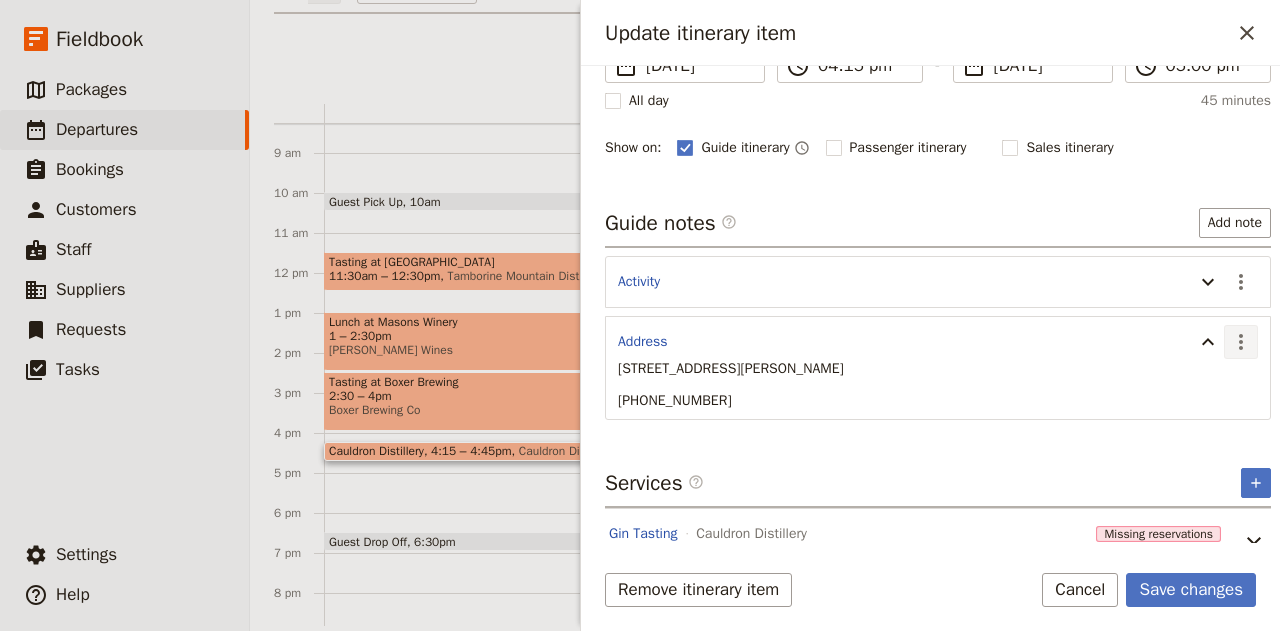 click 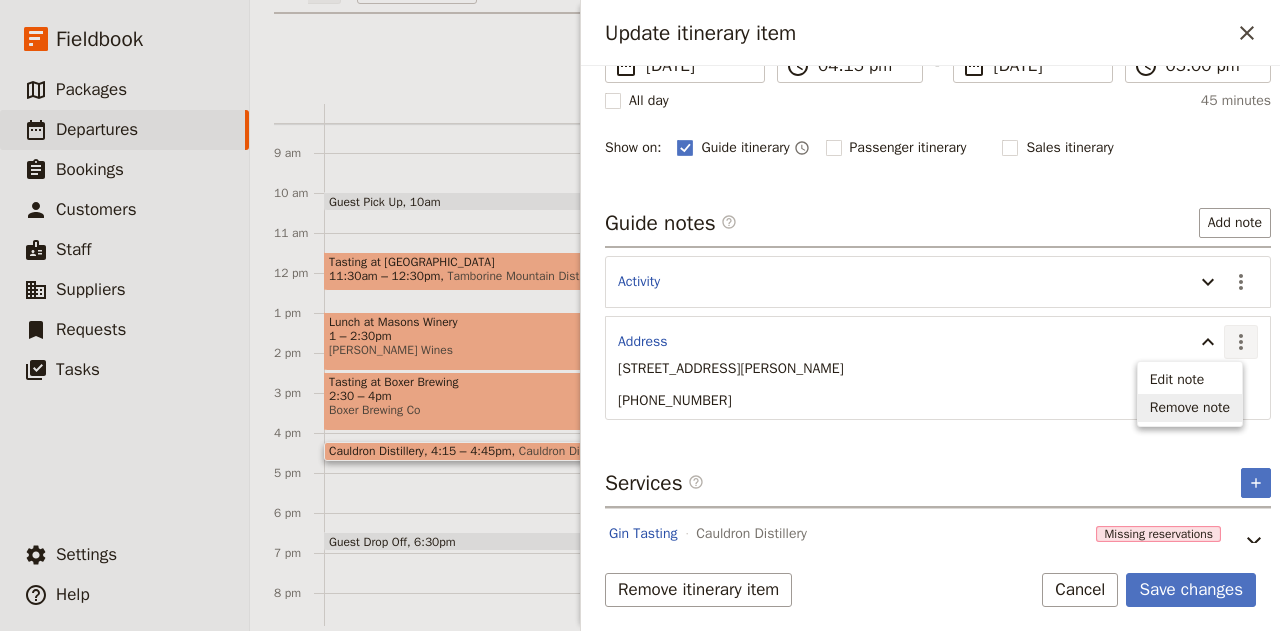 click on "Remove note" at bounding box center (1190, 408) 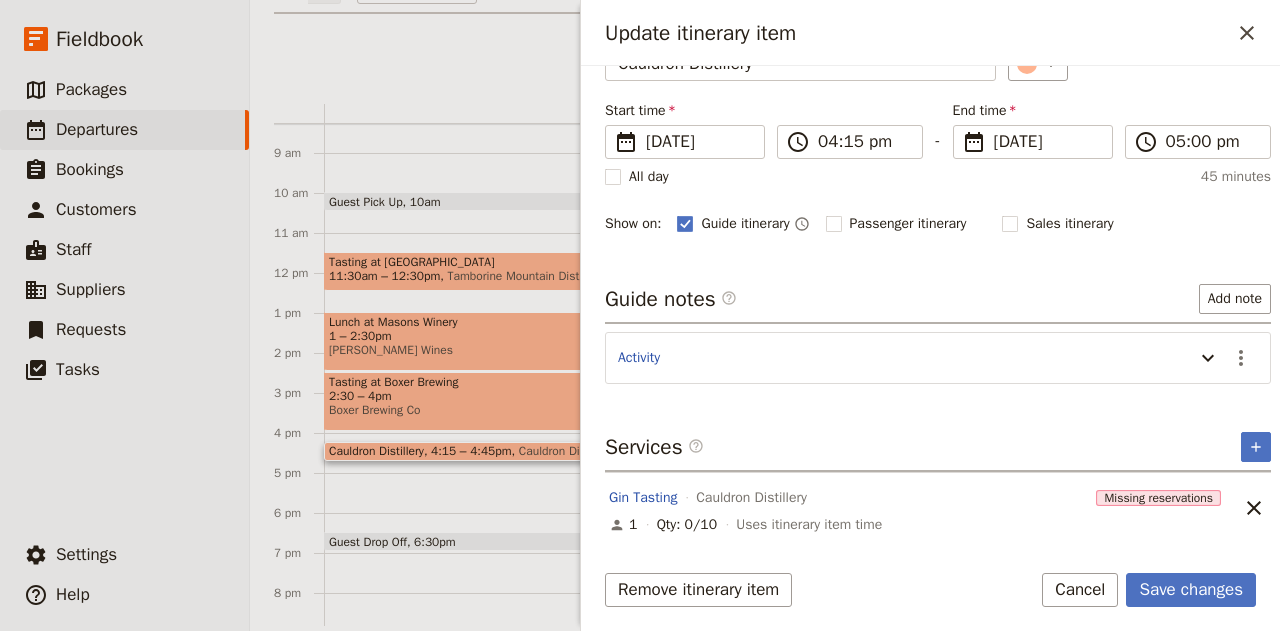 scroll, scrollTop: 0, scrollLeft: 0, axis: both 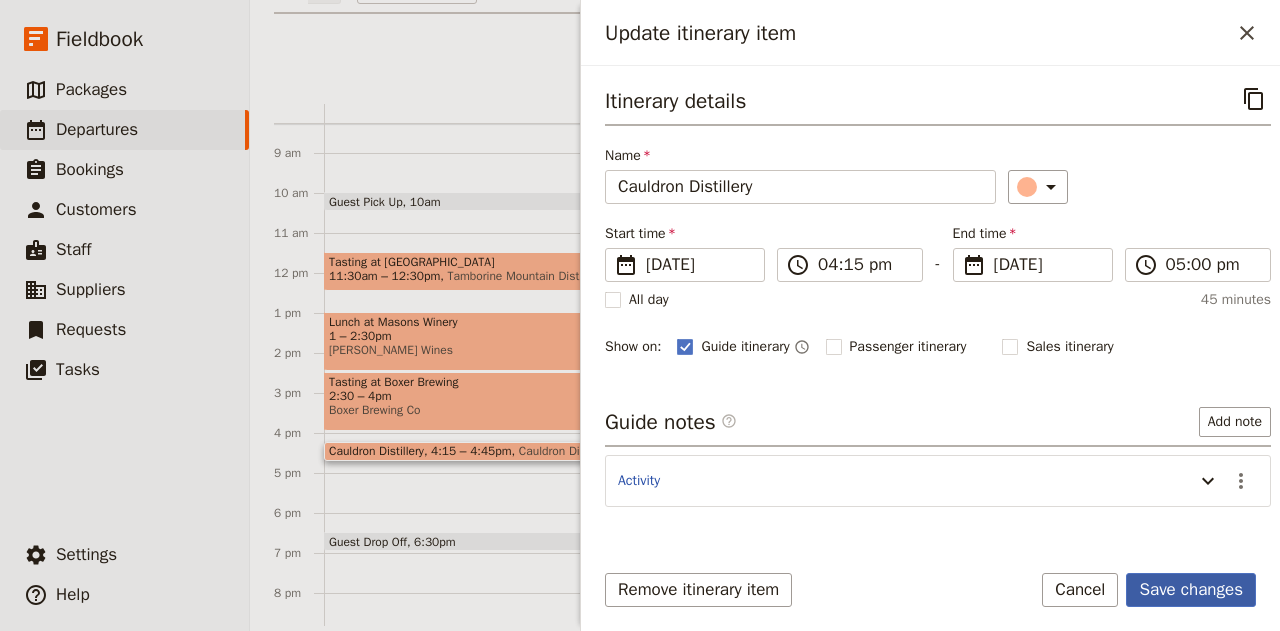 click on "Save changes" at bounding box center [1191, 590] 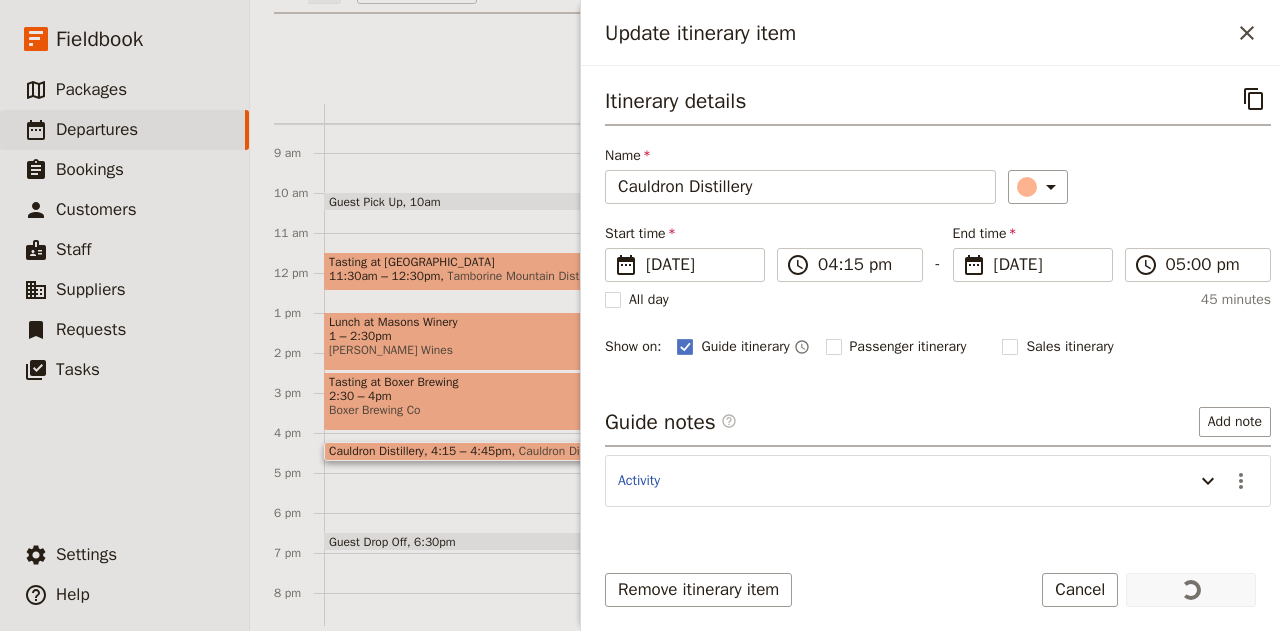 scroll, scrollTop: 0, scrollLeft: 0, axis: both 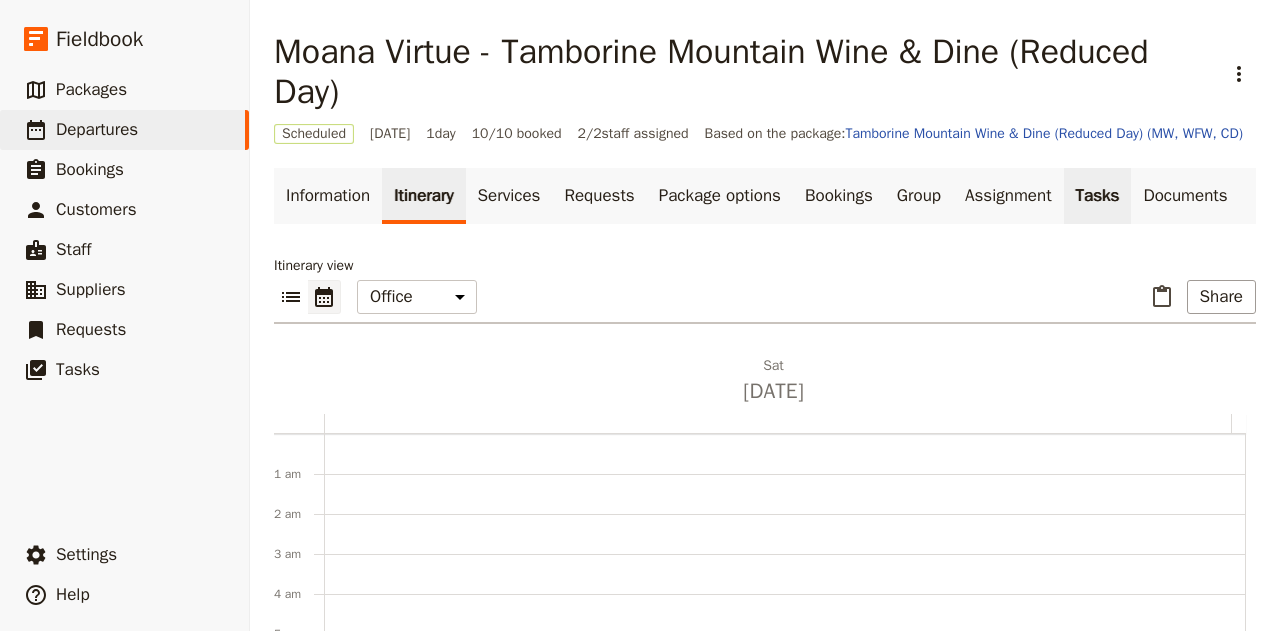 click on "Tasks" at bounding box center (1098, 196) 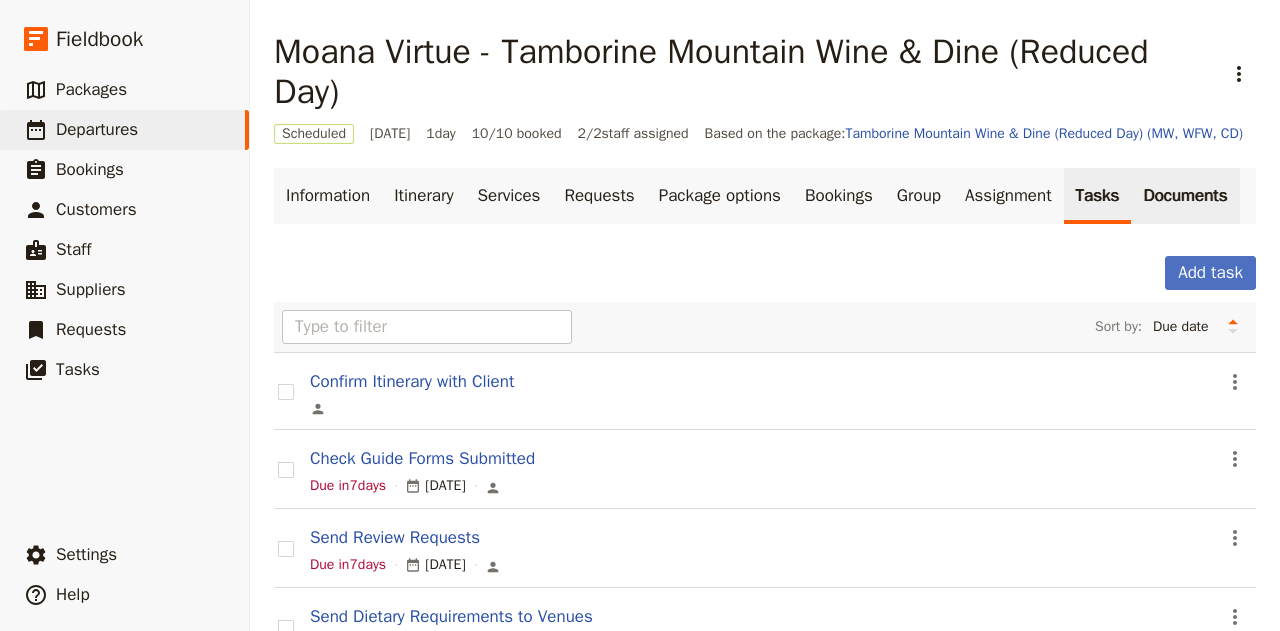 click on "Documents" at bounding box center [1185, 196] 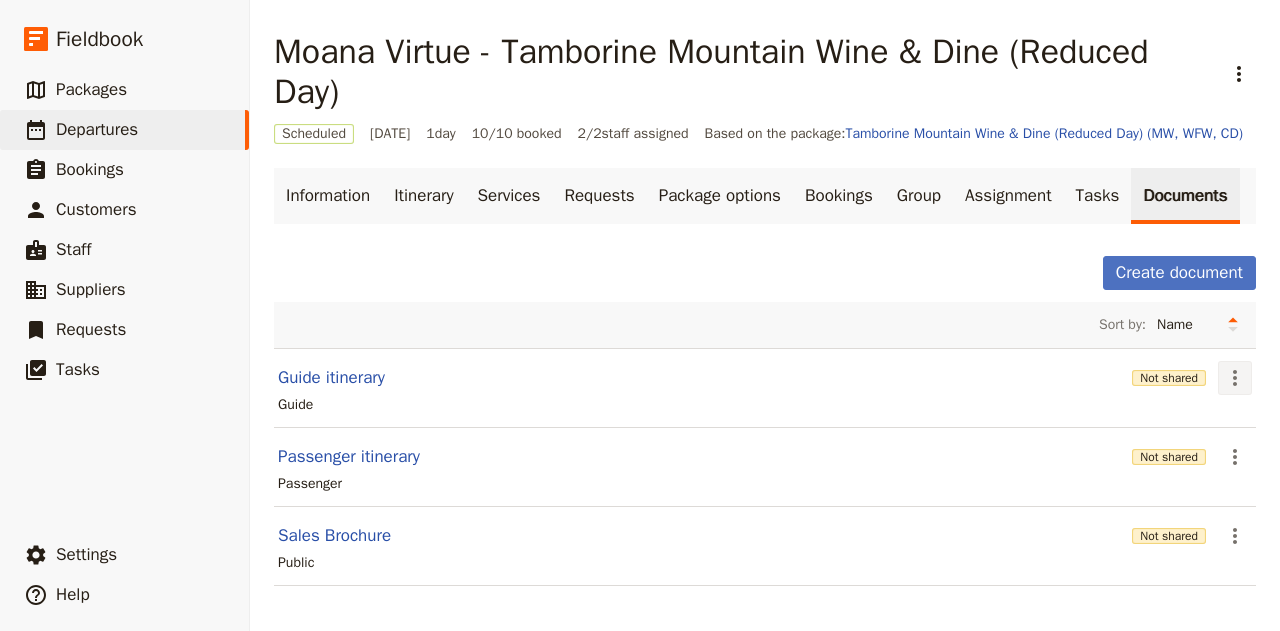 click 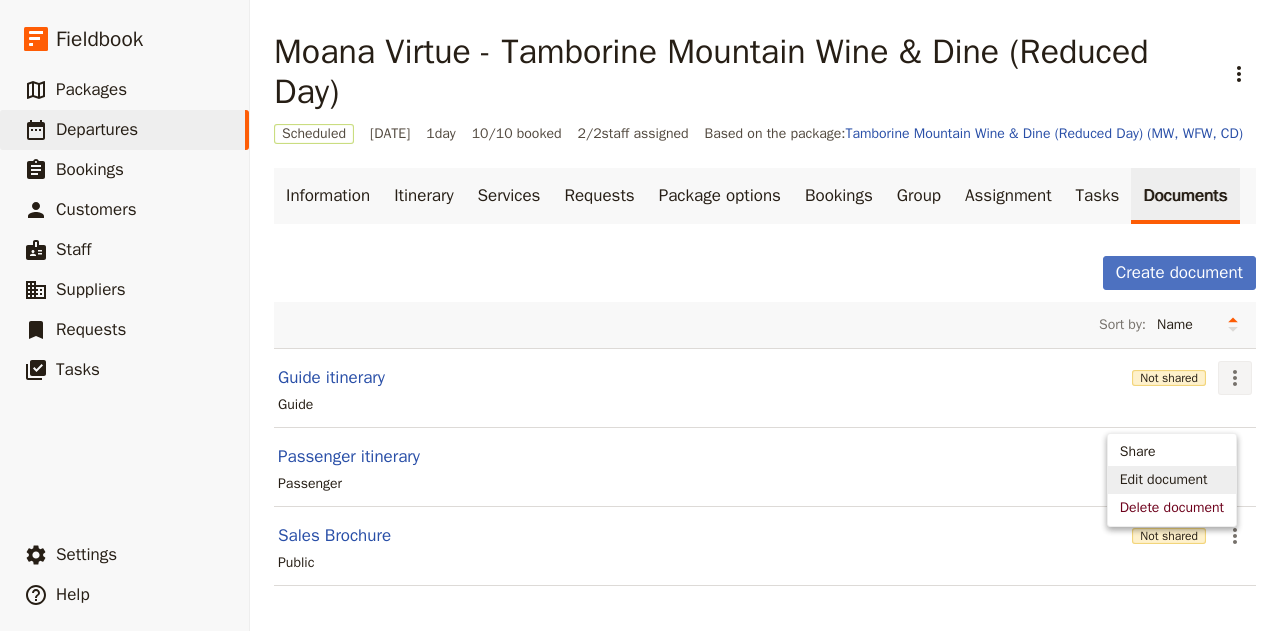 click on "Edit document" at bounding box center (1164, 480) 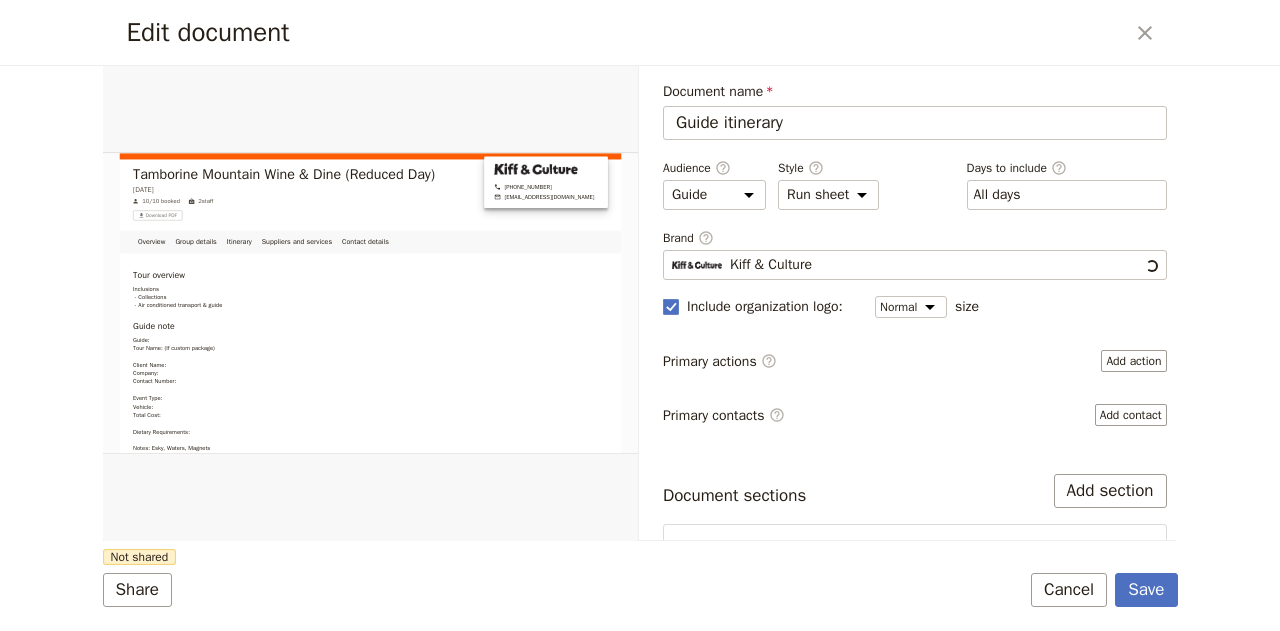 scroll, scrollTop: 0, scrollLeft: 0, axis: both 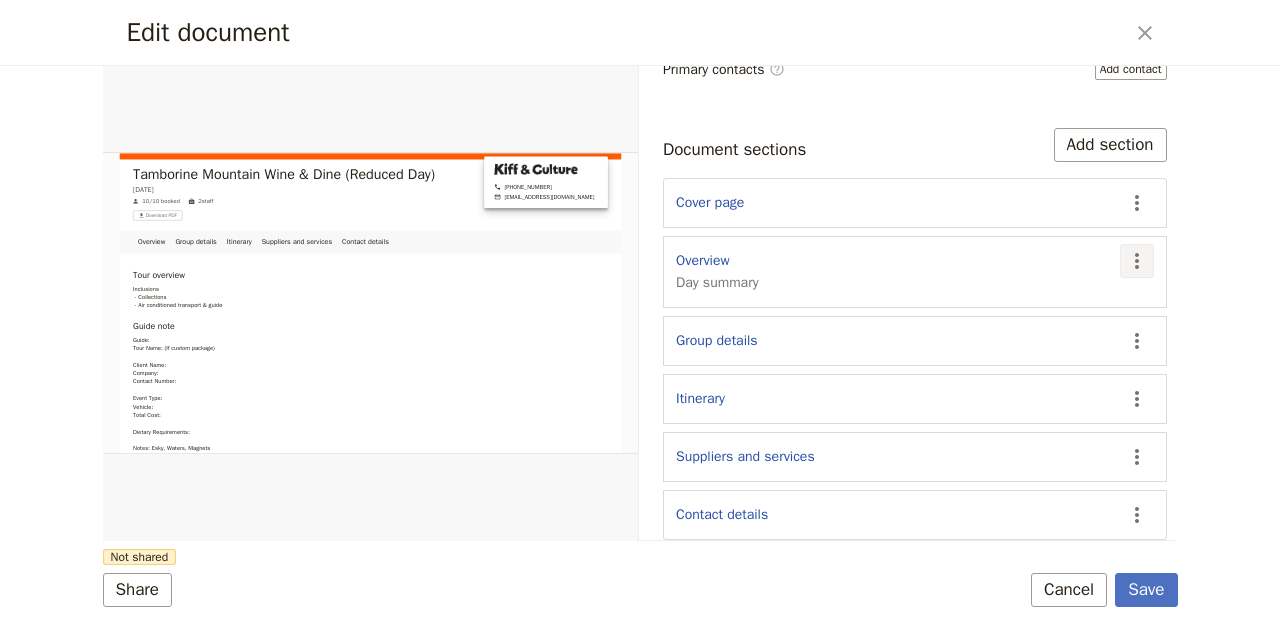 click 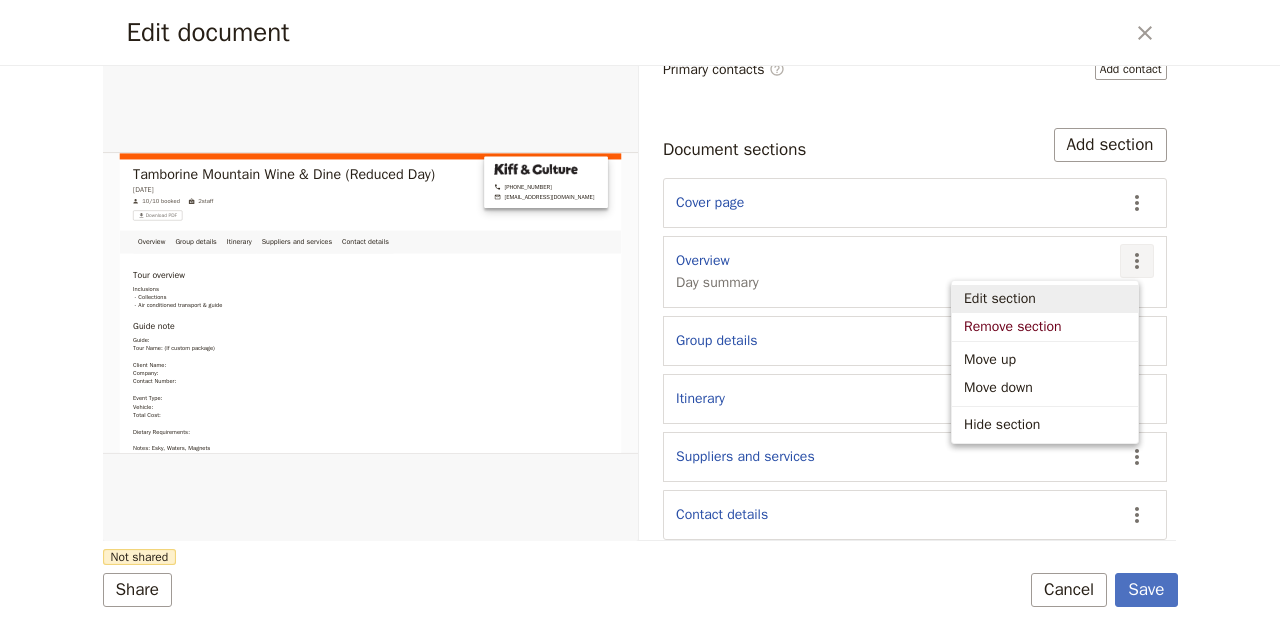 click on "Edit section" at bounding box center [1000, 299] 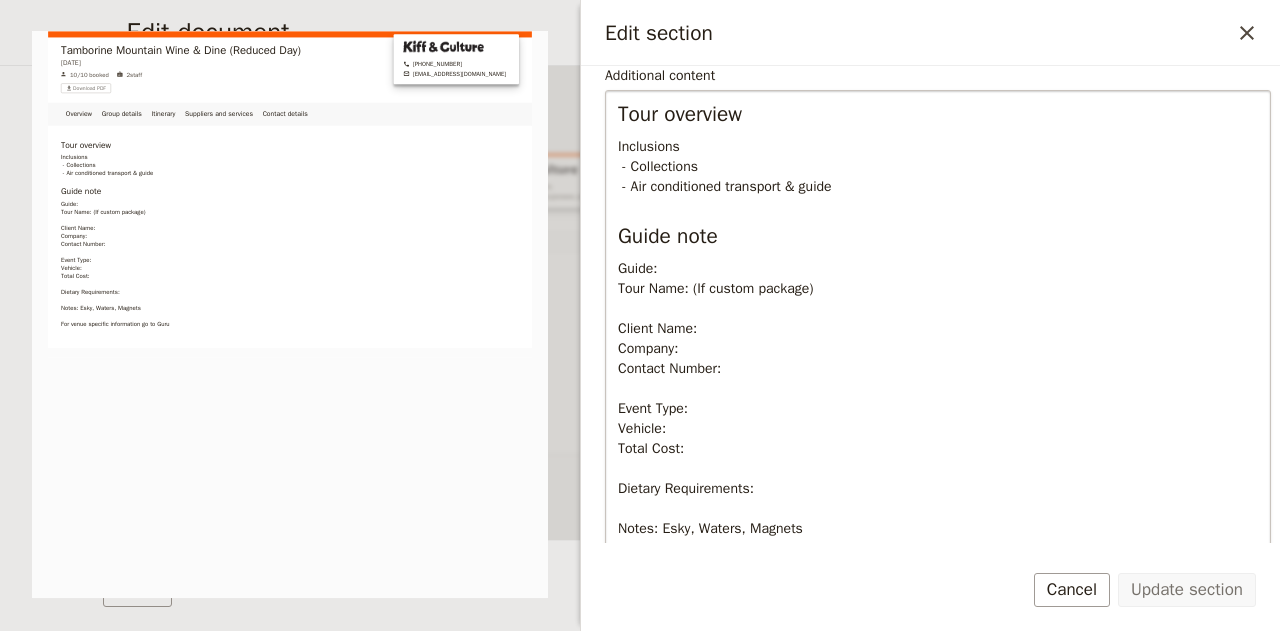 scroll, scrollTop: 293, scrollLeft: 0, axis: vertical 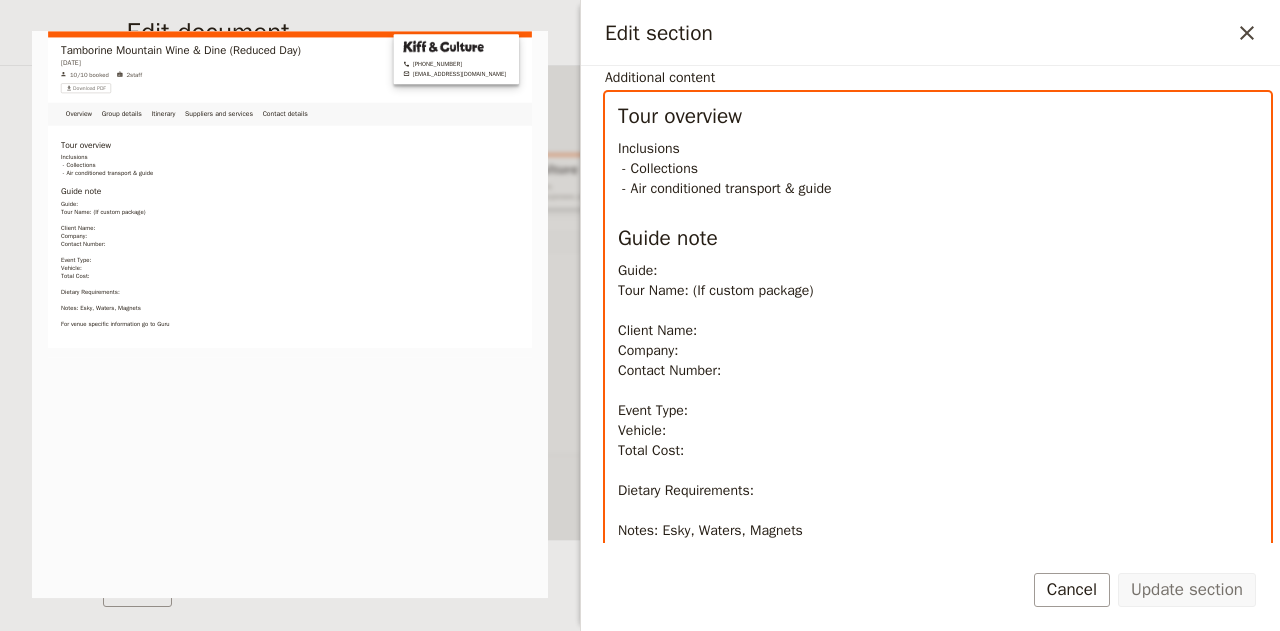 click on "Guide:
Tour Name: (If custom package)
Client Name:
Company:
Contact Number:
Event Type:
Vehicle:
Total Cost:
Dietary Requirements:
Notes: Esky, Waters, Magnets
For venue specific information go to Guru" at bounding box center [938, 421] 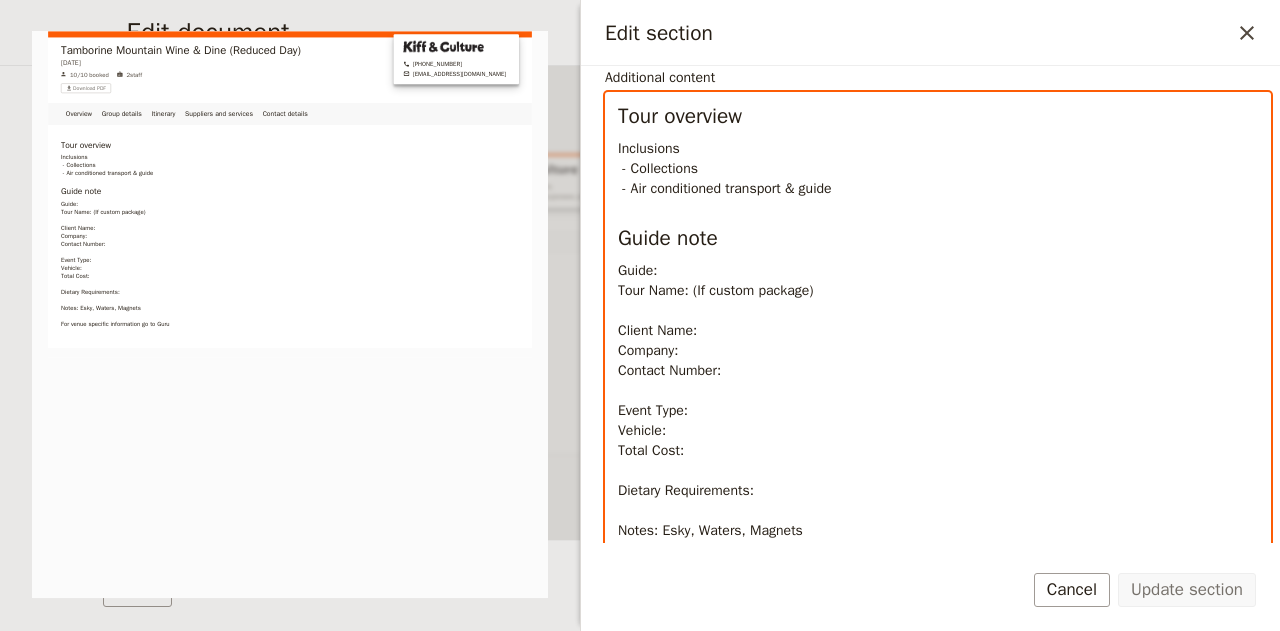 type 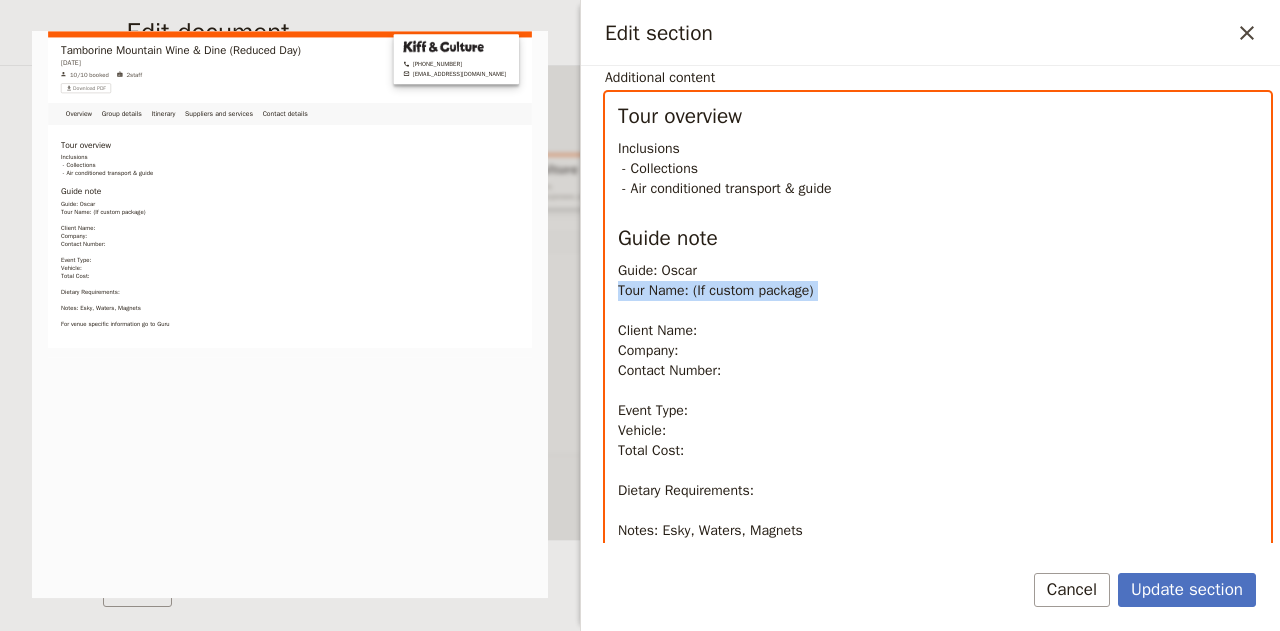 drag, startPoint x: 615, startPoint y: 287, endPoint x: 851, endPoint y: 301, distance: 236.41489 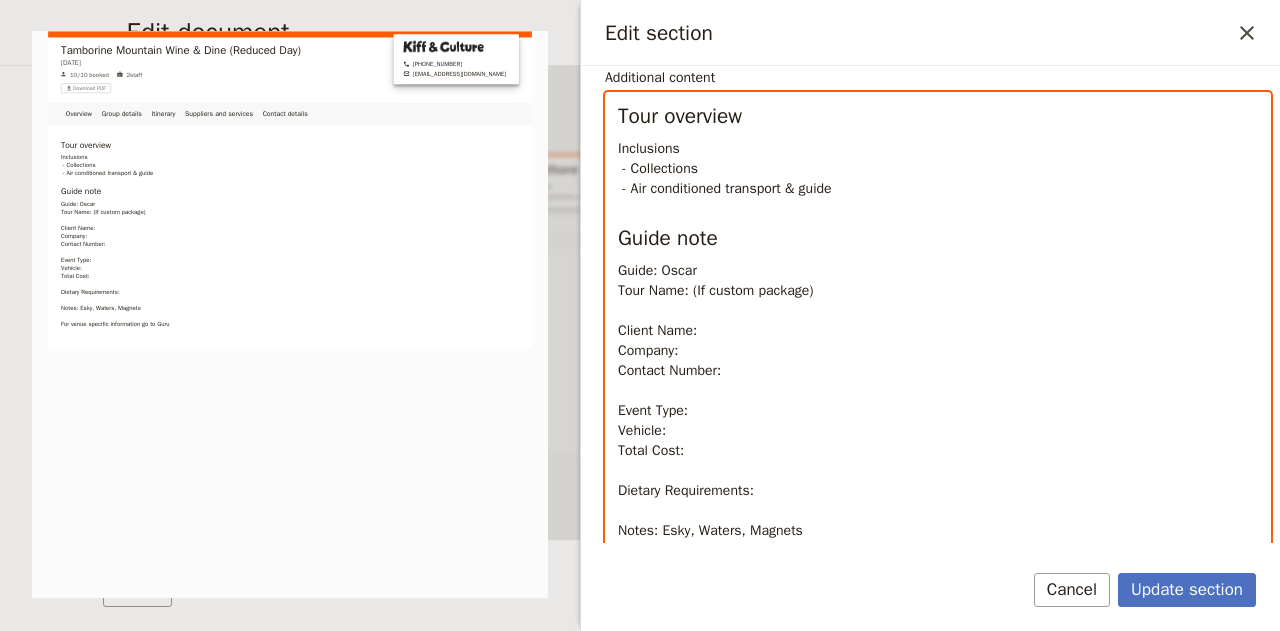 scroll, scrollTop: 228, scrollLeft: 0, axis: vertical 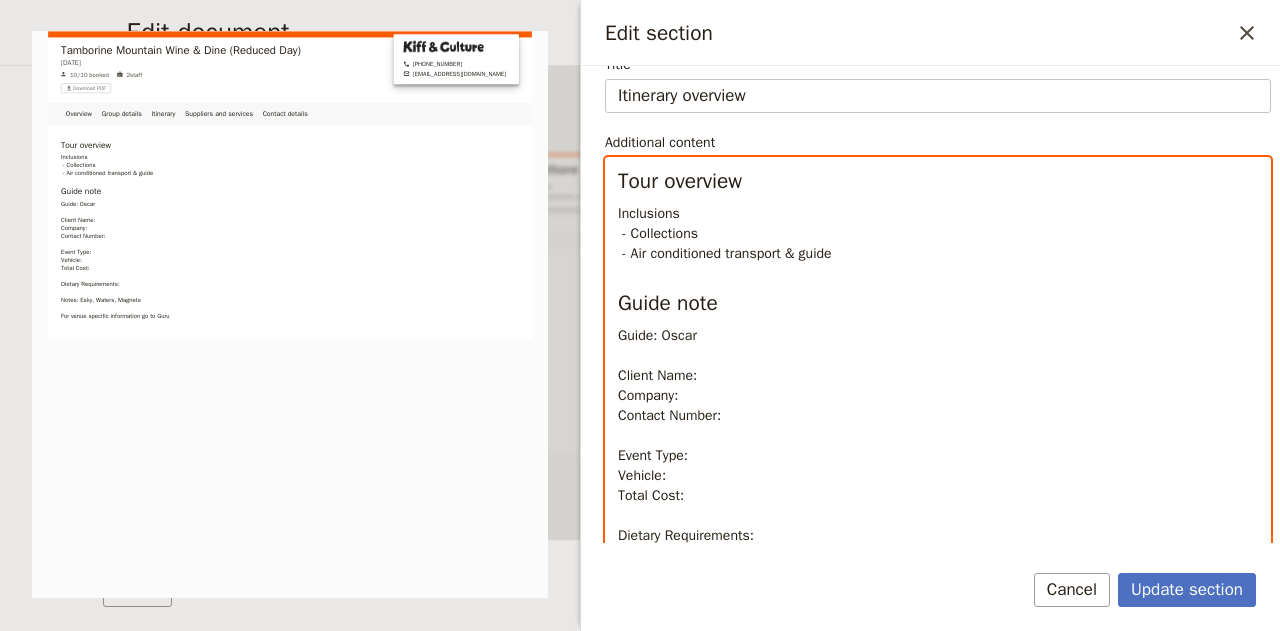 click on "Guide: Oscar
Client Name:
Company:
Contact Number:
Event Type:
Vehicle:
Total Cost:
Dietary Requirements:
Notes: Esky, Waters, Magnets
For venue specific information go to Guru" at bounding box center (938, 476) 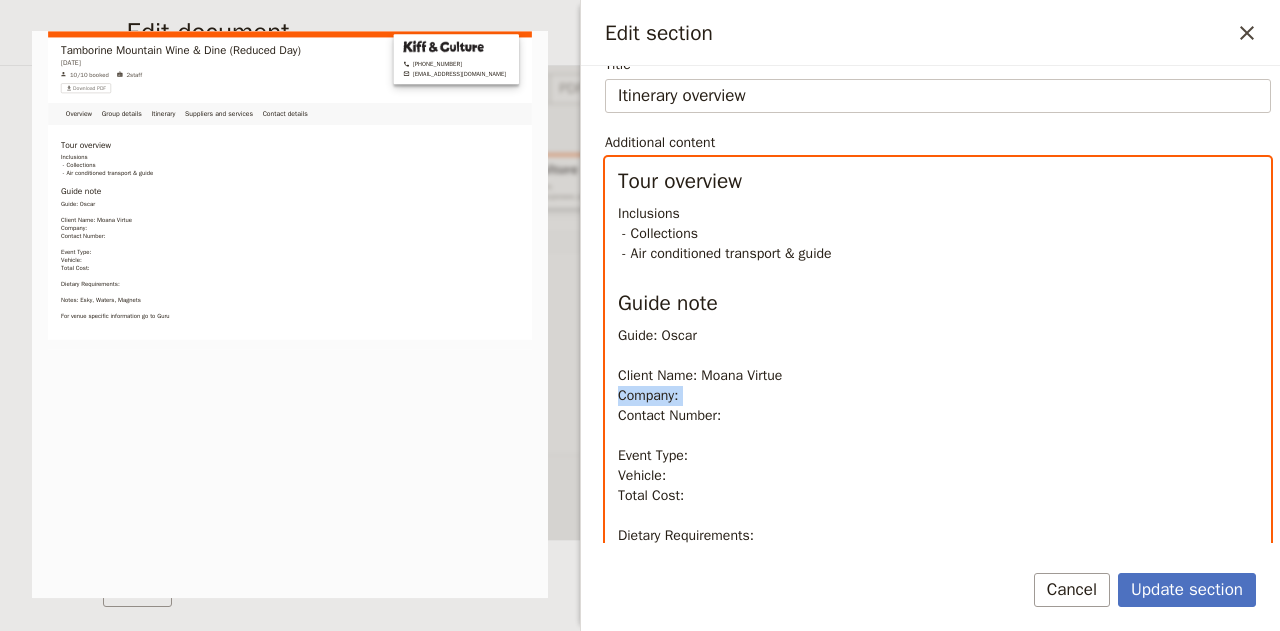 drag, startPoint x: 694, startPoint y: 392, endPoint x: 570, endPoint y: 389, distance: 124.036285 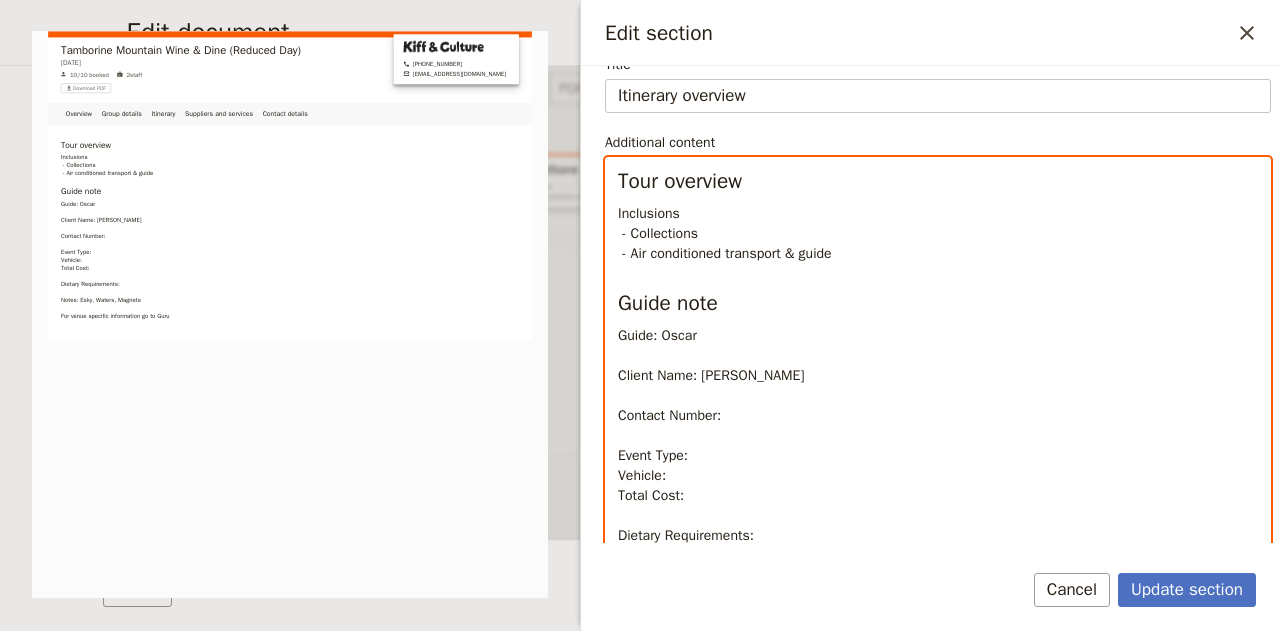 scroll, scrollTop: 162, scrollLeft: 0, axis: vertical 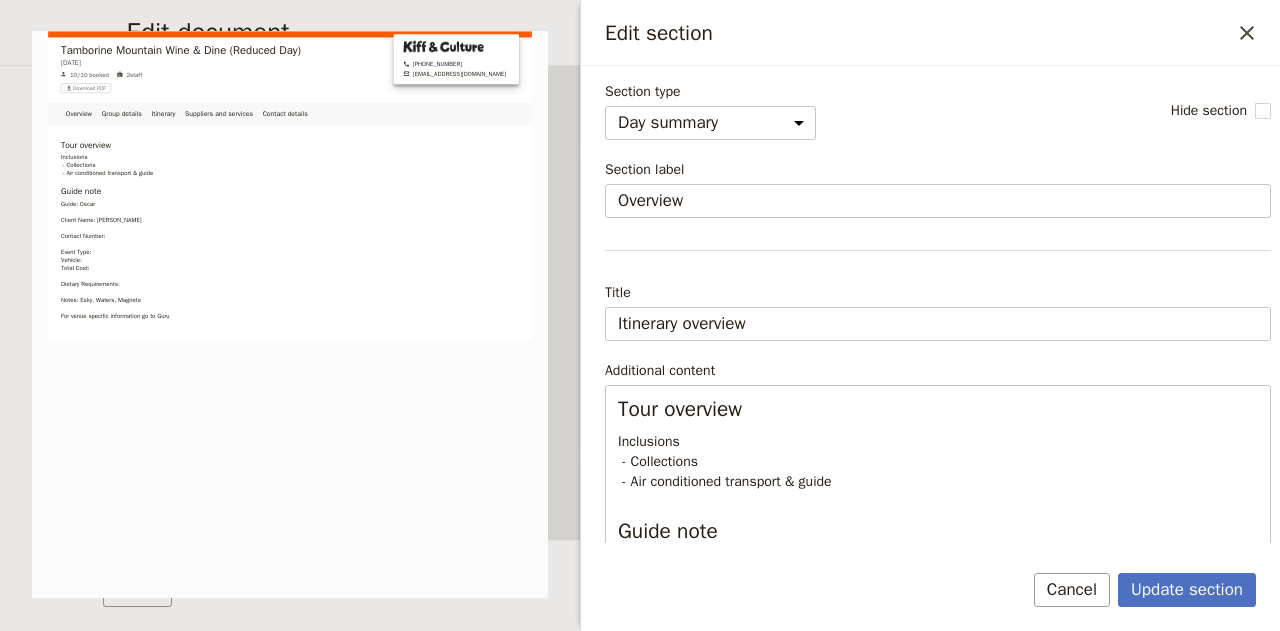 select on "DAY_SUMMARY" 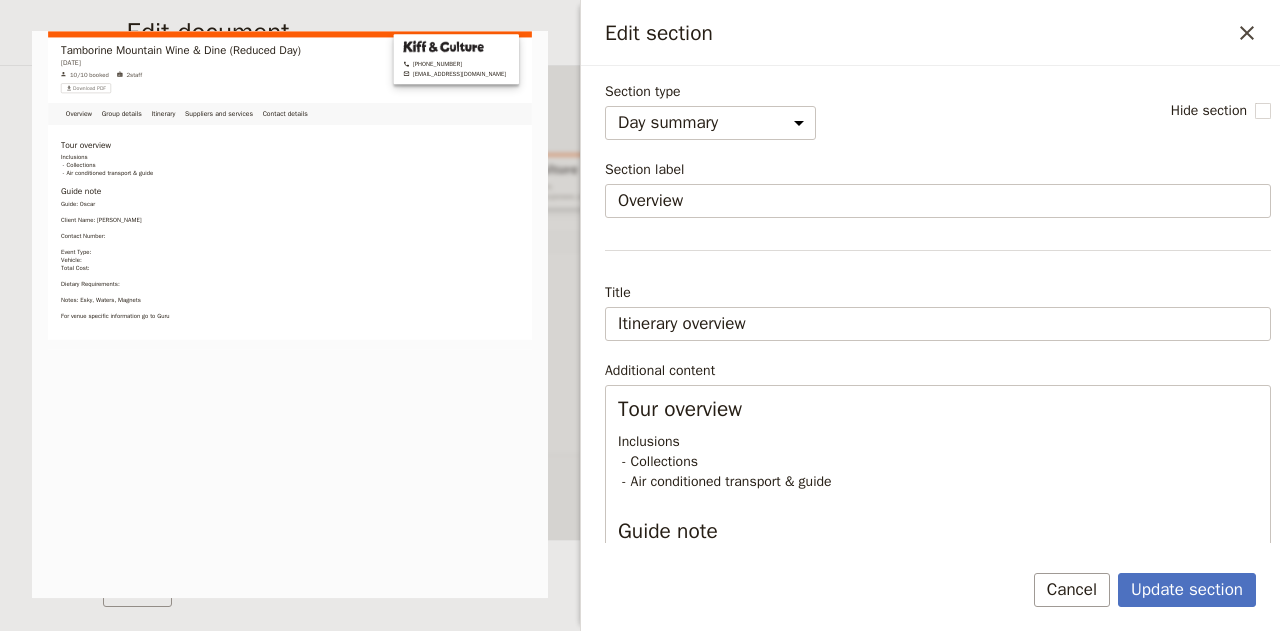 scroll, scrollTop: 0, scrollLeft: 0, axis: both 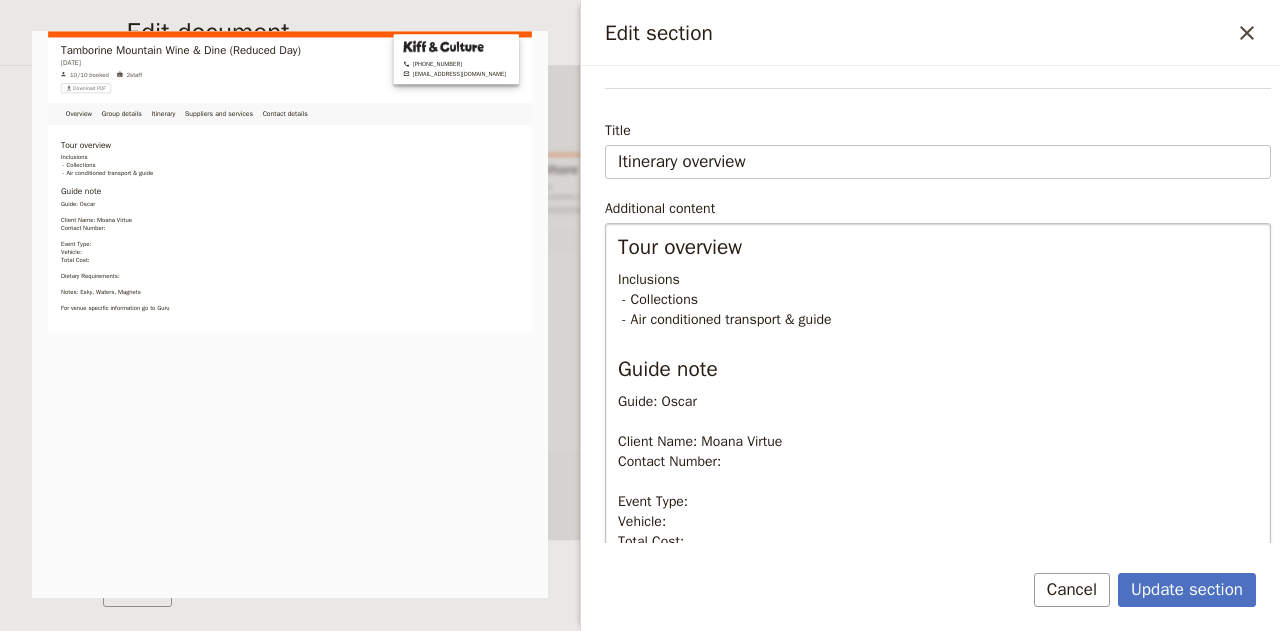 click on "Guide: Oscar
Client Name: Moana Virtue
Contact Number:
Event Type:
Vehicle:
Total Cost:
Dietary Requirements:
Notes: Esky, Waters, Magnets
For venue specific information go to Guru" at bounding box center [938, 532] 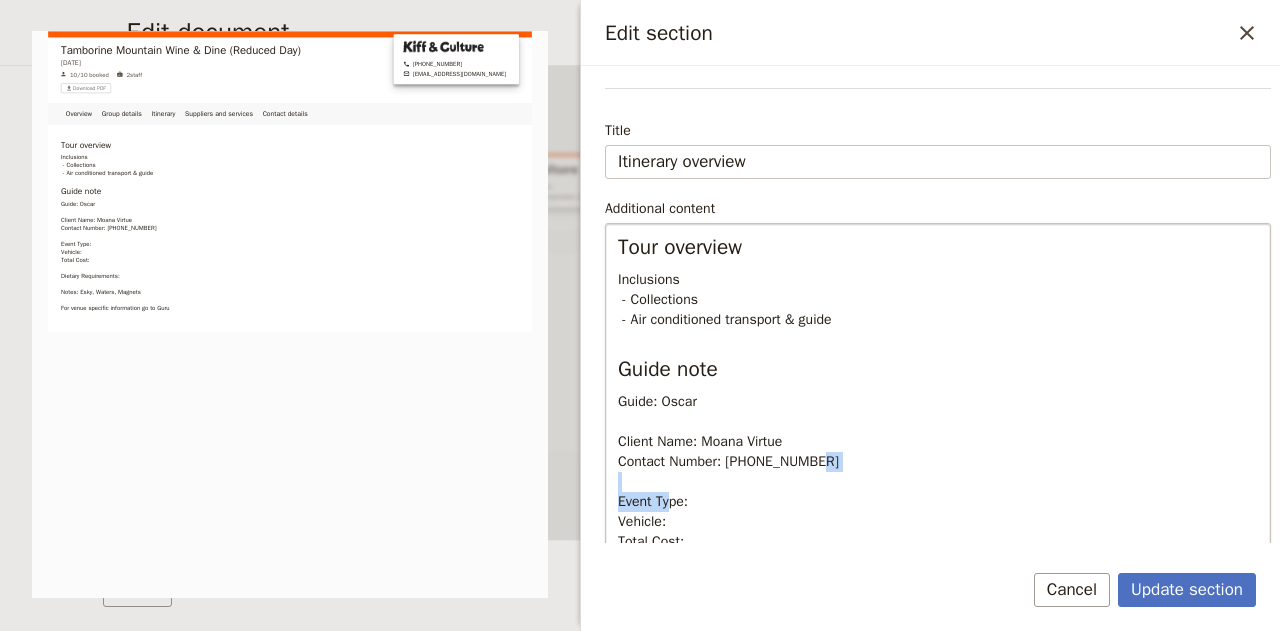 drag, startPoint x: 612, startPoint y: 497, endPoint x: 774, endPoint y: 498, distance: 162.00308 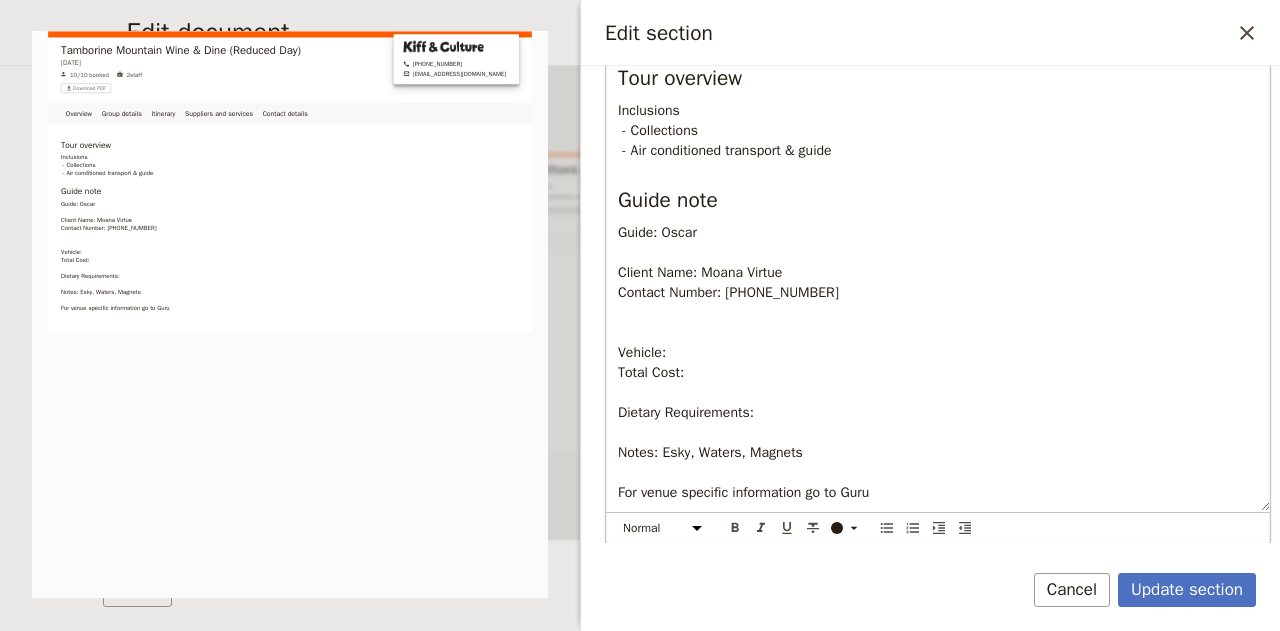 scroll, scrollTop: 331, scrollLeft: 0, axis: vertical 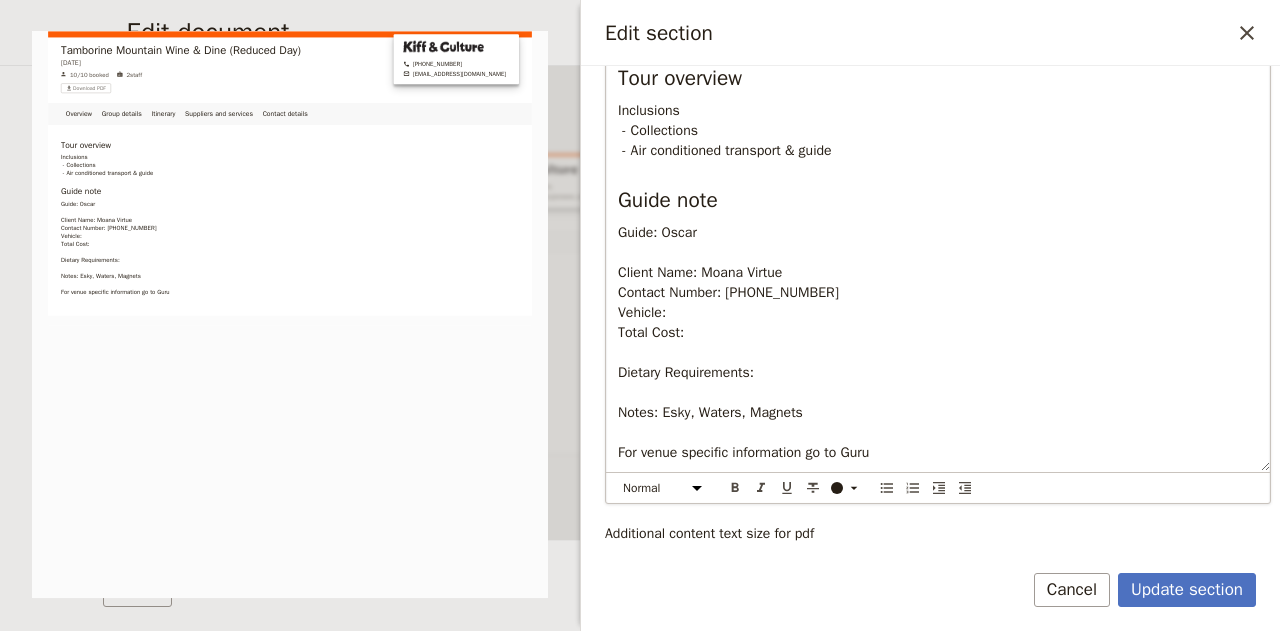 click on "Guide: Oscar
Client Name: Moana Virtue
Contact Number: 0422903893
Vehicle:
Total Cost:
Dietary Requirements:
Notes: Esky, Waters, Magnets
For venue specific information go to Guru" at bounding box center [938, 343] 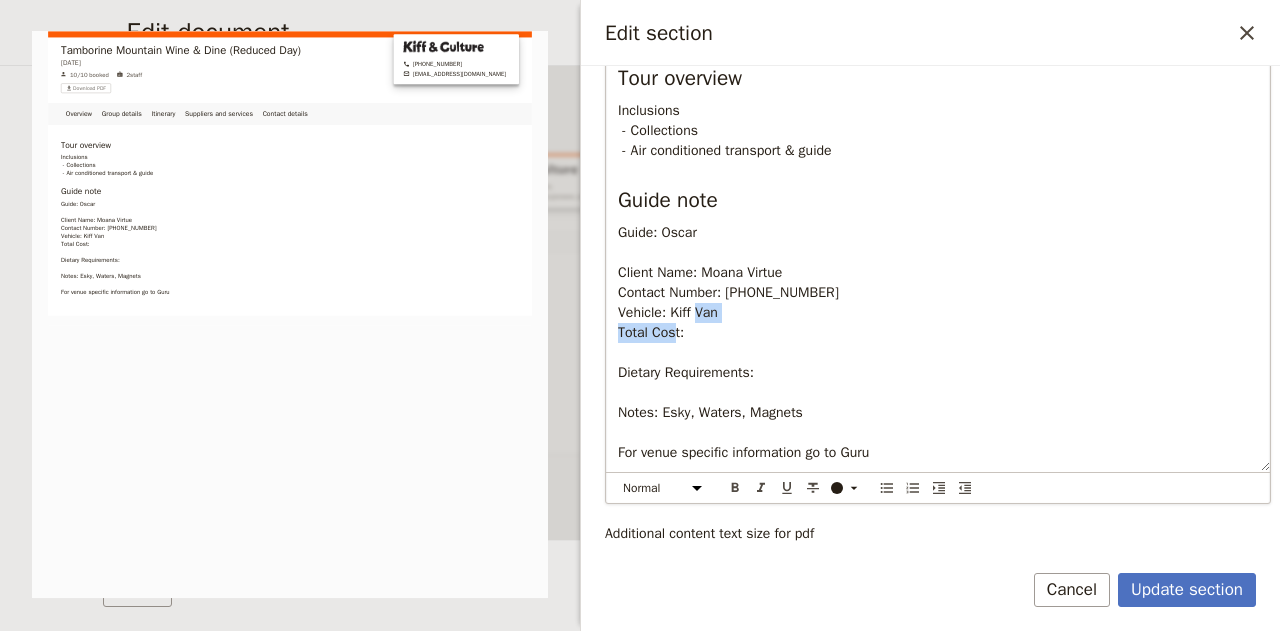 drag, startPoint x: 620, startPoint y: 329, endPoint x: 730, endPoint y: 341, distance: 110.65261 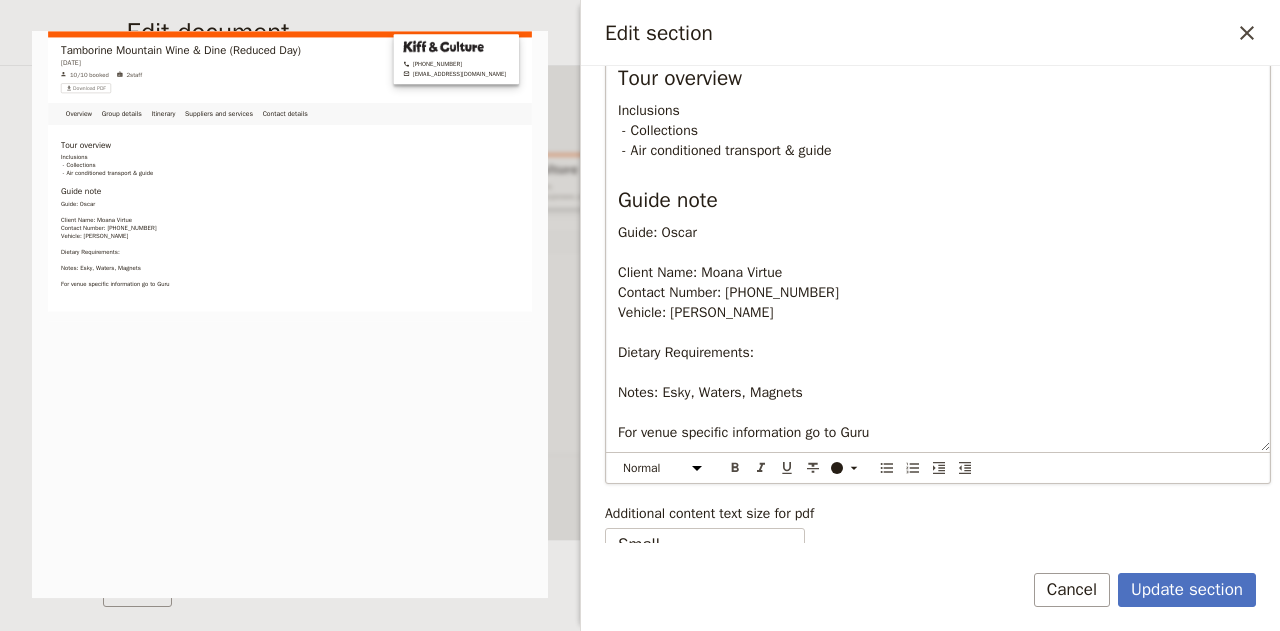 scroll, scrollTop: 266, scrollLeft: 0, axis: vertical 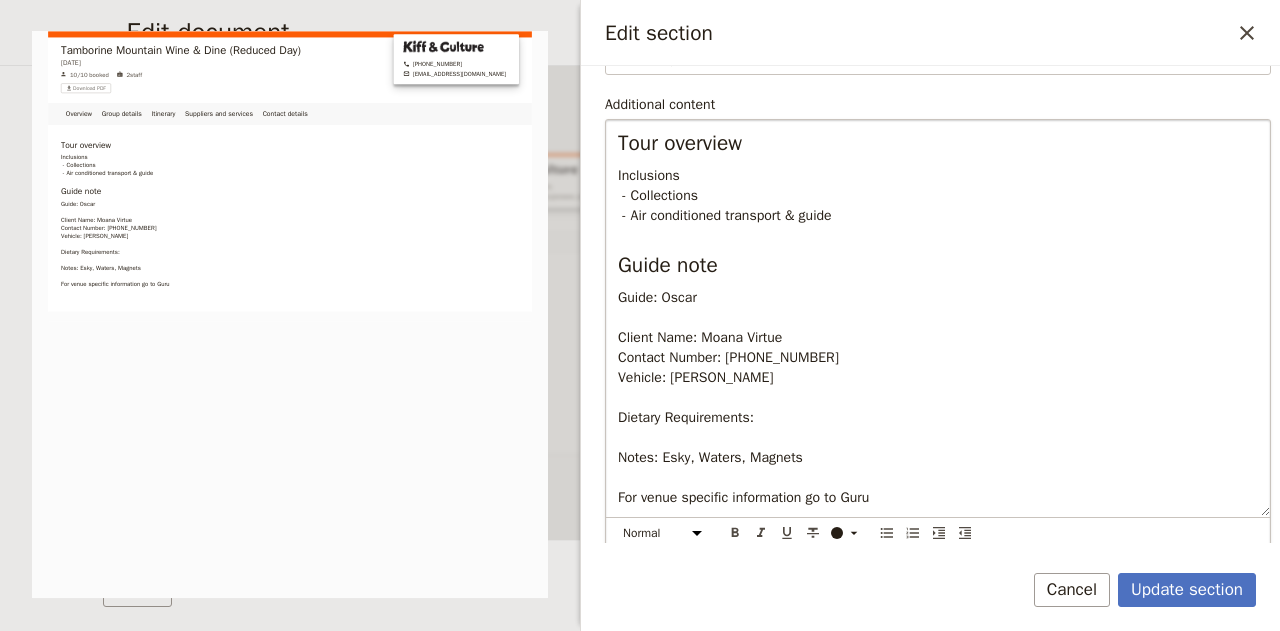 click on "Guide: Oscar
Client Name: Moana Virtue
Contact Number: 0422903893
Vehicle: Kiff Van
Dietary Requirements:
Notes: Esky, Waters, Magnets
For venue specific information go to Guru" at bounding box center [938, 398] 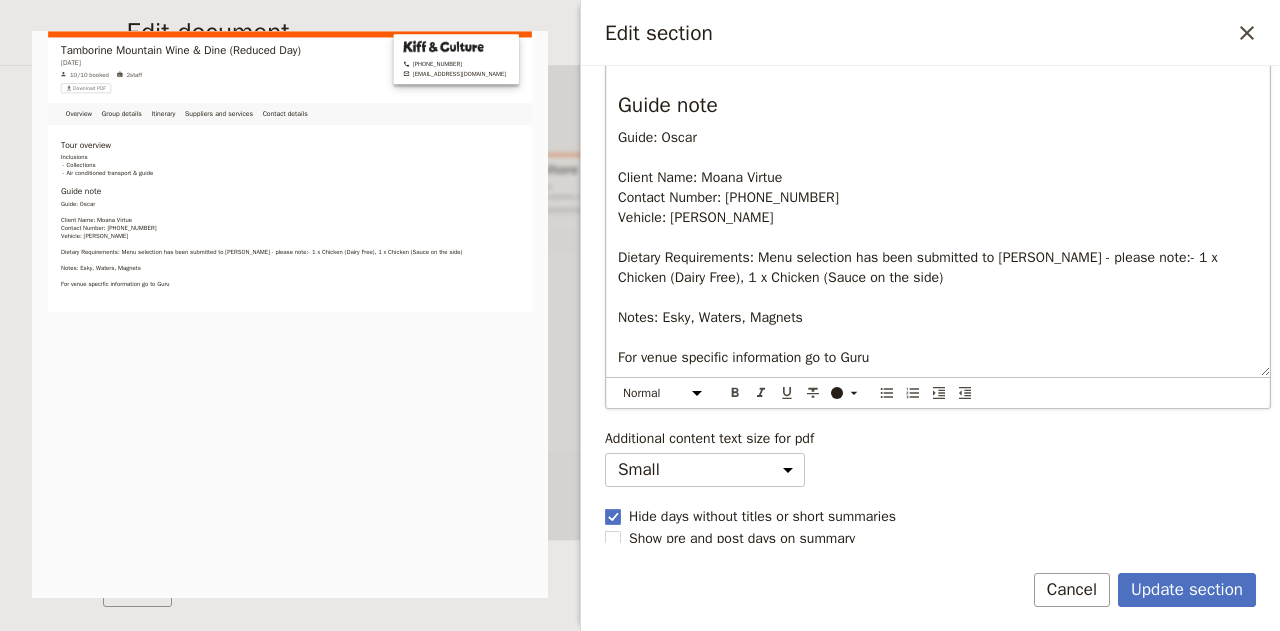 scroll, scrollTop: 426, scrollLeft: 0, axis: vertical 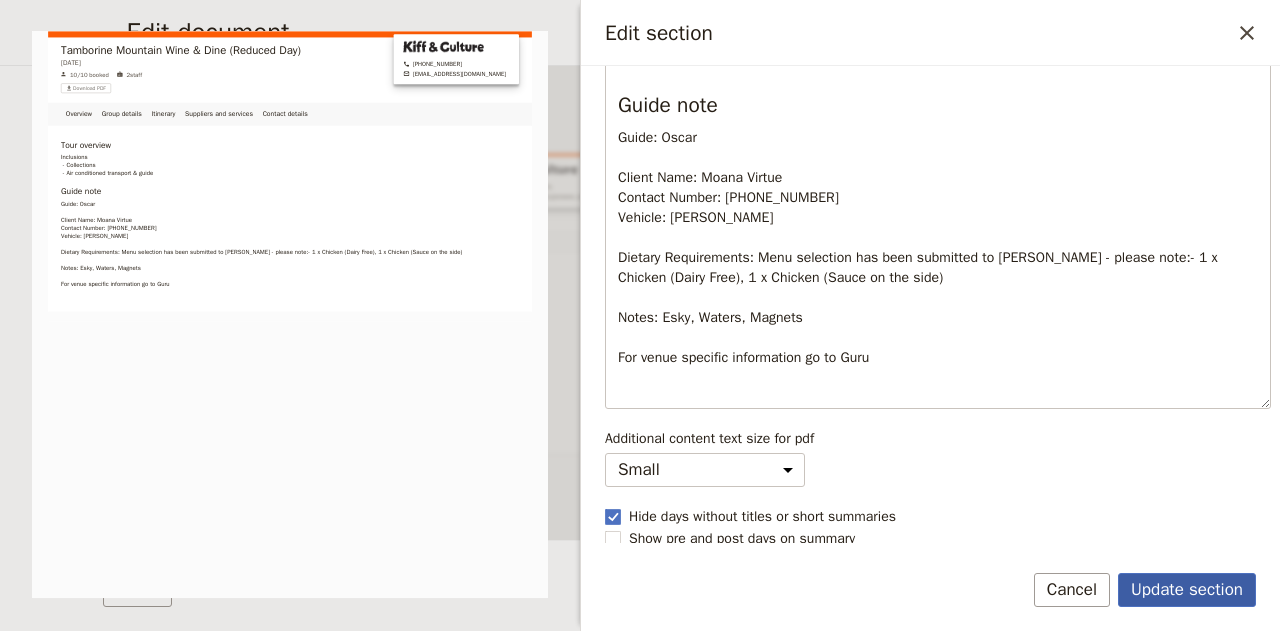 click on "Update section" at bounding box center (1187, 590) 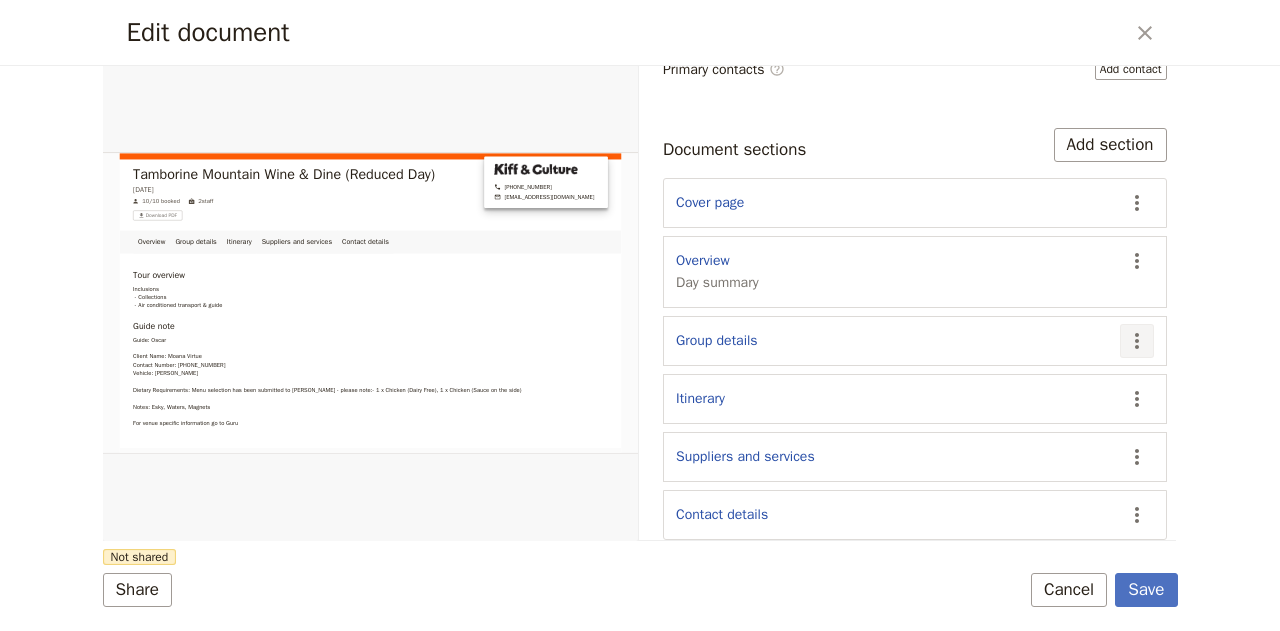 click 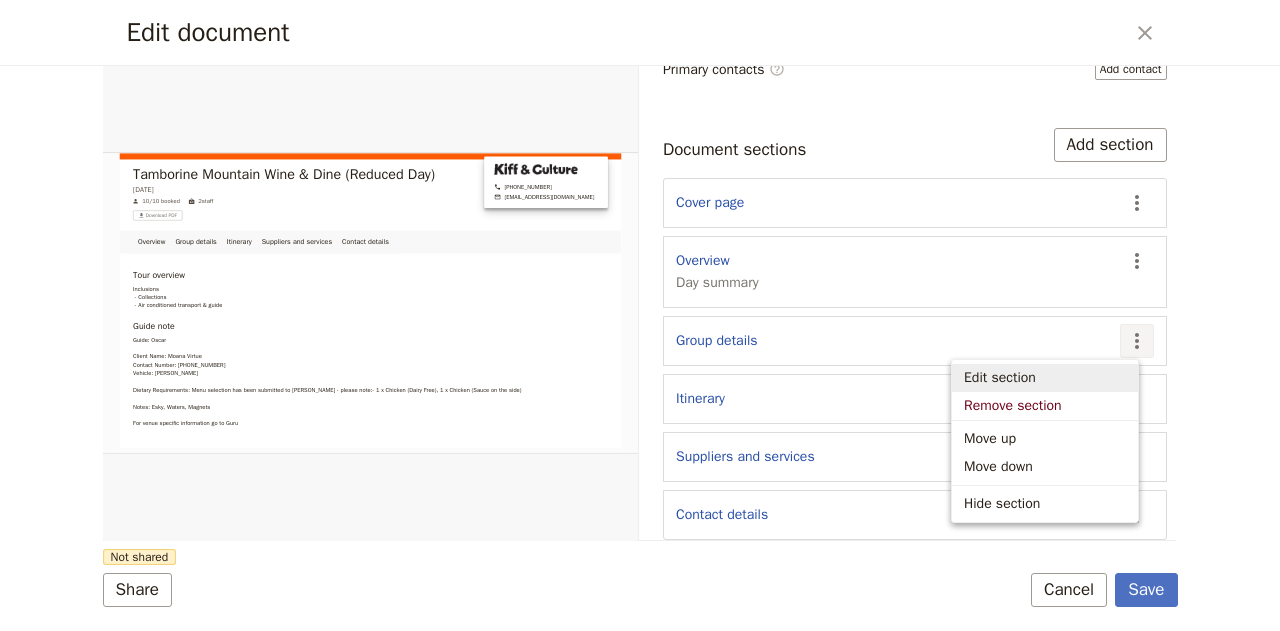 click on "Edit section" at bounding box center [1000, 378] 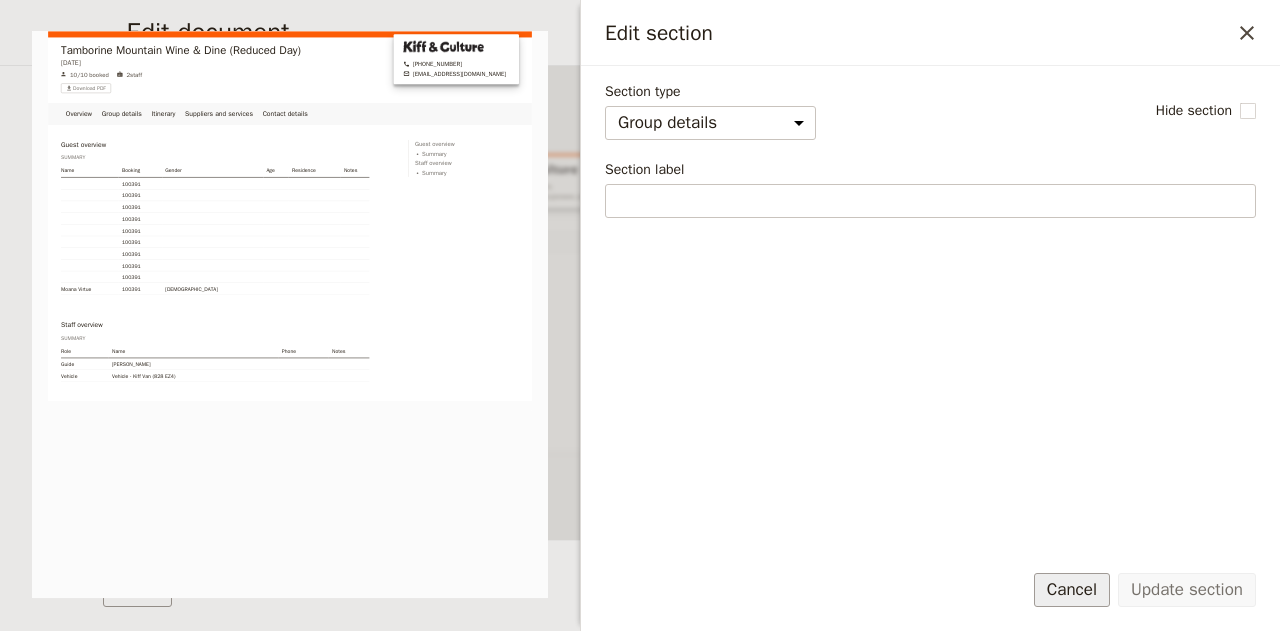 click on "Cancel" at bounding box center (1072, 590) 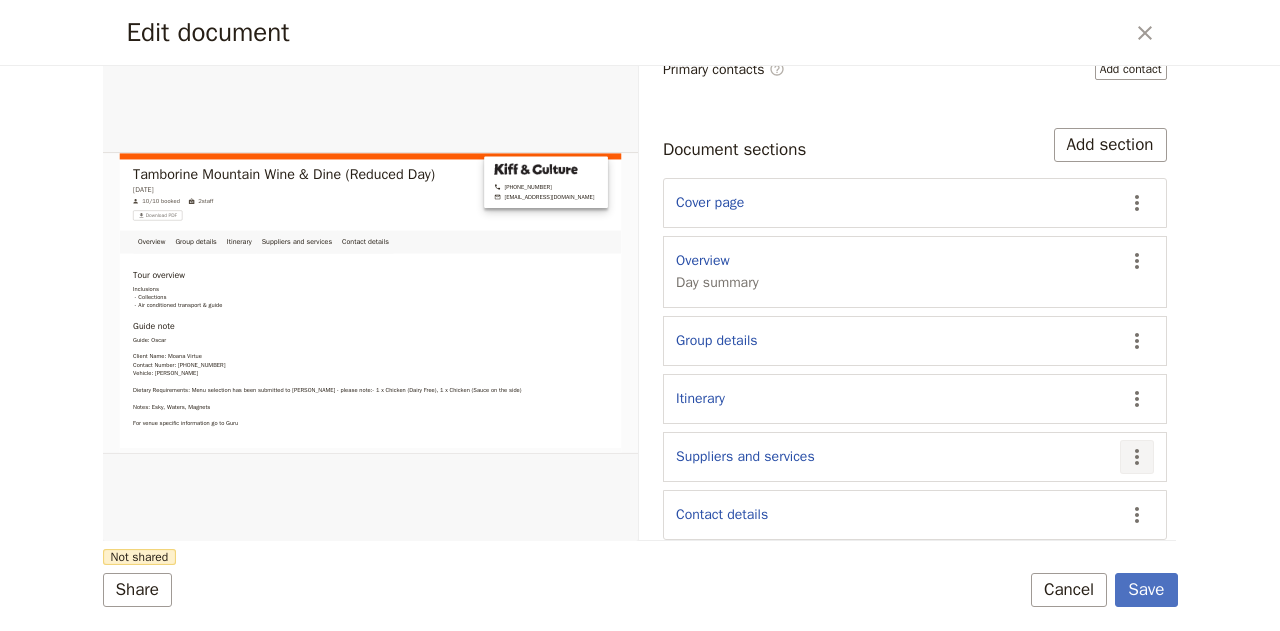 click 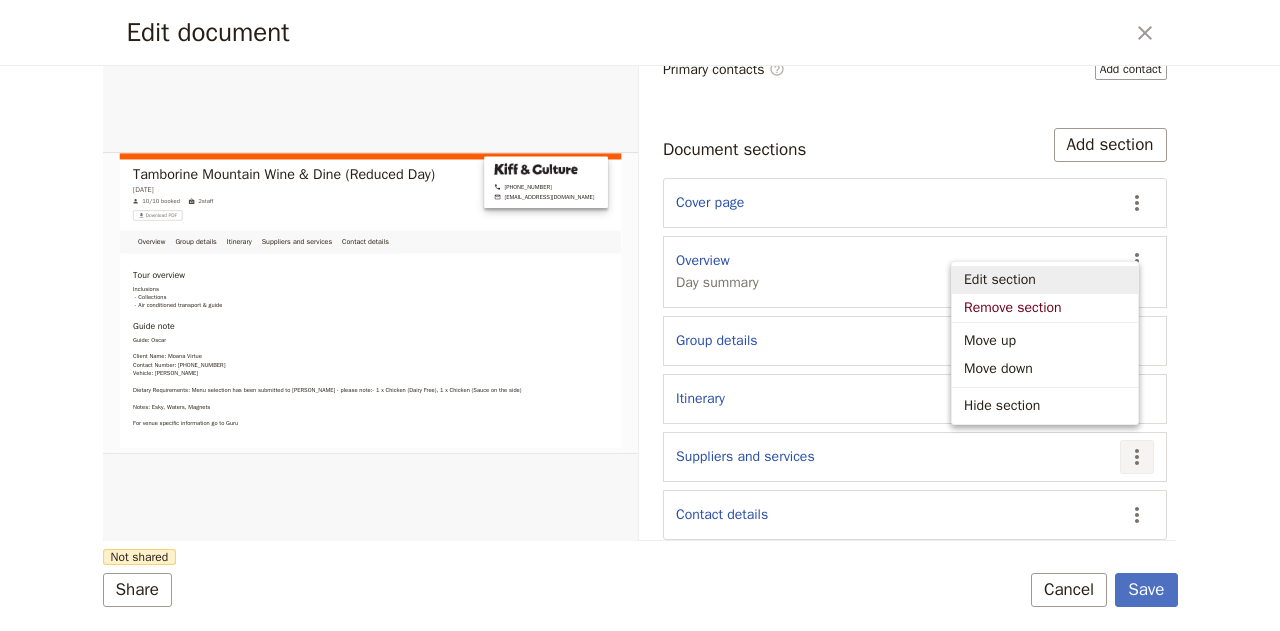 click on "Edit section" at bounding box center (1000, 280) 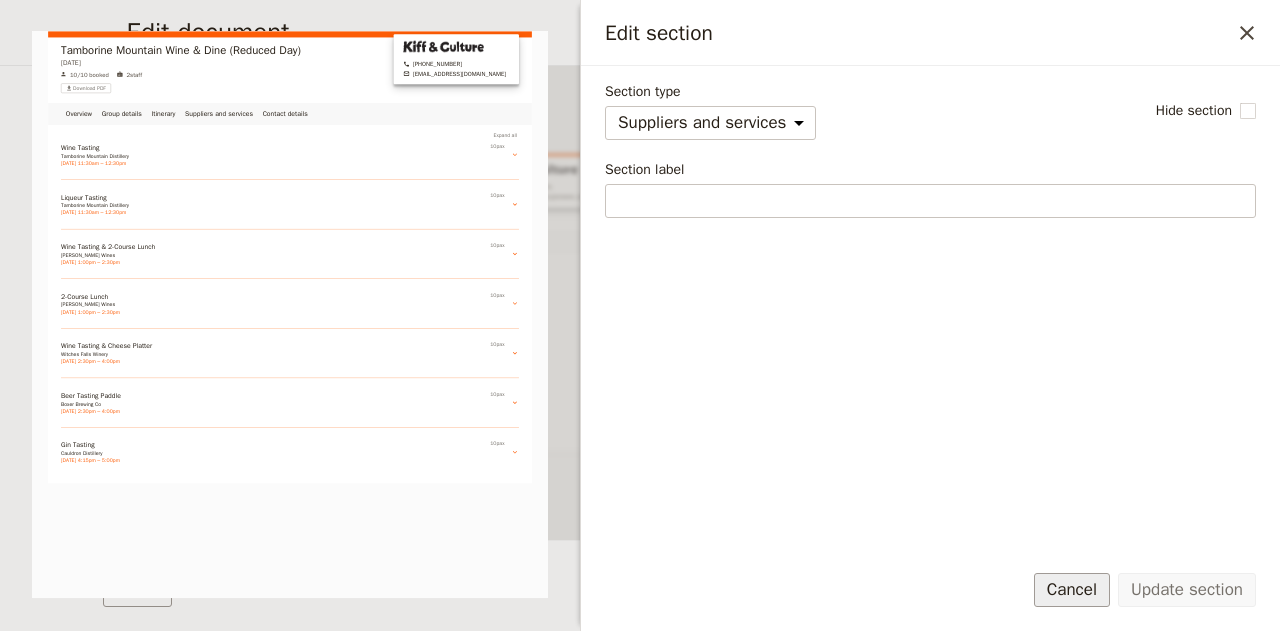click on "Cancel" at bounding box center [1072, 590] 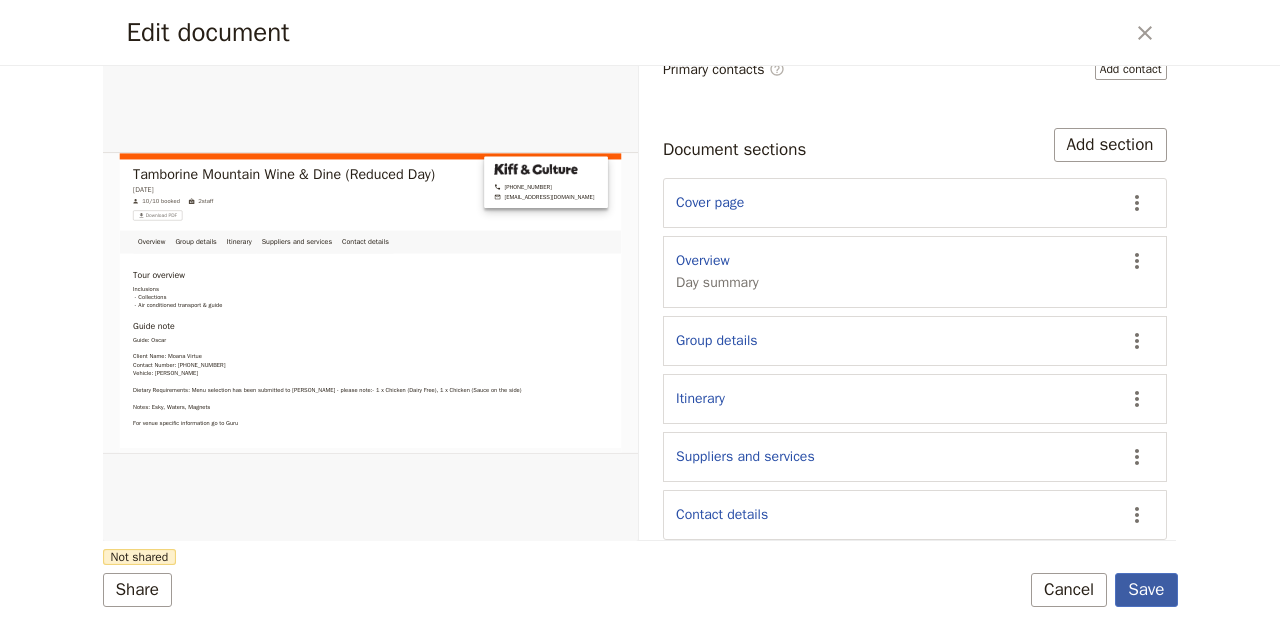 click on "Save" at bounding box center [1146, 590] 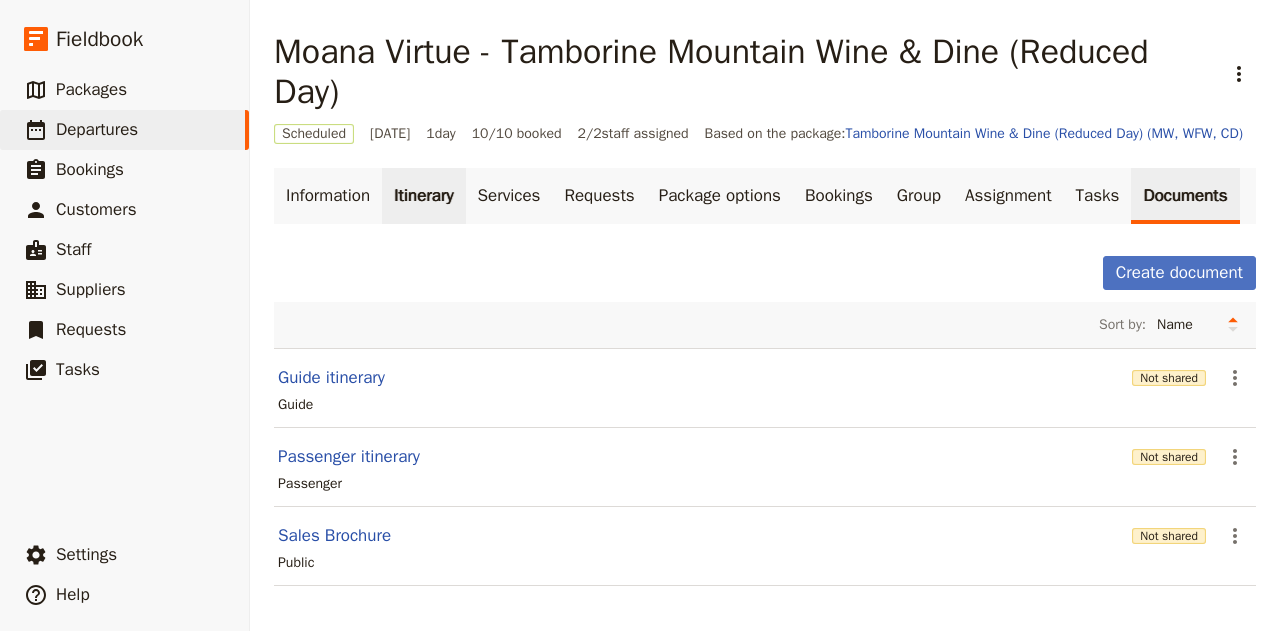 click on "Itinerary" at bounding box center (423, 196) 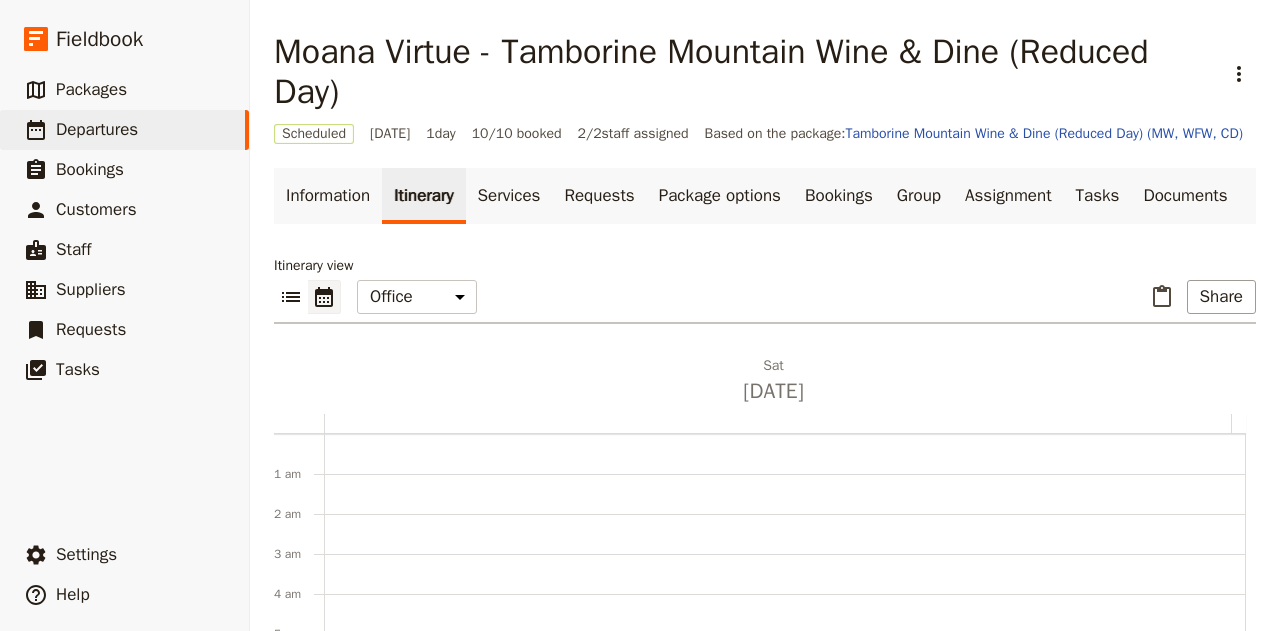 scroll, scrollTop: 260, scrollLeft: 0, axis: vertical 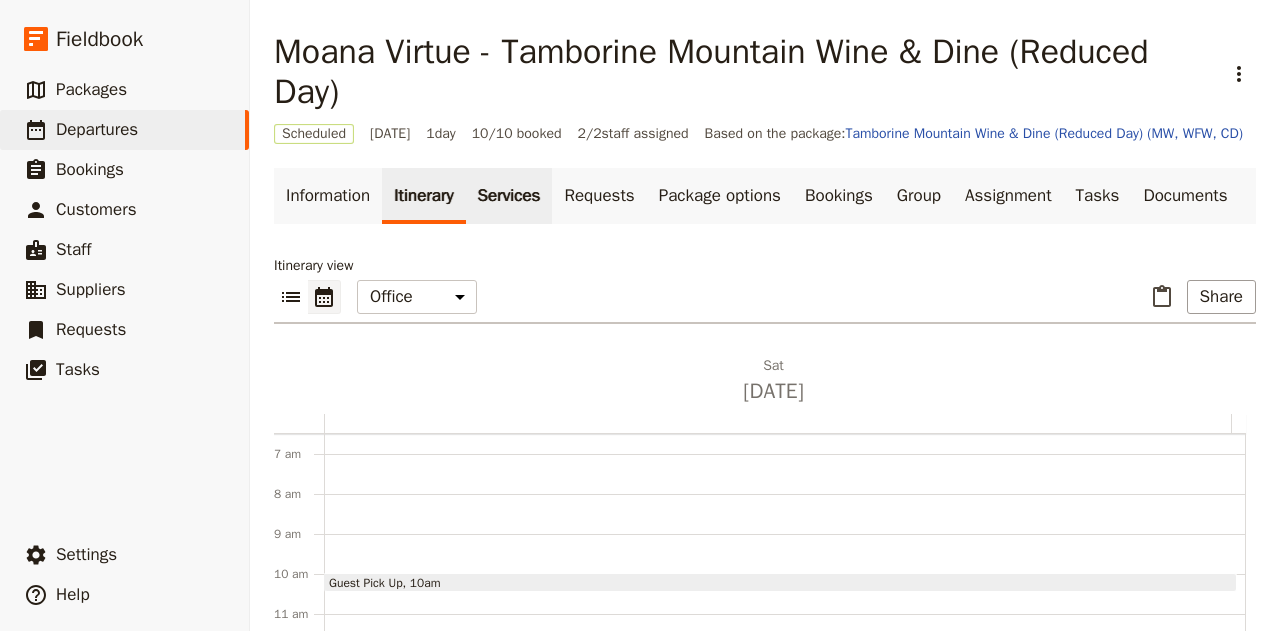 click on "Services" at bounding box center (509, 196) 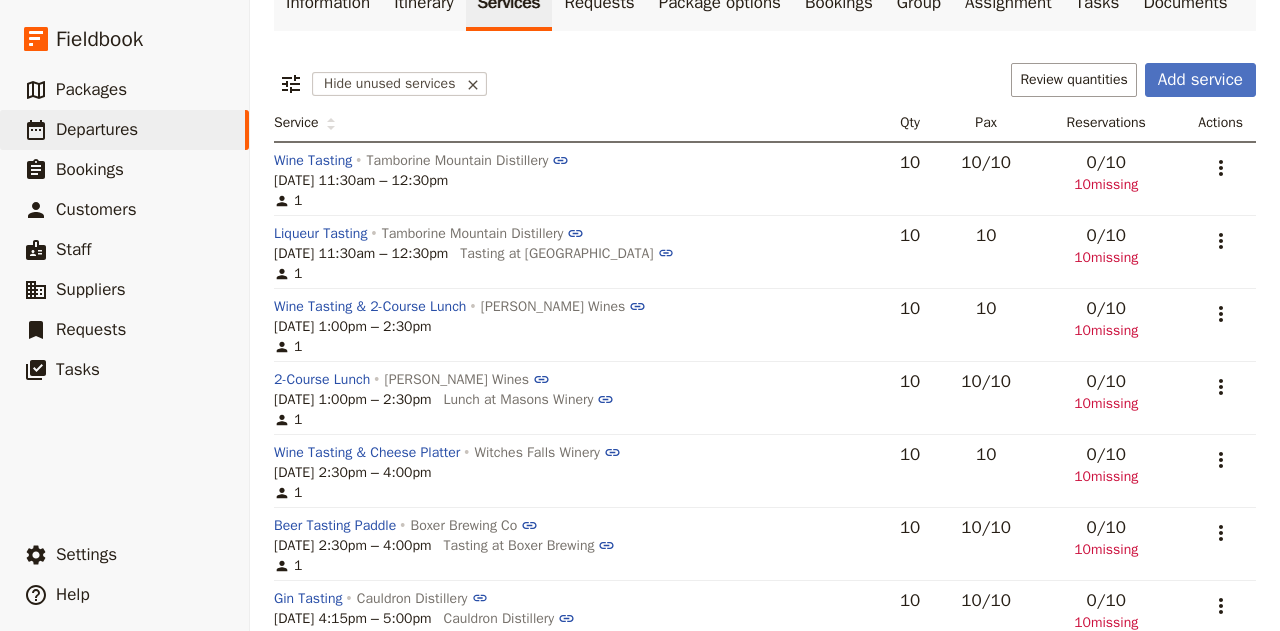 scroll, scrollTop: 192, scrollLeft: 0, axis: vertical 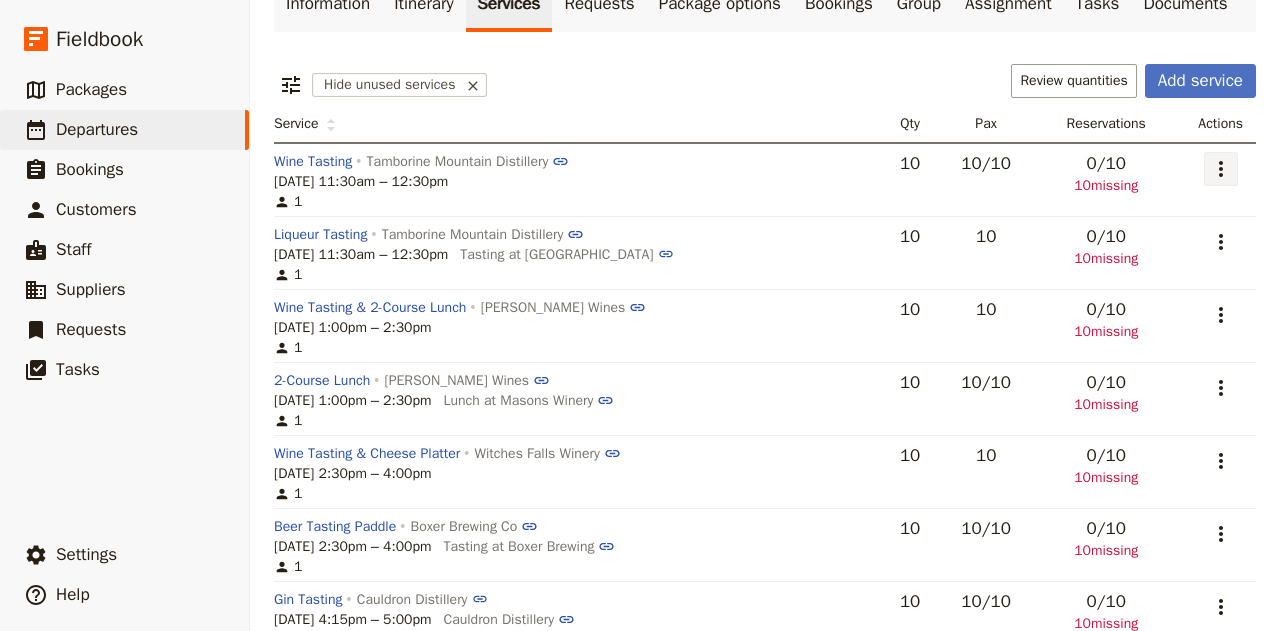 click 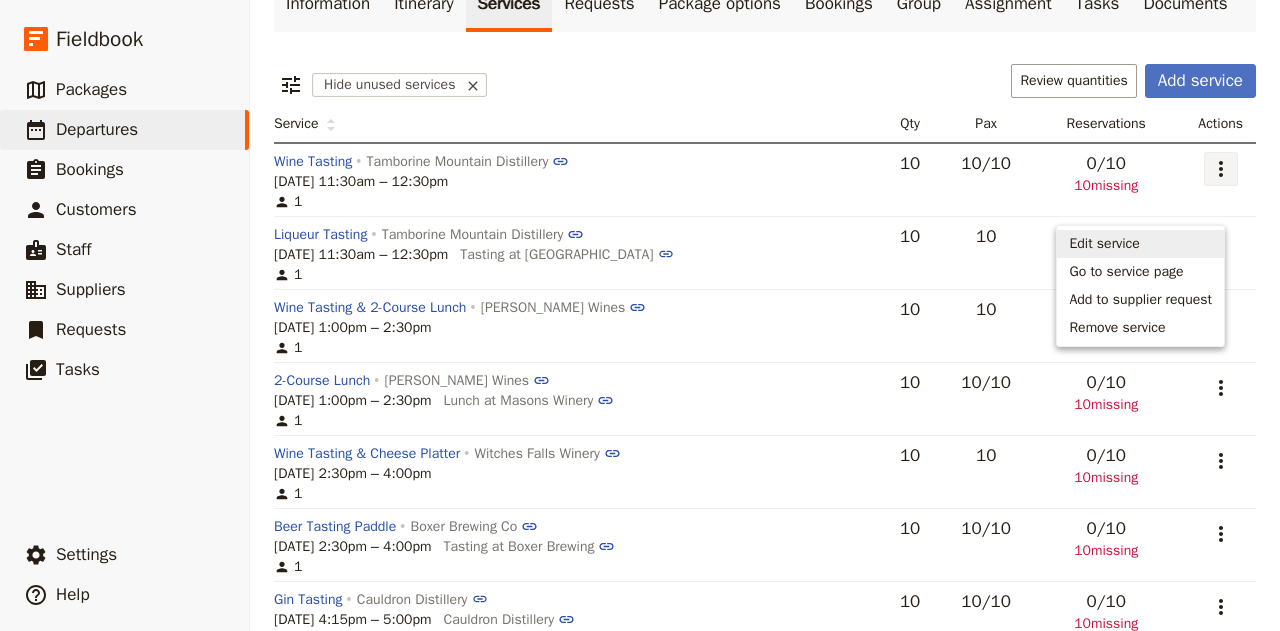 click on "Edit service" at bounding box center (1104, 244) 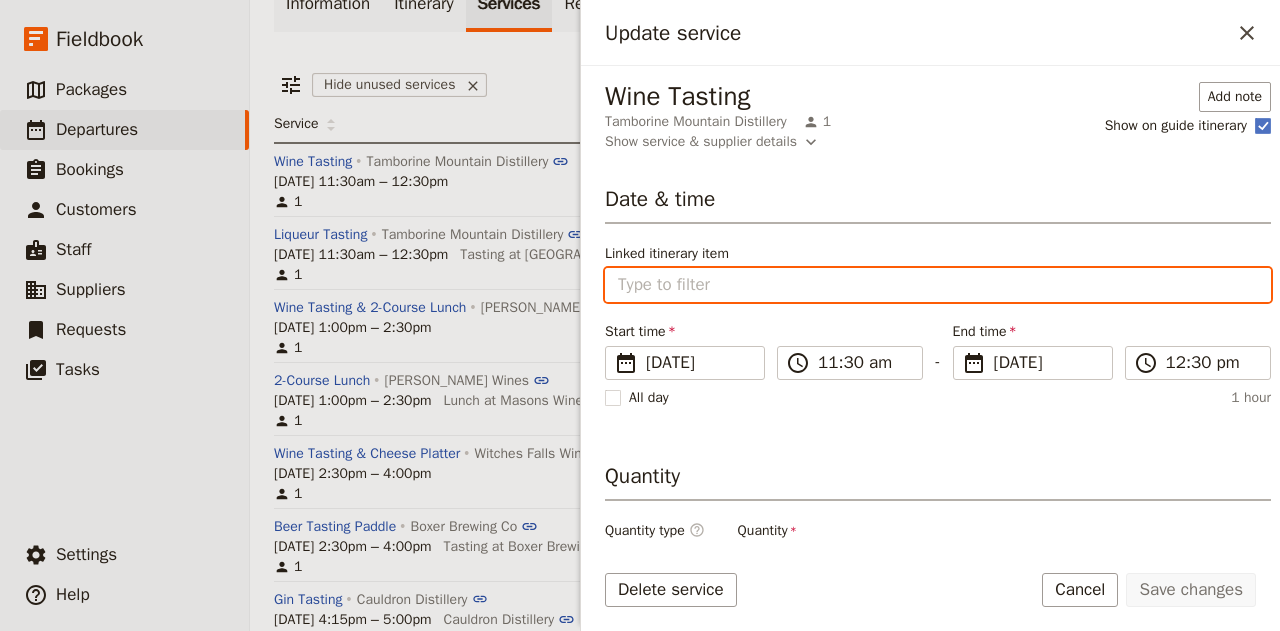 click on "Linked itinerary item" at bounding box center [938, 285] 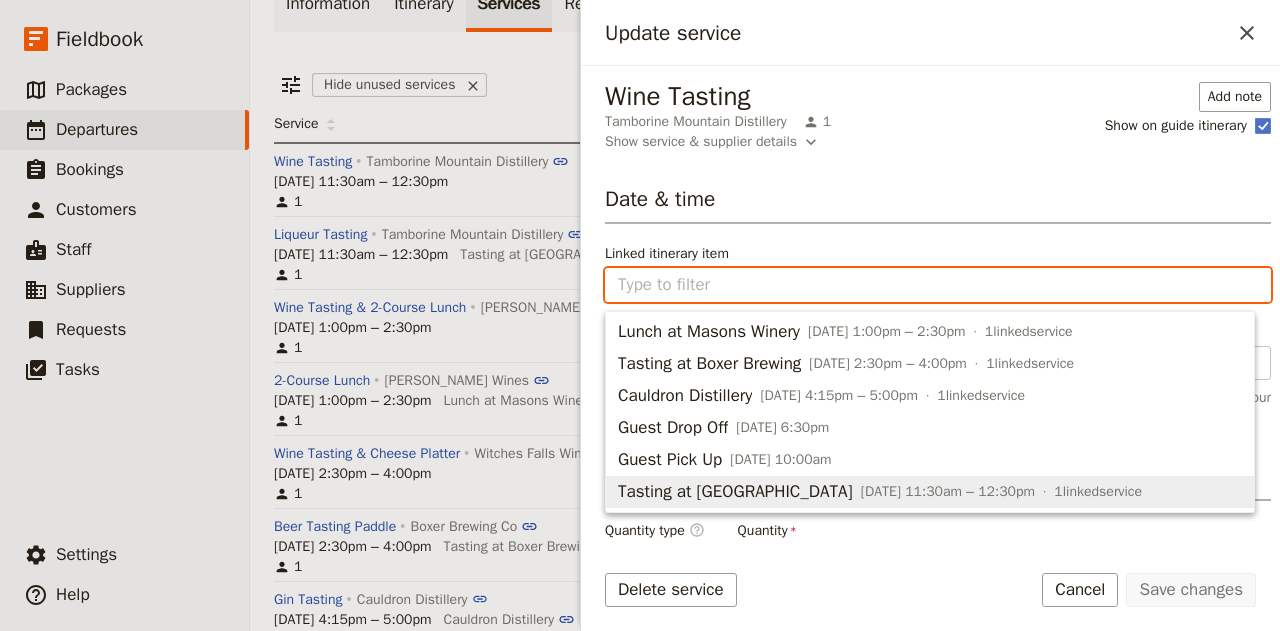 click on "Tasting at [GEOGRAPHIC_DATA]" at bounding box center (735, 492) 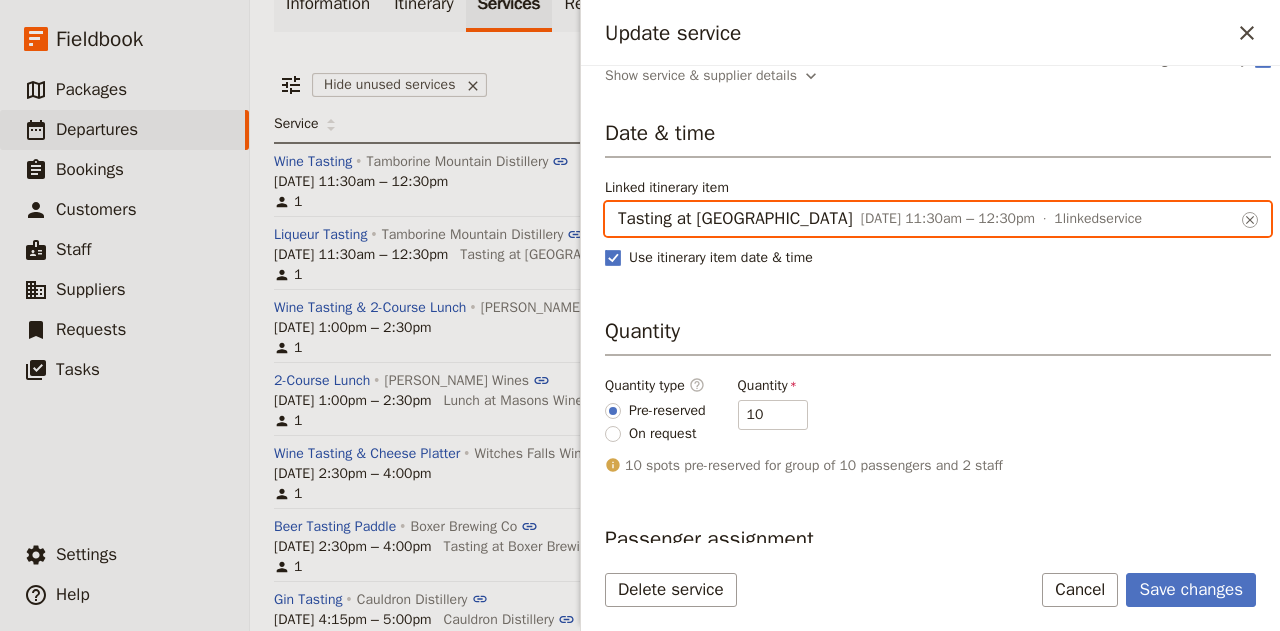 scroll, scrollTop: 0, scrollLeft: 0, axis: both 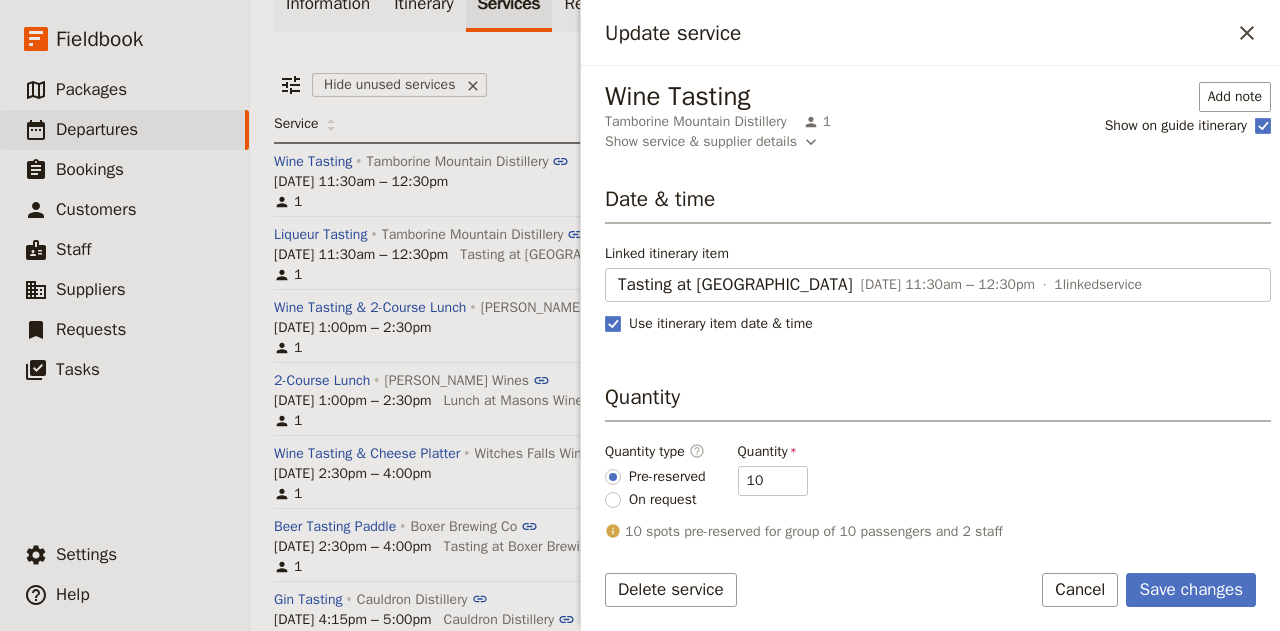 click on "Wine Tasting" at bounding box center [718, 97] 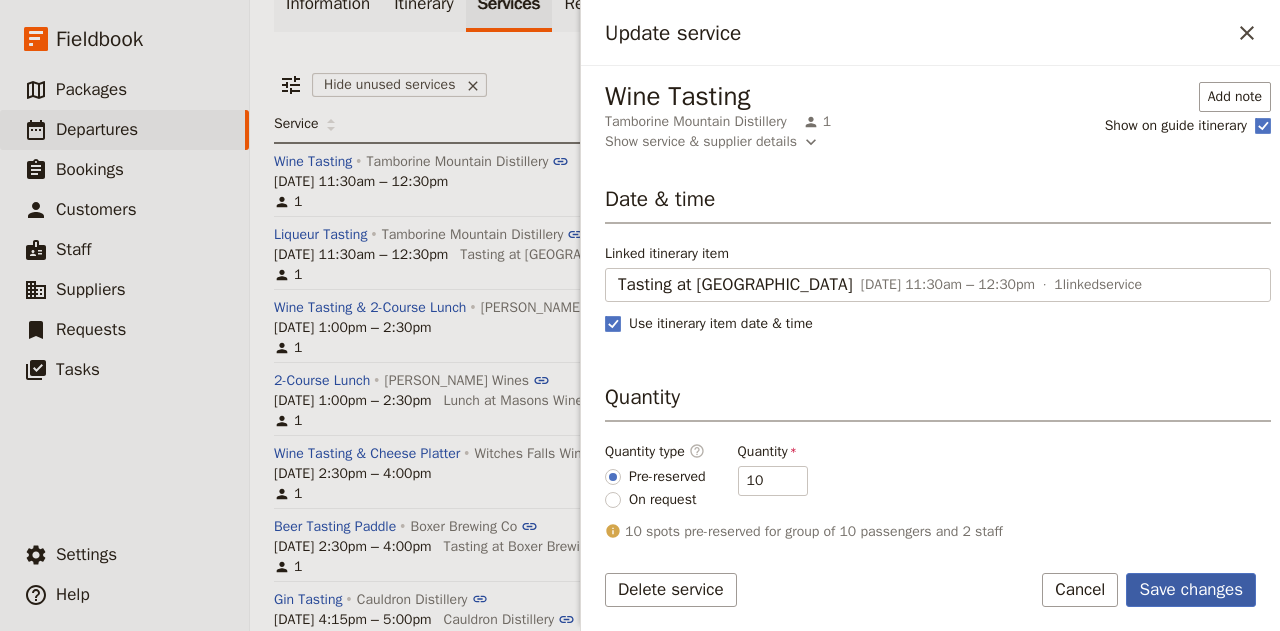 click on "Save changes" at bounding box center [1191, 590] 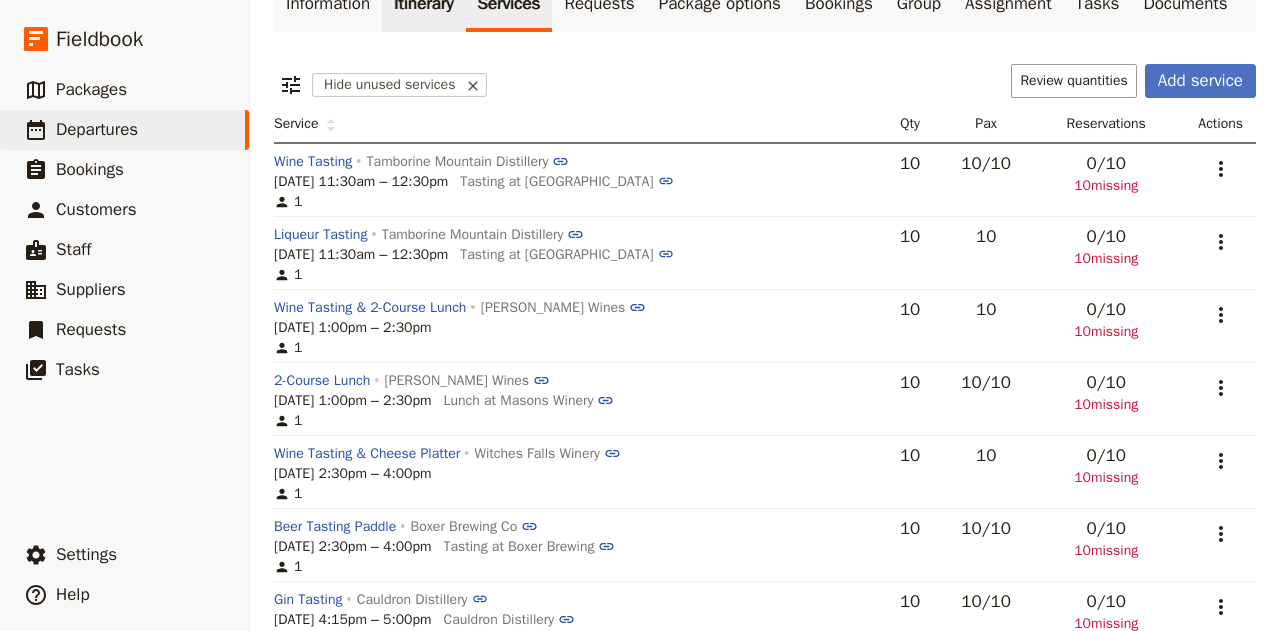 click on "Itinerary" at bounding box center (423, 4) 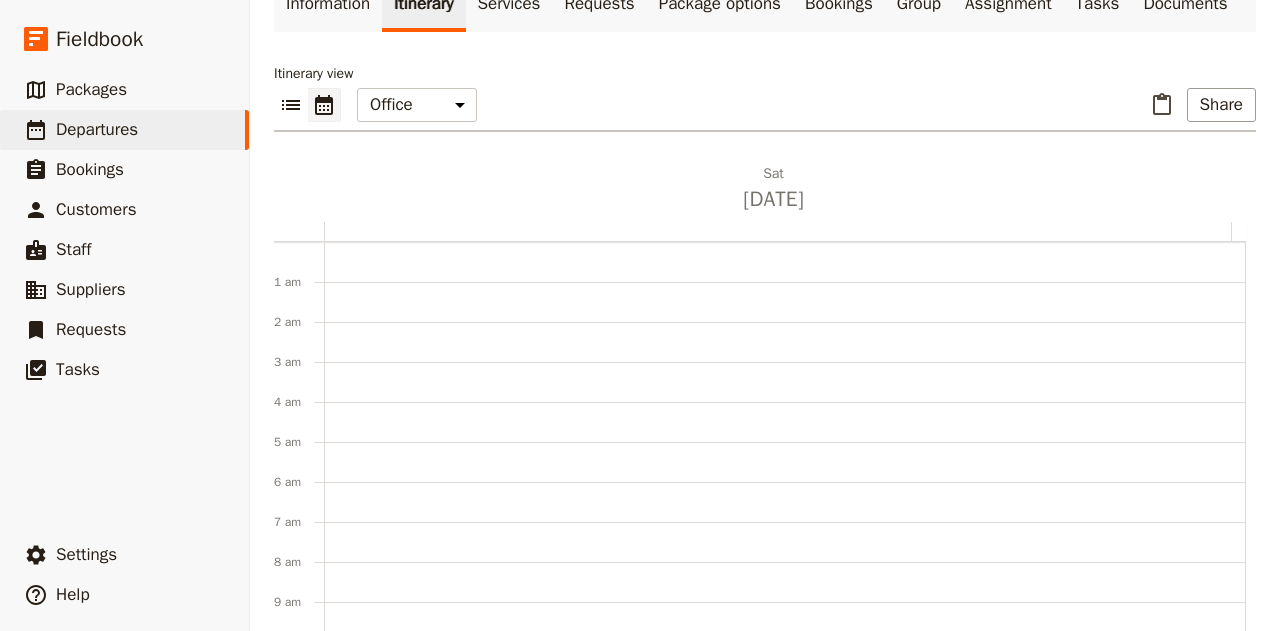 scroll, scrollTop: 260, scrollLeft: 0, axis: vertical 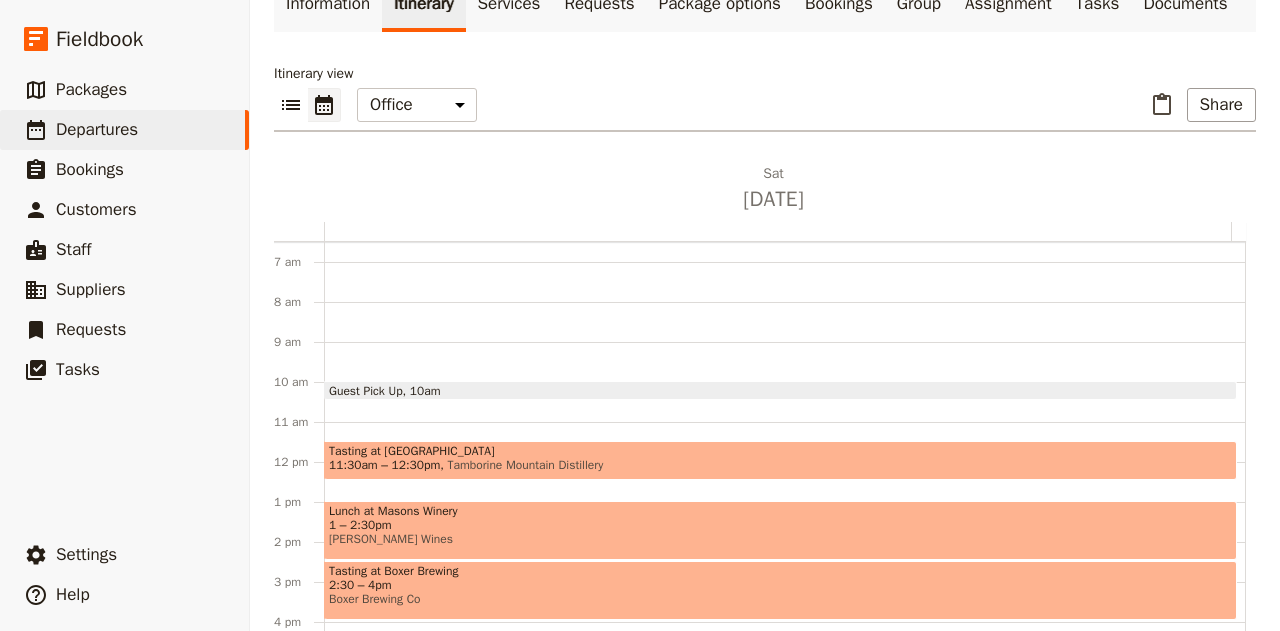 click on "Tasting at [GEOGRAPHIC_DATA]" at bounding box center [780, 451] 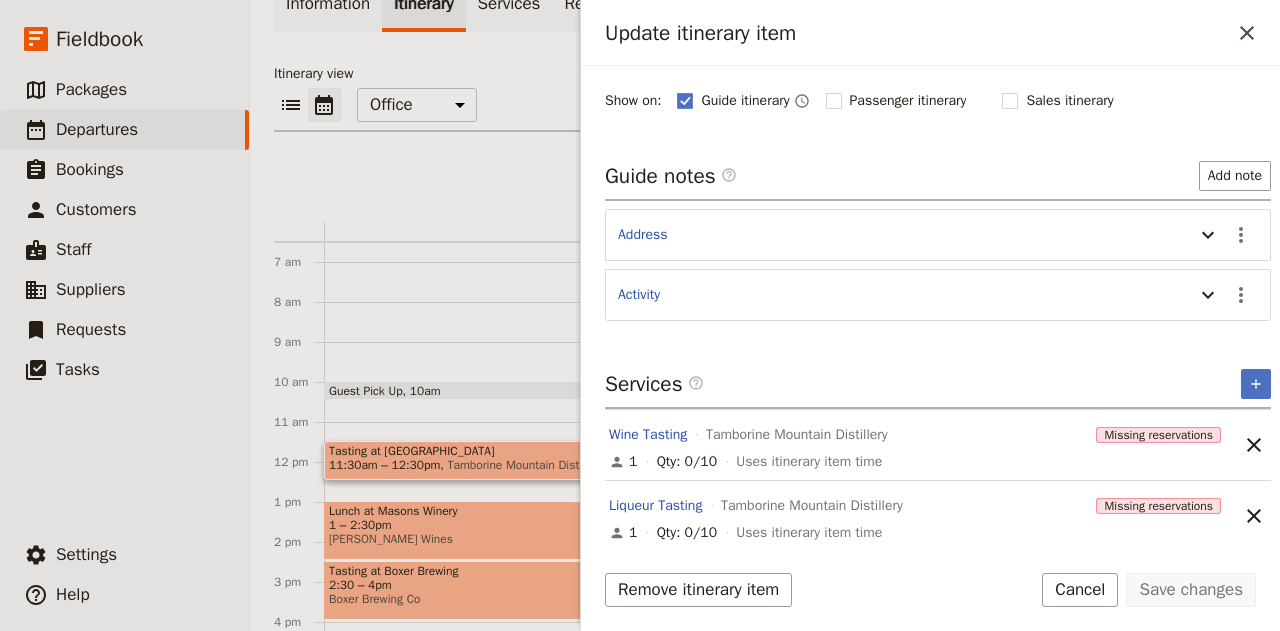 scroll, scrollTop: 244, scrollLeft: 0, axis: vertical 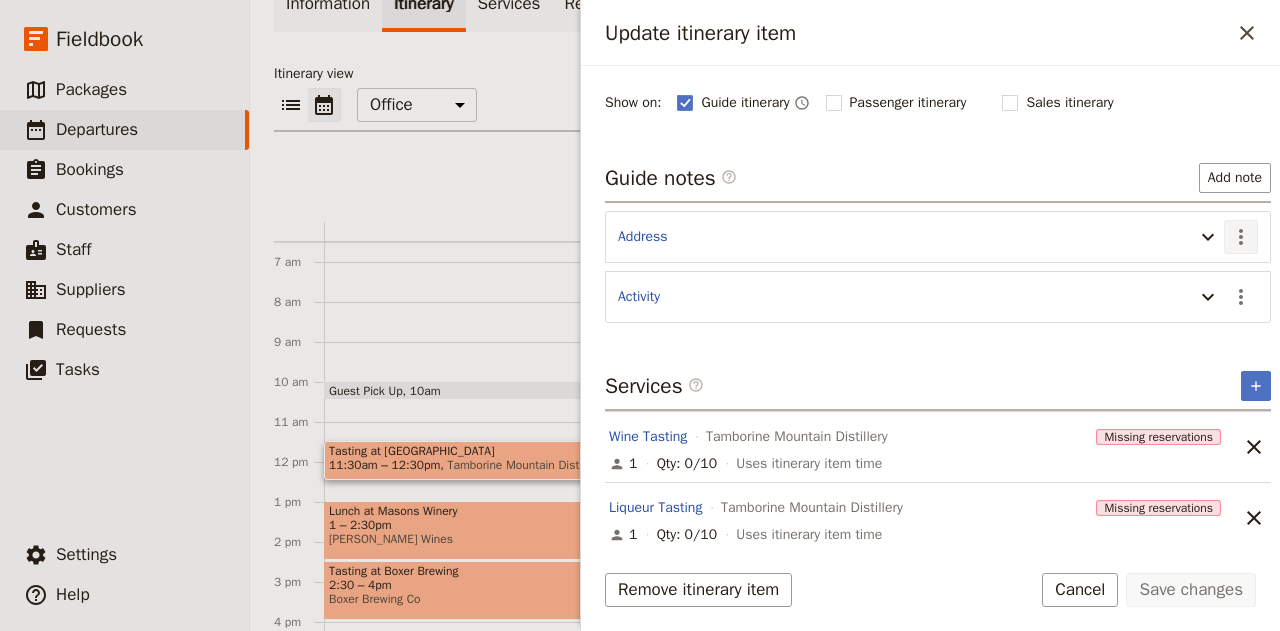 click 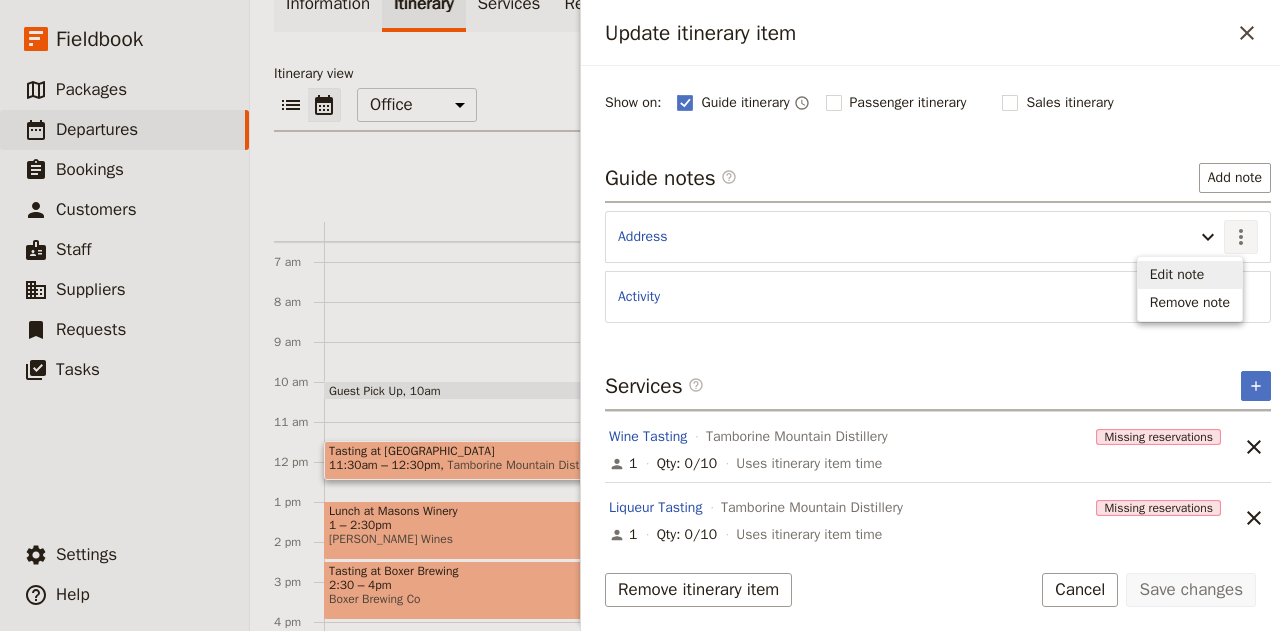 click on "Edit note" at bounding box center (1177, 275) 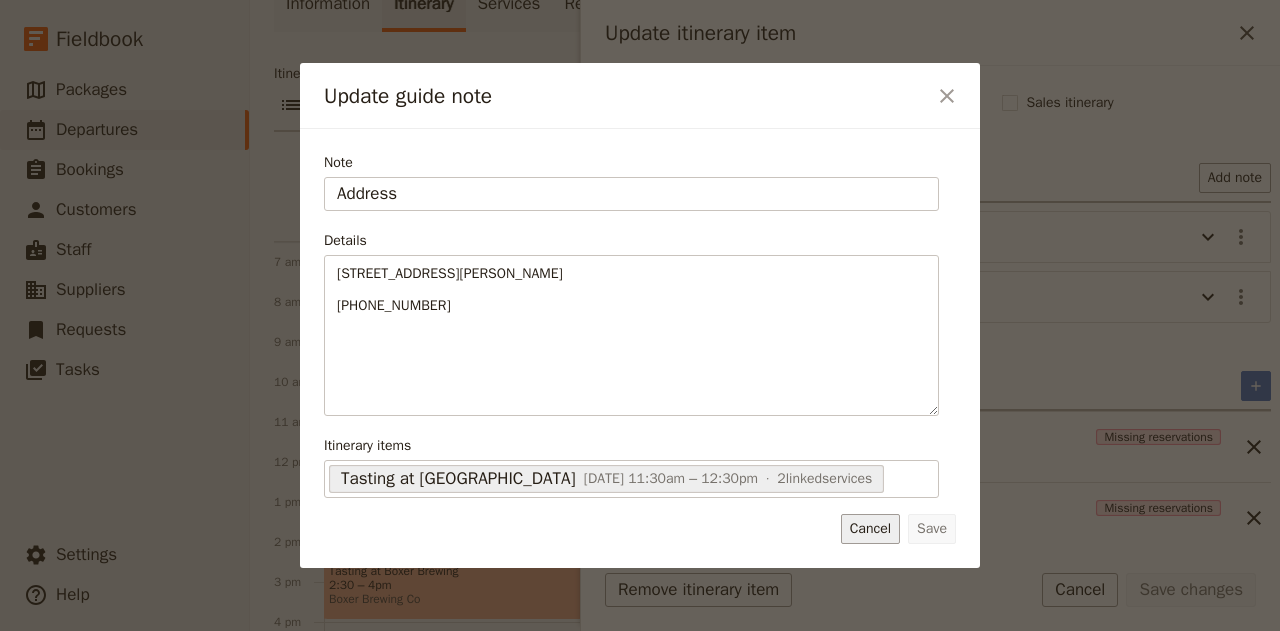 click on "Cancel" at bounding box center (870, 529) 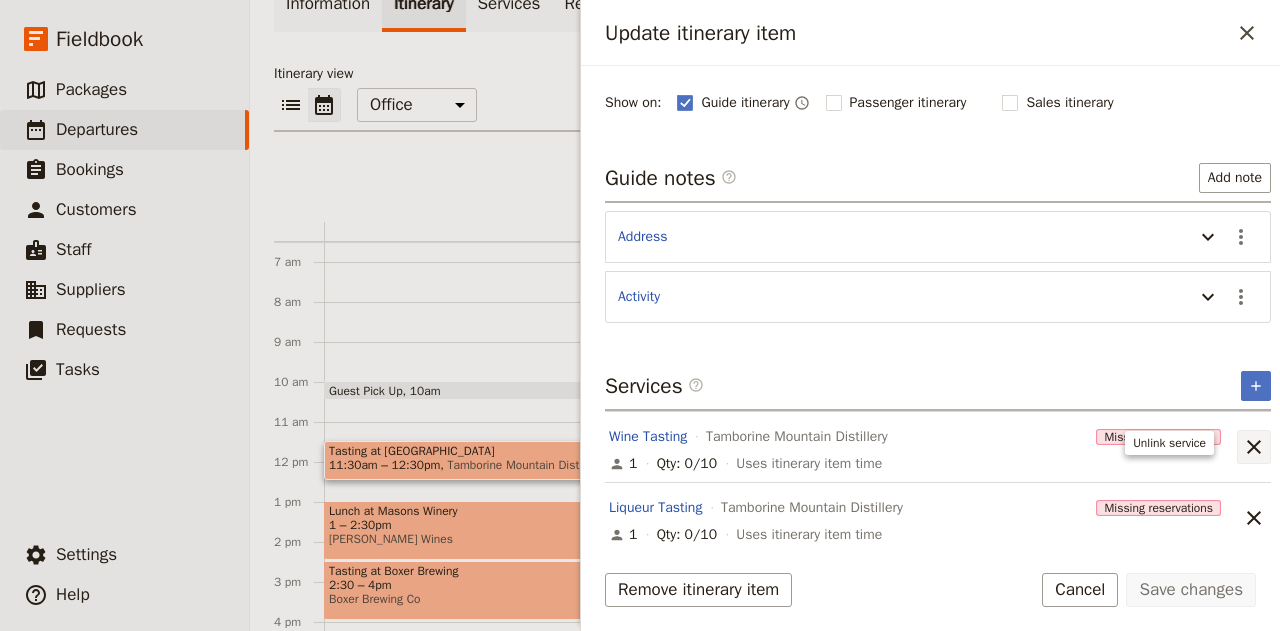 click 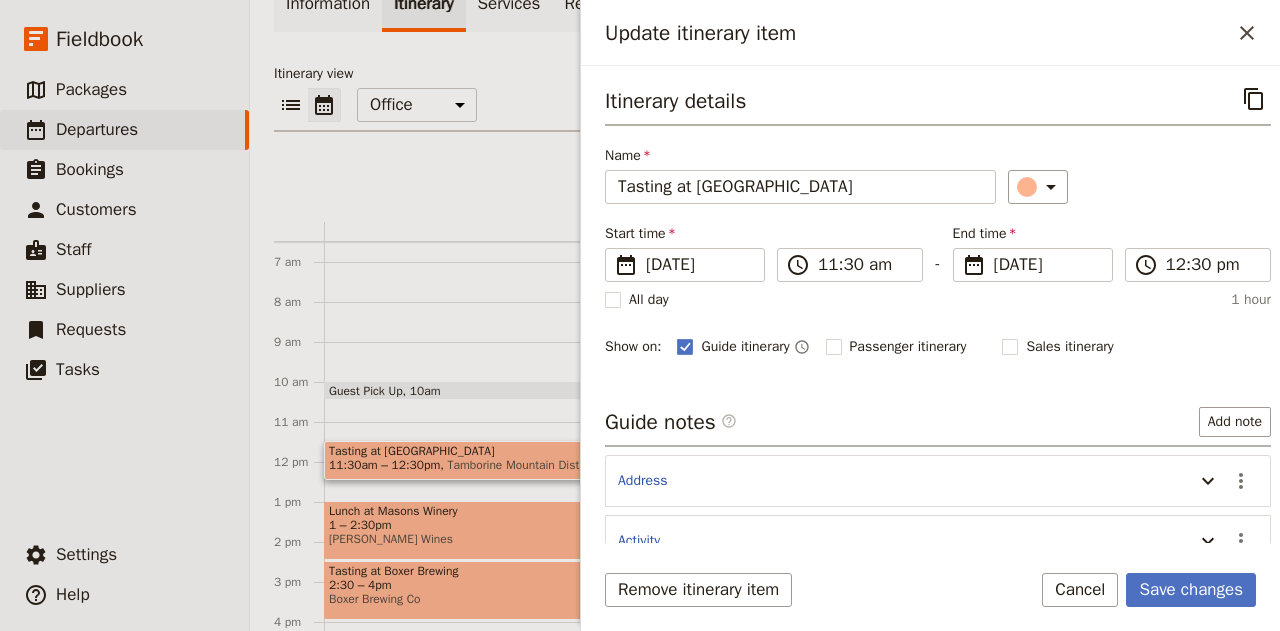 scroll, scrollTop: 177, scrollLeft: 0, axis: vertical 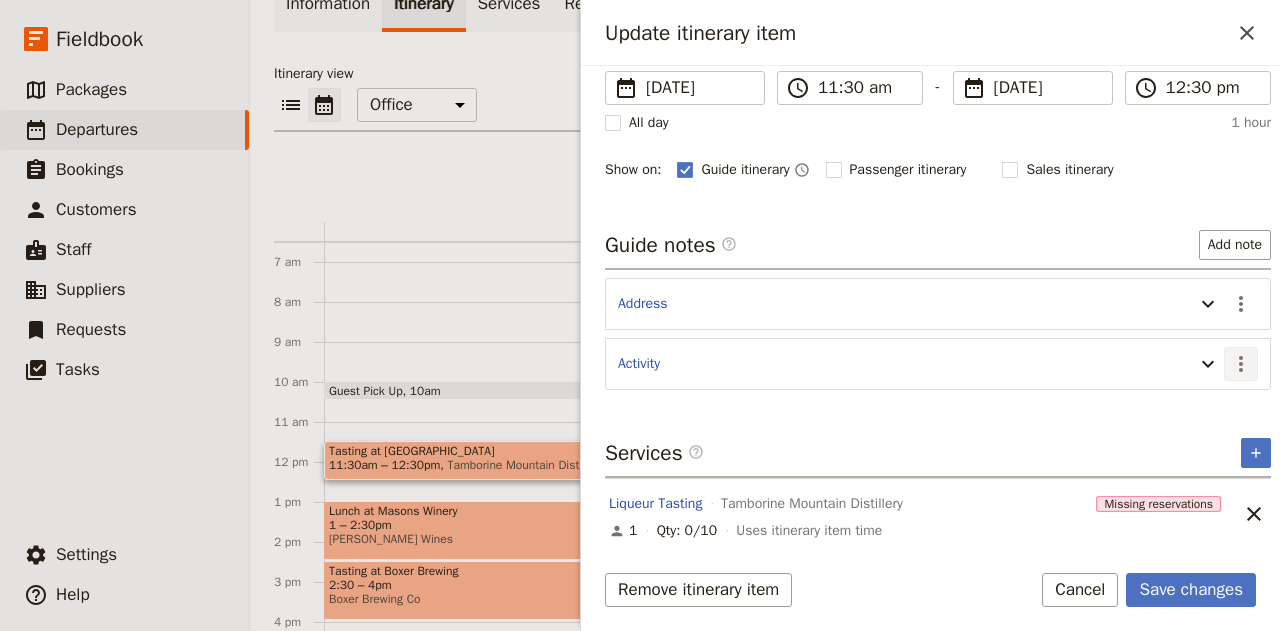 click 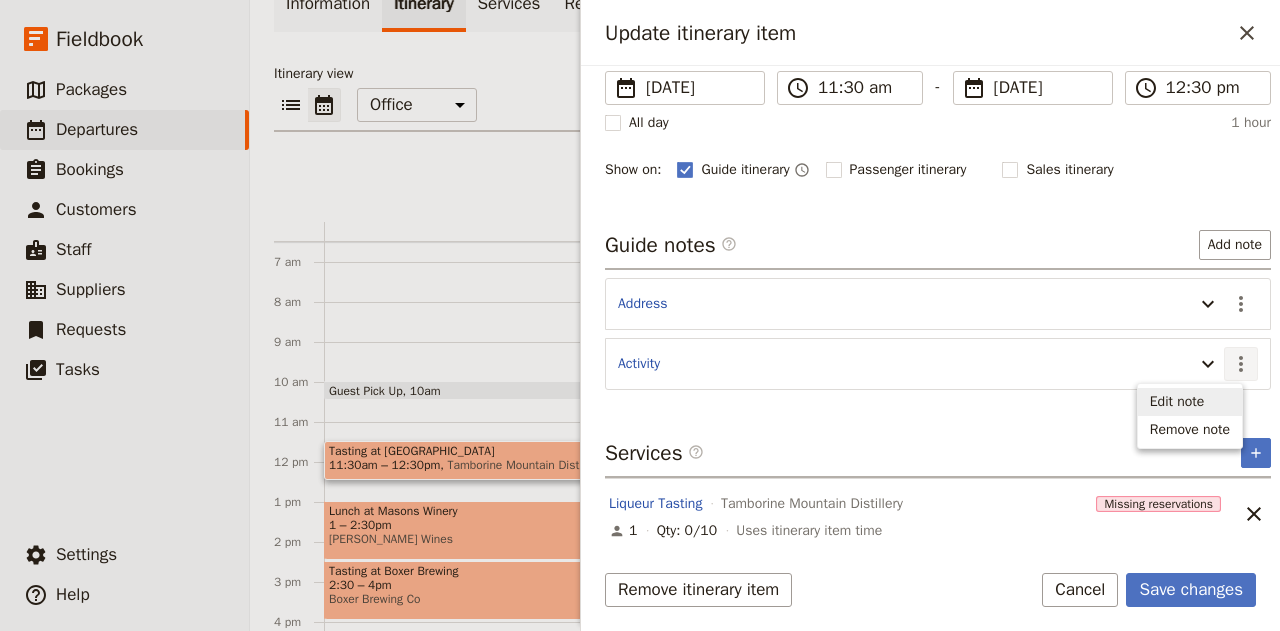click on "Edit note" at bounding box center (1190, 402) 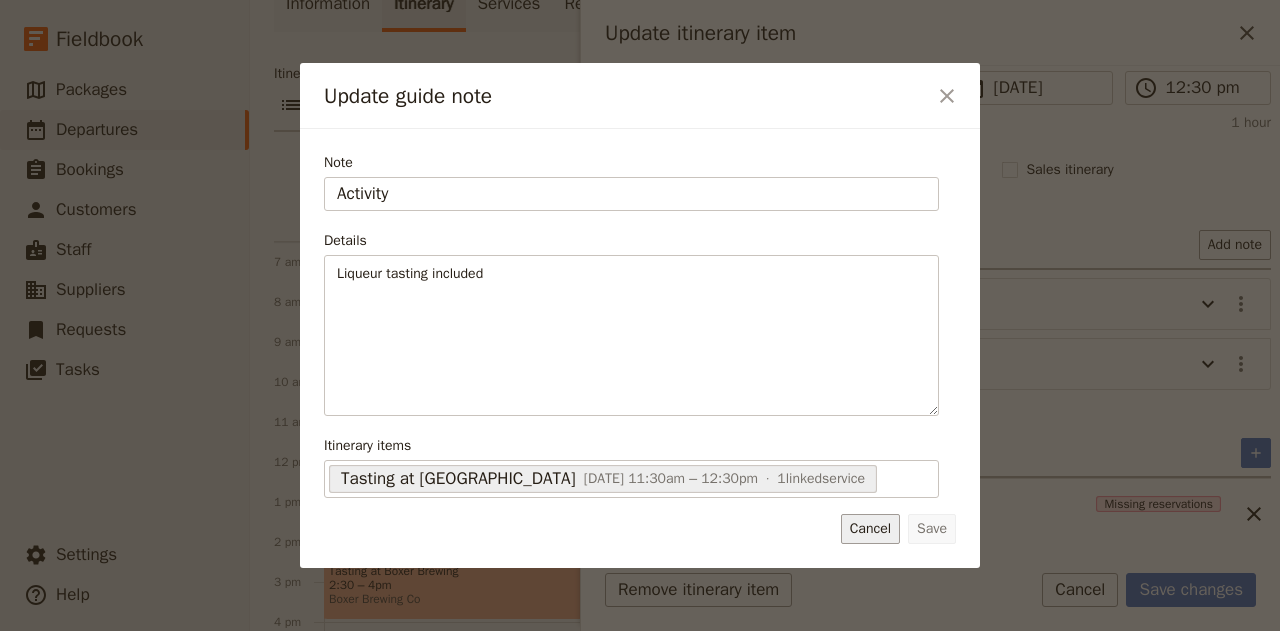 click on "Cancel" at bounding box center [870, 529] 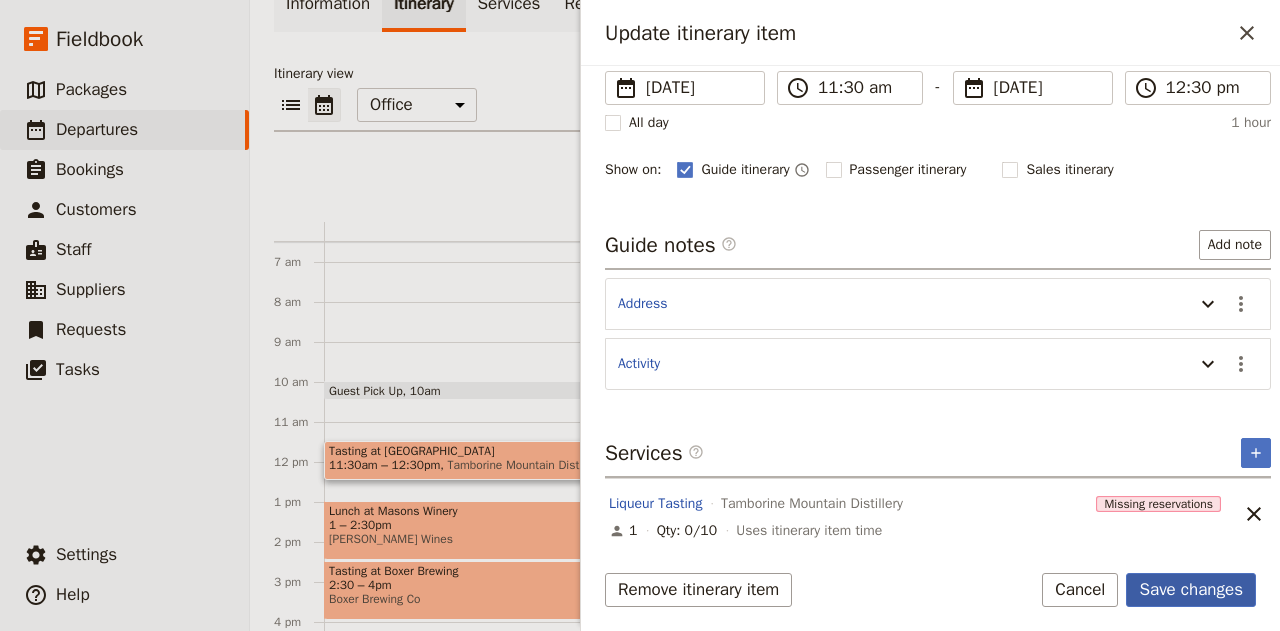 click on "Save changes" at bounding box center (1191, 590) 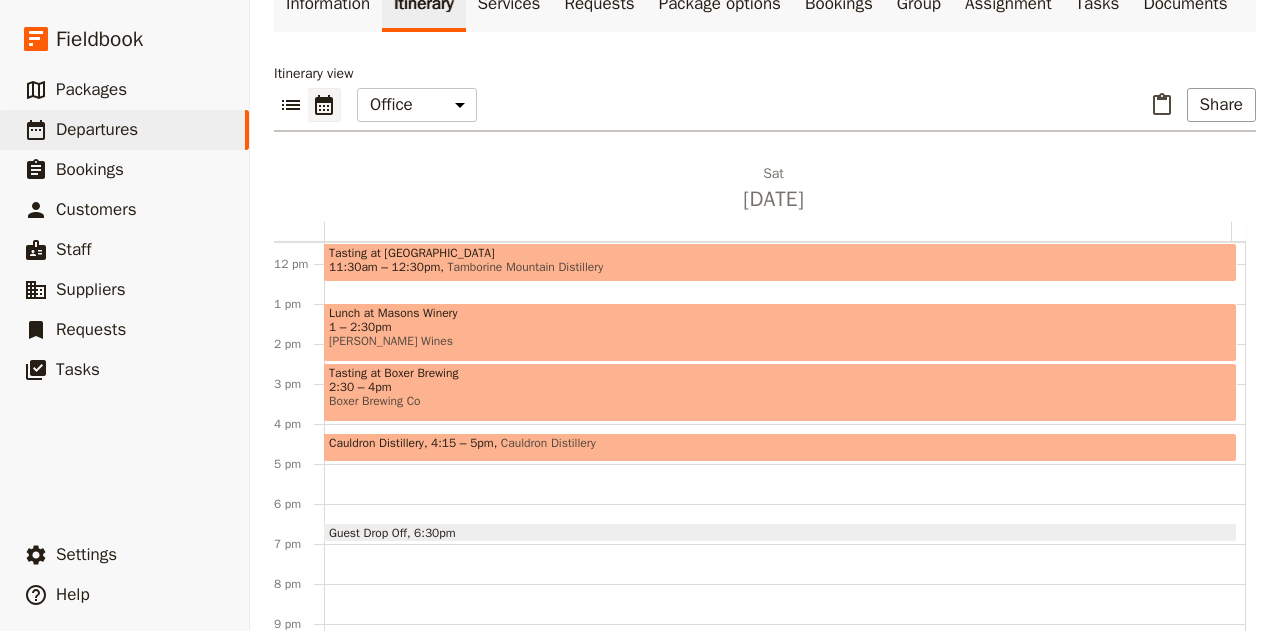 scroll, scrollTop: 458, scrollLeft: 0, axis: vertical 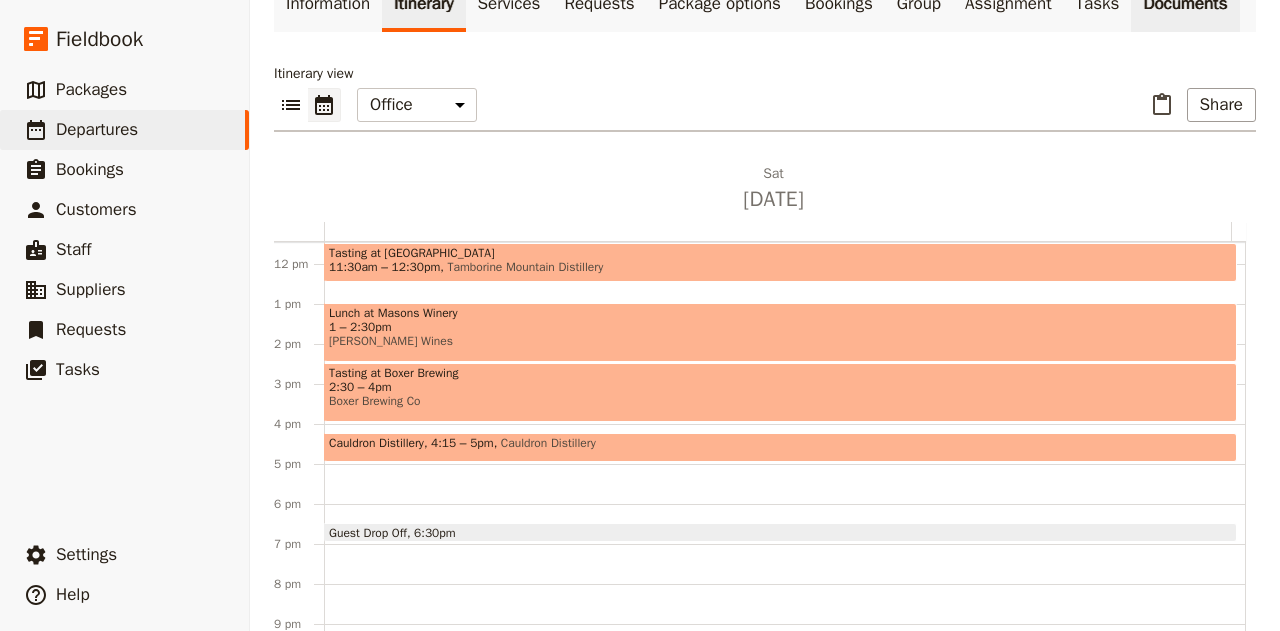 click on "Documents" at bounding box center (1185, 4) 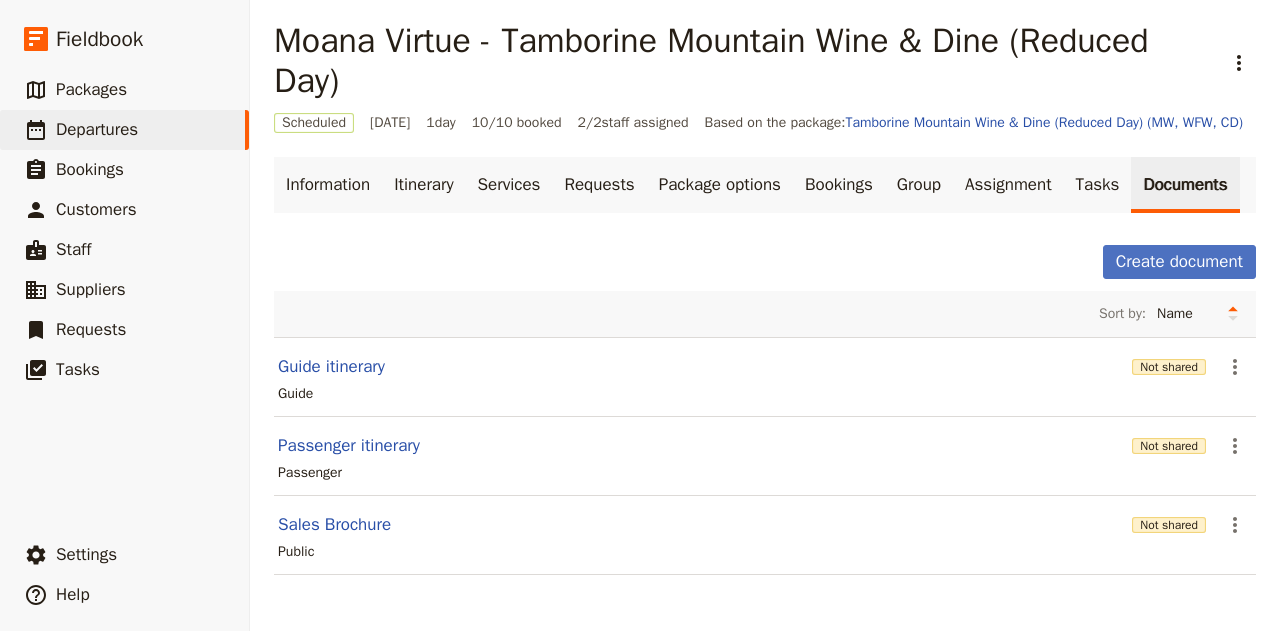 scroll, scrollTop: 40, scrollLeft: 0, axis: vertical 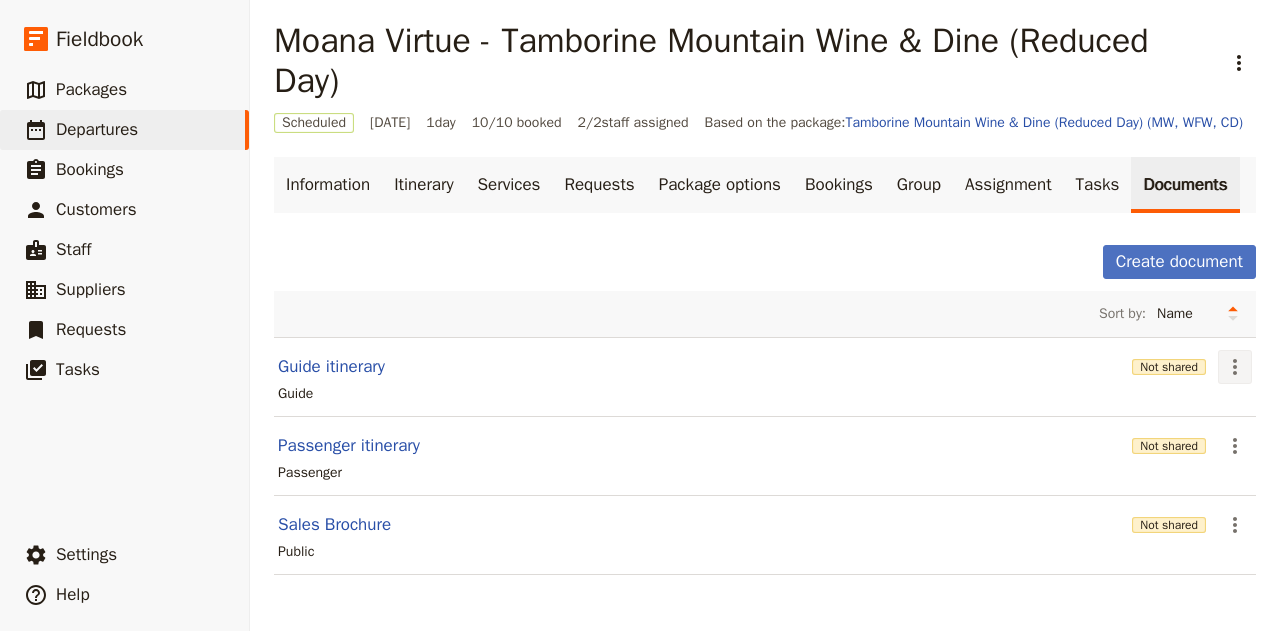click 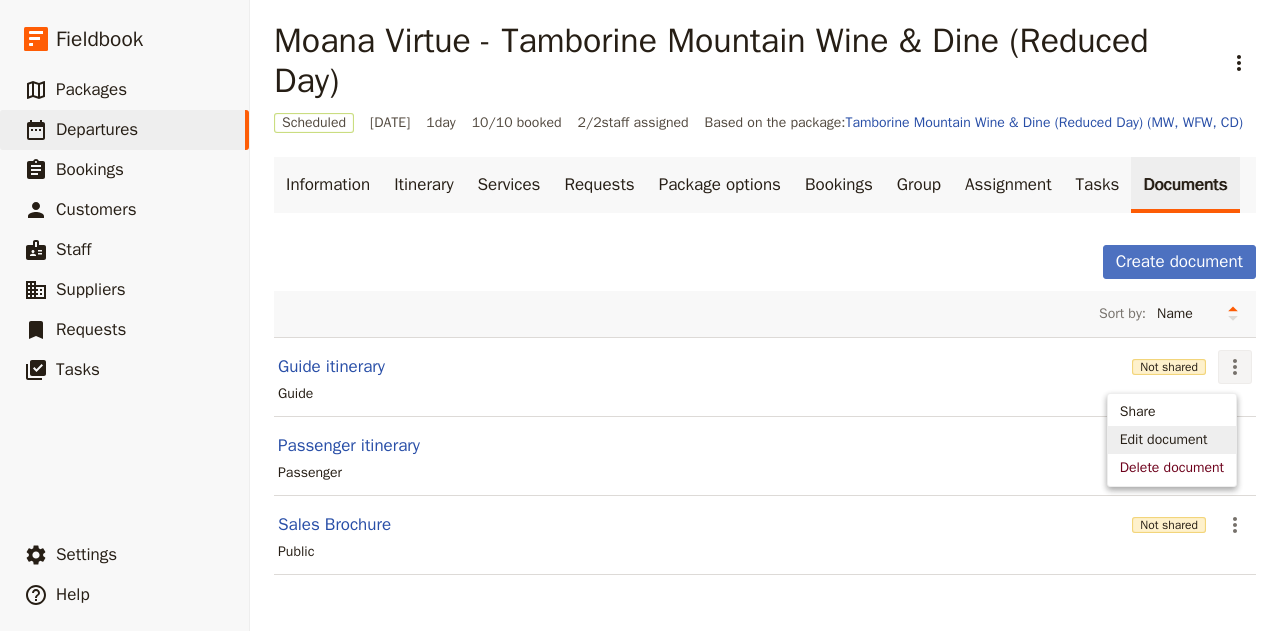 click on "Edit document" at bounding box center (1164, 440) 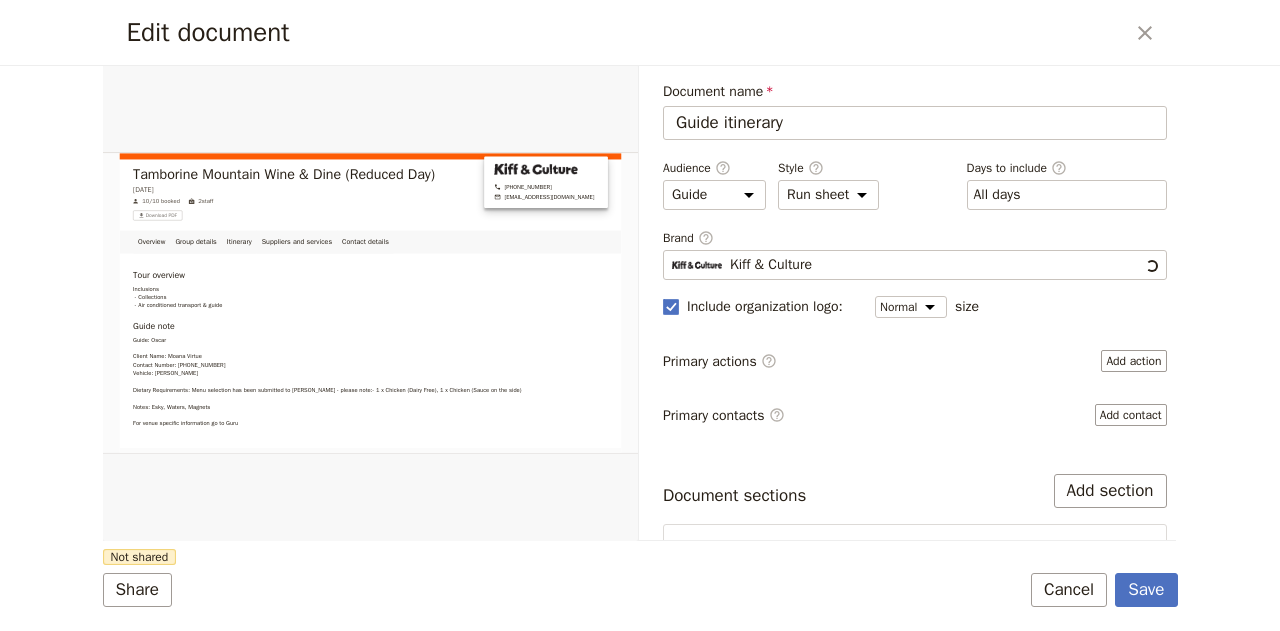scroll, scrollTop: 0, scrollLeft: 0, axis: both 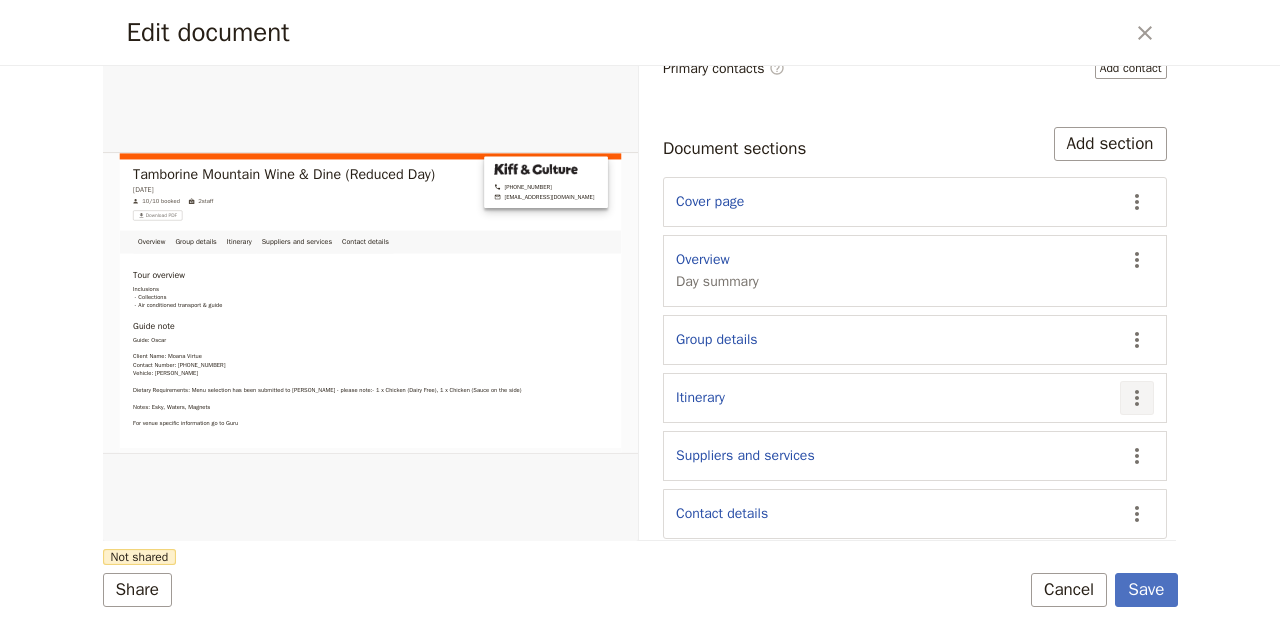 click 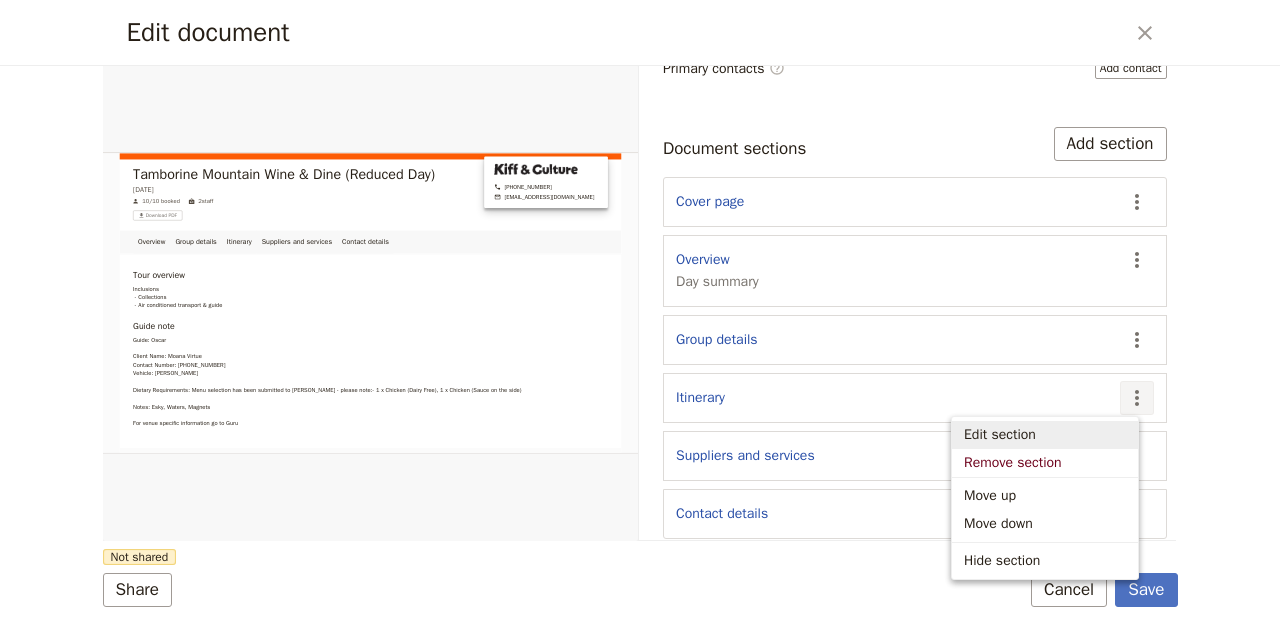click on "Edit section" at bounding box center (1000, 435) 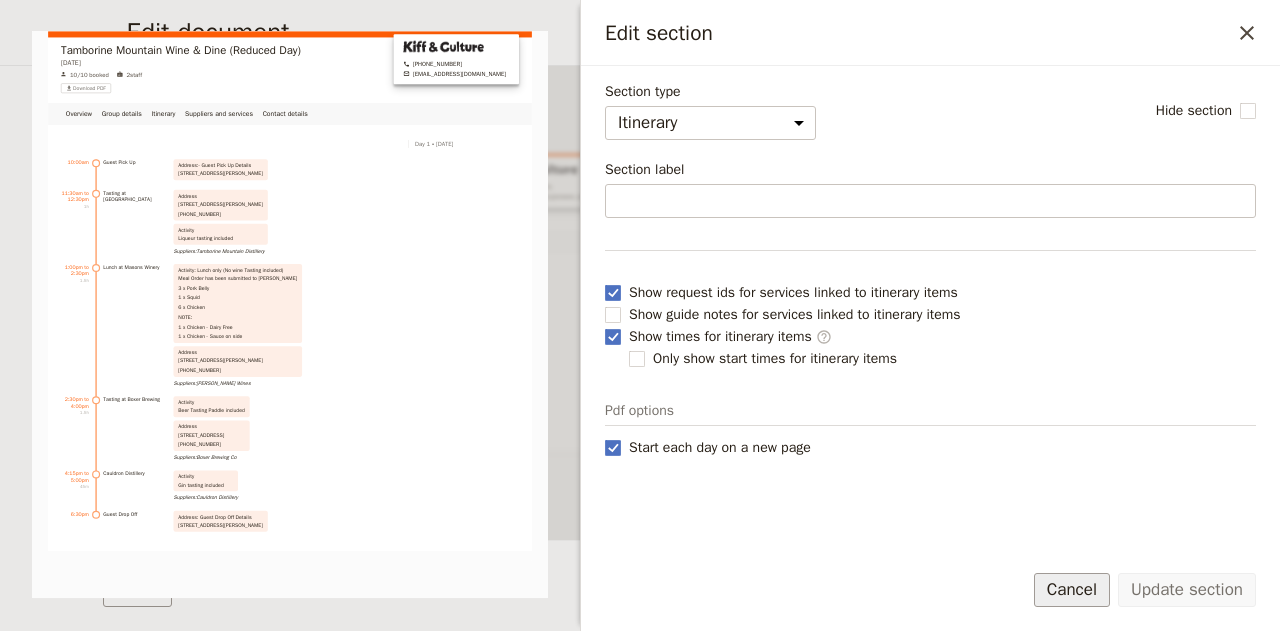 click on "Cancel" at bounding box center (1072, 590) 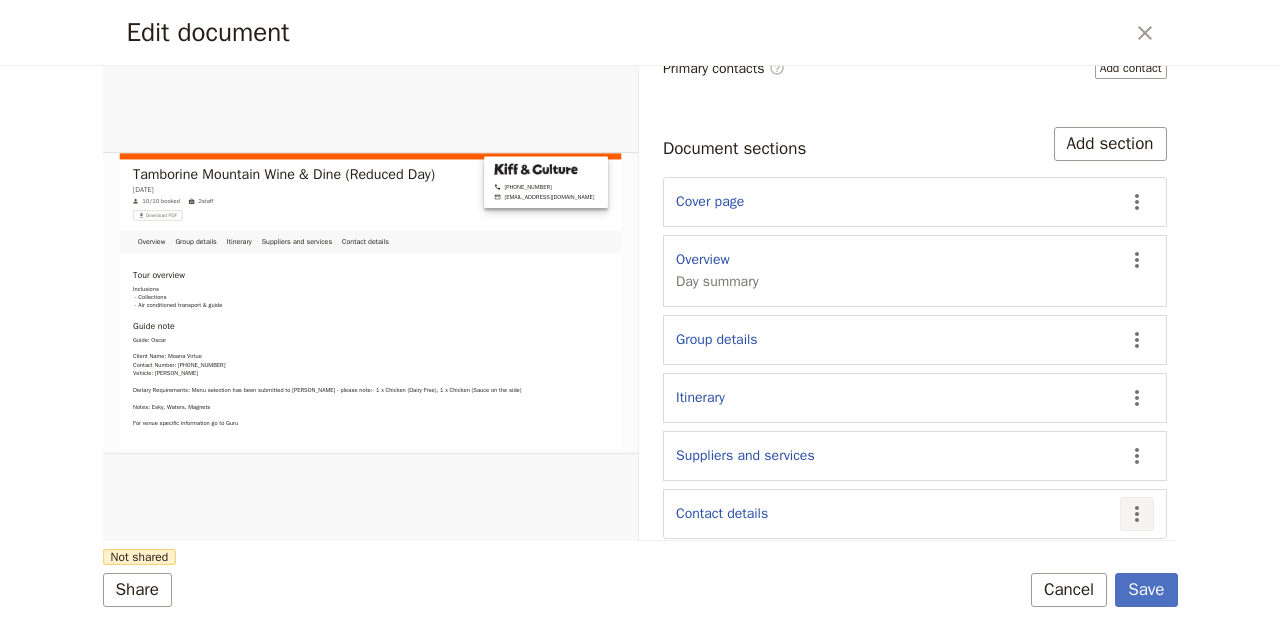 click 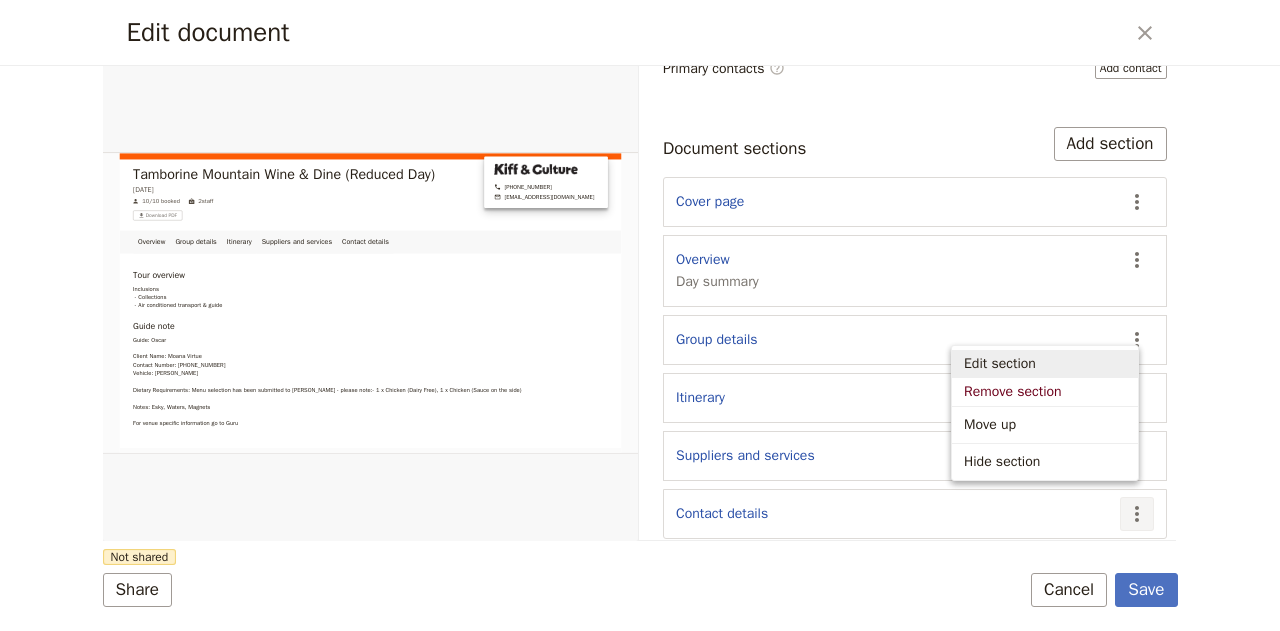 click on "Edit section" at bounding box center [1000, 364] 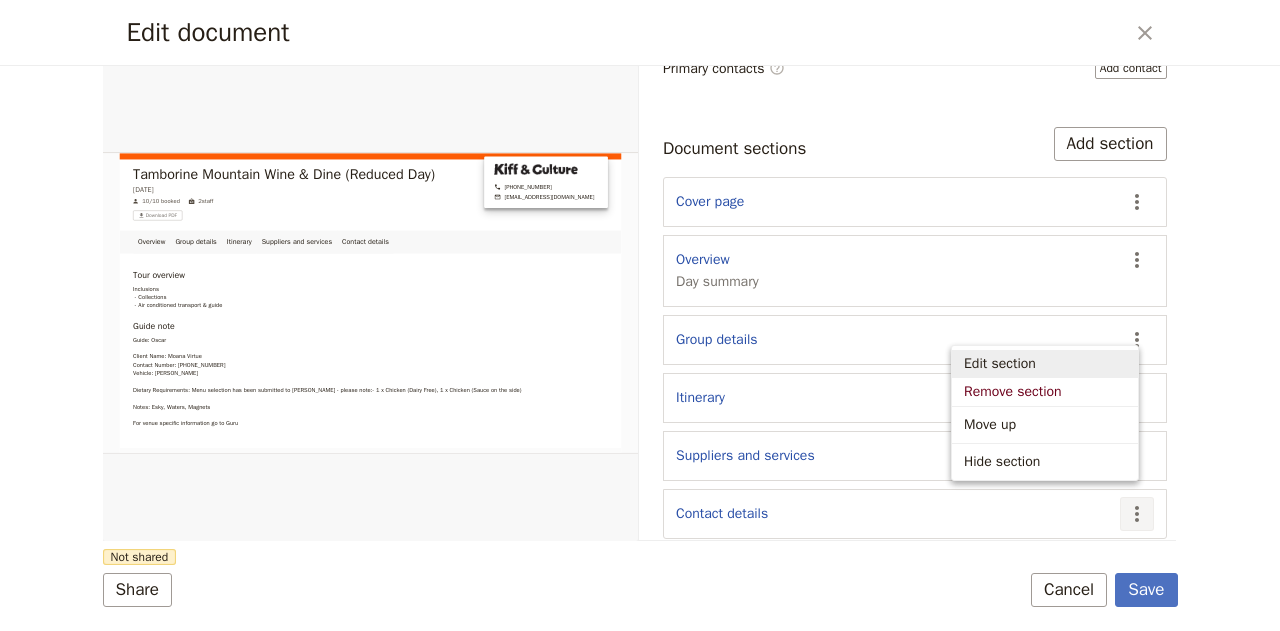 select on "CONTACT_DETAILS" 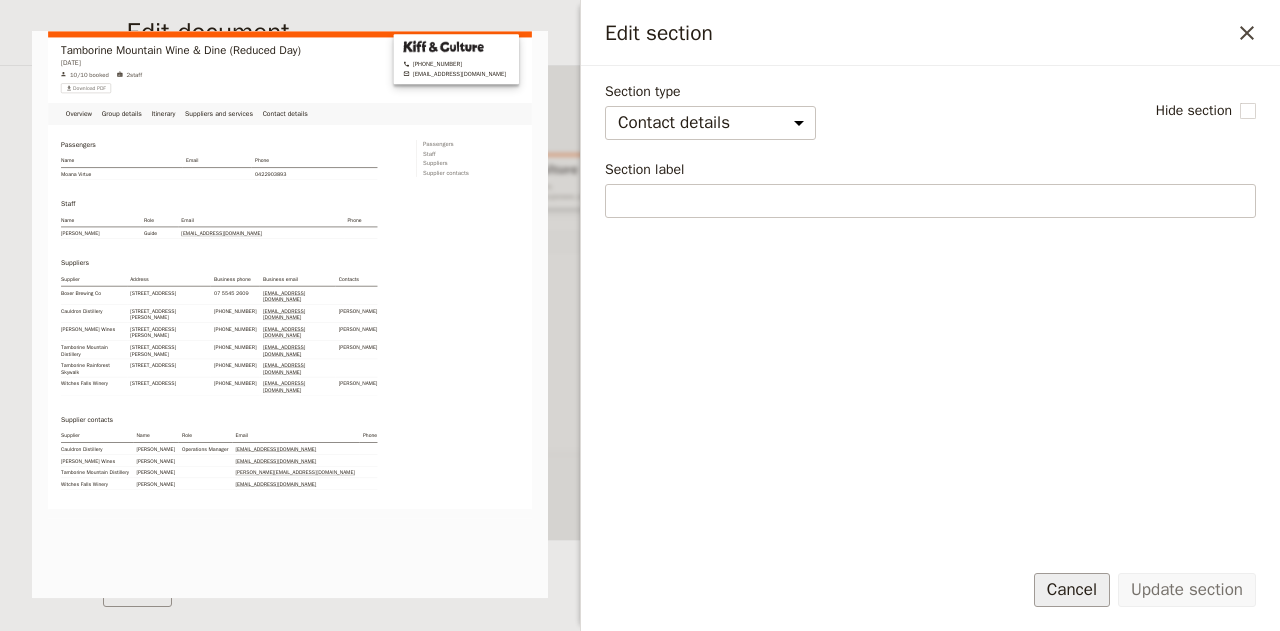 click on "Cancel" at bounding box center [1072, 590] 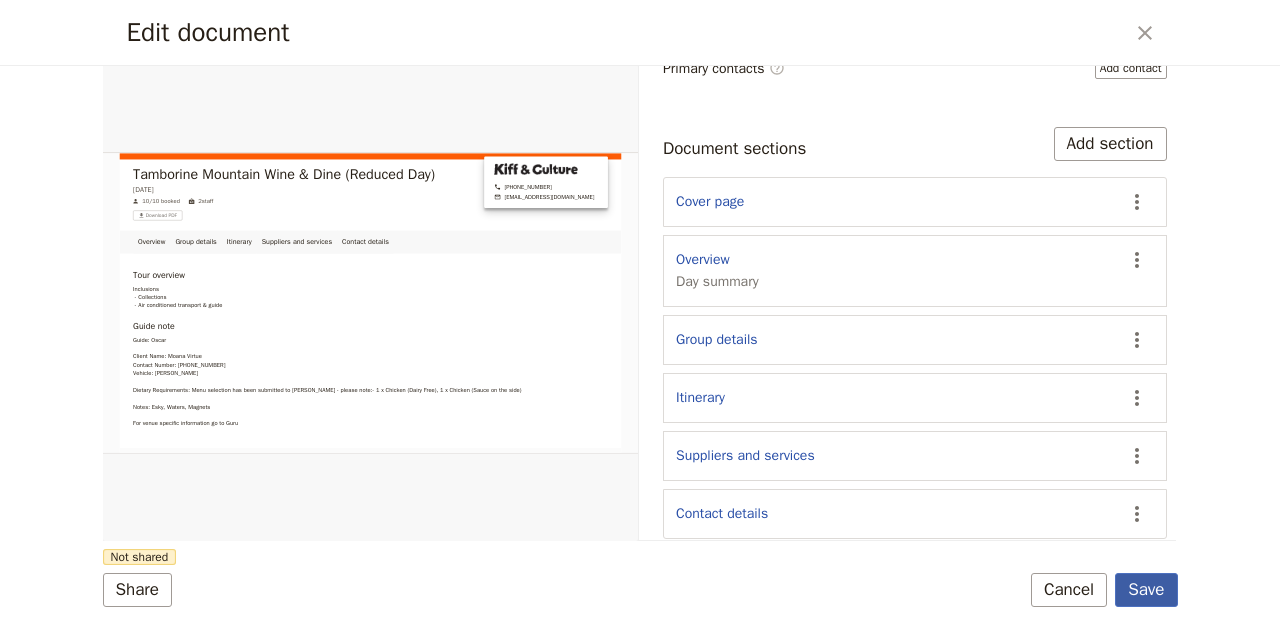 click on "Save" at bounding box center [1146, 590] 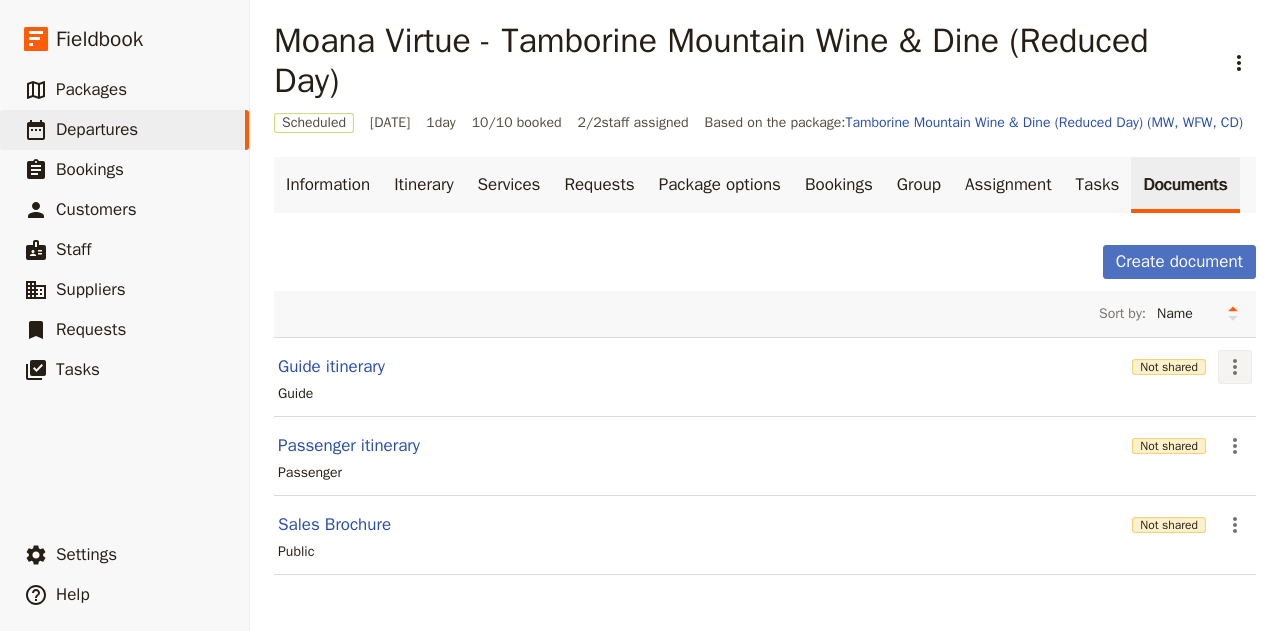 click 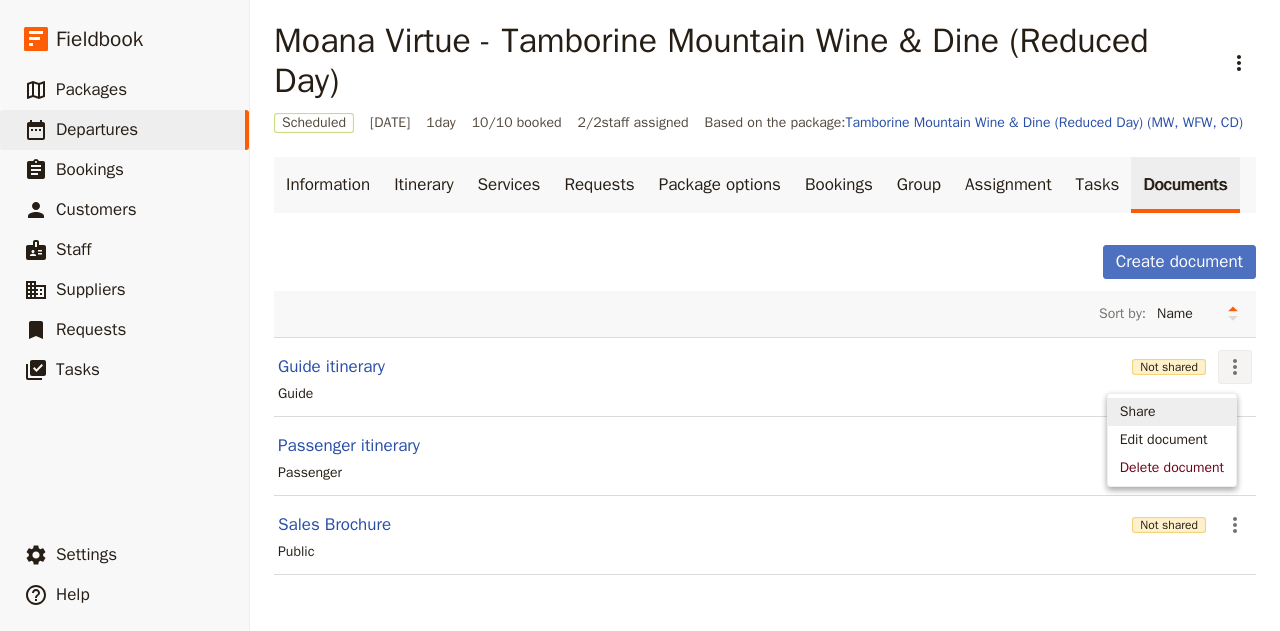click on "Share" at bounding box center (1138, 412) 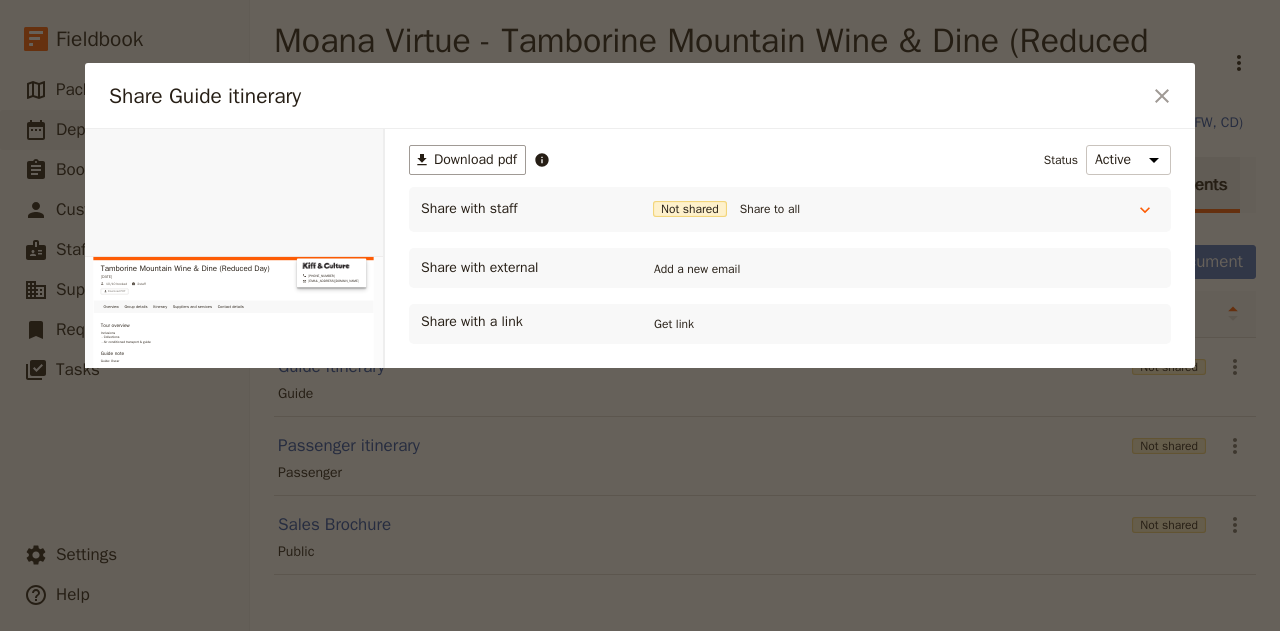 scroll, scrollTop: 0, scrollLeft: 0, axis: both 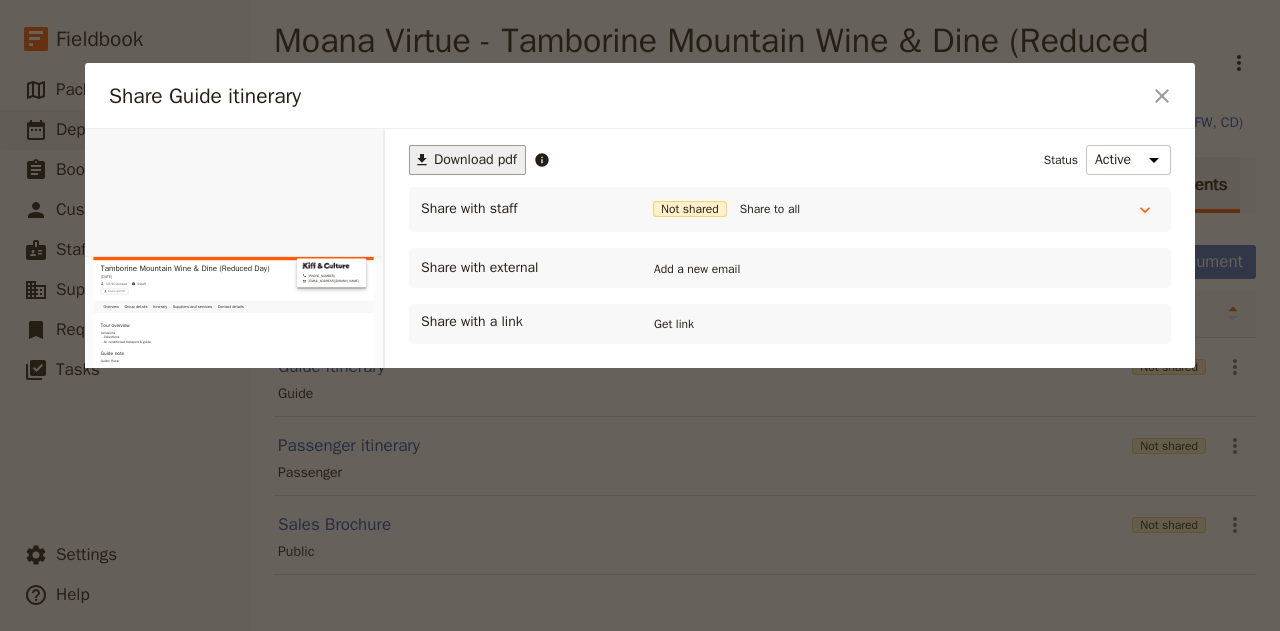click on "Download pdf" at bounding box center [475, 160] 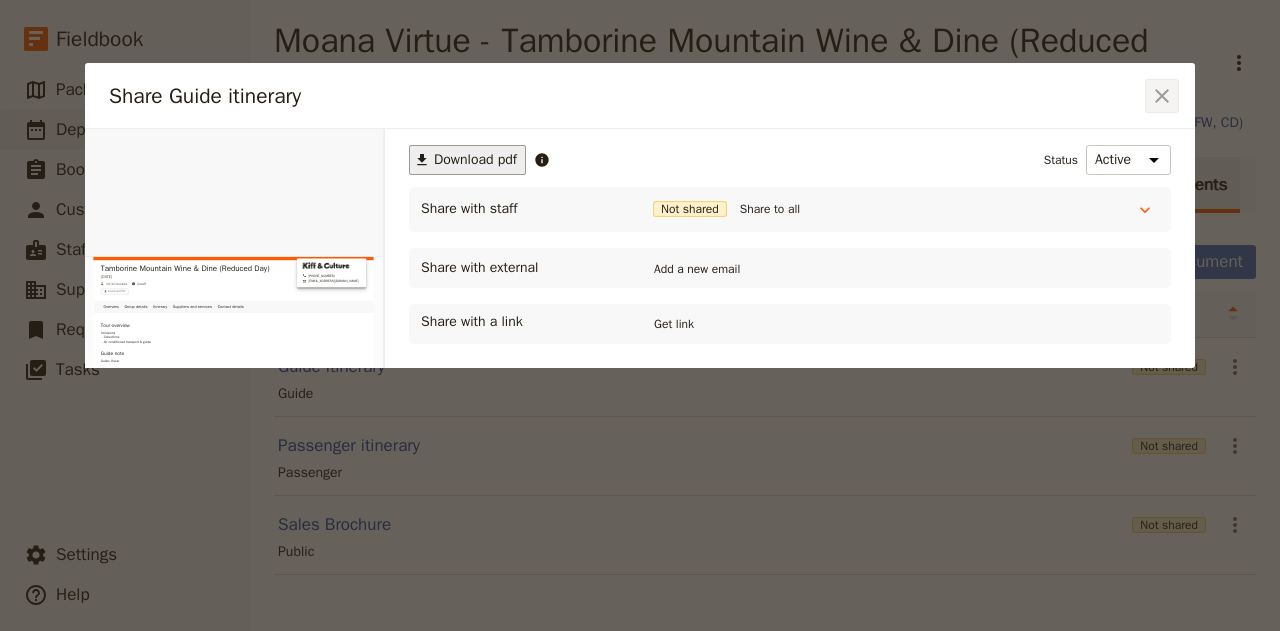 click 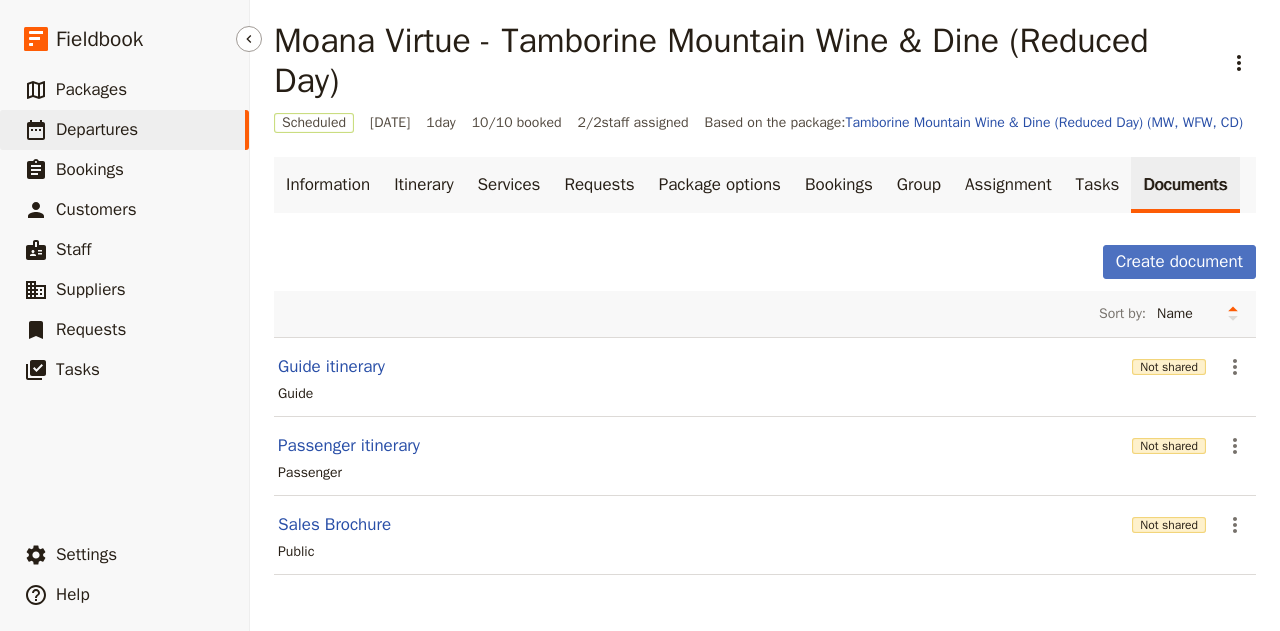 click on "​ Departures" at bounding box center (124, 130) 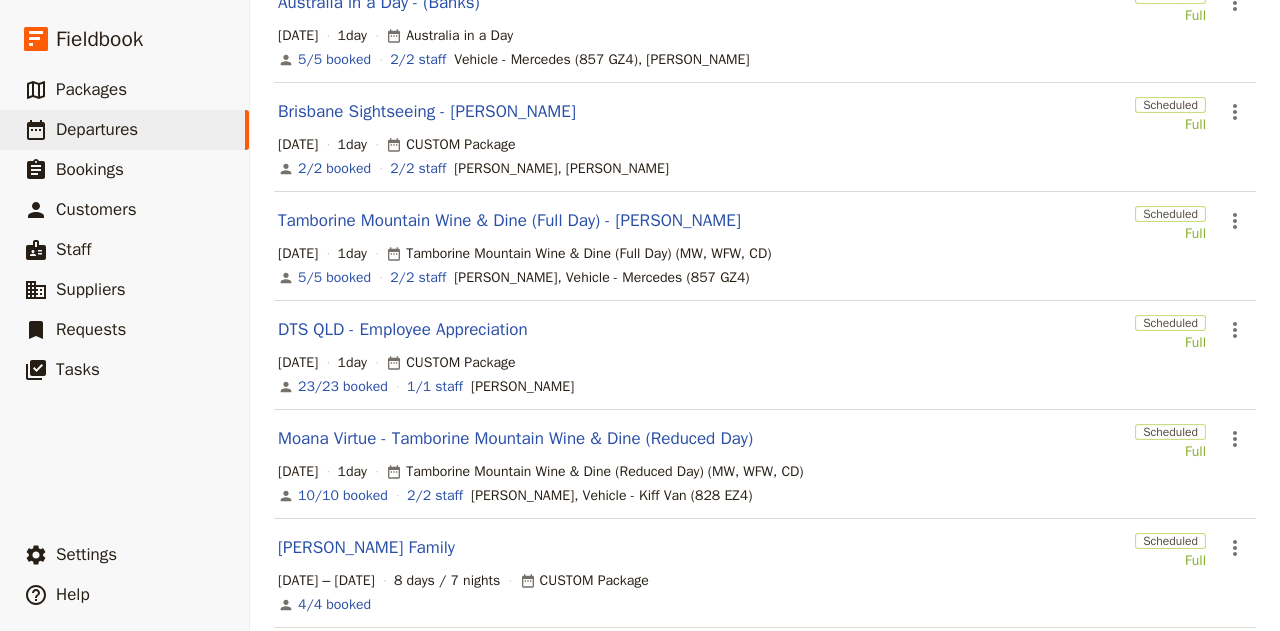 scroll, scrollTop: 219, scrollLeft: 0, axis: vertical 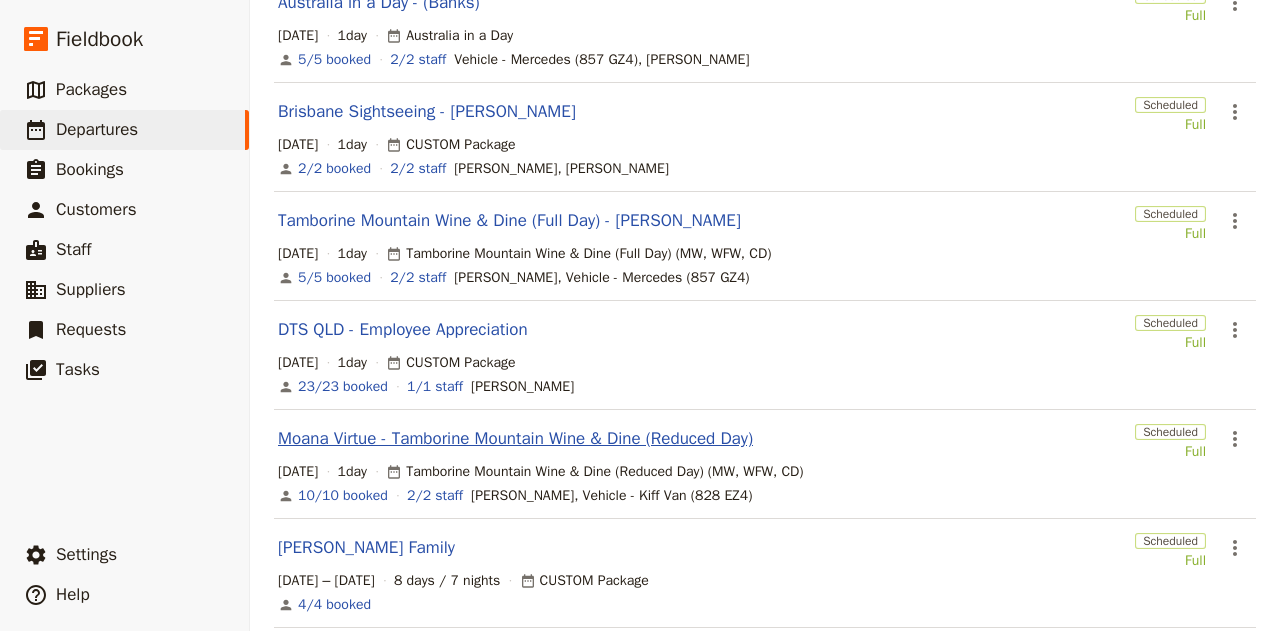 click on "Moana Virtue - Tamborine Mountain Wine & Dine (Reduced Day)" at bounding box center [515, 439] 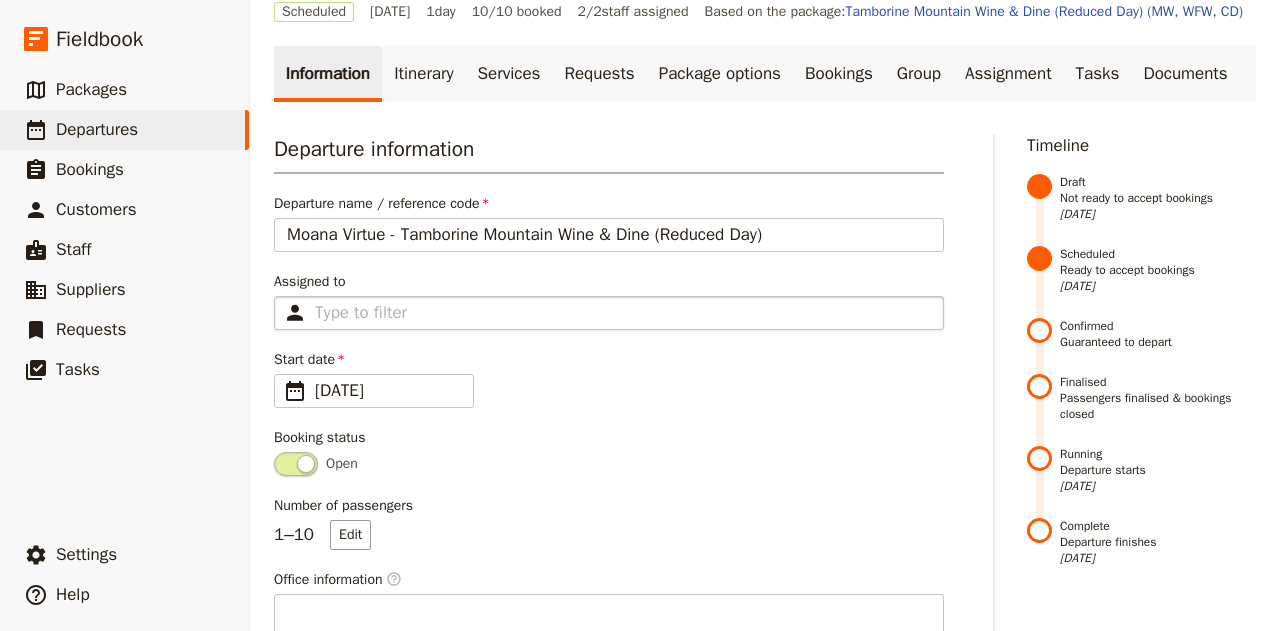 scroll, scrollTop: 121, scrollLeft: 0, axis: vertical 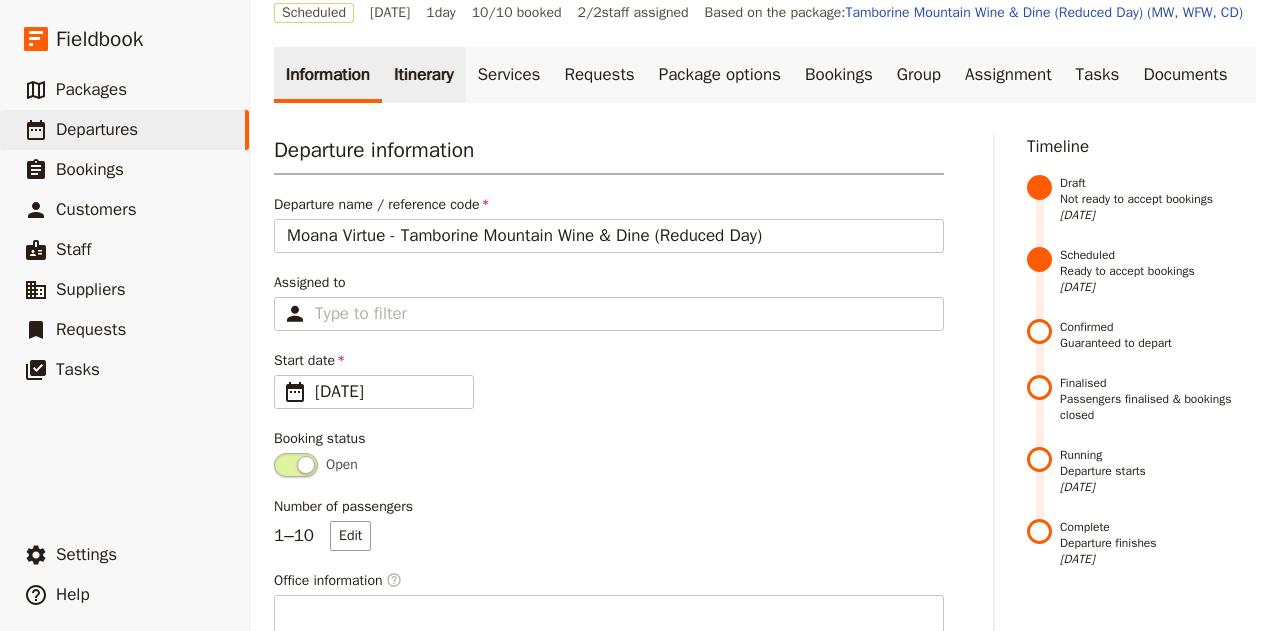 click on "Itinerary" at bounding box center (423, 75) 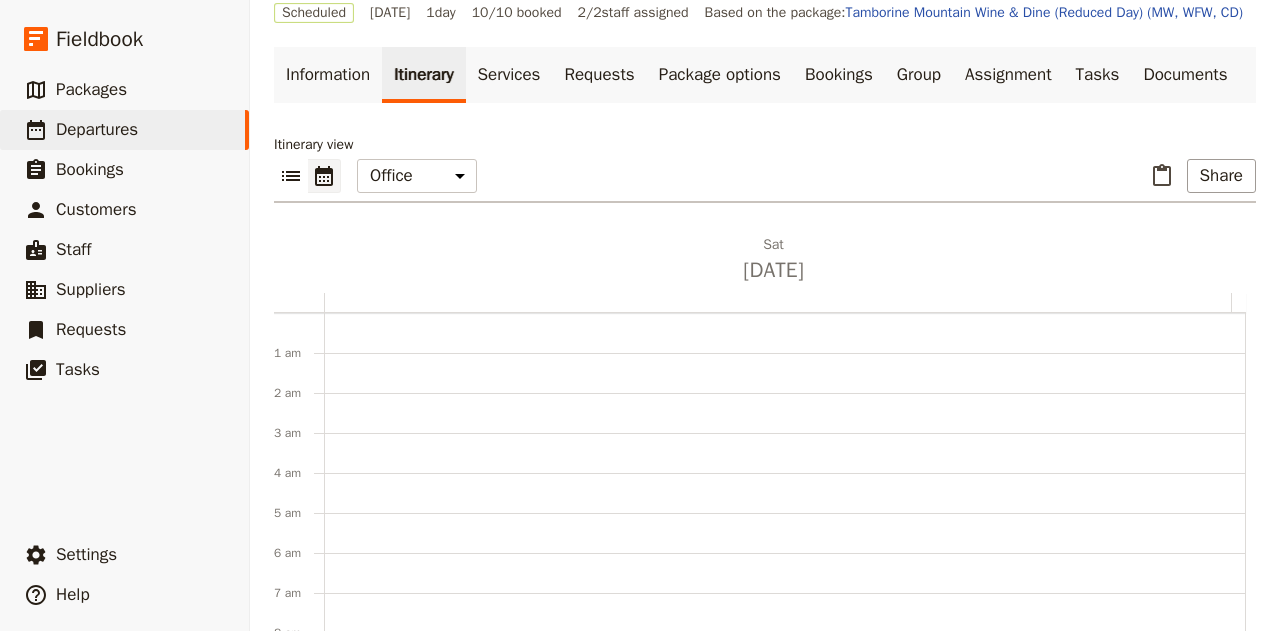 scroll, scrollTop: 260, scrollLeft: 0, axis: vertical 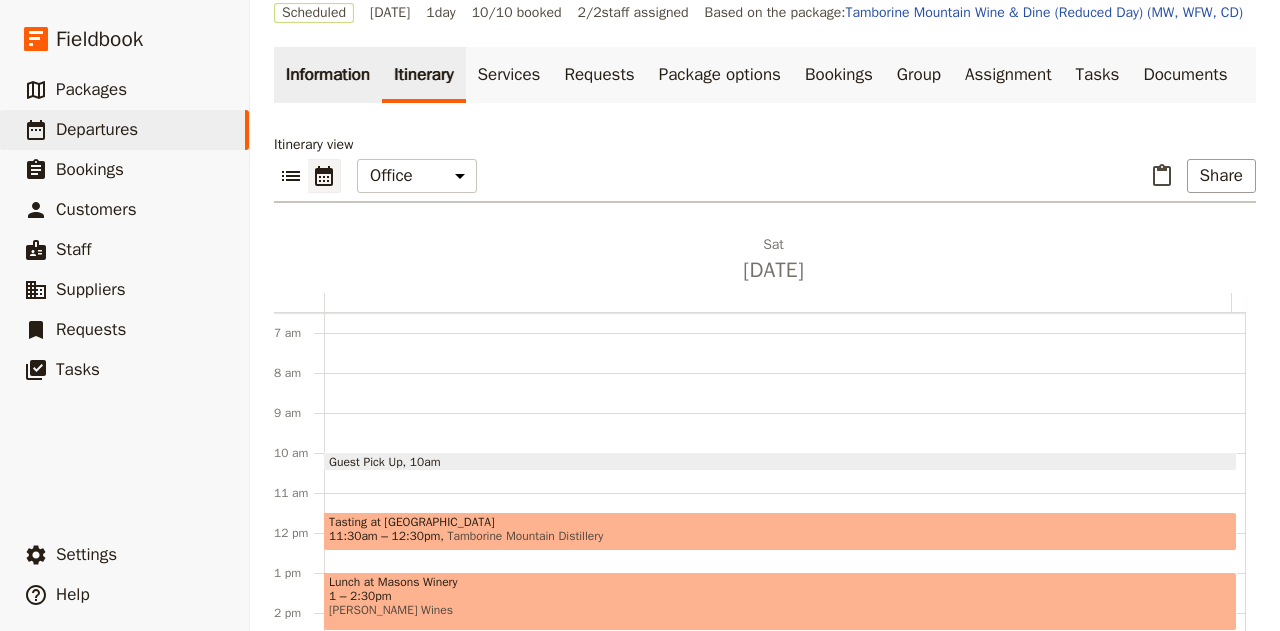 click on "Information" at bounding box center (328, 75) 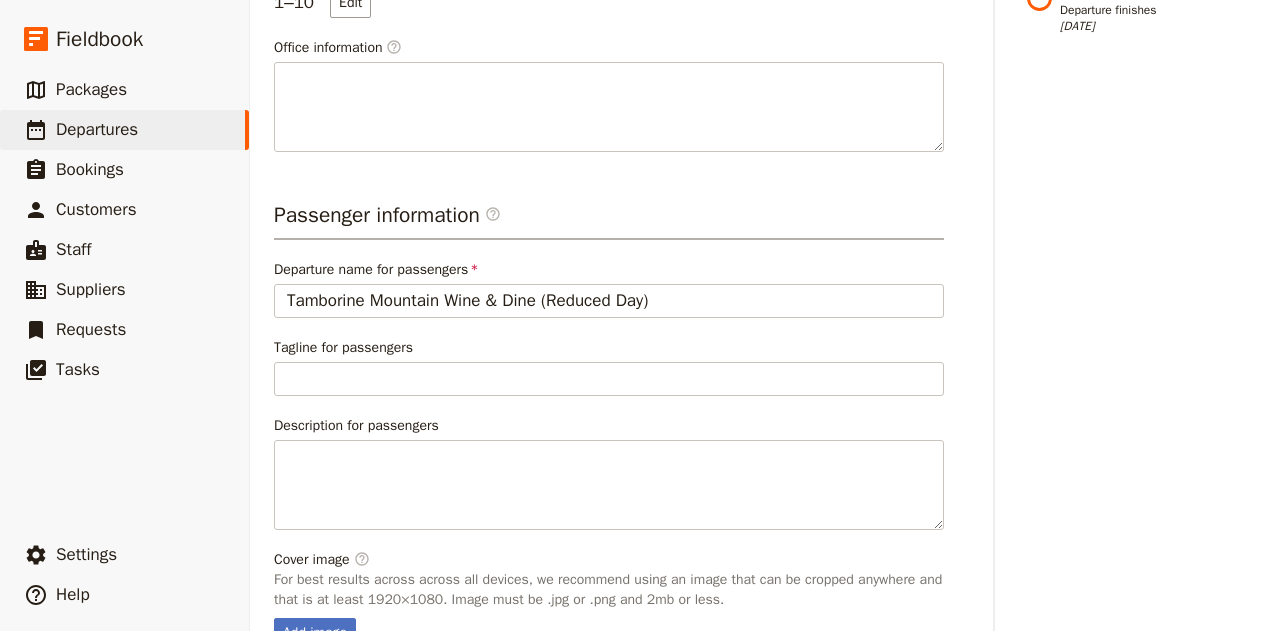 scroll, scrollTop: 656, scrollLeft: 0, axis: vertical 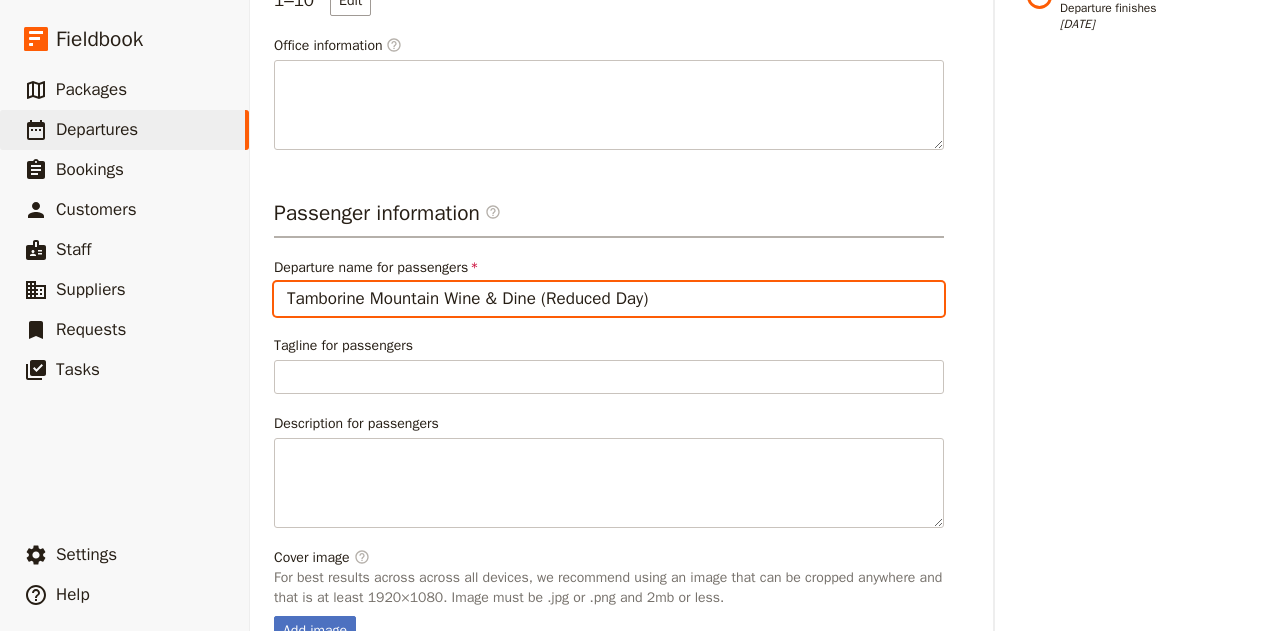 drag, startPoint x: 546, startPoint y: 326, endPoint x: 744, endPoint y: 347, distance: 199.11052 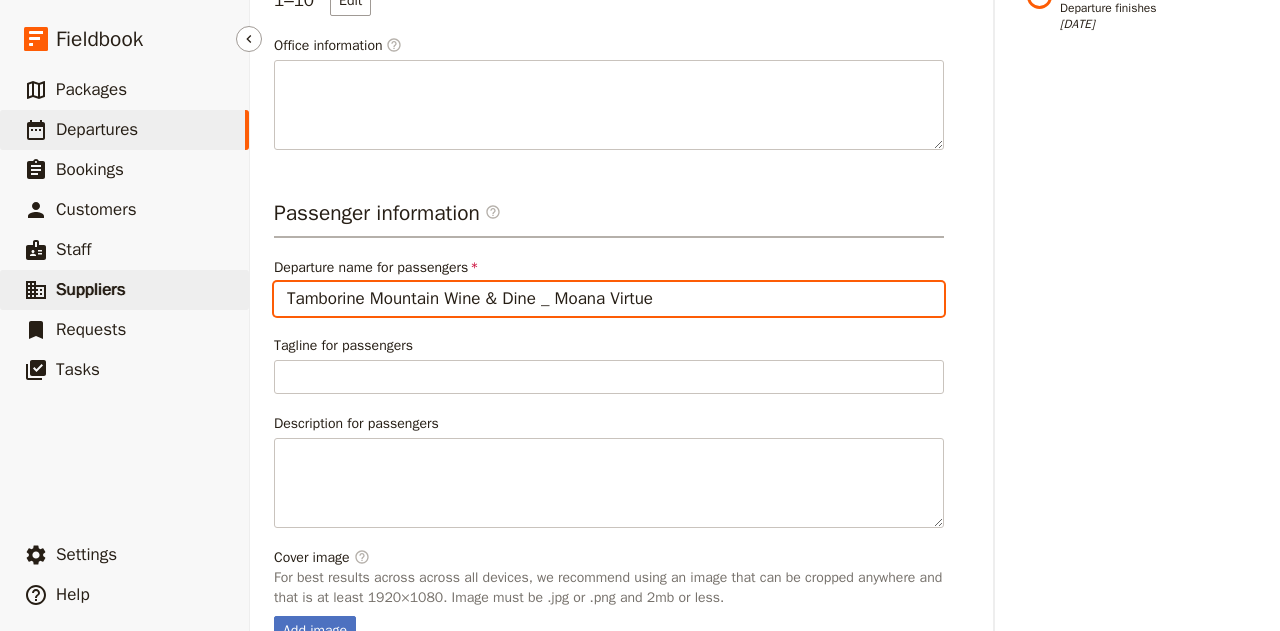 drag, startPoint x: 349, startPoint y: 315, endPoint x: 140, endPoint y: 307, distance: 209.15306 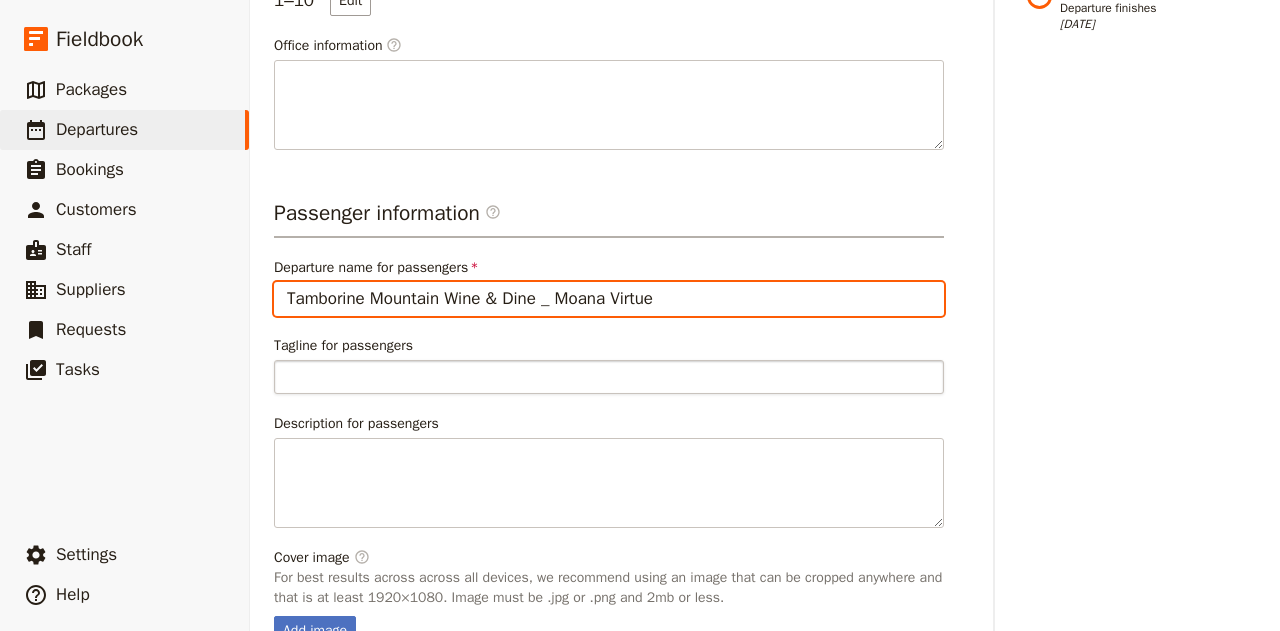 type on "Tamborine Mountain Wine & Dine _ Moana Virtue" 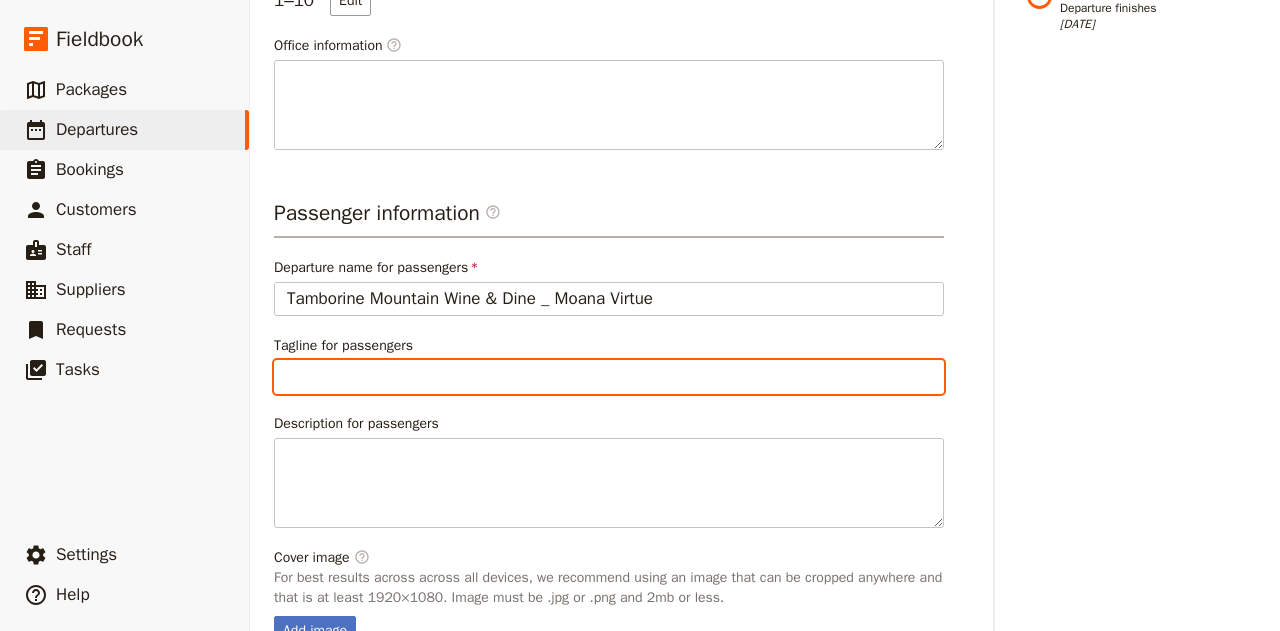 click on "Tagline for passengers" at bounding box center [609, 377] 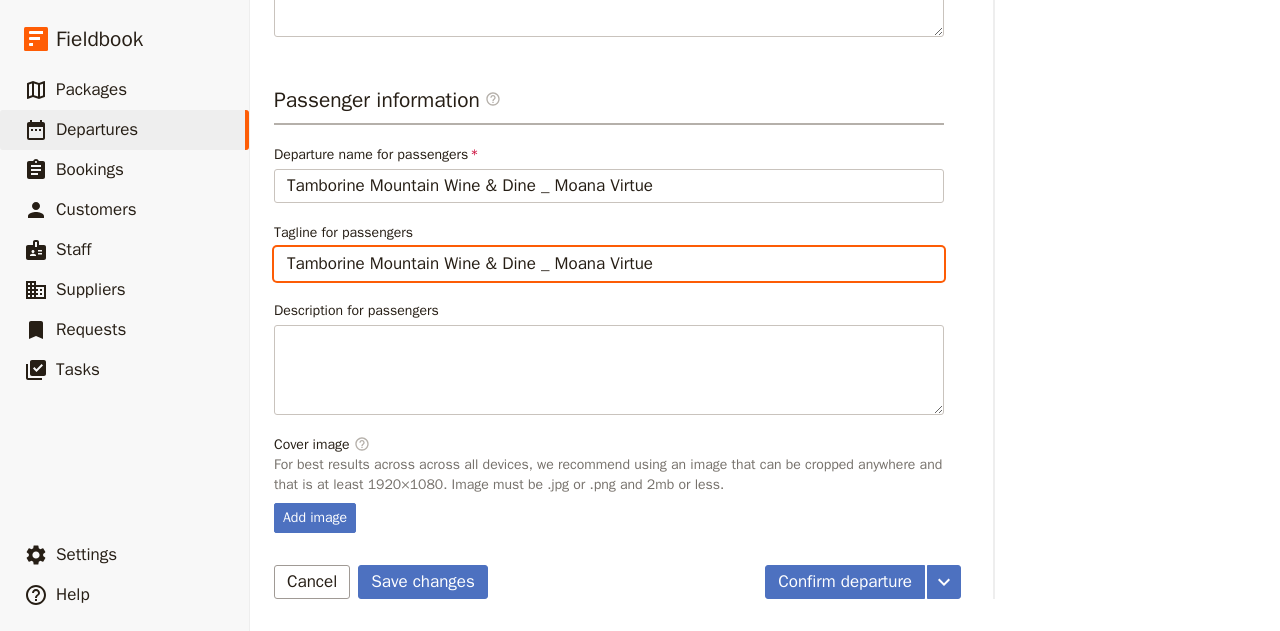 scroll, scrollTop: 791, scrollLeft: 0, axis: vertical 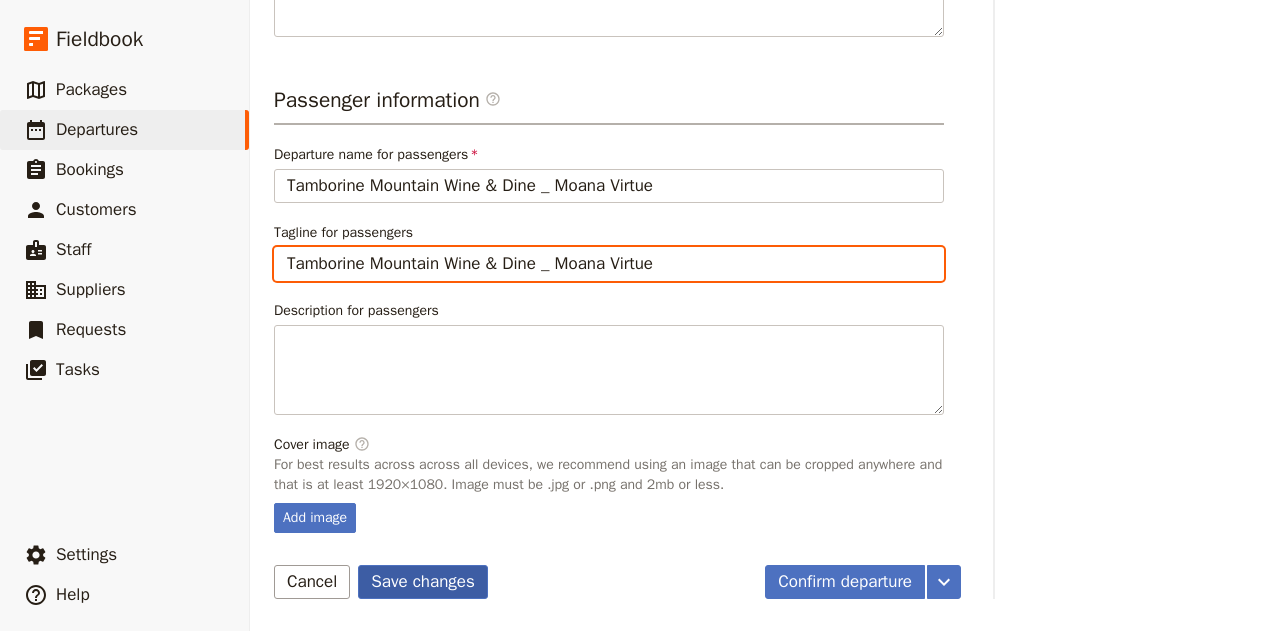 type on "Tamborine Mountain Wine & Dine _ Moana Virtue" 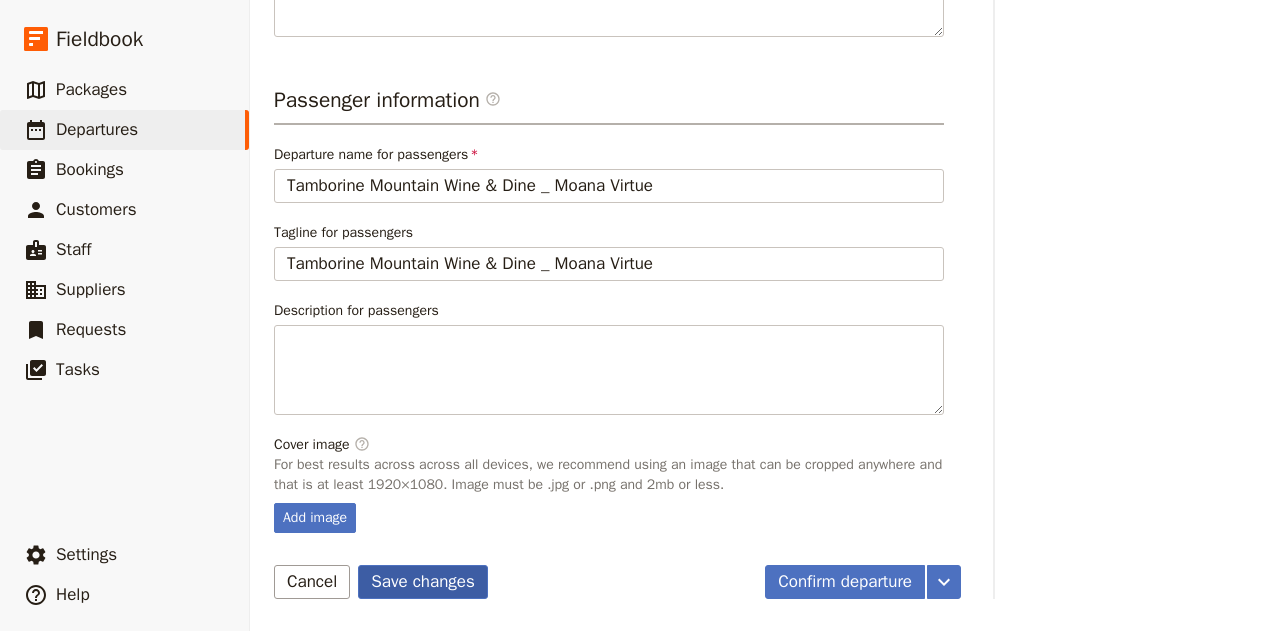 click on "Save changes" at bounding box center (423, 582) 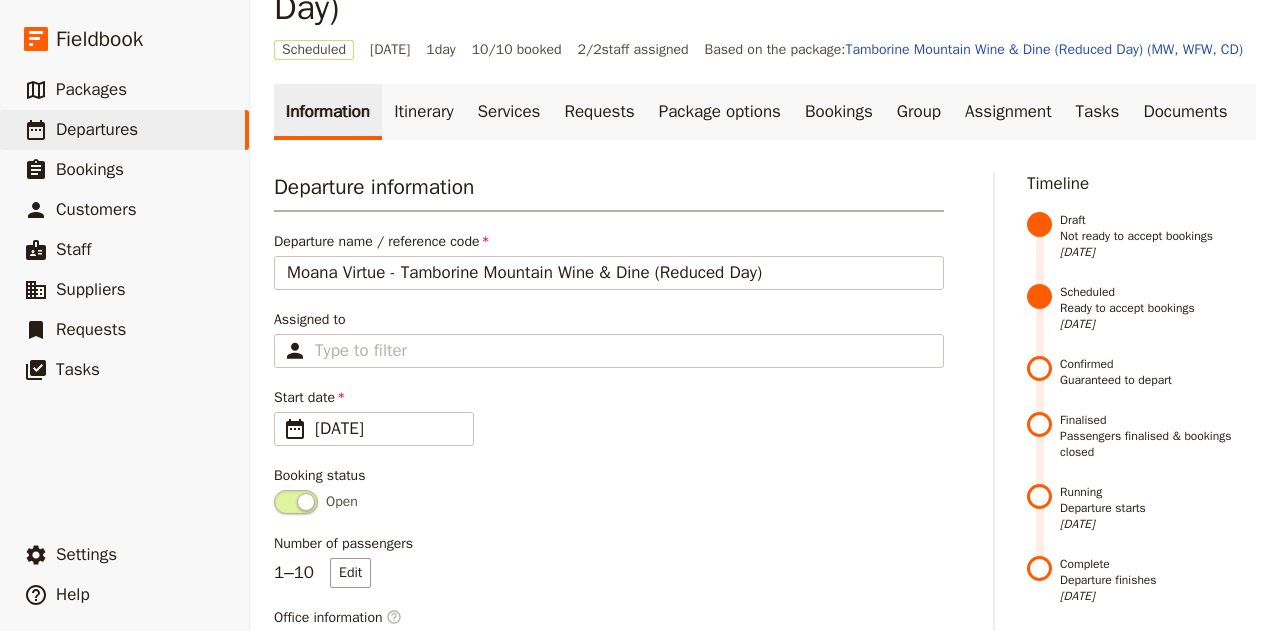 scroll, scrollTop: 0, scrollLeft: 0, axis: both 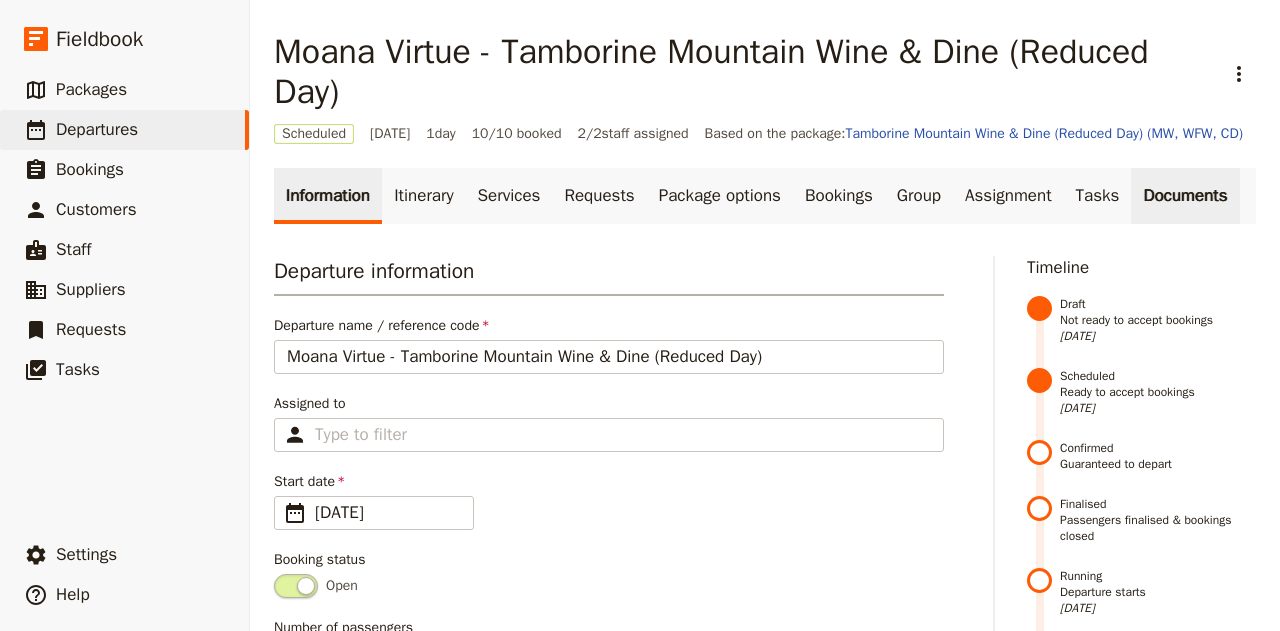 click on "Documents" at bounding box center [1185, 196] 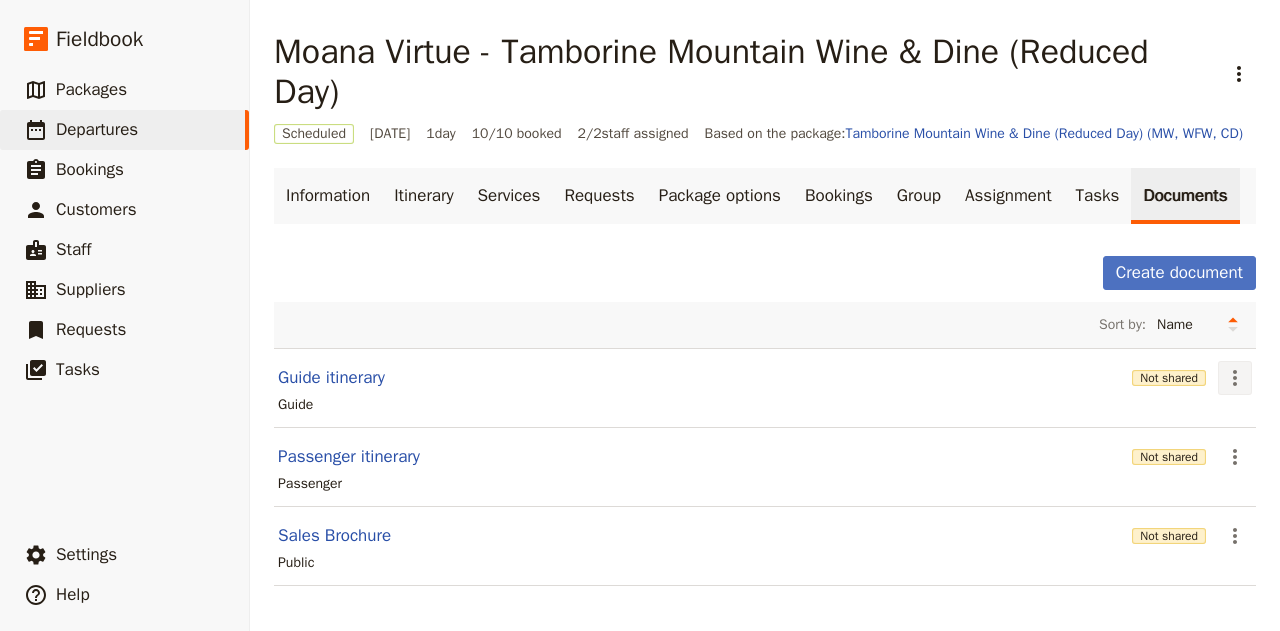 click 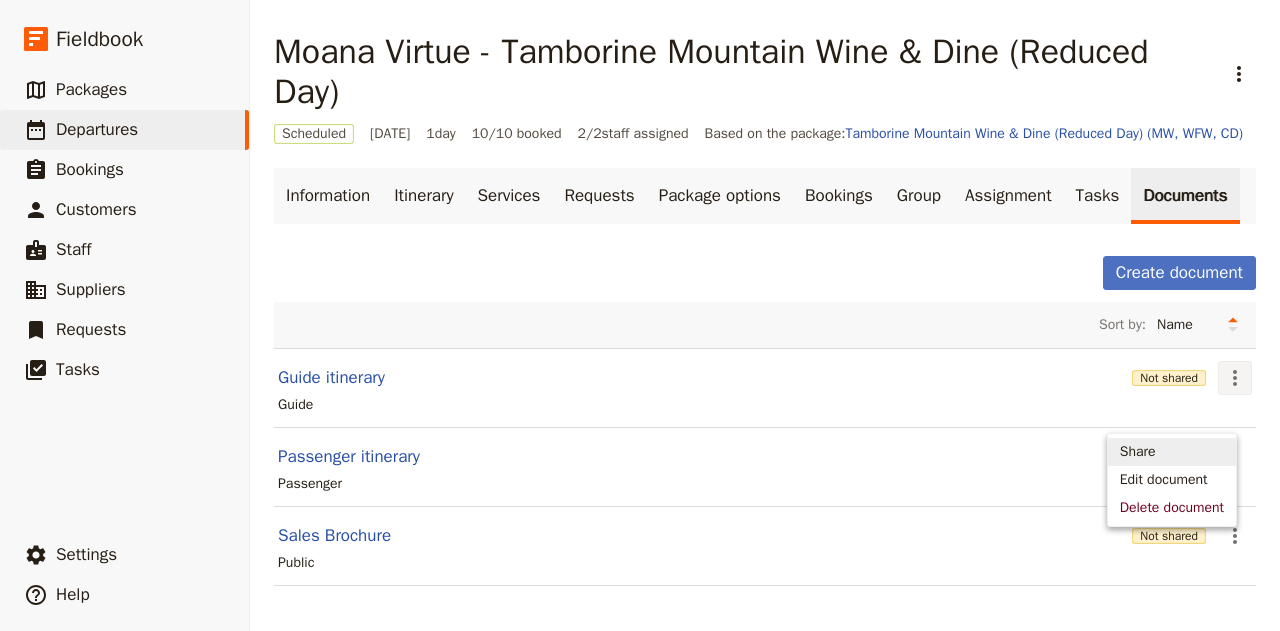 drag, startPoint x: 1132, startPoint y: 447, endPoint x: 1161, endPoint y: 457, distance: 30.675724 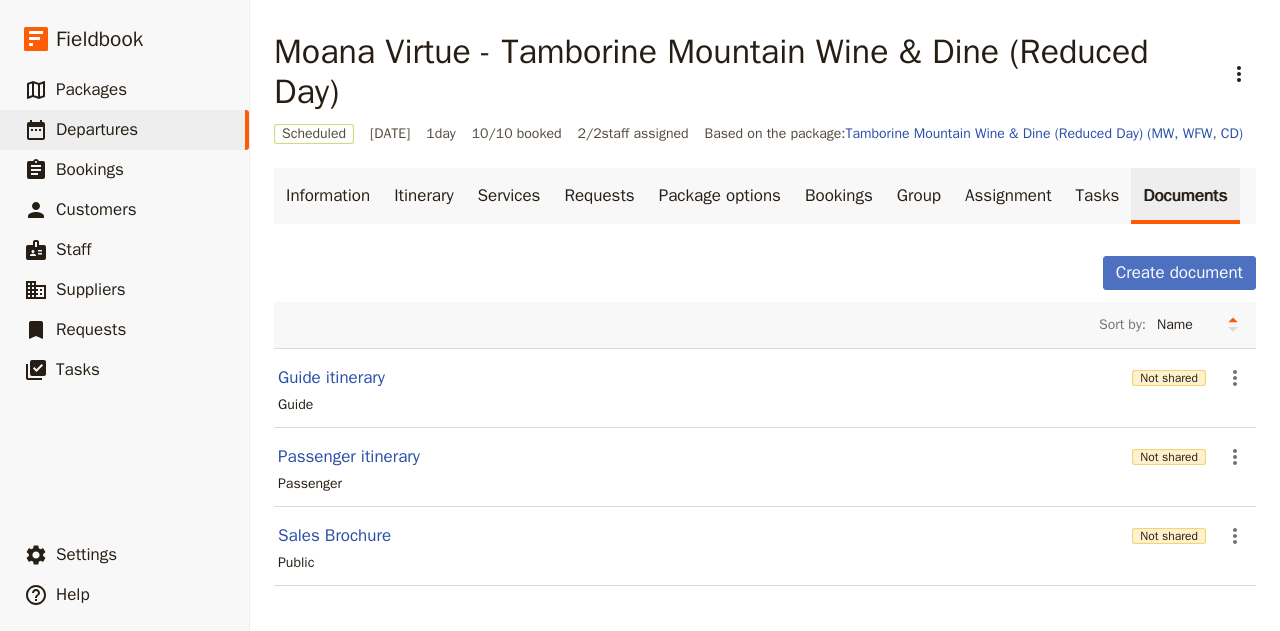drag, startPoint x: 1218, startPoint y: 404, endPoint x: 940, endPoint y: 447, distance: 281.30588 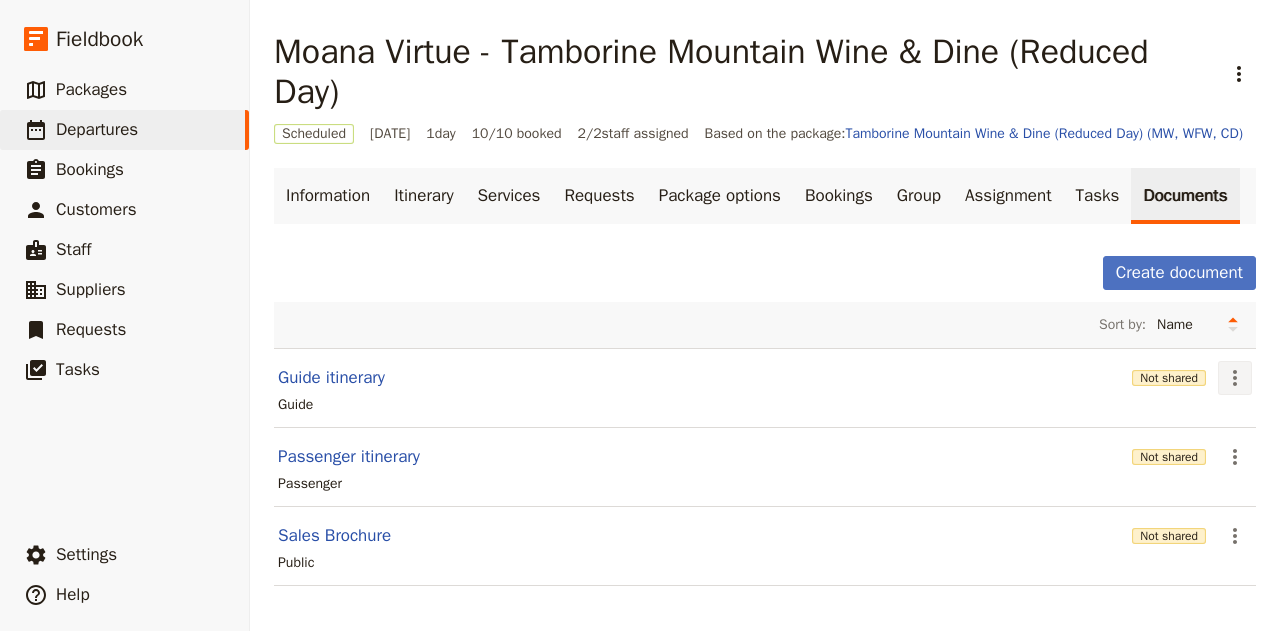 click 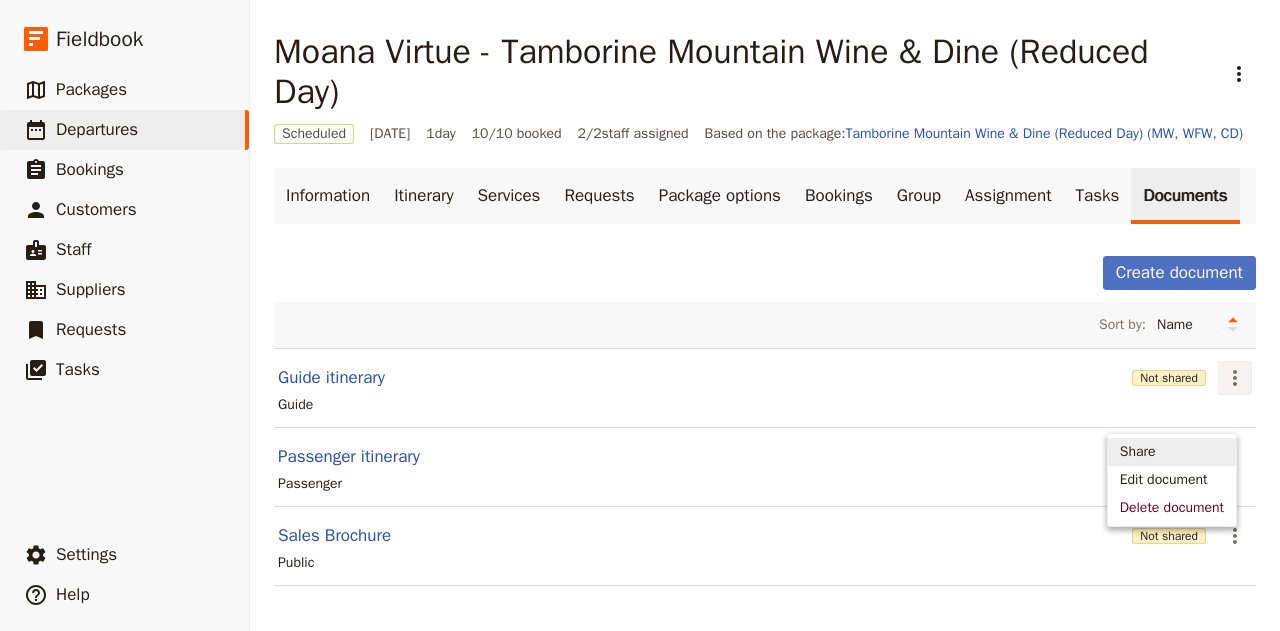 click on "Share" at bounding box center (1138, 452) 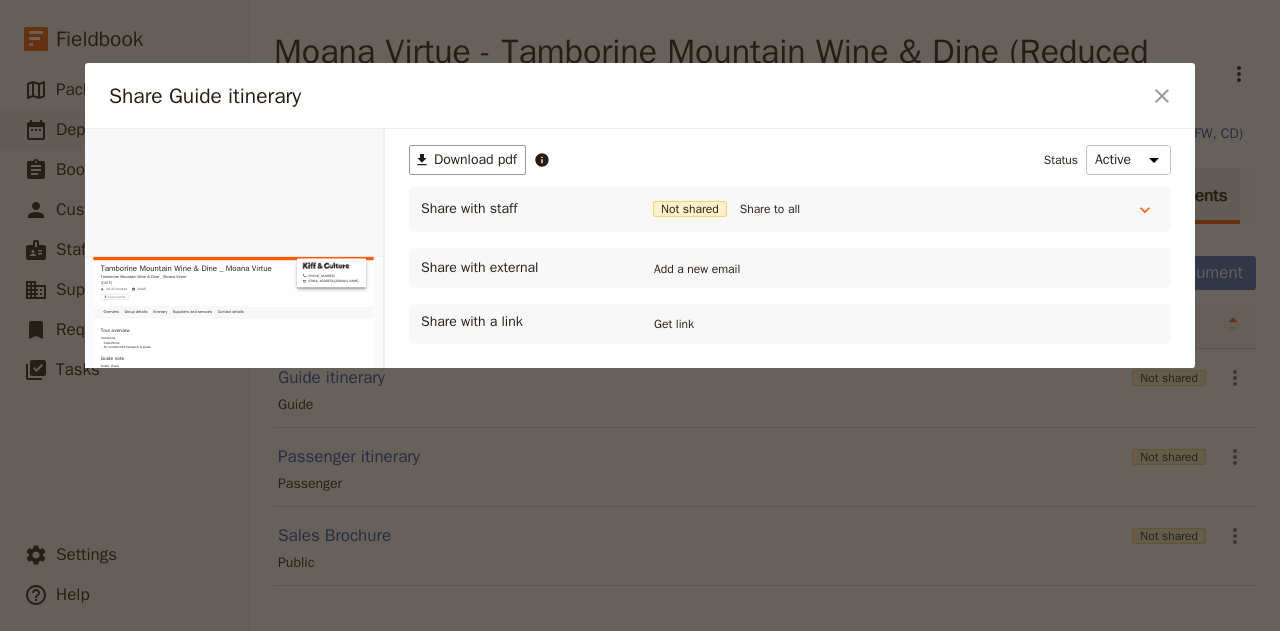 scroll, scrollTop: 0, scrollLeft: 0, axis: both 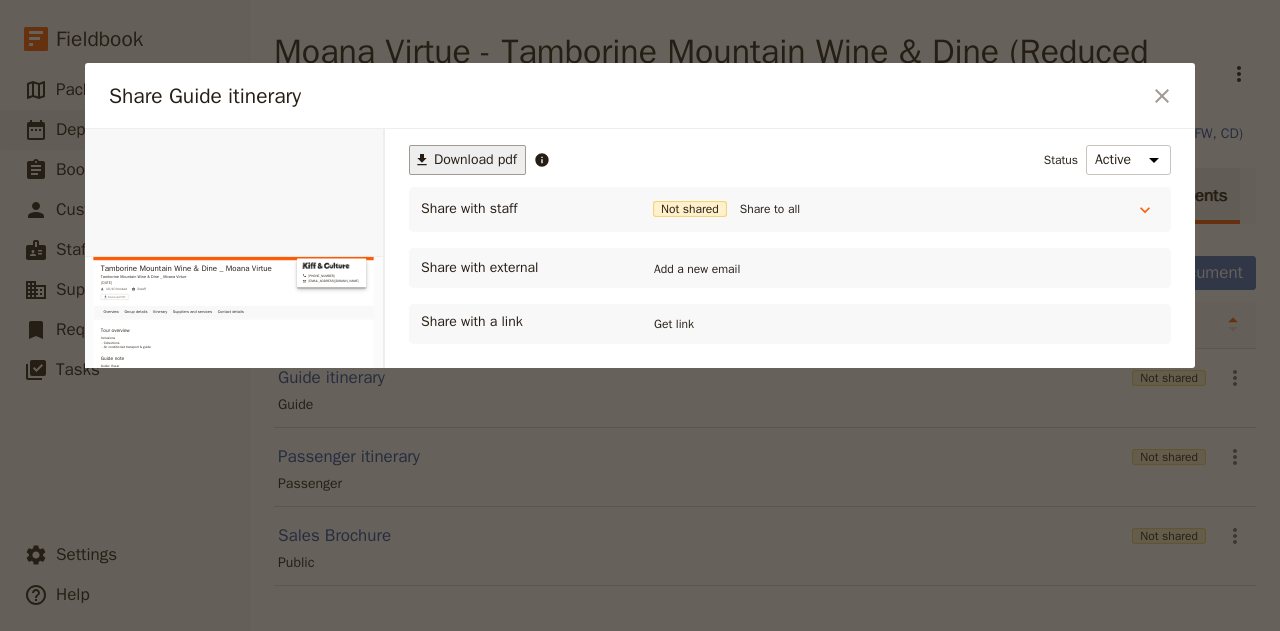 click on "Download pdf" at bounding box center [475, 160] 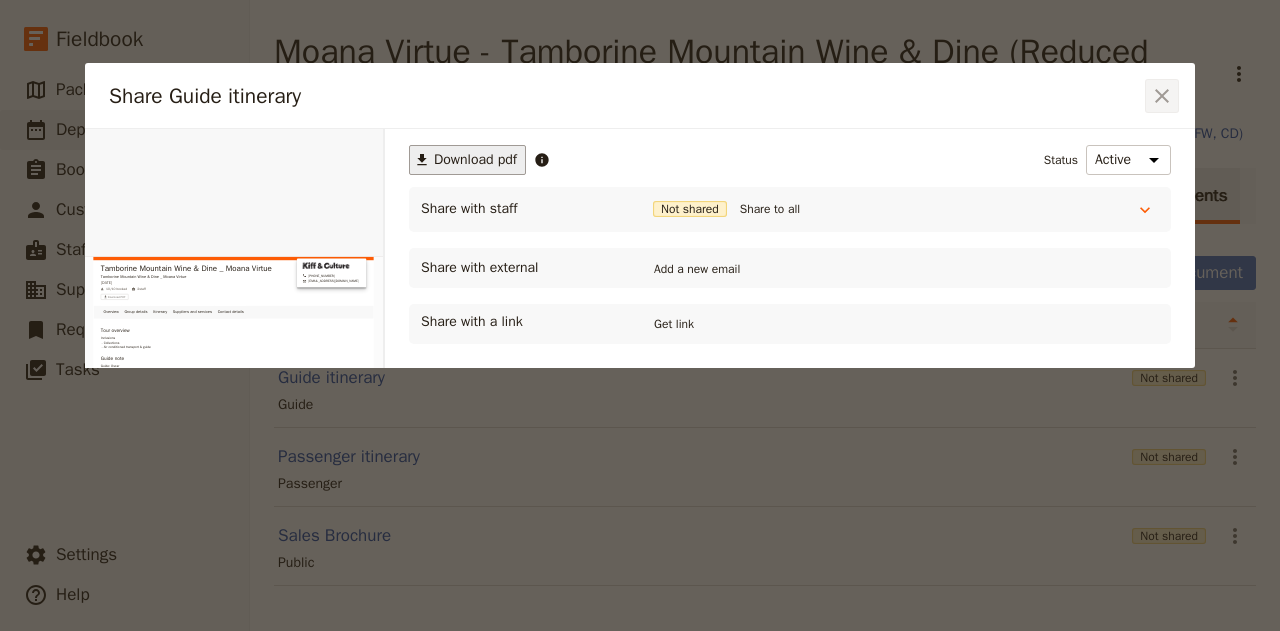 click 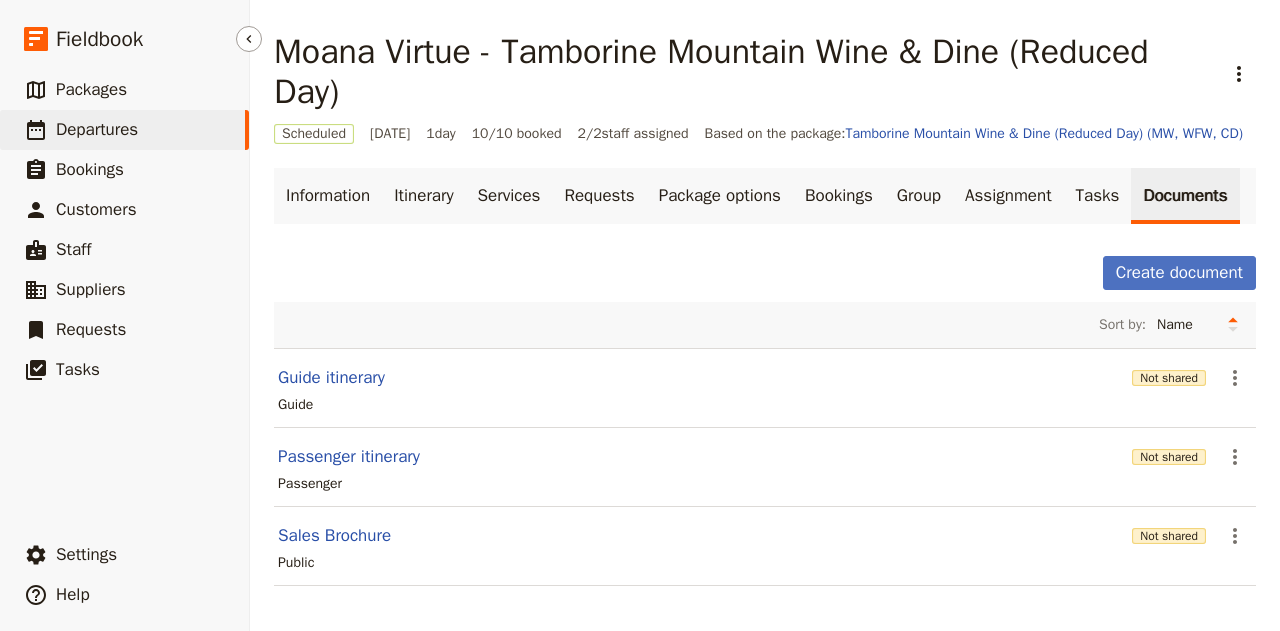 click on "Departures" at bounding box center [97, 129] 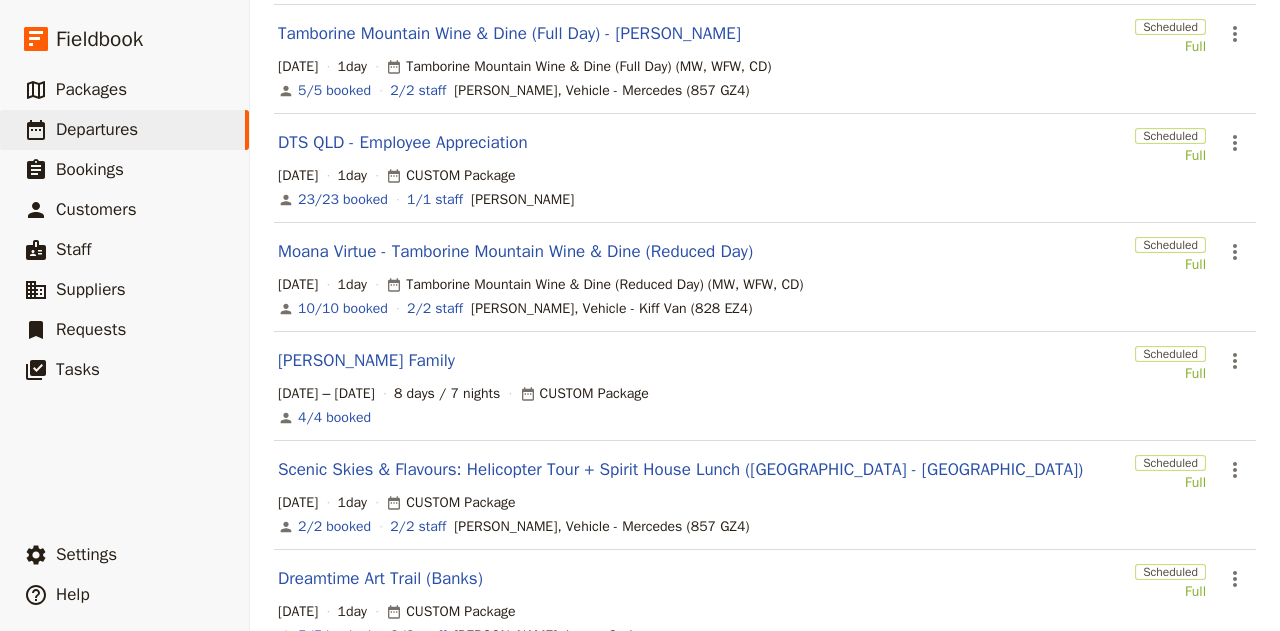 scroll, scrollTop: 407, scrollLeft: 0, axis: vertical 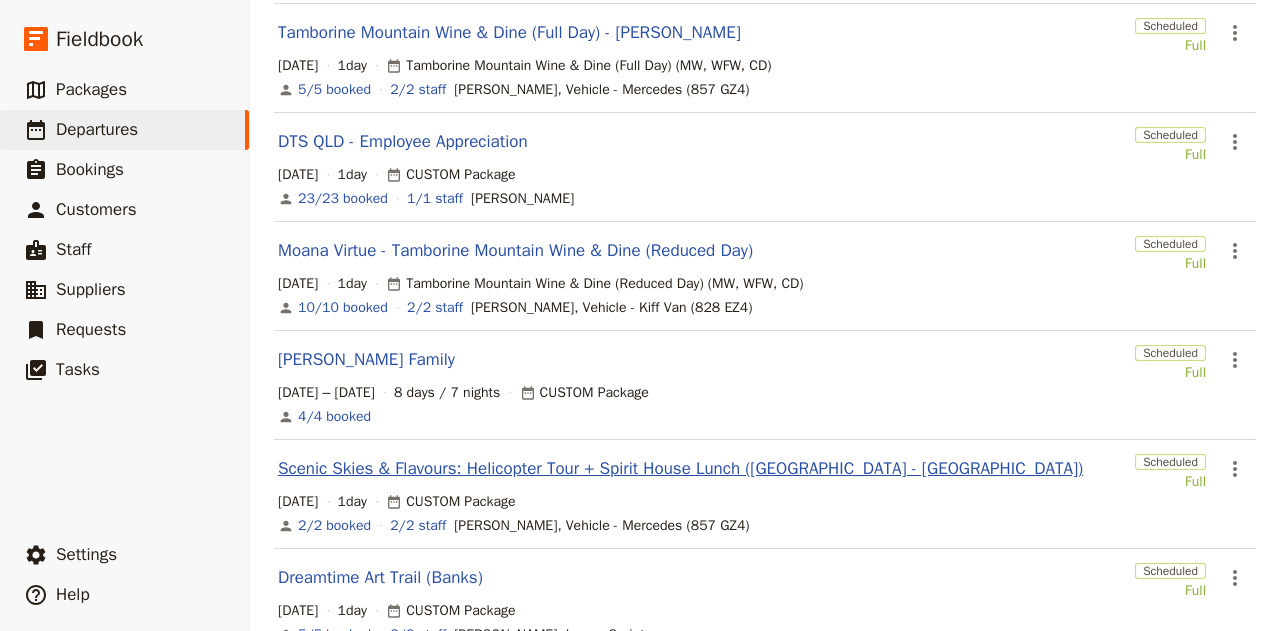 click on "Scenic Skies & Flavours: Helicopter Tour + Spirit House Lunch ([GEOGRAPHIC_DATA] - [GEOGRAPHIC_DATA])" at bounding box center (680, 469) 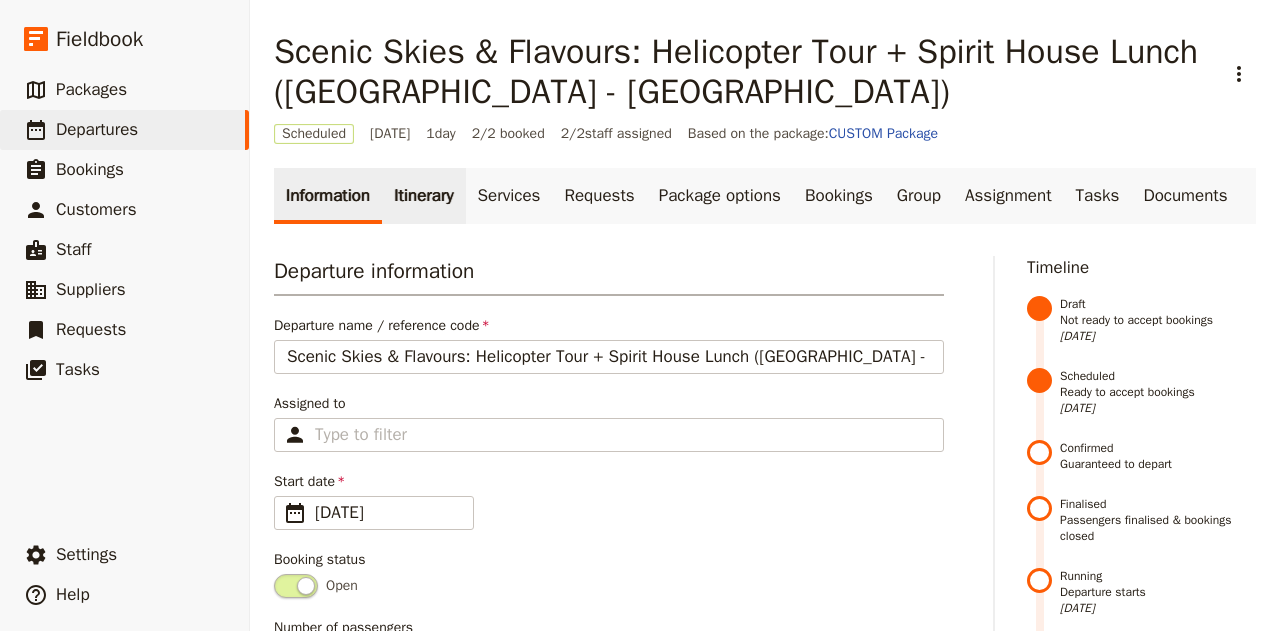 click on "Itinerary" at bounding box center [423, 196] 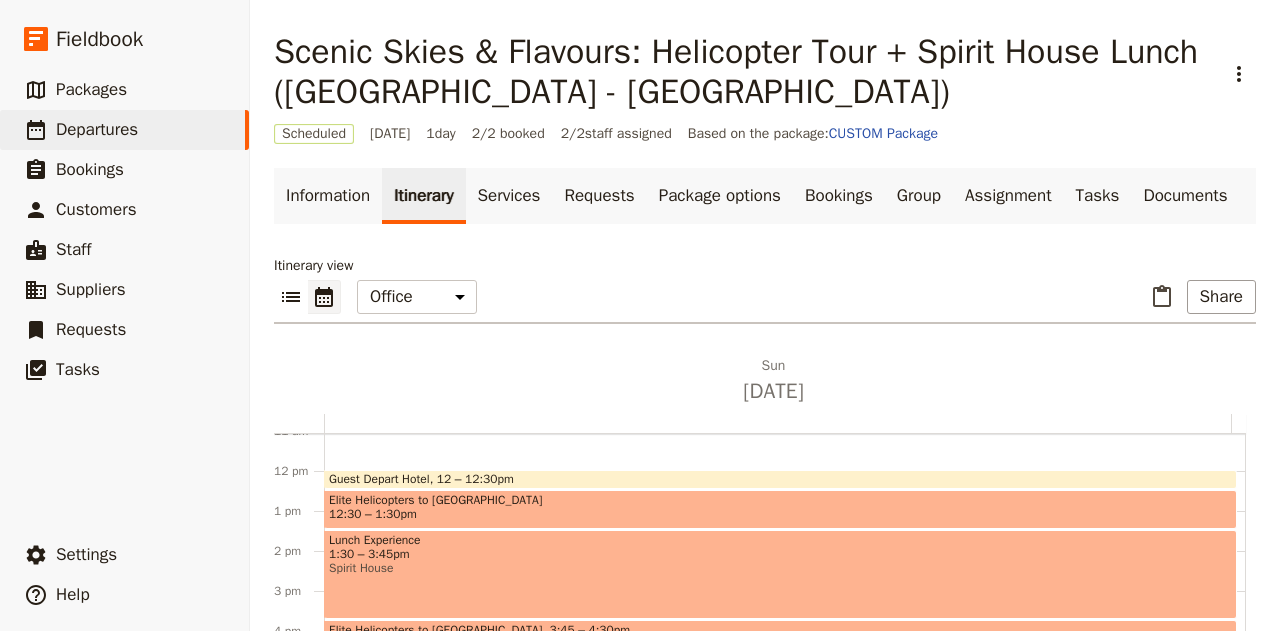 scroll, scrollTop: 458, scrollLeft: 0, axis: vertical 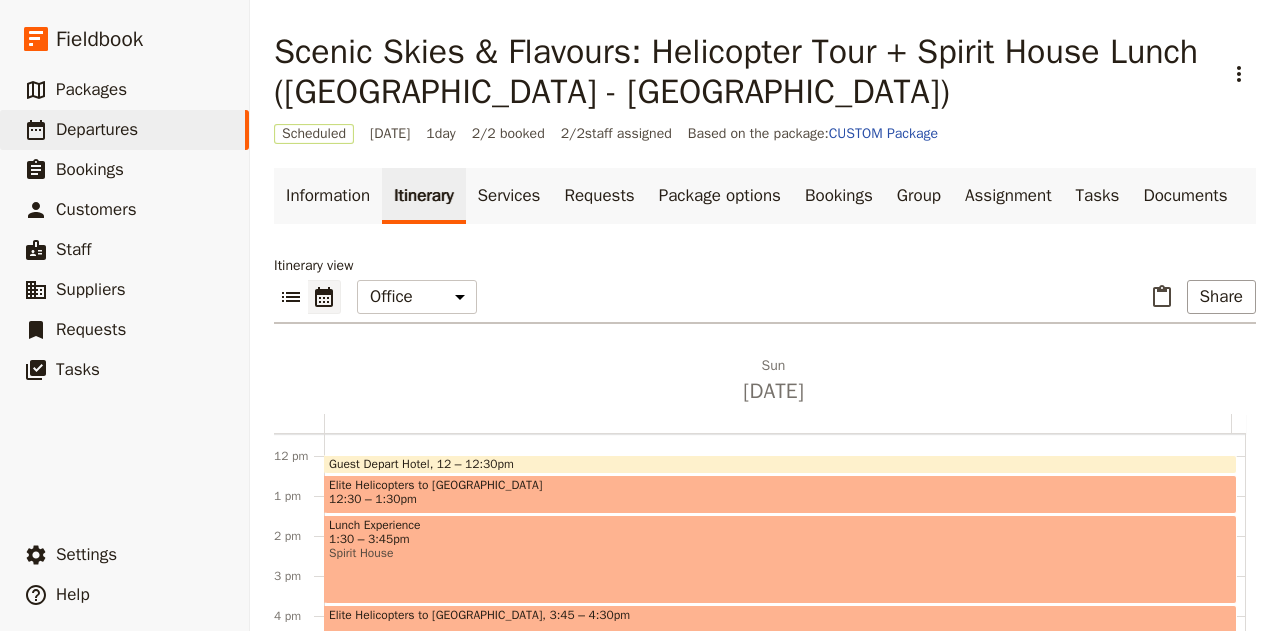 drag, startPoint x: 584, startPoint y: 497, endPoint x: 944, endPoint y: 502, distance: 360.03473 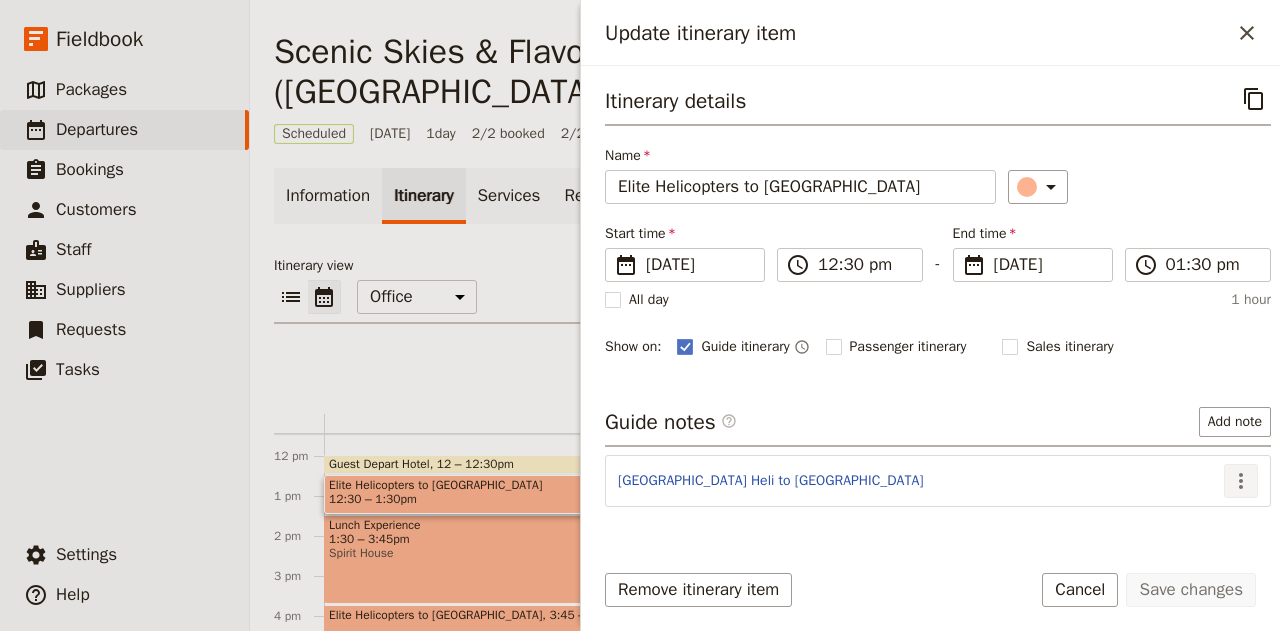 click 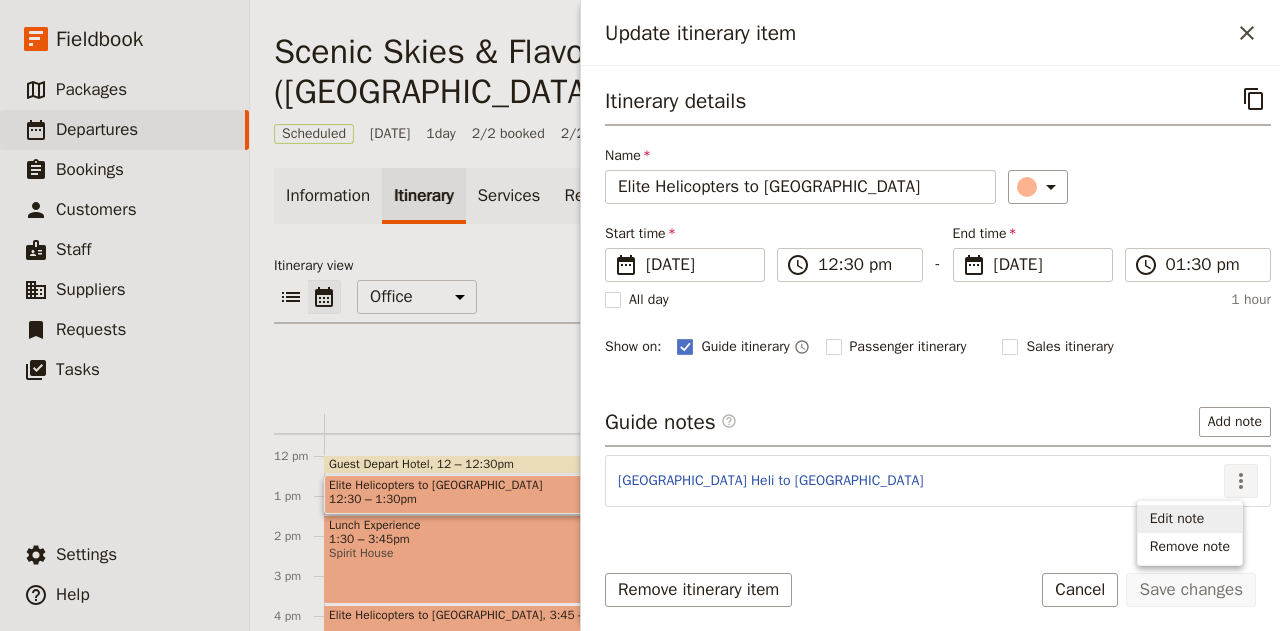 click on "Edit note" at bounding box center (1177, 519) 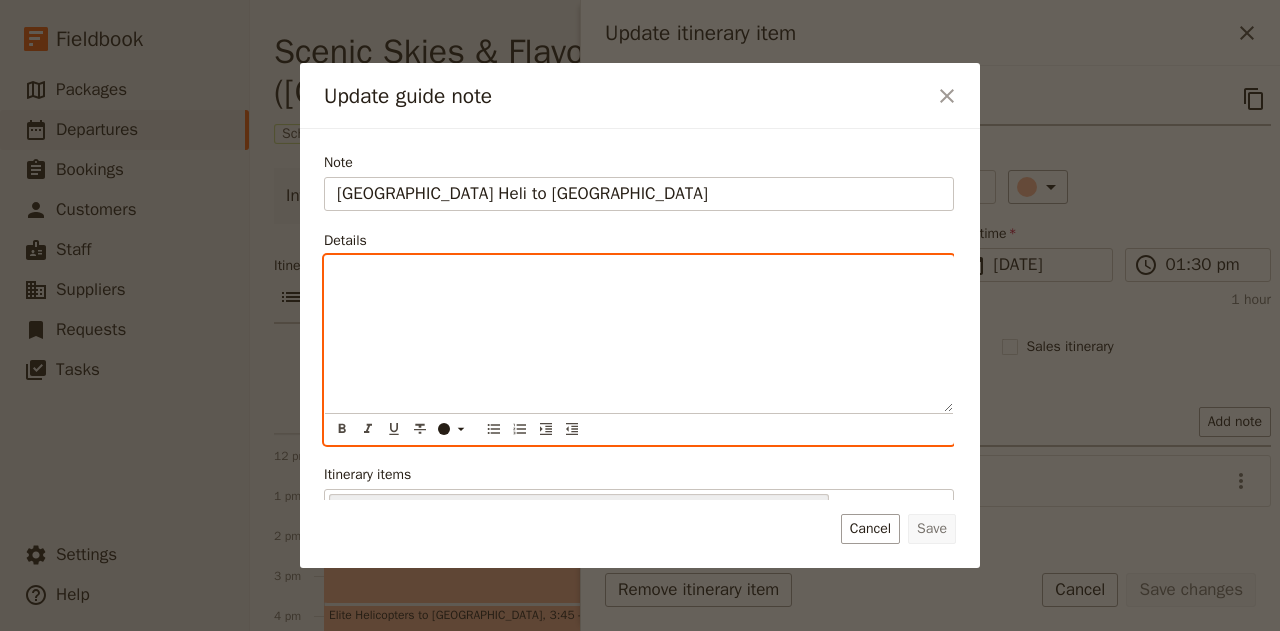 click at bounding box center [639, 334] 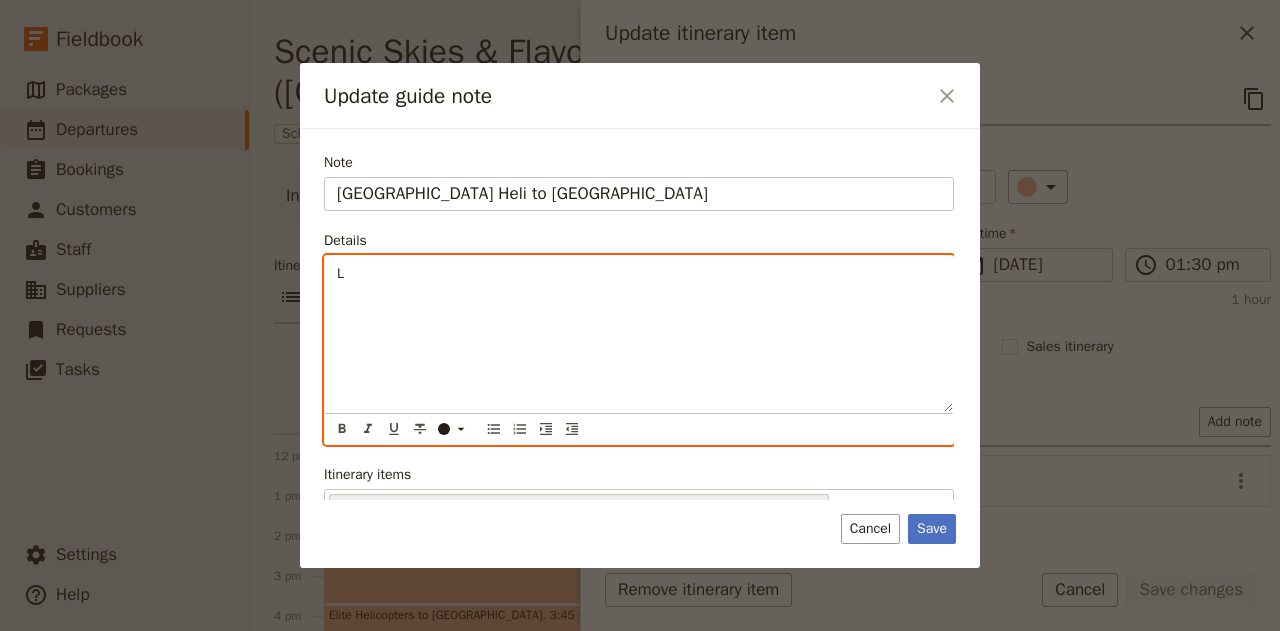type 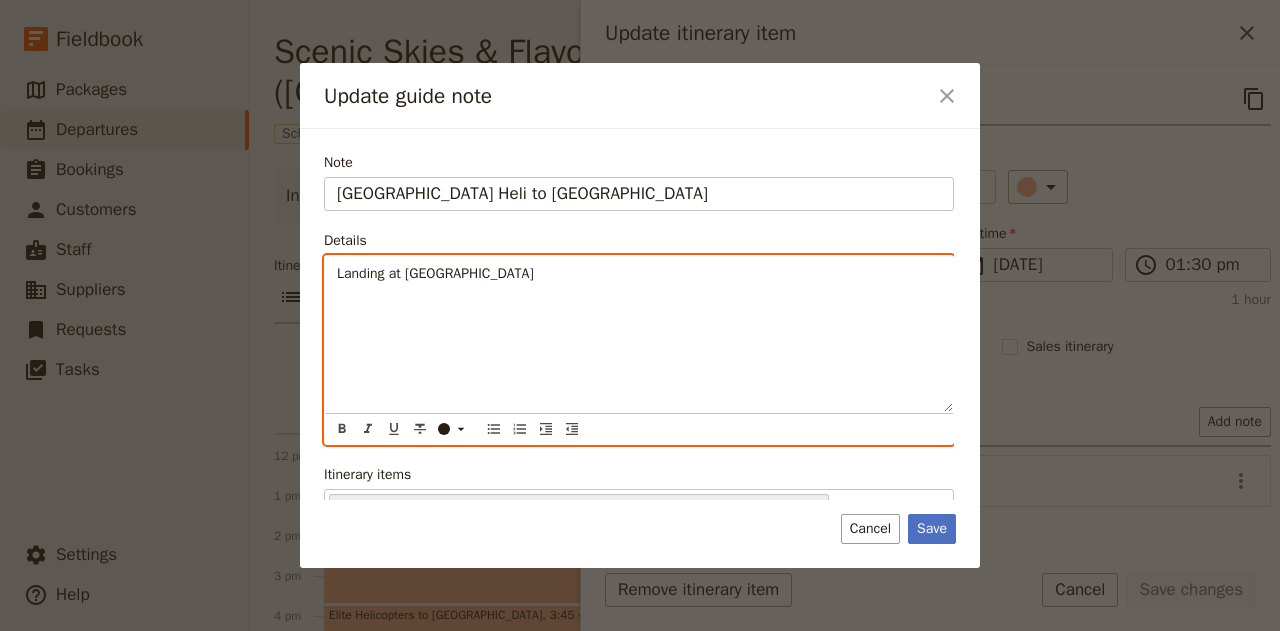 click on "Landing at Yandina State School Oval" at bounding box center (639, 334) 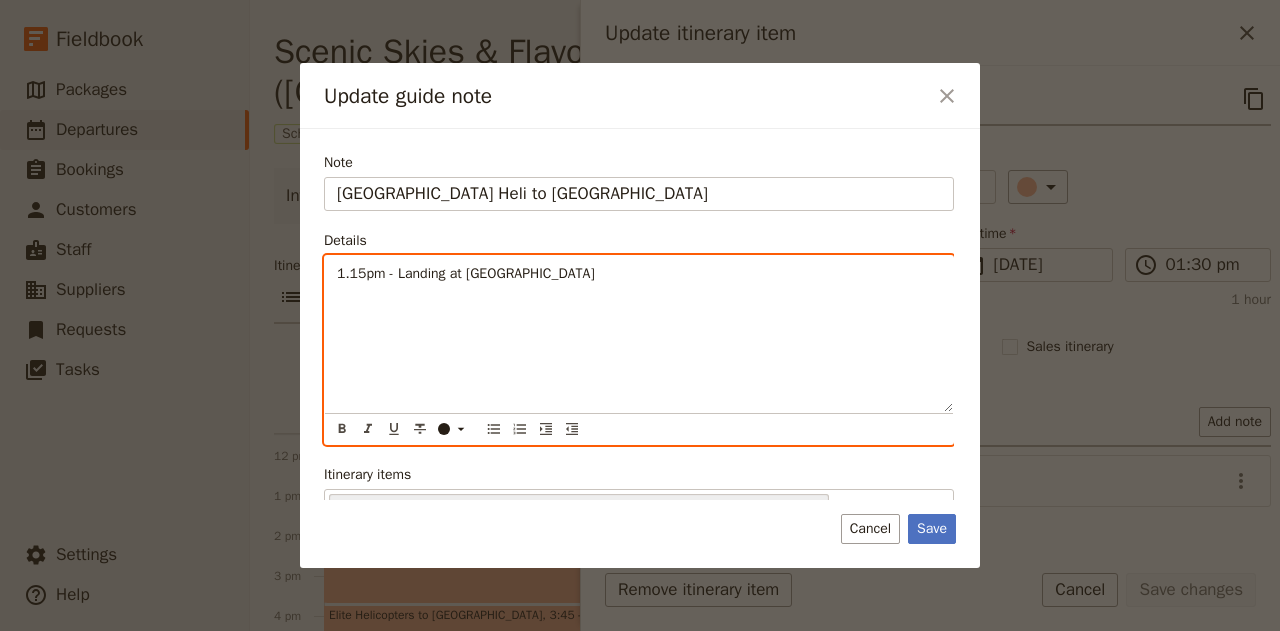 click on "1.15pm - Landing at Yandina State School Oval" at bounding box center (639, 274) 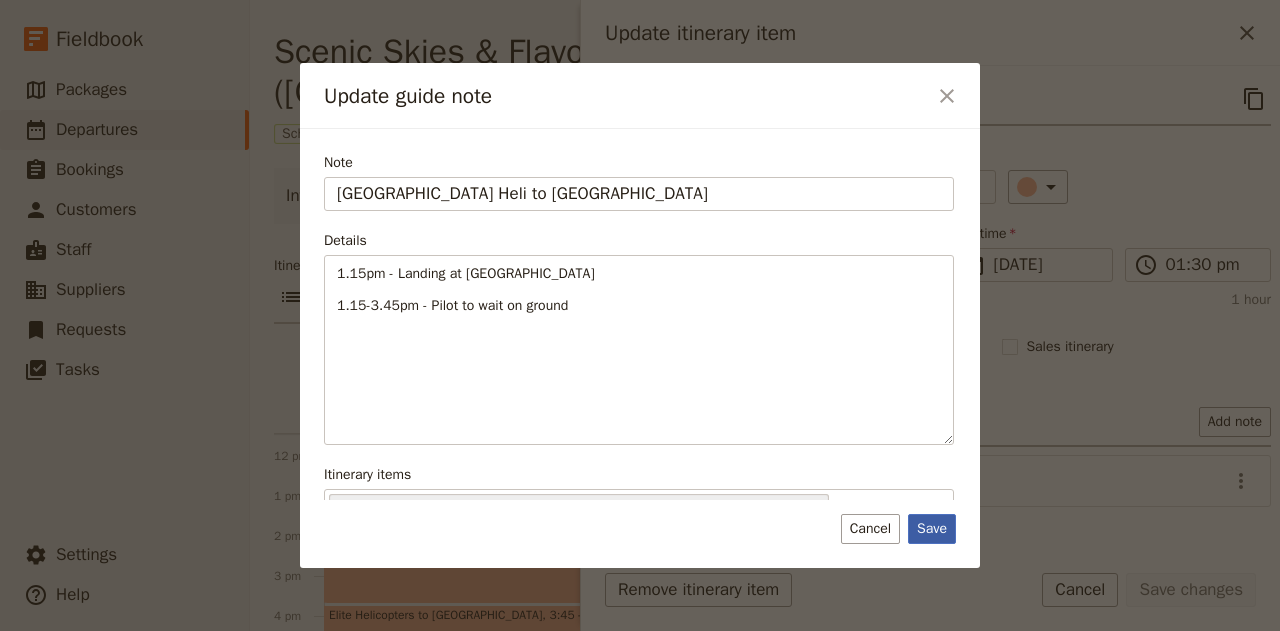 click on "Save" at bounding box center [932, 529] 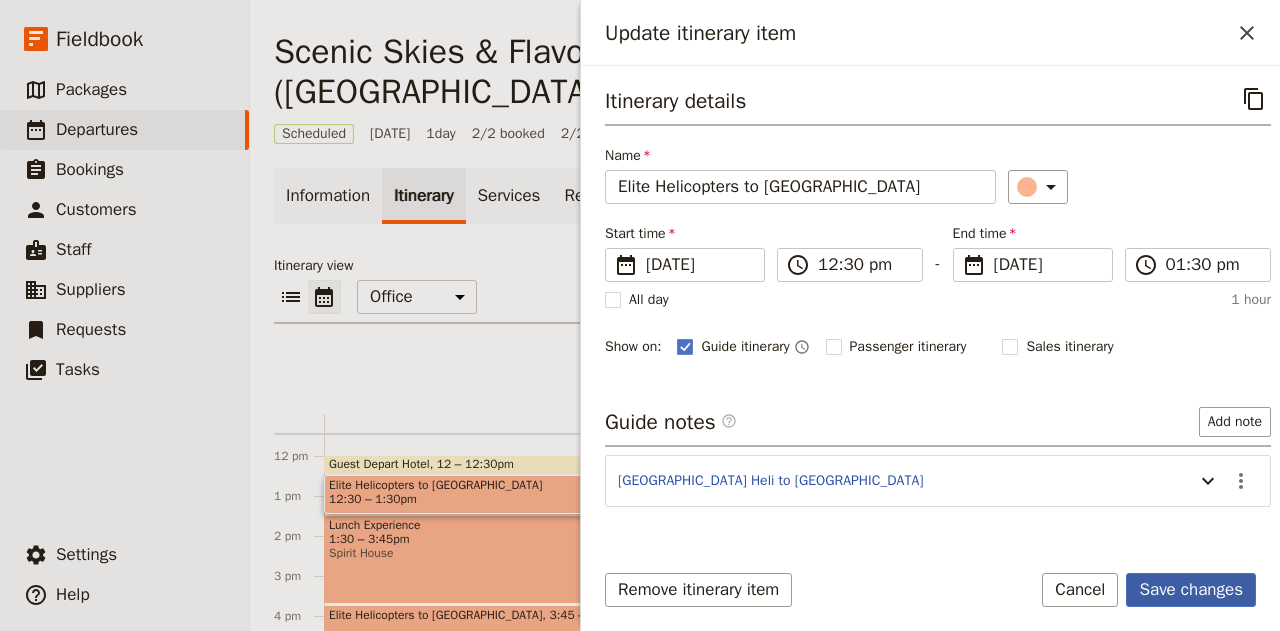 click on "Save changes" at bounding box center (1191, 590) 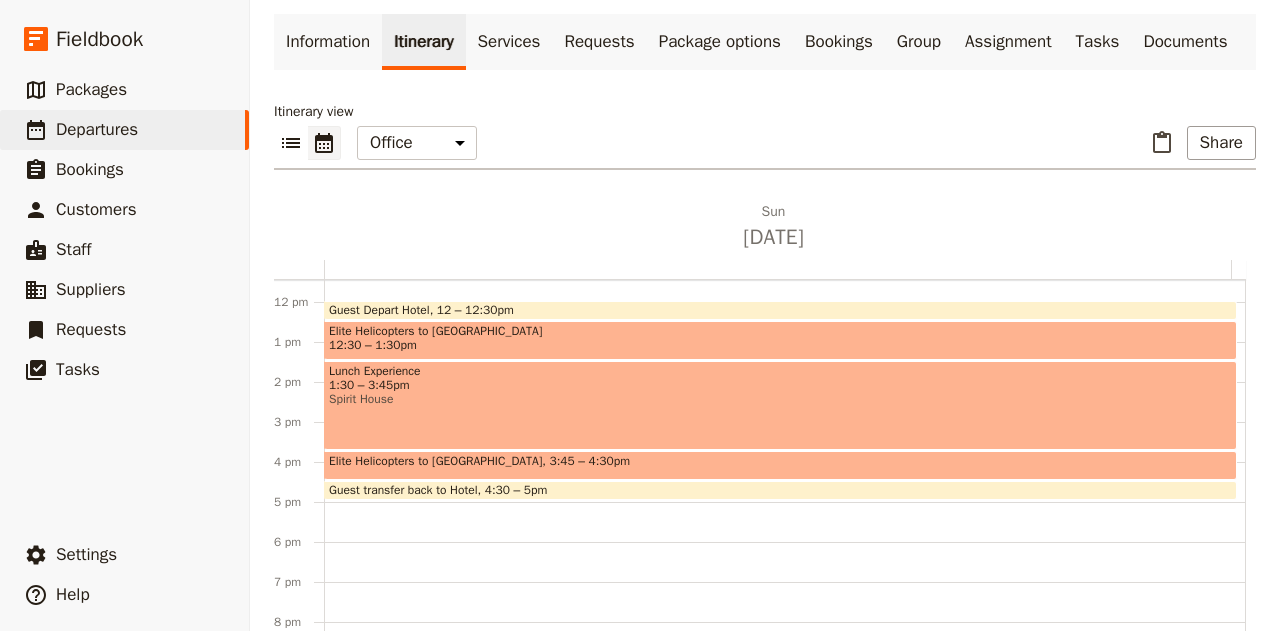 scroll, scrollTop: 154, scrollLeft: 0, axis: vertical 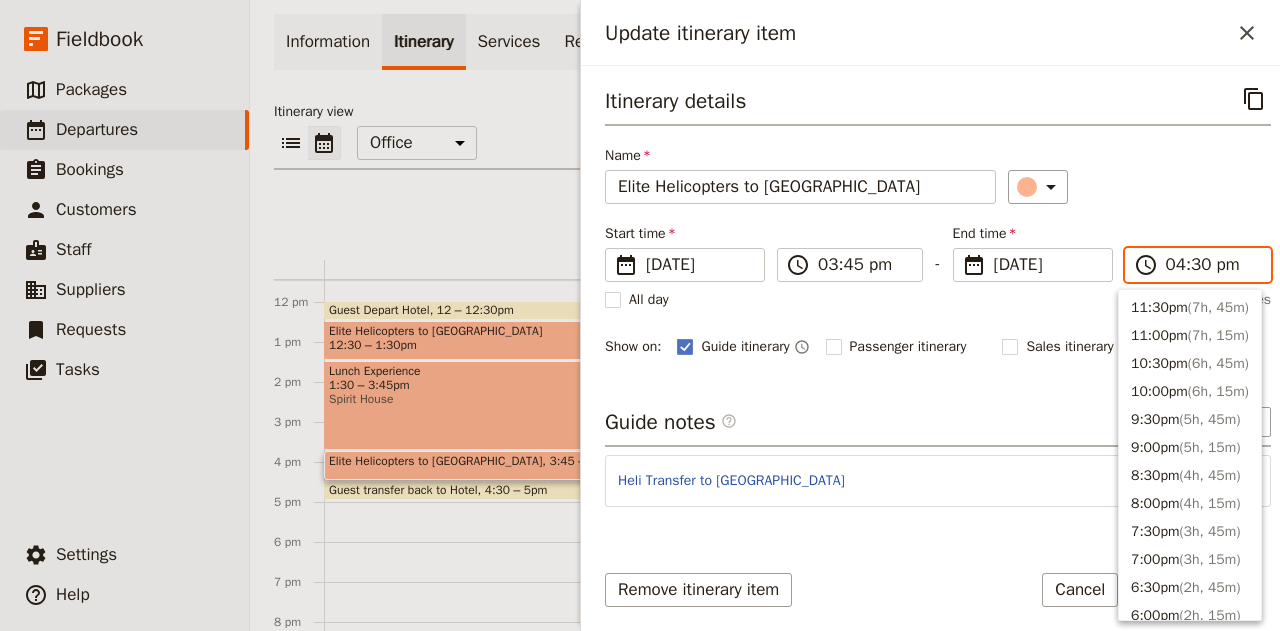 click on "04:30 pm" at bounding box center [1212, 265] 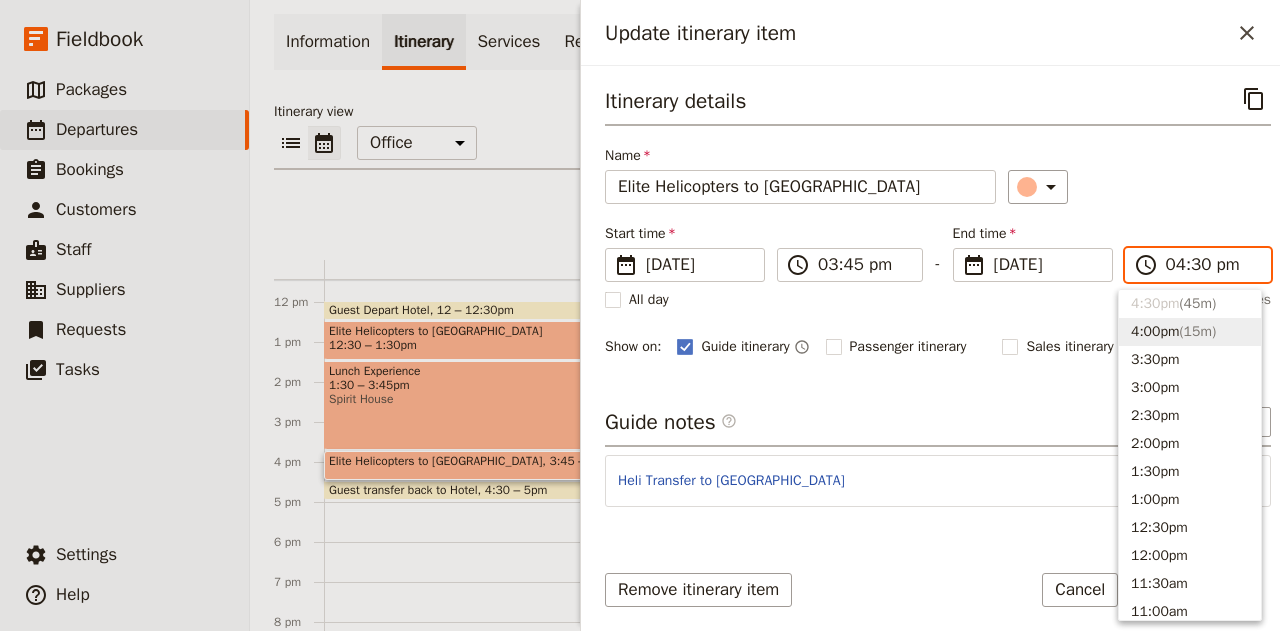 click on "4:00pm  ( 15m )" at bounding box center (1190, 332) 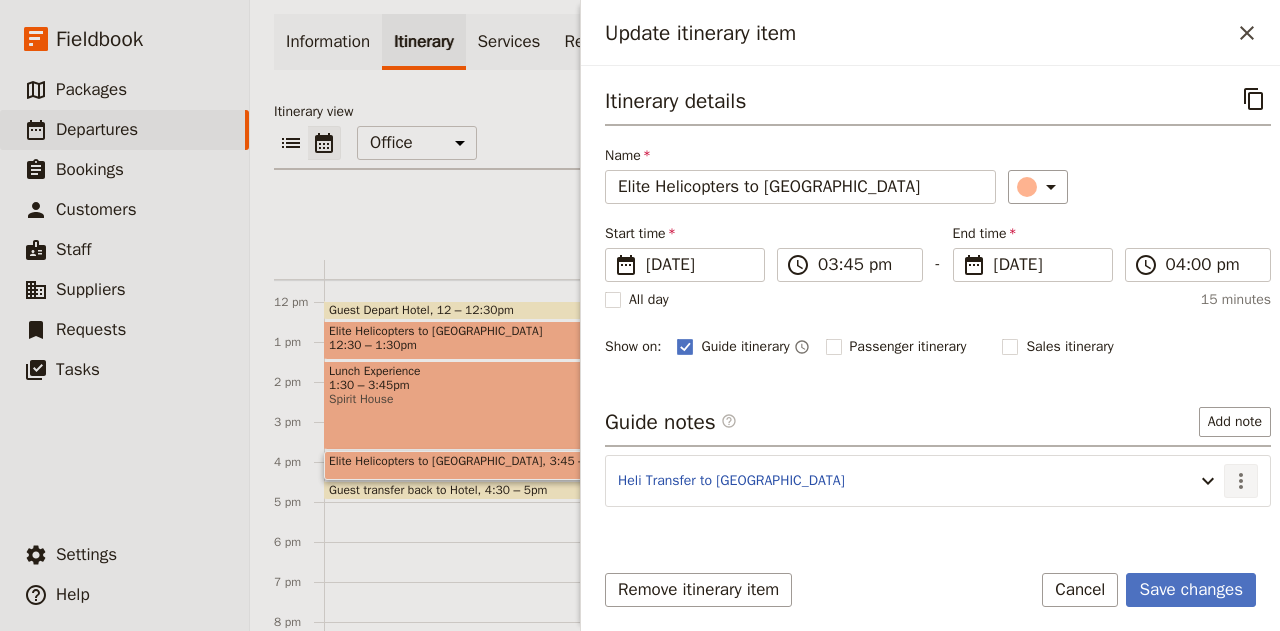 click 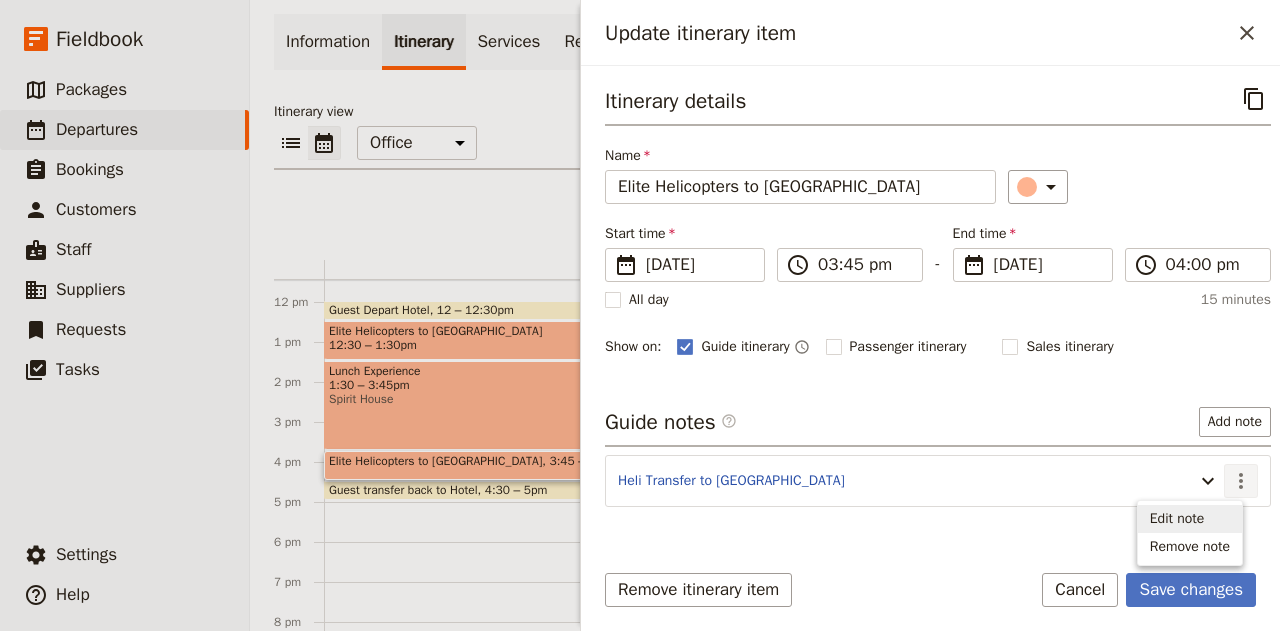 click on "Edit note" at bounding box center [1177, 519] 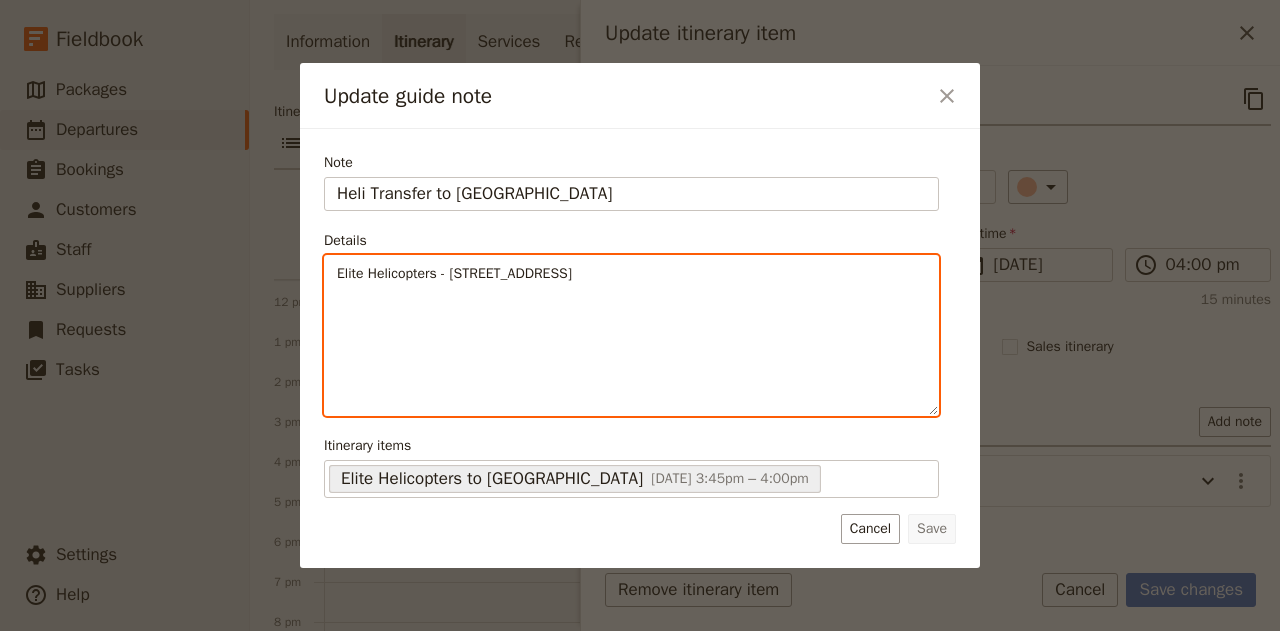 click on "Elite Helicopters - 404 Wirraway Avenue, Archerfield" at bounding box center (631, 274) 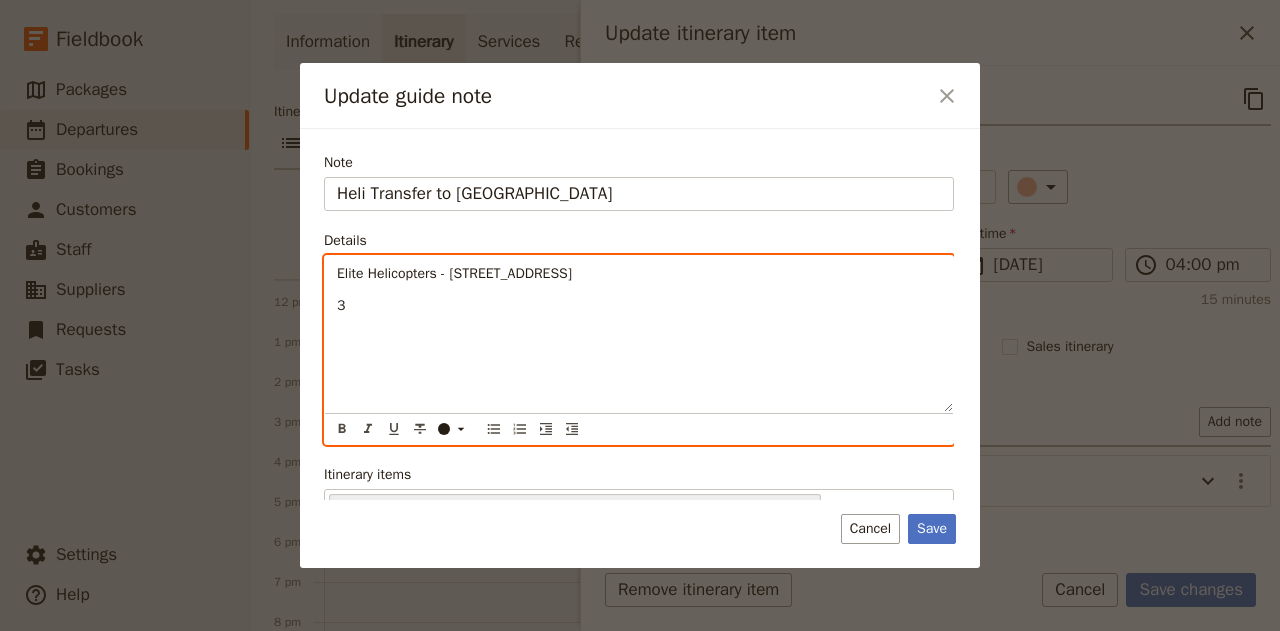 type 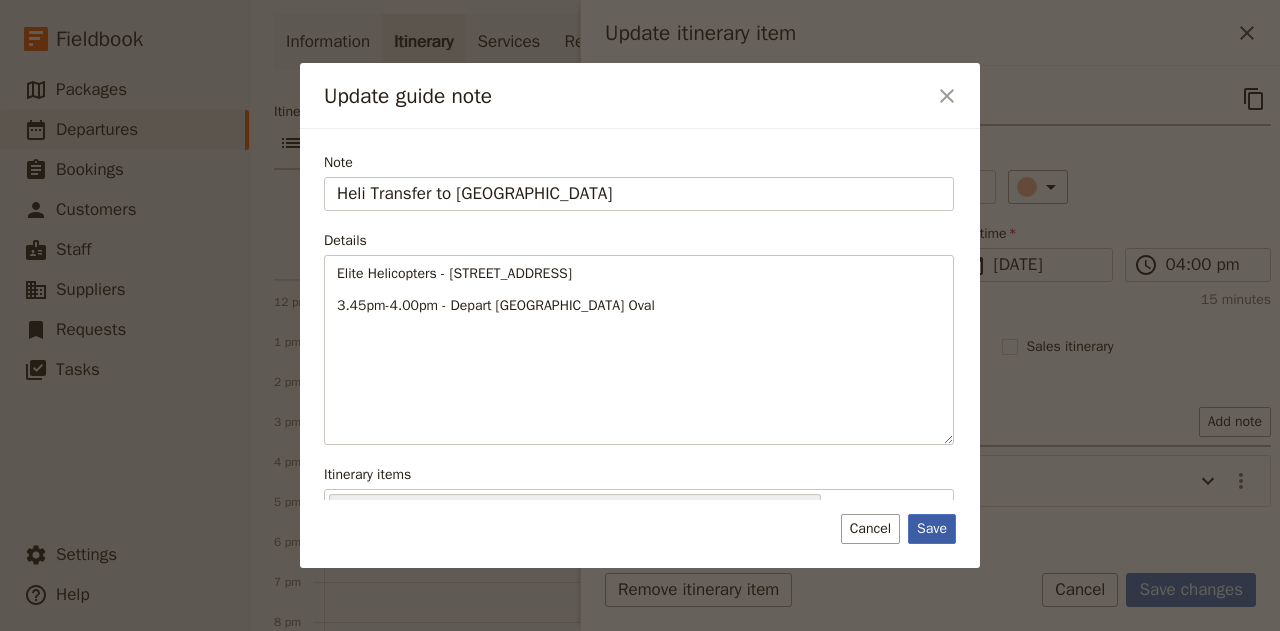 click on "Save" at bounding box center [932, 529] 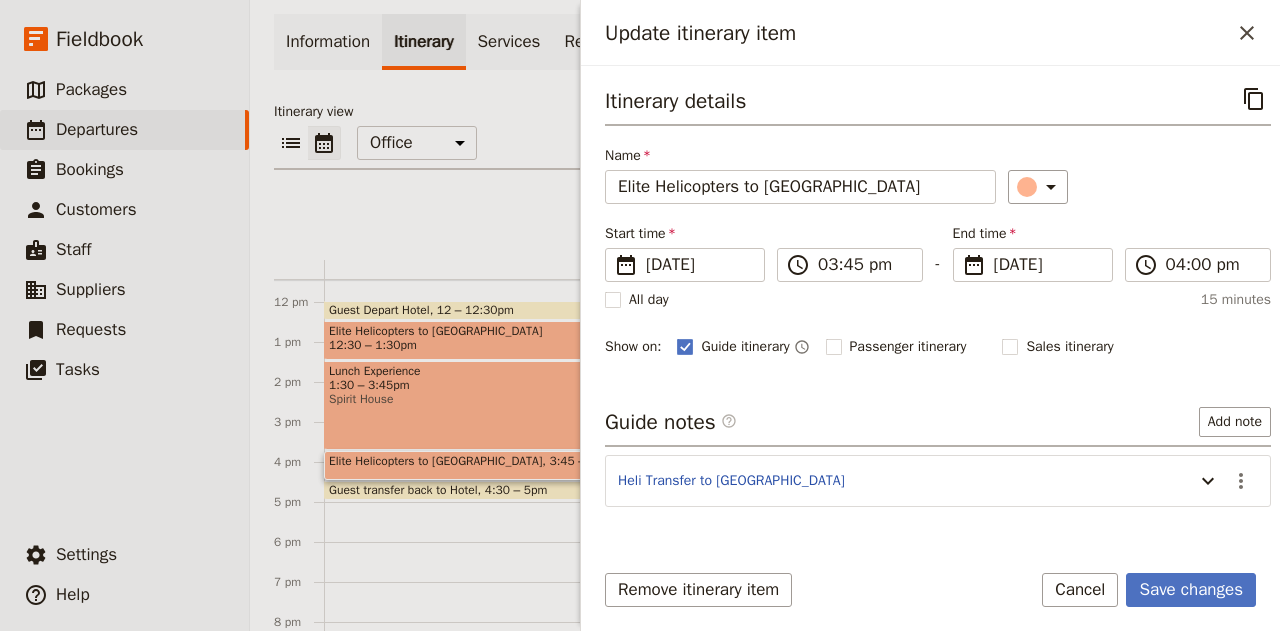 drag, startPoint x: 1187, startPoint y: 587, endPoint x: 818, endPoint y: 532, distance: 373.0764 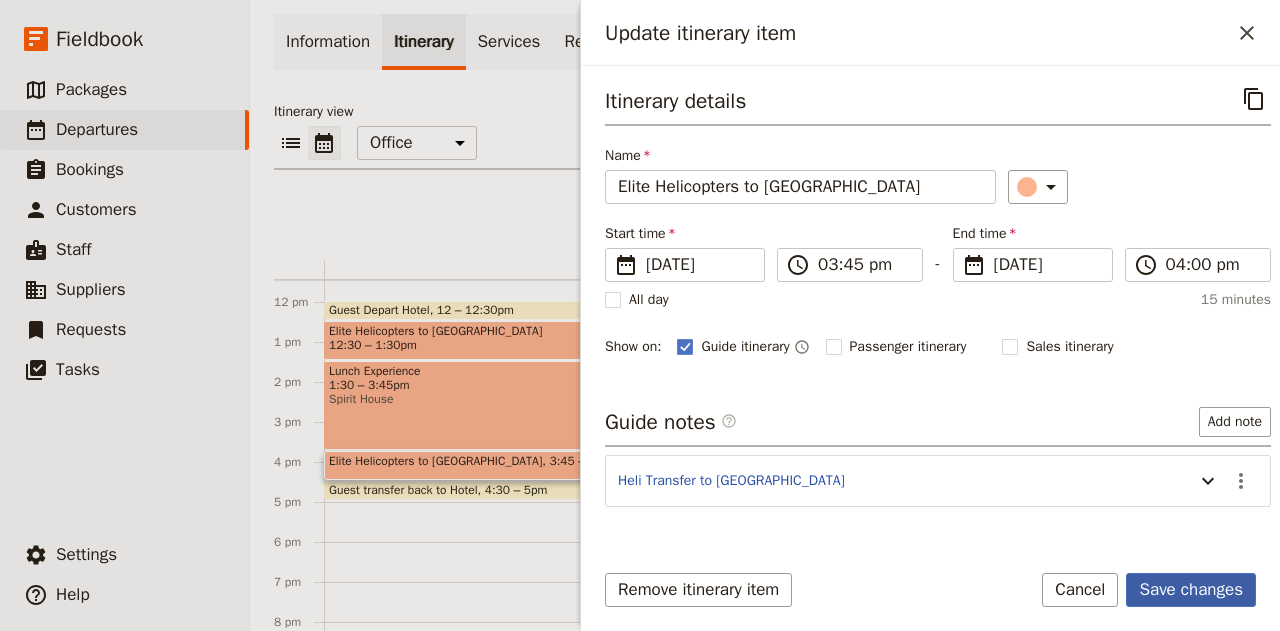 click on "Save changes" at bounding box center (1191, 590) 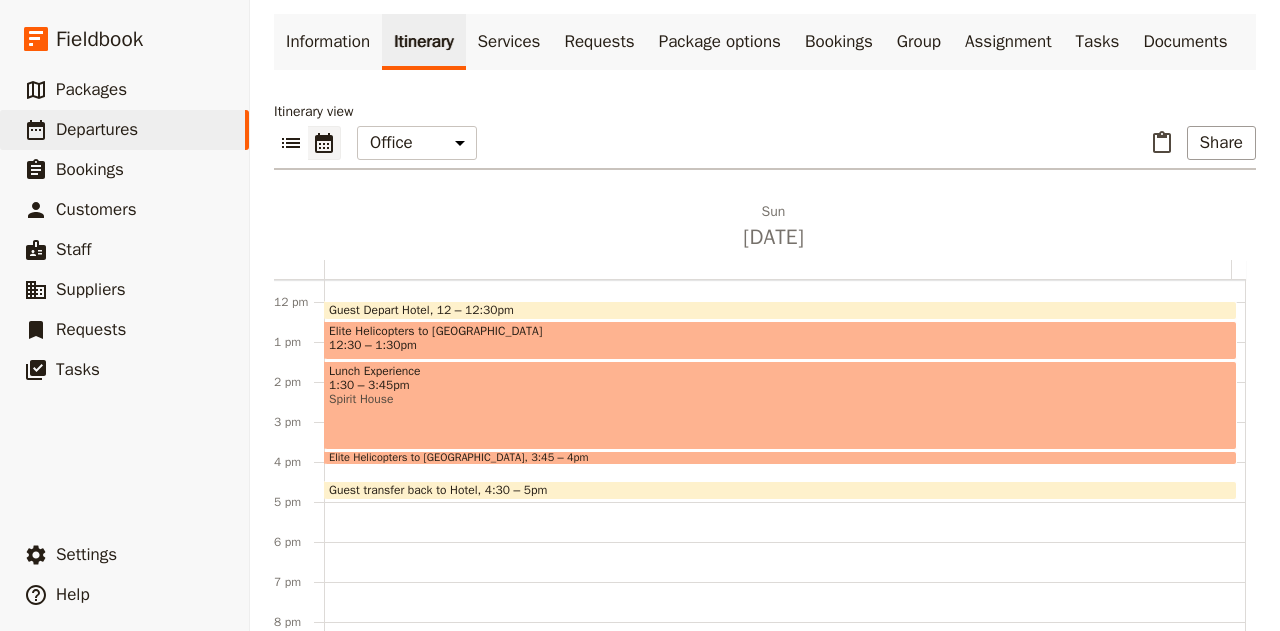 click on "Elite Helicopters to Sunshine Coast" at bounding box center [780, 331] 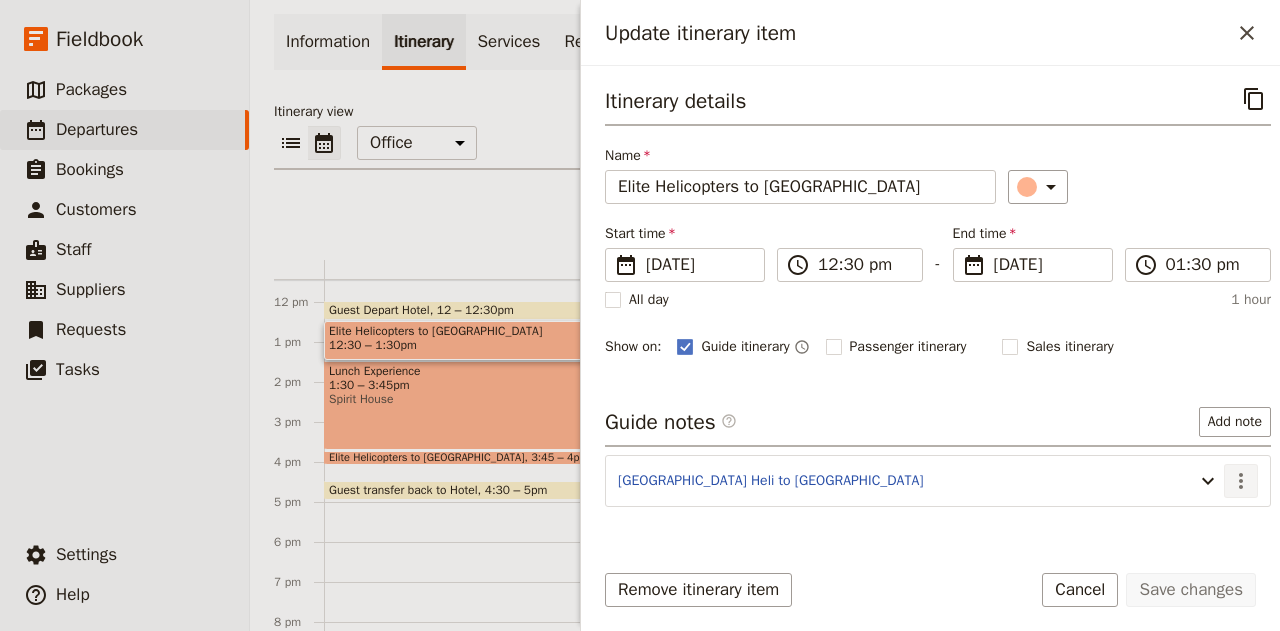 click 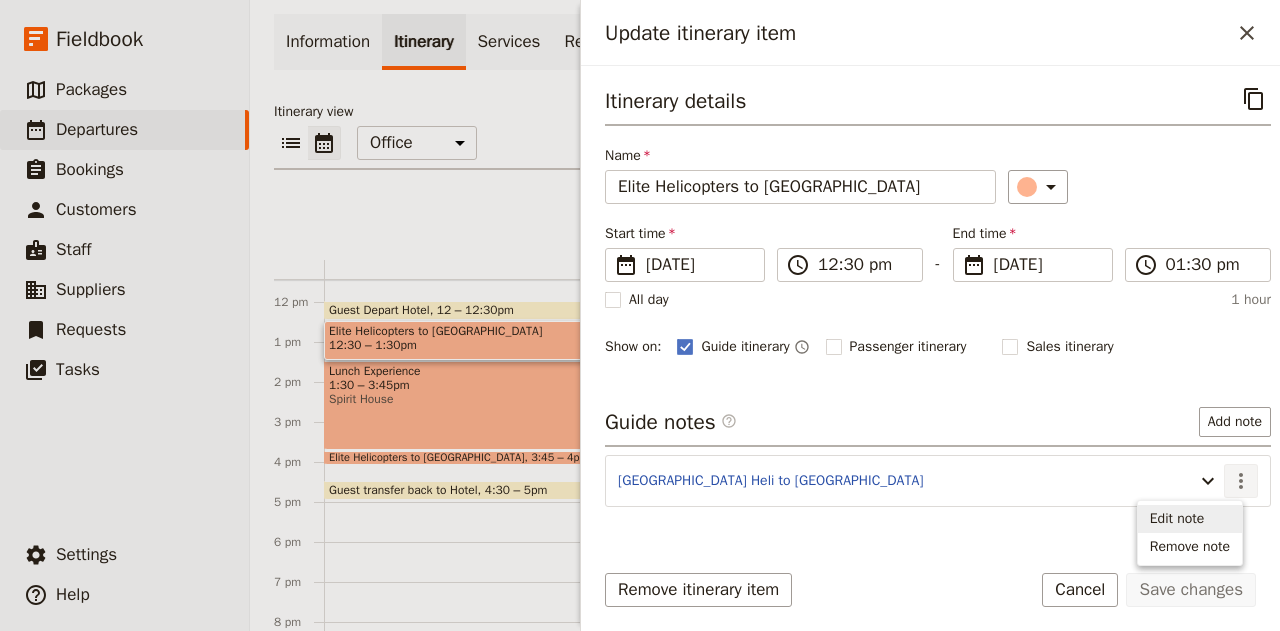 click on "Edit note" at bounding box center (1177, 519) 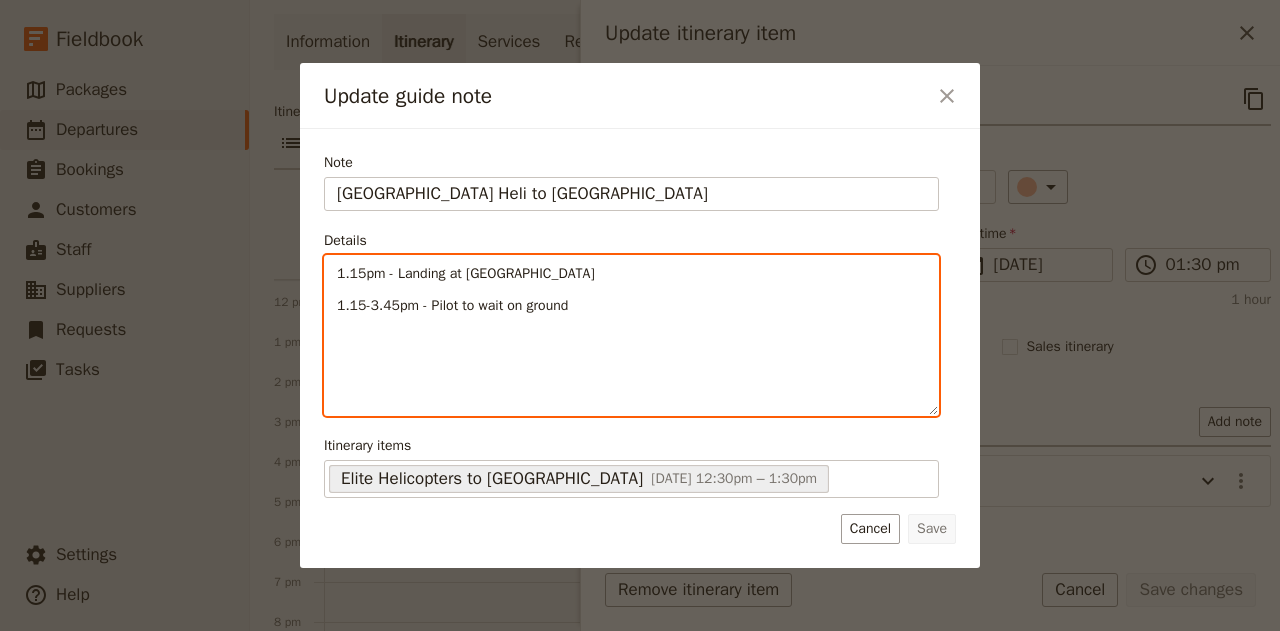 click on "1.15-3.45pm - Pilot to wait on ground" at bounding box center (631, 306) 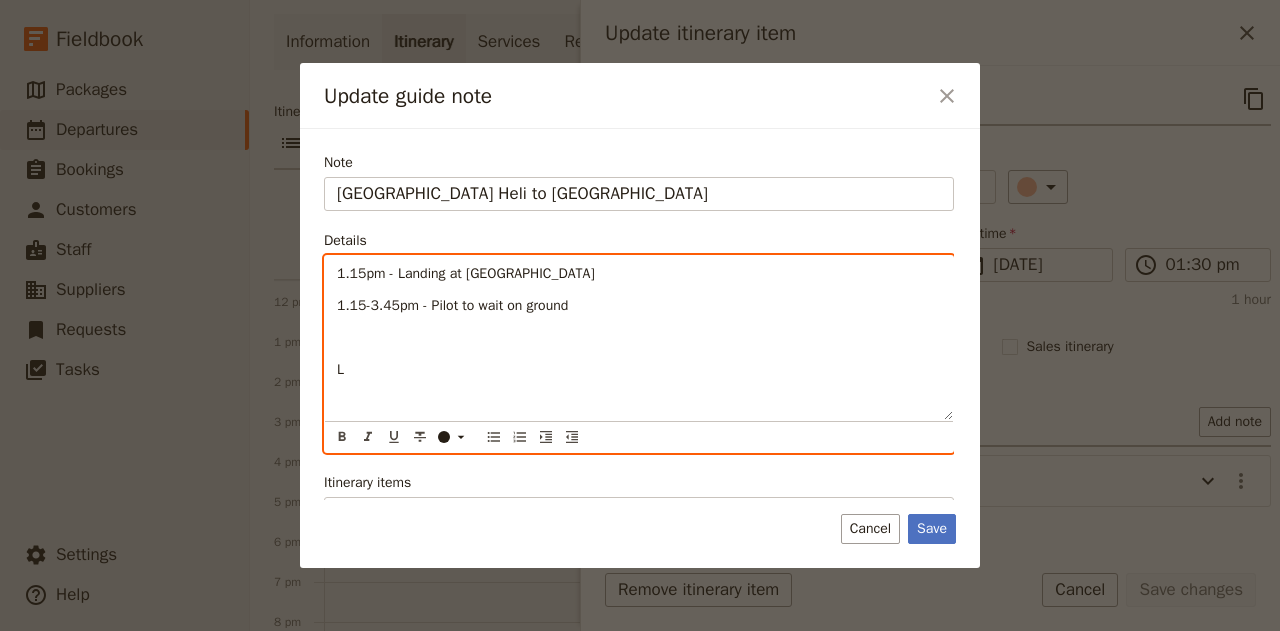 type 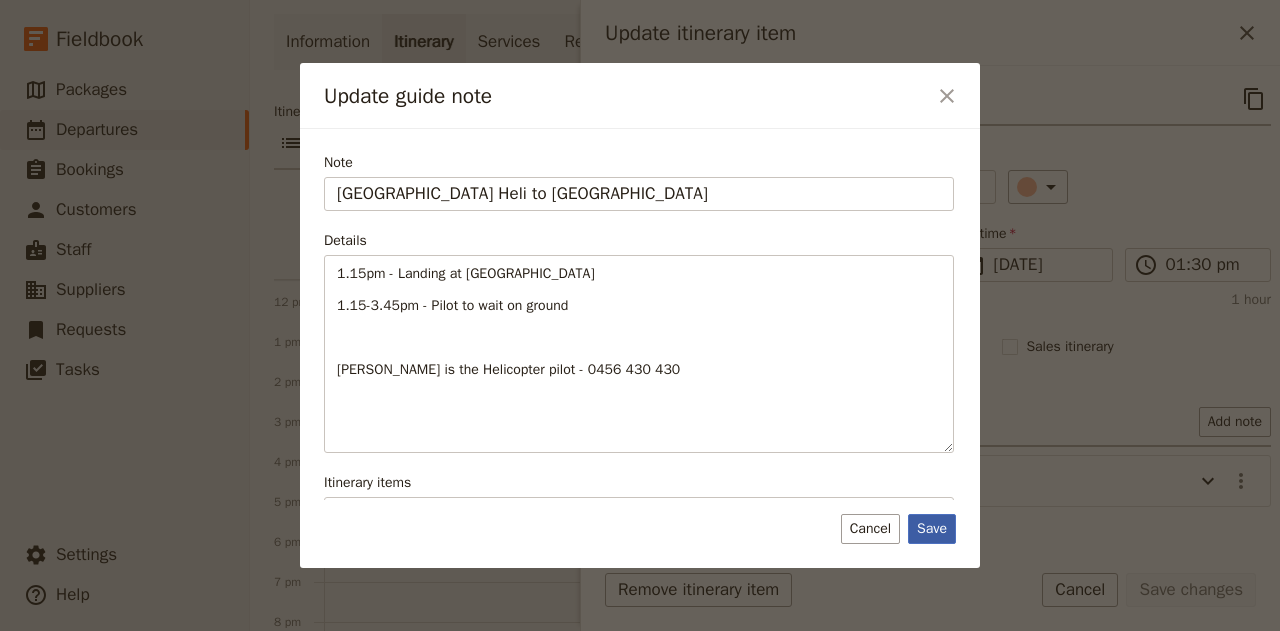 click on "Save" at bounding box center (932, 529) 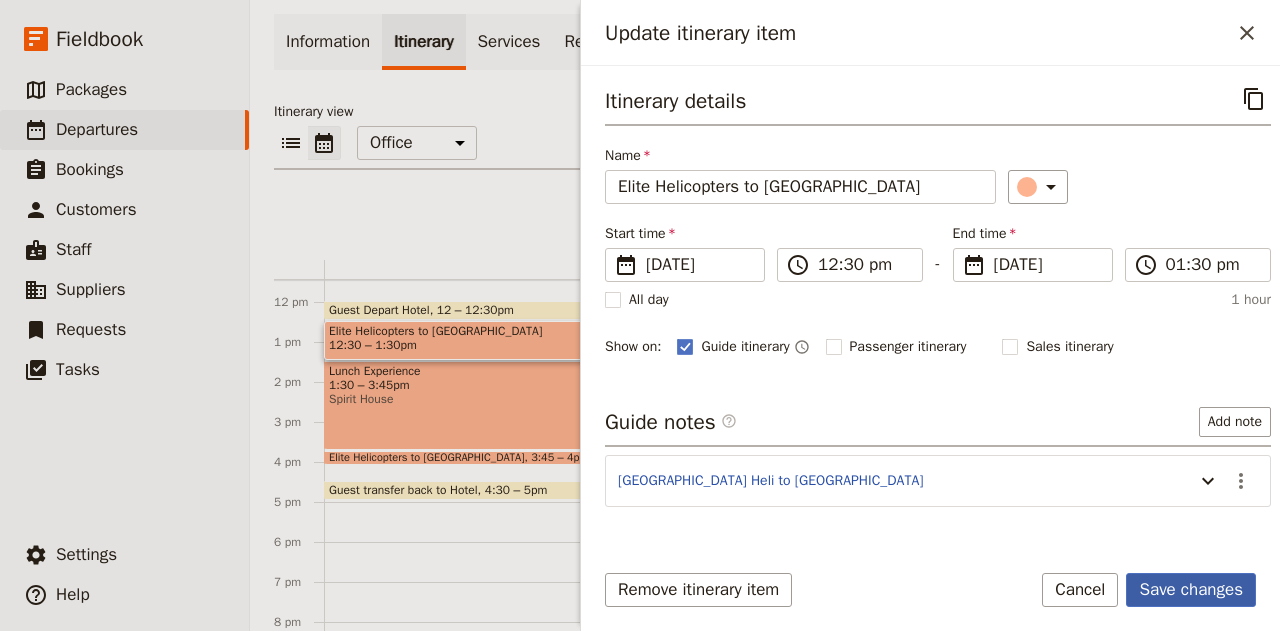 click on "Save changes" at bounding box center [1191, 590] 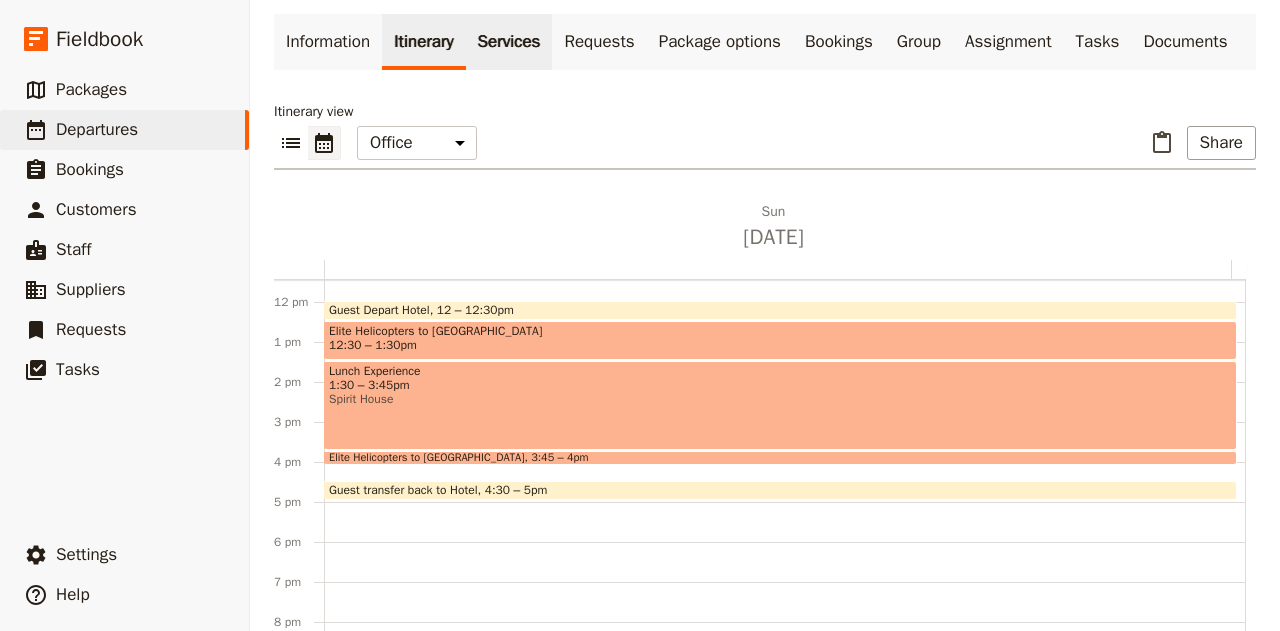 click on "Services" at bounding box center (509, 42) 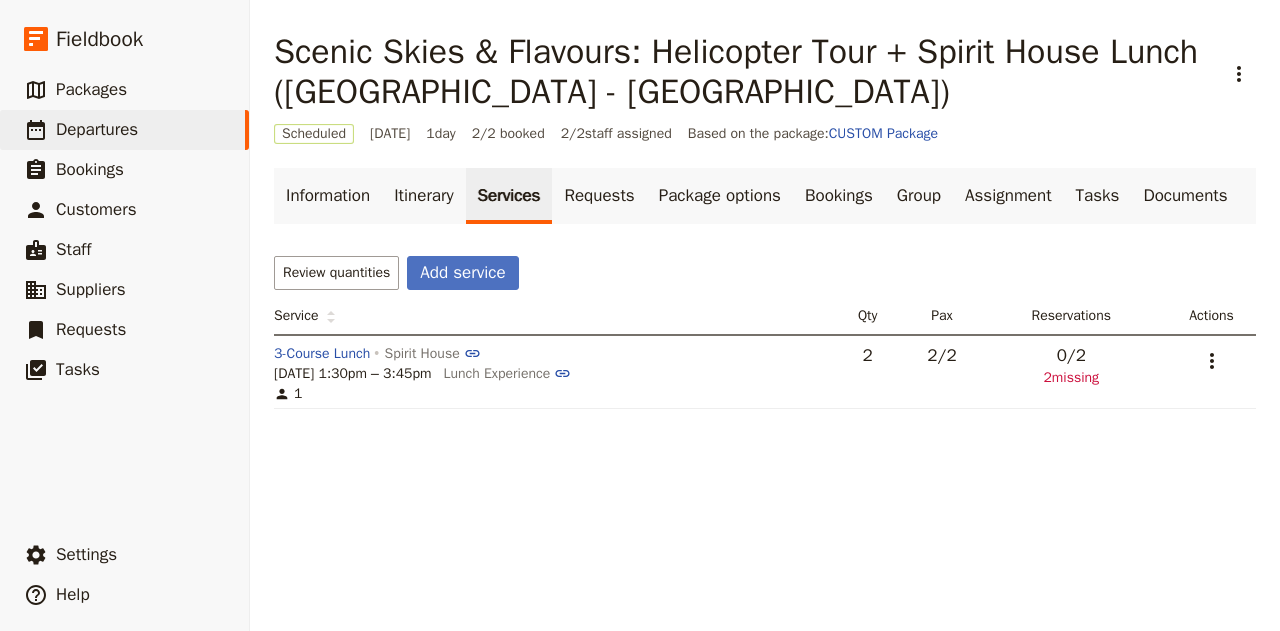 scroll, scrollTop: 0, scrollLeft: 0, axis: both 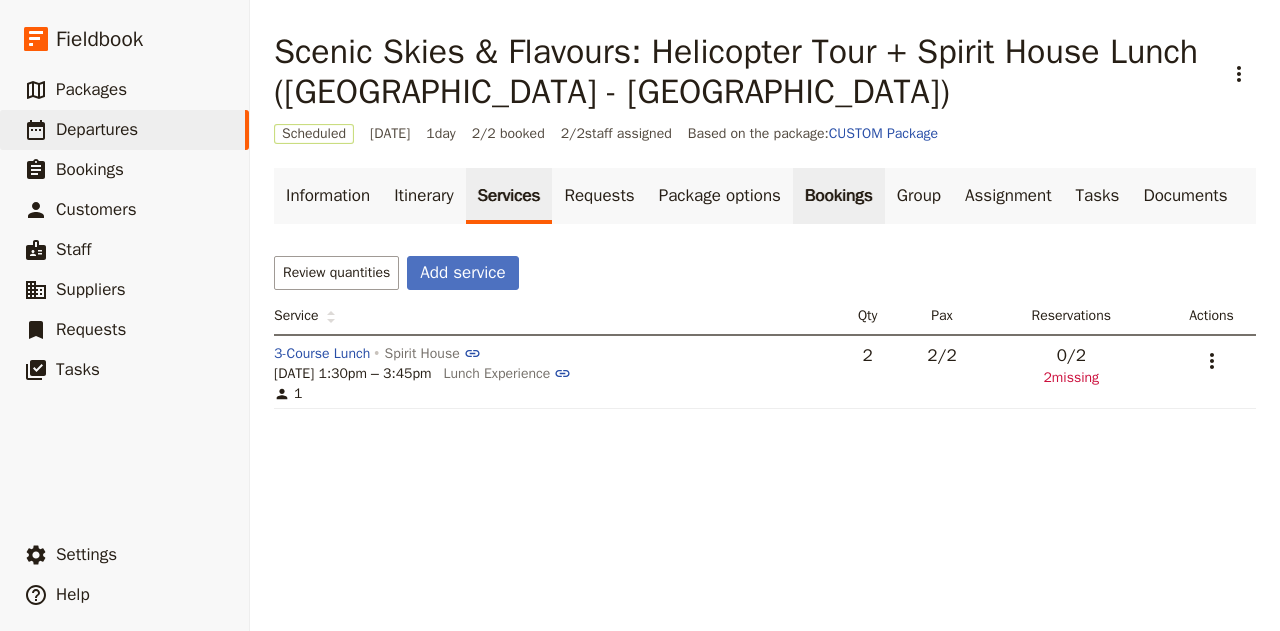 click on "Bookings" at bounding box center (839, 196) 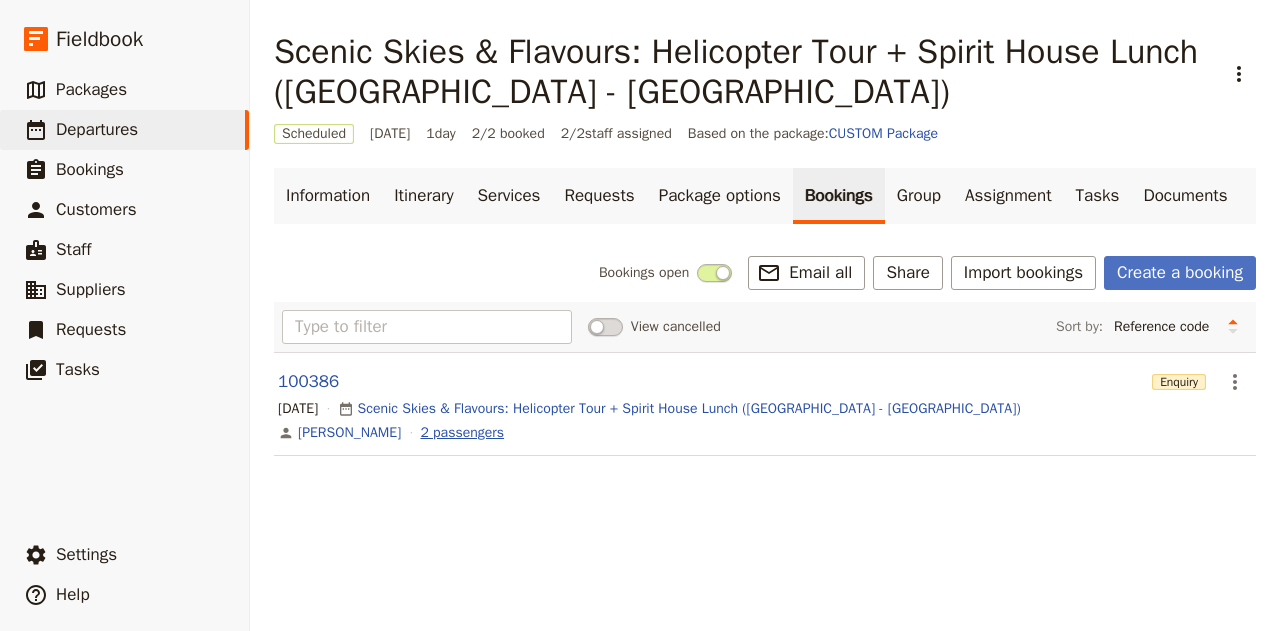 click on "2 passengers" at bounding box center (462, 433) 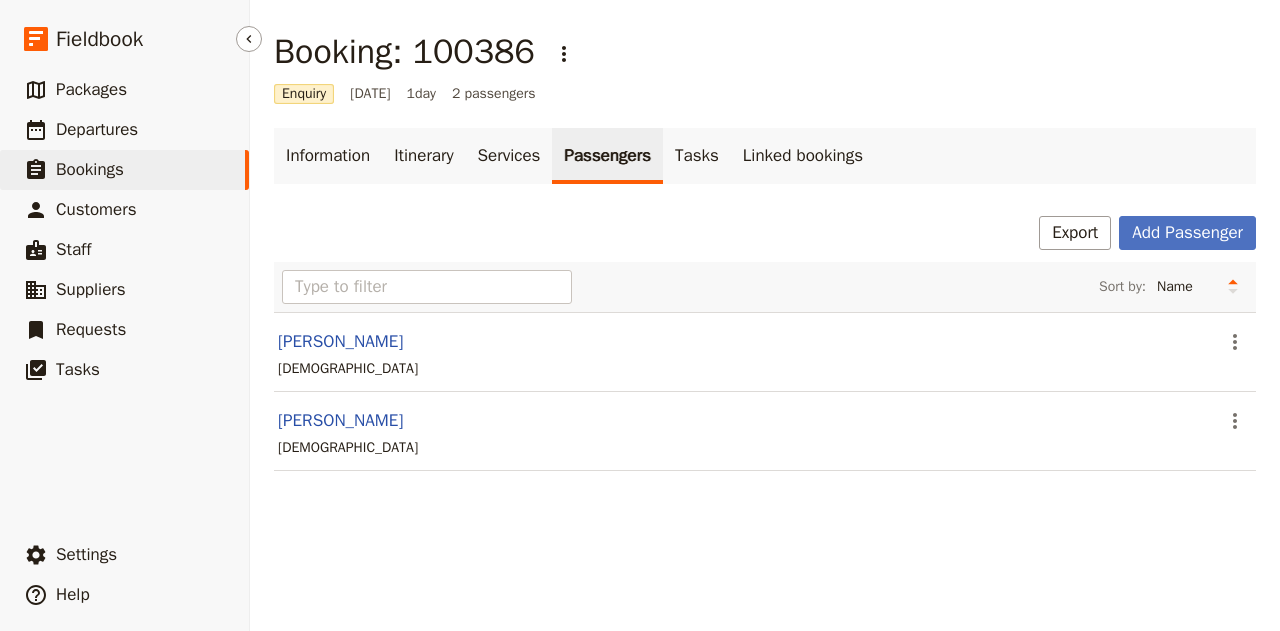 click on "Bookings" at bounding box center (90, 169) 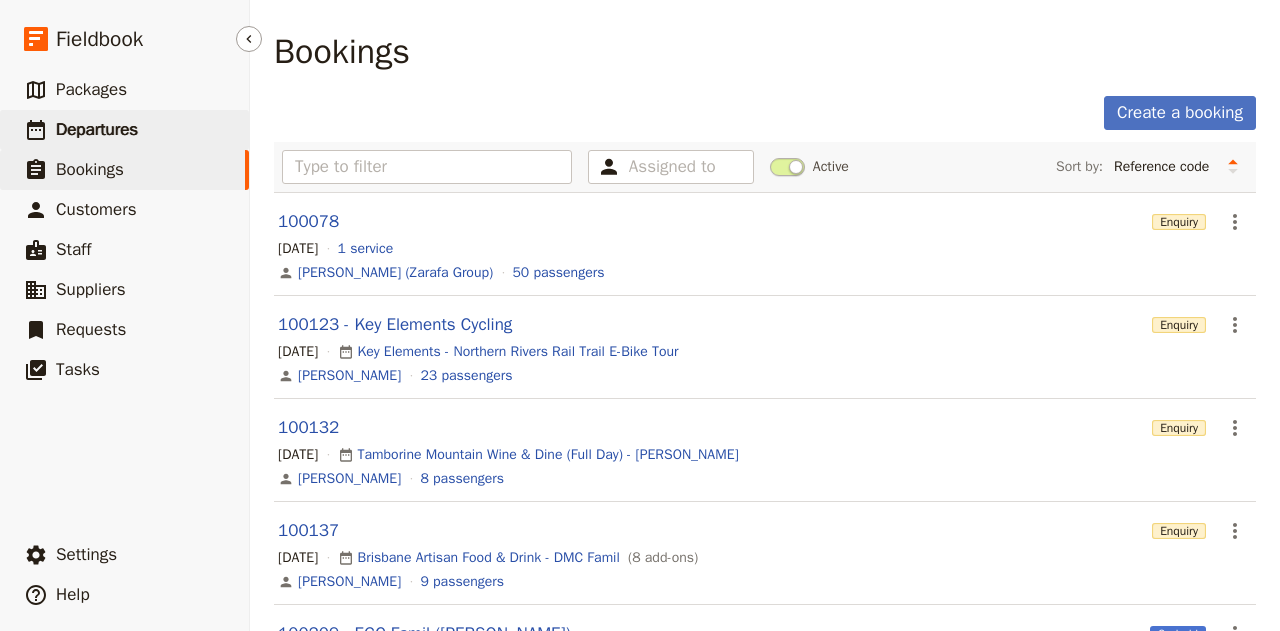 click on "​ Departures" at bounding box center (124, 130) 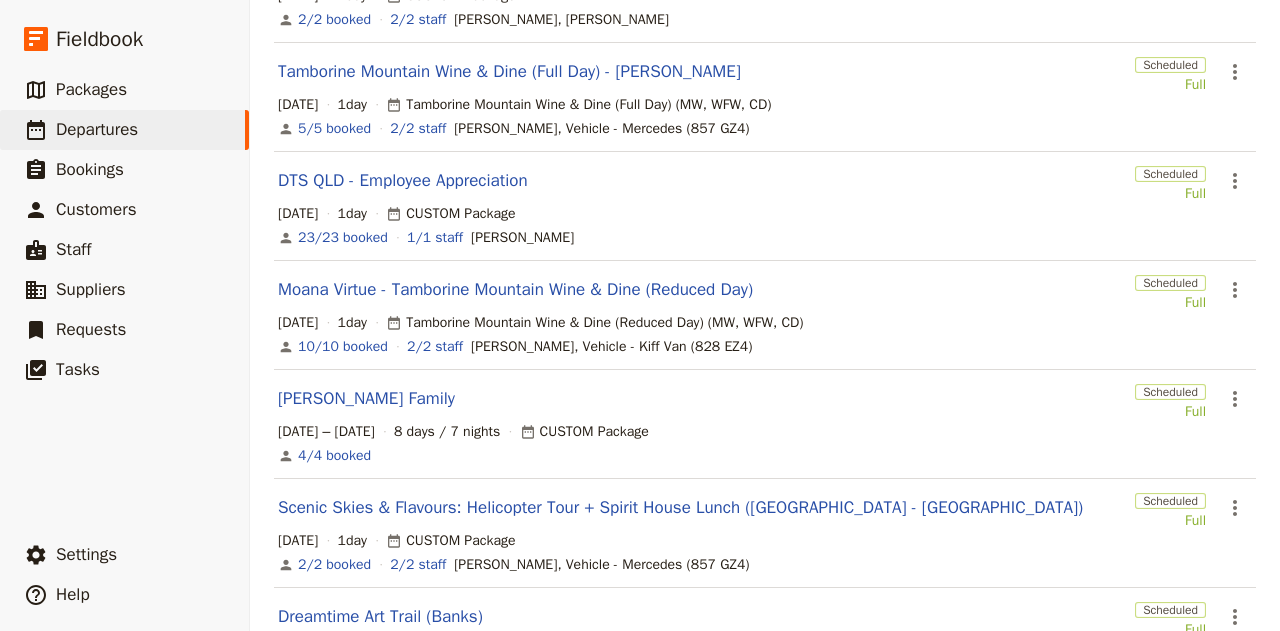 scroll, scrollTop: 369, scrollLeft: 0, axis: vertical 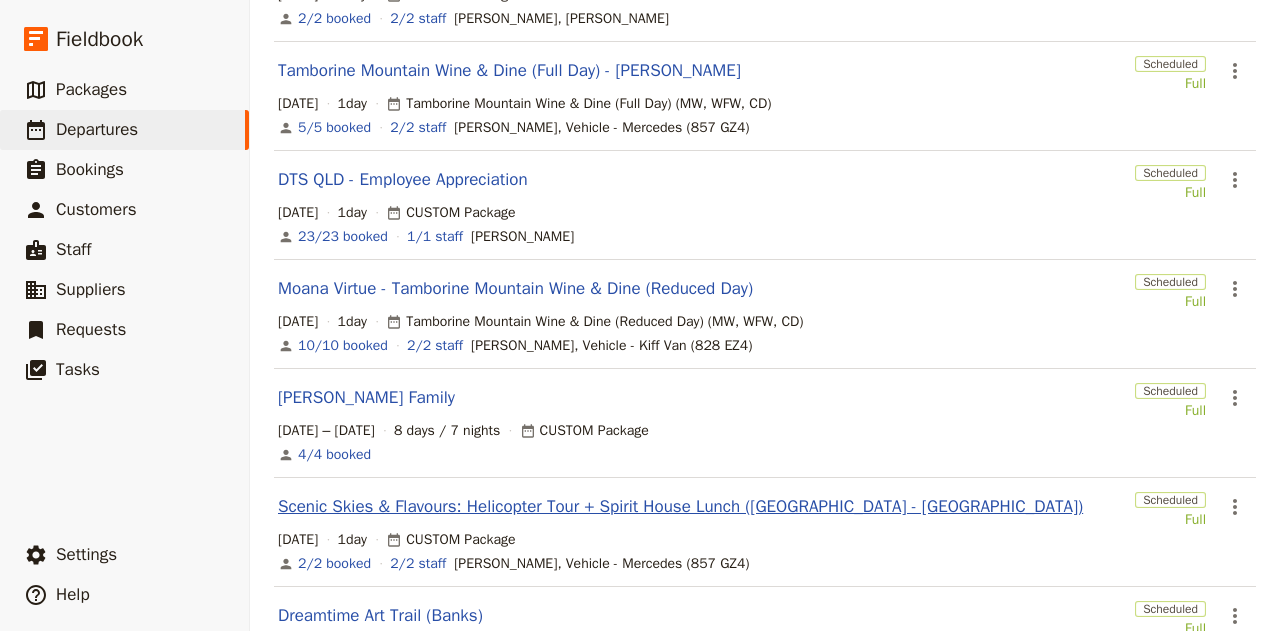 click on "Scenic Skies & Flavours: Helicopter Tour + Spirit House Lunch ([GEOGRAPHIC_DATA] - [GEOGRAPHIC_DATA])" at bounding box center (680, 507) 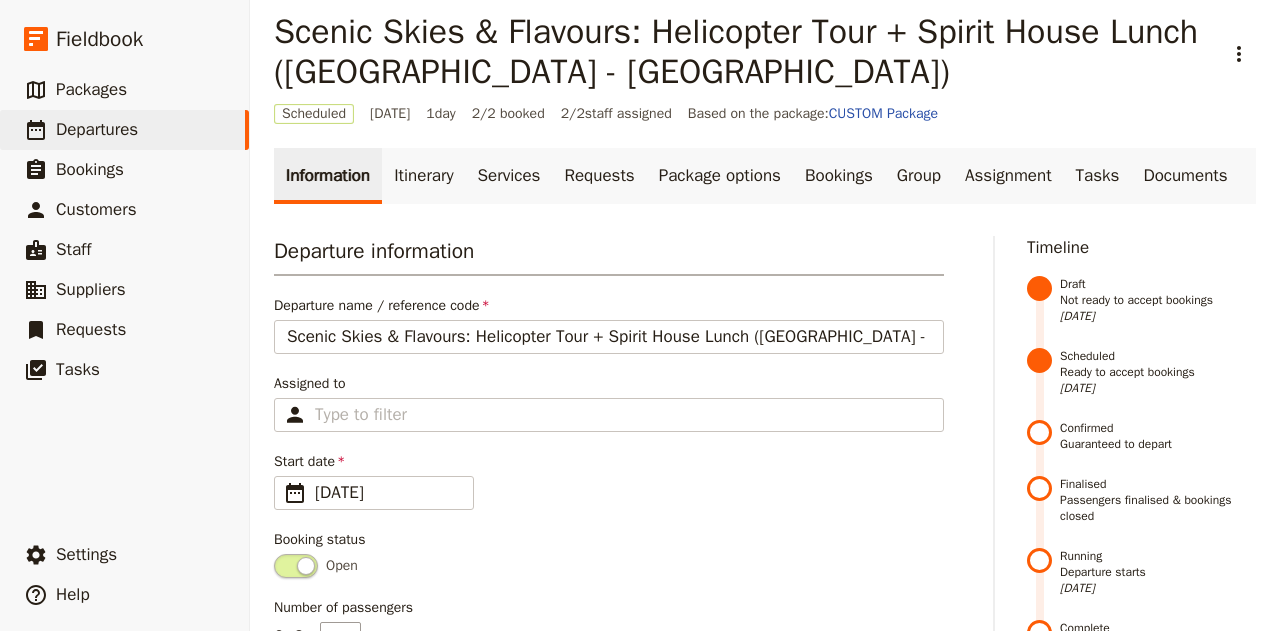 scroll, scrollTop: 13, scrollLeft: 0, axis: vertical 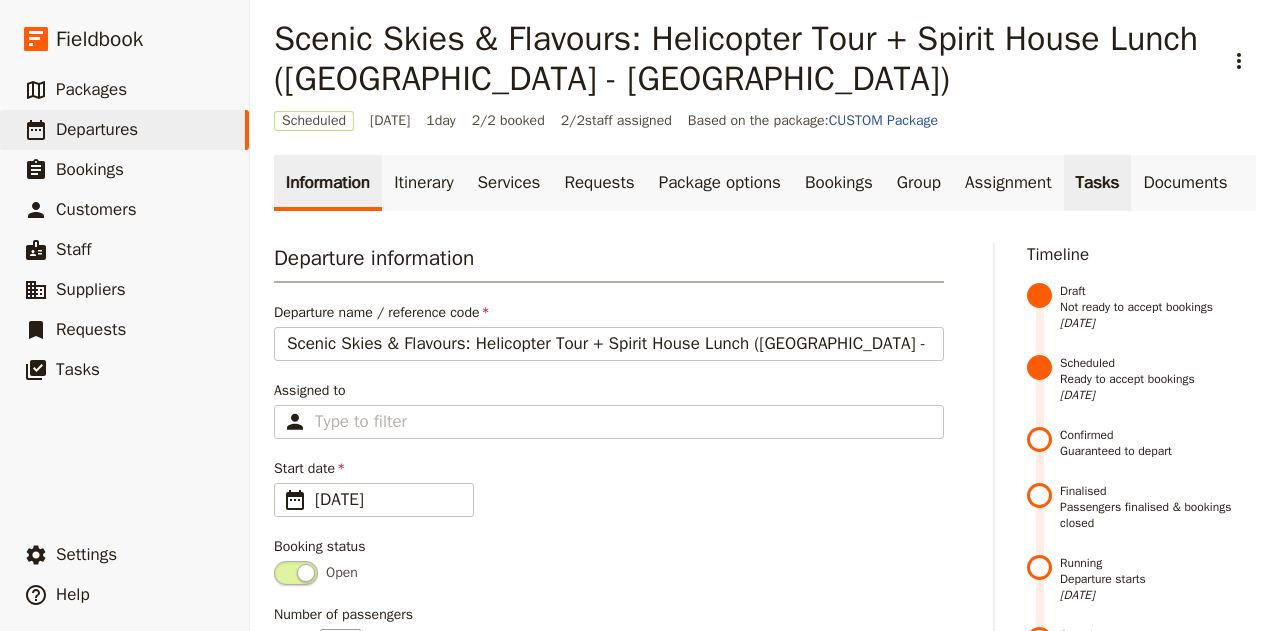 click on "Tasks" at bounding box center [1098, 183] 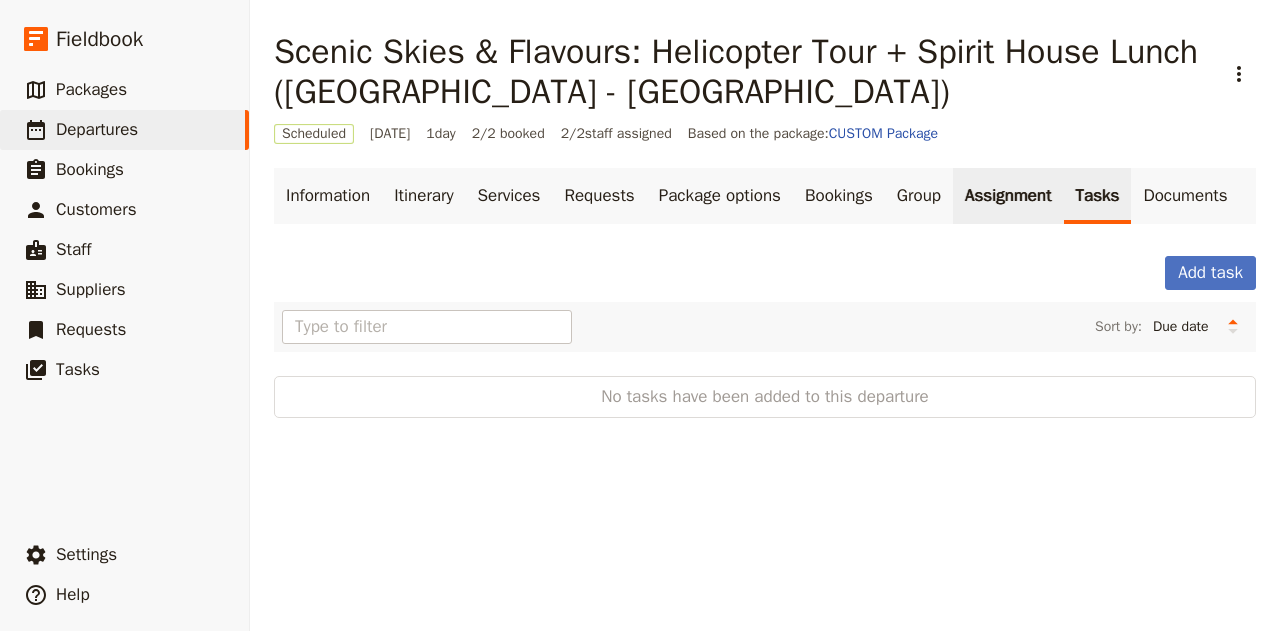 click on "Assignment" at bounding box center (1008, 196) 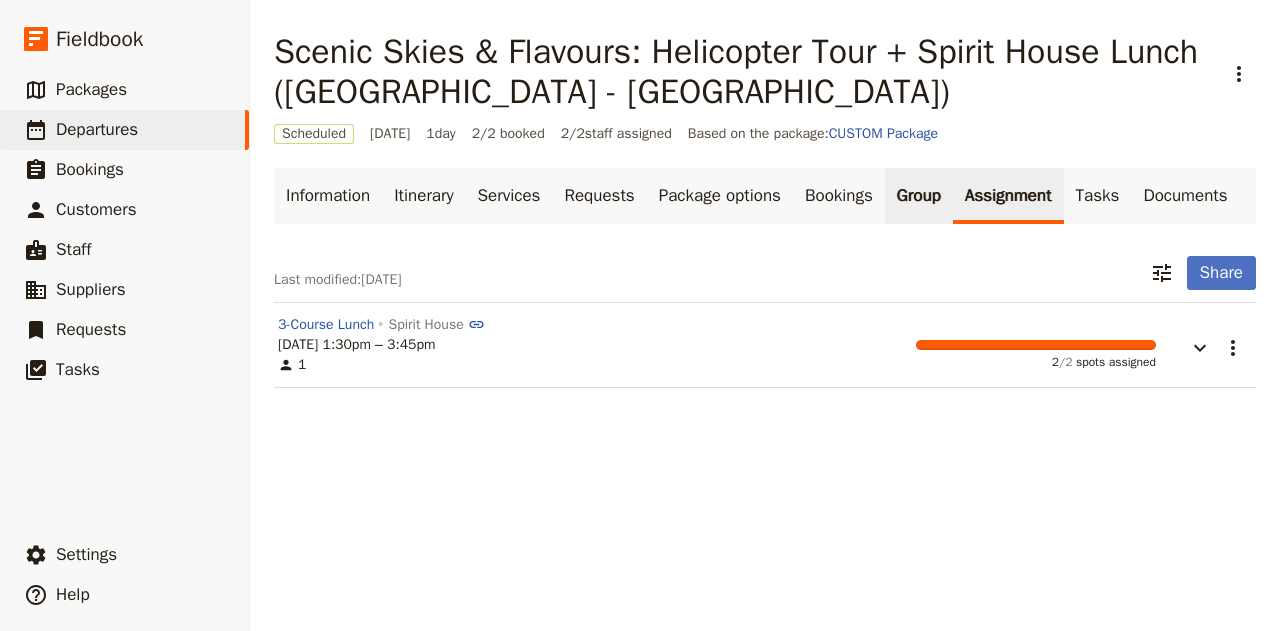 click on "Group" at bounding box center [919, 196] 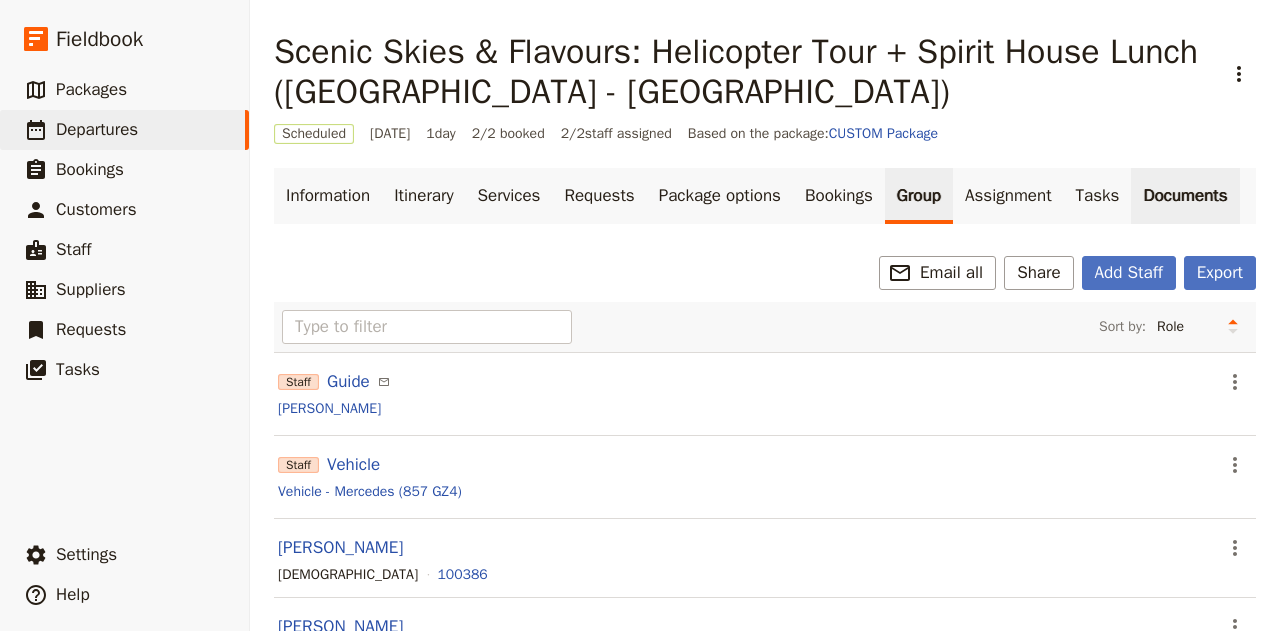 click on "Documents" at bounding box center [1185, 196] 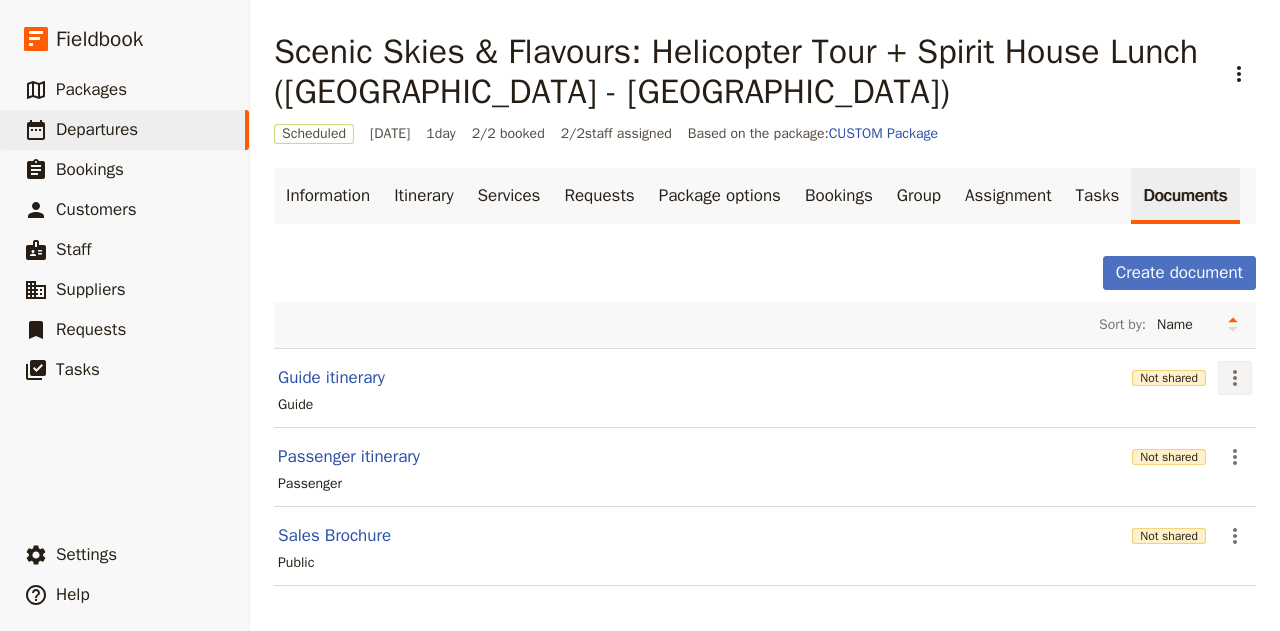 click 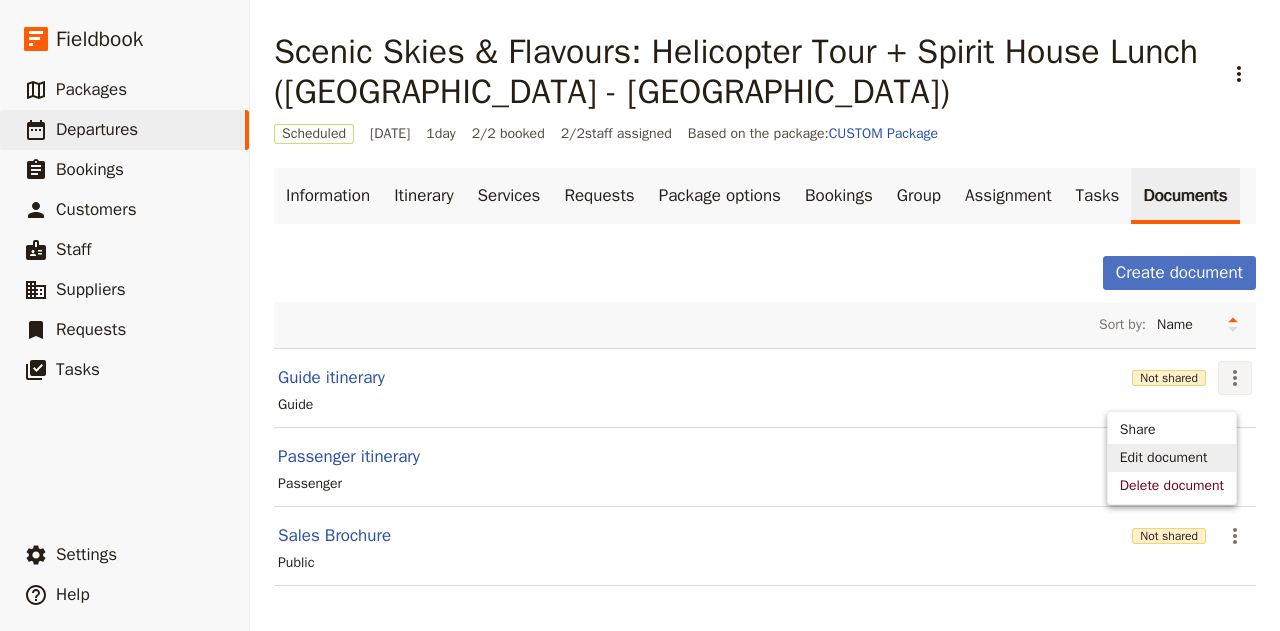 click on "Edit document" at bounding box center (1164, 458) 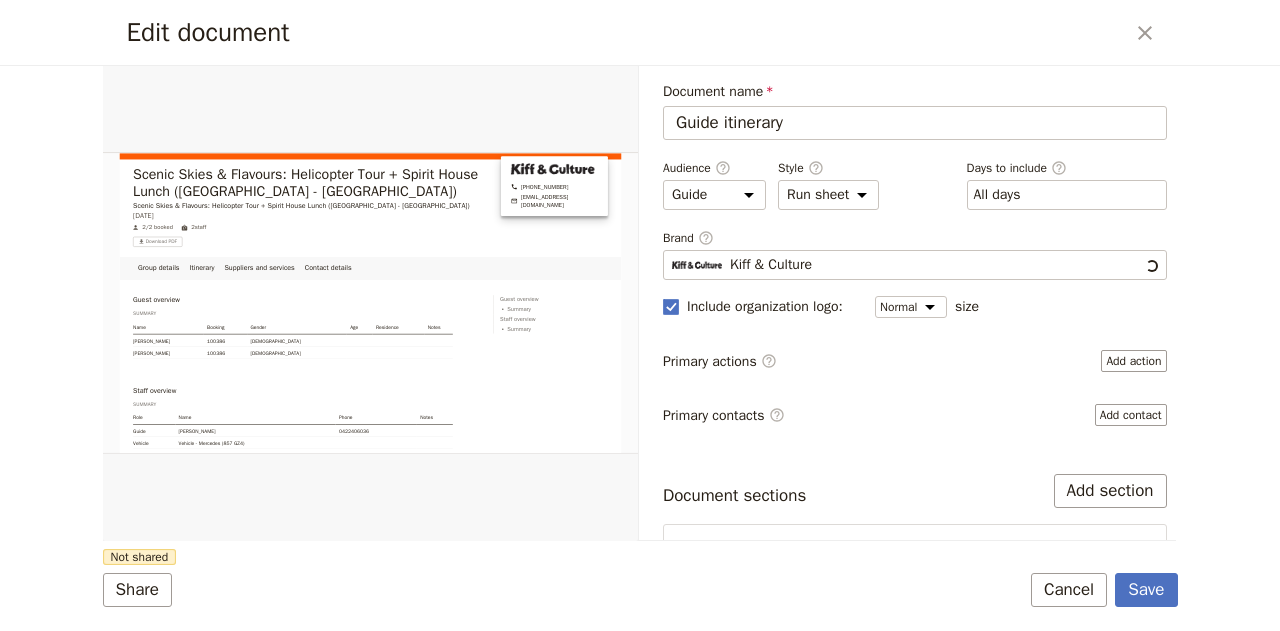scroll, scrollTop: 0, scrollLeft: 0, axis: both 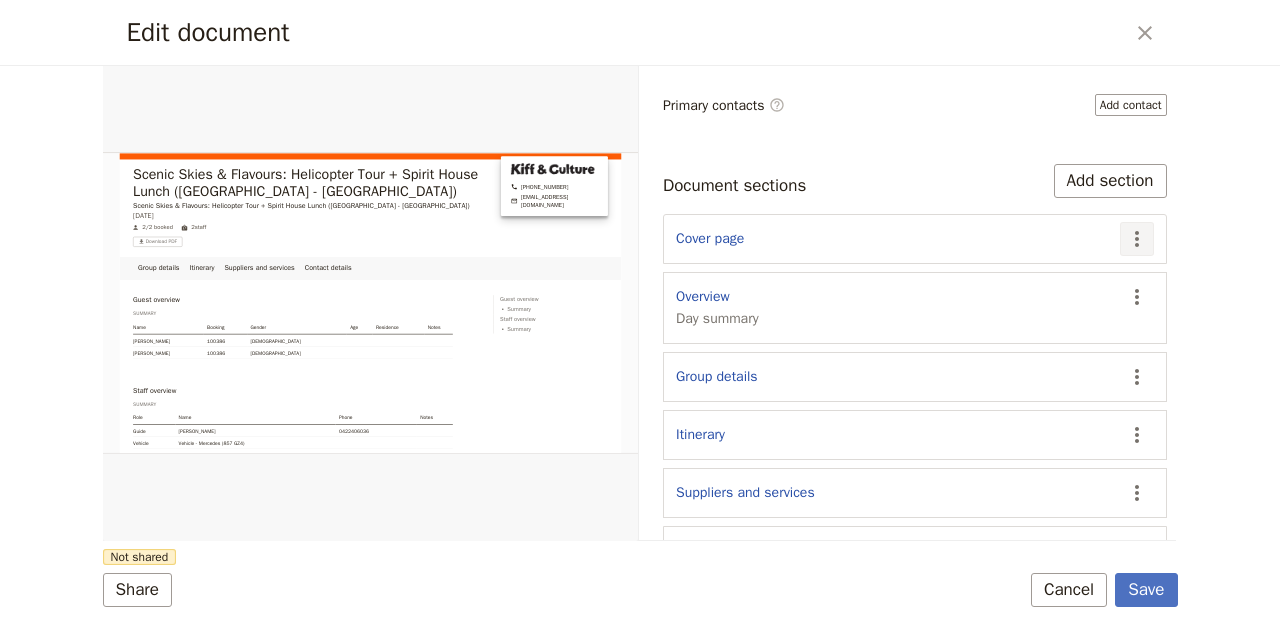 click 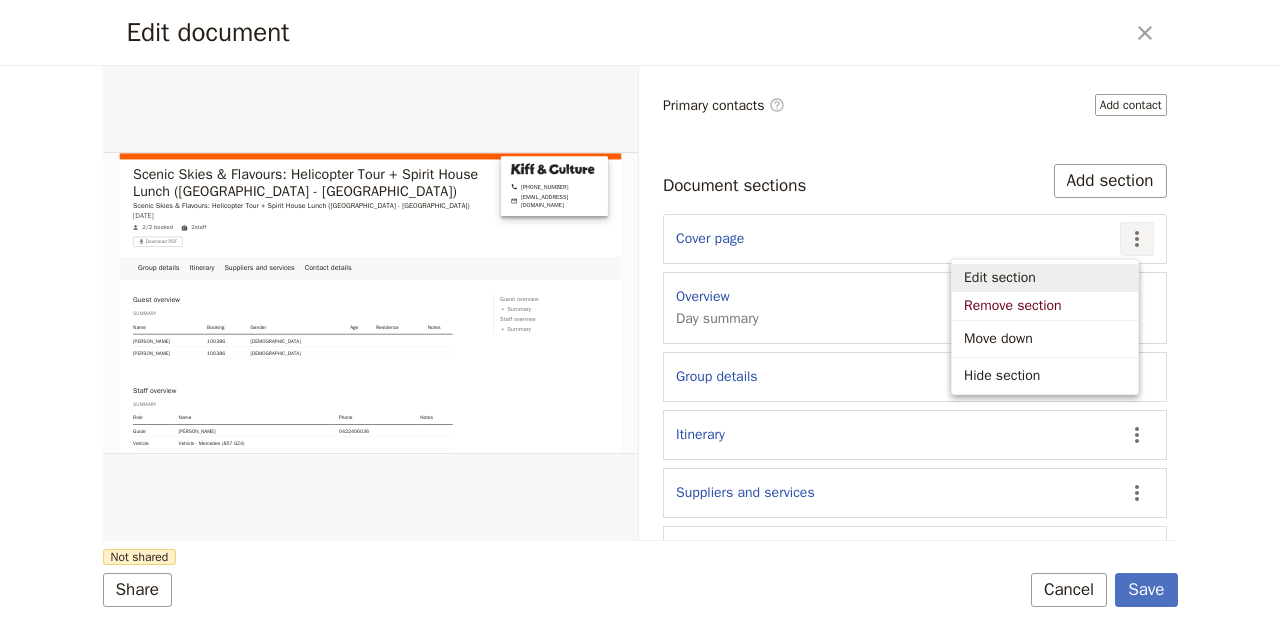 click on "Edit section" at bounding box center [1000, 278] 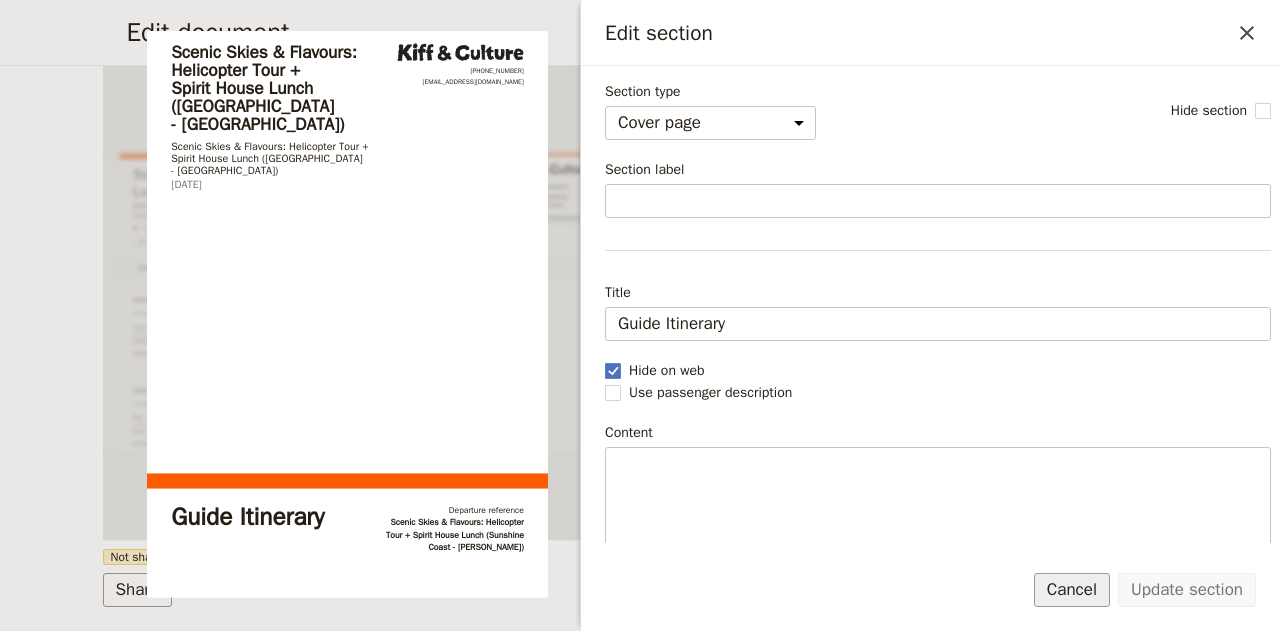click on "Cancel" at bounding box center (1072, 590) 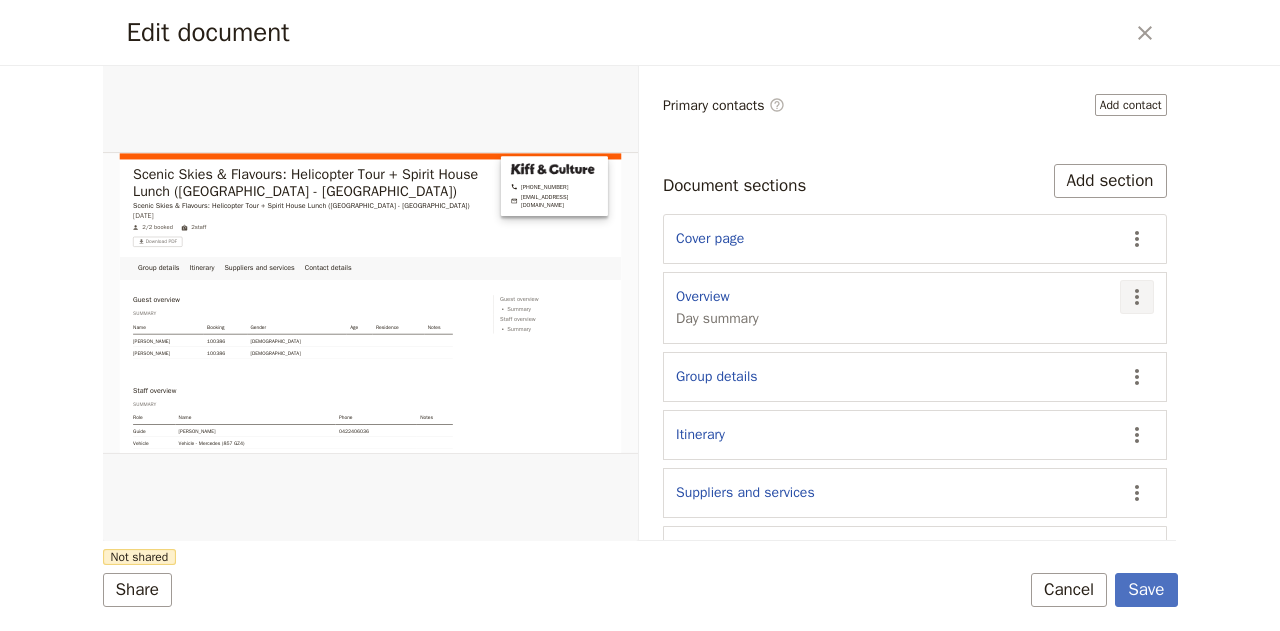 click 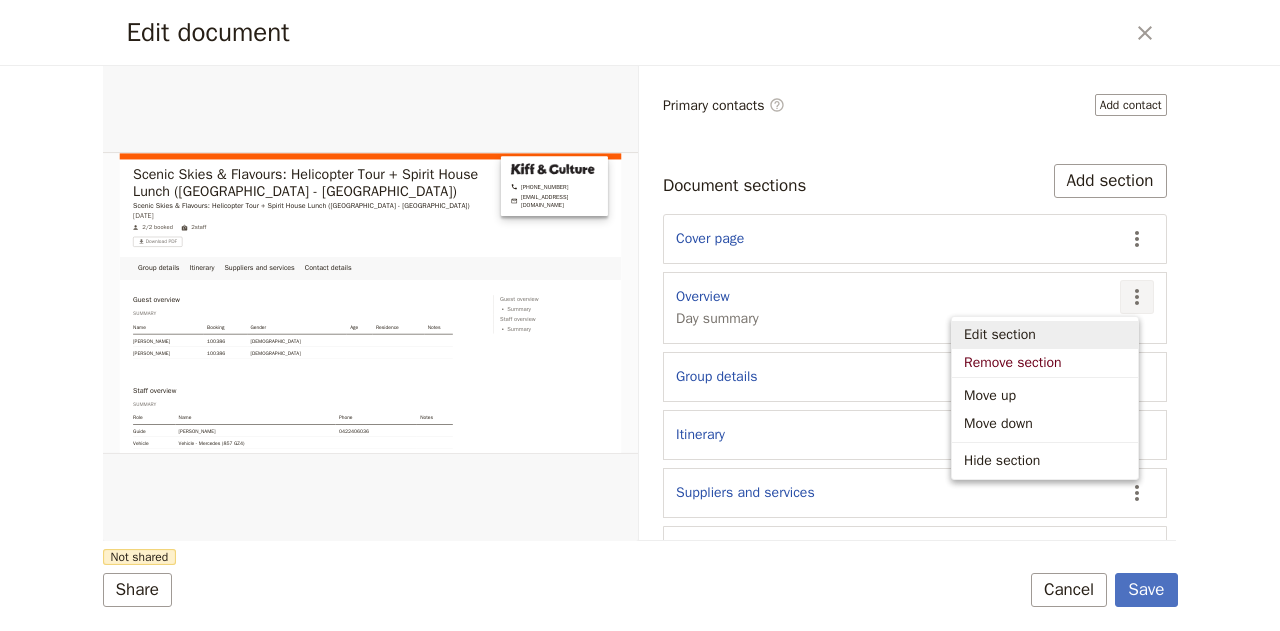 click on "Edit section" at bounding box center [1000, 335] 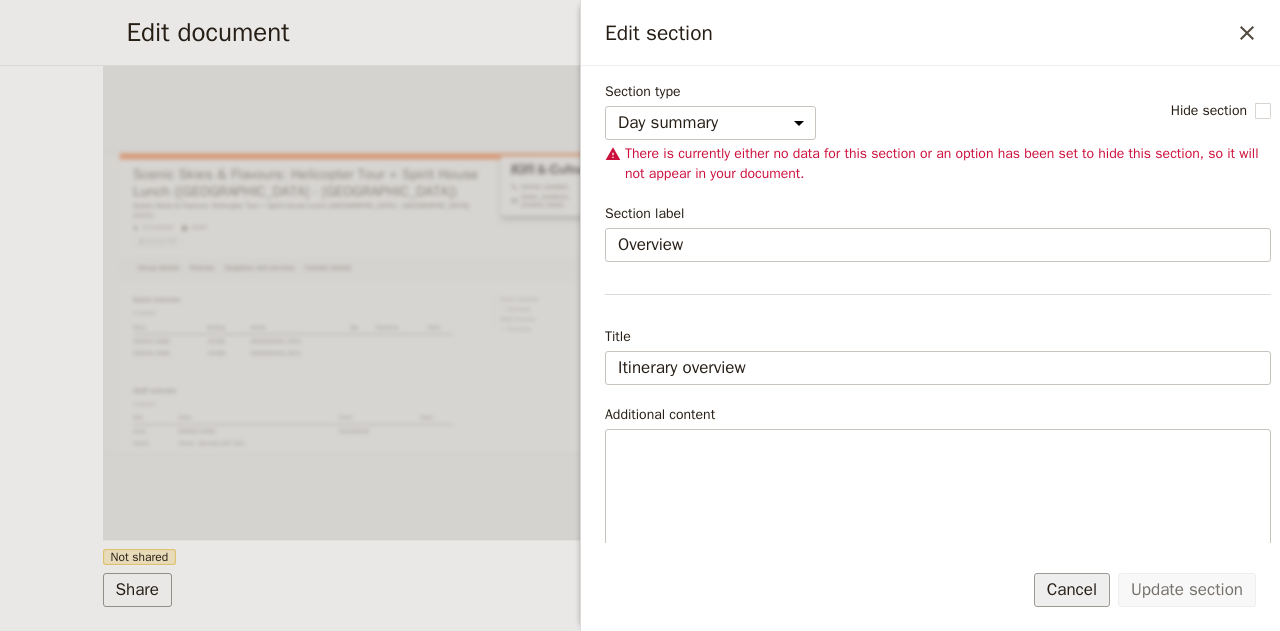 click on "Cancel" at bounding box center (1072, 590) 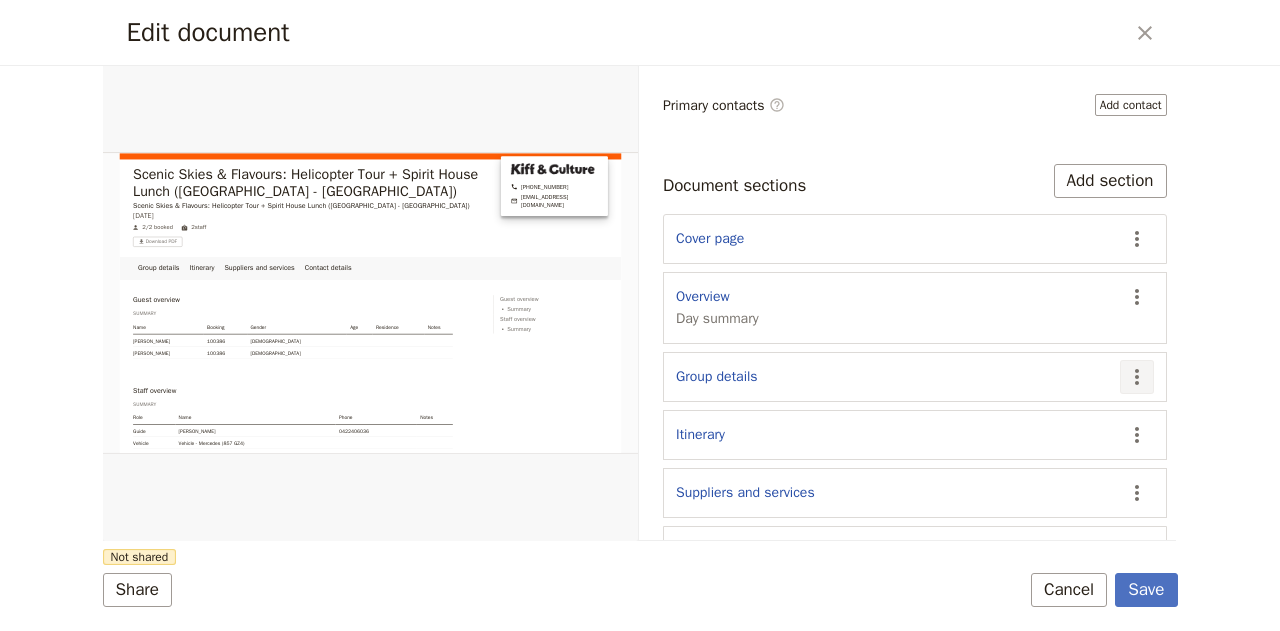 click 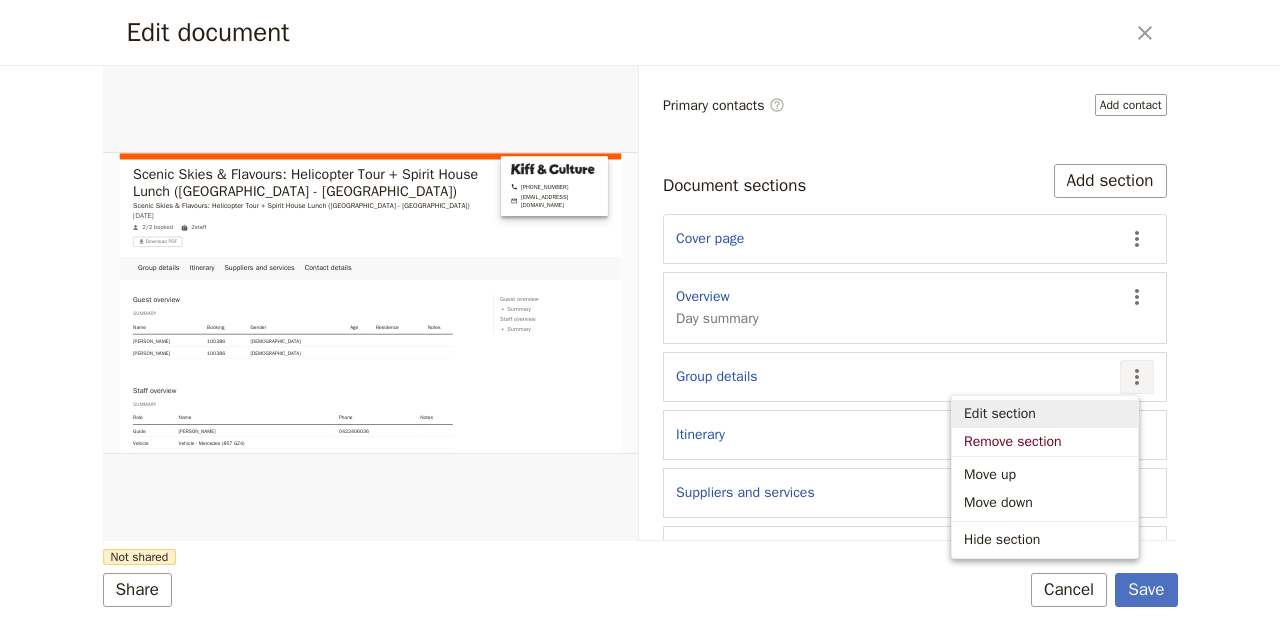 click on "Edit section" at bounding box center (1000, 414) 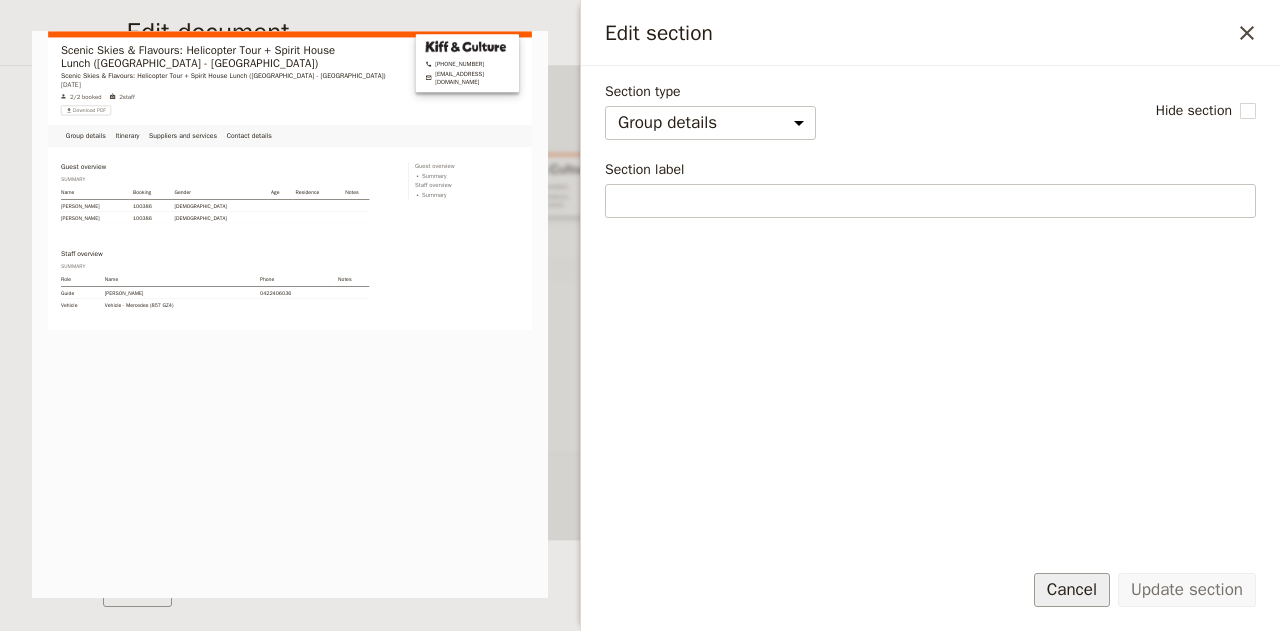 click on "Cancel" at bounding box center [1072, 590] 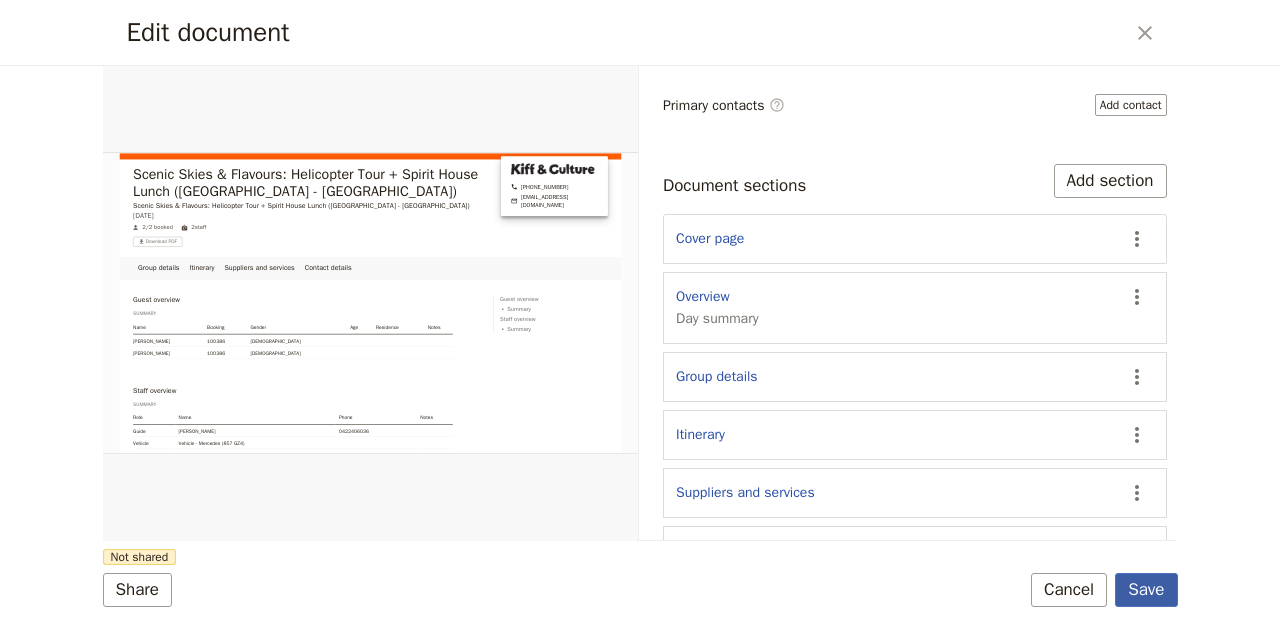 click on "Save" at bounding box center (1146, 590) 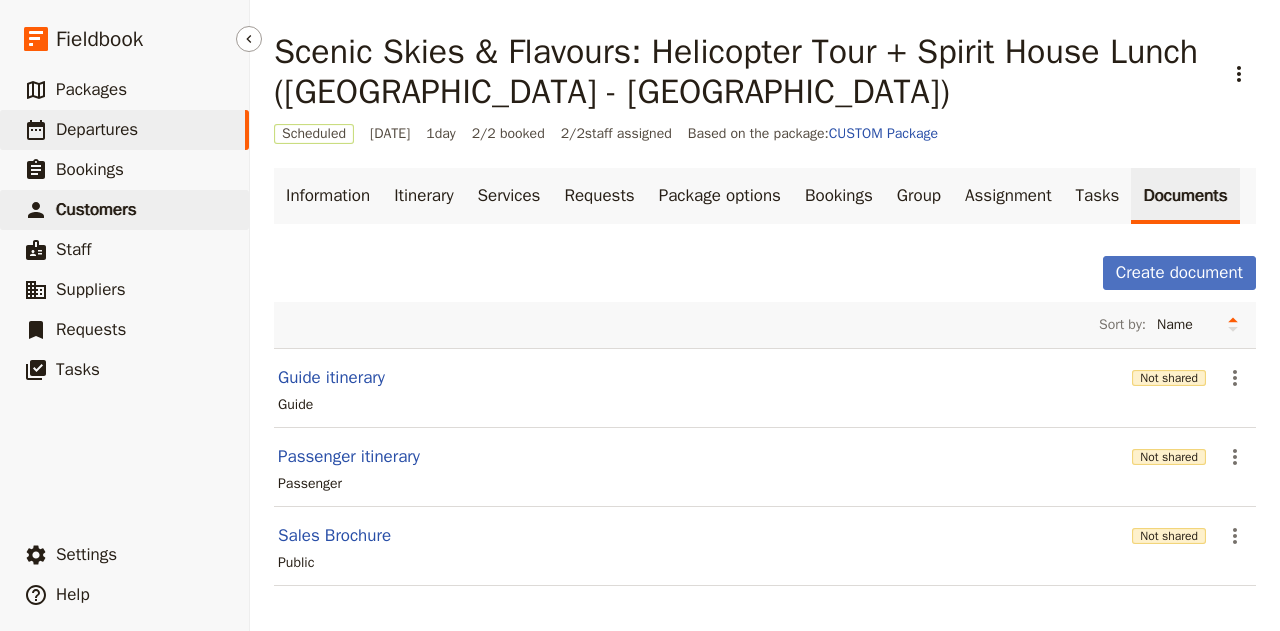 click on "Customers" at bounding box center (96, 209) 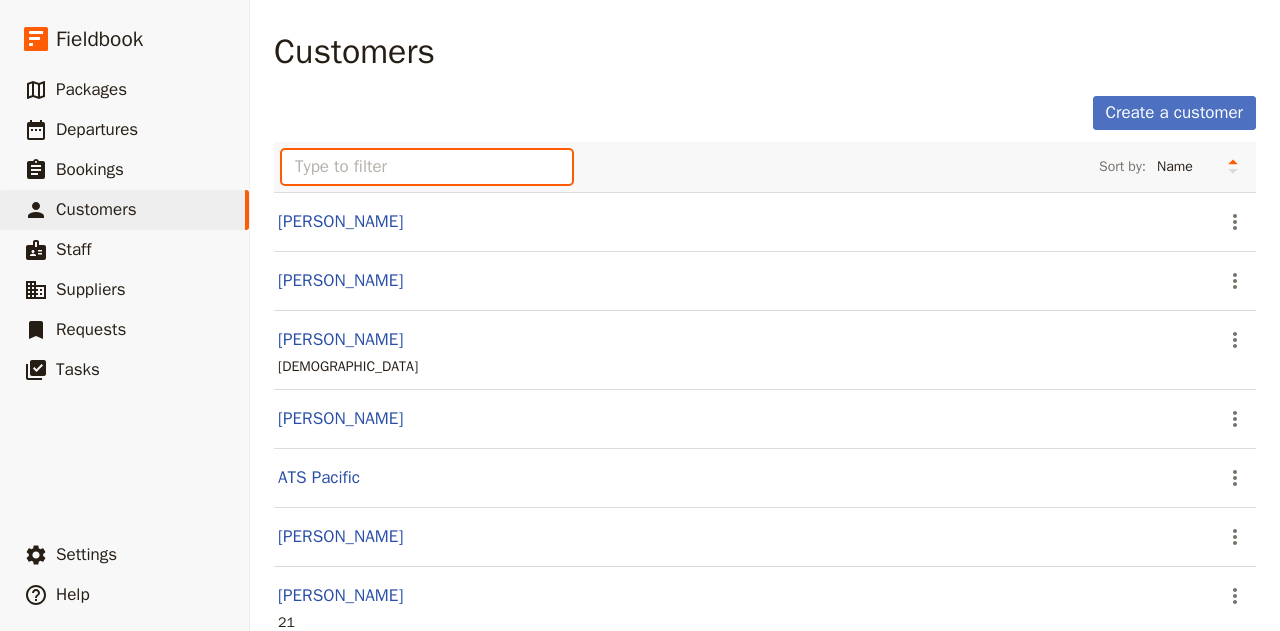 click at bounding box center [427, 167] 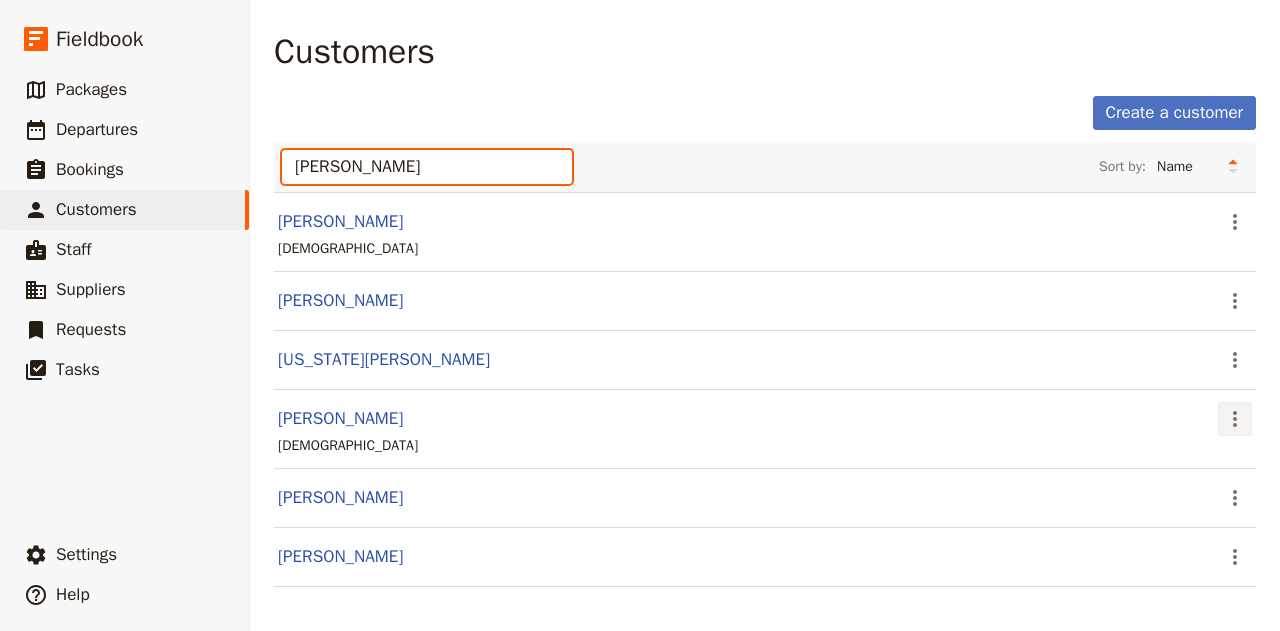 type on "[PERSON_NAME]" 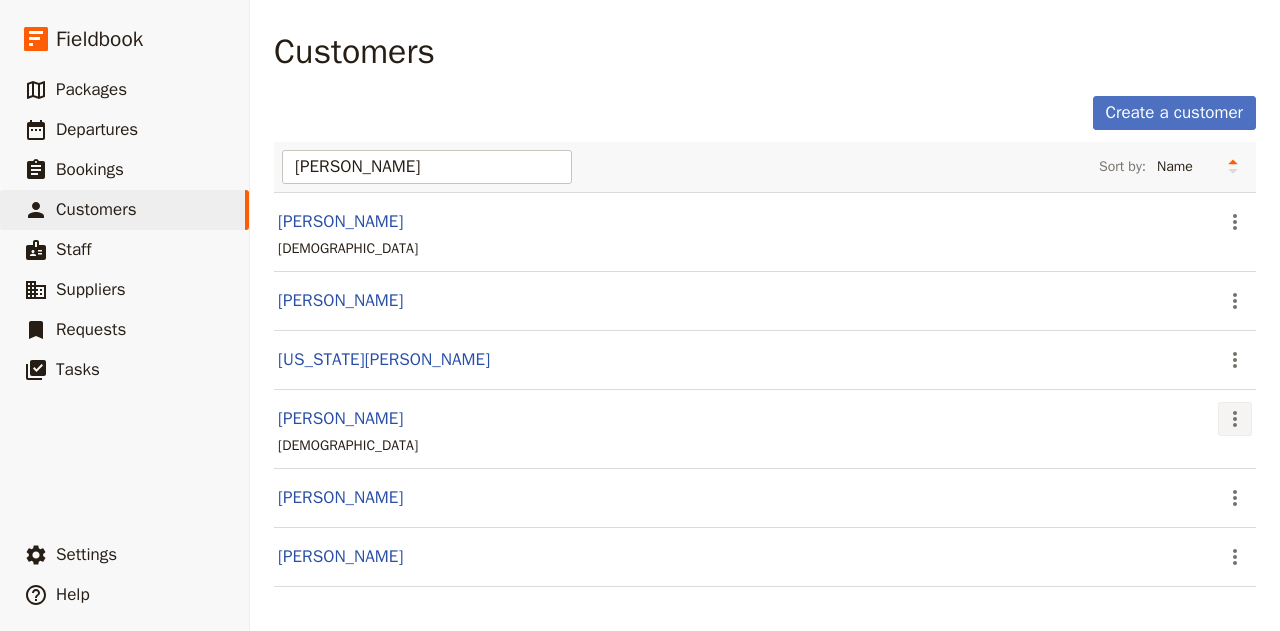 click 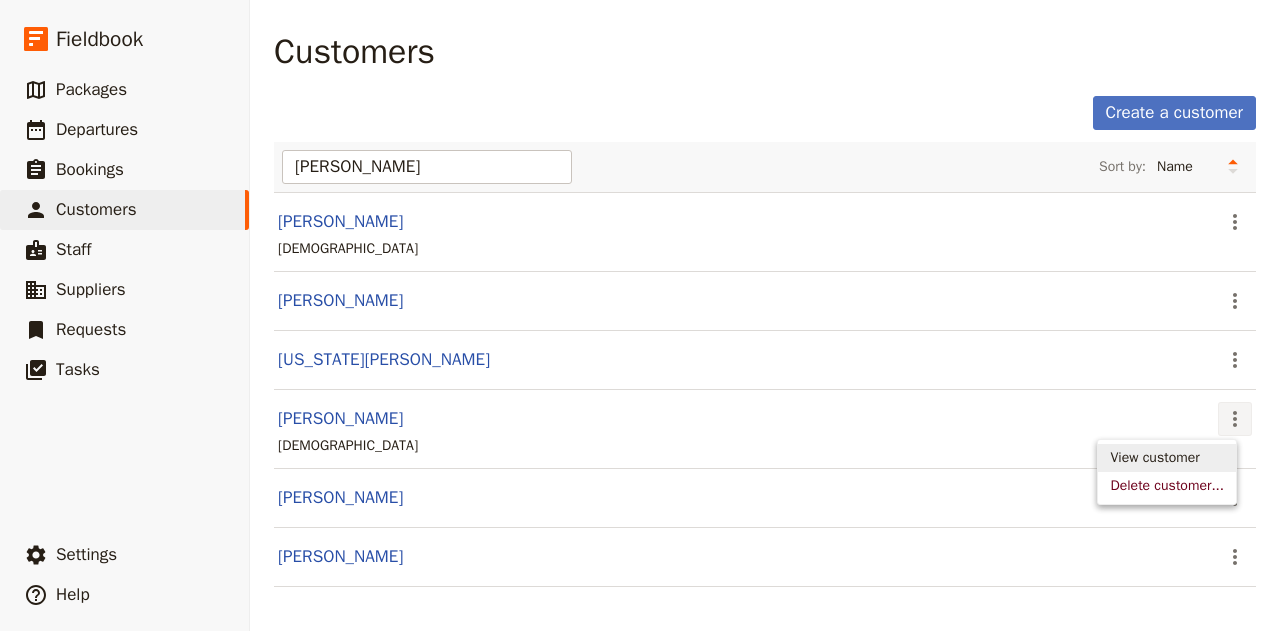 click on "View customer" at bounding box center [1154, 458] 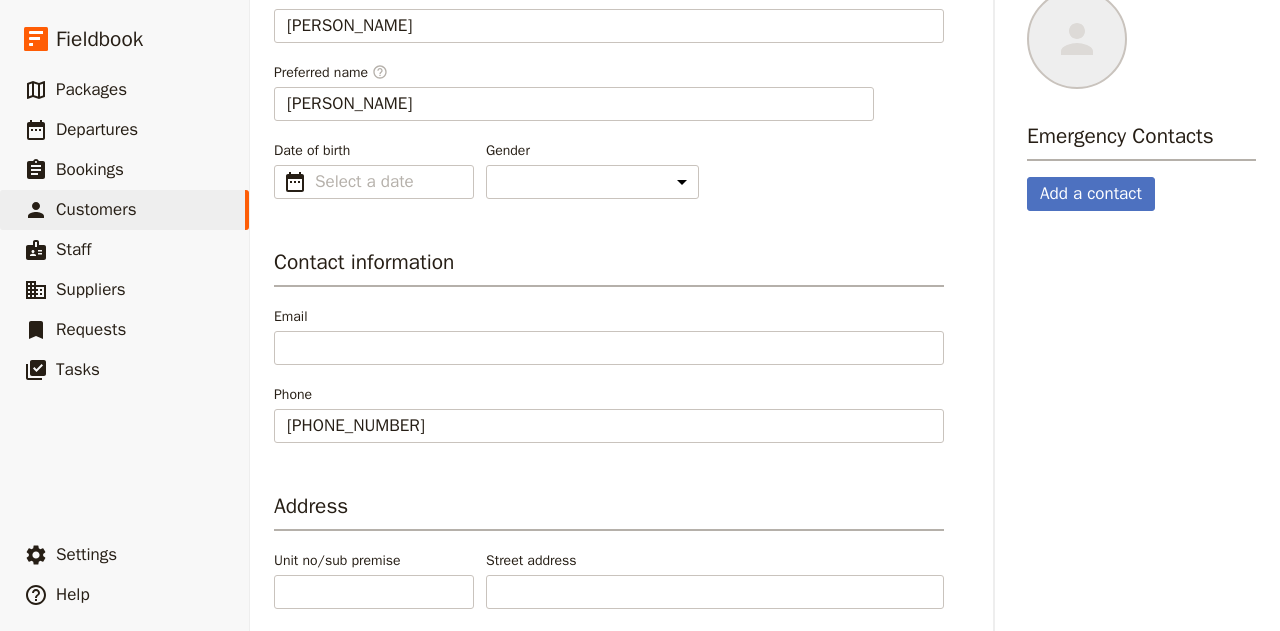 scroll, scrollTop: 258, scrollLeft: 0, axis: vertical 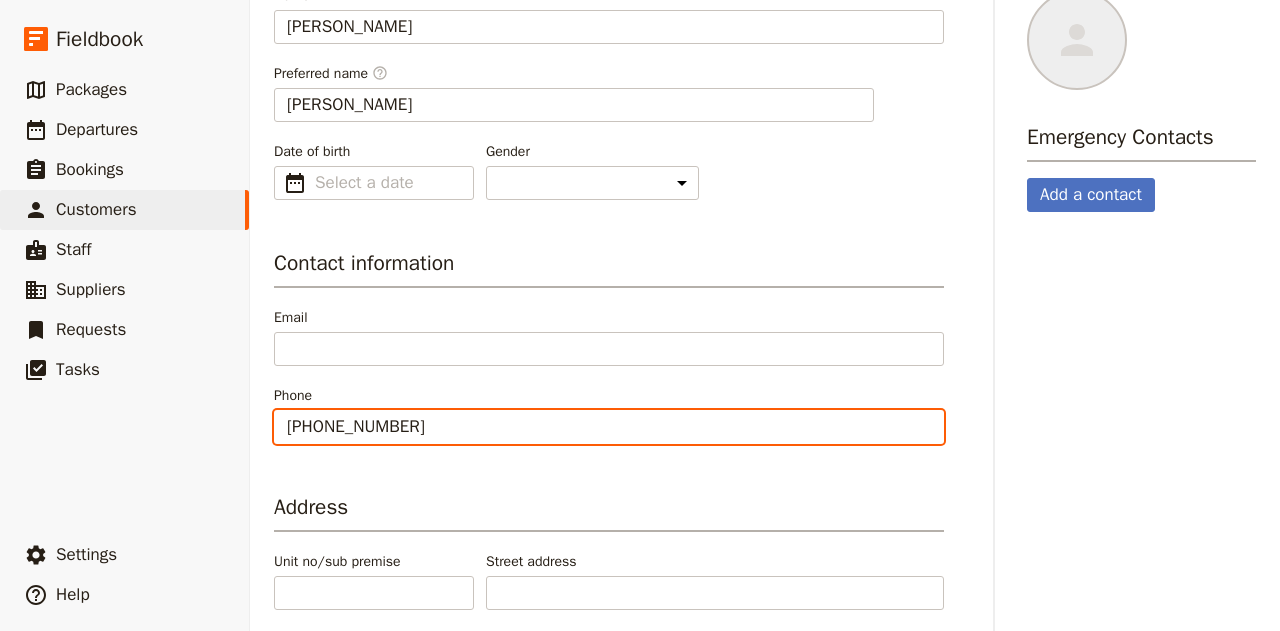 click on "[PHONE_NUMBER]" at bounding box center [609, 427] 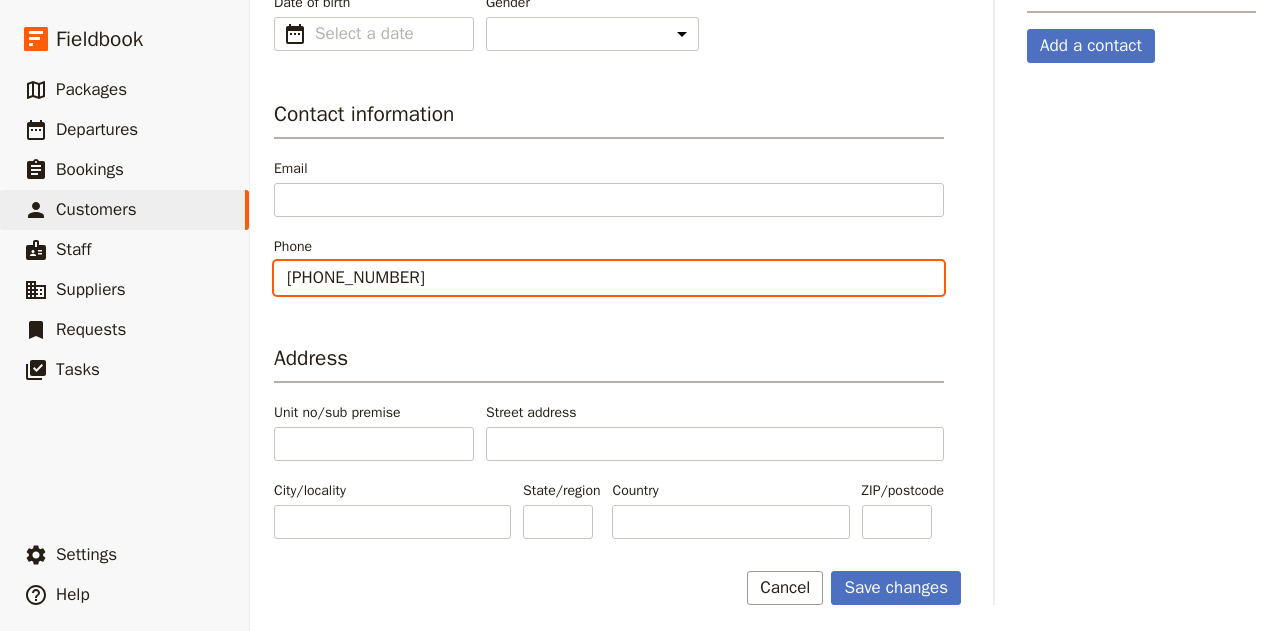 scroll, scrollTop: 405, scrollLeft: 0, axis: vertical 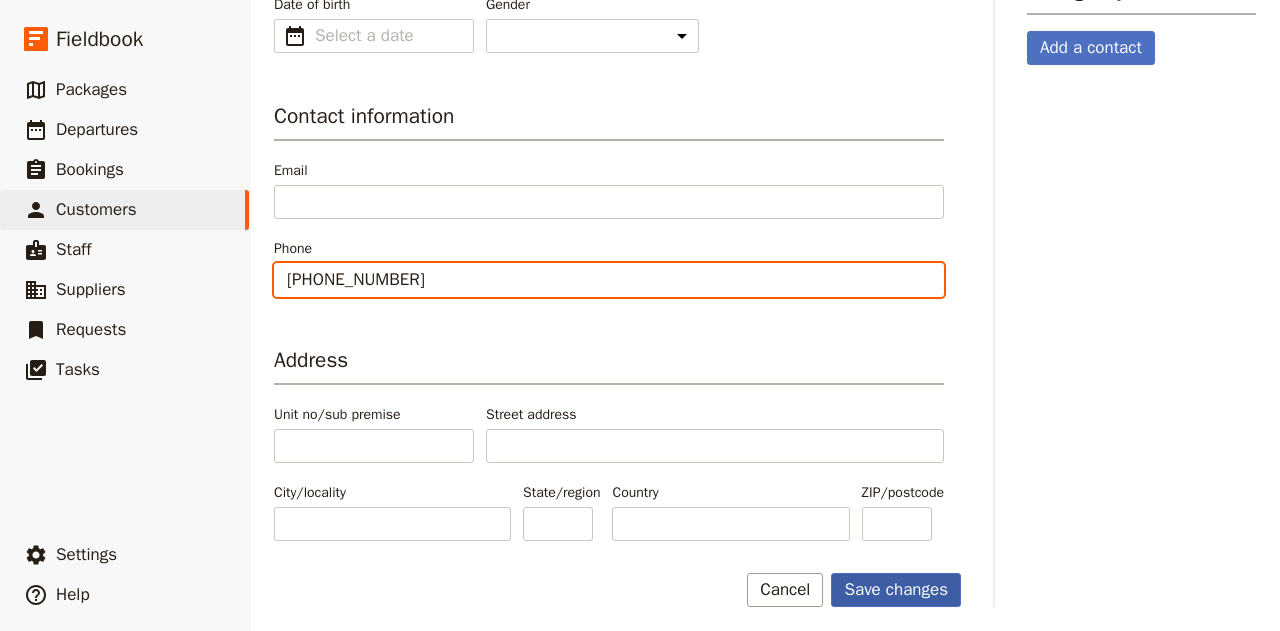 type on "+353873751274" 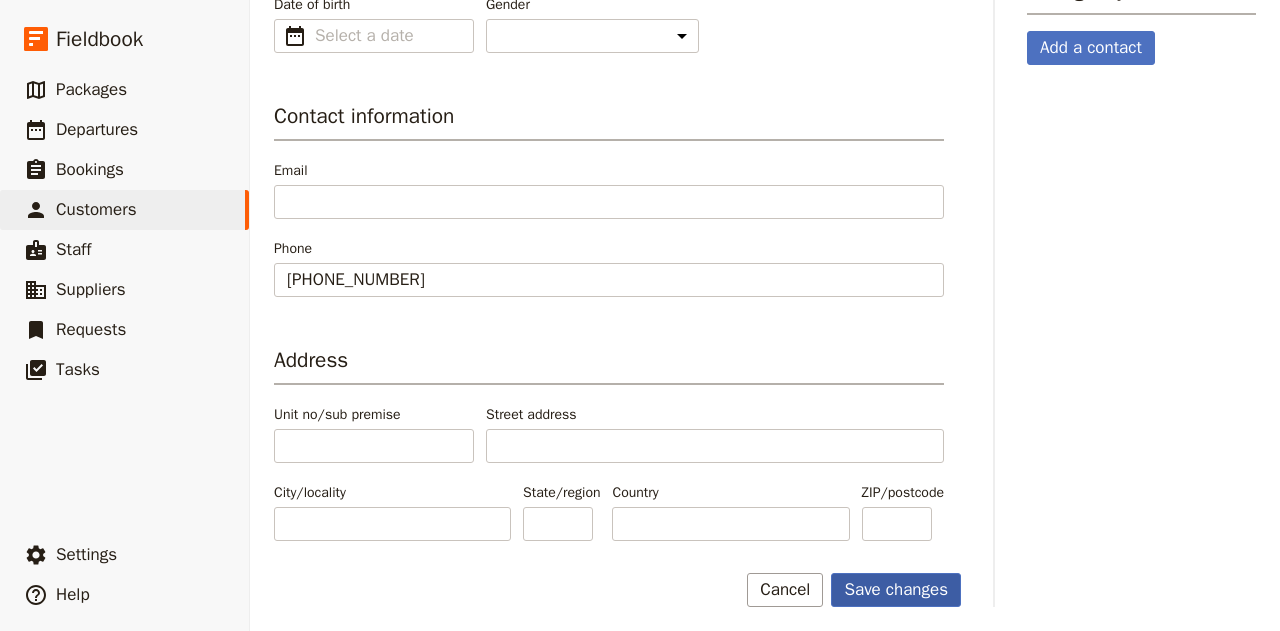 click on "Save changes" at bounding box center [896, 590] 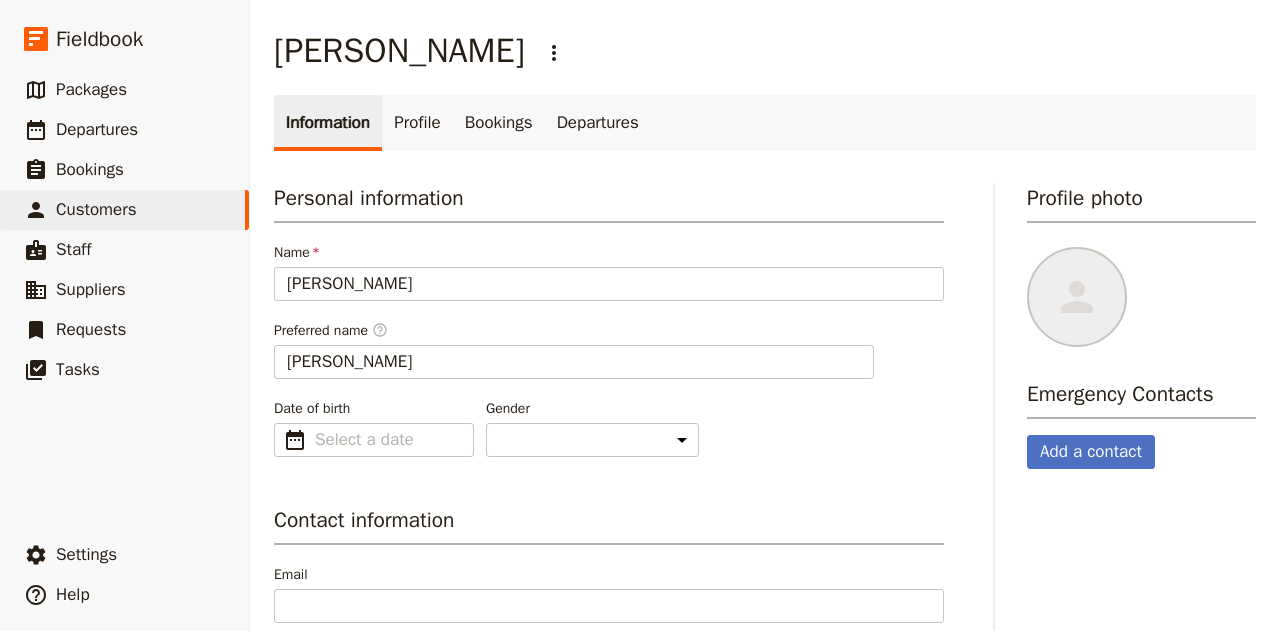 scroll, scrollTop: 0, scrollLeft: 0, axis: both 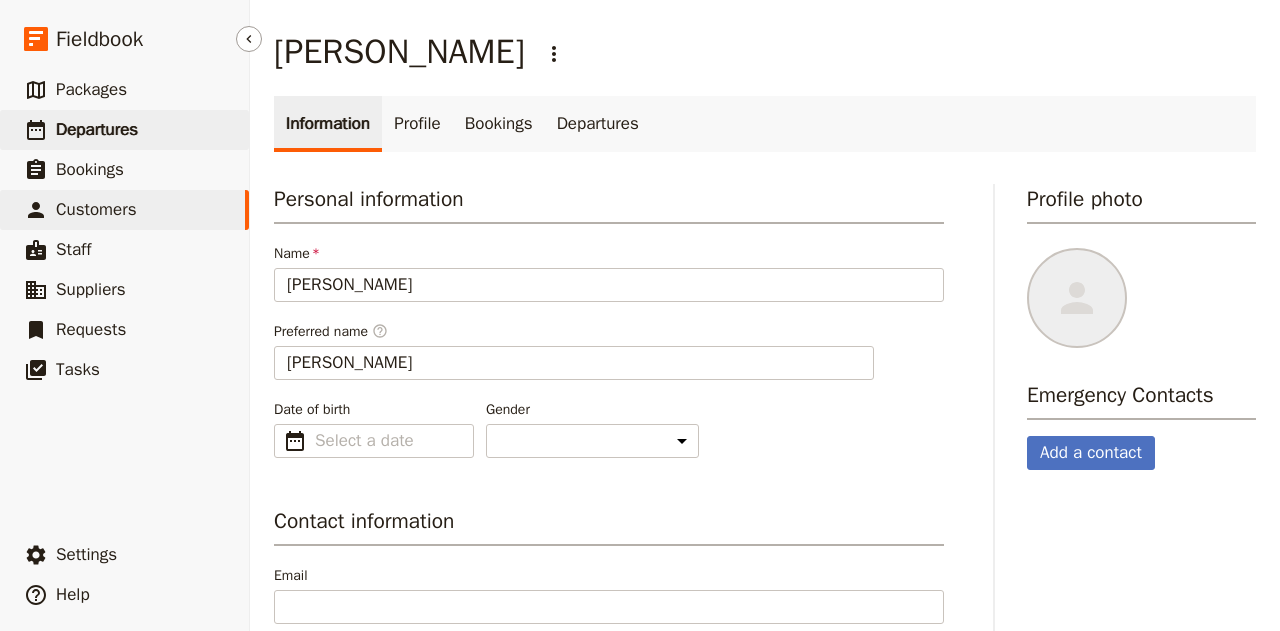 click on "Departures" at bounding box center [97, 129] 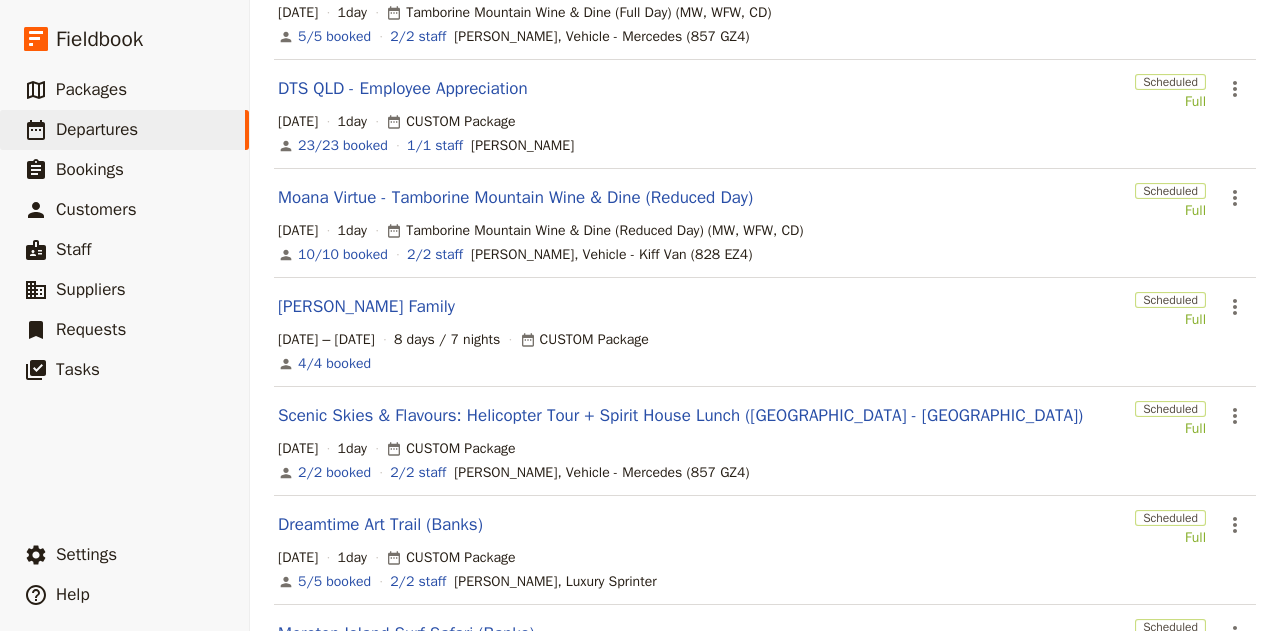 scroll, scrollTop: 459, scrollLeft: 0, axis: vertical 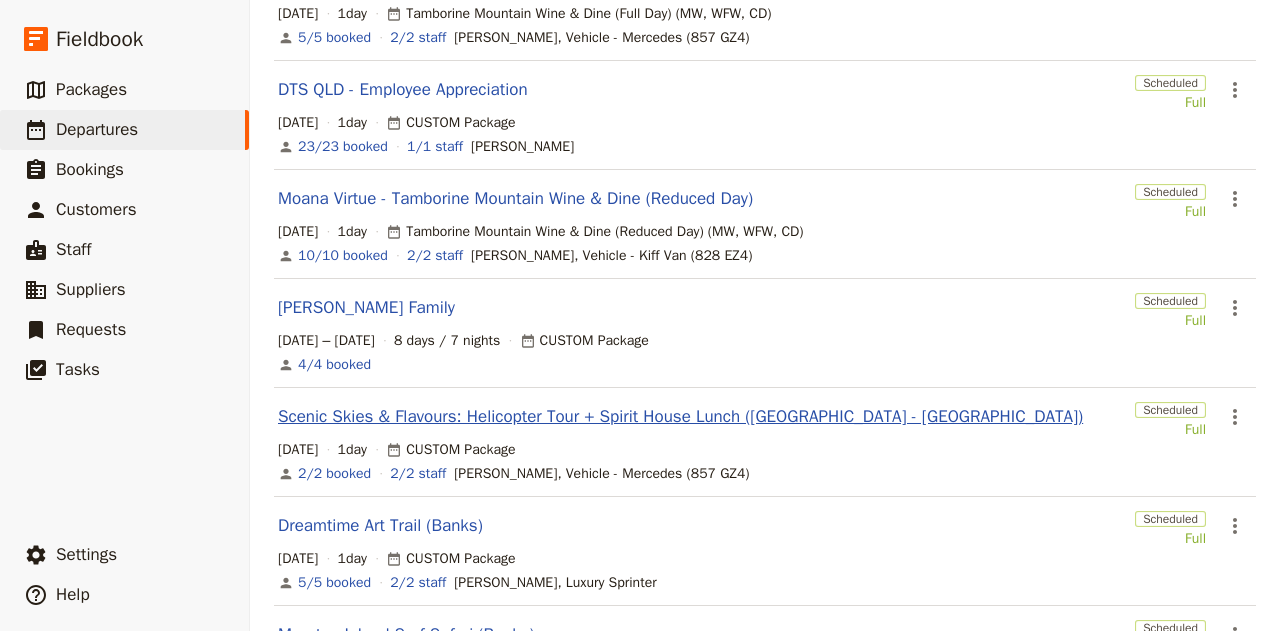 click on "Scenic Skies & Flavours: Helicopter Tour + Spirit House Lunch ([GEOGRAPHIC_DATA] - [GEOGRAPHIC_DATA])" at bounding box center [680, 417] 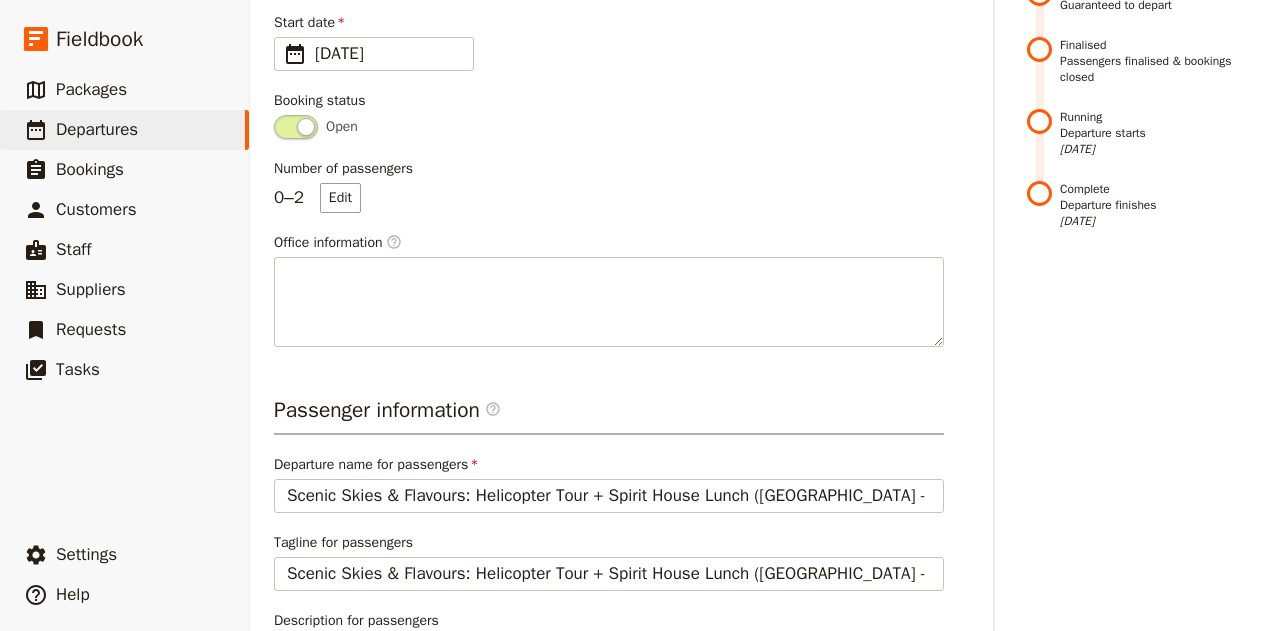 scroll, scrollTop: 0, scrollLeft: 0, axis: both 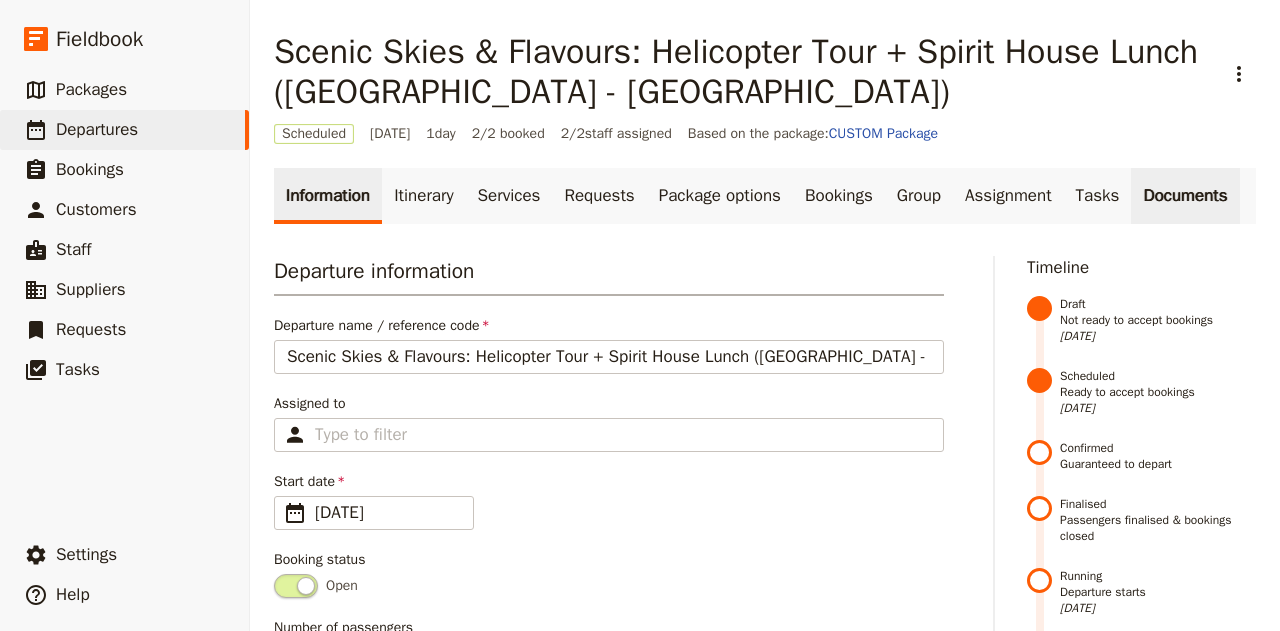 click on "Documents" at bounding box center (1185, 196) 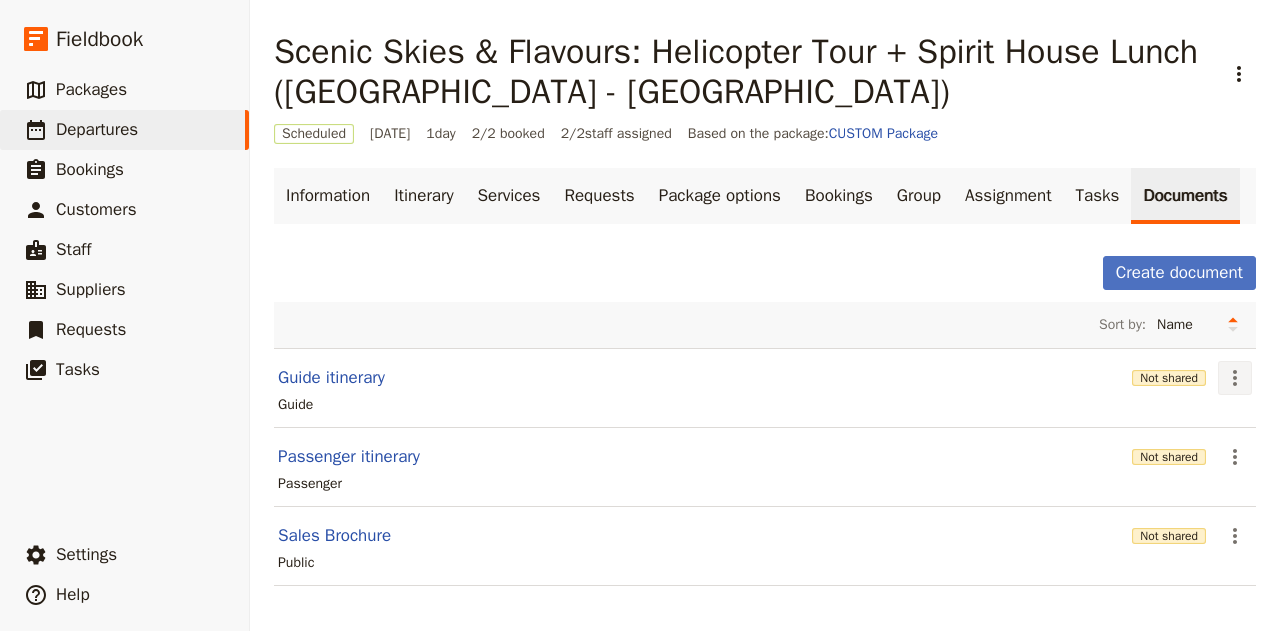 click 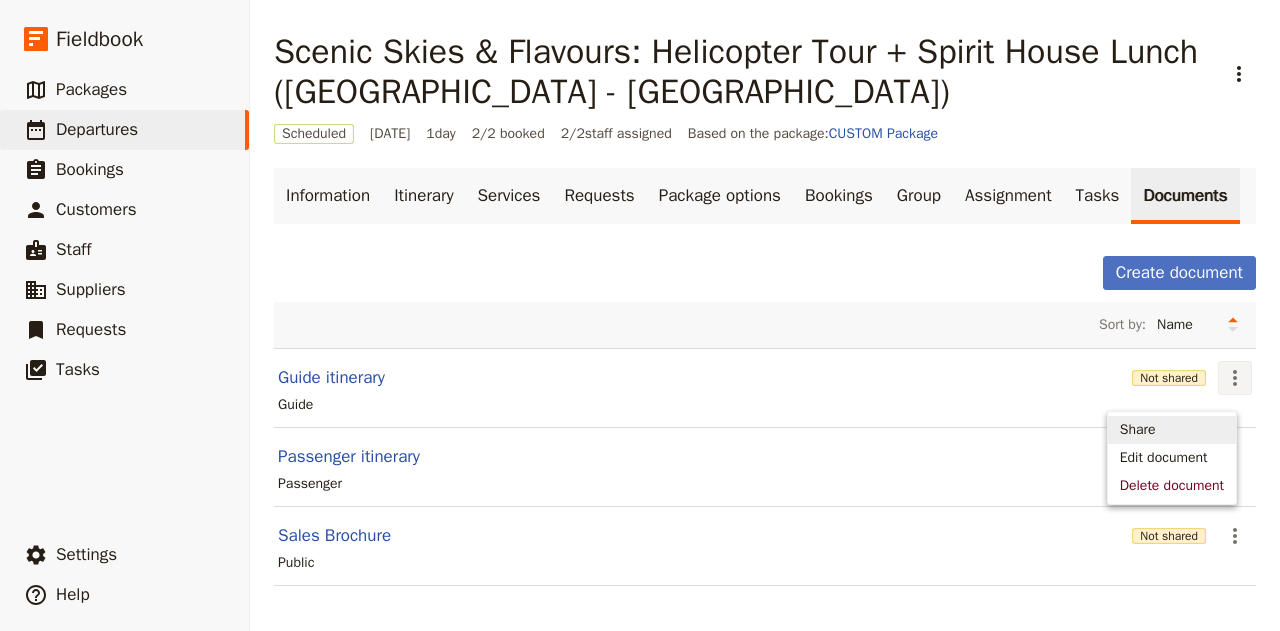 click on "Share" at bounding box center (1138, 430) 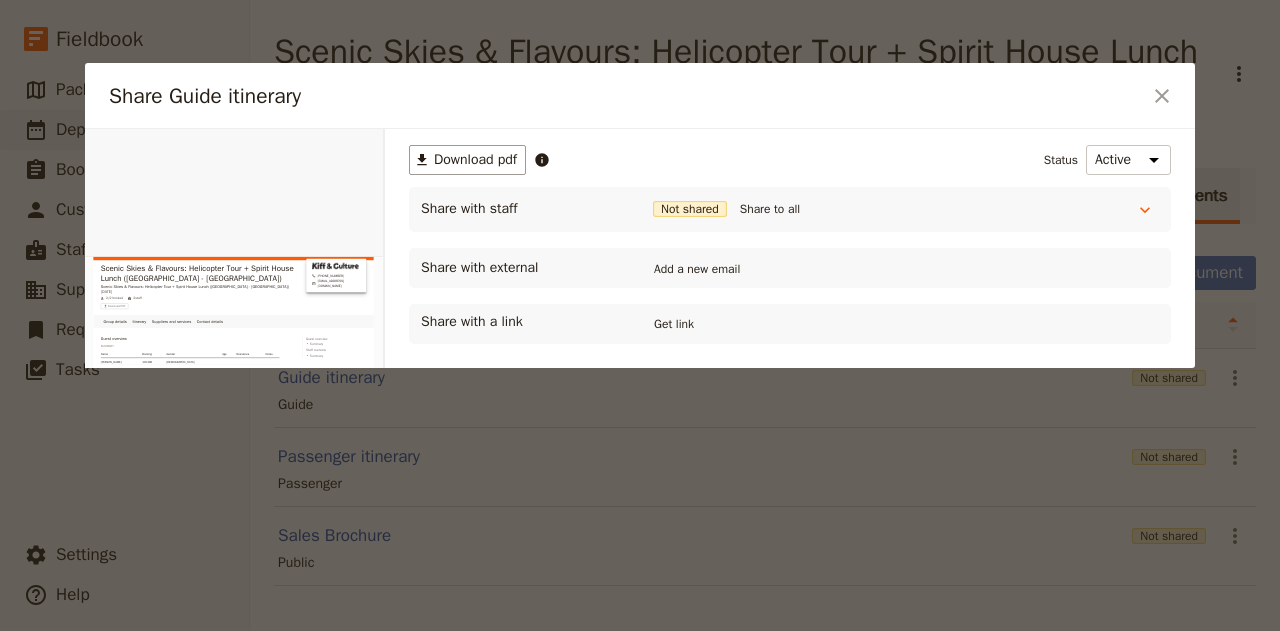 scroll, scrollTop: 0, scrollLeft: 0, axis: both 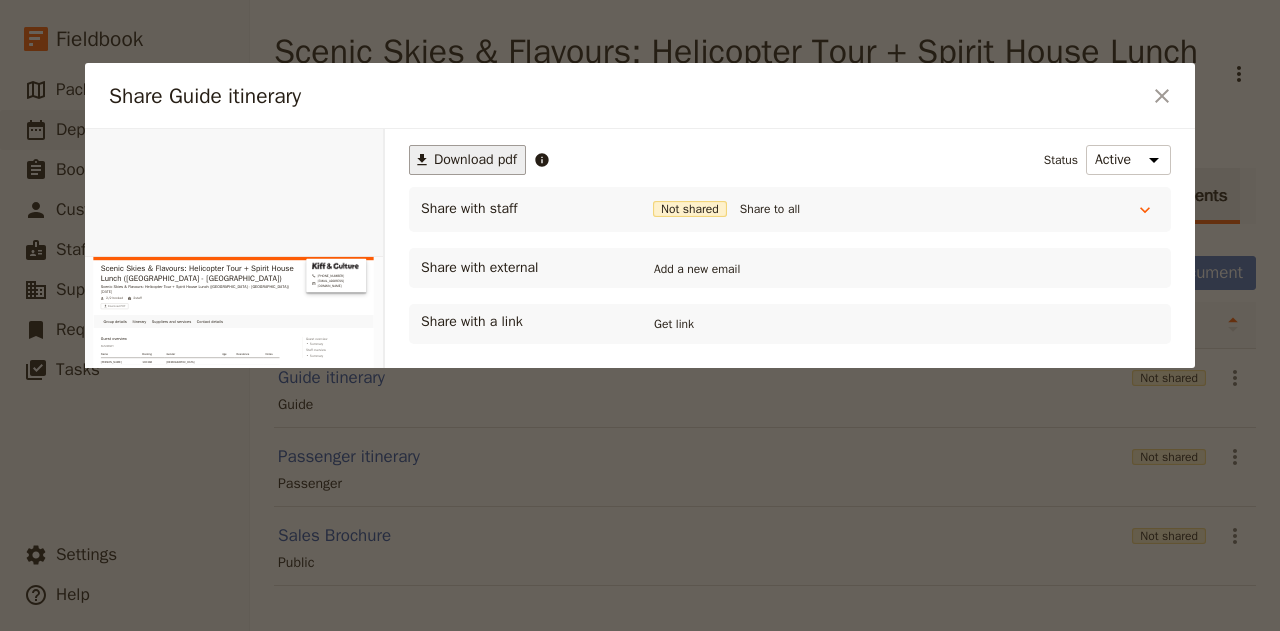 click on "Download pdf" at bounding box center [475, 160] 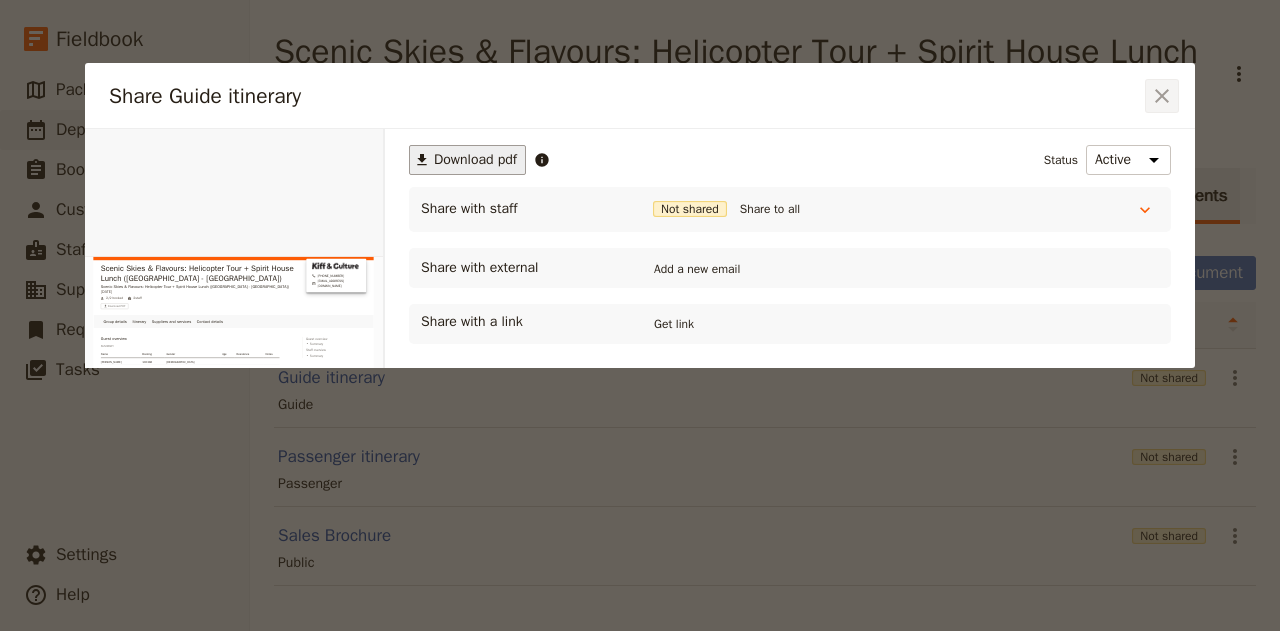 click 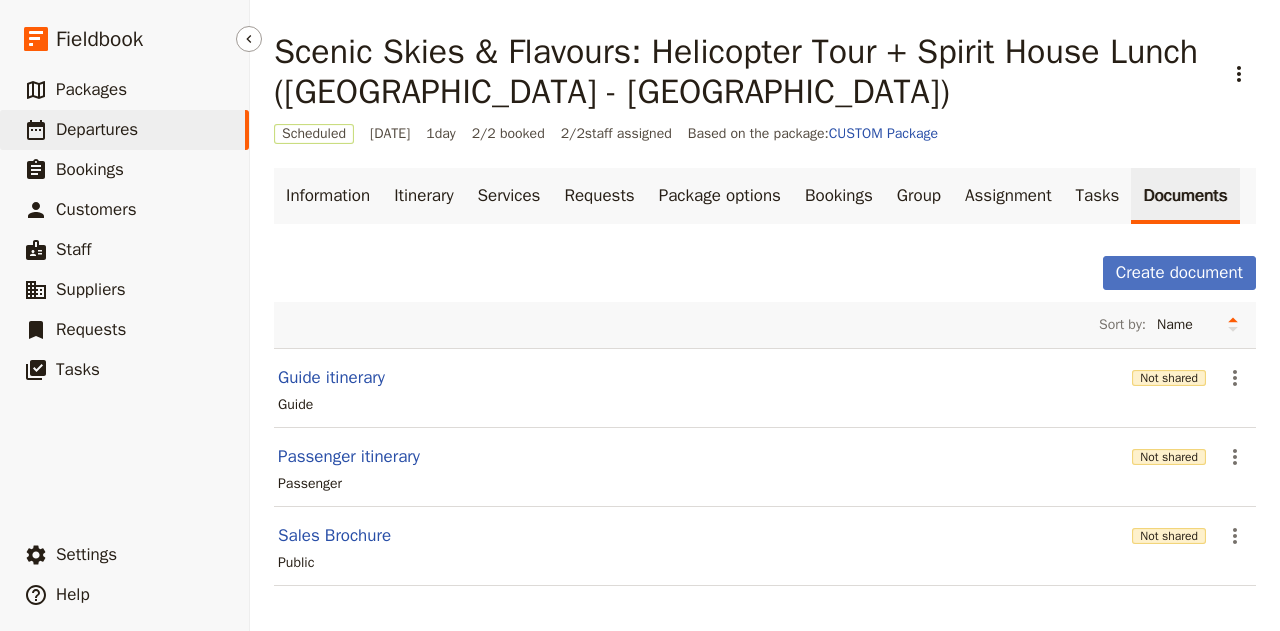click on "Departures" at bounding box center [97, 129] 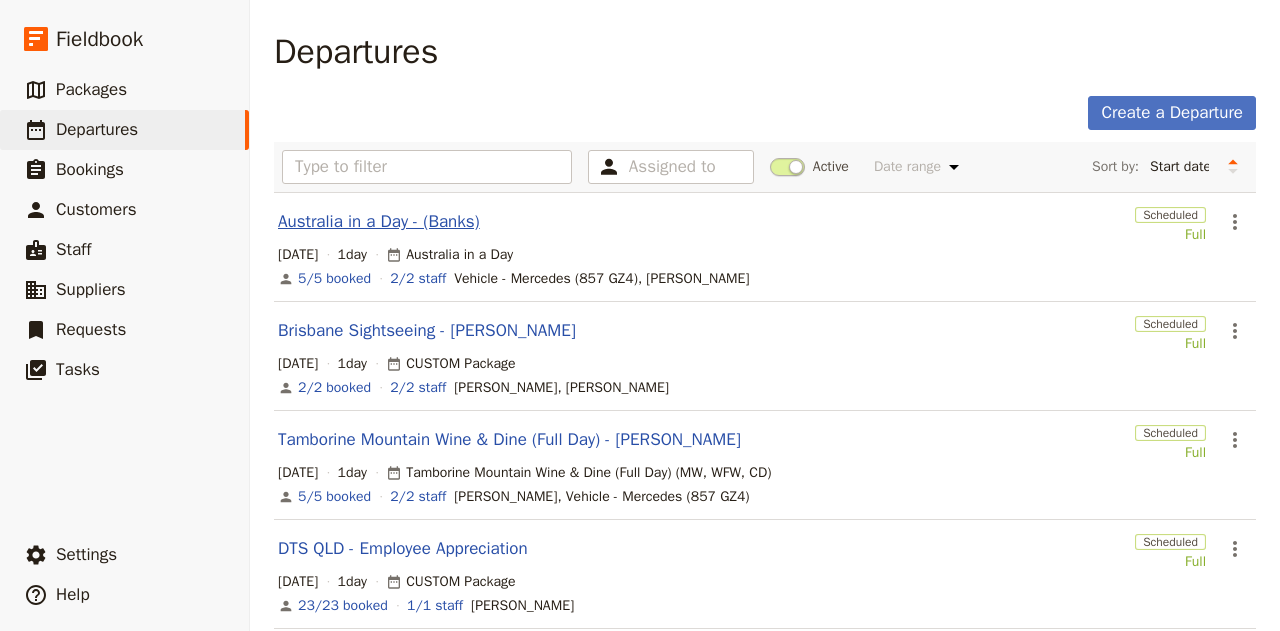 click on "Australia in a Day - (Banks)" at bounding box center [379, 222] 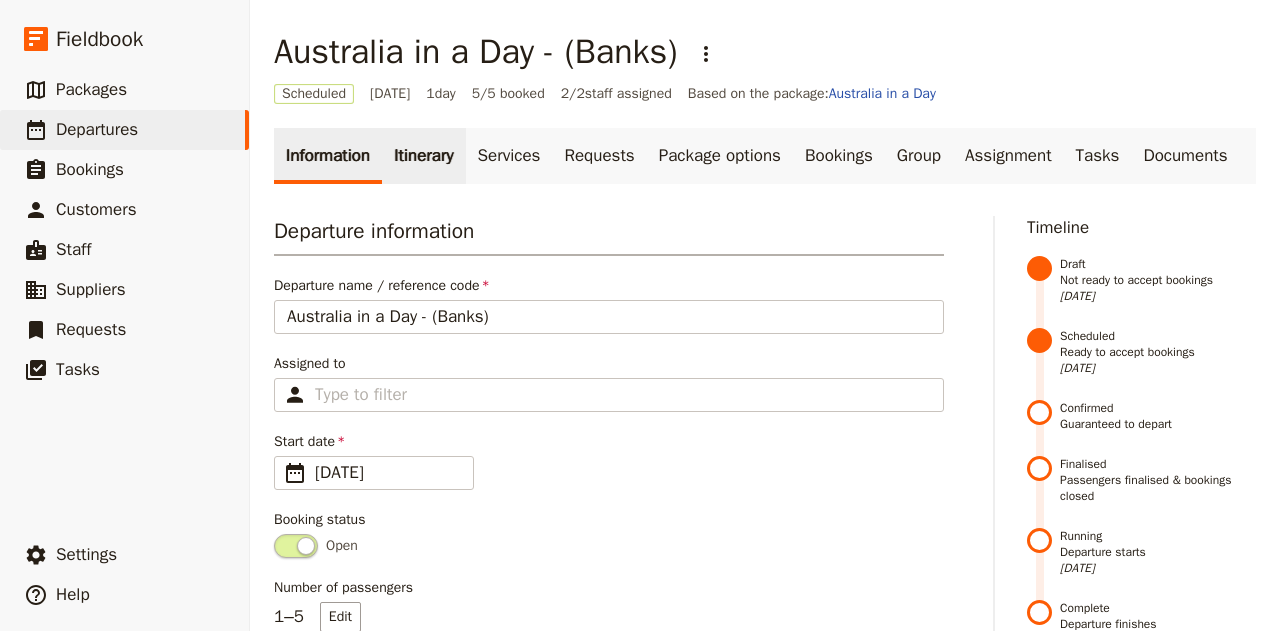 click on "Itinerary" at bounding box center (423, 156) 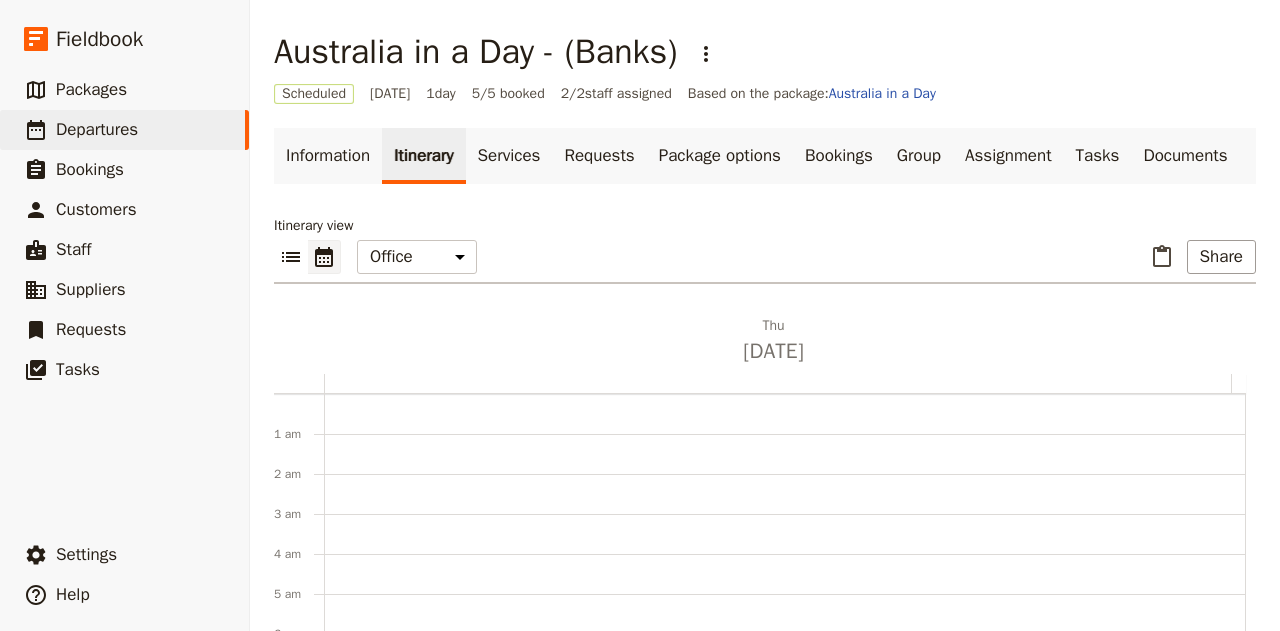 scroll, scrollTop: 260, scrollLeft: 0, axis: vertical 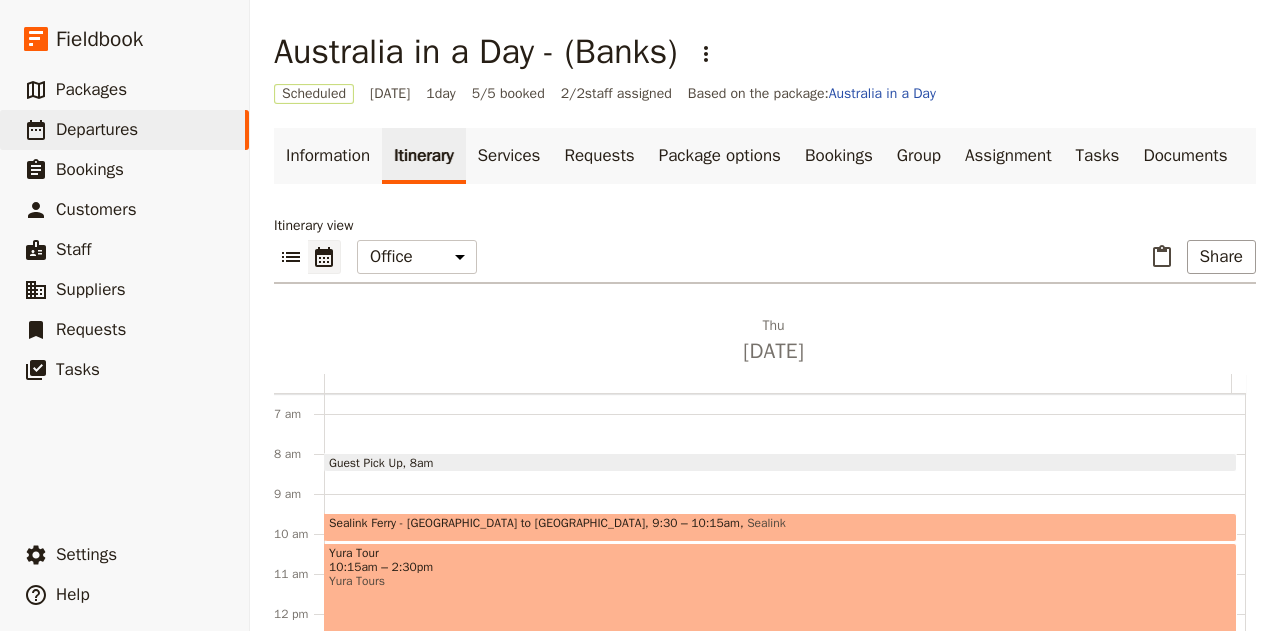 click on "Sealink Ferry - Cleveland to Dunwich  9:30 – 10:15am Sealink" at bounding box center (780, 527) 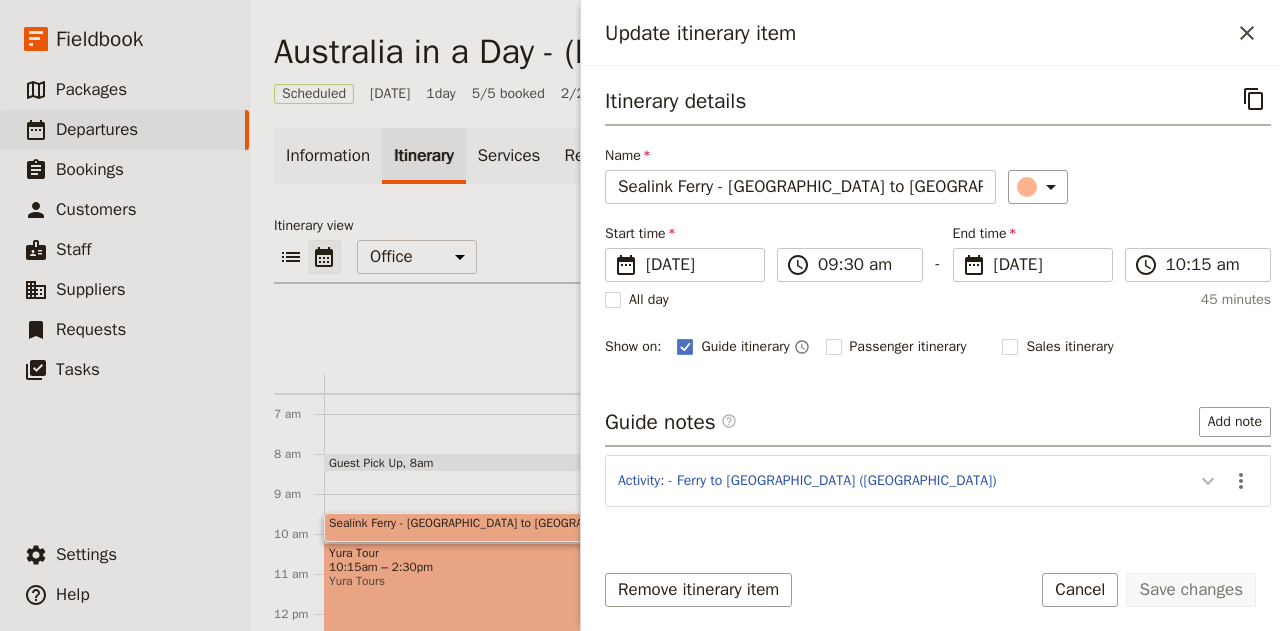 click 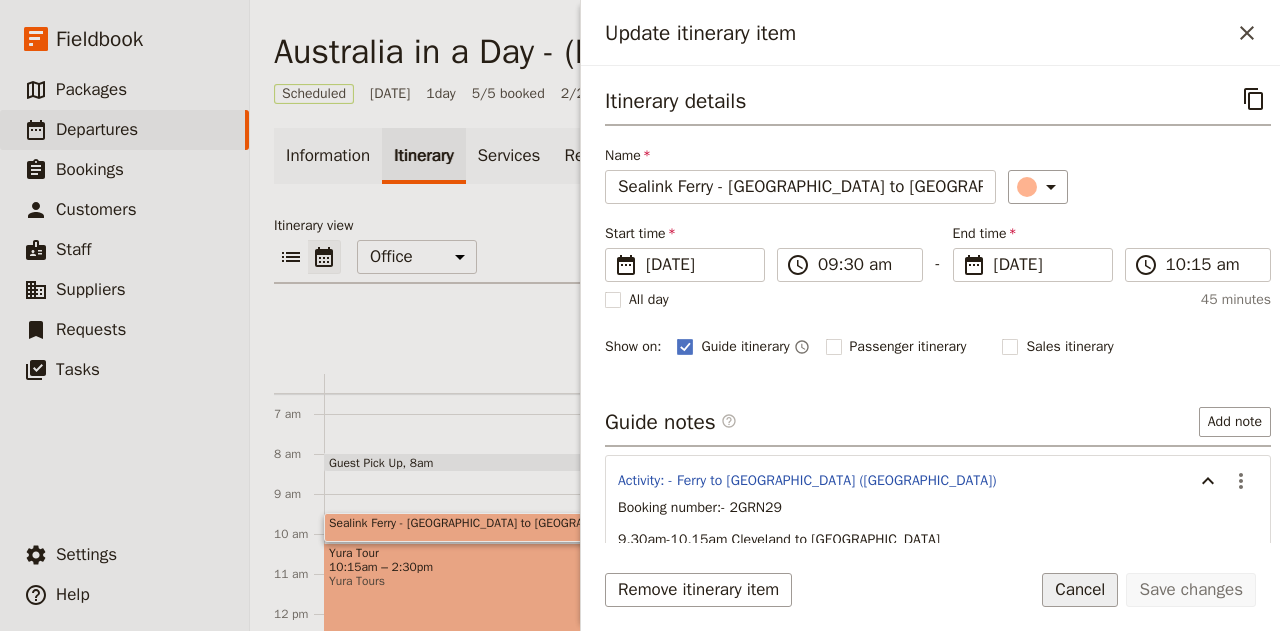 click on "Cancel" at bounding box center [1080, 590] 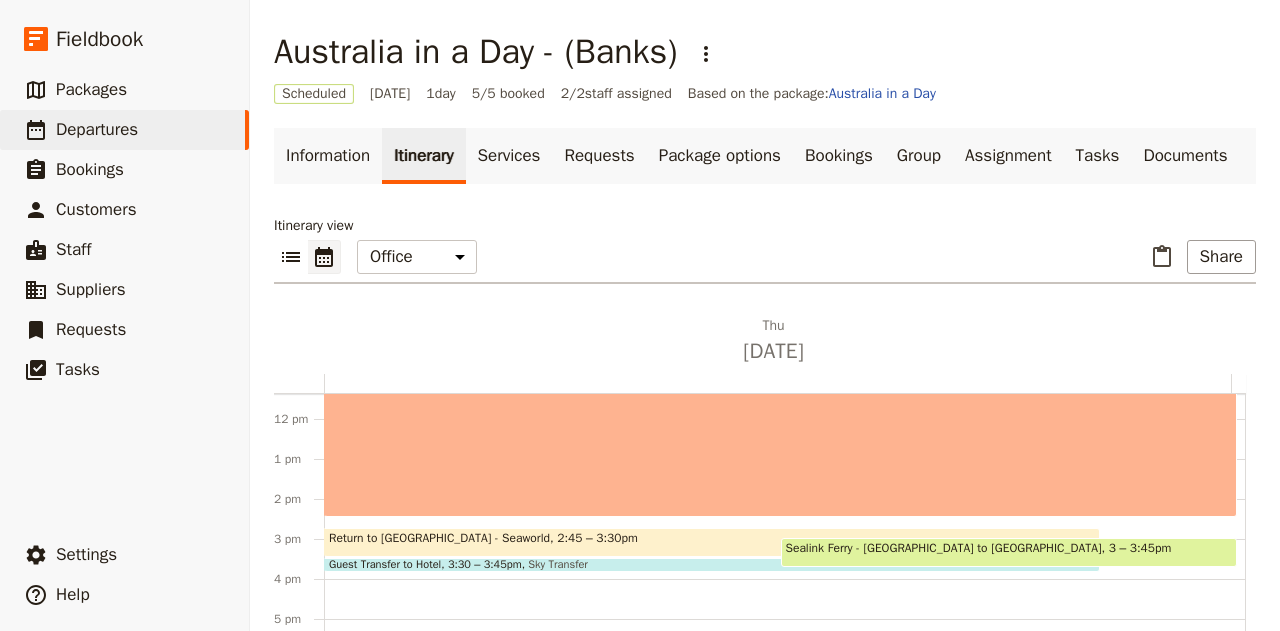 scroll, scrollTop: 454, scrollLeft: 0, axis: vertical 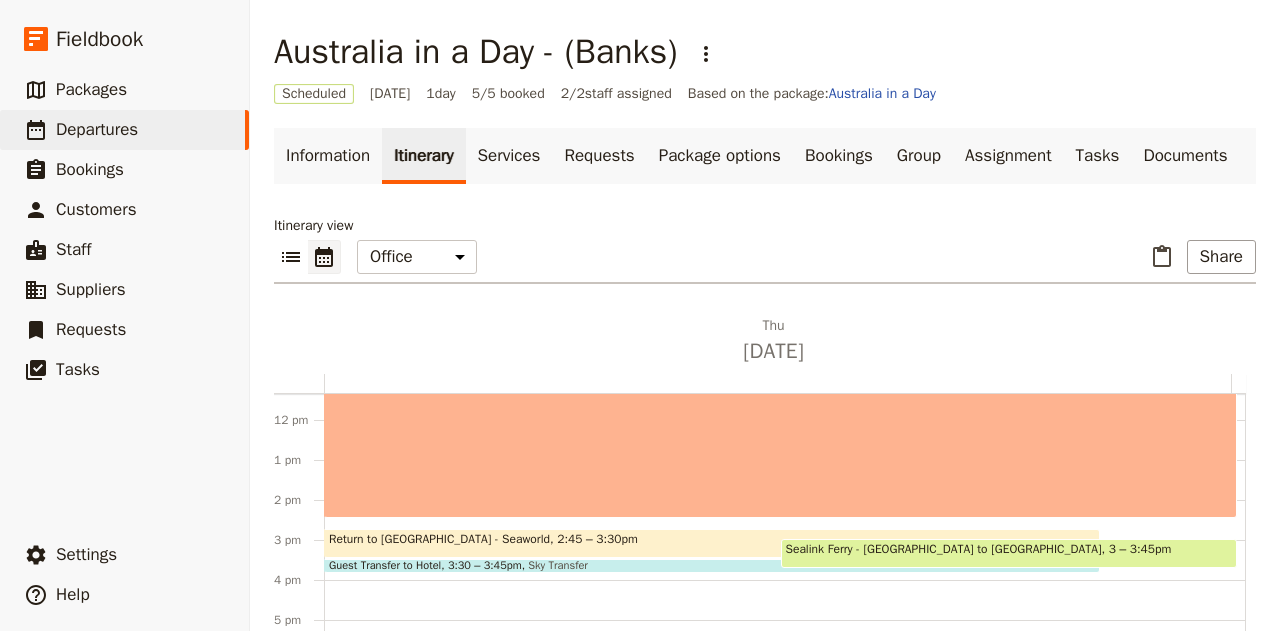 click on "Return to Gold Coast - Seaworld 2:45 – 3:30pm" at bounding box center (712, 543) 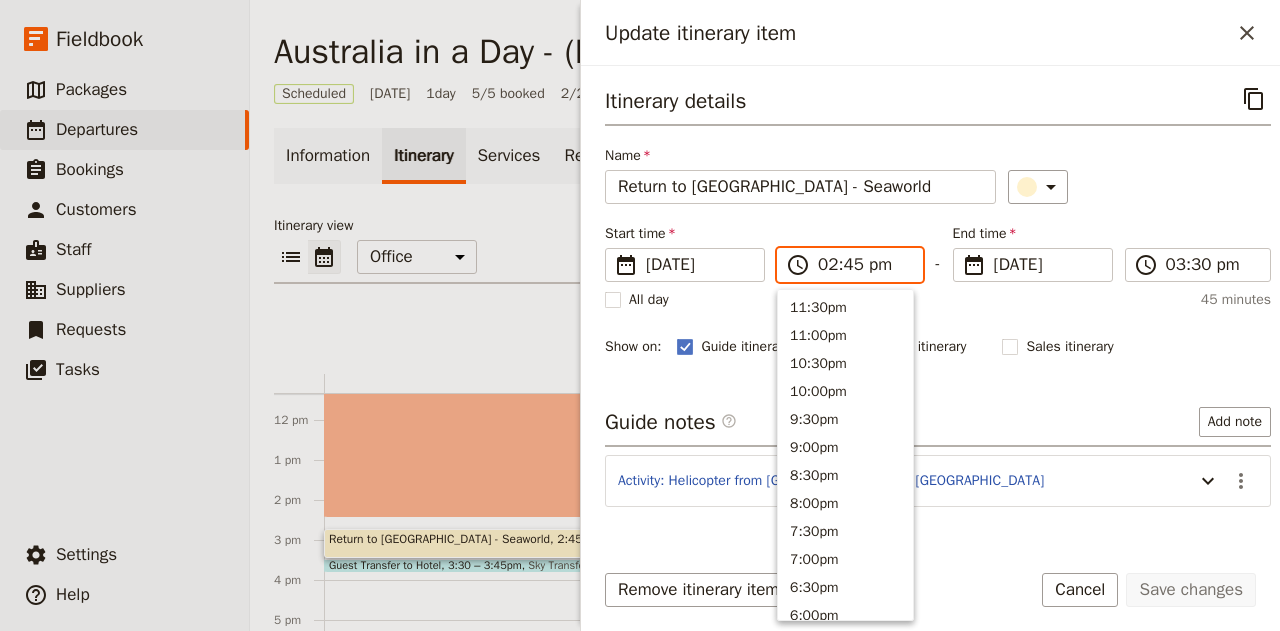 click on "02:45 pm" at bounding box center (864, 265) 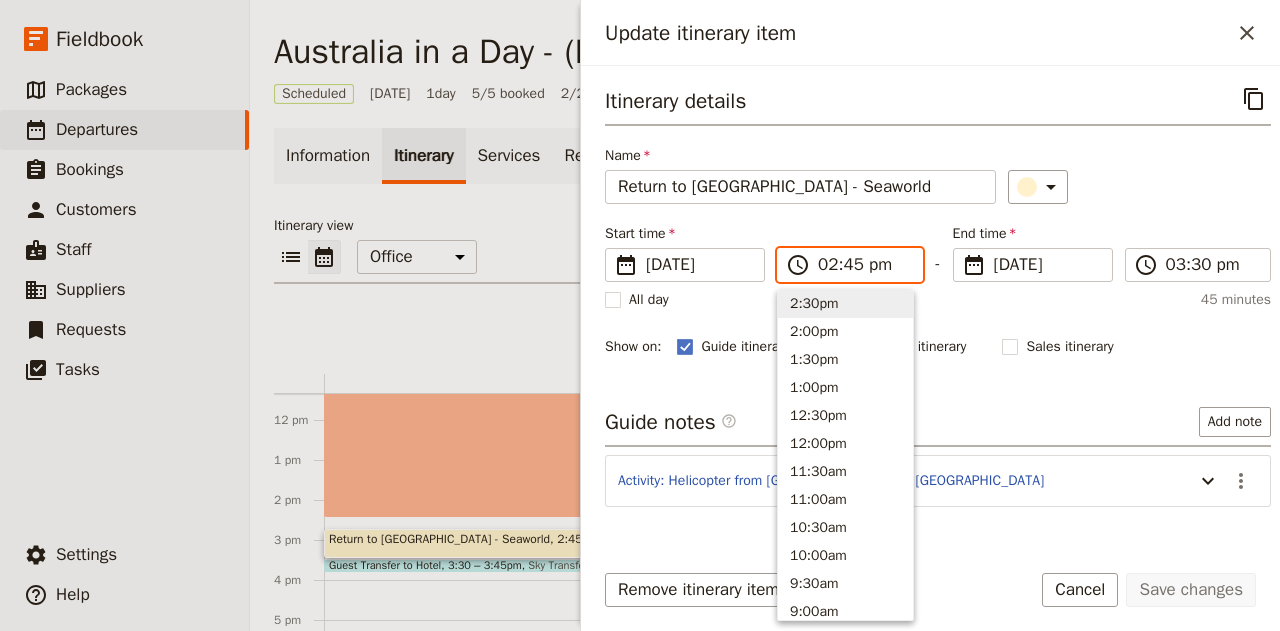 click on "2:30pm" at bounding box center (845, 304) 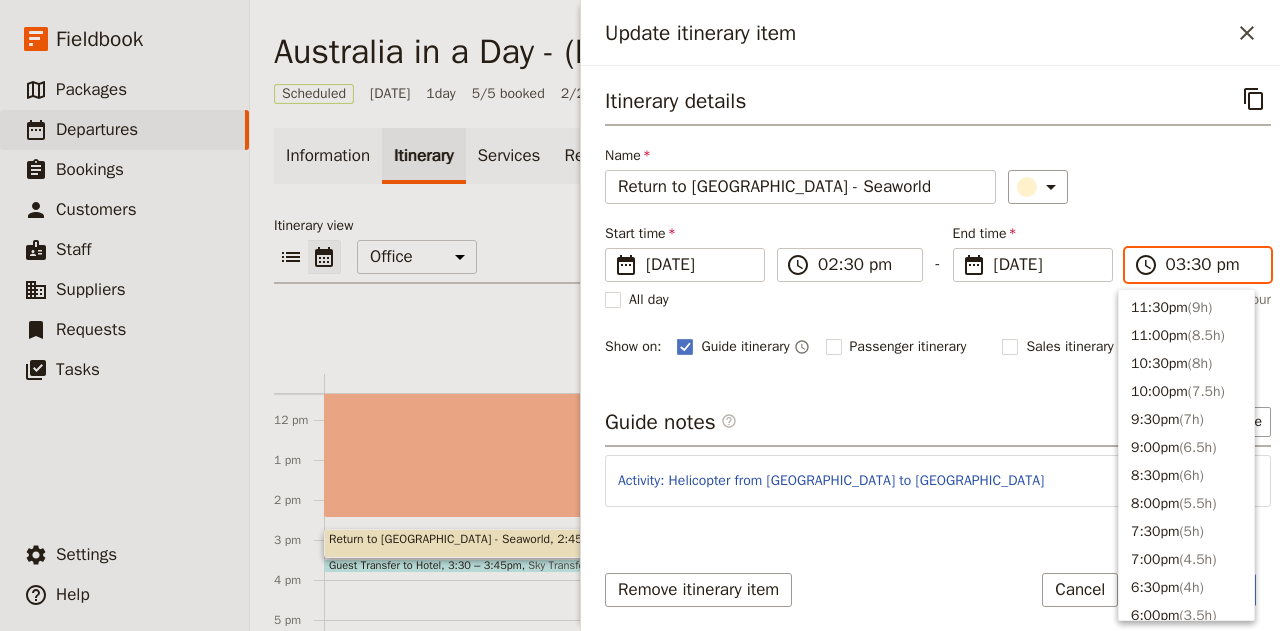 click on "03:30 pm" at bounding box center [1212, 265] 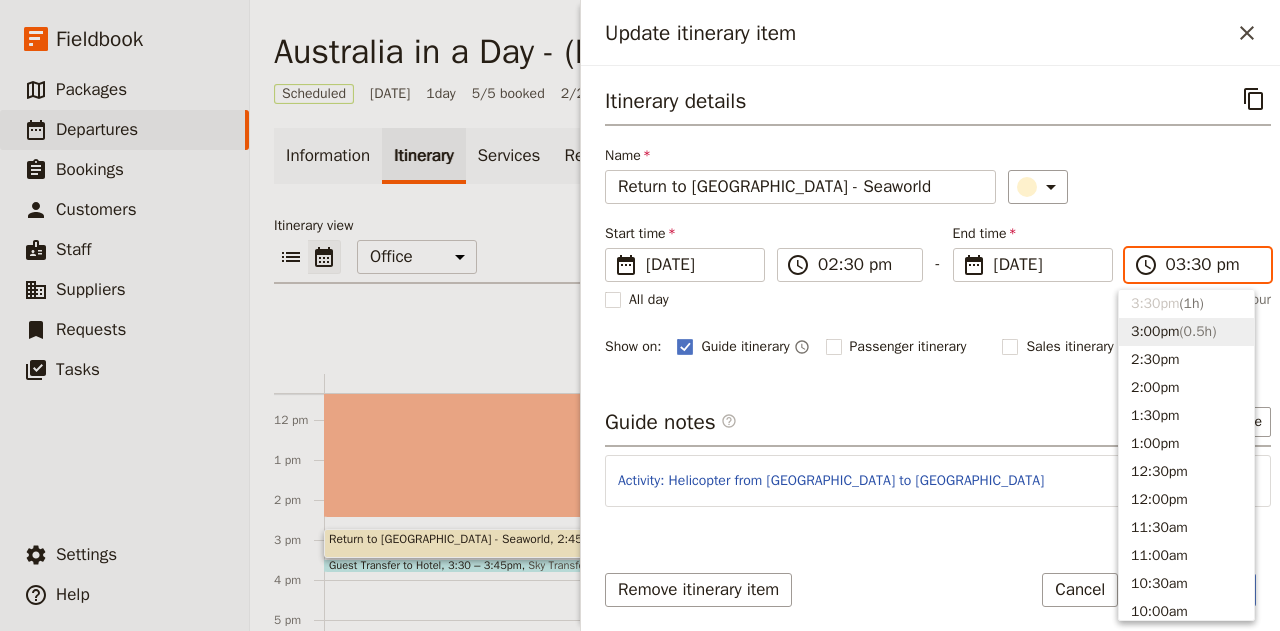 click on "3:00pm  ( 0.5h )" at bounding box center [1186, 332] 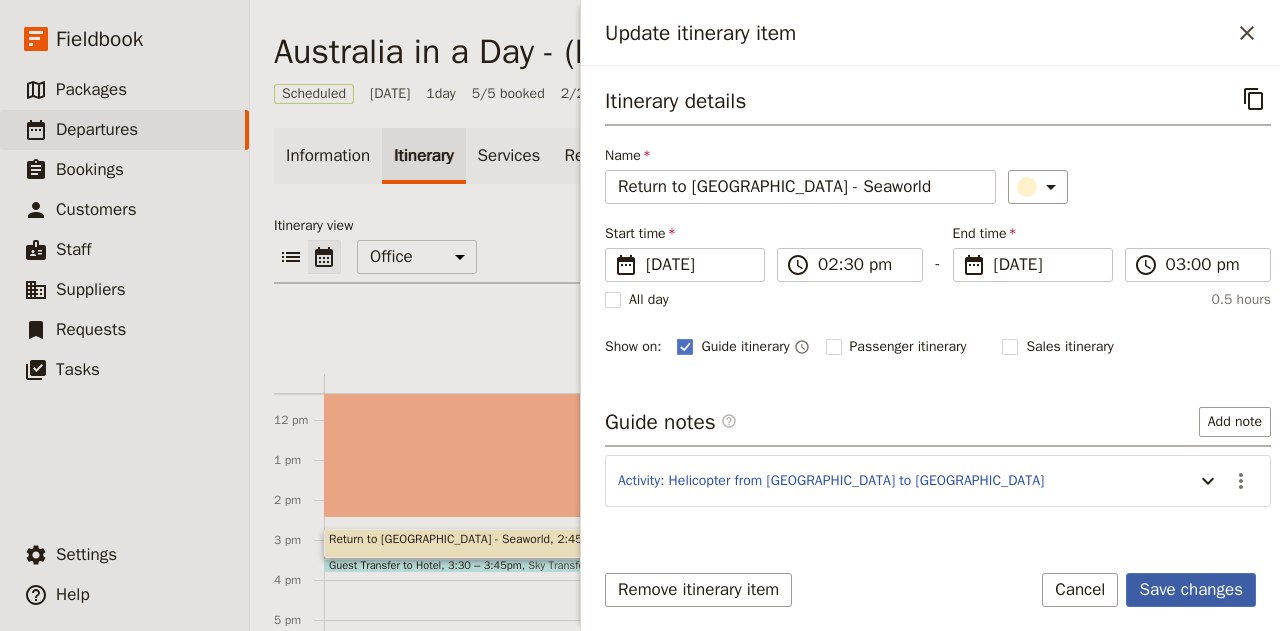 click on "Save changes" at bounding box center [1191, 590] 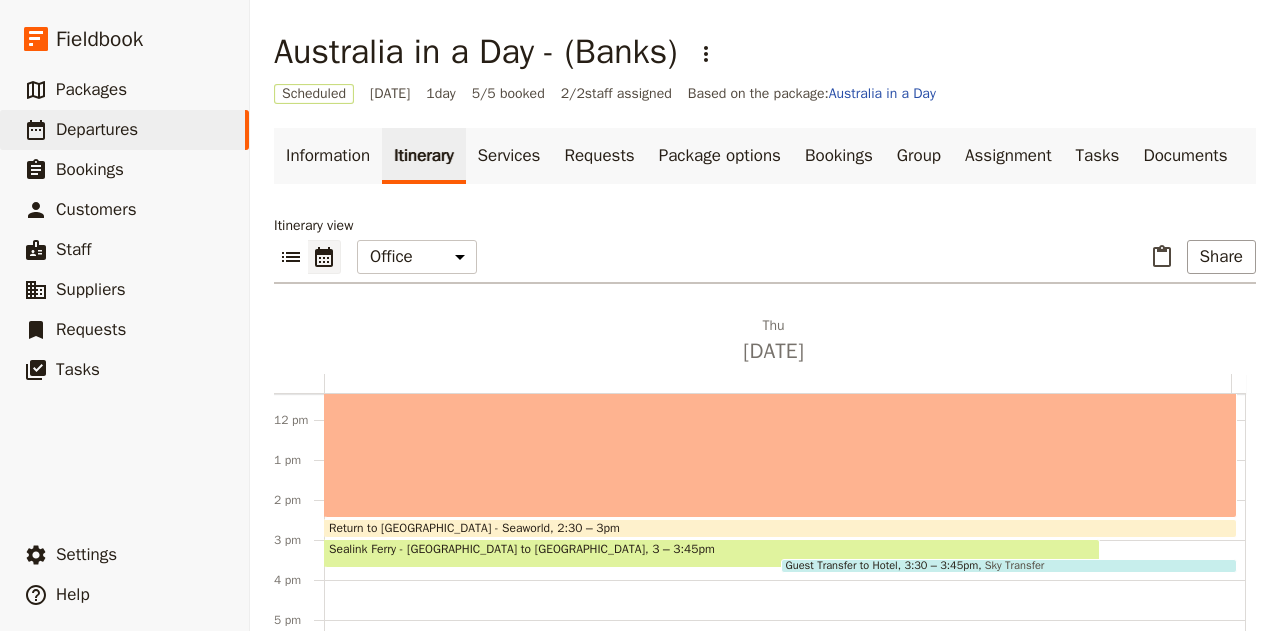 click on "Sky Transfer" at bounding box center [1011, 566] 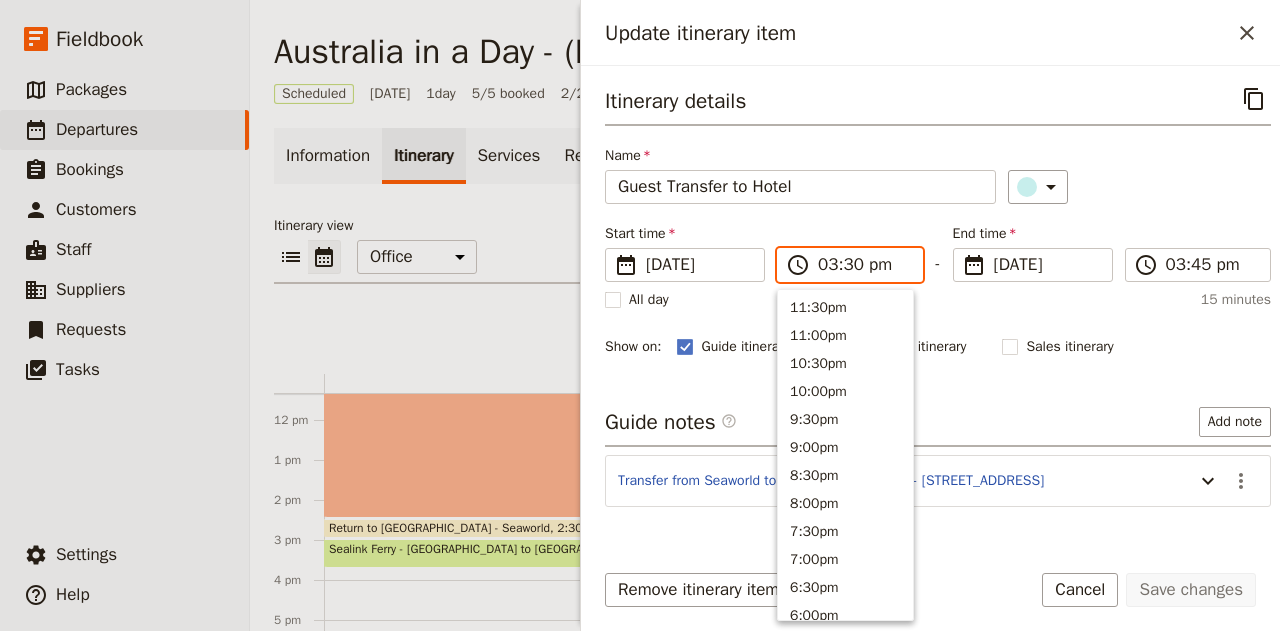 click on "03:30 pm" at bounding box center (864, 265) 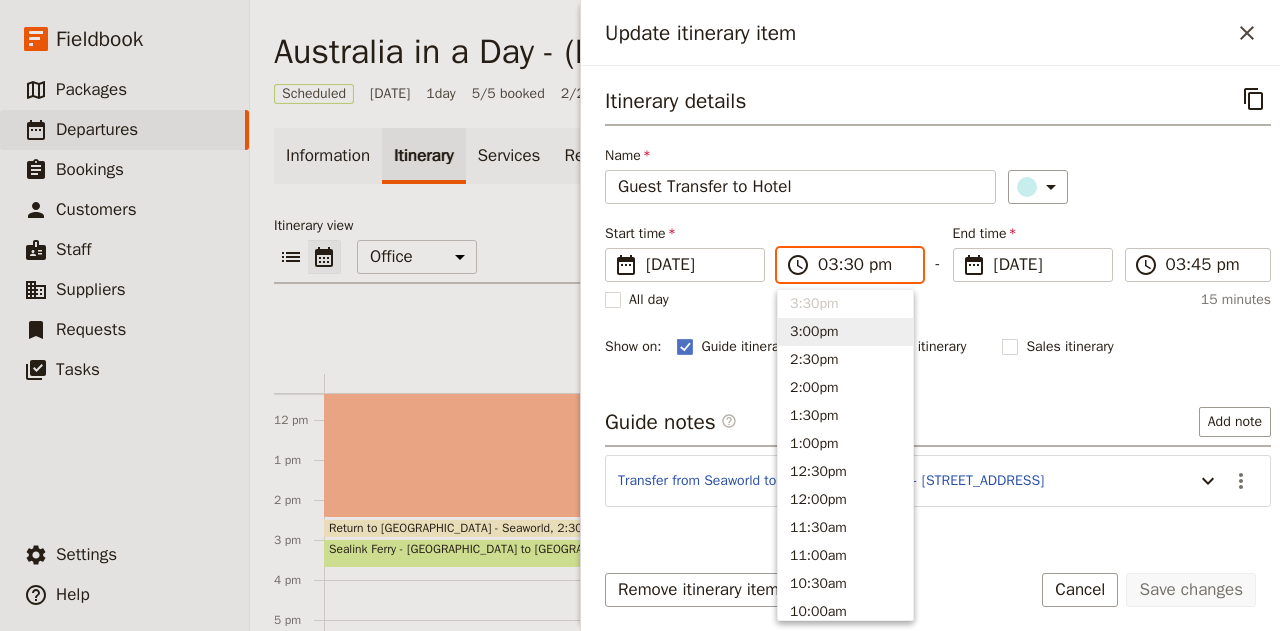 click on "3:00pm" at bounding box center [845, 332] 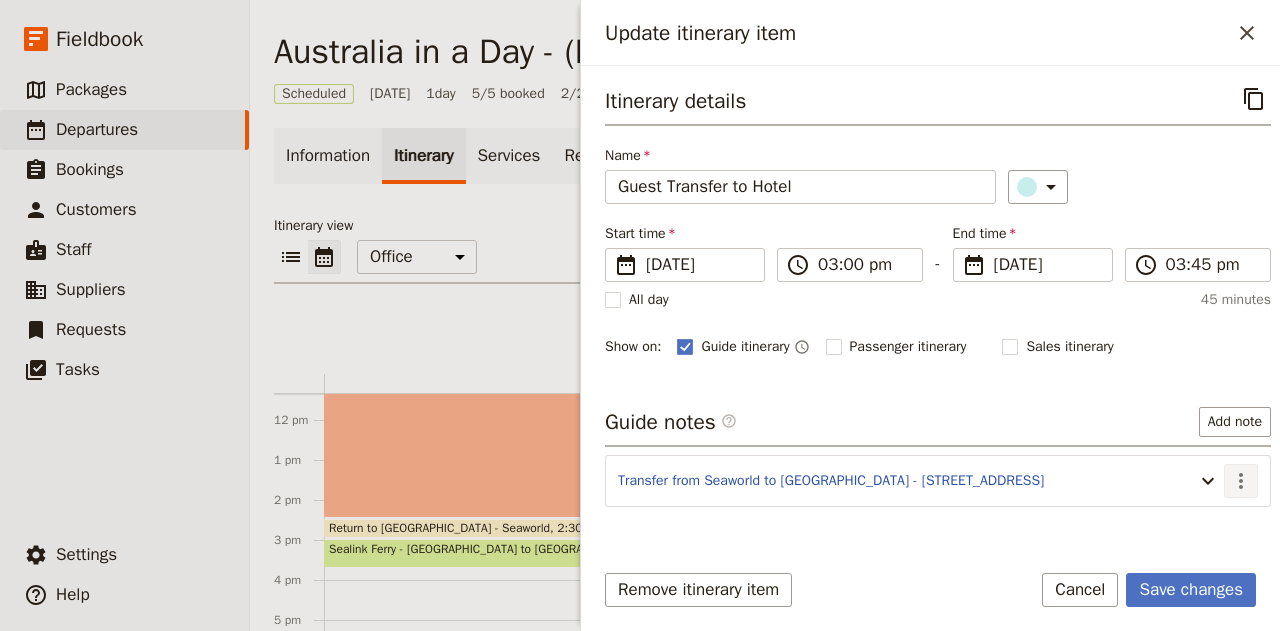 click 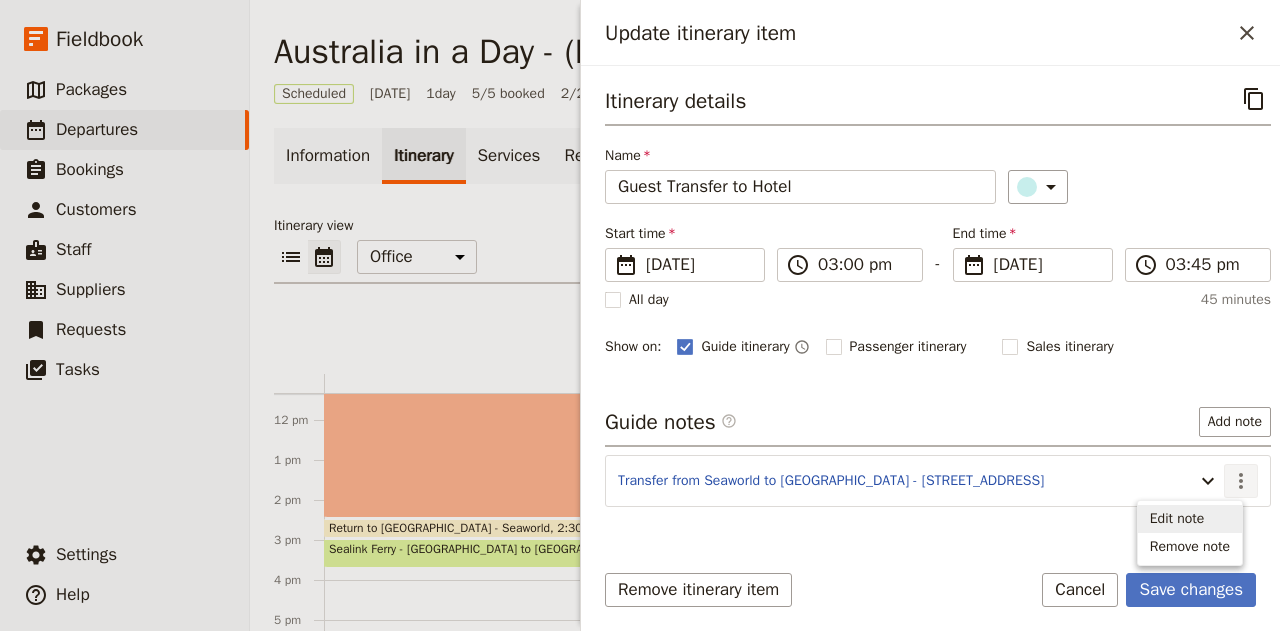 click on "Edit note" at bounding box center [1177, 519] 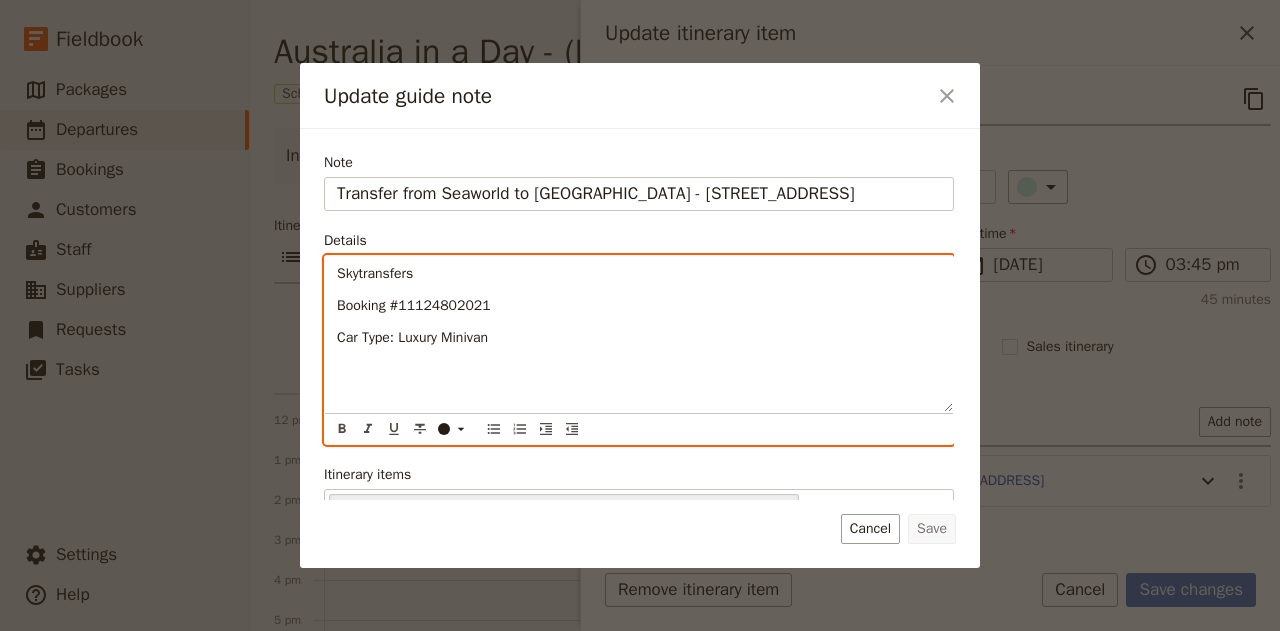 click on "Booking #11124802021" at bounding box center [639, 306] 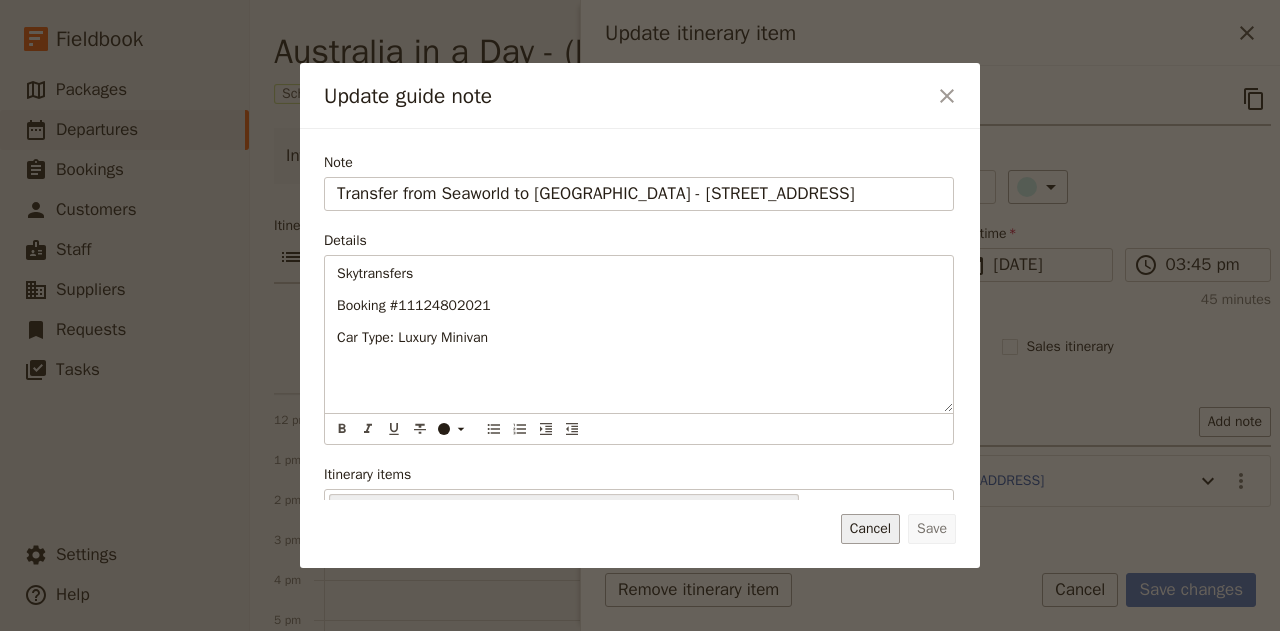 click on "Cancel" at bounding box center [870, 529] 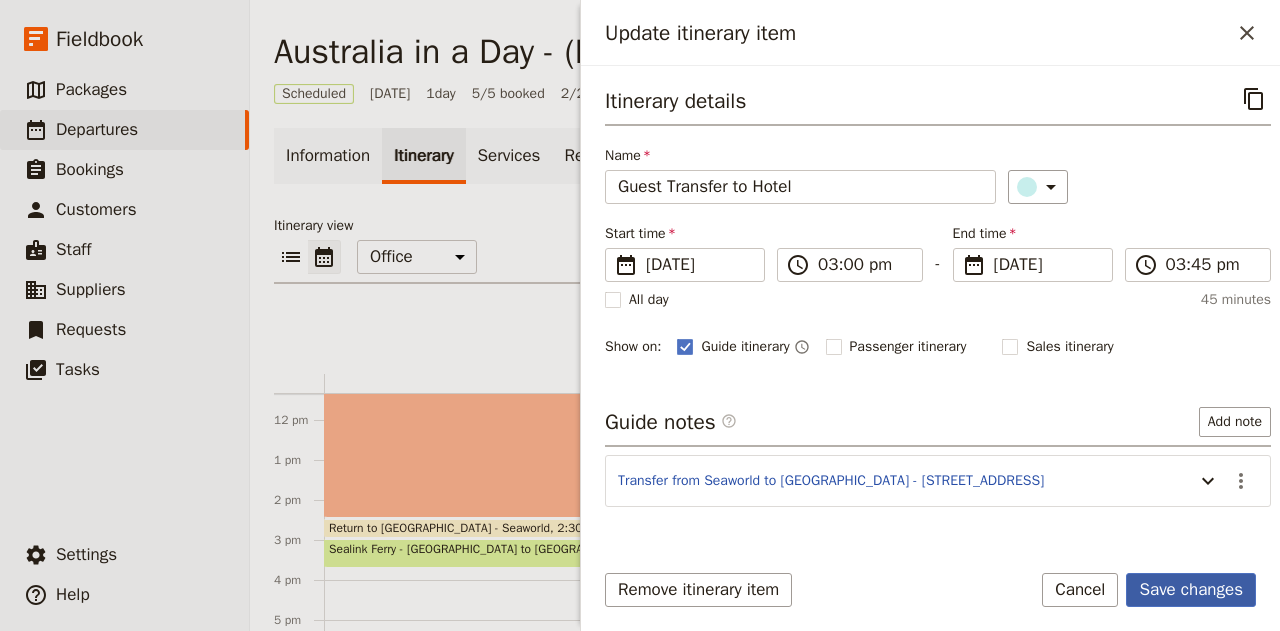 click on "Save changes" at bounding box center [1191, 590] 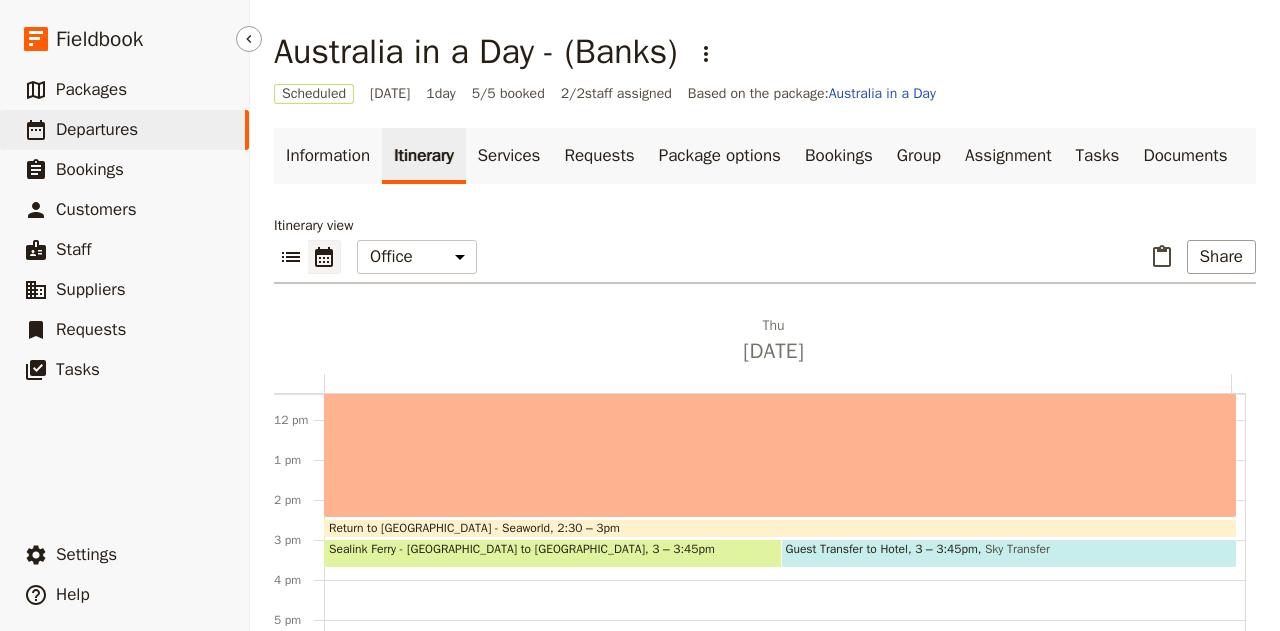 click on "Departures" at bounding box center [97, 129] 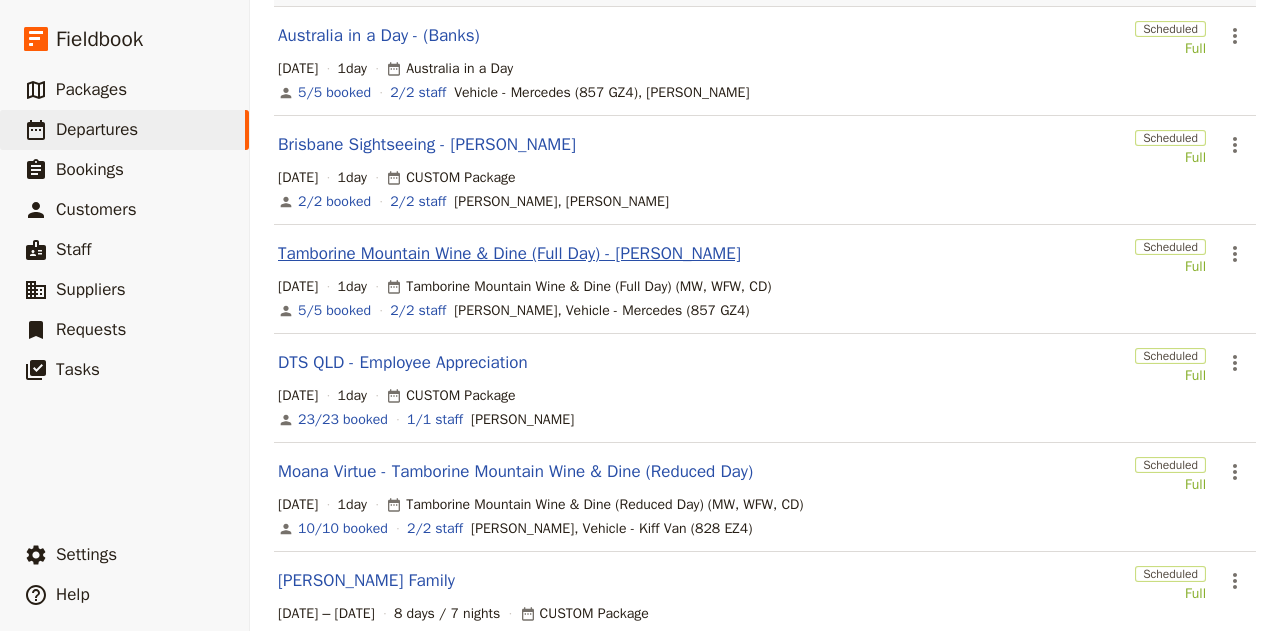 scroll, scrollTop: 185, scrollLeft: 0, axis: vertical 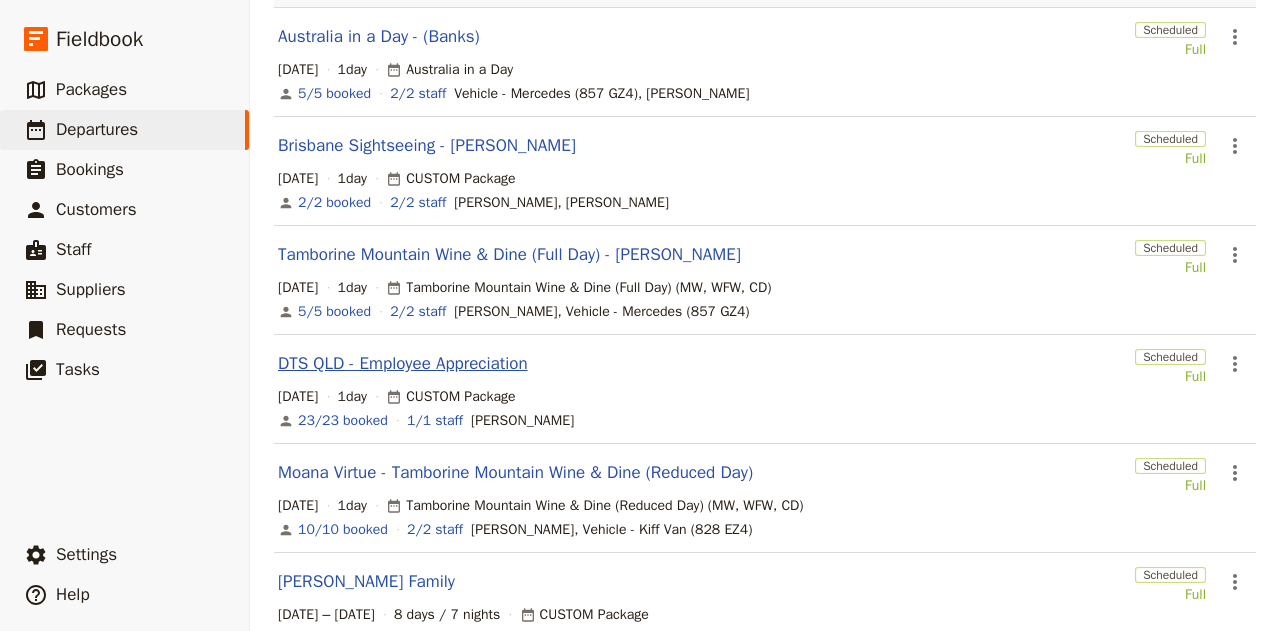 click on "DTS QLD - Employee Appreciation" at bounding box center (403, 364) 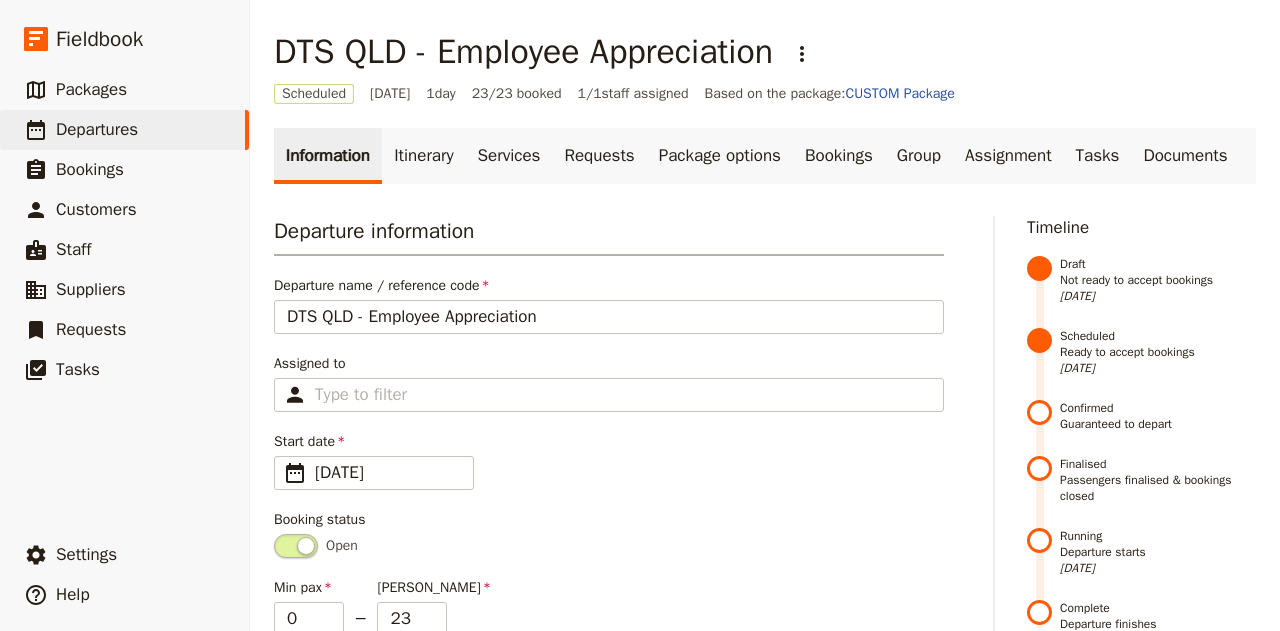 scroll, scrollTop: 4, scrollLeft: 0, axis: vertical 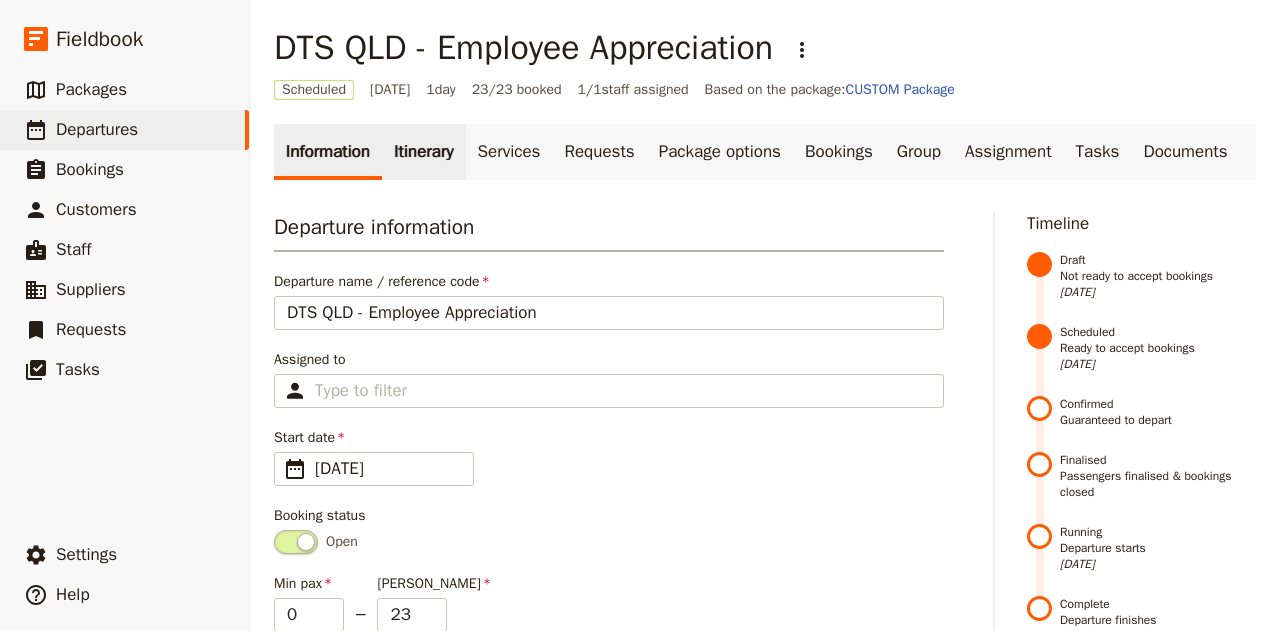 click on "Itinerary" at bounding box center (423, 152) 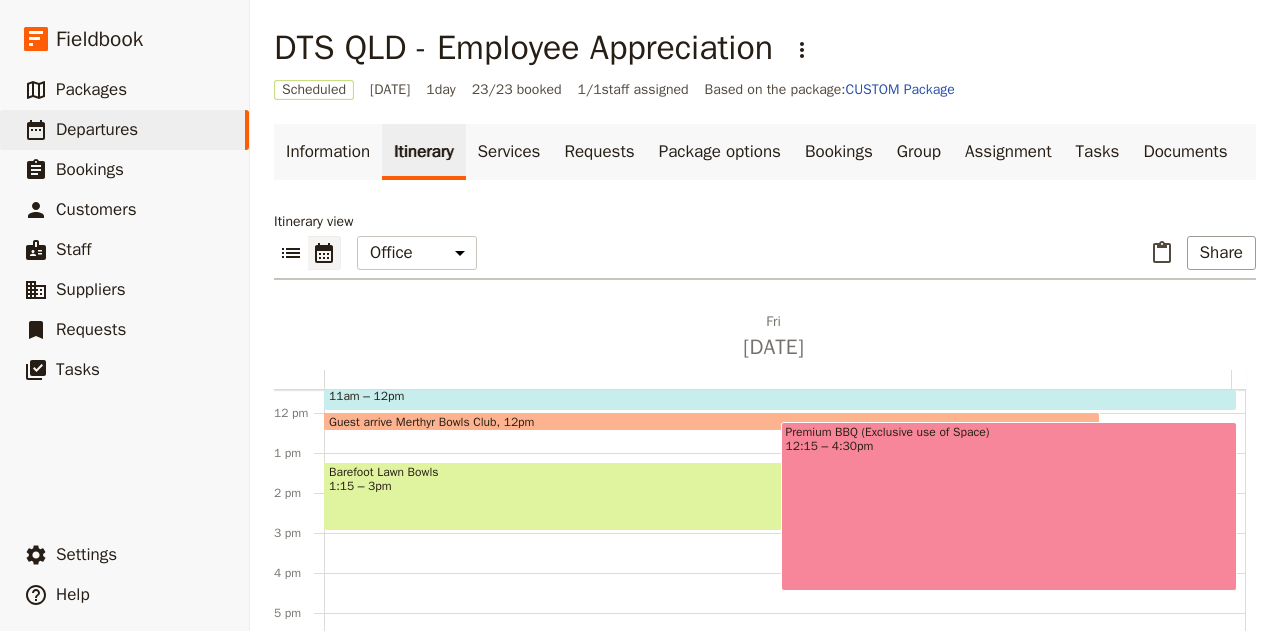 scroll, scrollTop: 366, scrollLeft: 0, axis: vertical 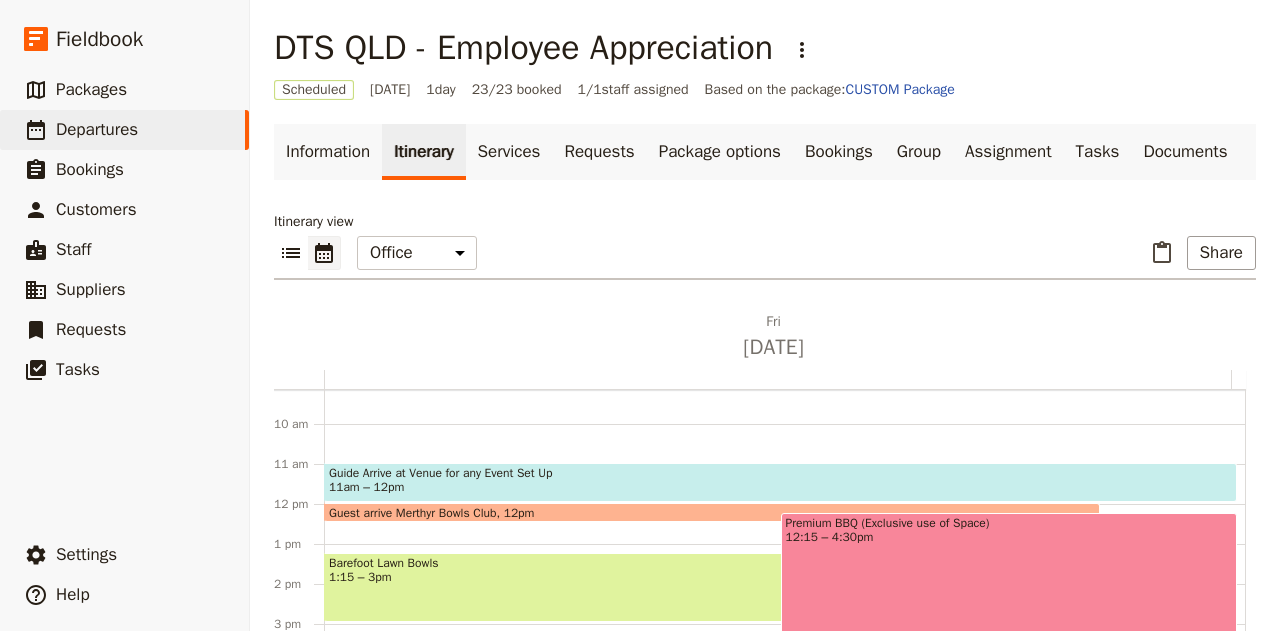 click on "Guest arrive Merthyr Bowls Club 12pm" at bounding box center (712, 512) 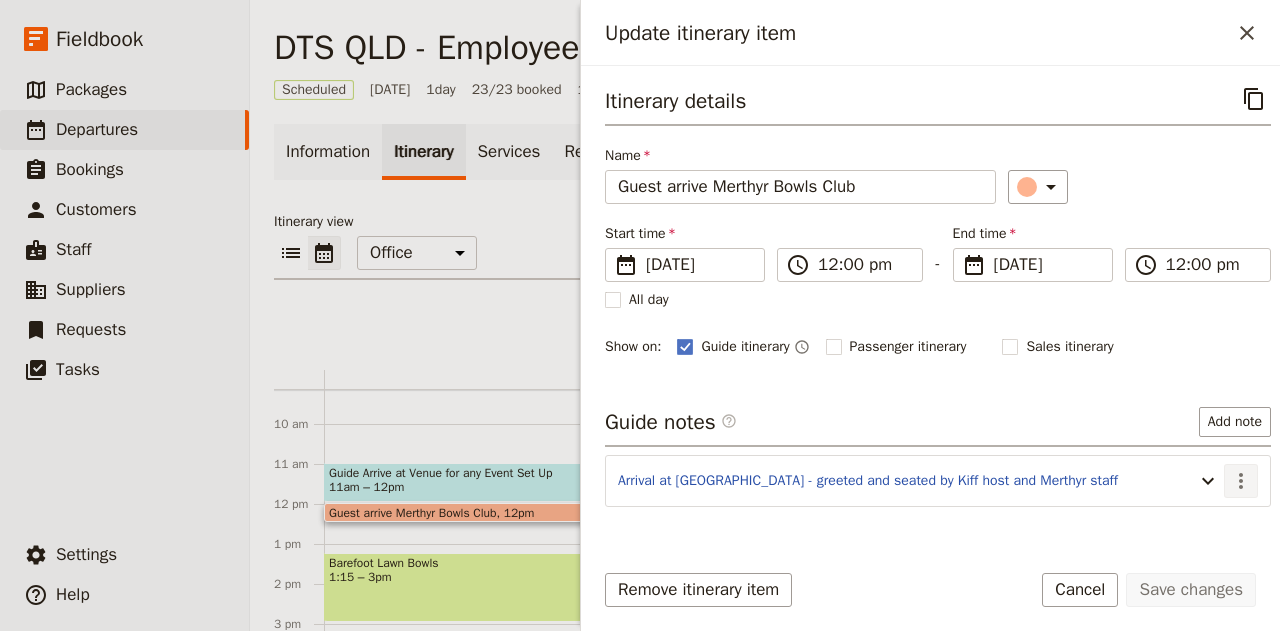 click 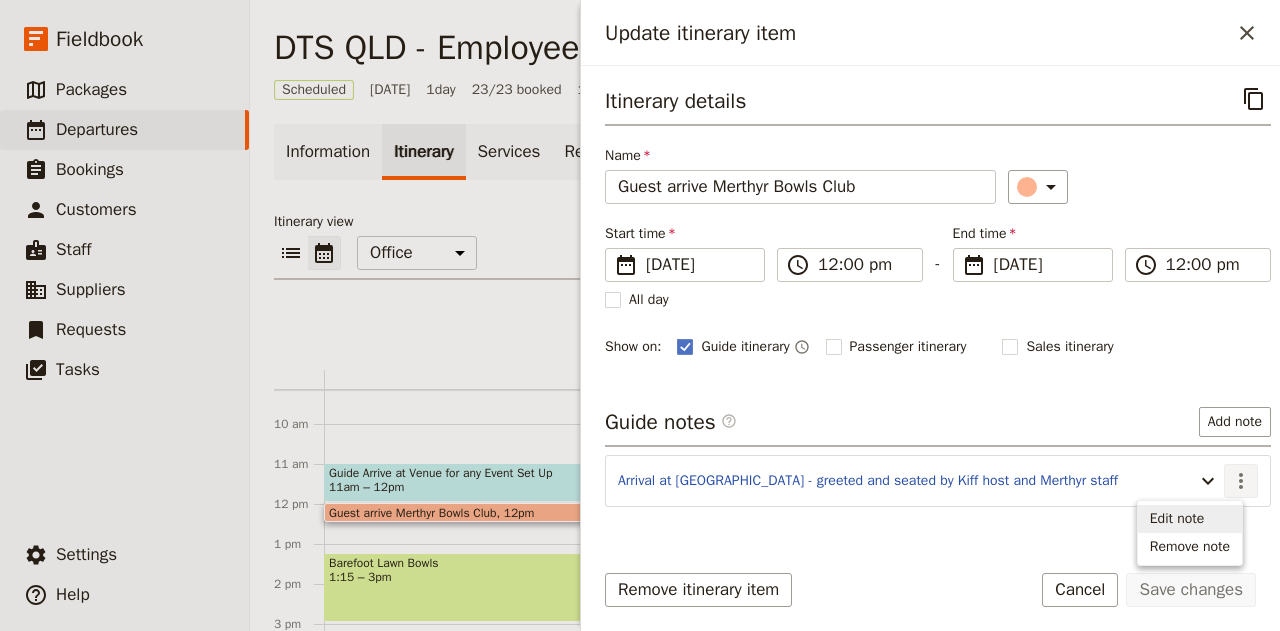 click on "Edit note" at bounding box center (1177, 519) 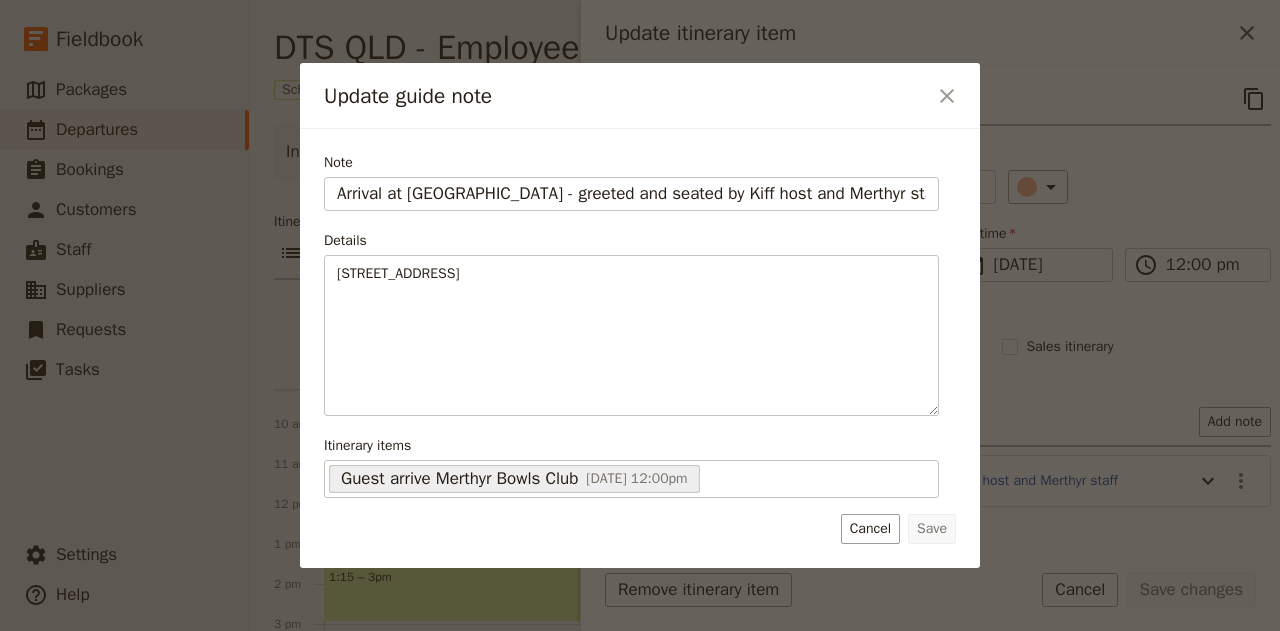 scroll, scrollTop: 0, scrollLeft: 2, axis: horizontal 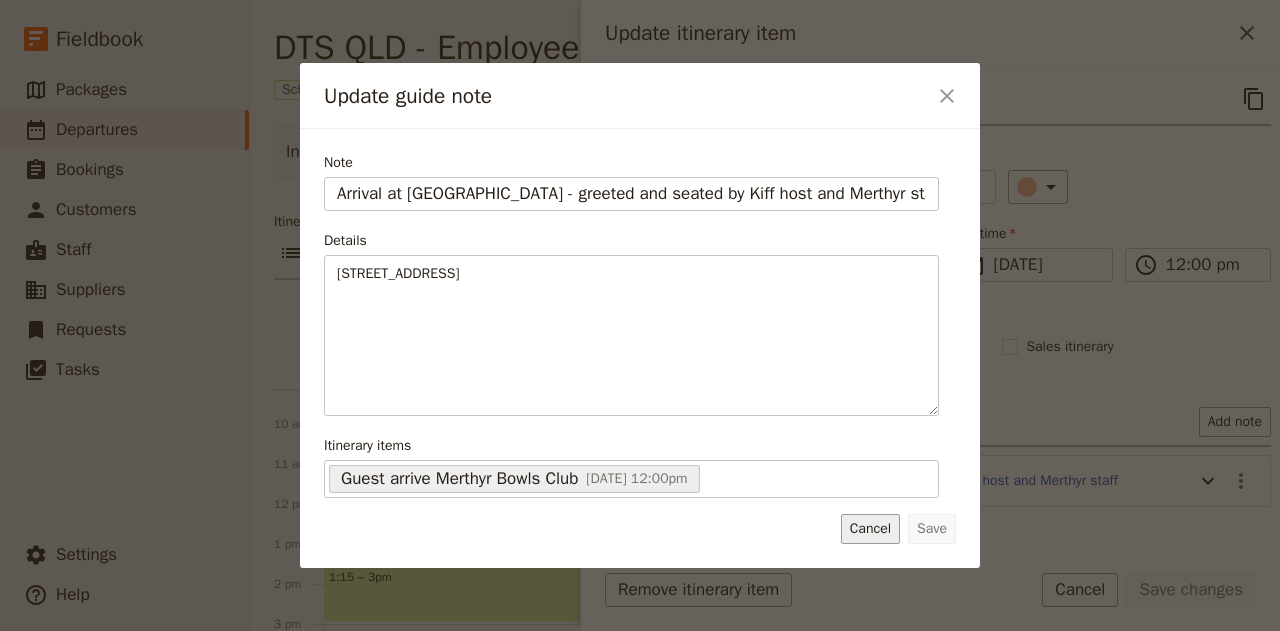 click on "Cancel" at bounding box center [870, 529] 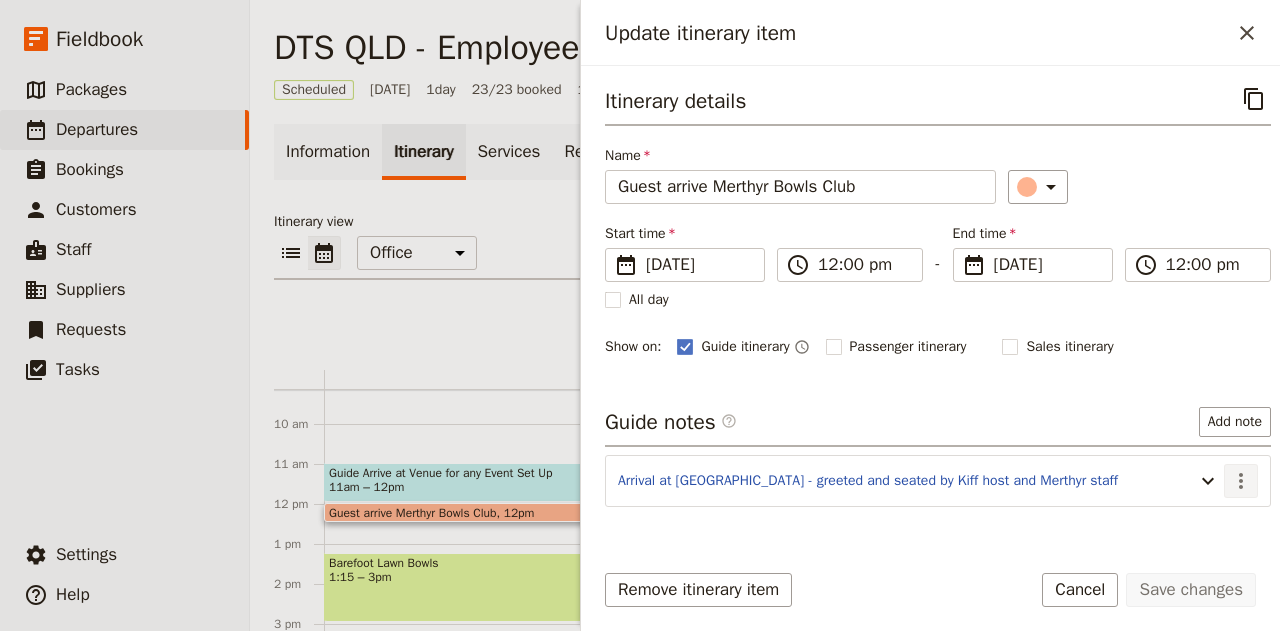 click 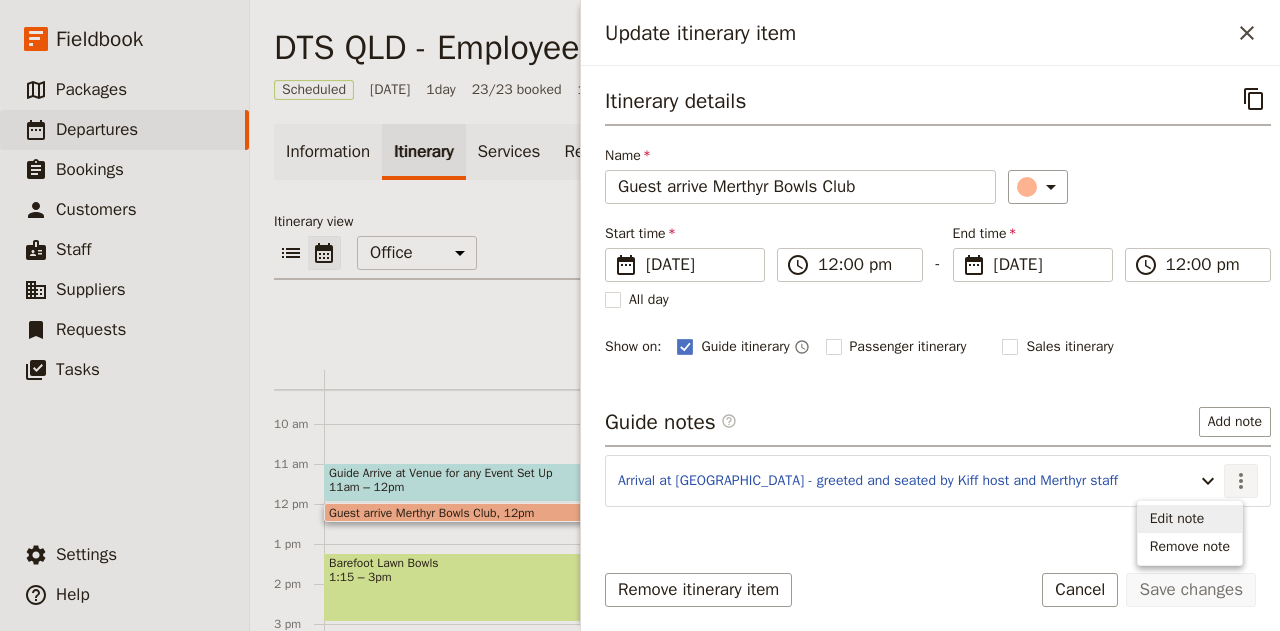click on "Edit note" at bounding box center (1177, 519) 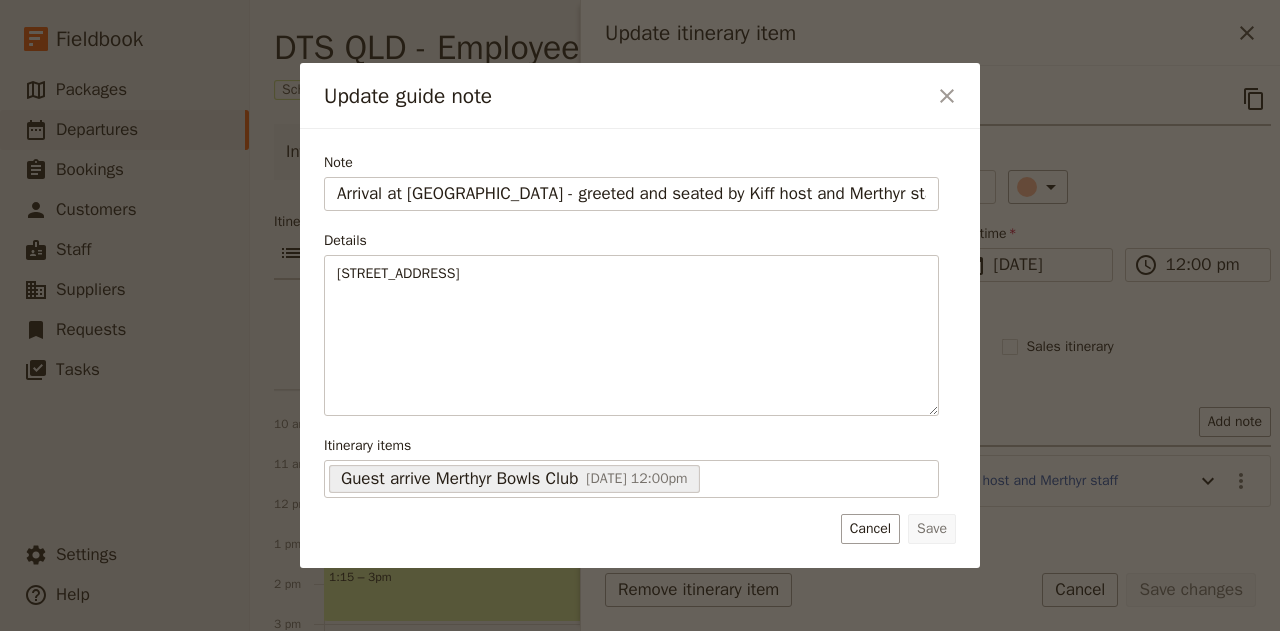 scroll, scrollTop: 0, scrollLeft: 2, axis: horizontal 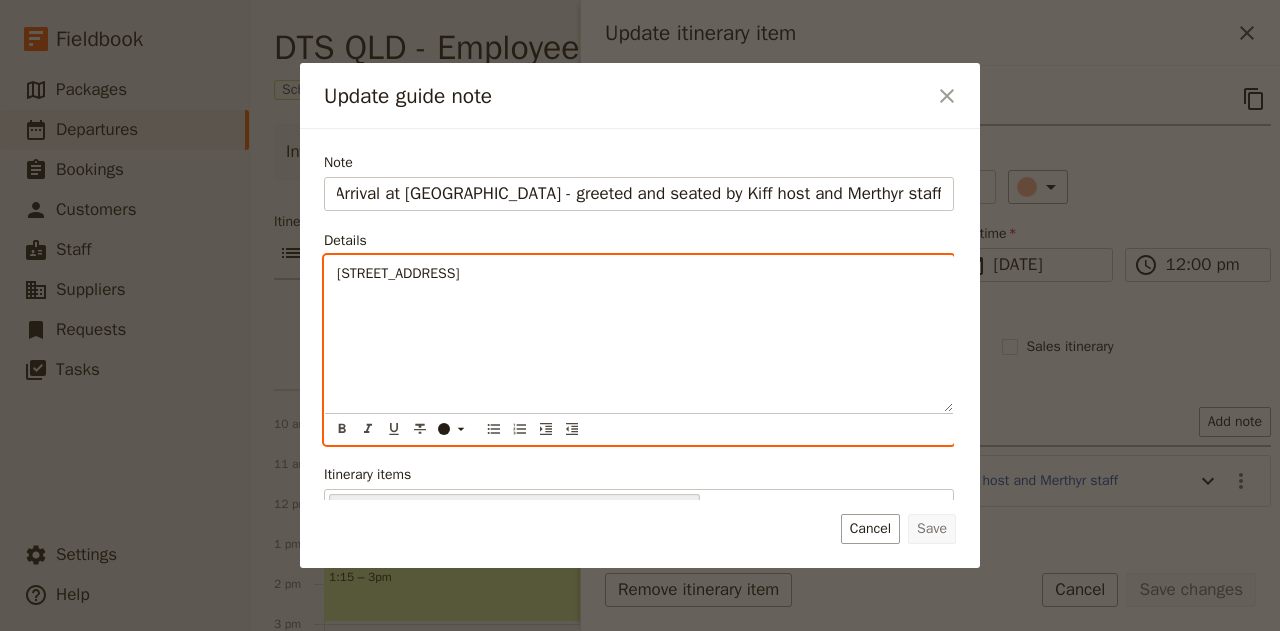 click on "[STREET_ADDRESS]" at bounding box center (639, 274) 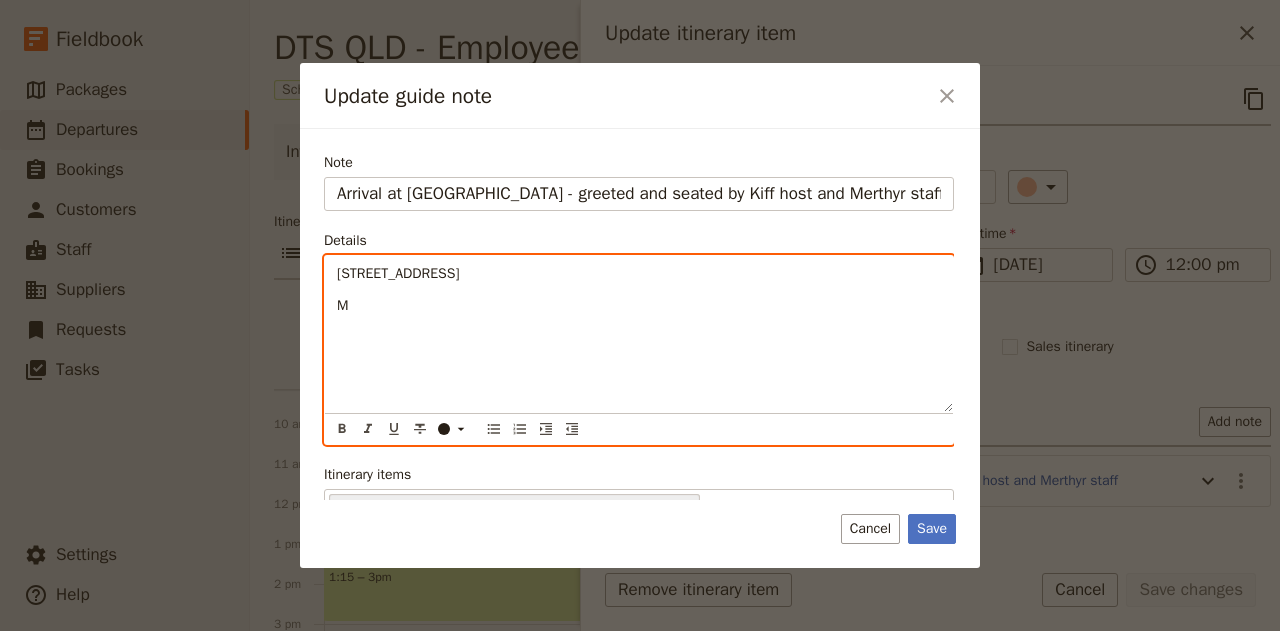 type 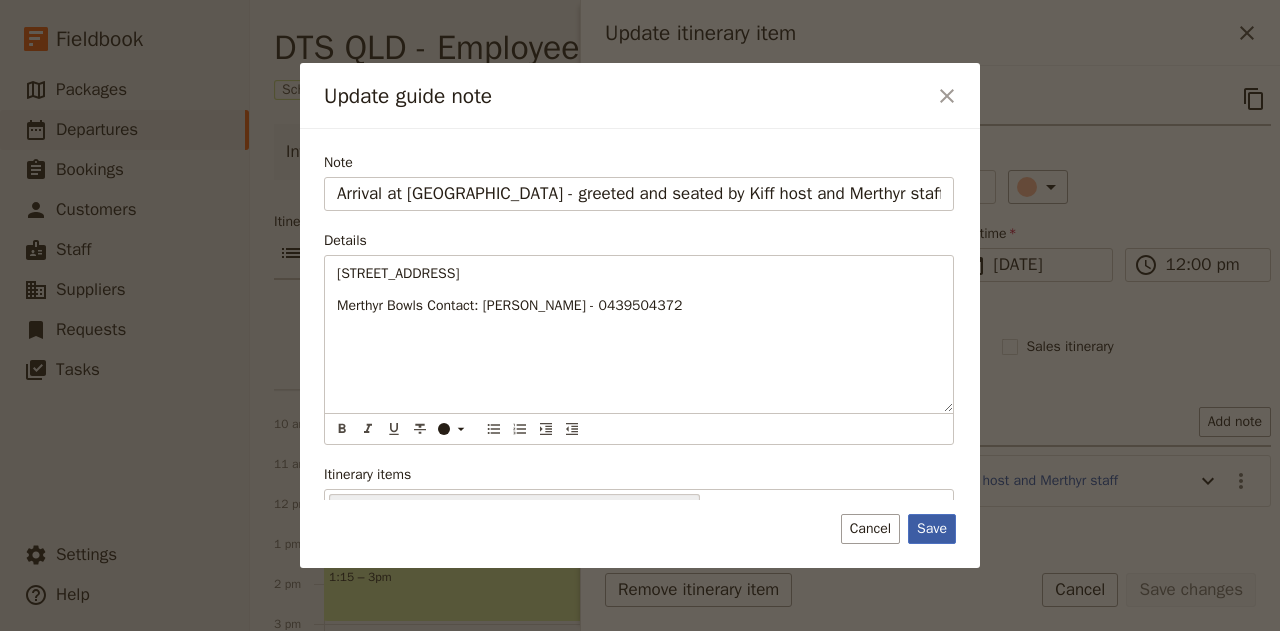 click on "Save" at bounding box center [932, 529] 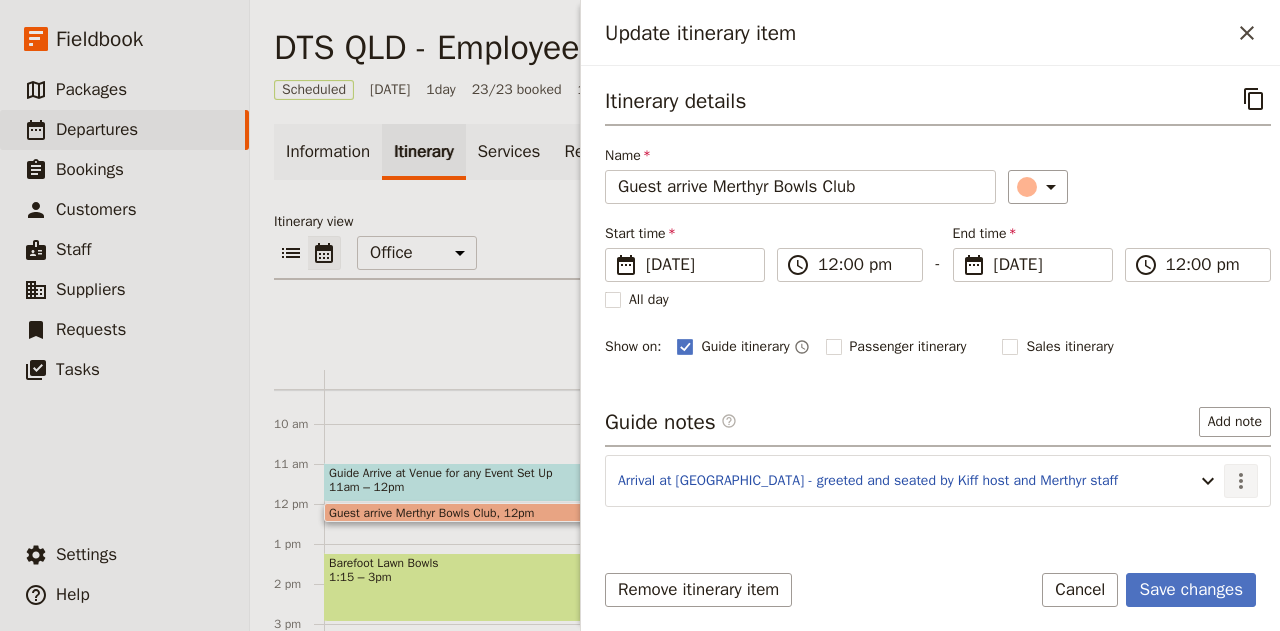 click 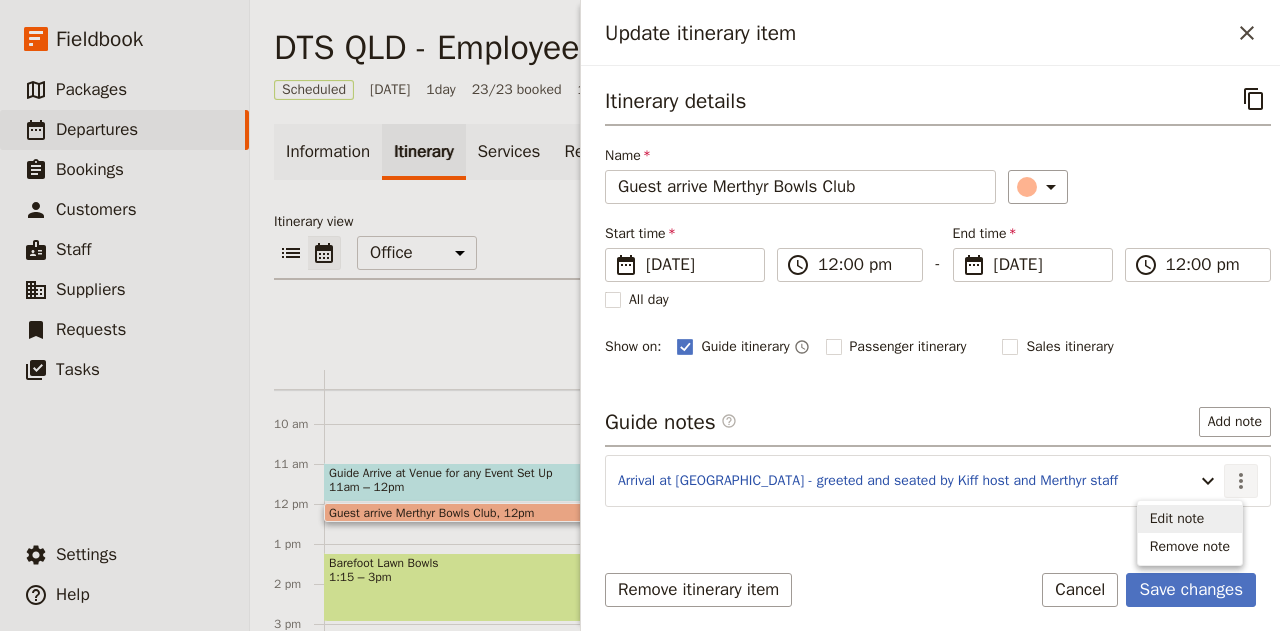 click on "Edit note" at bounding box center [1177, 519] 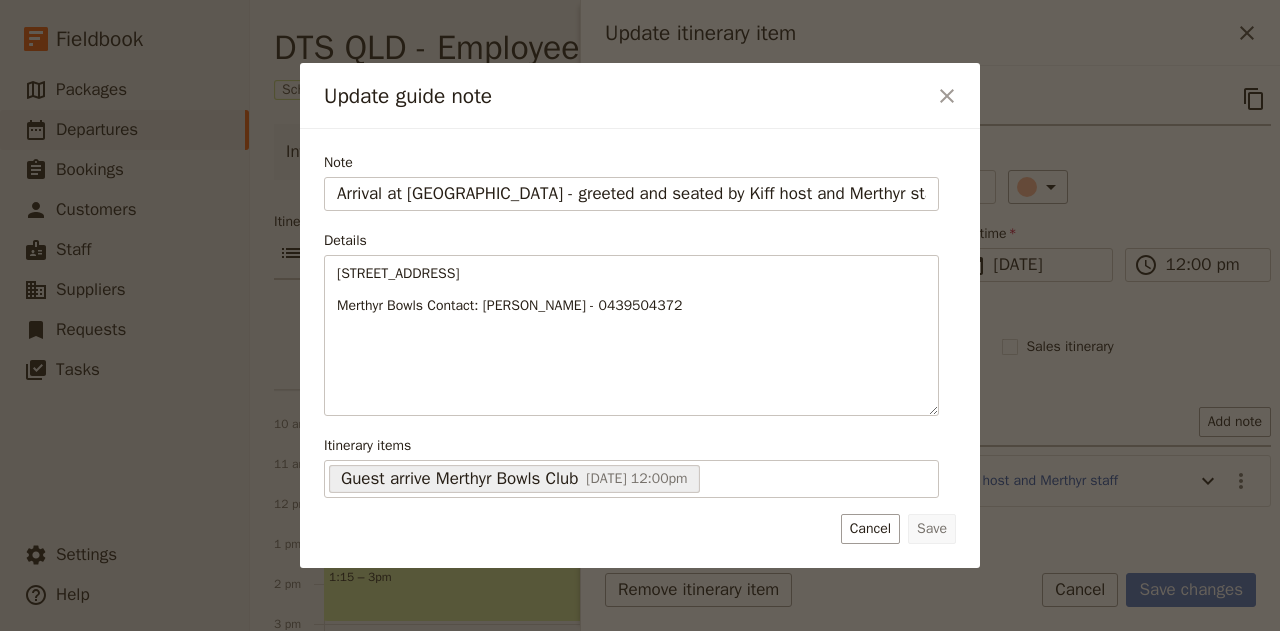 scroll, scrollTop: 0, scrollLeft: 2, axis: horizontal 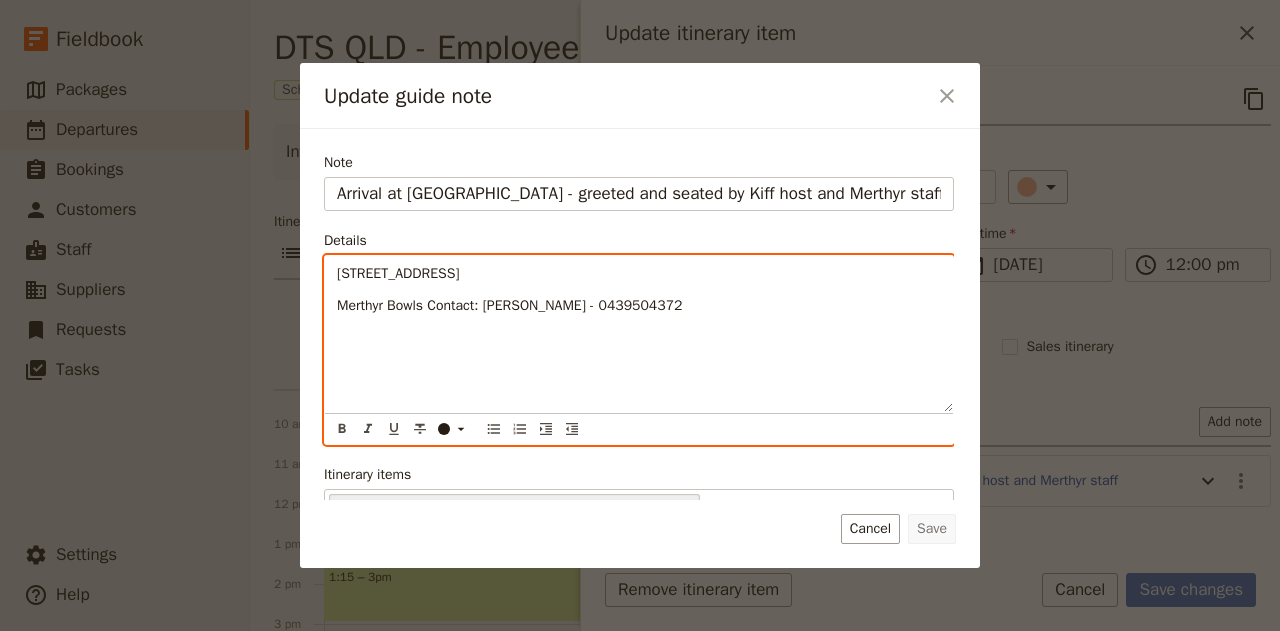 click on "Merthyr Bowls Contact: Nicole Lewis - 0439504372" at bounding box center [639, 306] 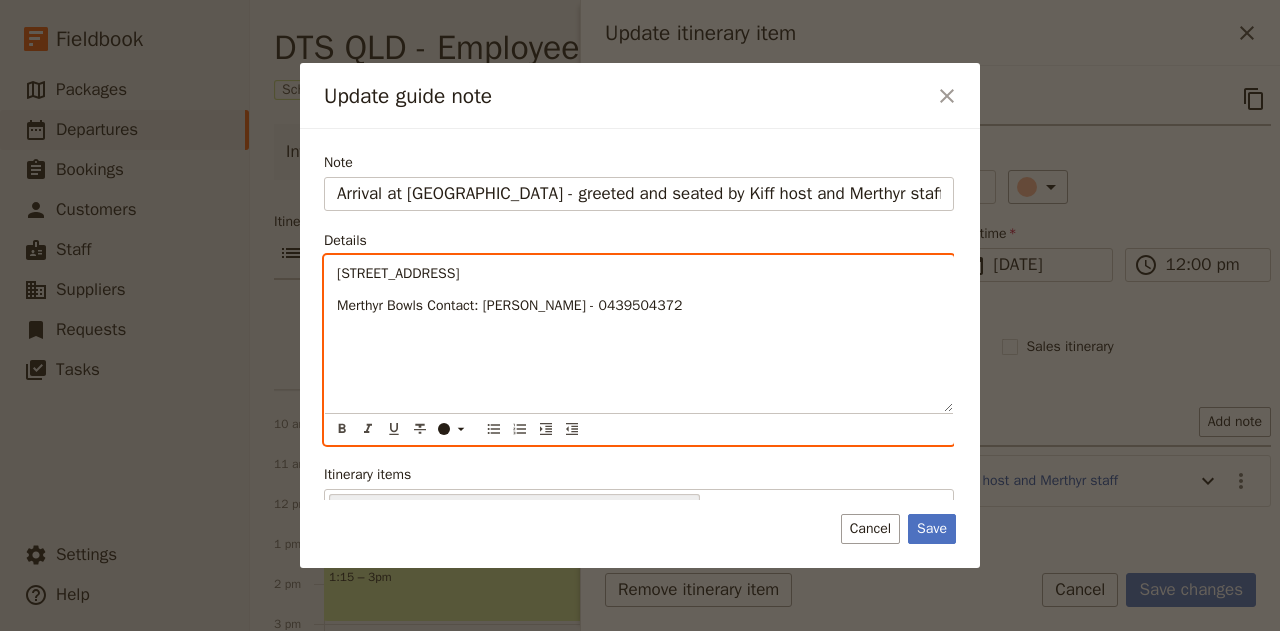 type 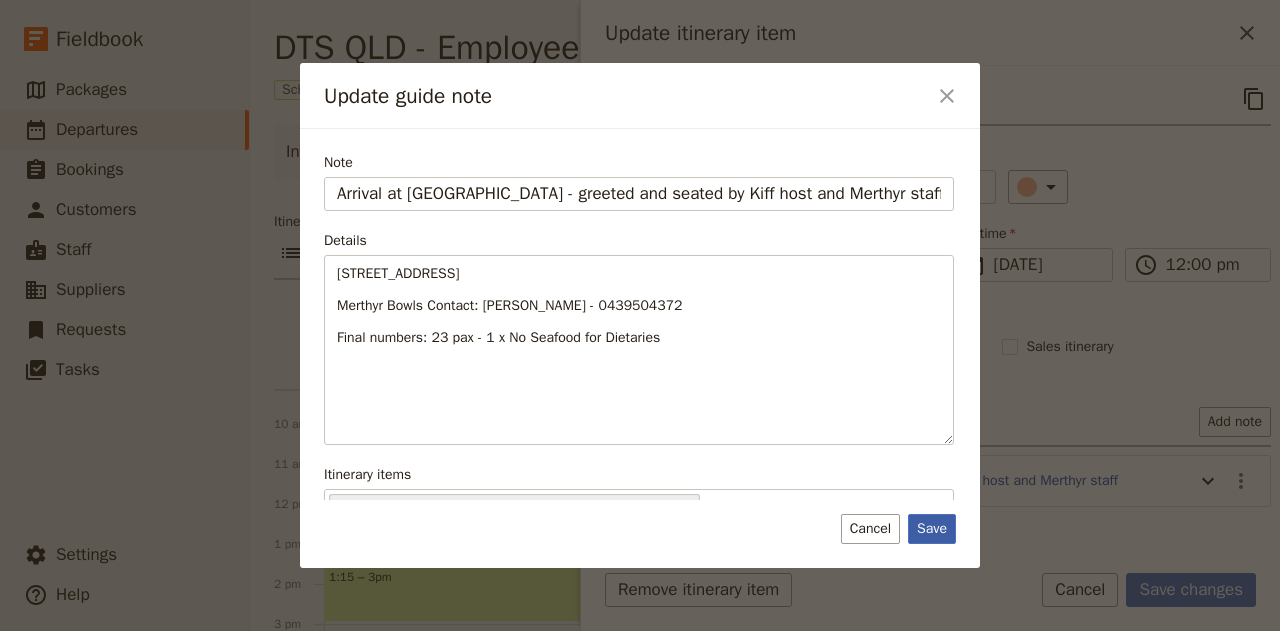 click on "Save" at bounding box center (932, 529) 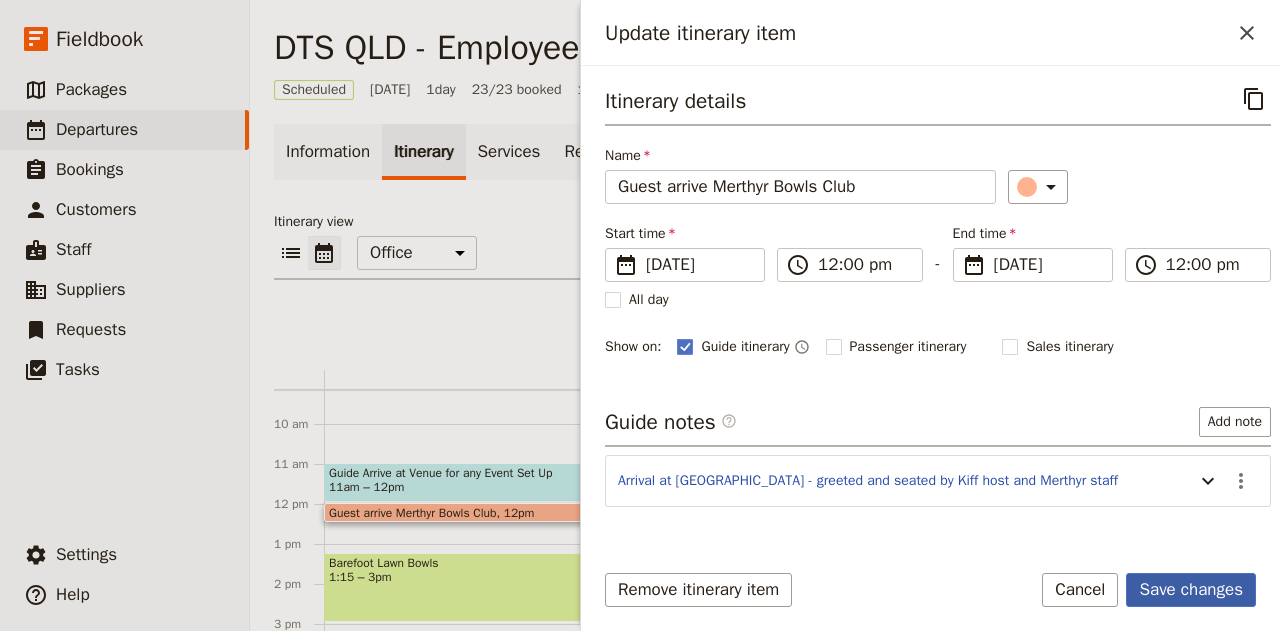 click on "Save changes" at bounding box center (1191, 590) 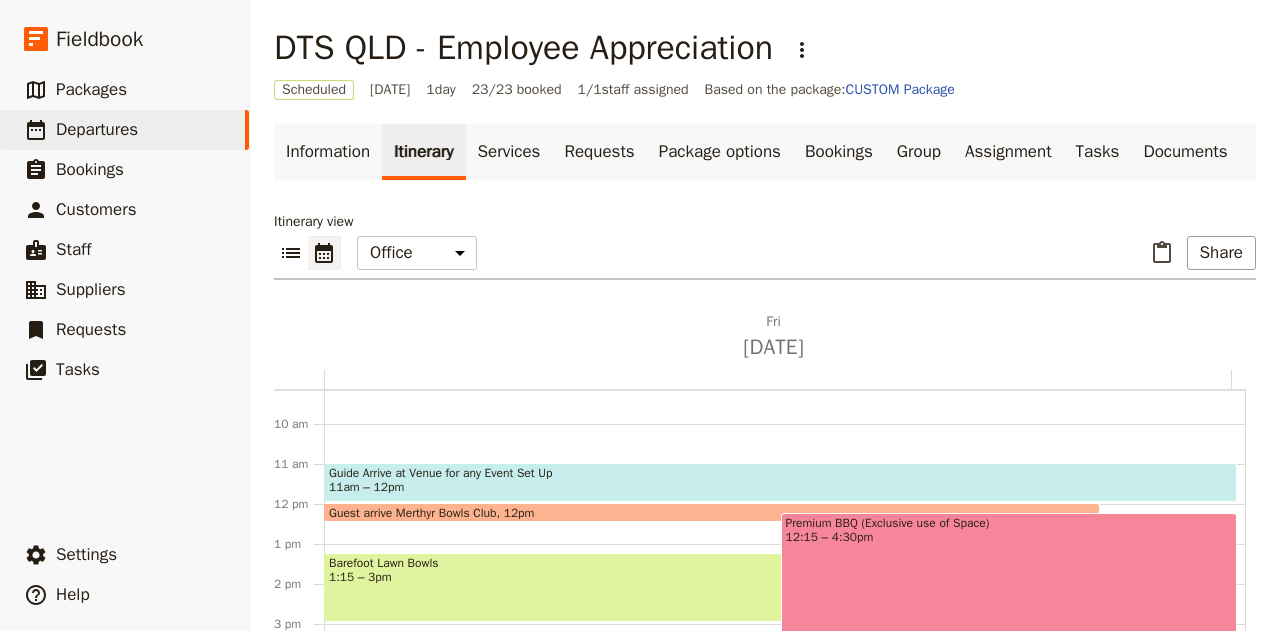 click on "1:15 – 3pm" at bounding box center [712, 577] 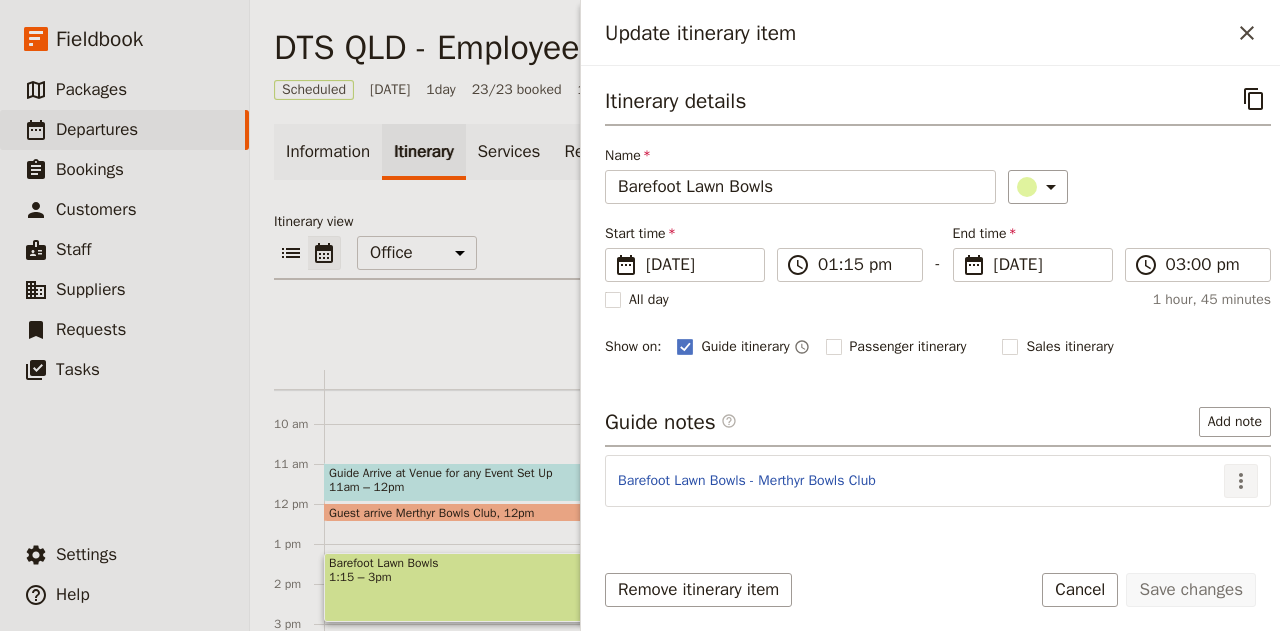 click 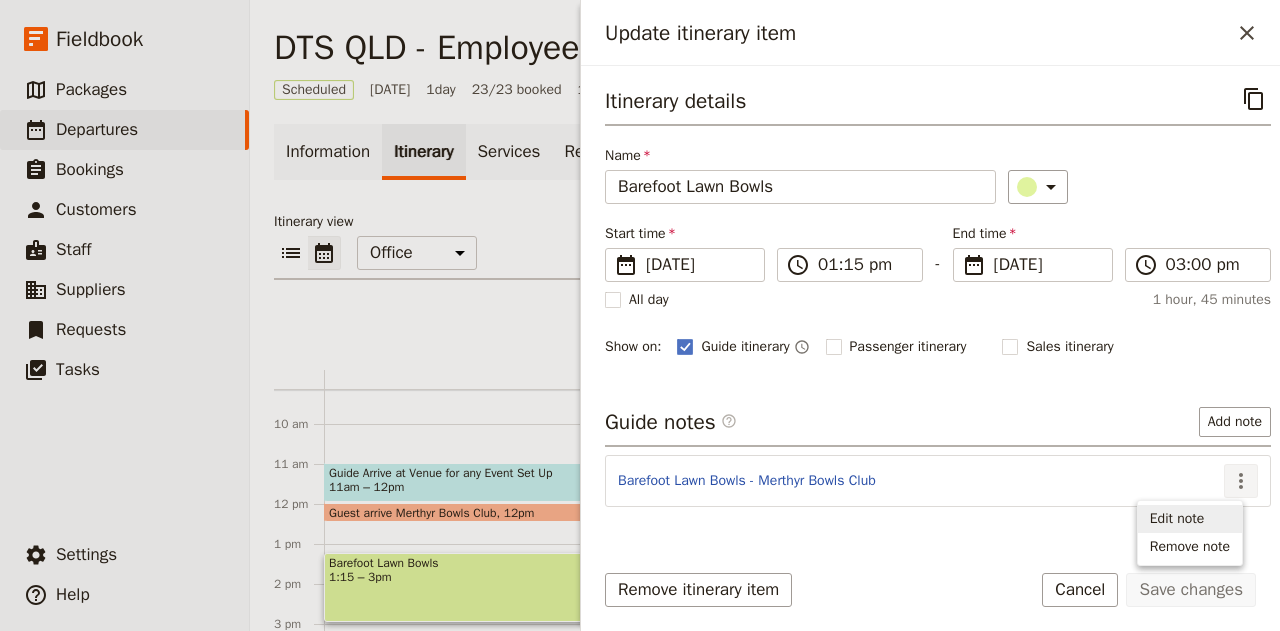 click on "Edit note" at bounding box center [1177, 519] 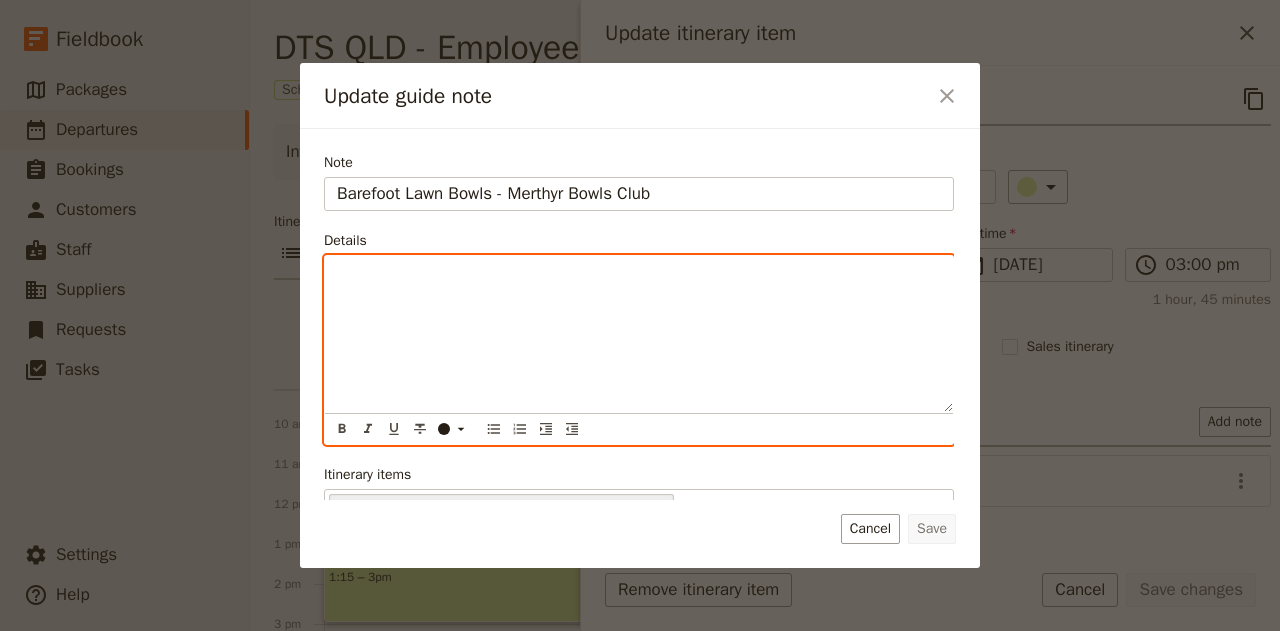 click at bounding box center (639, 334) 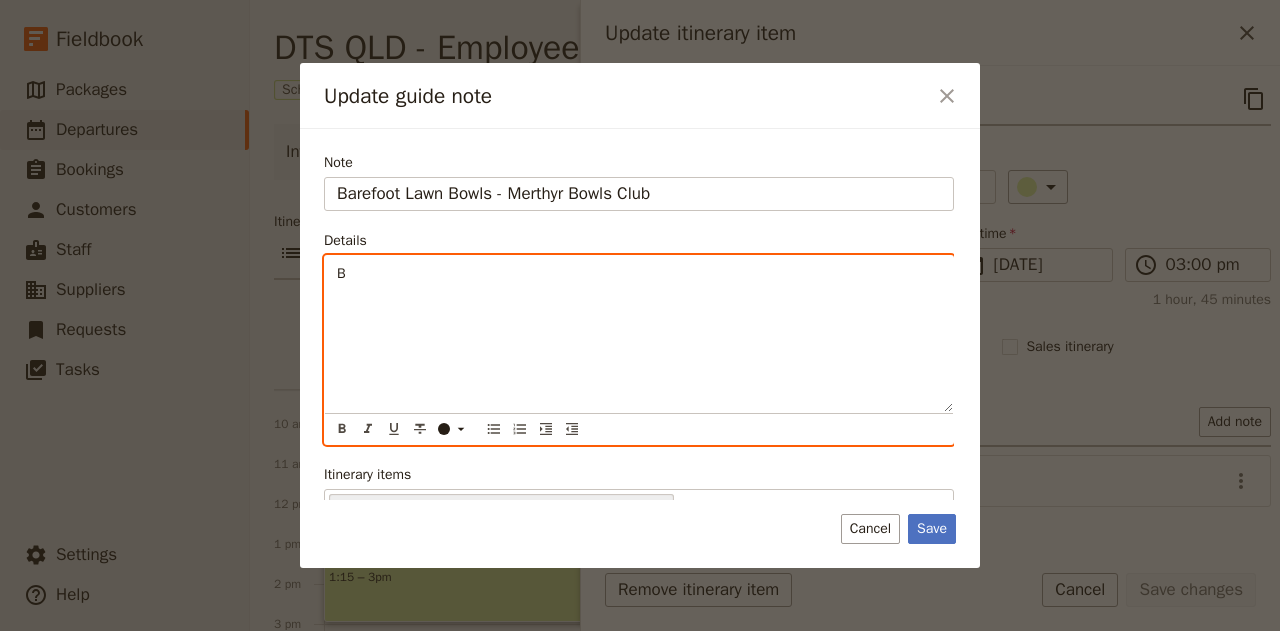 type 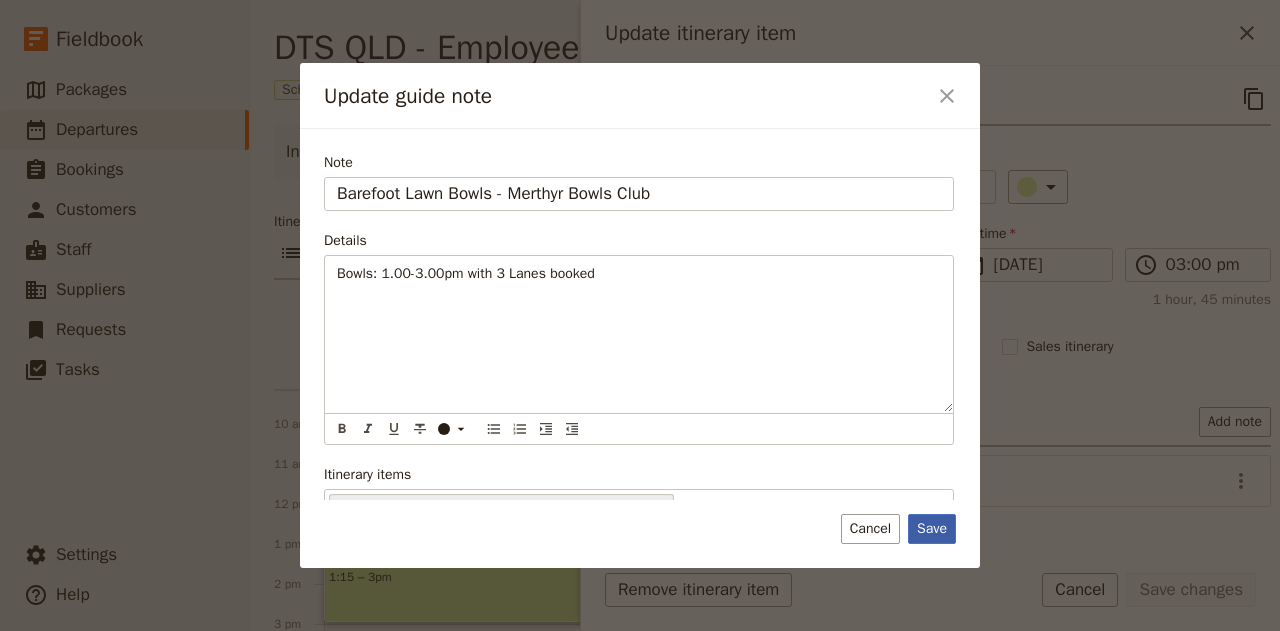 click on "Save" at bounding box center (932, 529) 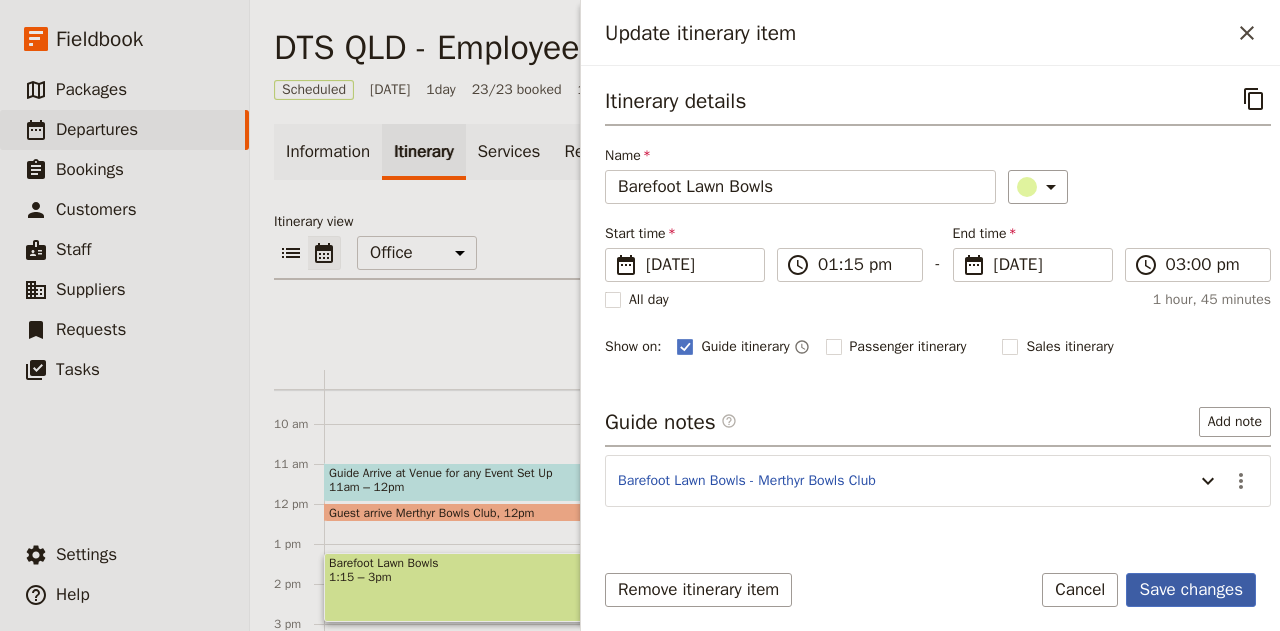 click on "Save changes" at bounding box center [1191, 590] 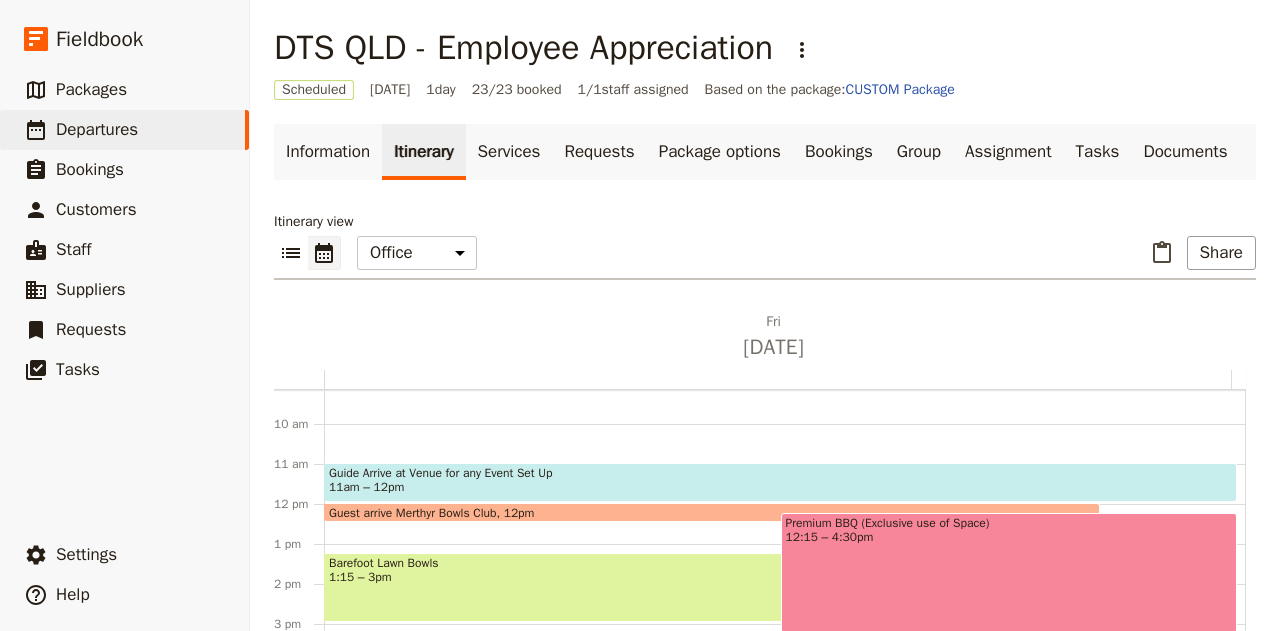 click on "Premium BBQ (Exclusive use of Space) 12:15 – 4:30pm" at bounding box center [1009, 597] 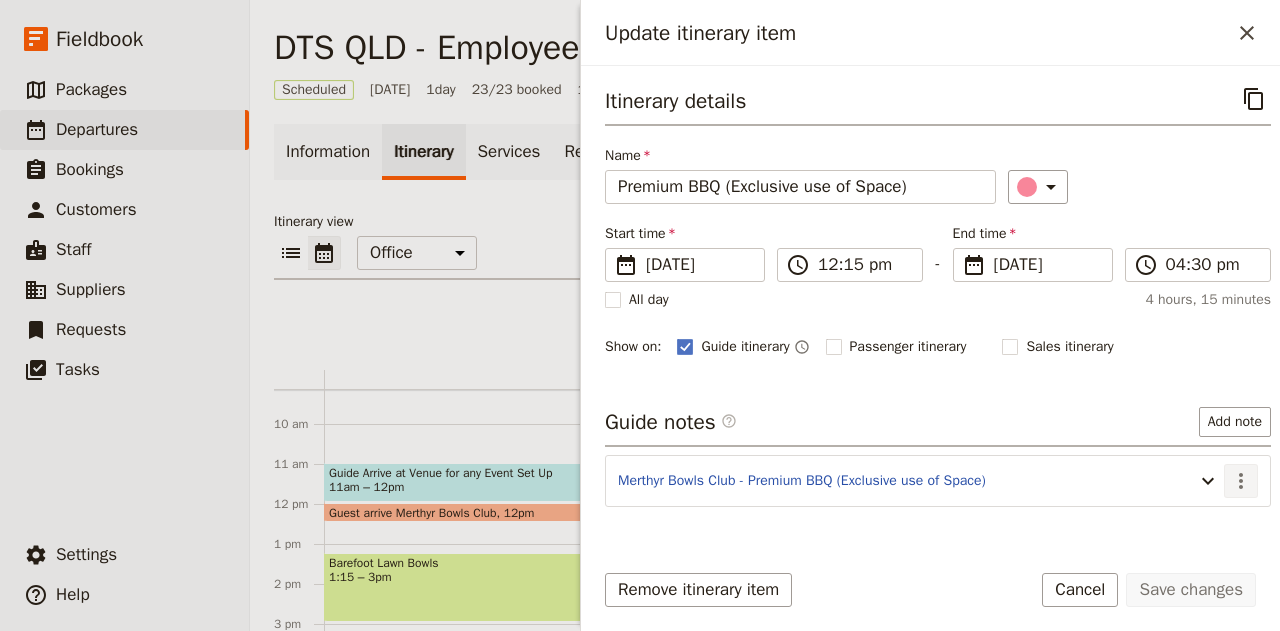 click 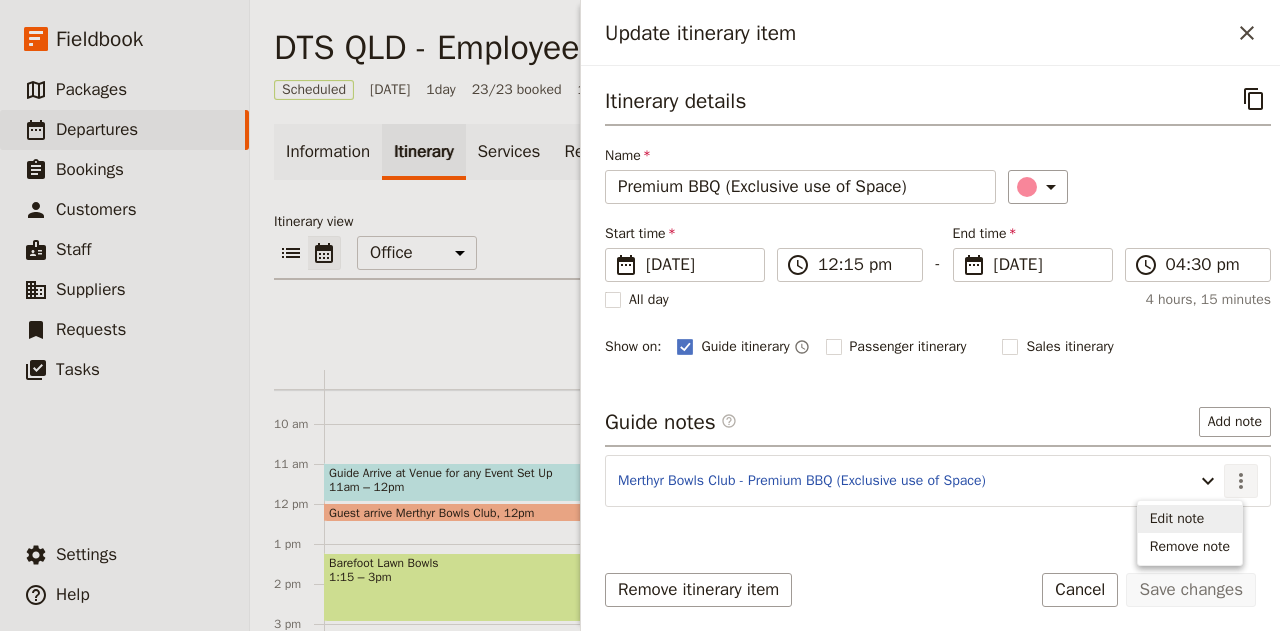 click on "Edit note" at bounding box center (1177, 519) 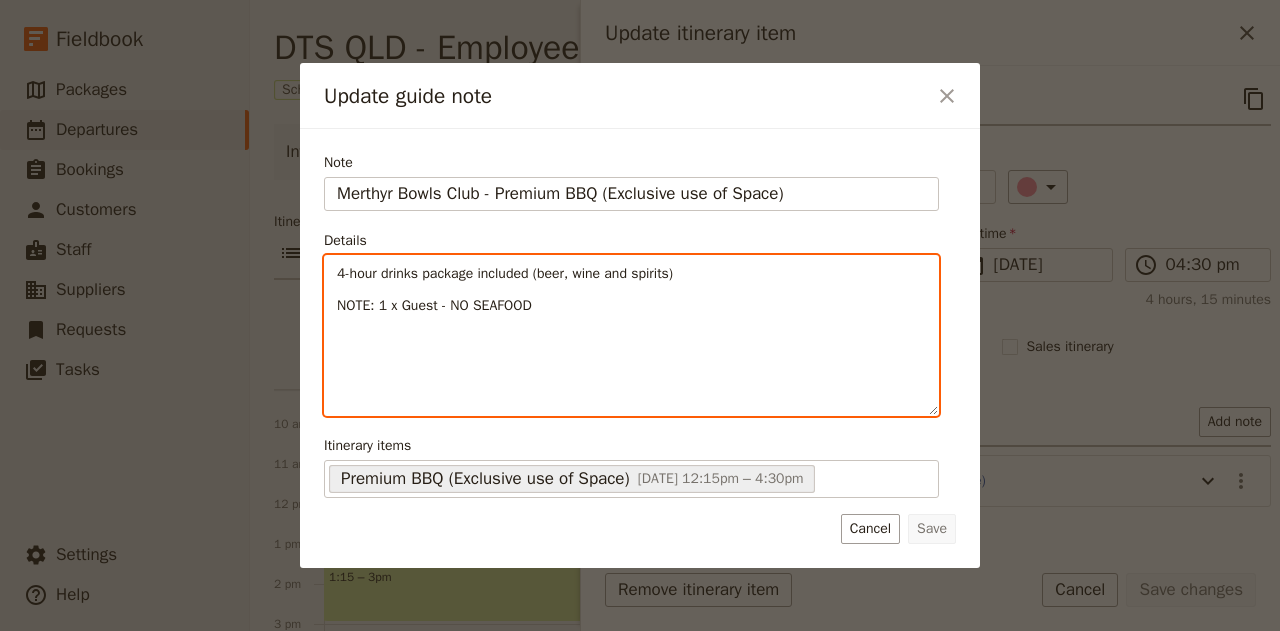 click on "NOTE: 1 x Guest - NO SEAFOOD" at bounding box center [631, 306] 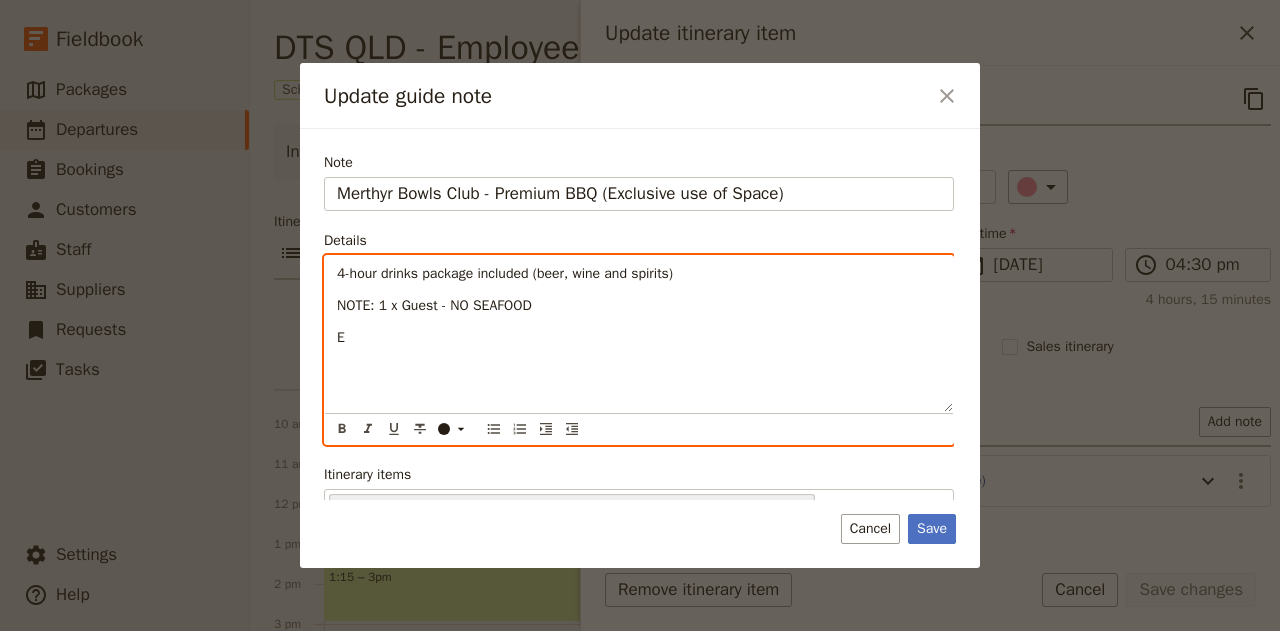type 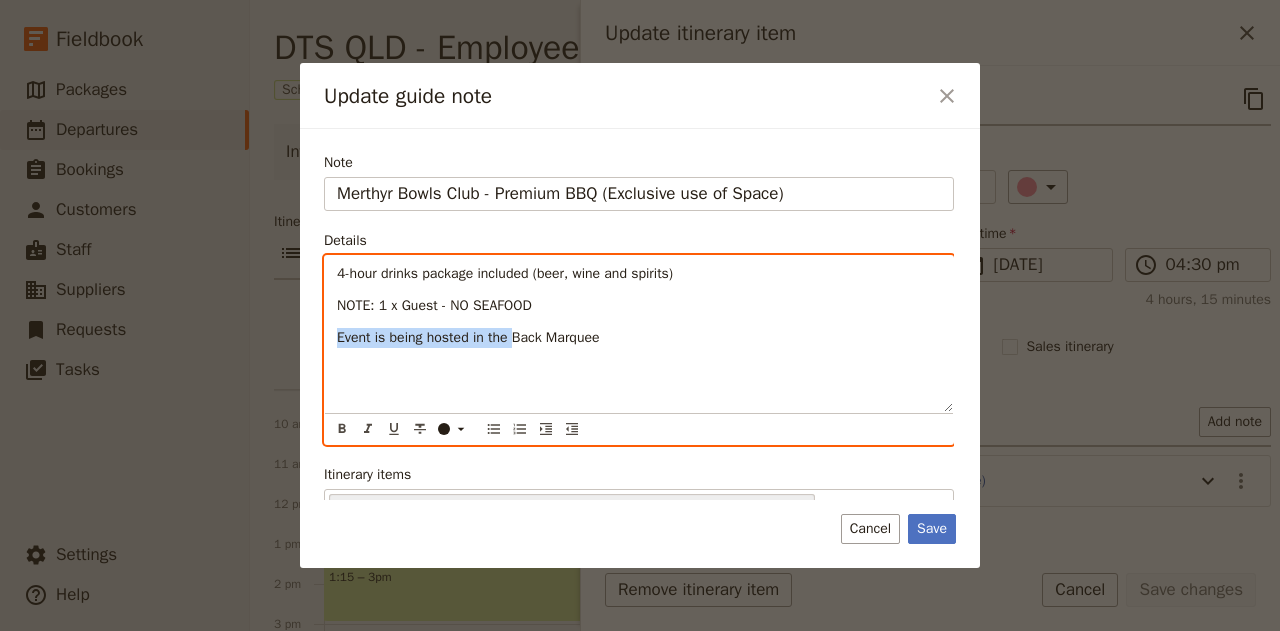 drag, startPoint x: 455, startPoint y: 328, endPoint x: 202, endPoint y: 329, distance: 253.00198 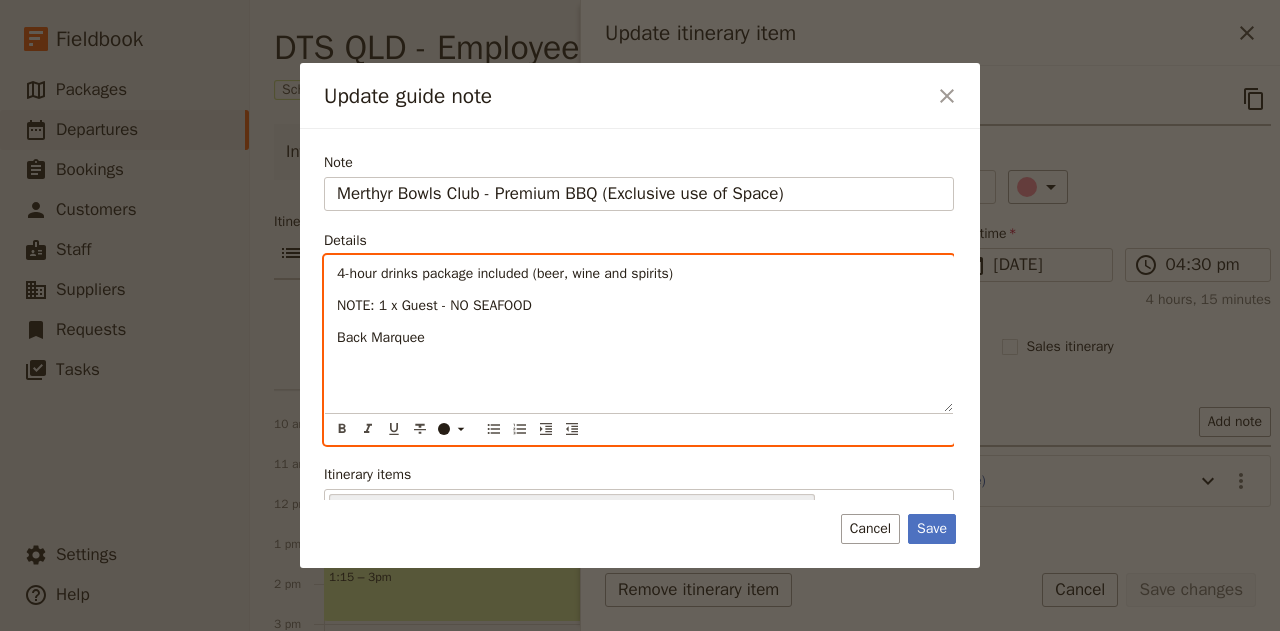 click on "Back Marquee" at bounding box center (639, 338) 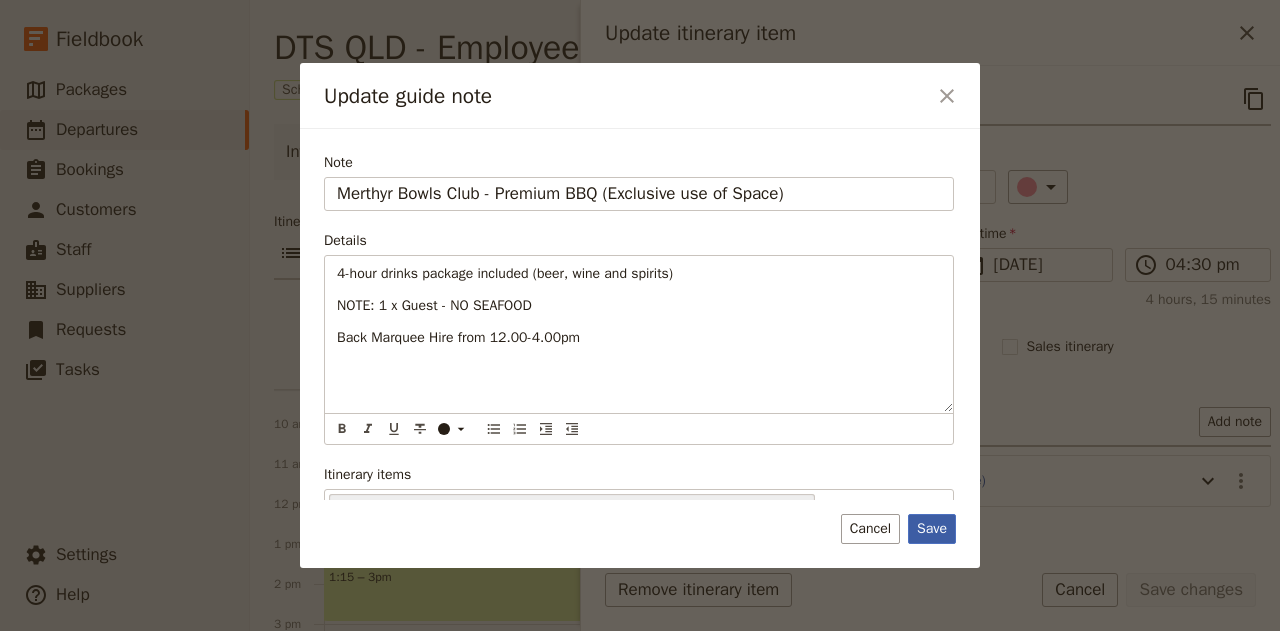 click on "Save" at bounding box center (932, 529) 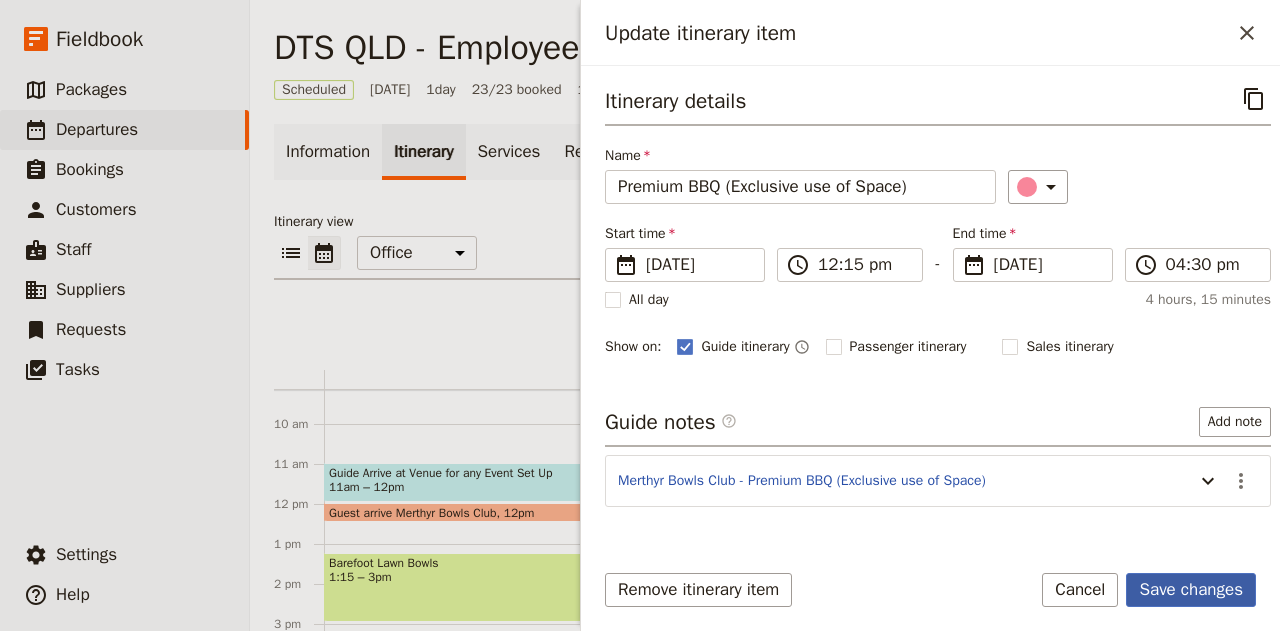 click on "Save changes" at bounding box center [1191, 590] 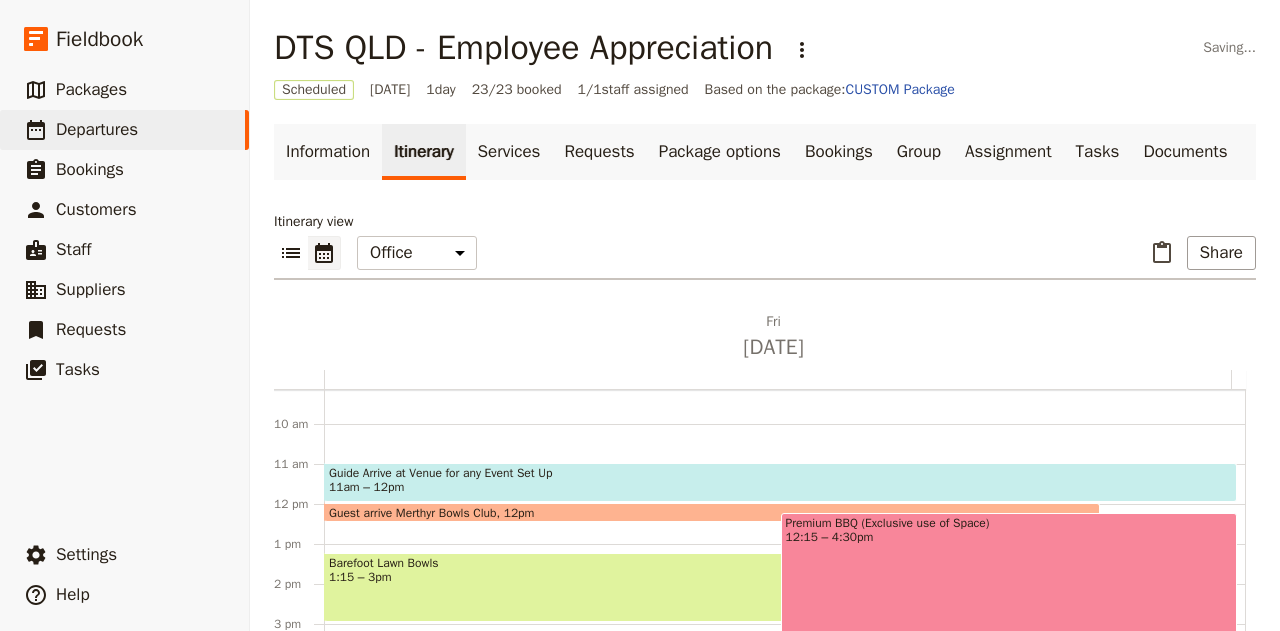 scroll, scrollTop: 63, scrollLeft: 0, axis: vertical 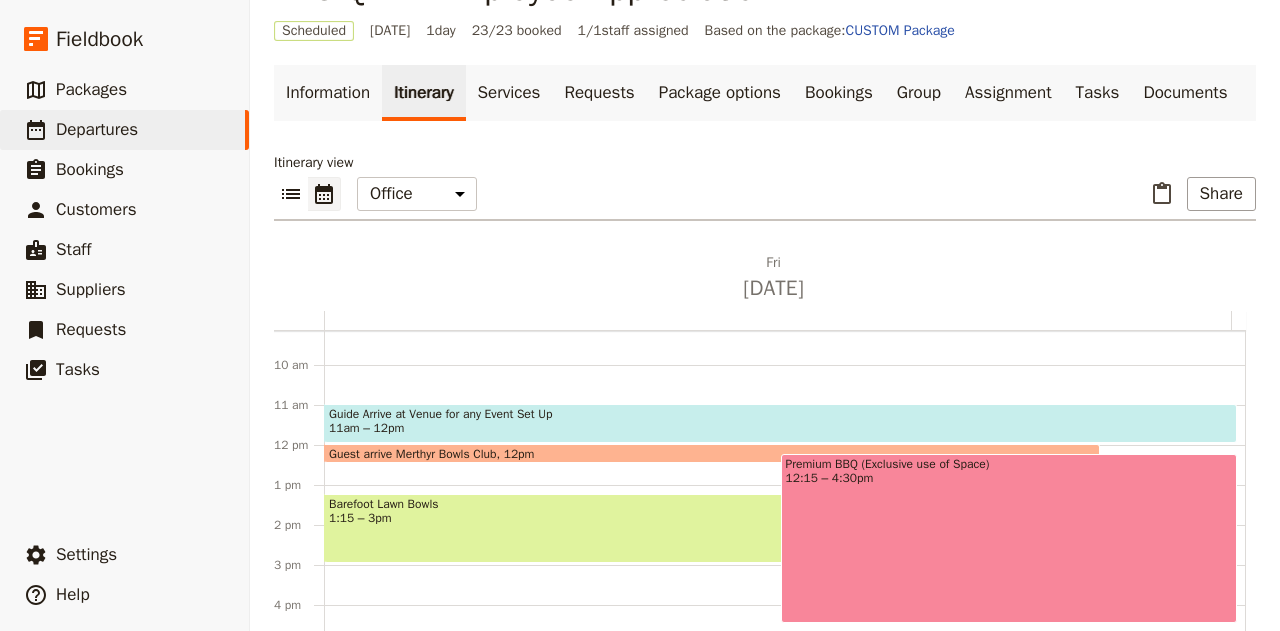click on "Premium BBQ (Exclusive use of Space) 12:15 – 4:30pm" at bounding box center (1009, 538) 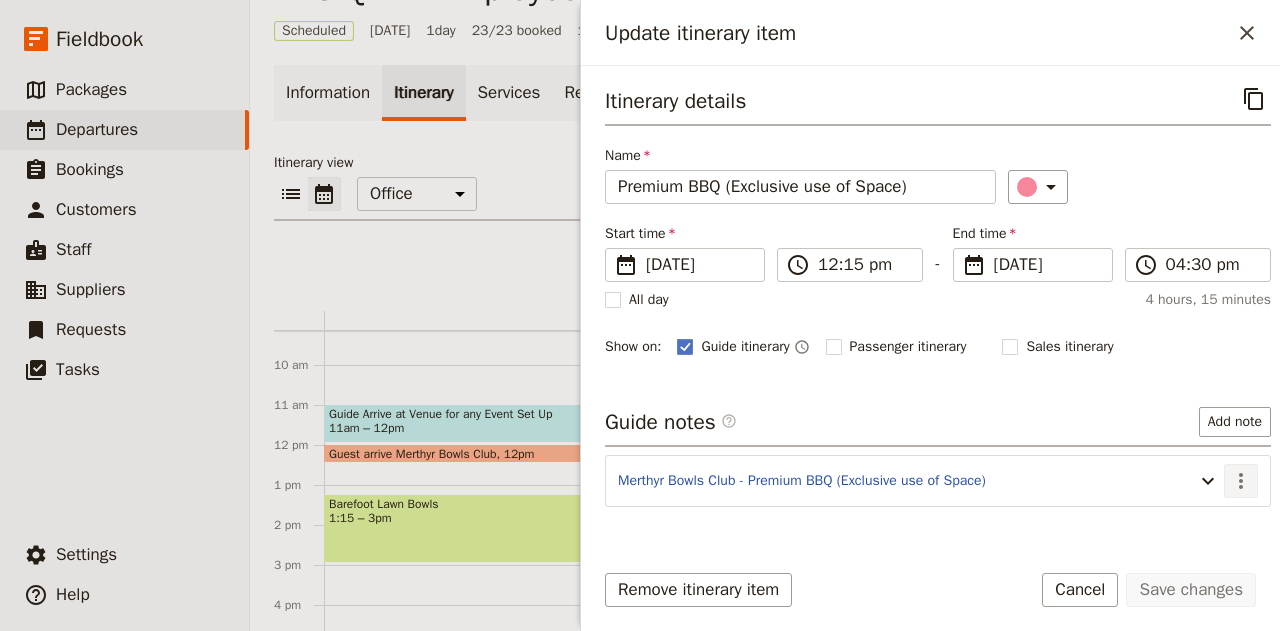 click 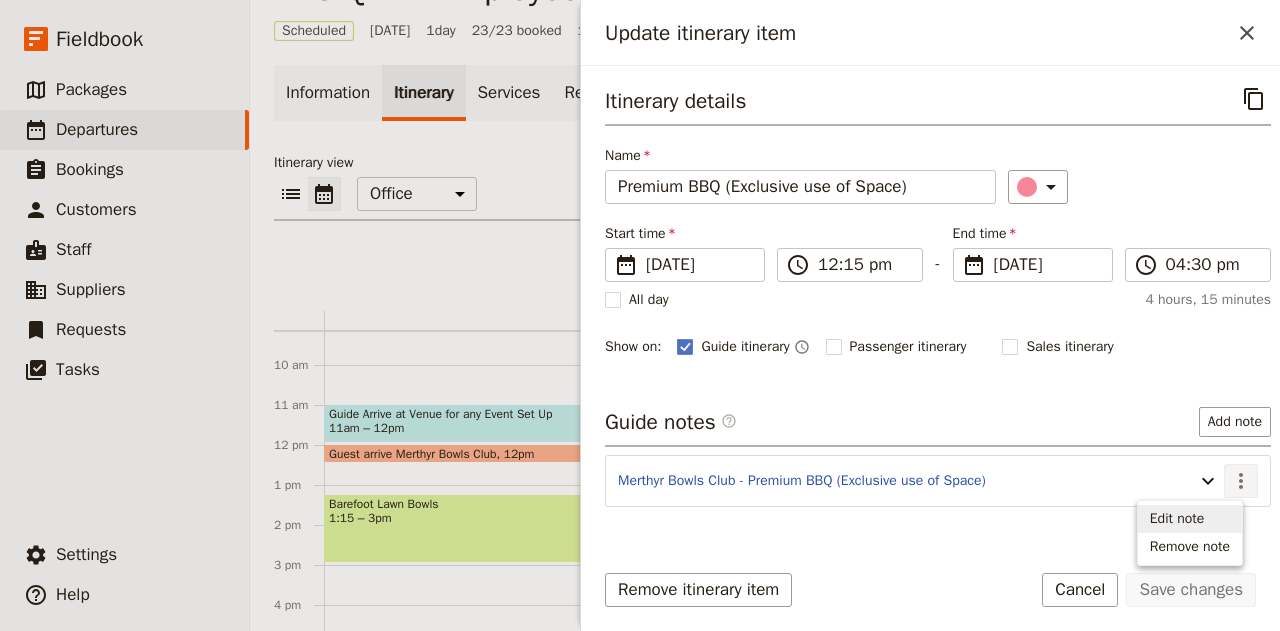 click on "Edit note" at bounding box center (1177, 519) 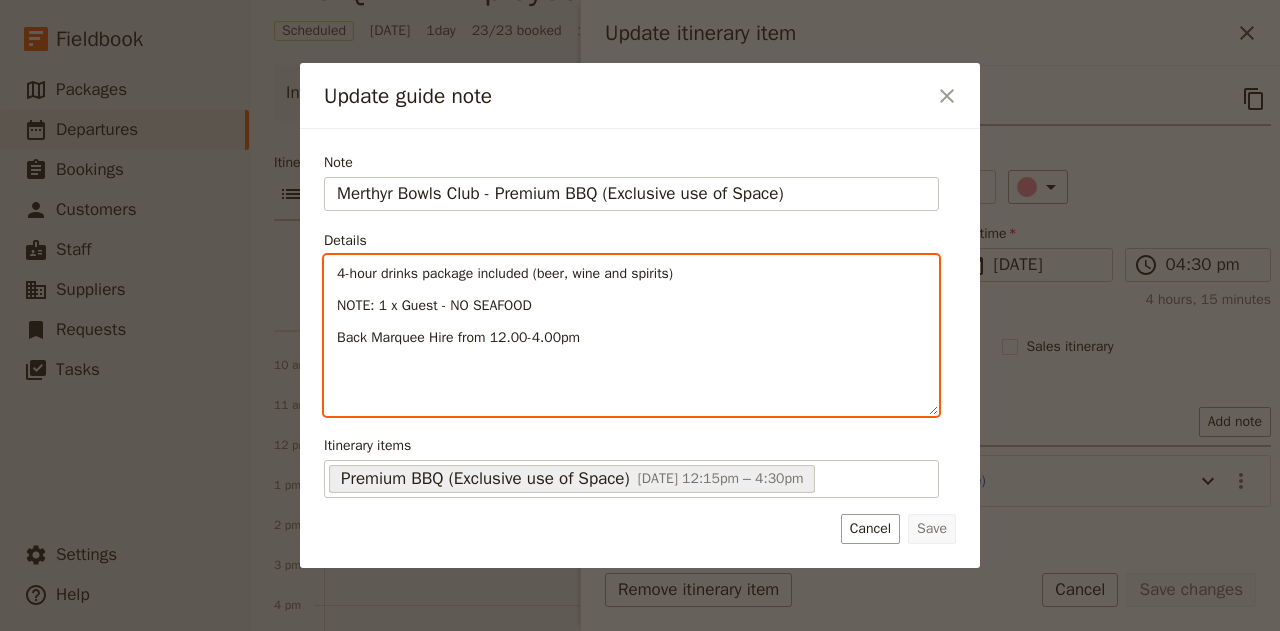 click on "4-hour drinks package included (beer, wine and spirits) NOTE: 1 x Guest - NO SEAFOOD Back Marquee Hire from 12.00-4.00pm" at bounding box center [631, 335] 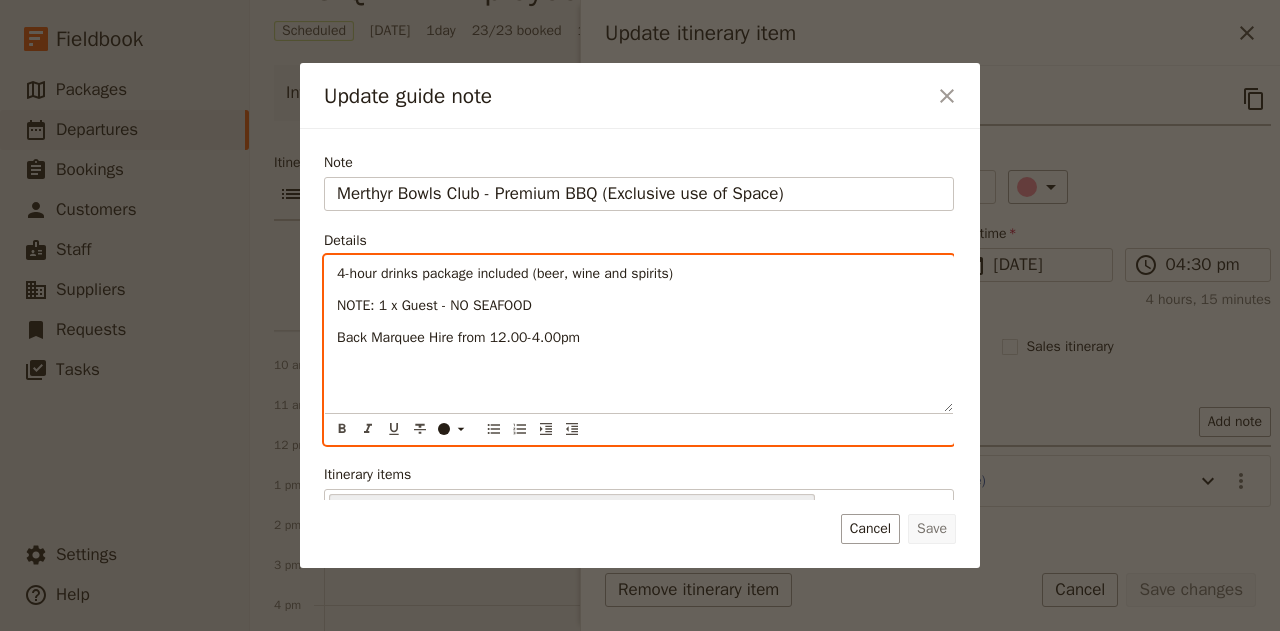 type 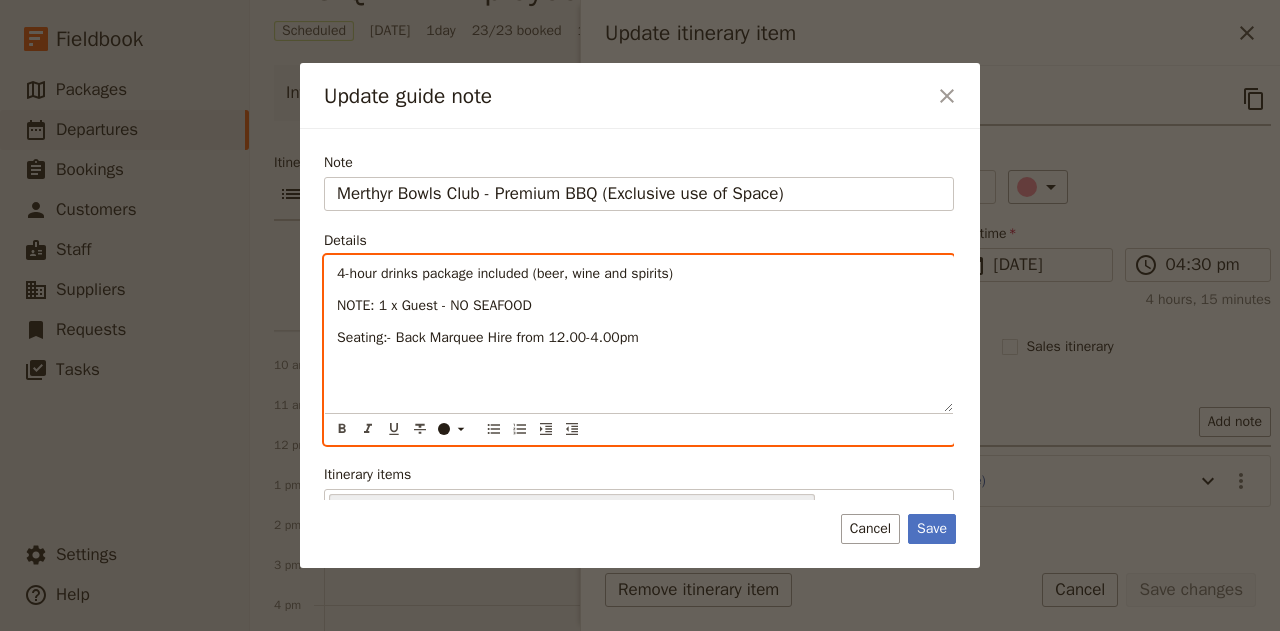 click on "4-hour drinks package included (beer, wine and spirits)" at bounding box center (639, 274) 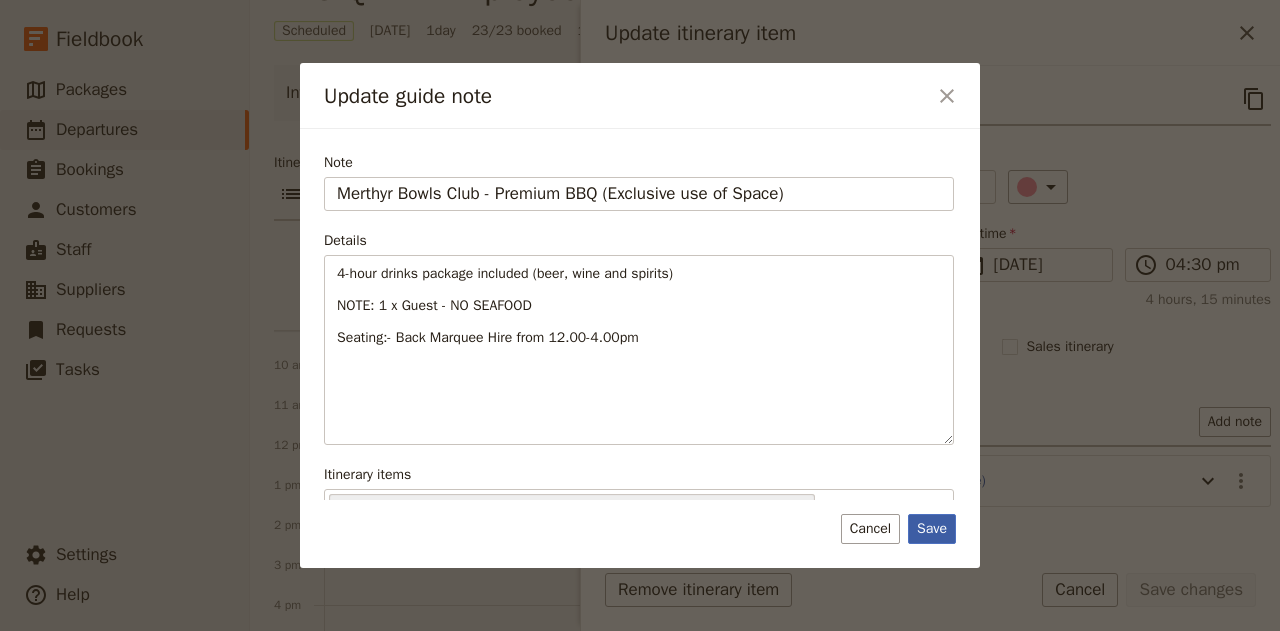 click on "Save" at bounding box center (932, 529) 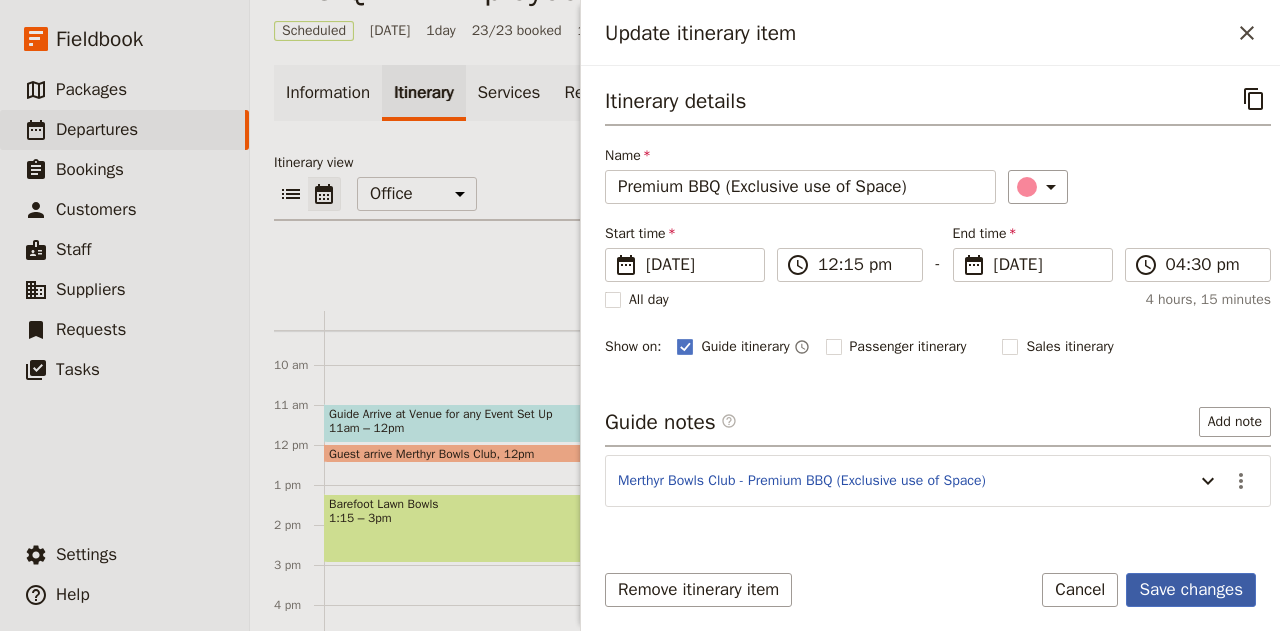 click on "Save changes" at bounding box center [1191, 590] 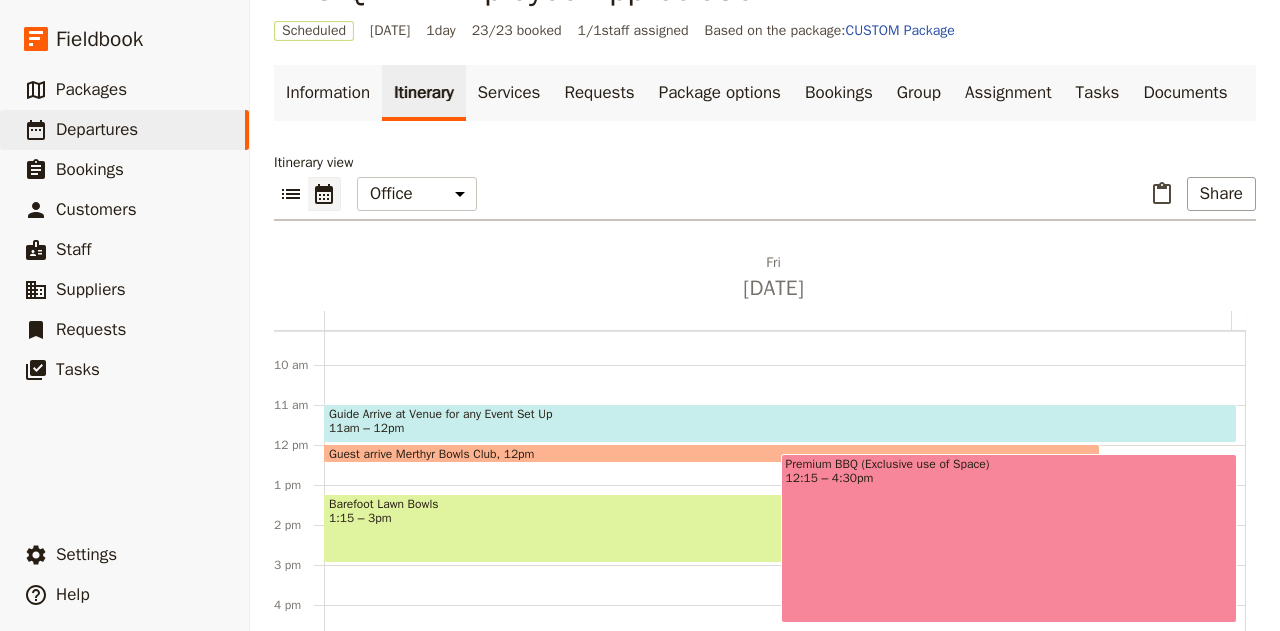 click on "Guide Arrive at Venue for any Event Set Up" at bounding box center [780, 414] 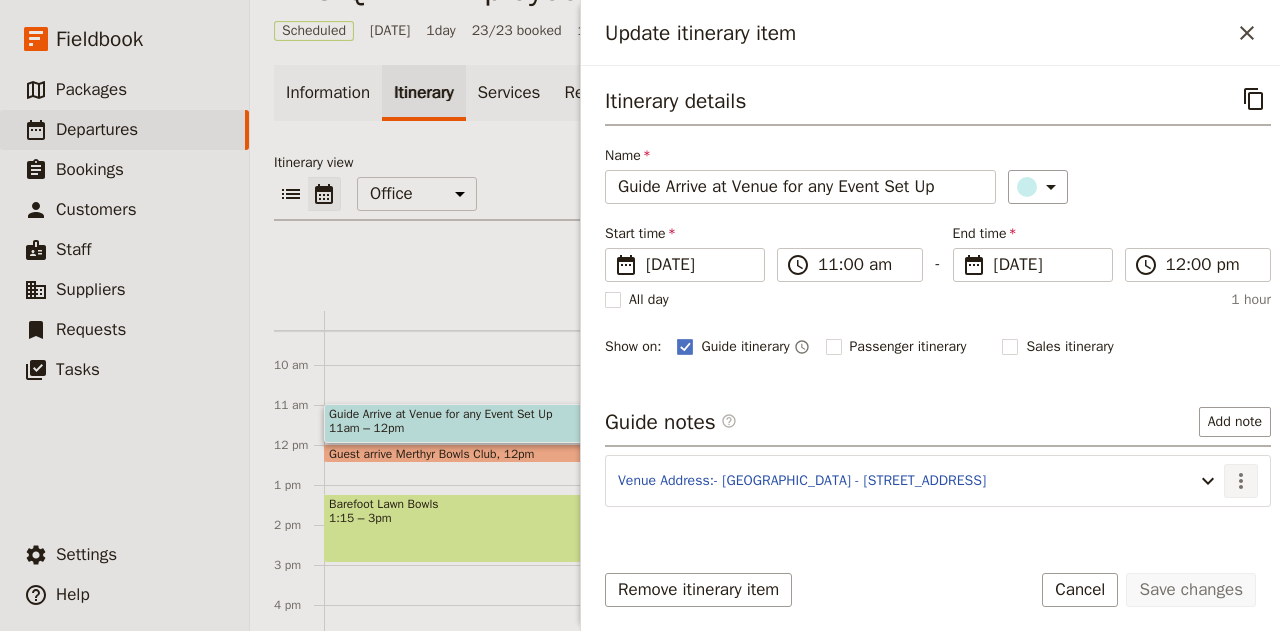 click 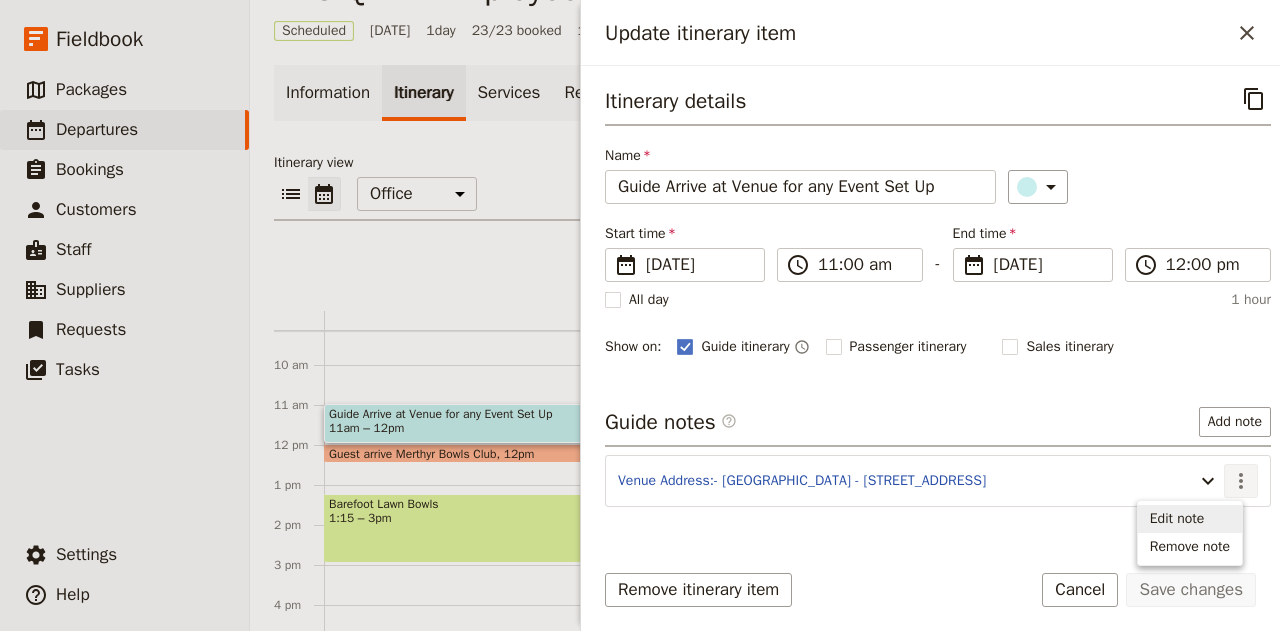 drag, startPoint x: 1156, startPoint y: 515, endPoint x: 1168, endPoint y: 515, distance: 12 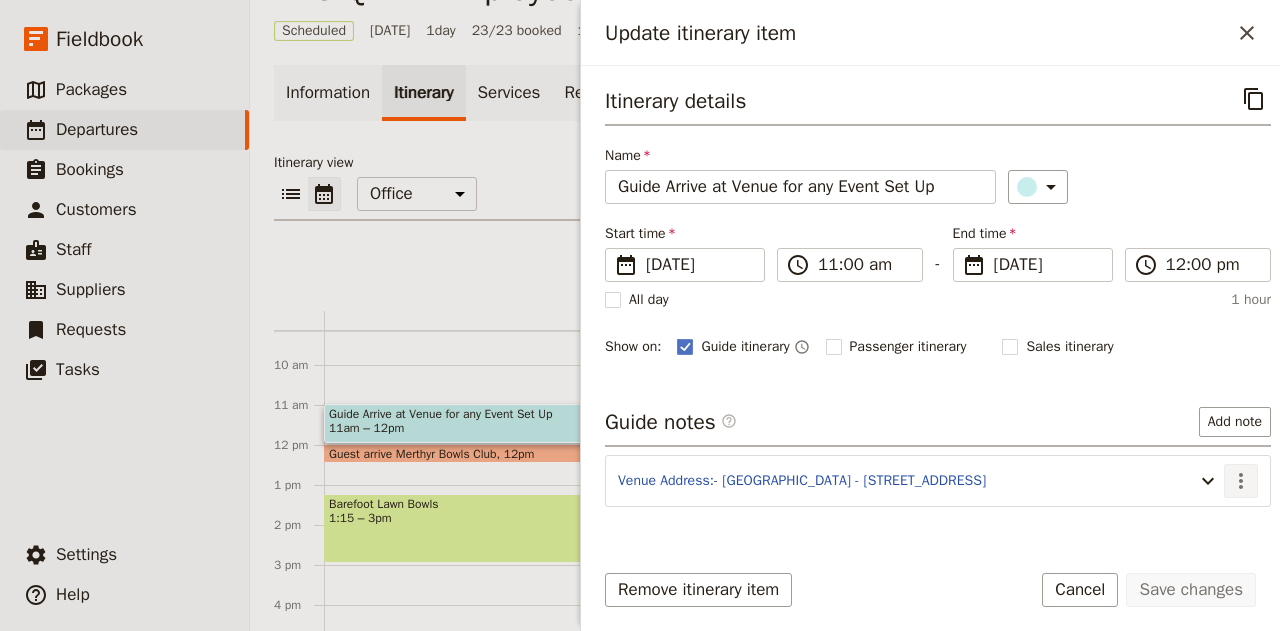 click 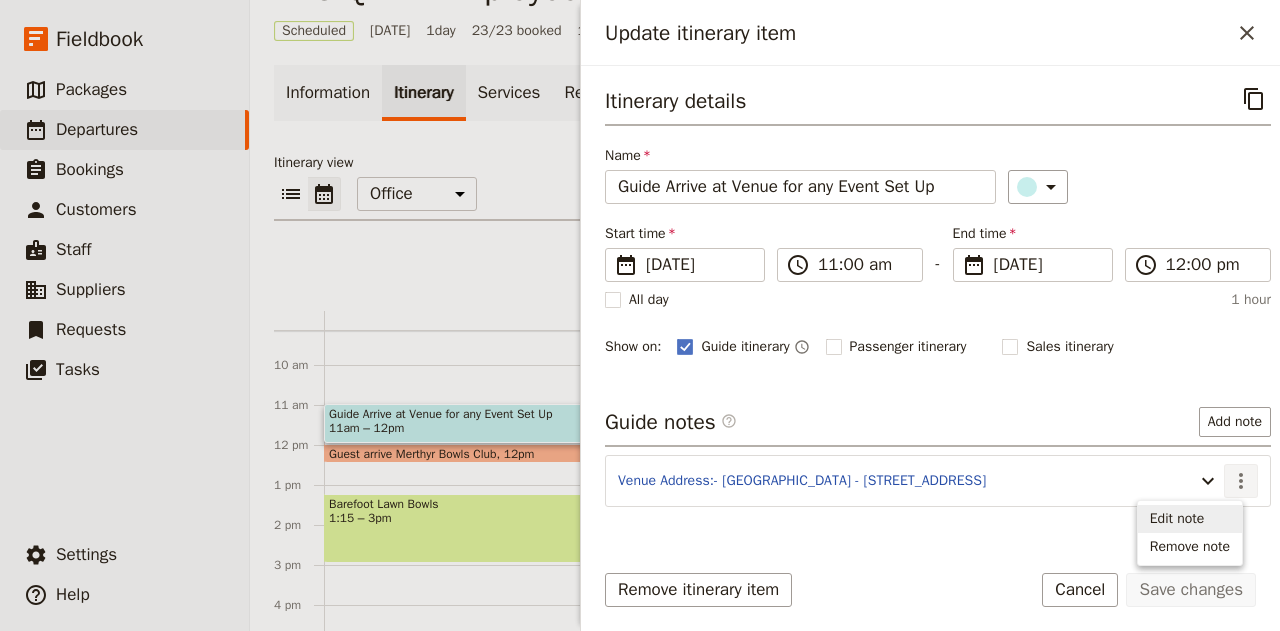 click on "Edit note" at bounding box center (1177, 519) 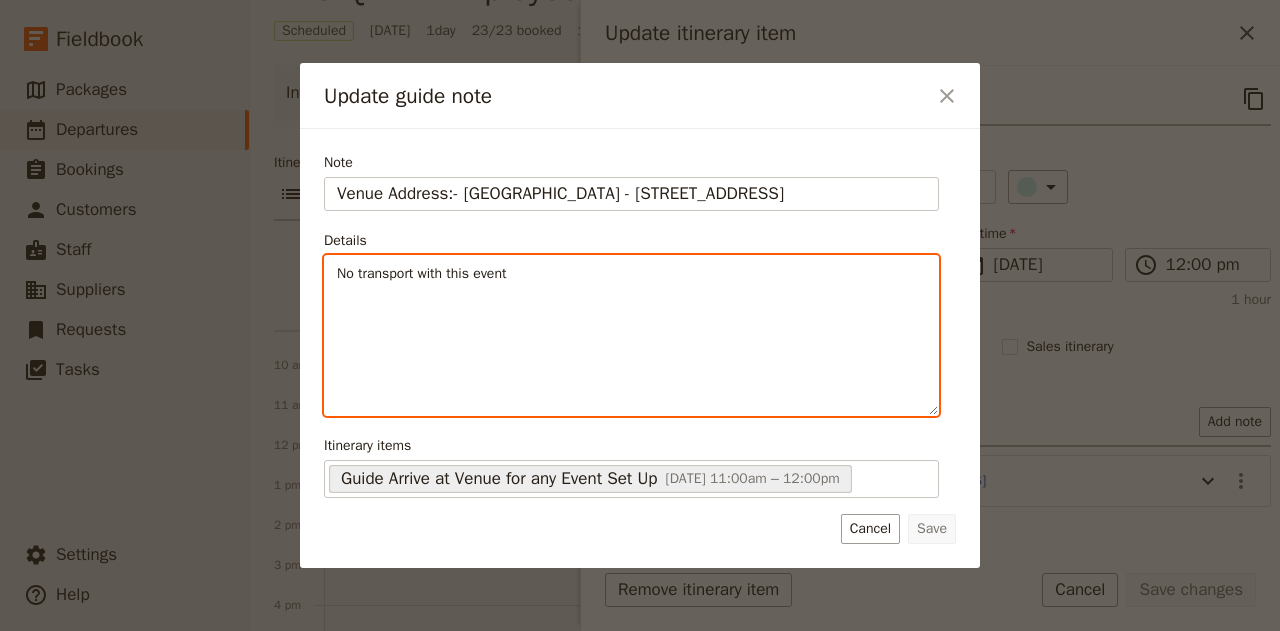 click on "No transport with this event" at bounding box center [421, 273] 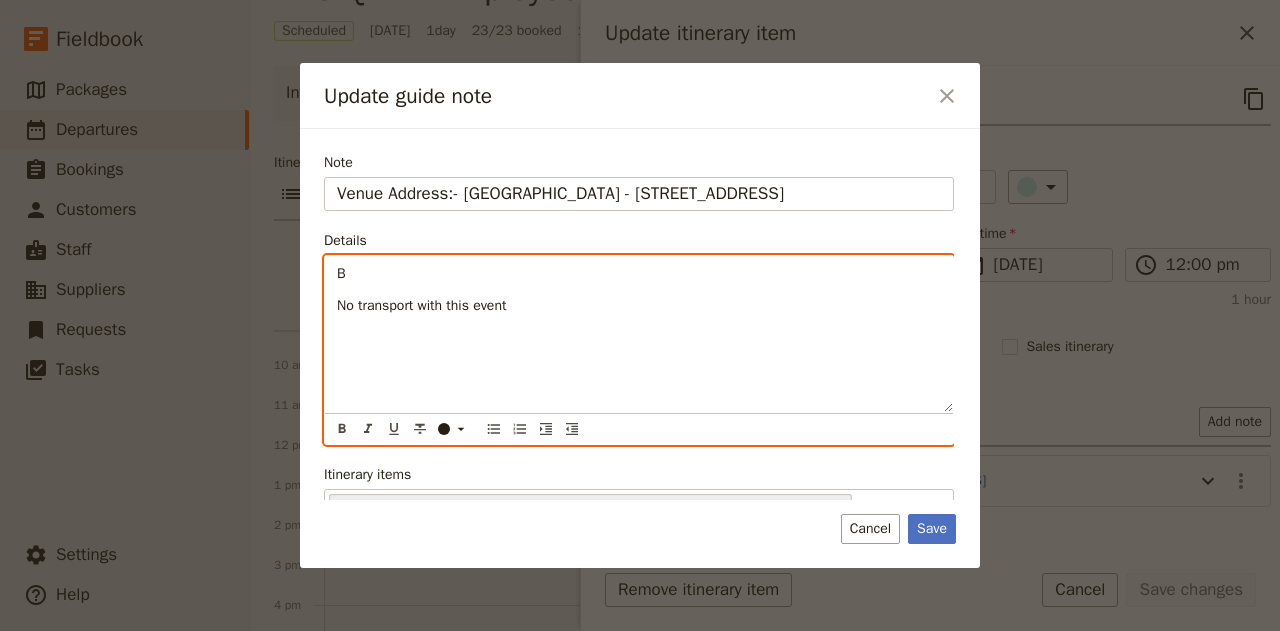 type 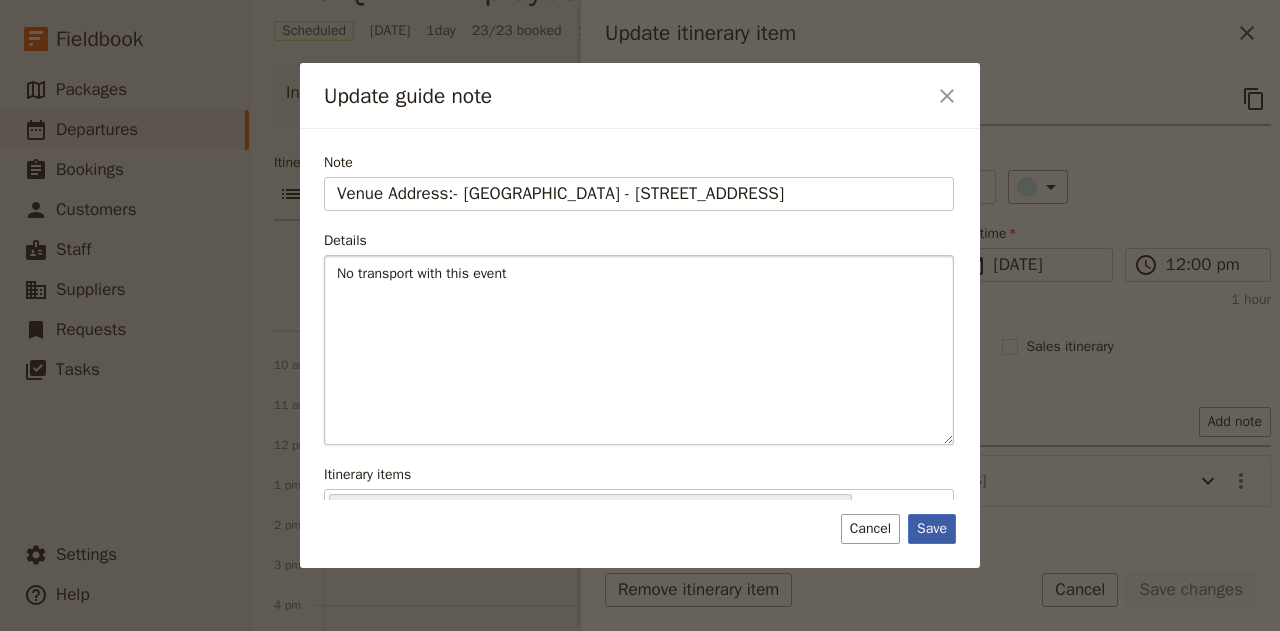 click on "Save" at bounding box center [932, 529] 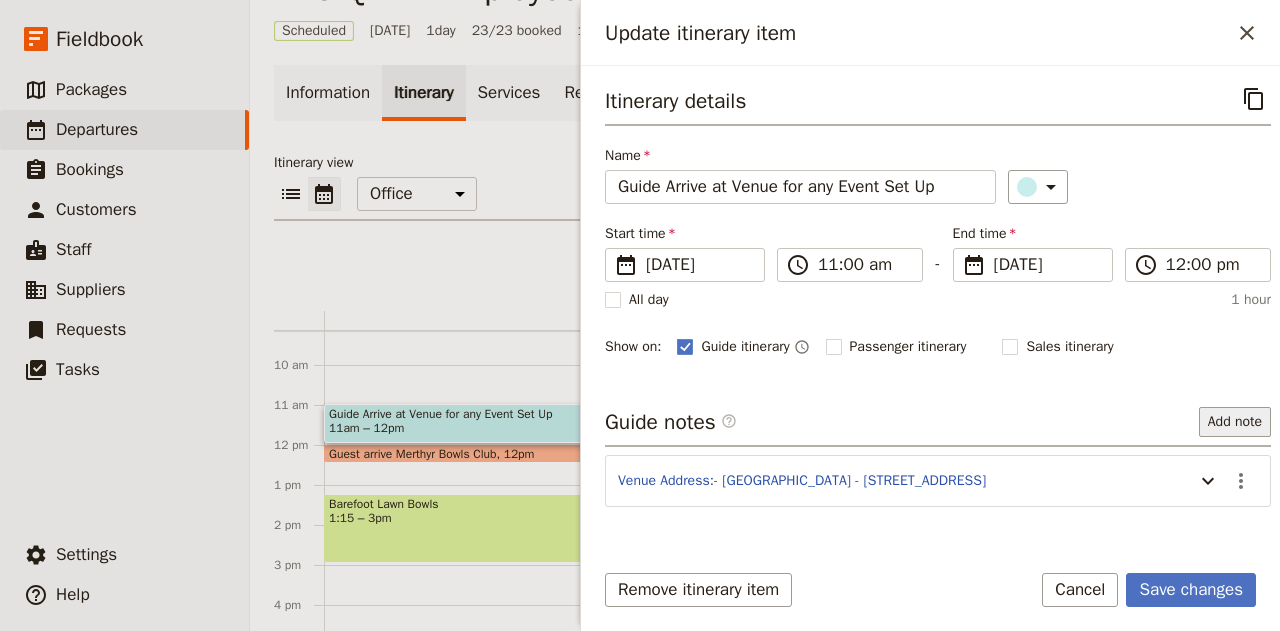 click on "Add note" at bounding box center (1235, 422) 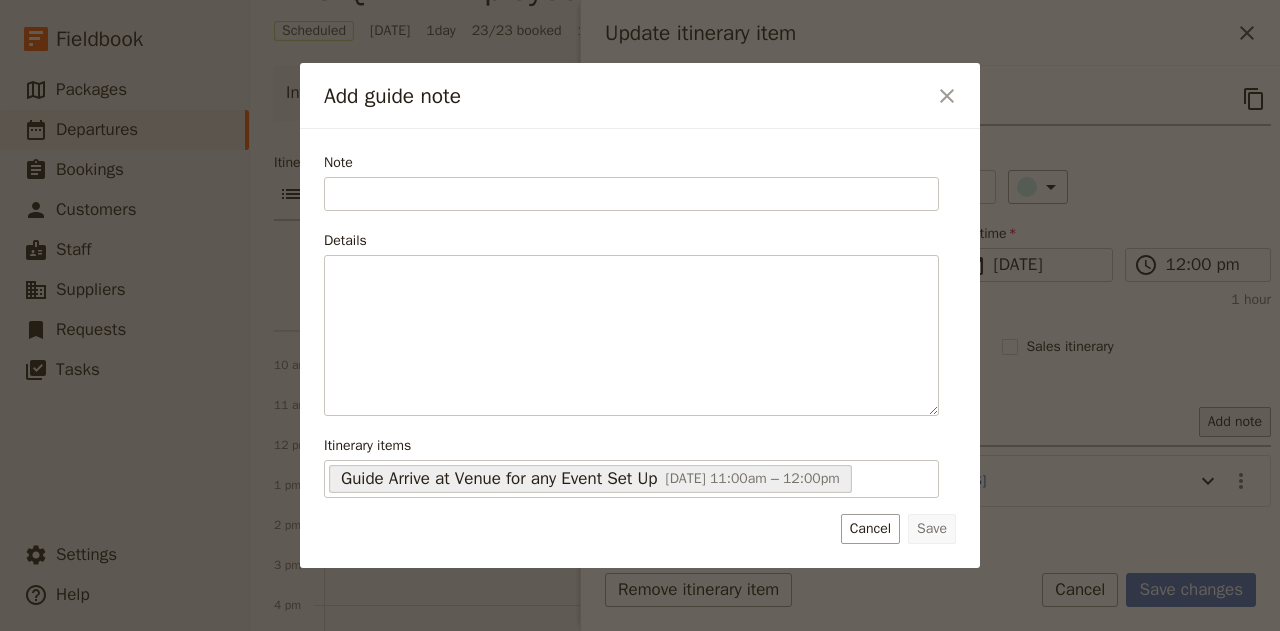 click at bounding box center [640, 315] 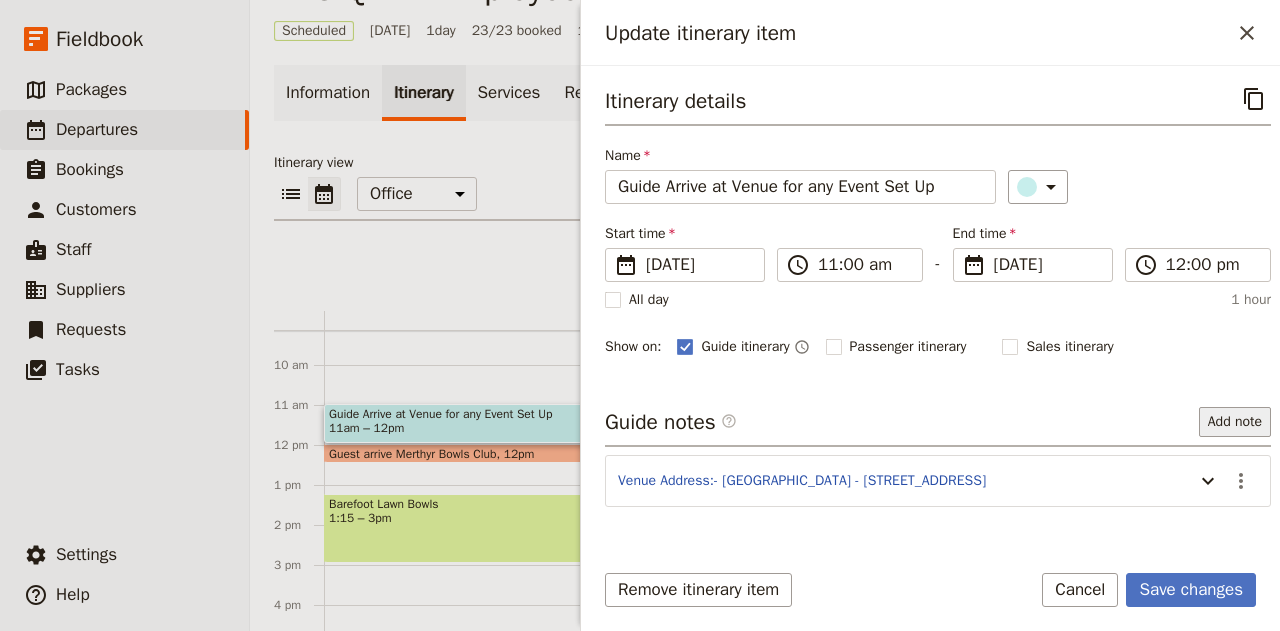 click on "Add note" at bounding box center [1235, 422] 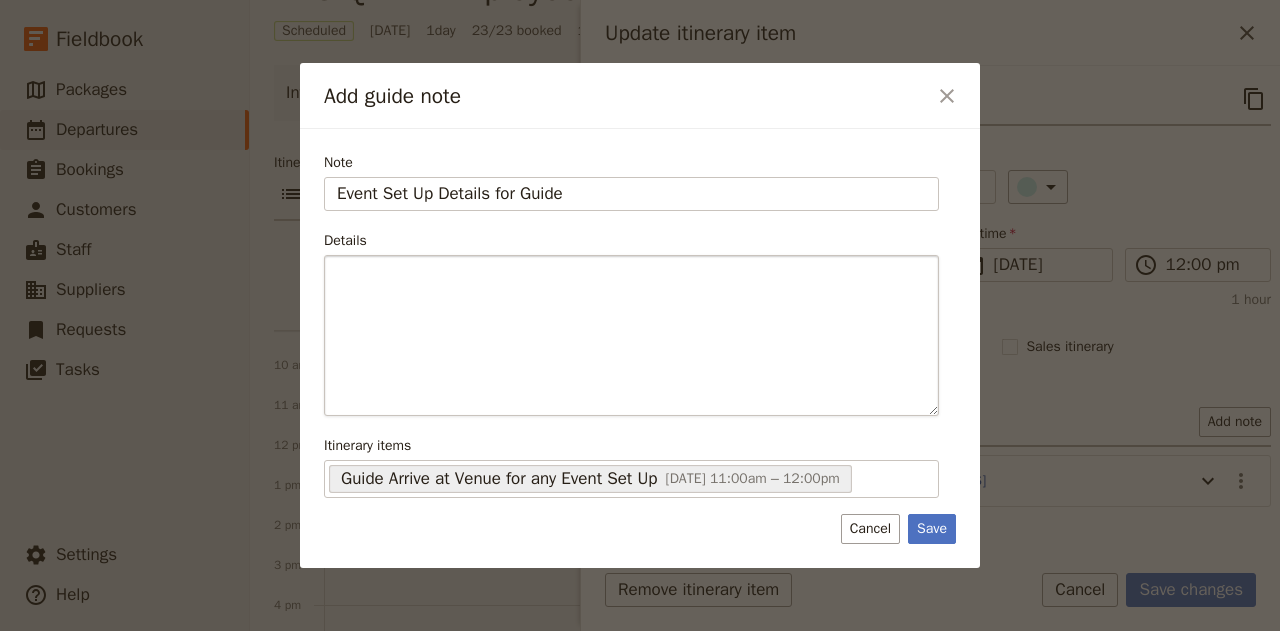 type on "Event Set Up Details for Guide" 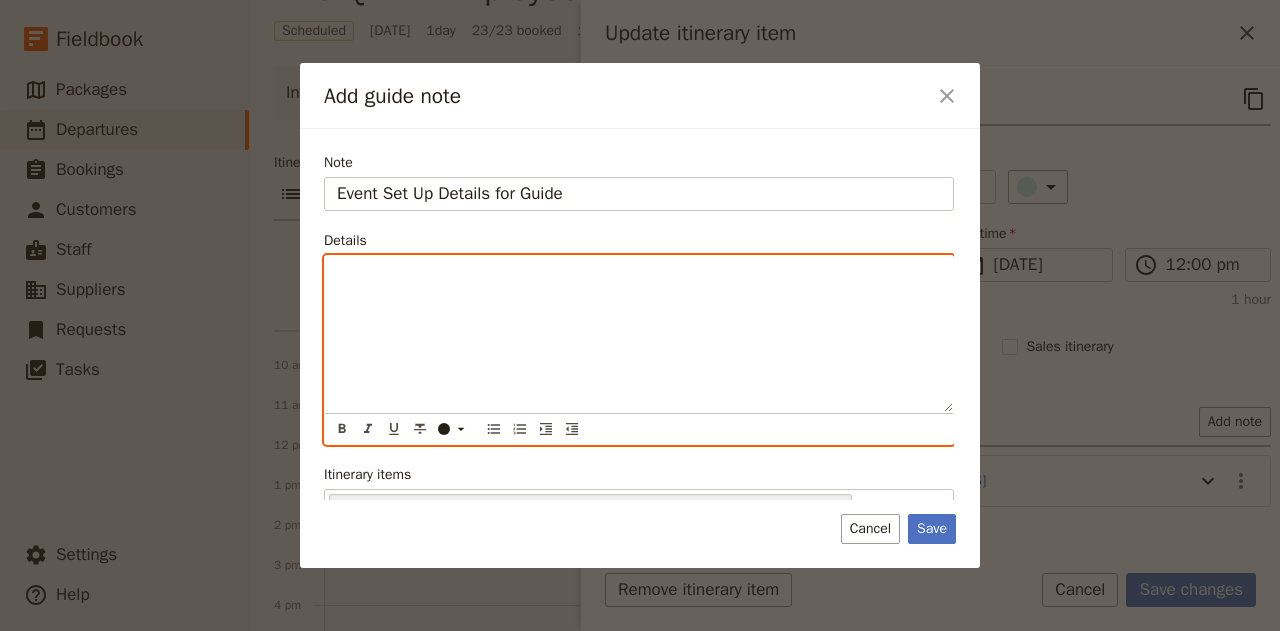 click at bounding box center [639, 274] 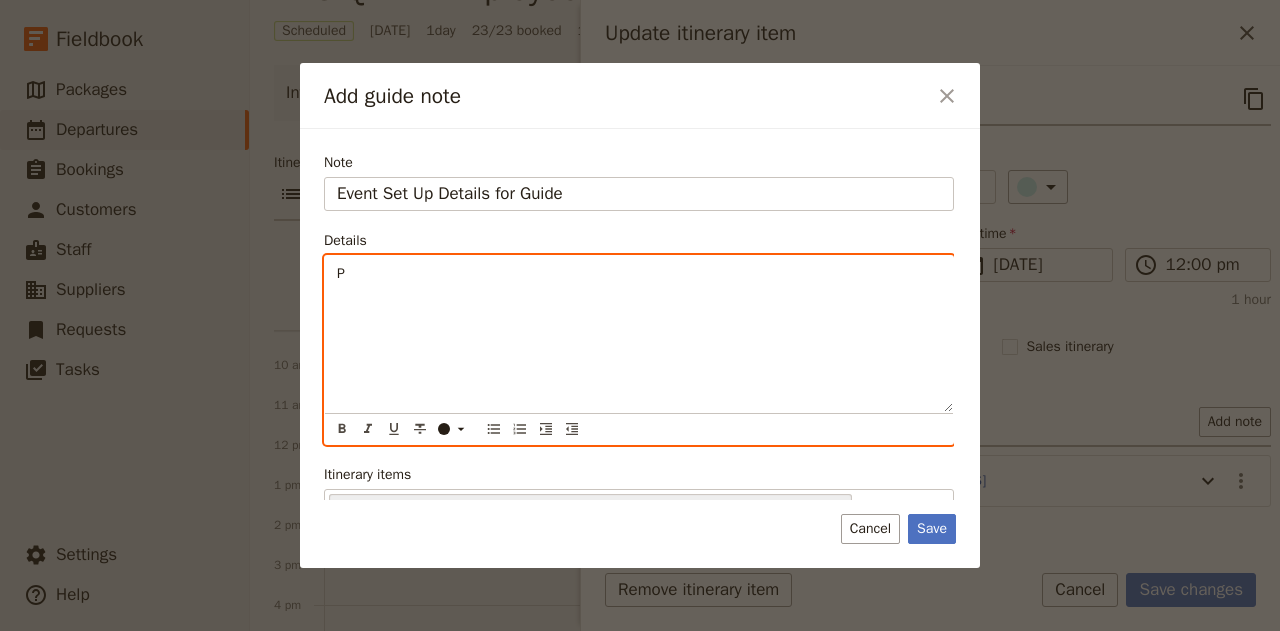 type 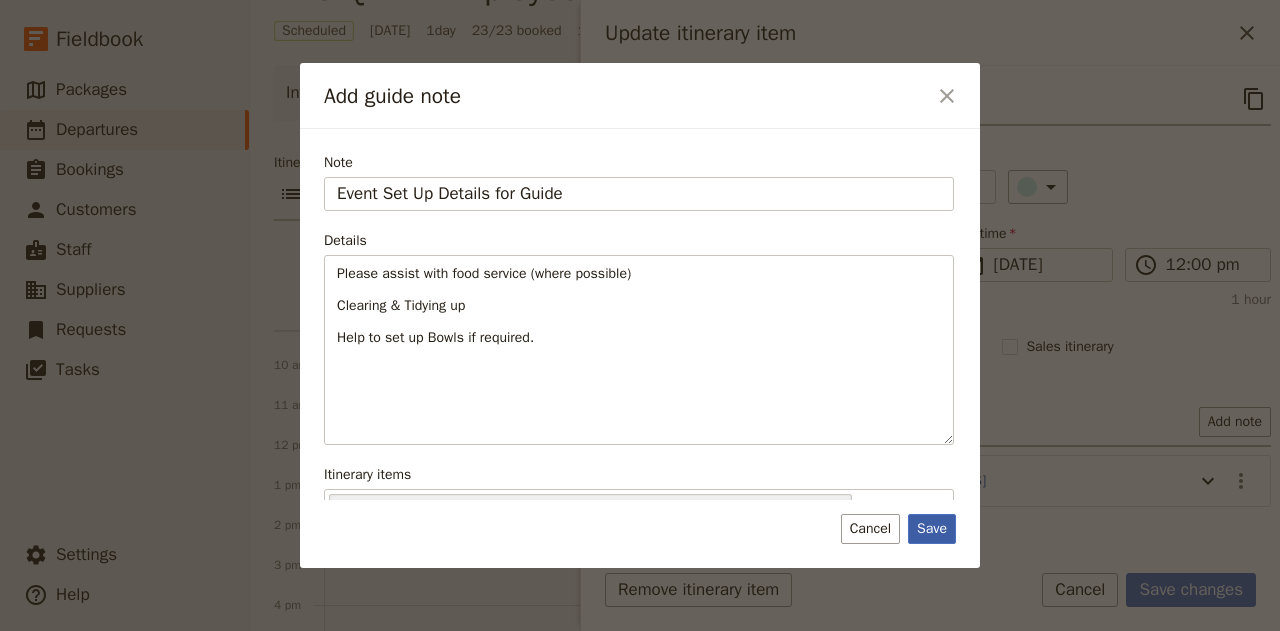 click on "Save" at bounding box center [932, 529] 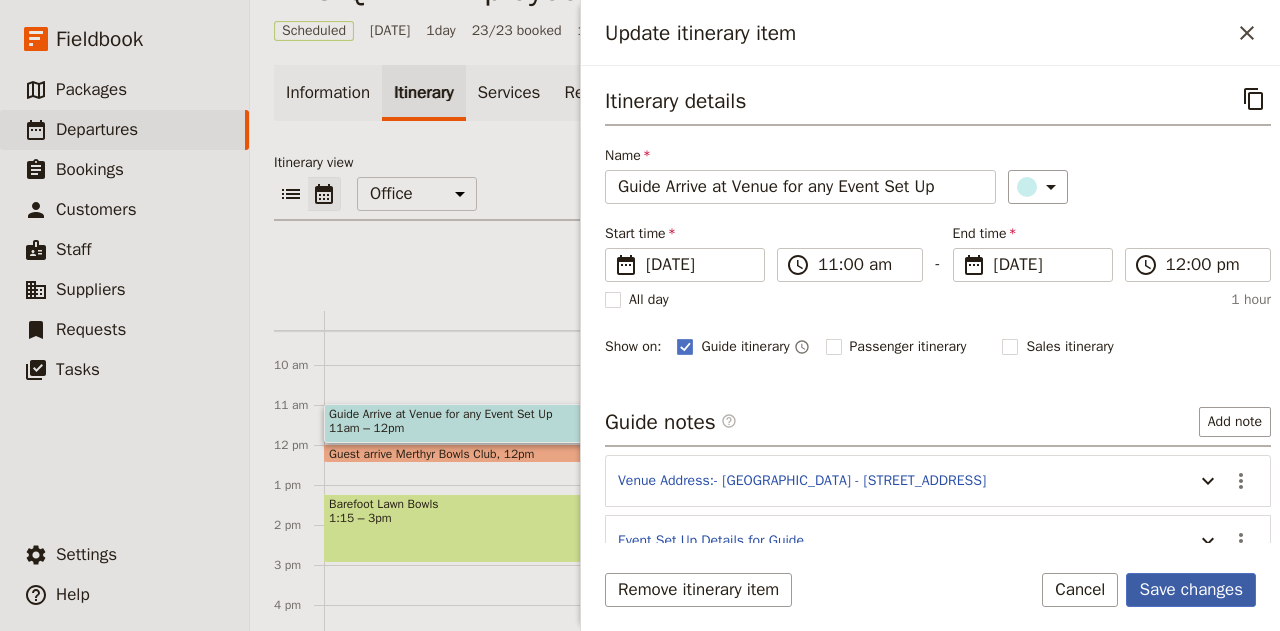 click on "Save changes" at bounding box center [1191, 590] 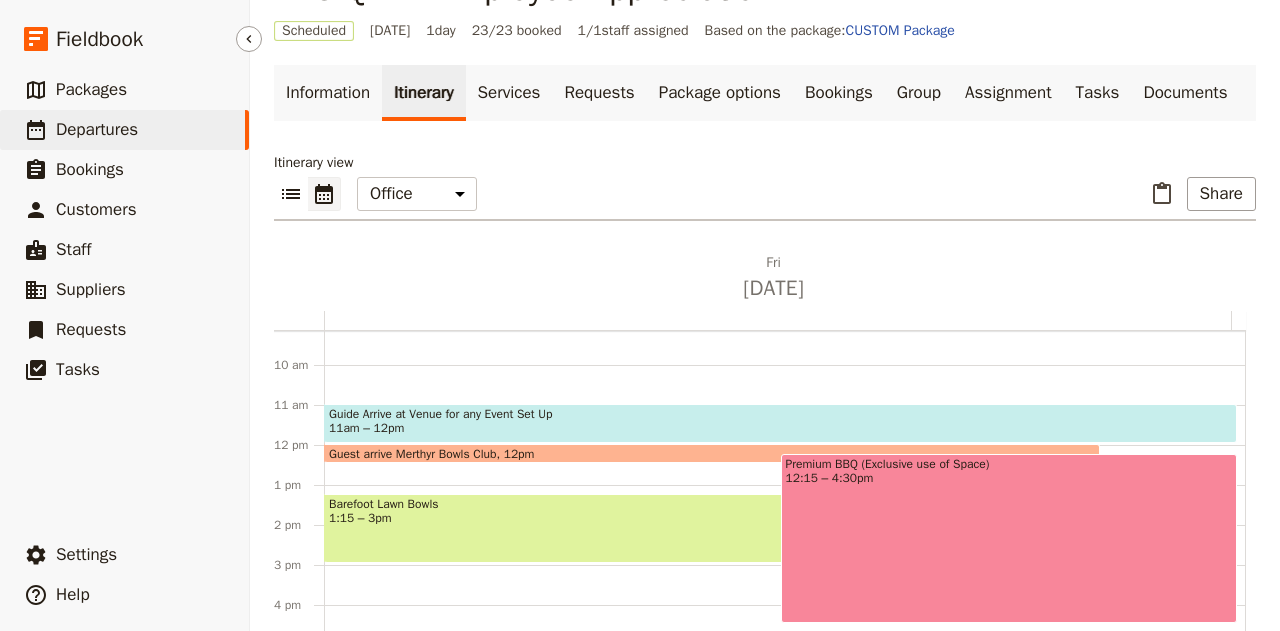 click on "Departures" at bounding box center (97, 129) 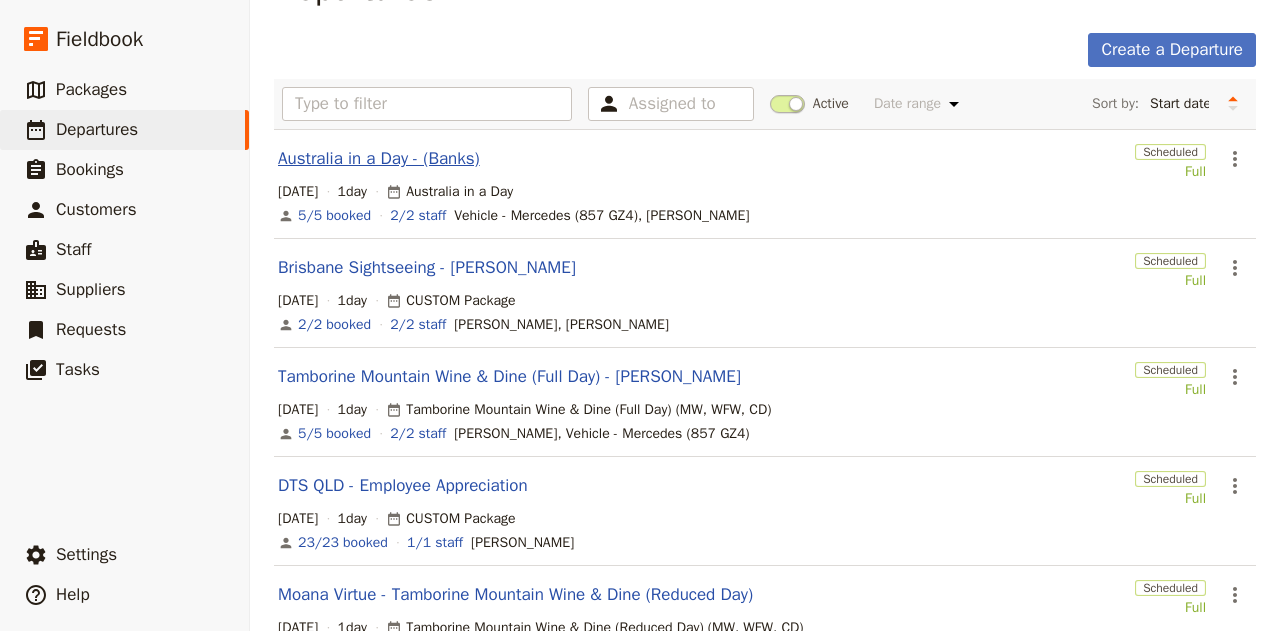 click on "Australia in a Day - (Banks)" at bounding box center (379, 159) 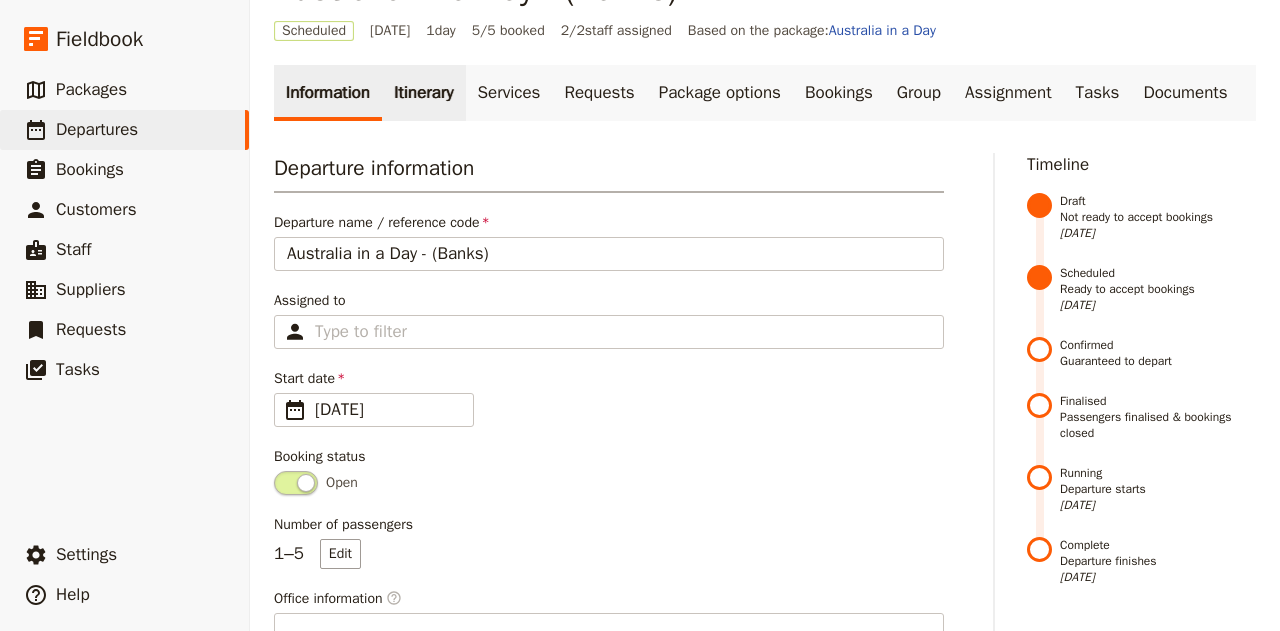 click on "Itinerary" at bounding box center [423, 93] 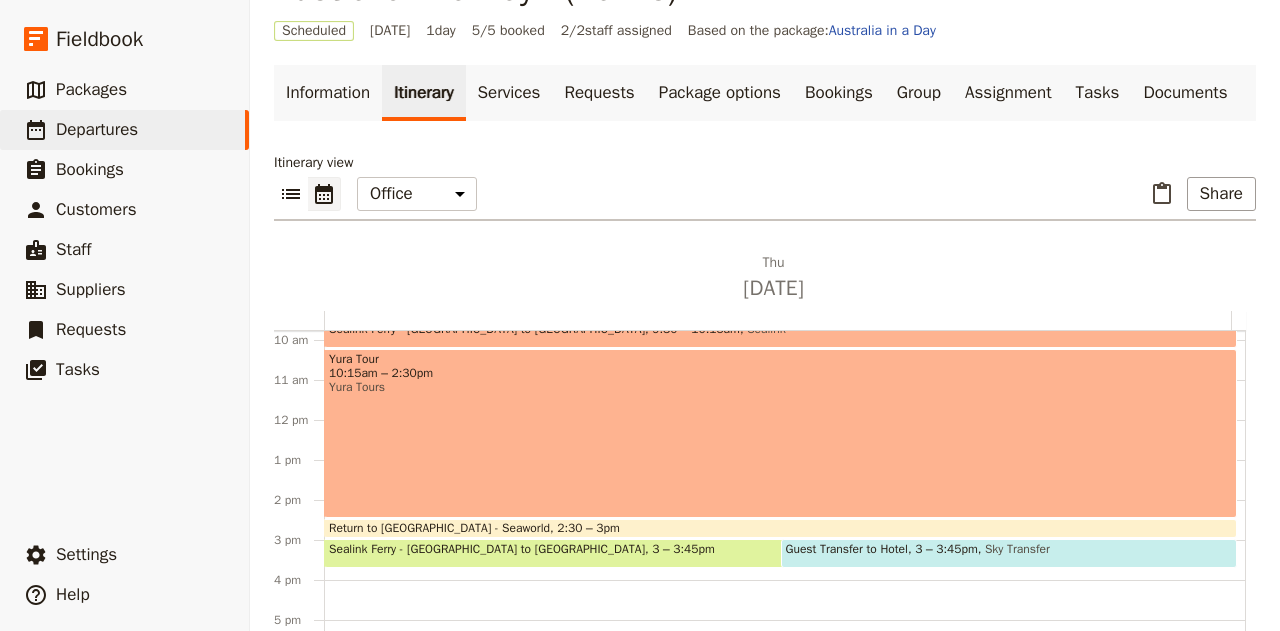 scroll, scrollTop: 392, scrollLeft: 0, axis: vertical 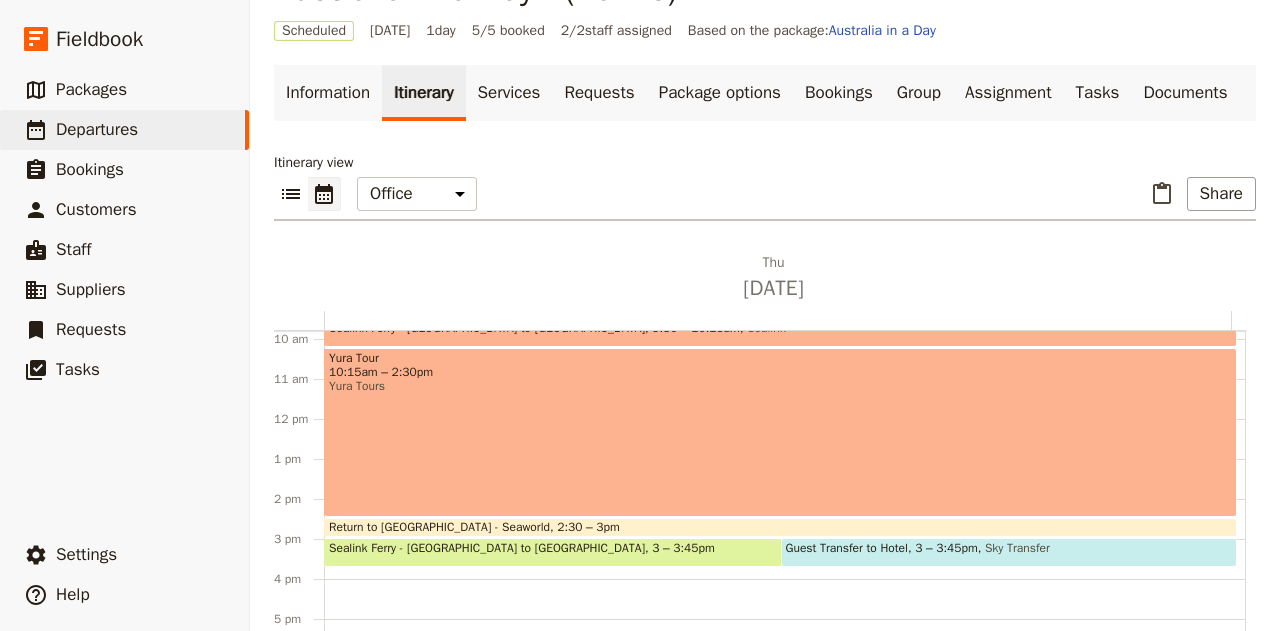 click on "Sky Transfer" at bounding box center [1014, 552] 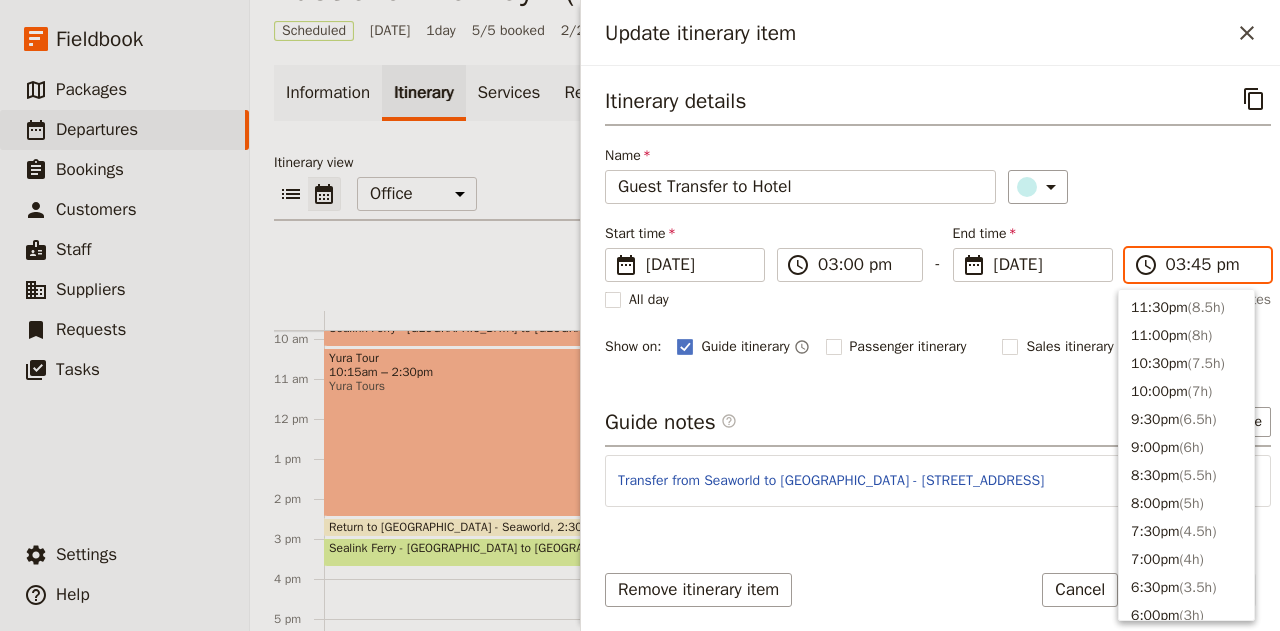 click on "03:45 pm" at bounding box center (1212, 265) 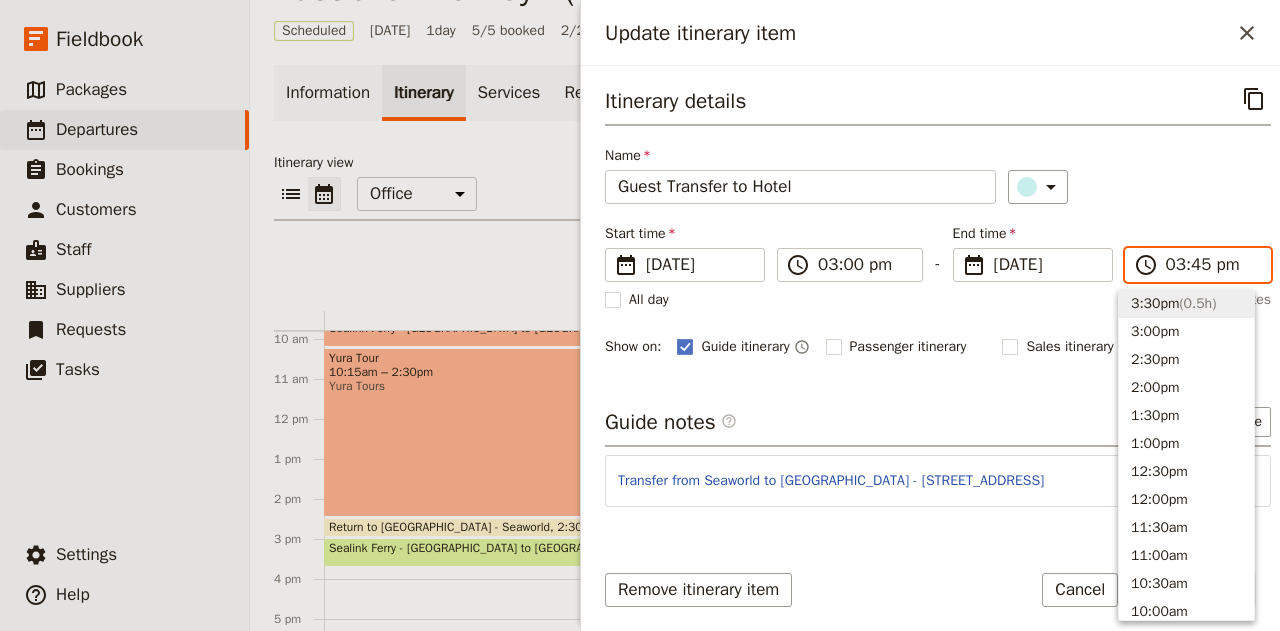 click on "03:45 pm" at bounding box center [1212, 265] 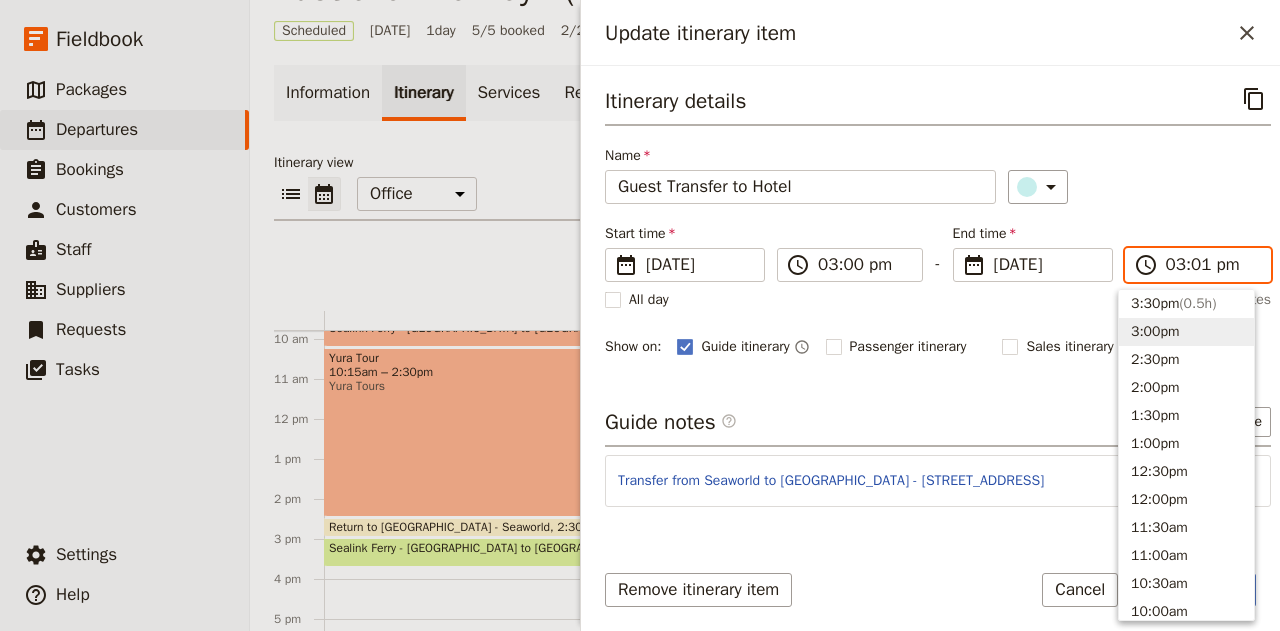 type on "03:15 pm" 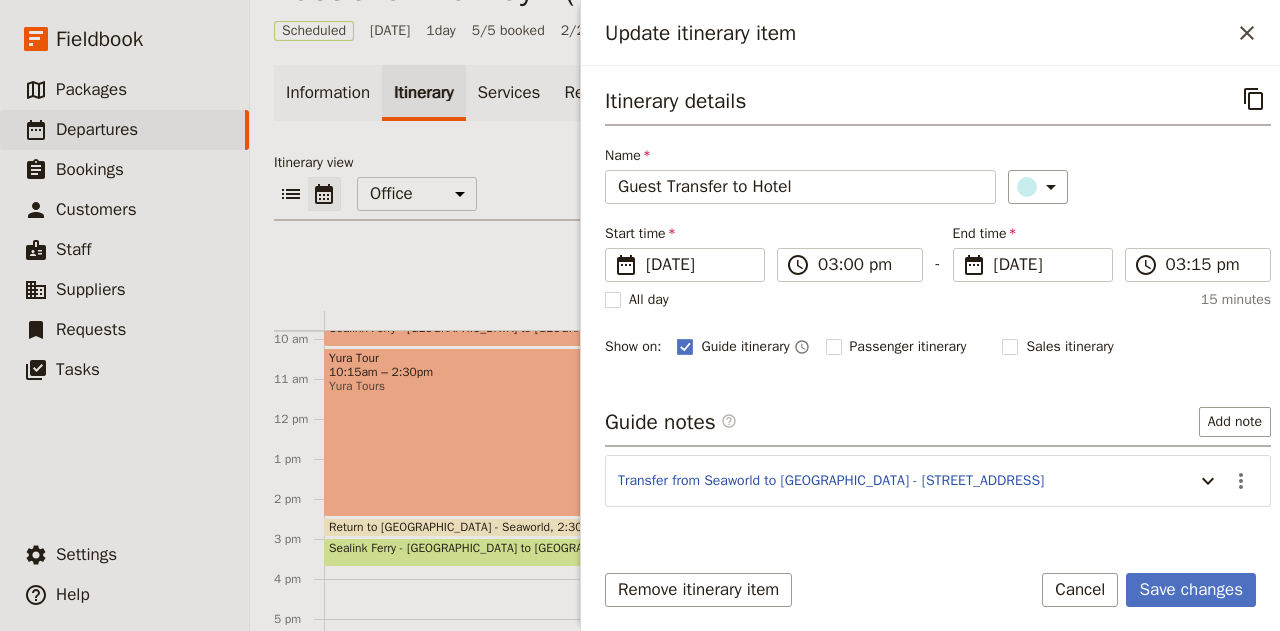 click on "Guide notes ​ Add note Transfer from Seaworld to JW Marriott - 158 Ferny Ave, Surfers Paradise ​" at bounding box center [938, 457] 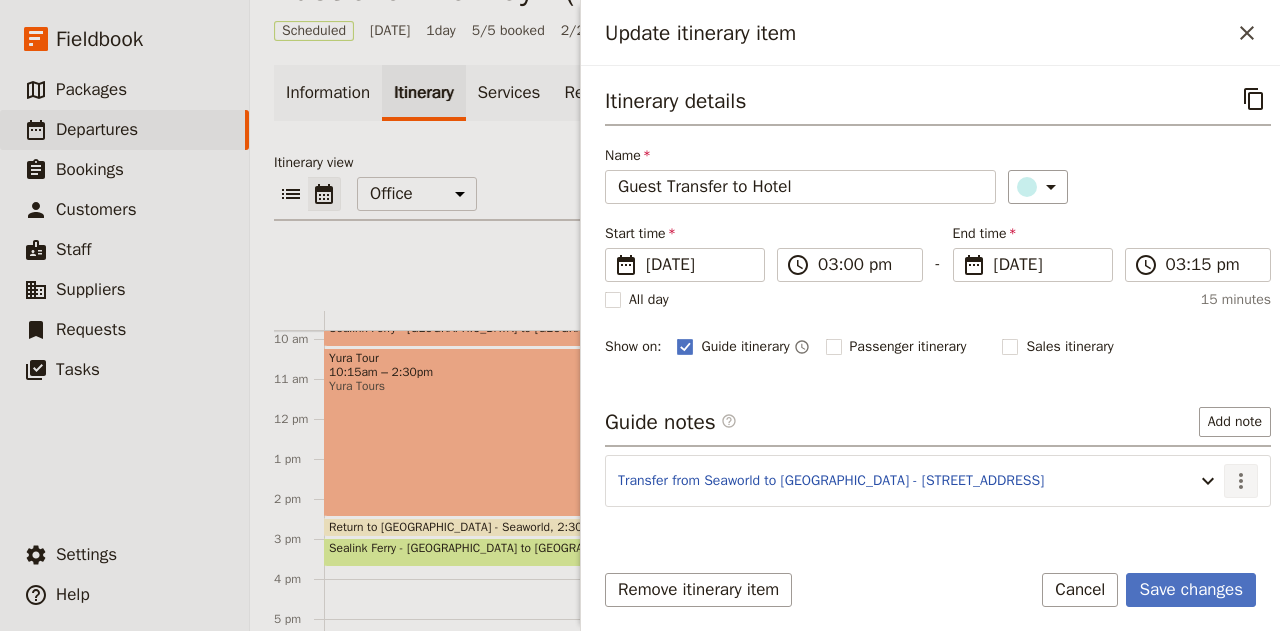 click 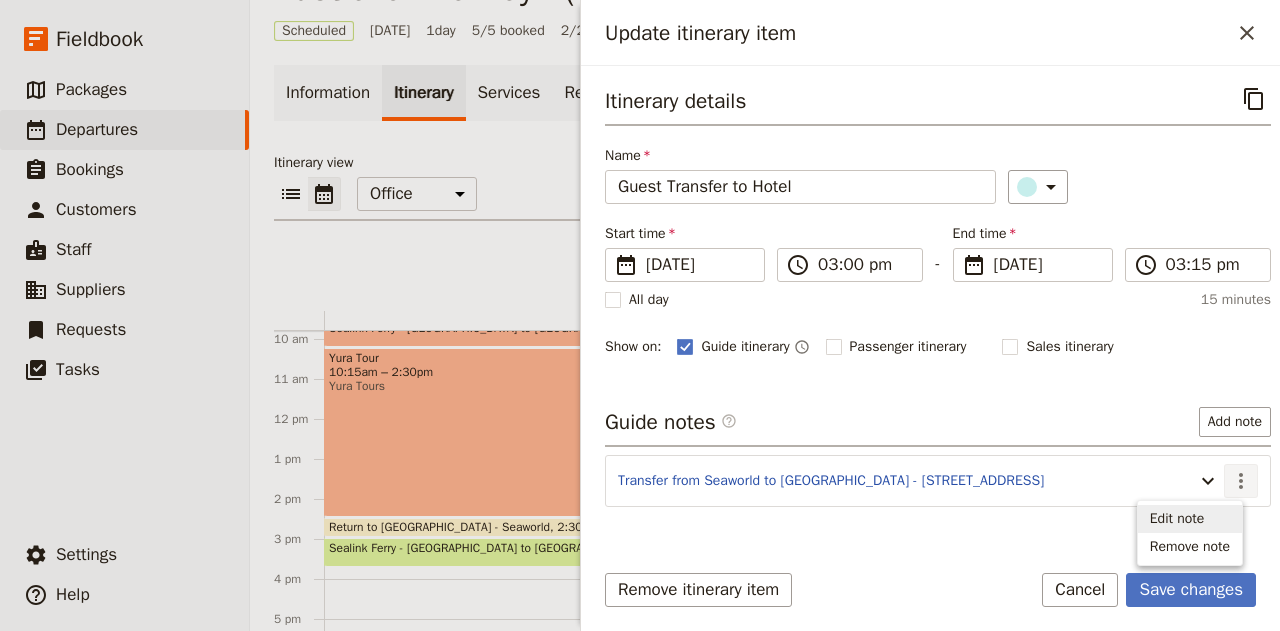 click on "Edit note" at bounding box center [1177, 519] 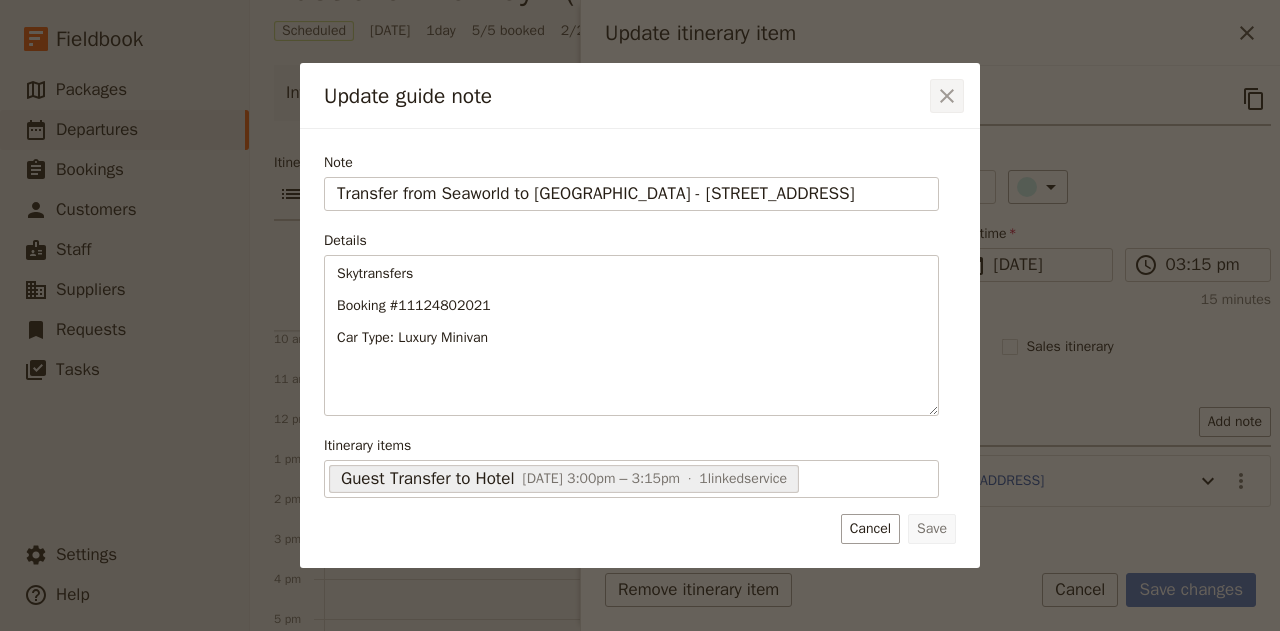 click 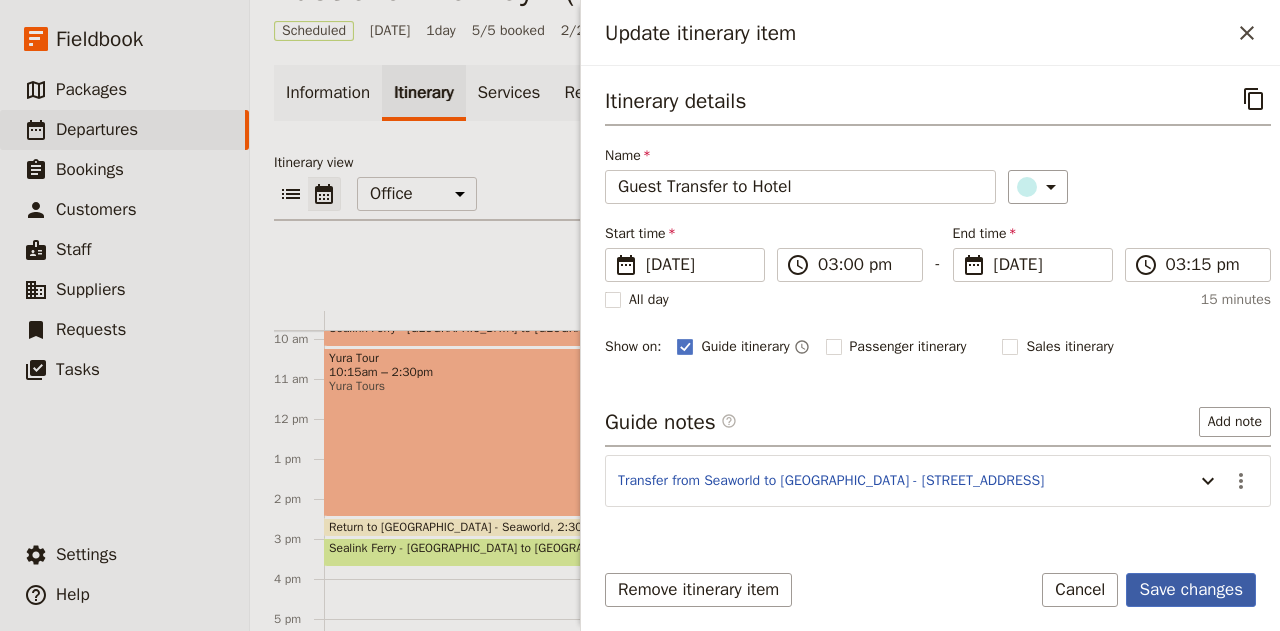 click on "Save changes" at bounding box center (1191, 590) 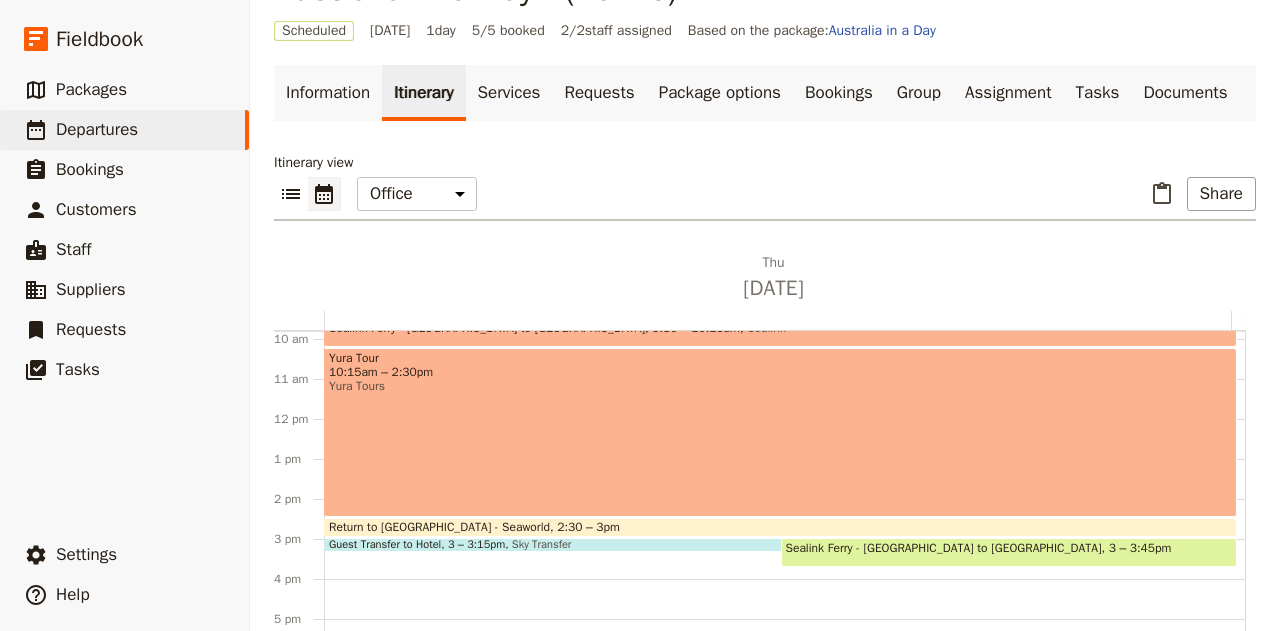 click on "Sealink Ferry - [GEOGRAPHIC_DATA] to [GEOGRAPHIC_DATA]" at bounding box center [947, 548] 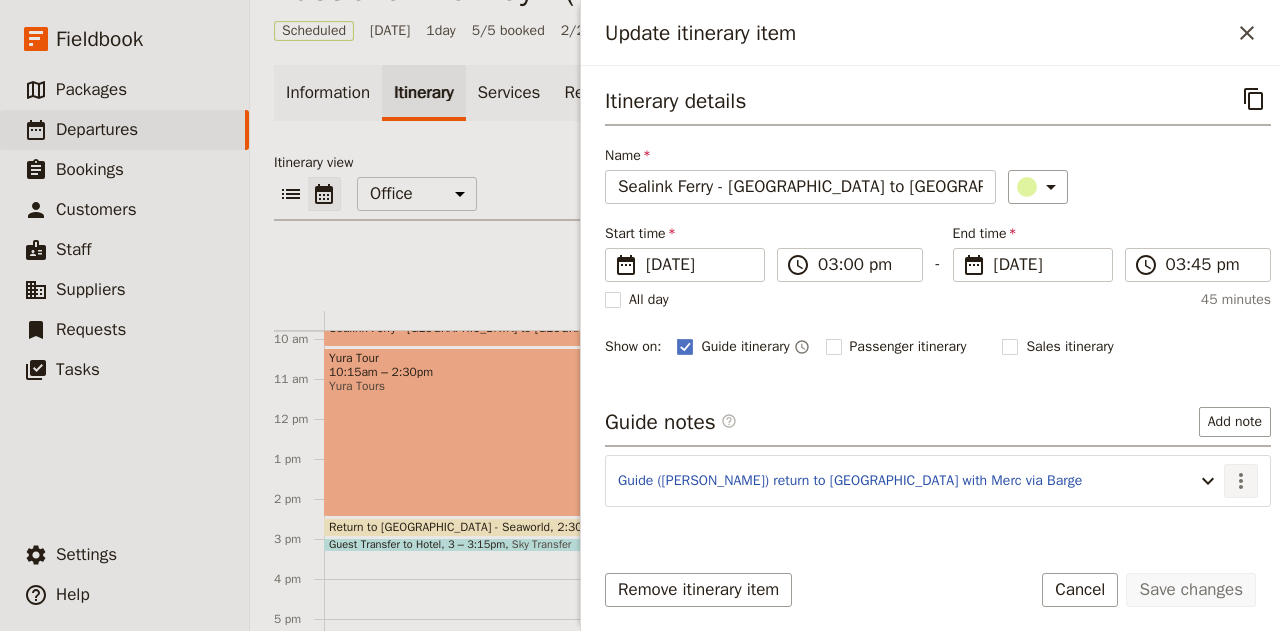click 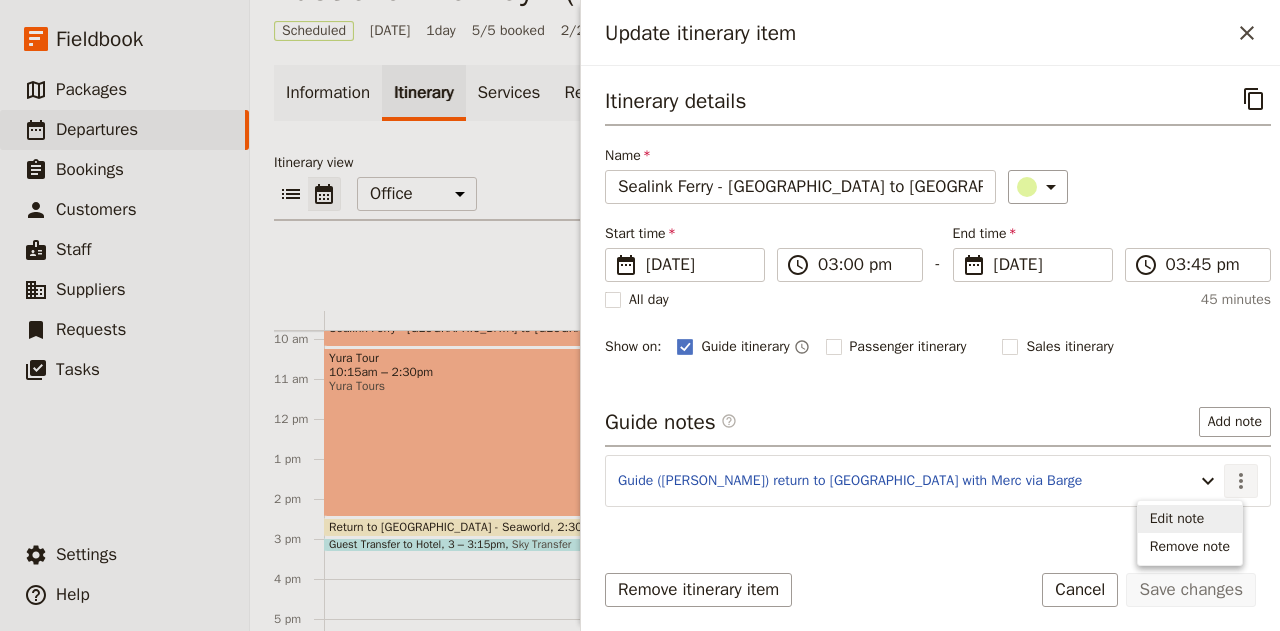 click on "Edit note" at bounding box center [1177, 519] 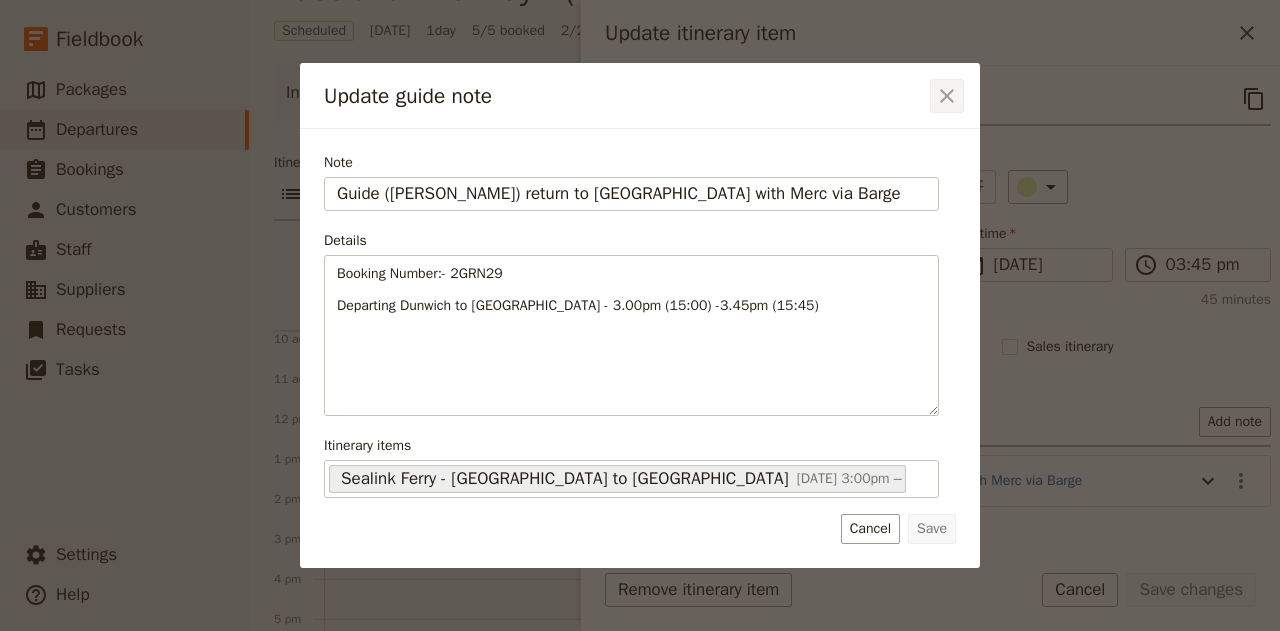 click 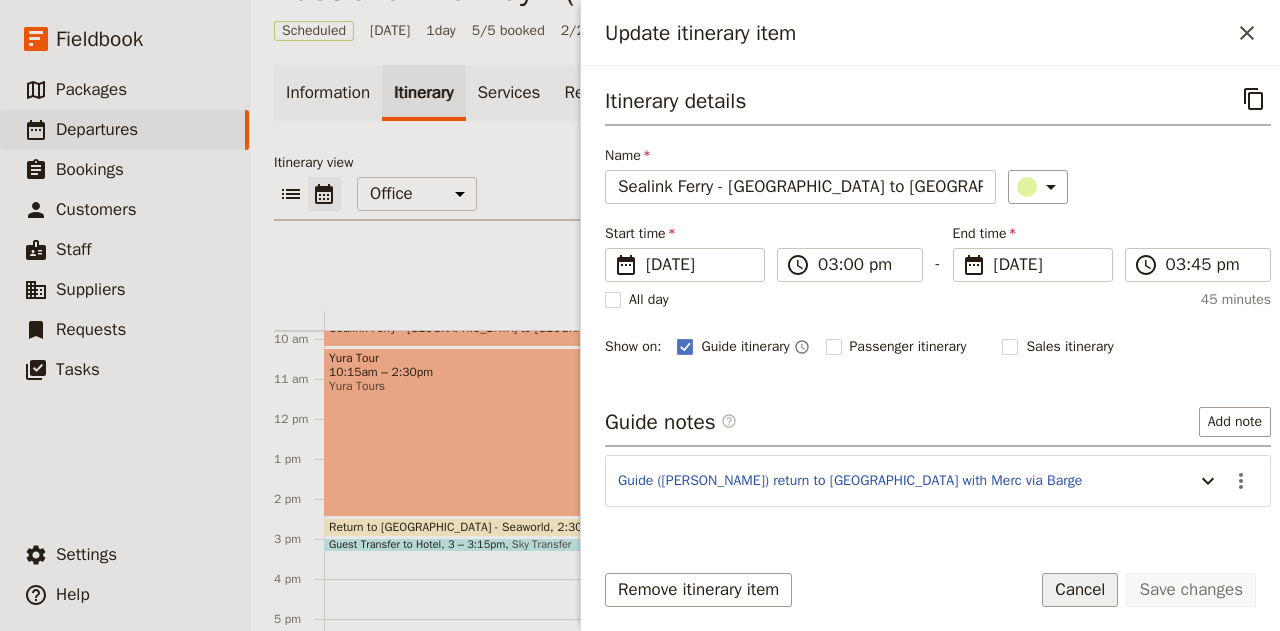 click on "Cancel" at bounding box center [1080, 590] 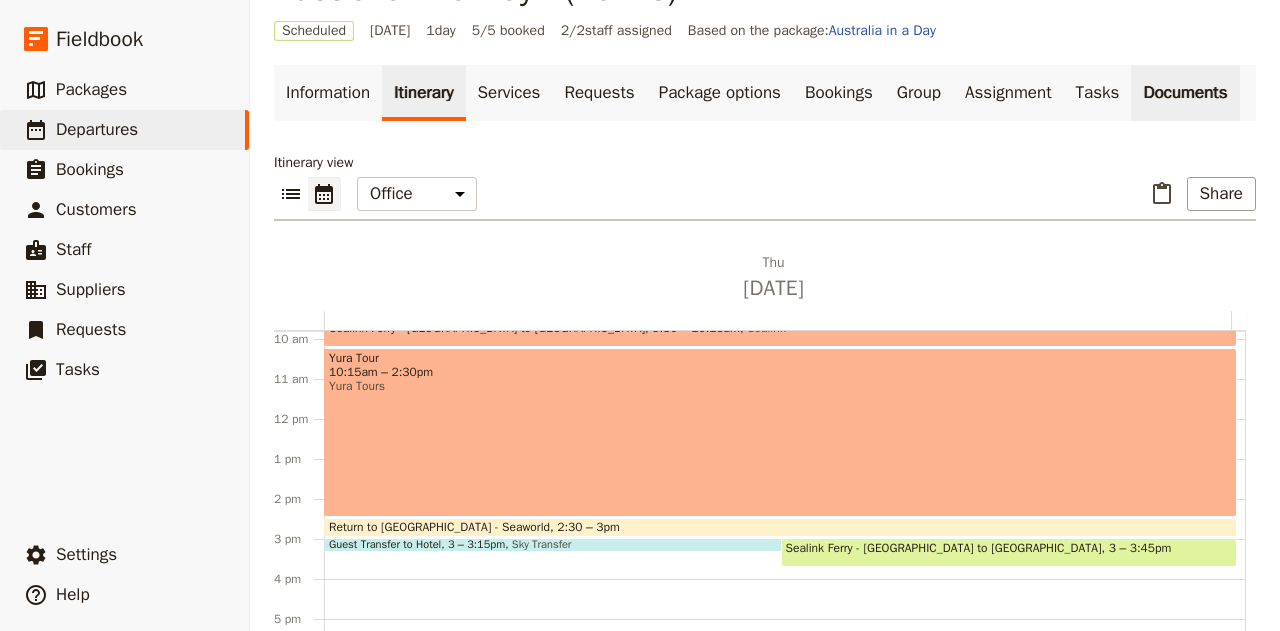 click on "Documents" at bounding box center (1185, 93) 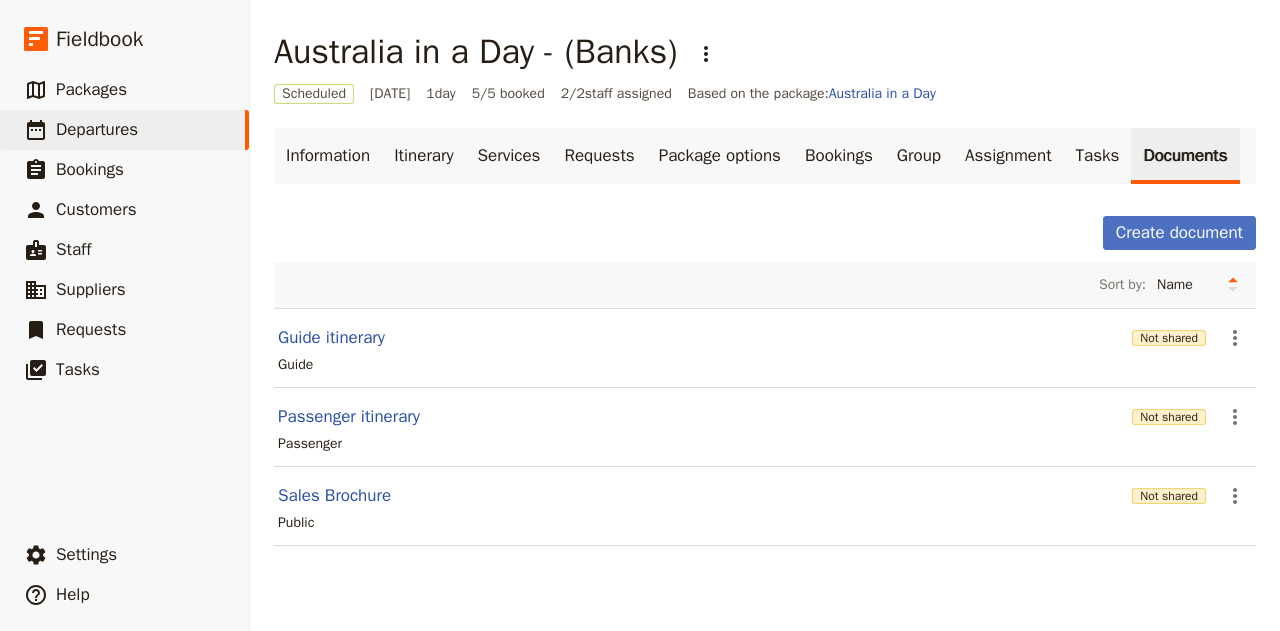 scroll, scrollTop: 0, scrollLeft: 0, axis: both 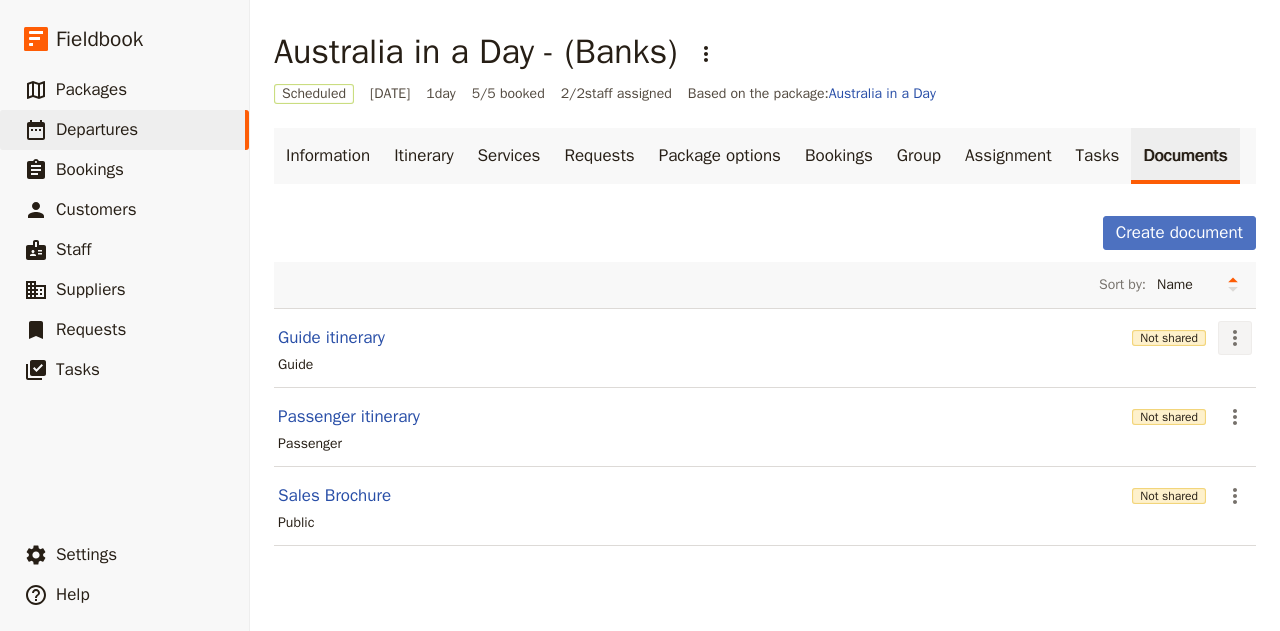 click 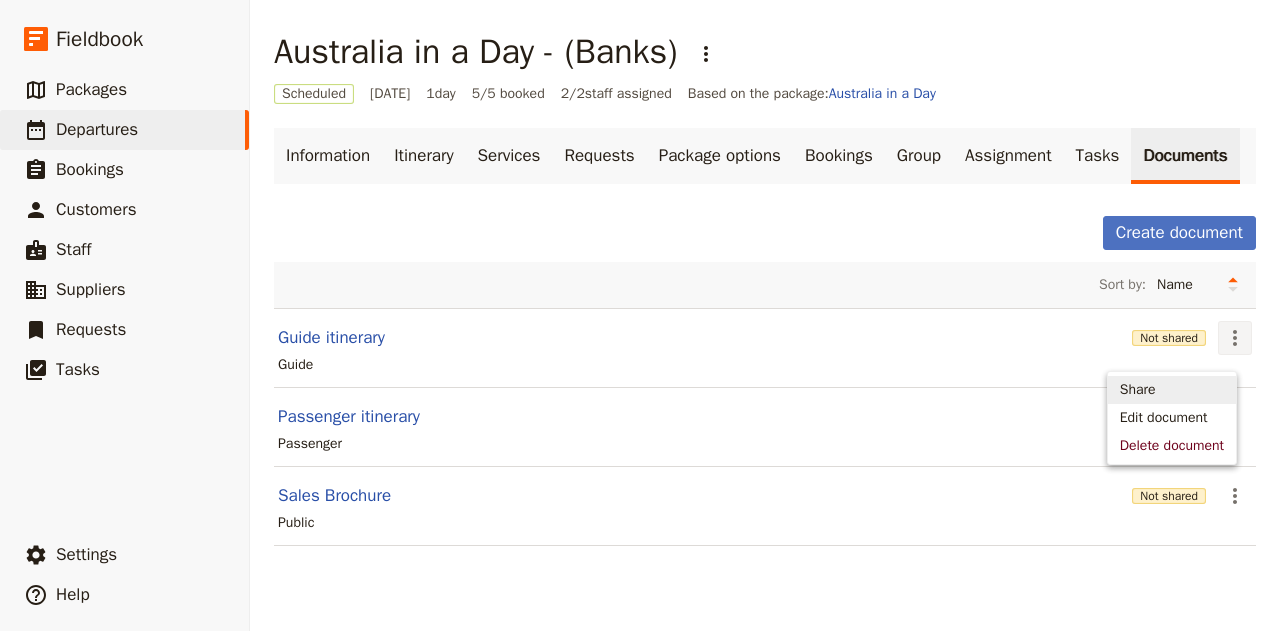 click on "Share" at bounding box center (1138, 390) 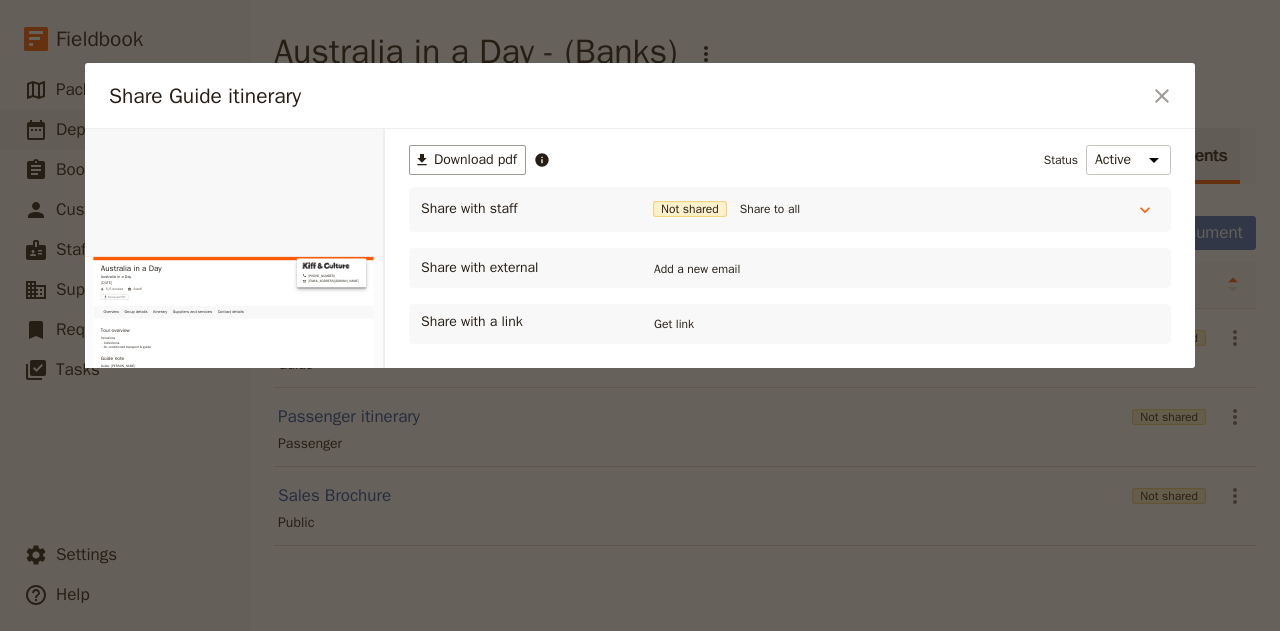 scroll, scrollTop: 0, scrollLeft: 0, axis: both 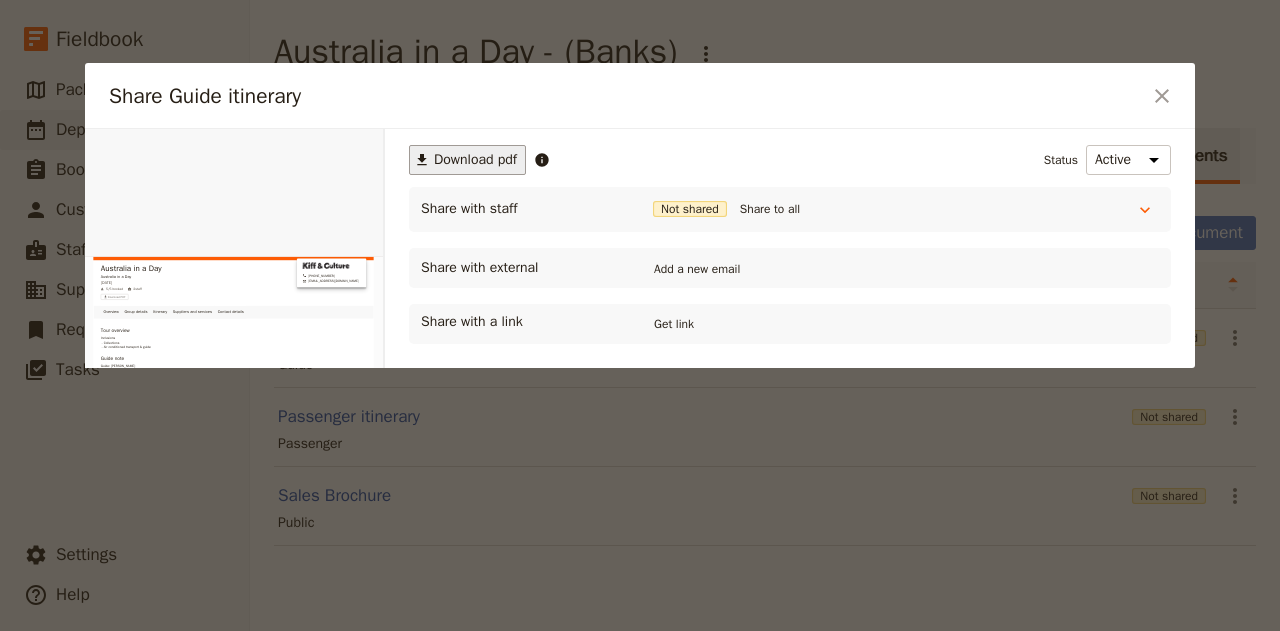 click on "Download pdf" at bounding box center [475, 160] 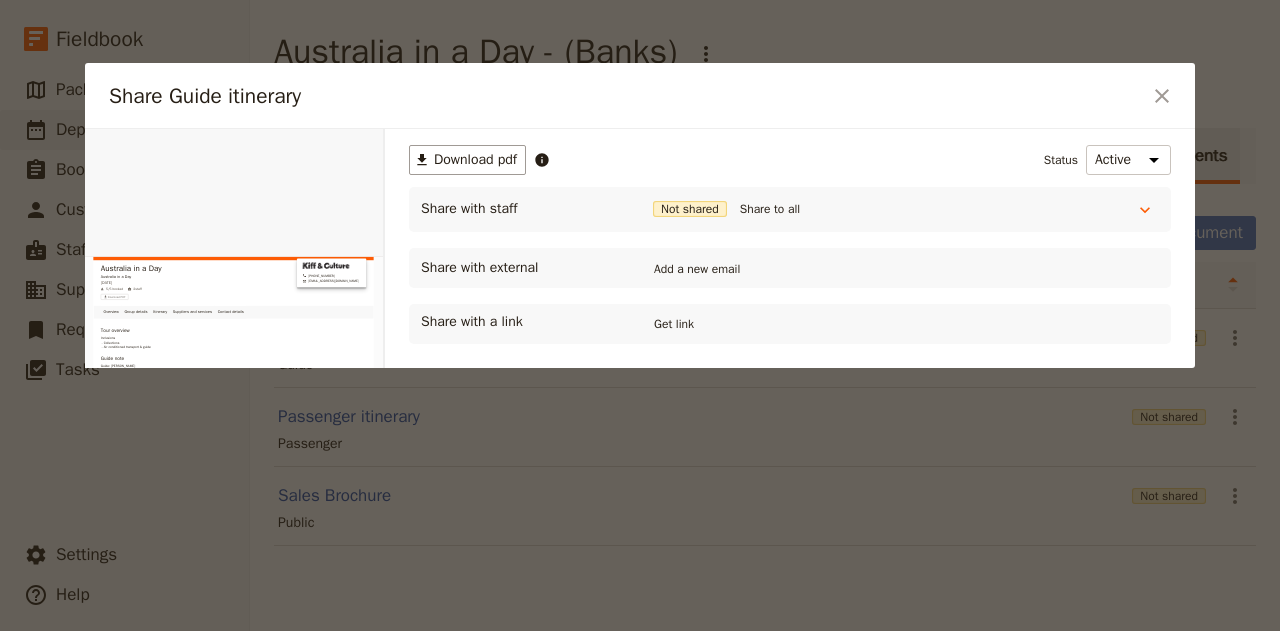 scroll, scrollTop: 0, scrollLeft: 0, axis: both 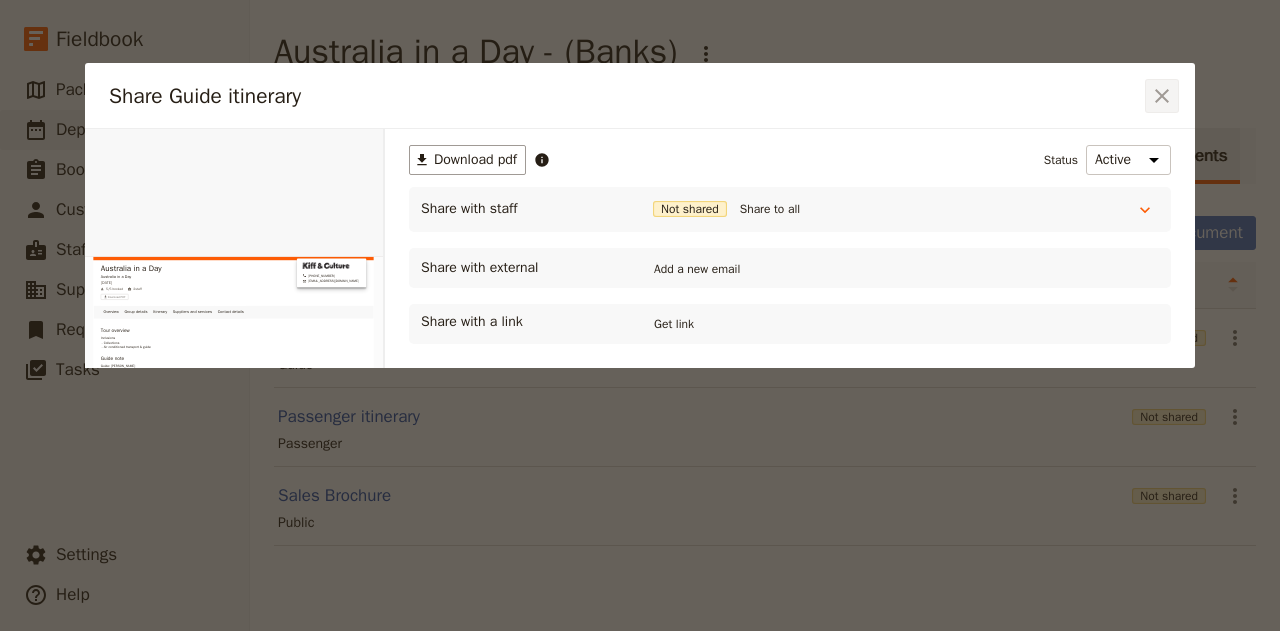 click 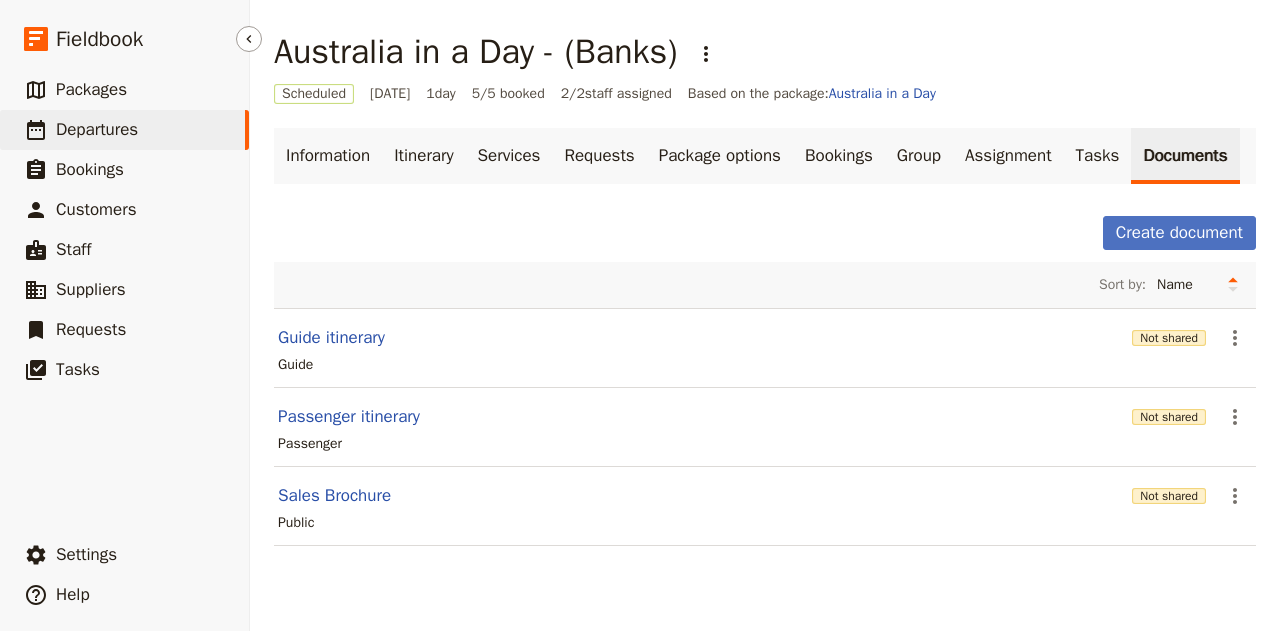 click on "Departures" at bounding box center (97, 129) 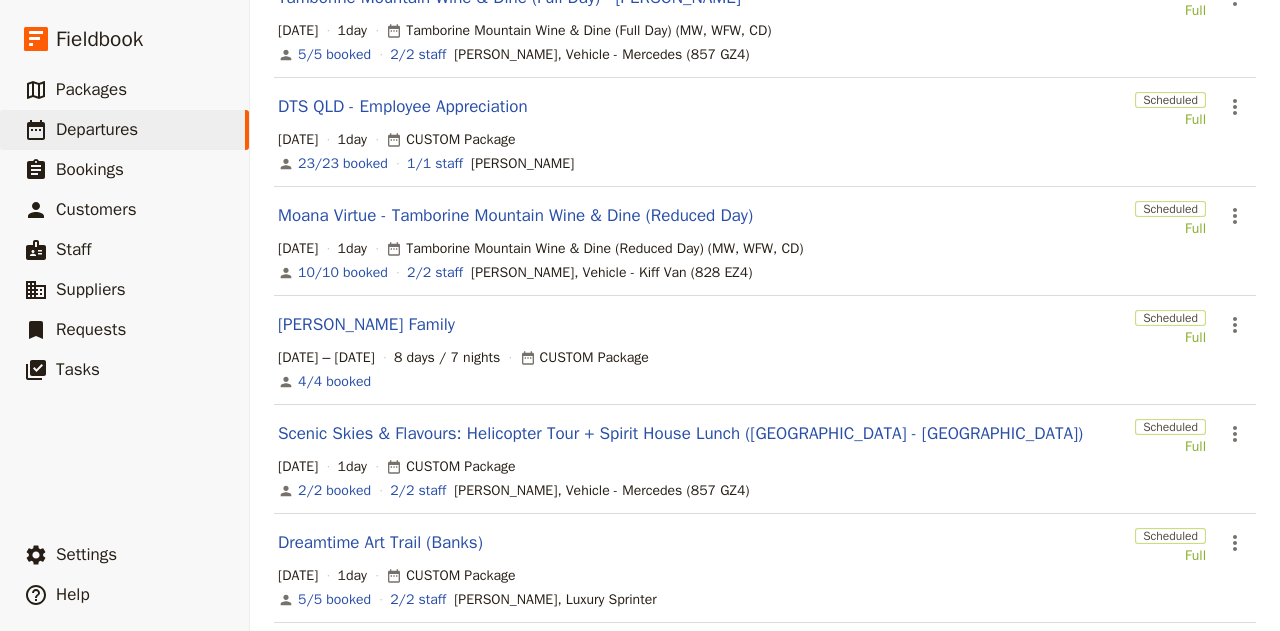 scroll, scrollTop: 536, scrollLeft: 0, axis: vertical 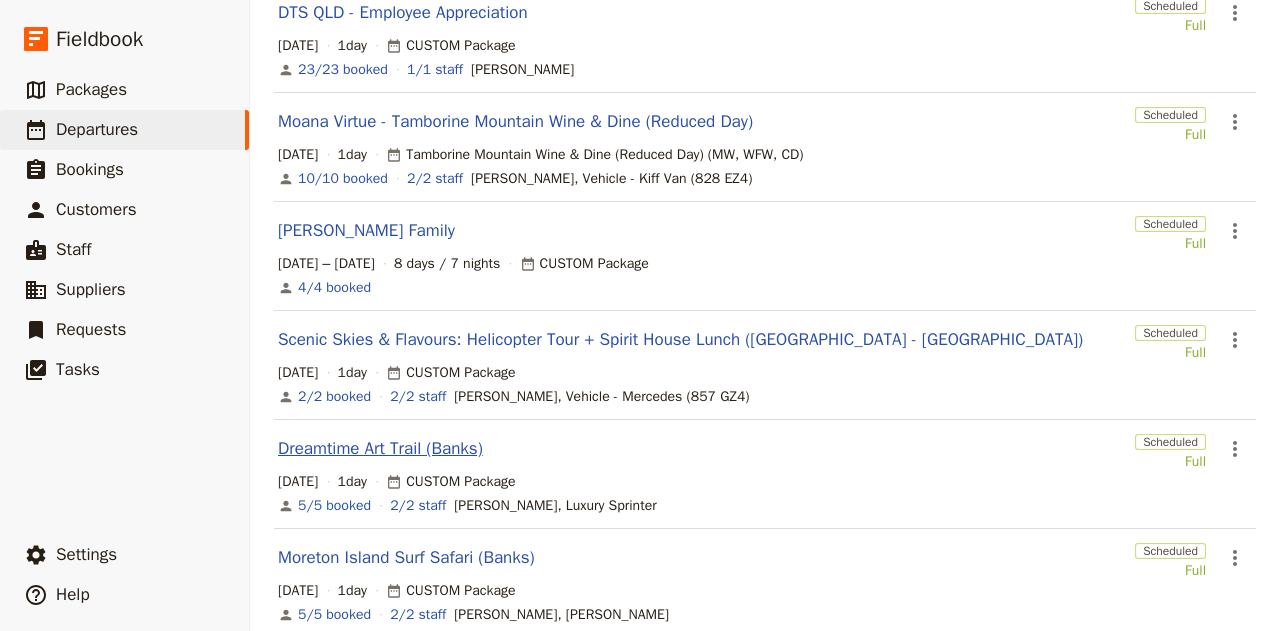 click on "Dreamtime Art Trail (Banks)" at bounding box center [380, 449] 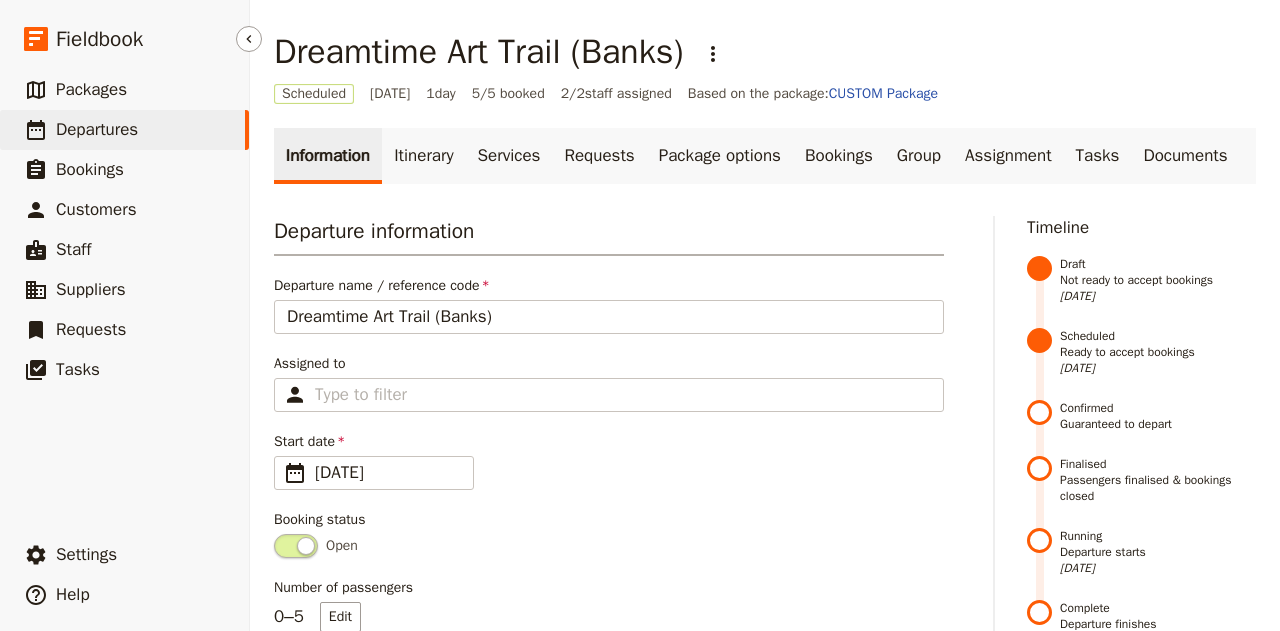 click on "Departures" at bounding box center (97, 129) 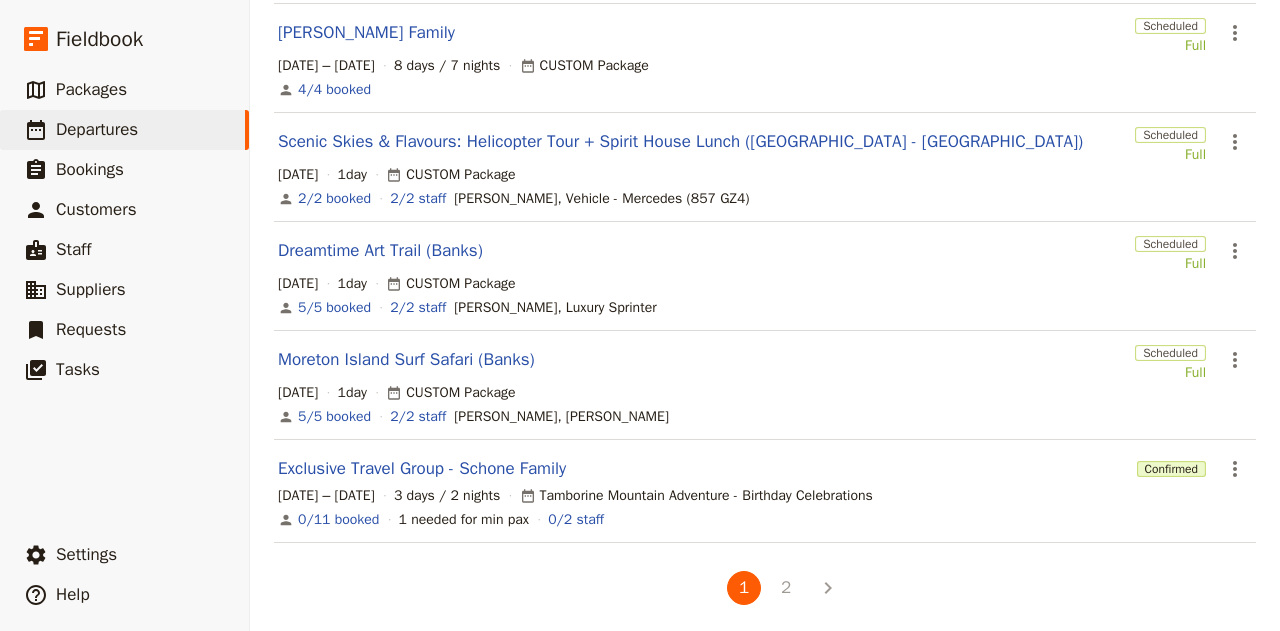 scroll, scrollTop: 736, scrollLeft: 0, axis: vertical 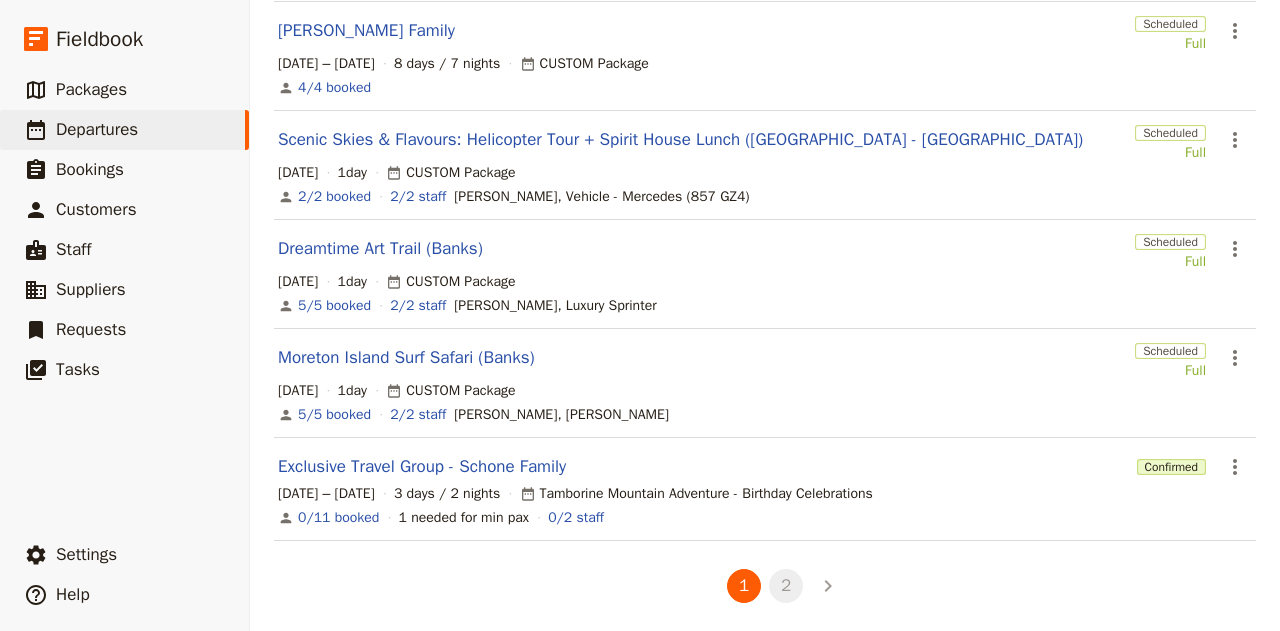 click on "2" at bounding box center [786, 586] 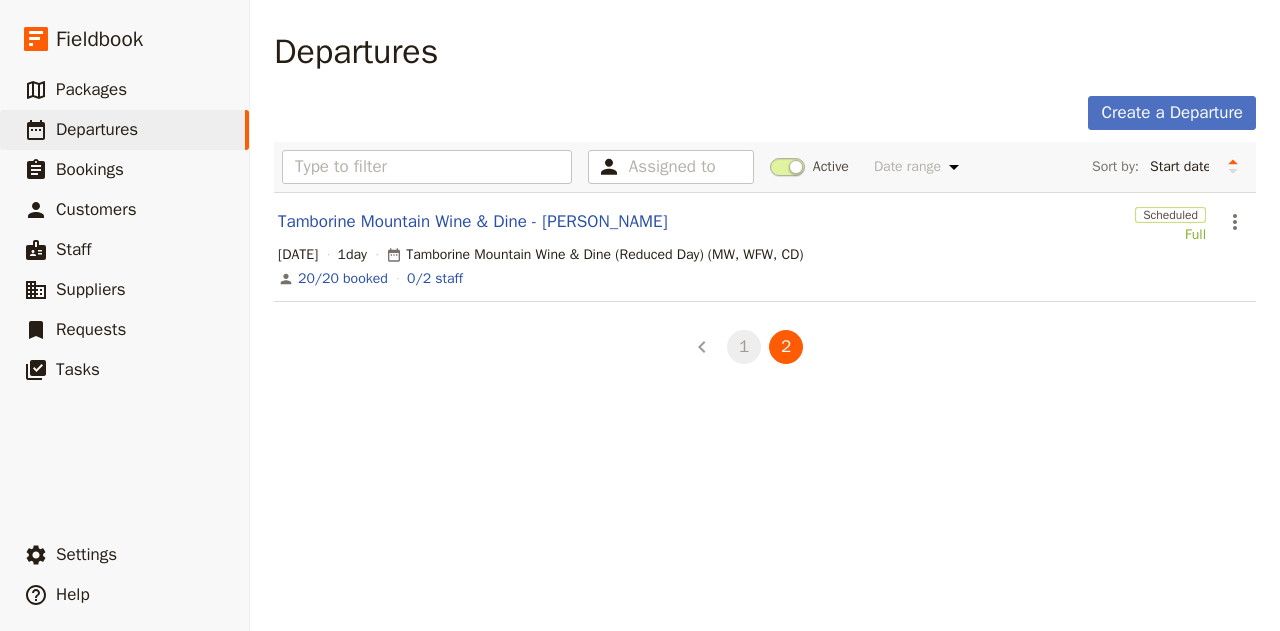 click on "1" at bounding box center (744, 347) 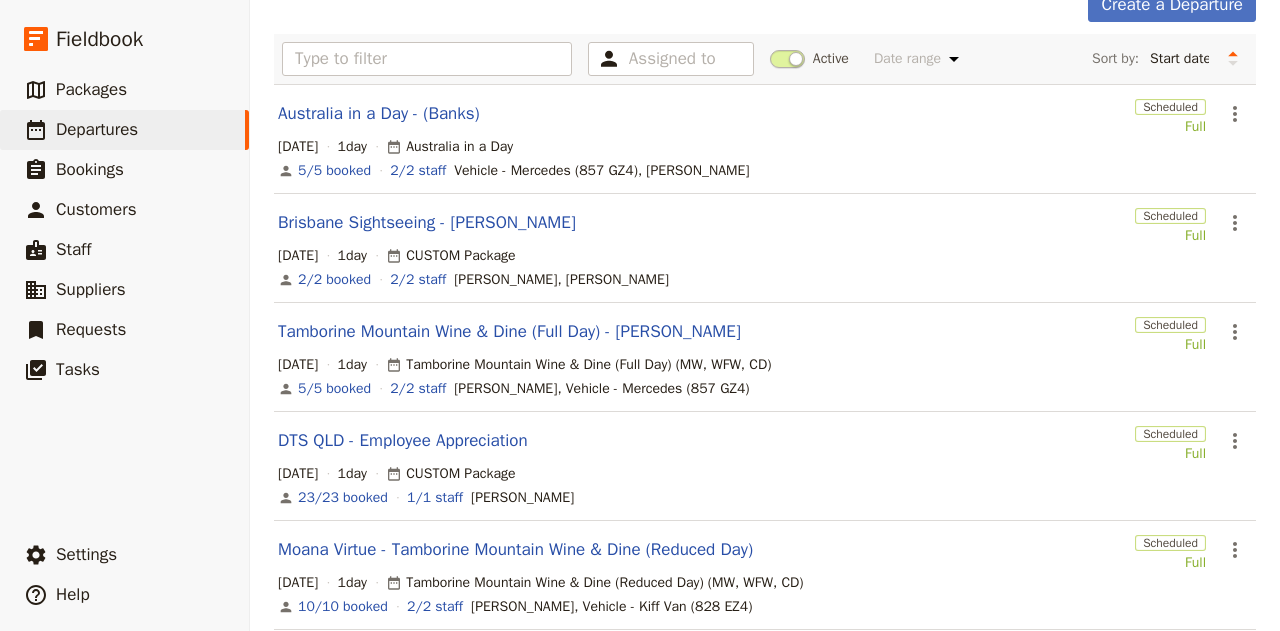 scroll, scrollTop: 113, scrollLeft: 0, axis: vertical 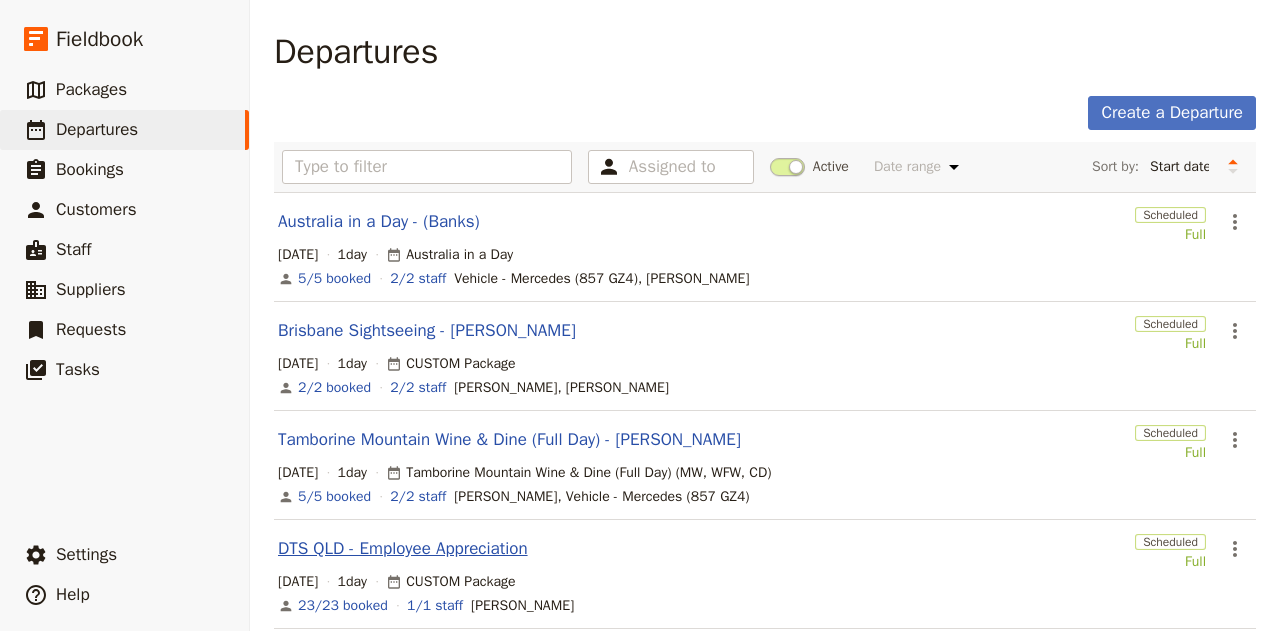 click on "DTS QLD - Employee Appreciation" at bounding box center (403, 549) 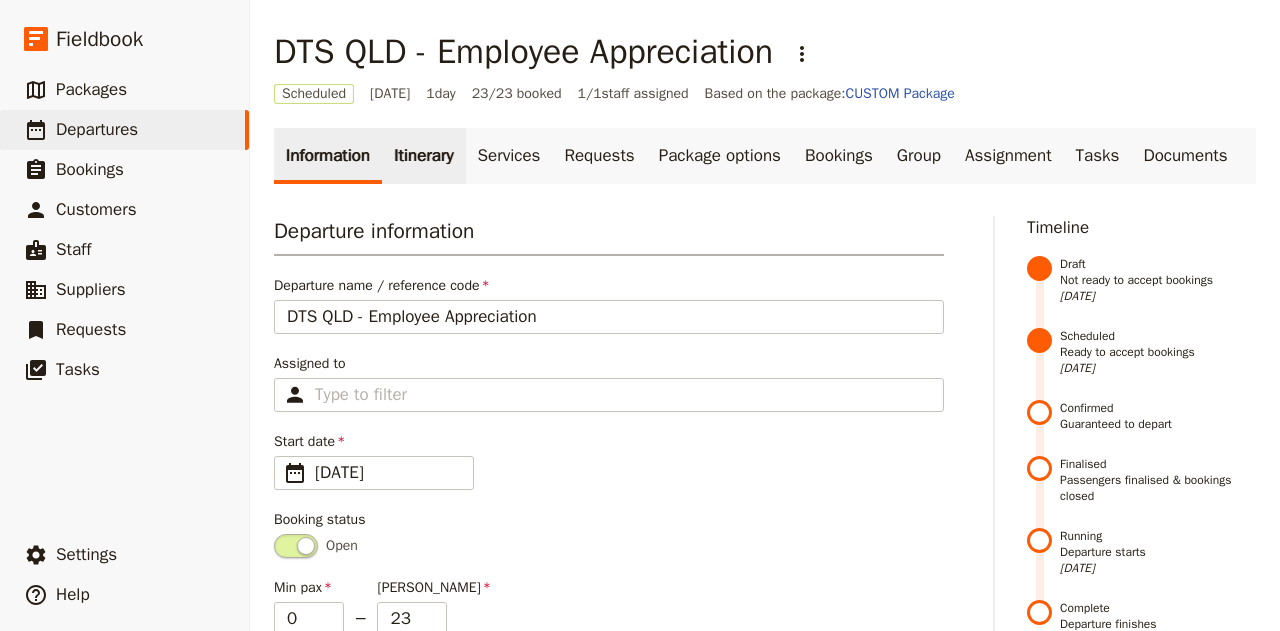 click on "Itinerary" at bounding box center [423, 156] 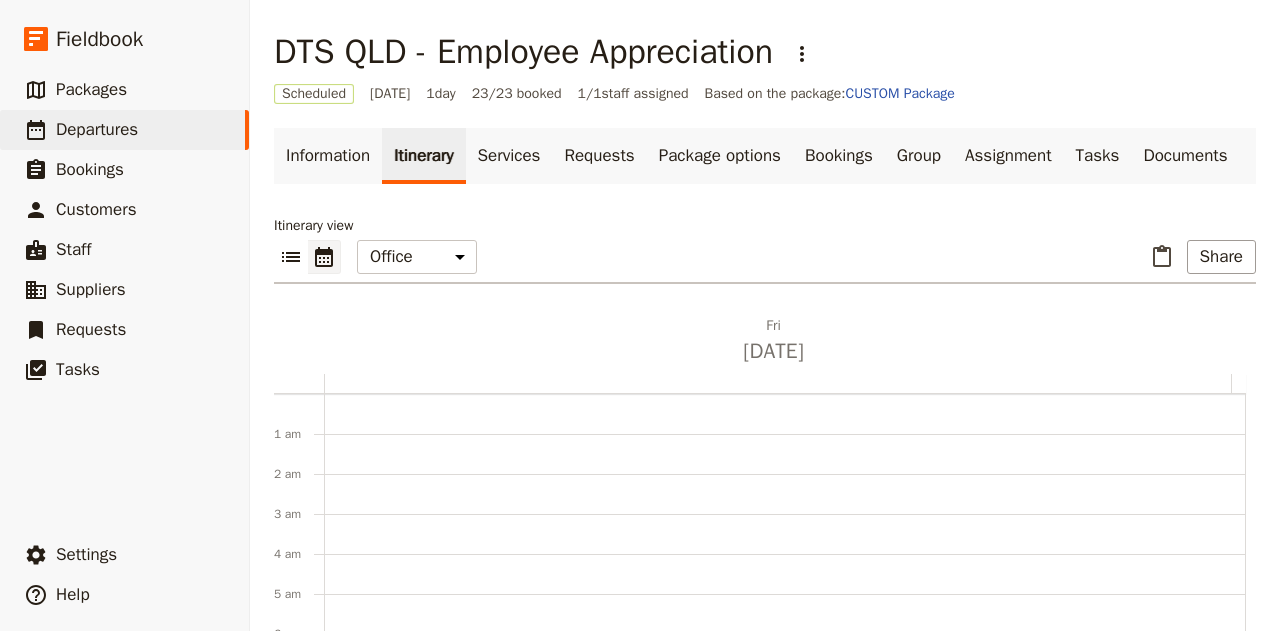 scroll, scrollTop: 260, scrollLeft: 0, axis: vertical 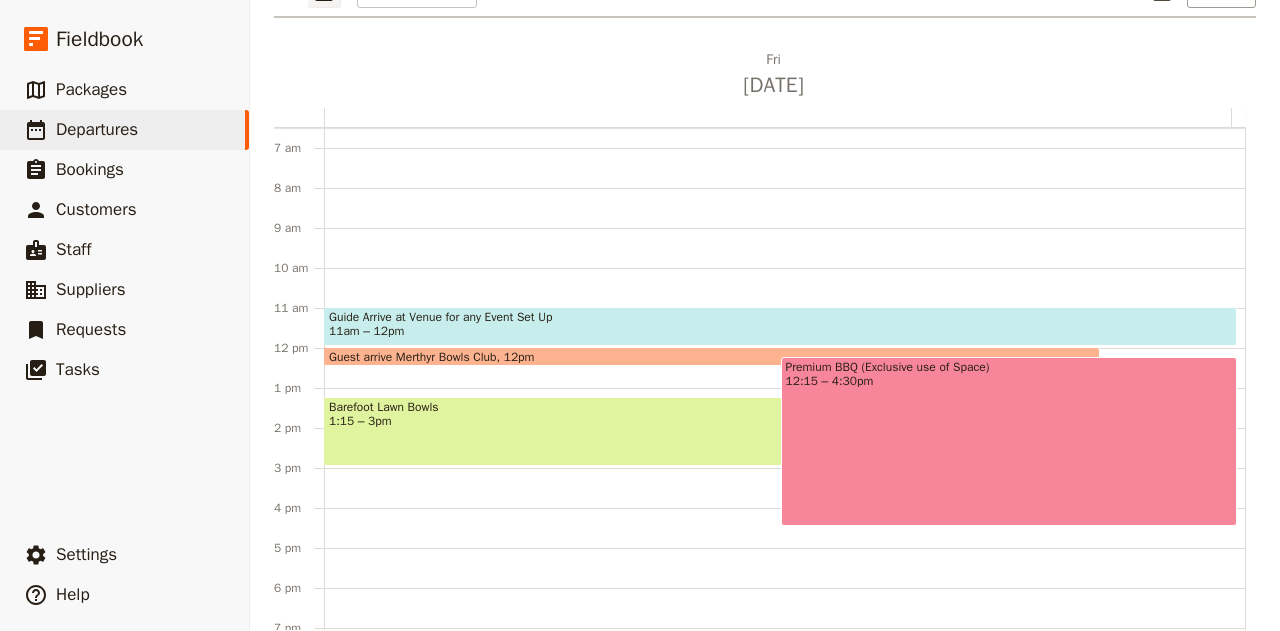 click on "Premium BBQ (Exclusive use of Space) 12:15 – 4:30pm" at bounding box center (1009, 441) 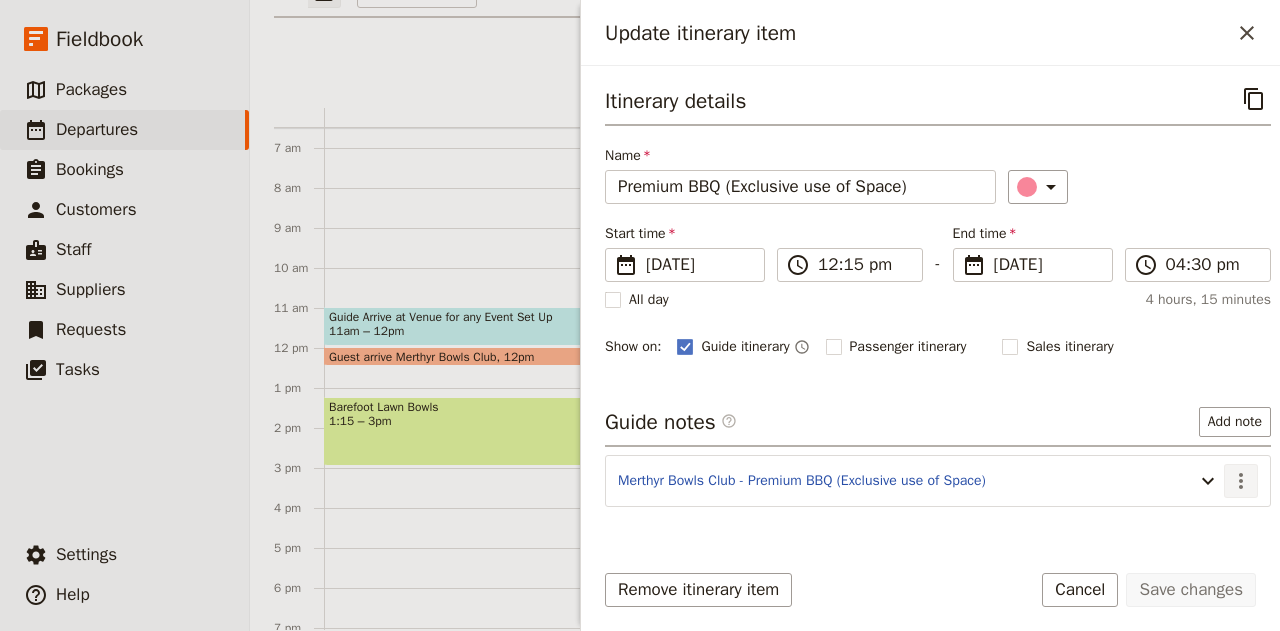 click 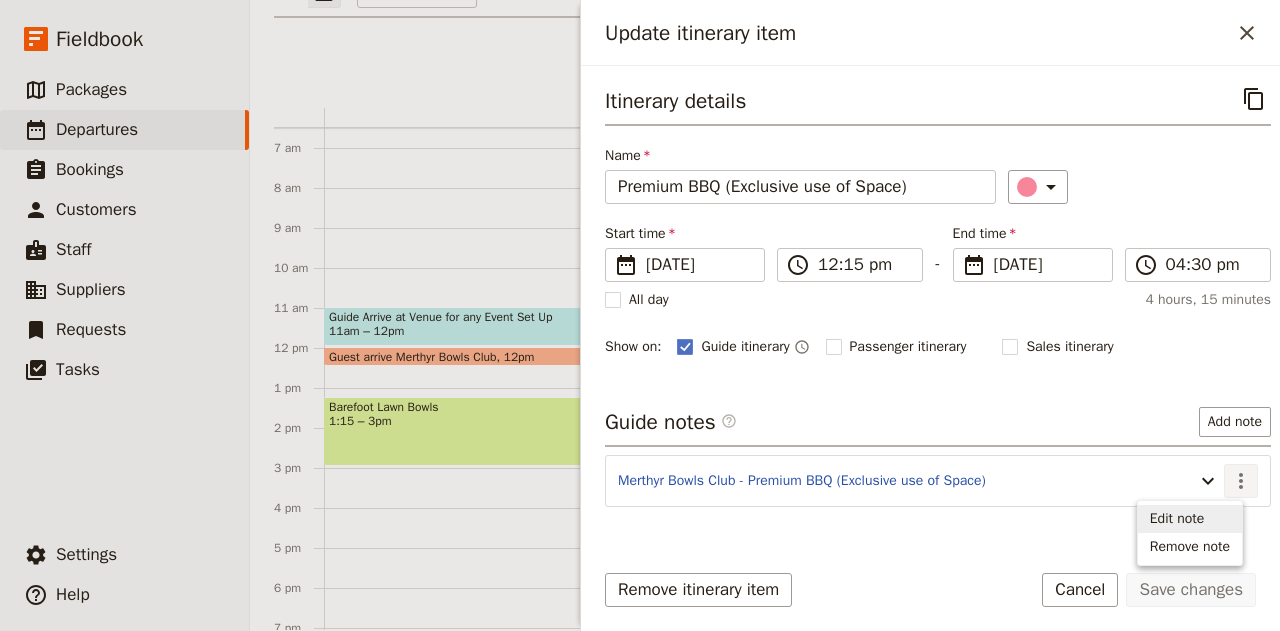 click on "Edit note" at bounding box center [1177, 519] 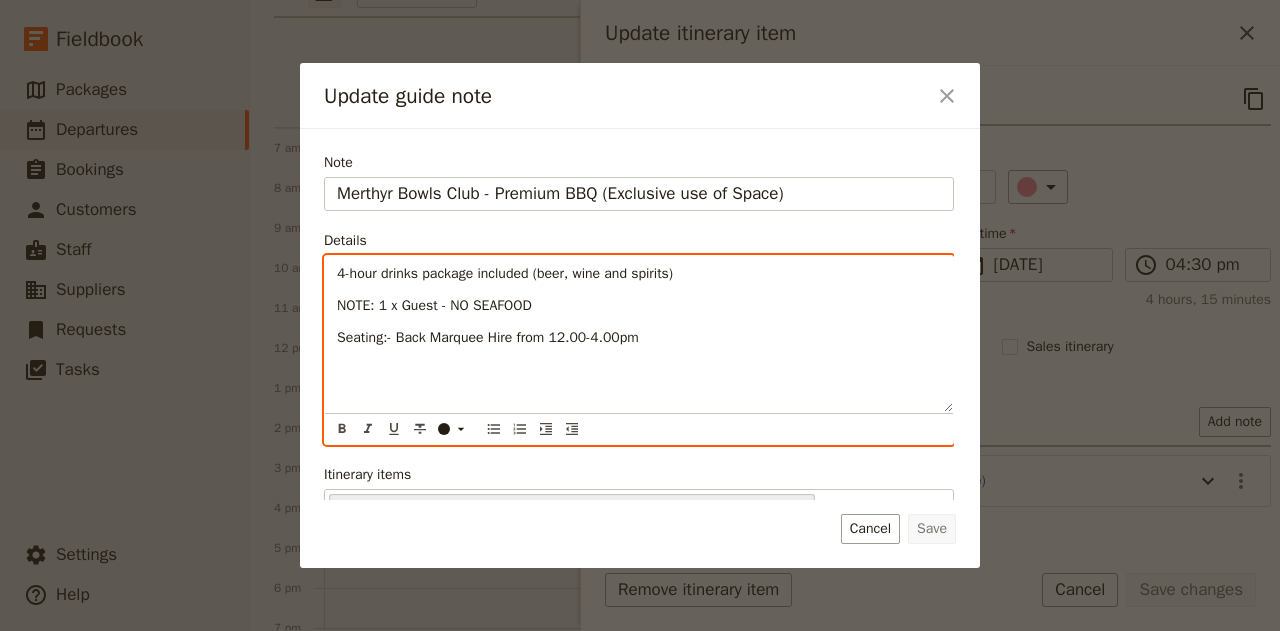 click on "4-hour drinks package included (beer, wine and spirits)  NOTE: 1 x Guest - NO SEAFOOD Seating:- Back Marquee Hire from 12.00-4.00pm" at bounding box center (639, 334) 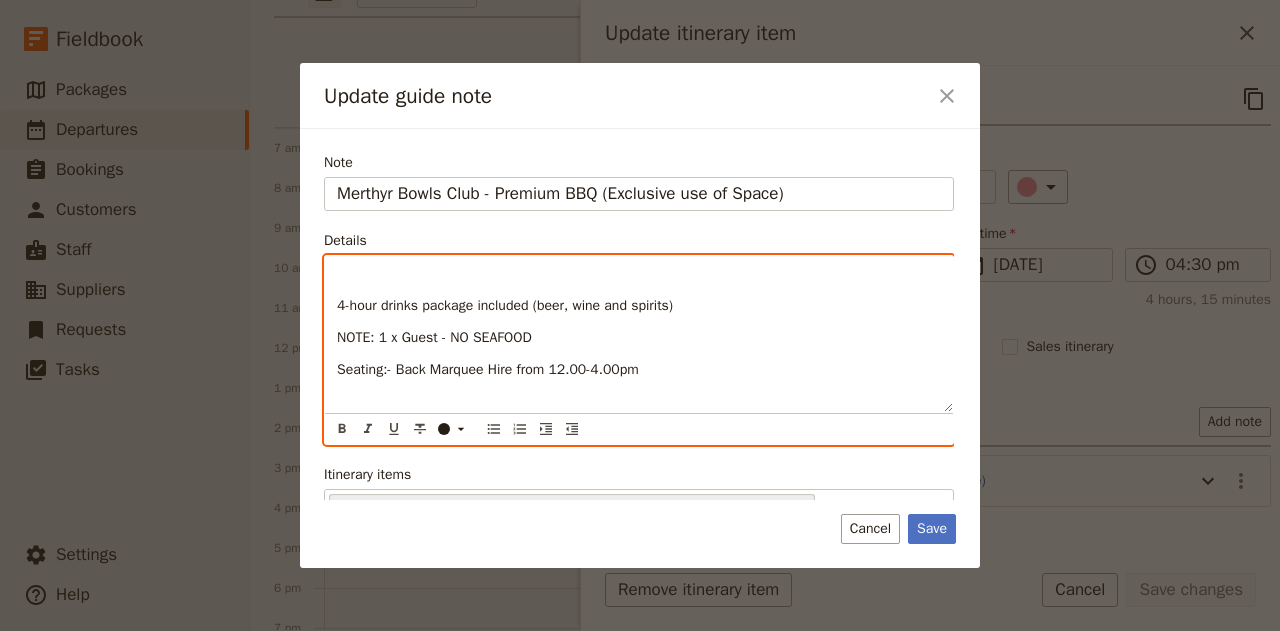click at bounding box center (639, 274) 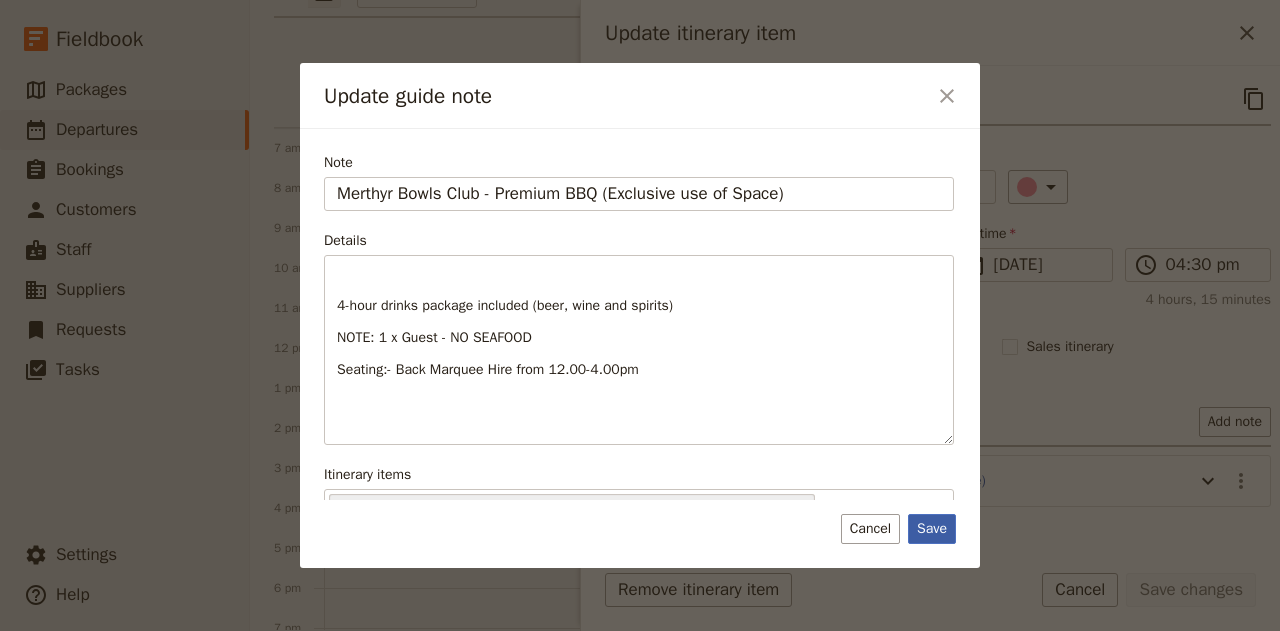click on "Save" at bounding box center [932, 529] 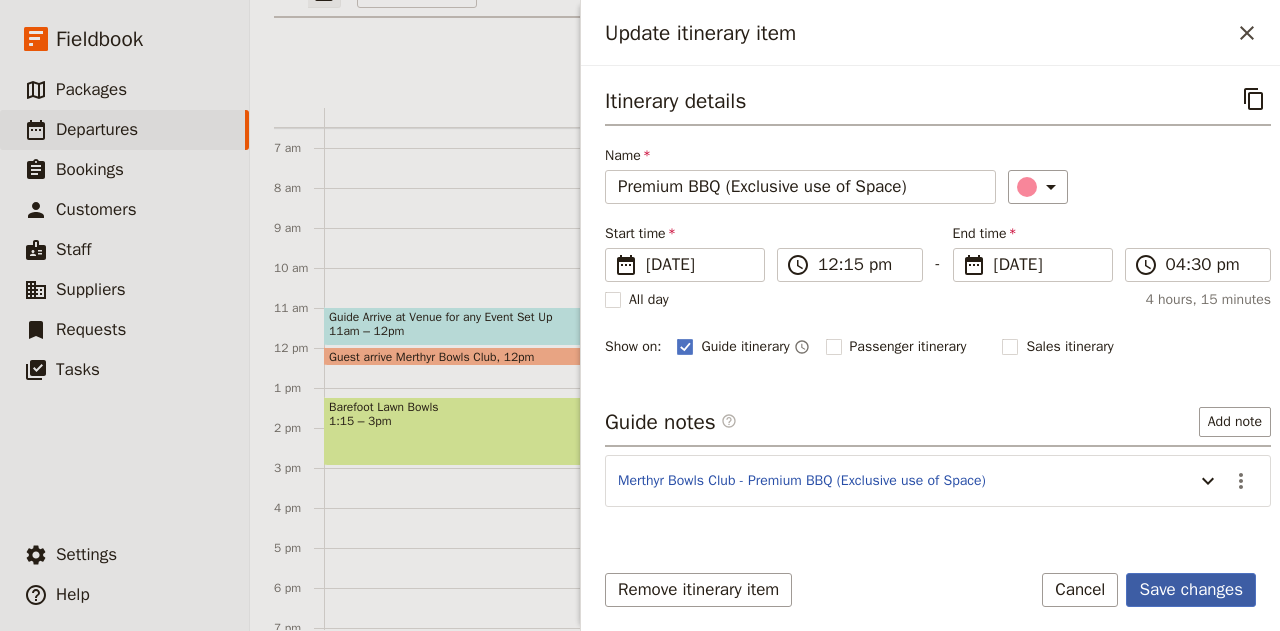 click on "Save changes" at bounding box center (1191, 590) 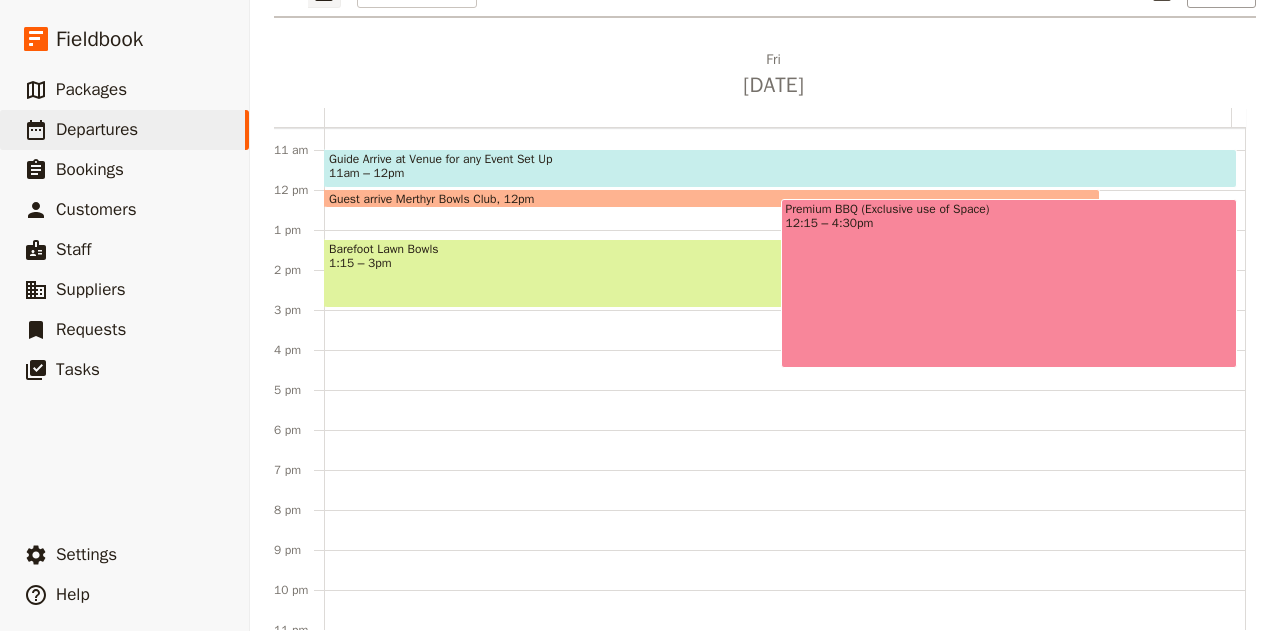 scroll, scrollTop: 0, scrollLeft: 0, axis: both 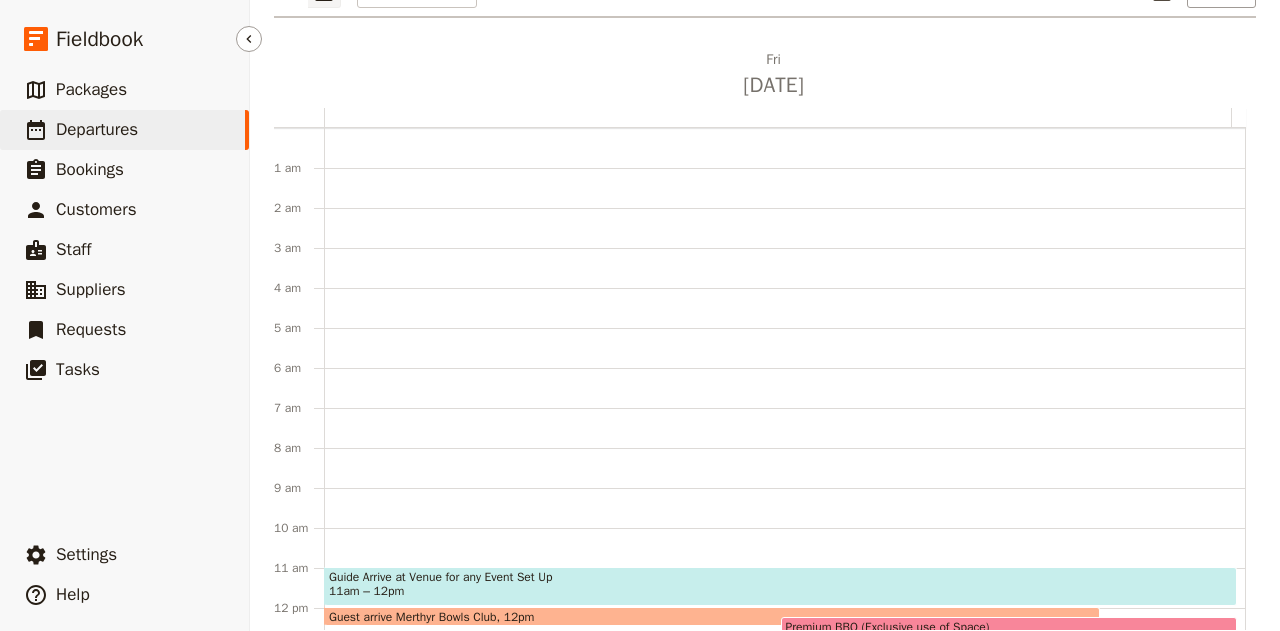click on "Departures" at bounding box center (97, 129) 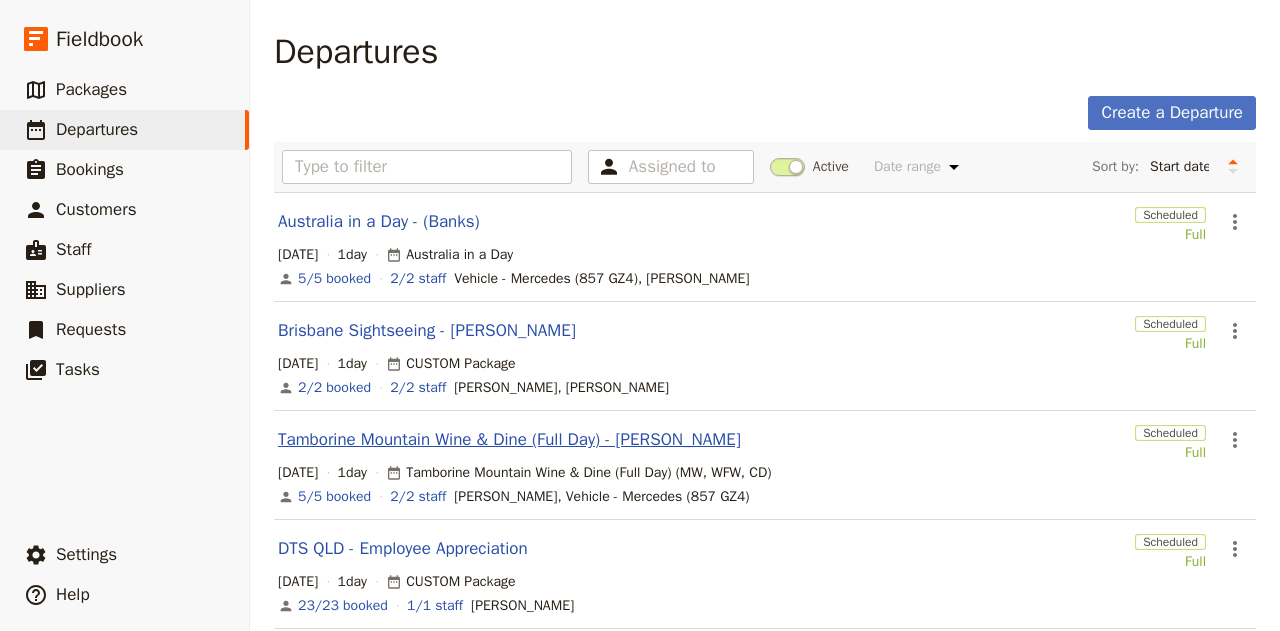 scroll, scrollTop: 1, scrollLeft: 0, axis: vertical 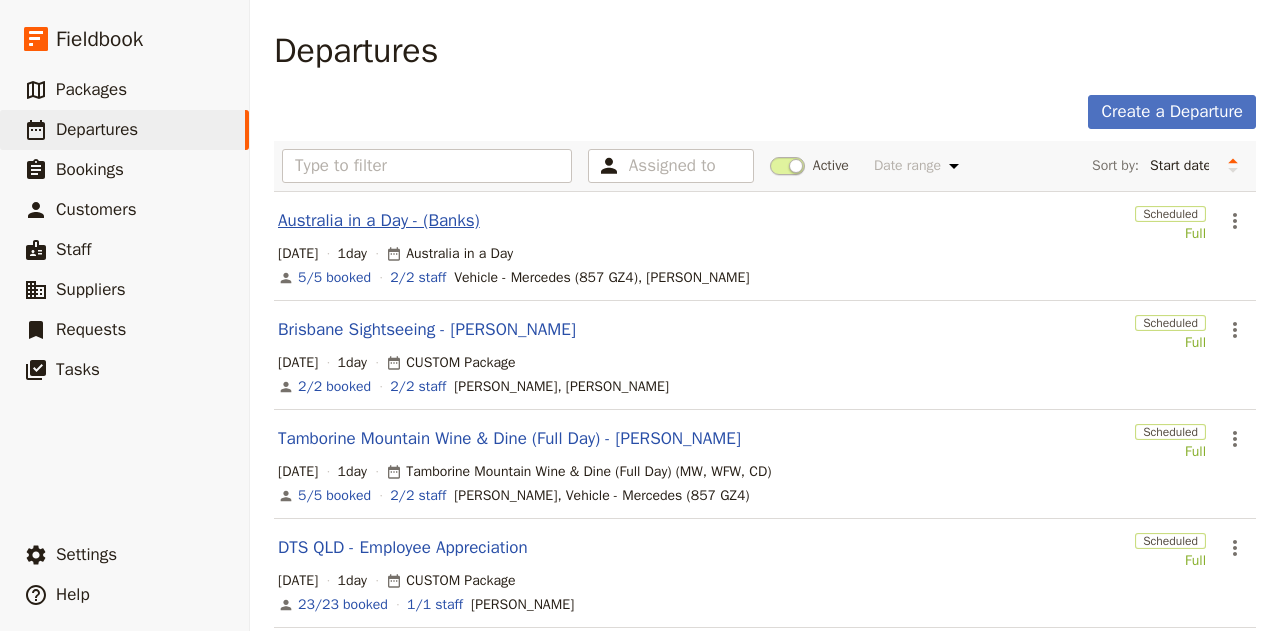 click on "Australia in a Day - (Banks)" at bounding box center [379, 221] 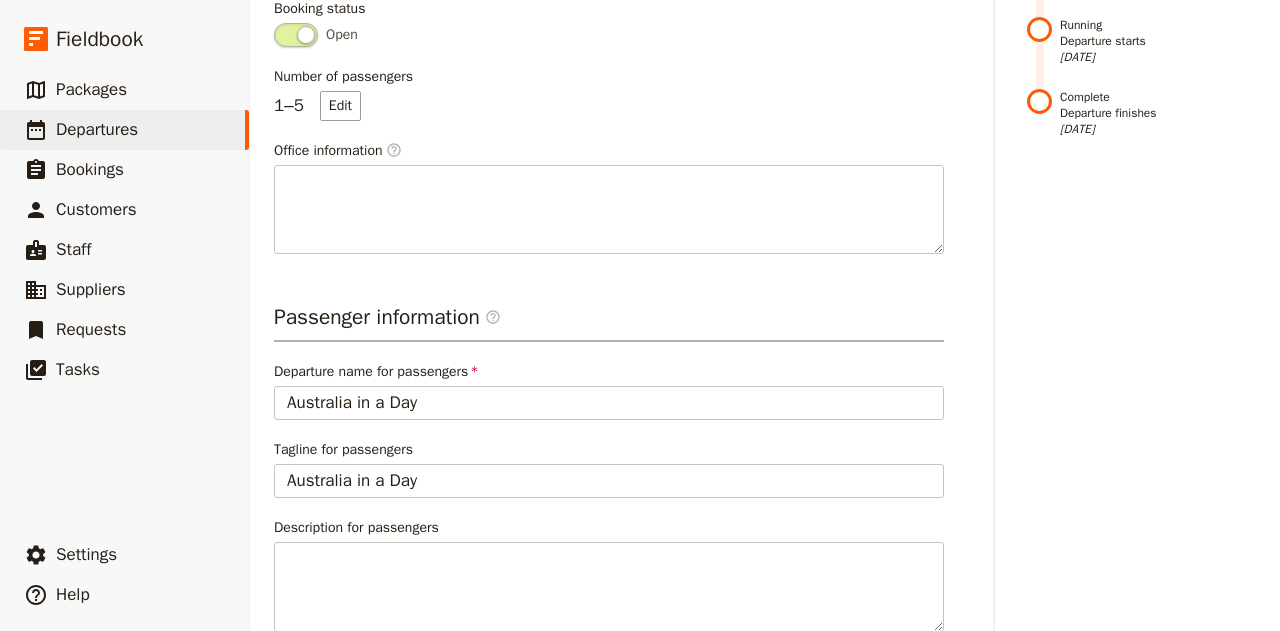 scroll, scrollTop: 510, scrollLeft: 0, axis: vertical 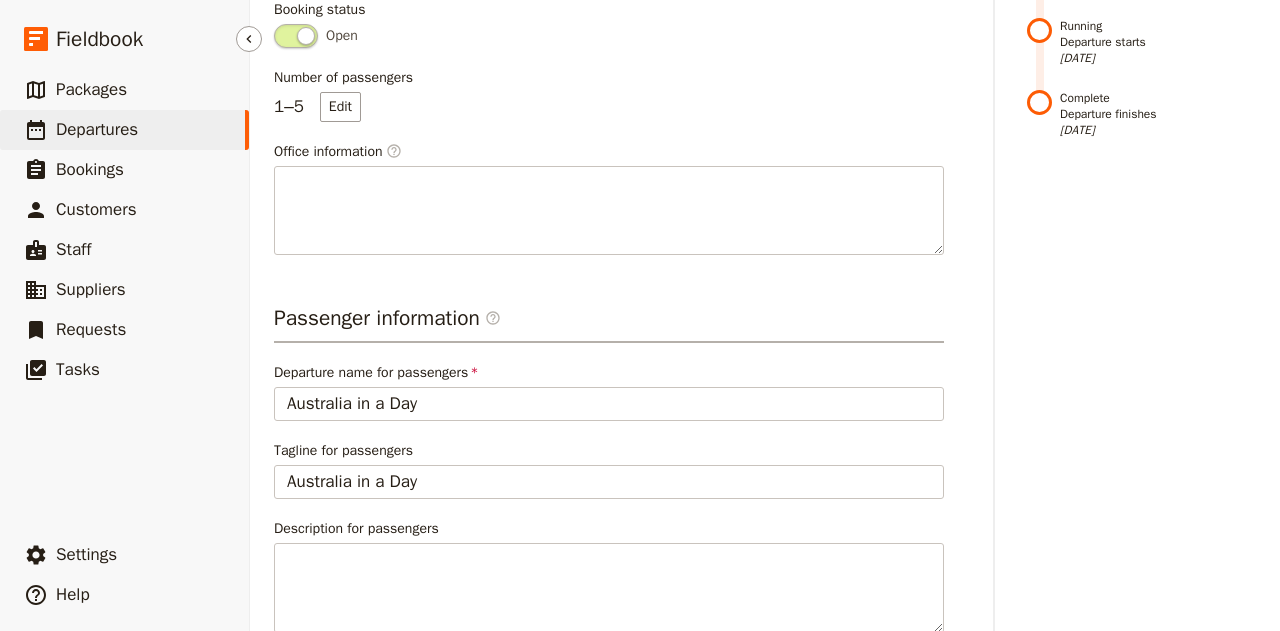 click on "Departures" at bounding box center (97, 129) 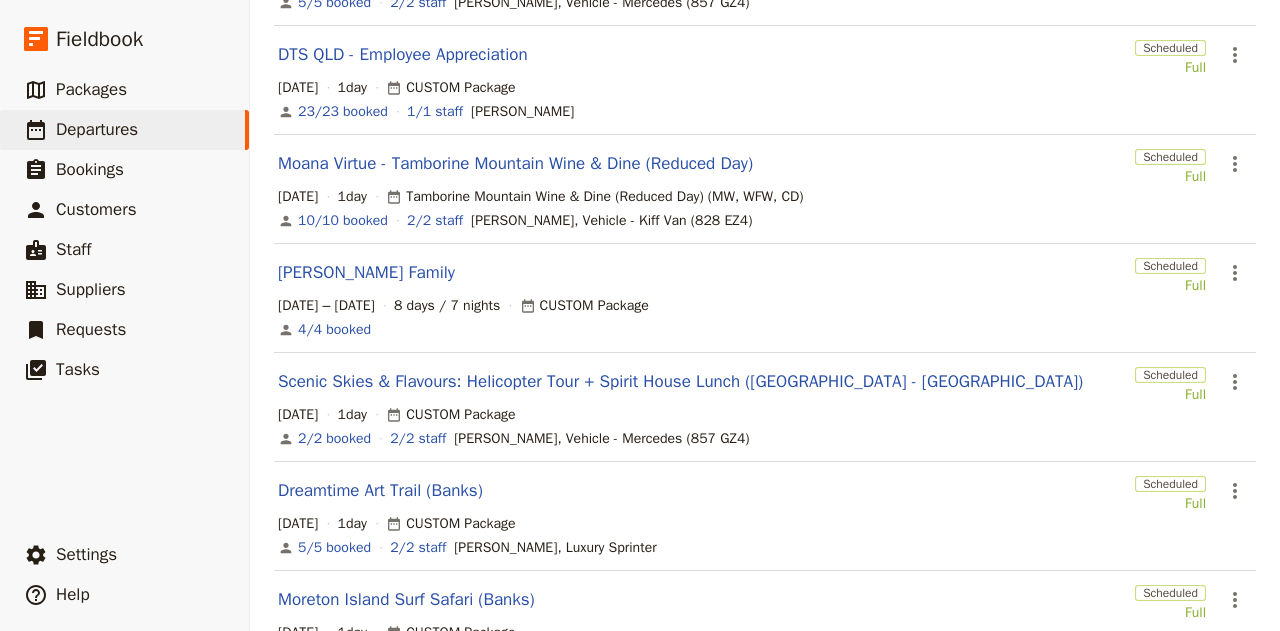 scroll, scrollTop: 0, scrollLeft: 0, axis: both 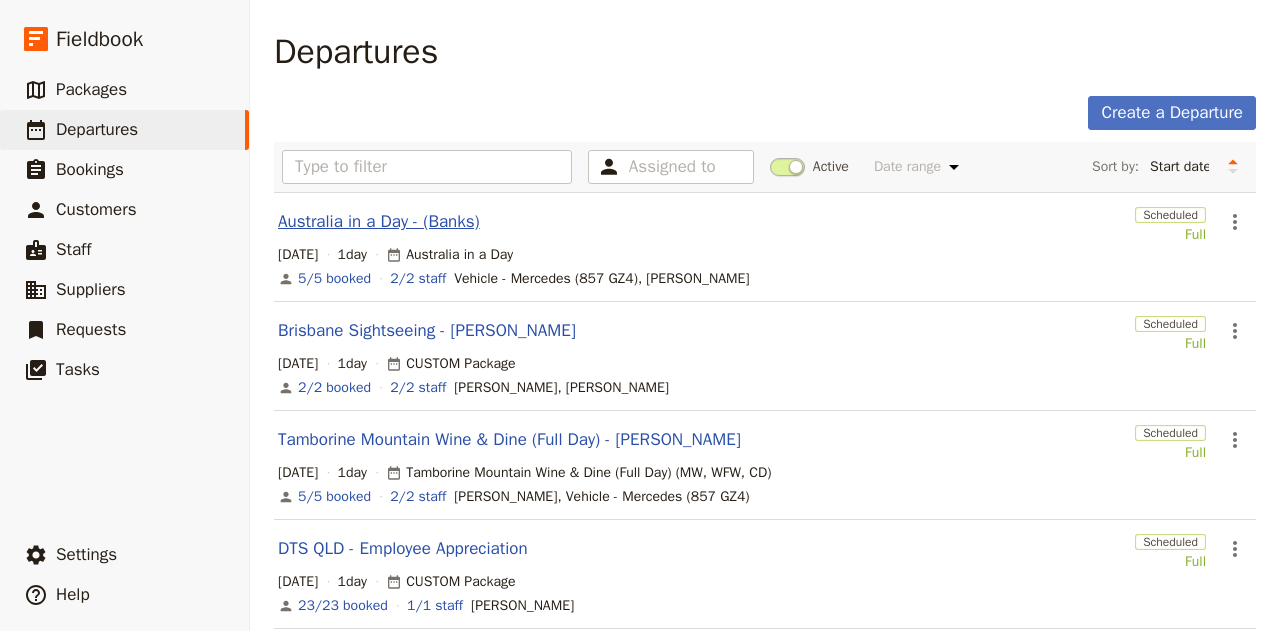 click on "Australia in a Day - (Banks)" at bounding box center [379, 222] 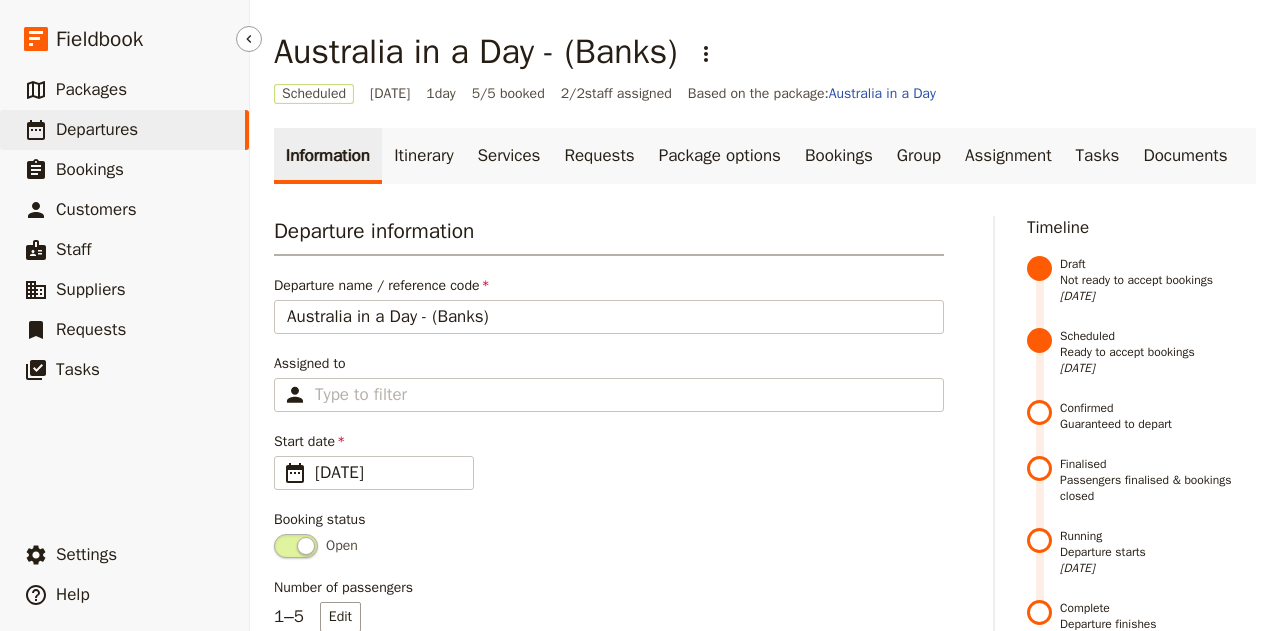 click on "Departures" at bounding box center (97, 129) 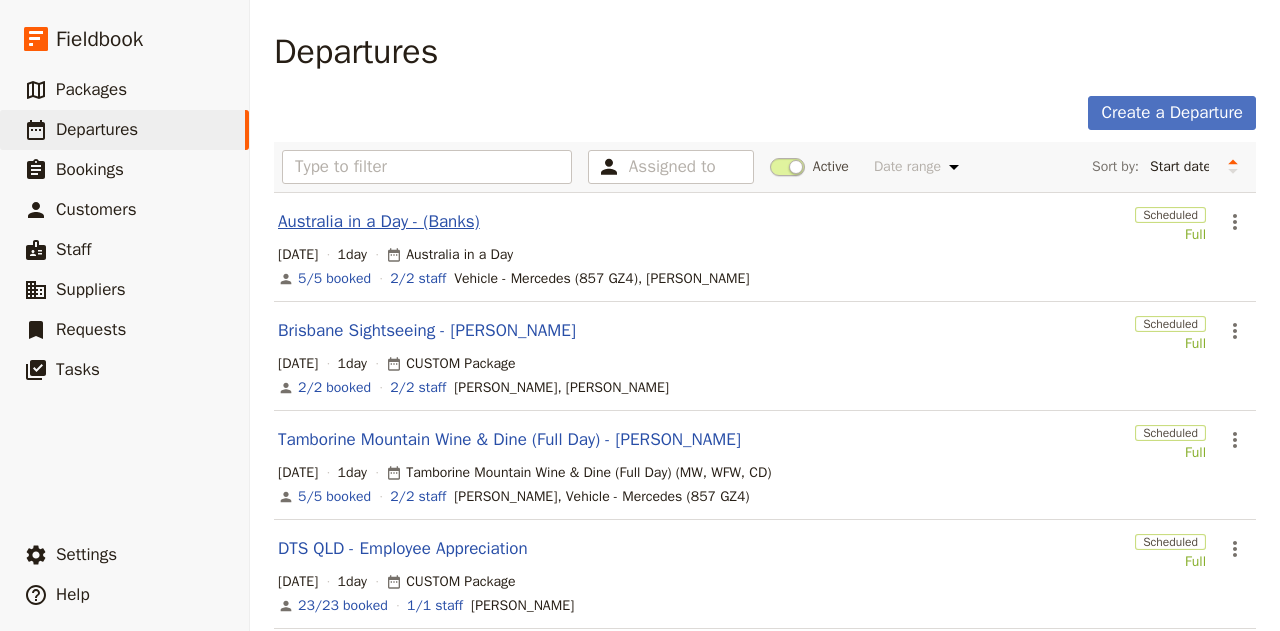 click on "Australia in a Day - (Banks)" at bounding box center (379, 222) 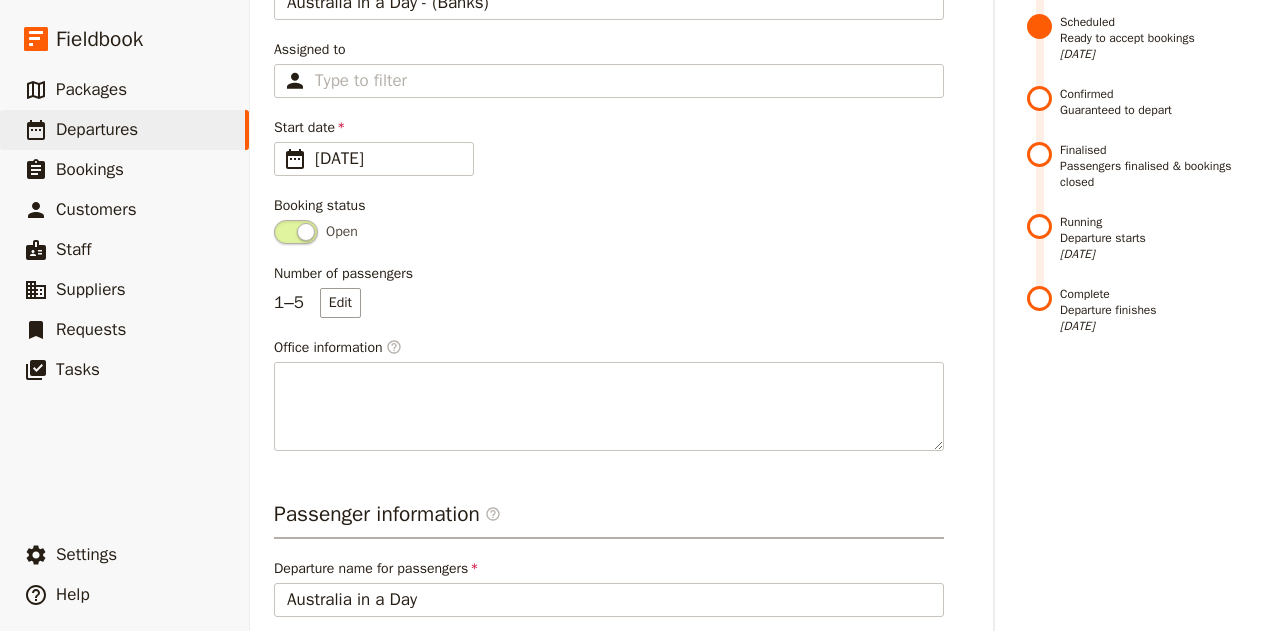scroll, scrollTop: 732, scrollLeft: 0, axis: vertical 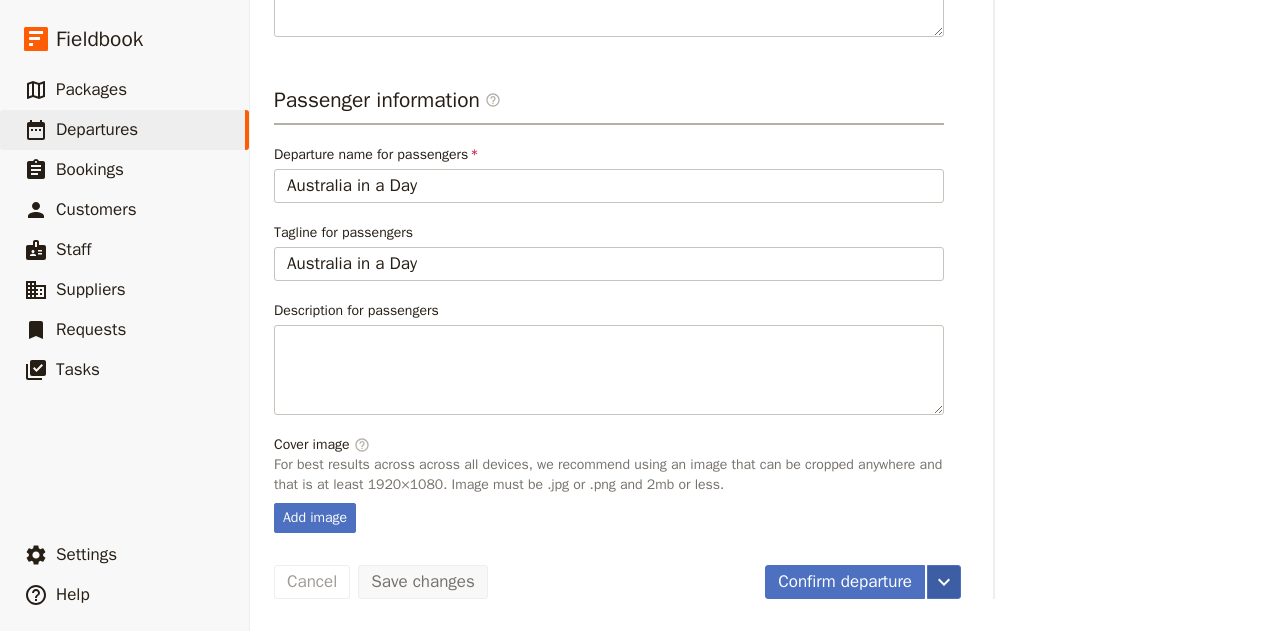 click 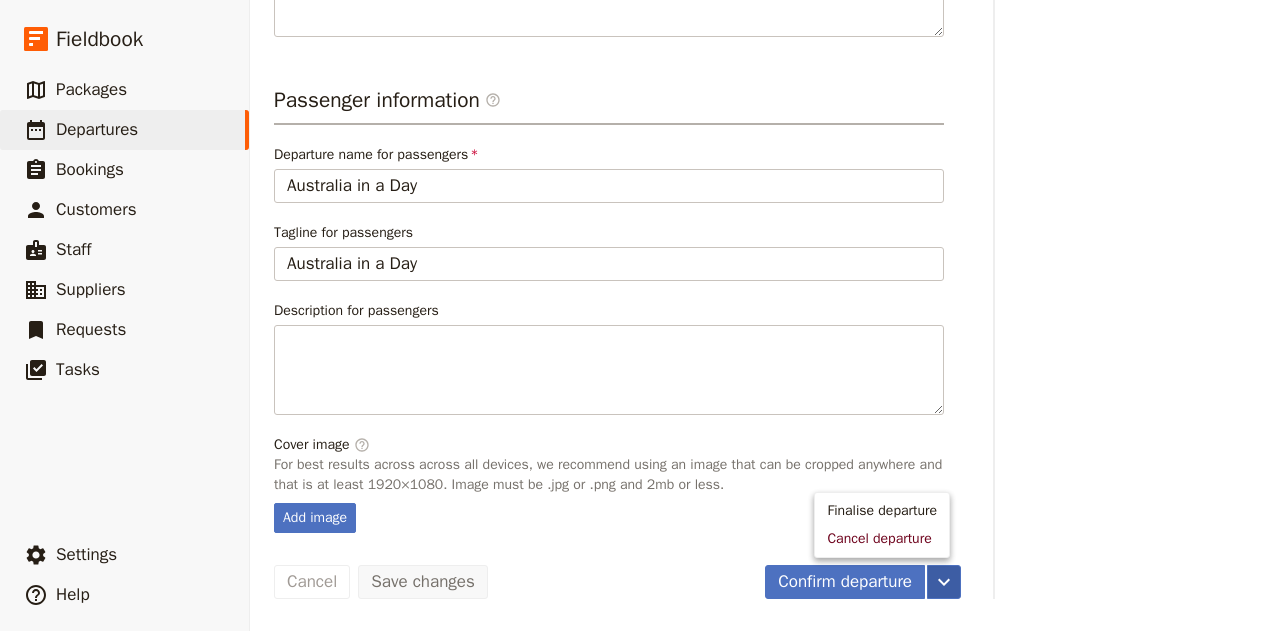 click on "Timeline Draft Not ready to accept bookings   7 Jul 2025 Scheduled Ready to accept bookings   7 Jul 2025 Confirmed Guaranteed to depart   Finalised Passengers finalised & bookings closed   Running Departure starts   17 Jul 2025 Complete Departure finishes   17 Jul 2025" at bounding box center [1141, 43] 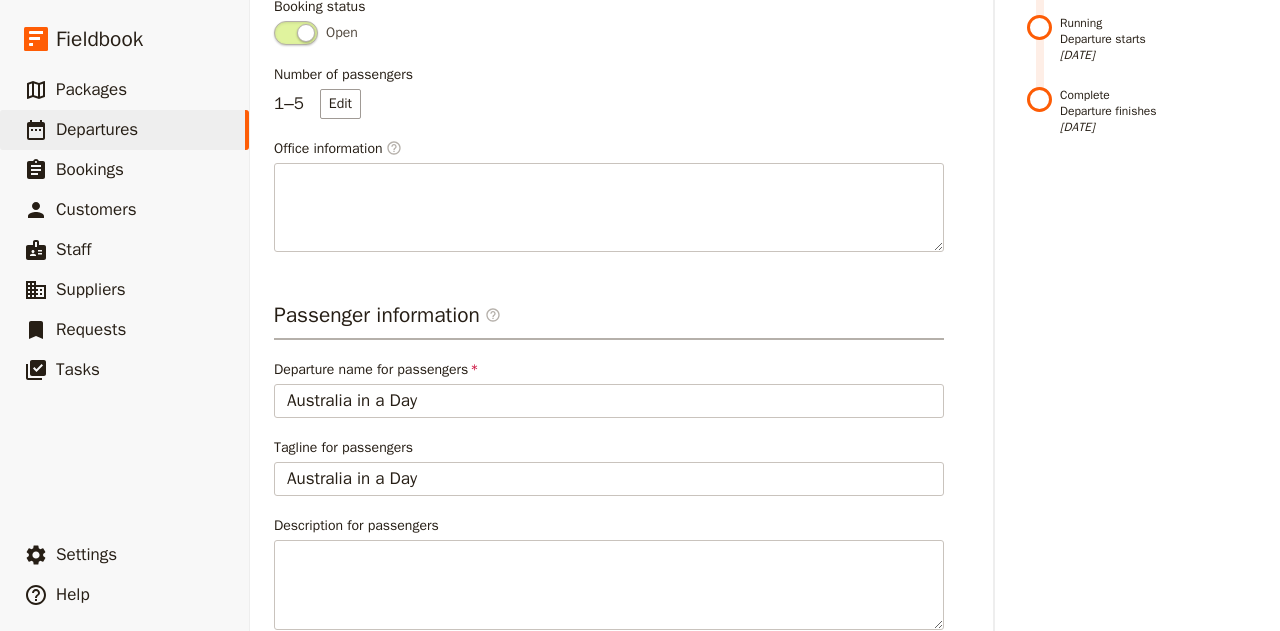 scroll, scrollTop: 511, scrollLeft: 0, axis: vertical 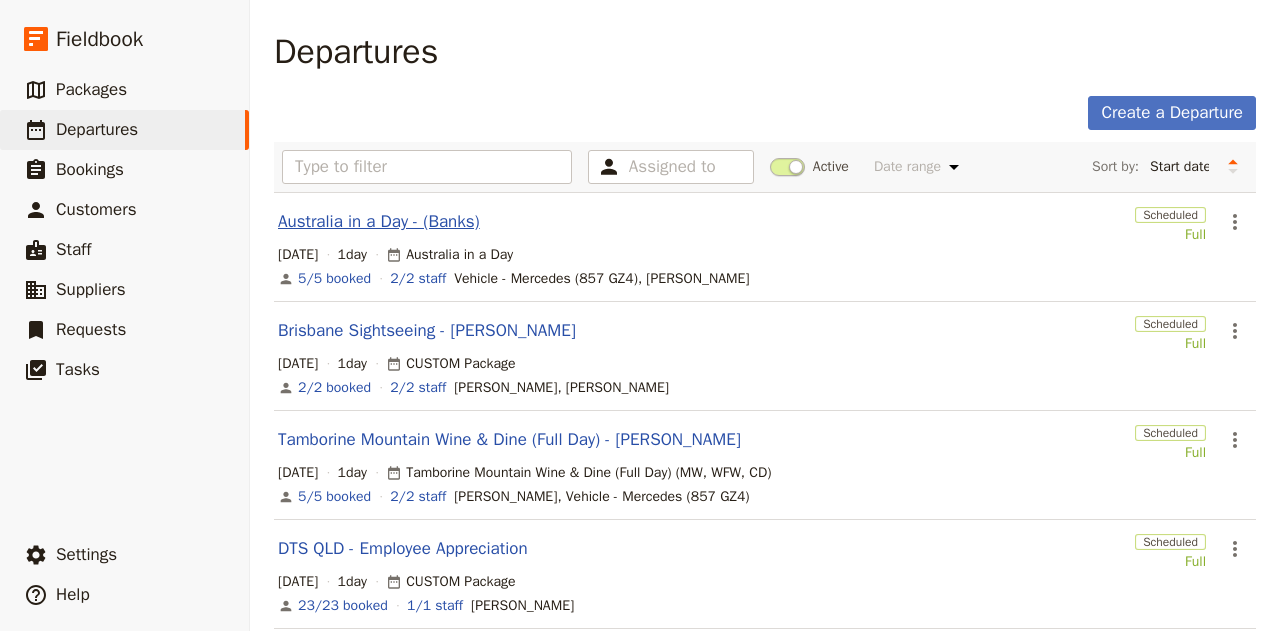 click on "Australia in a Day - (Banks)" at bounding box center [379, 222] 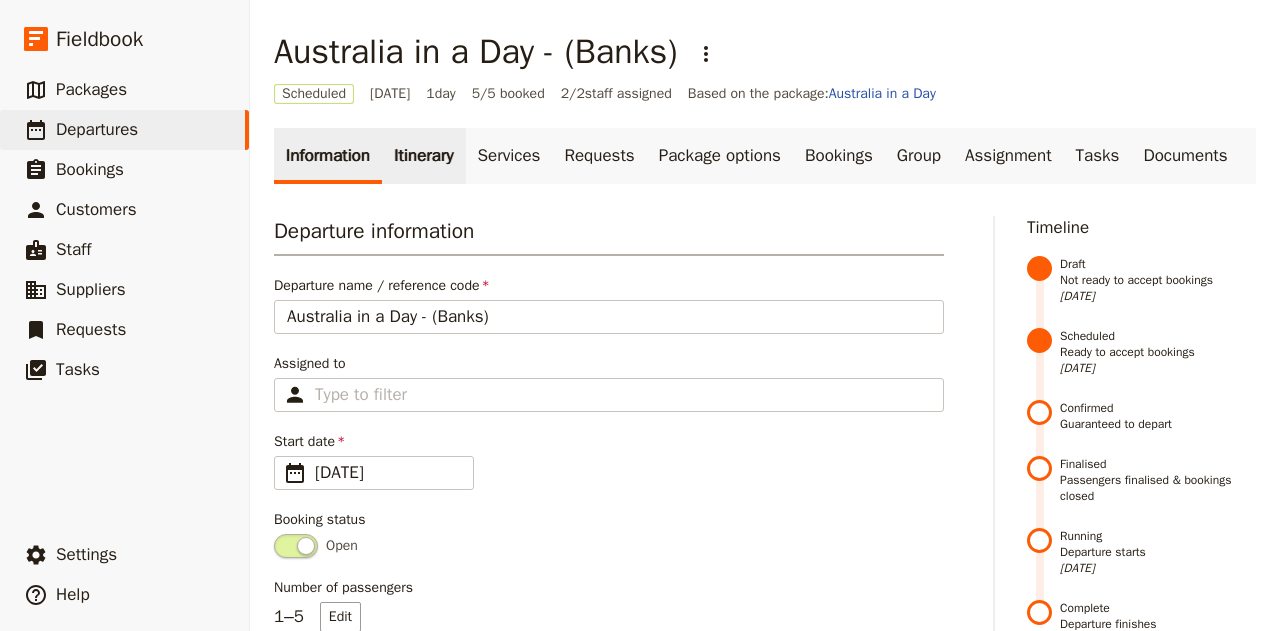 click on "Itinerary" at bounding box center (423, 156) 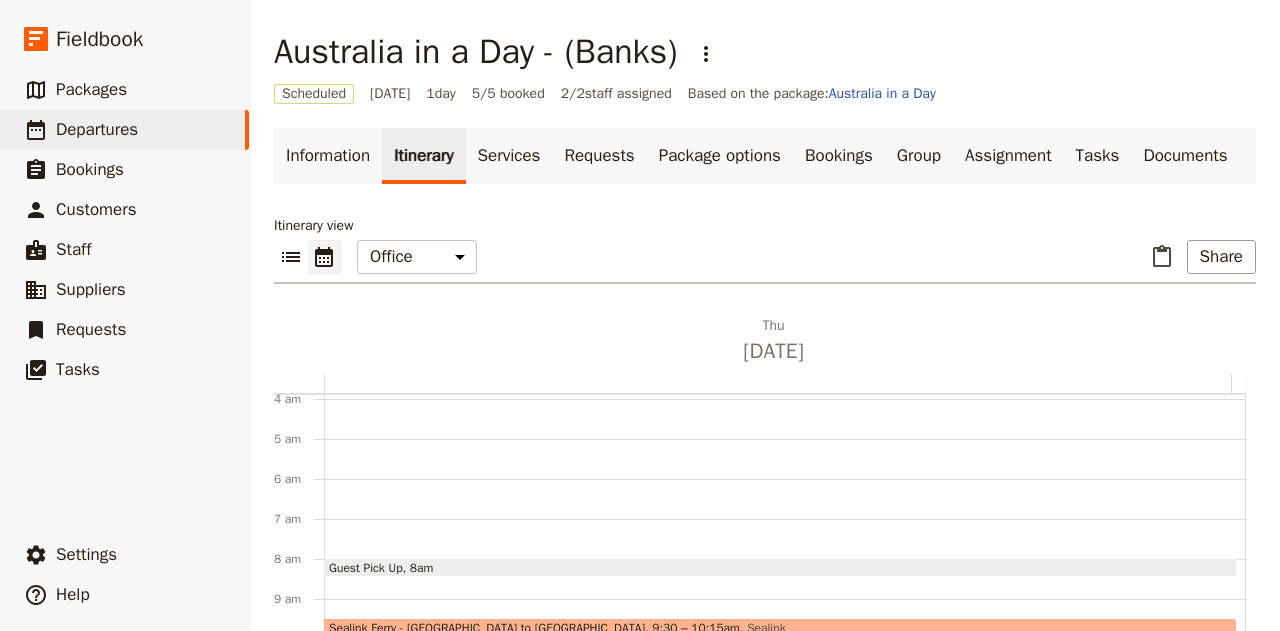 scroll, scrollTop: 156, scrollLeft: 0, axis: vertical 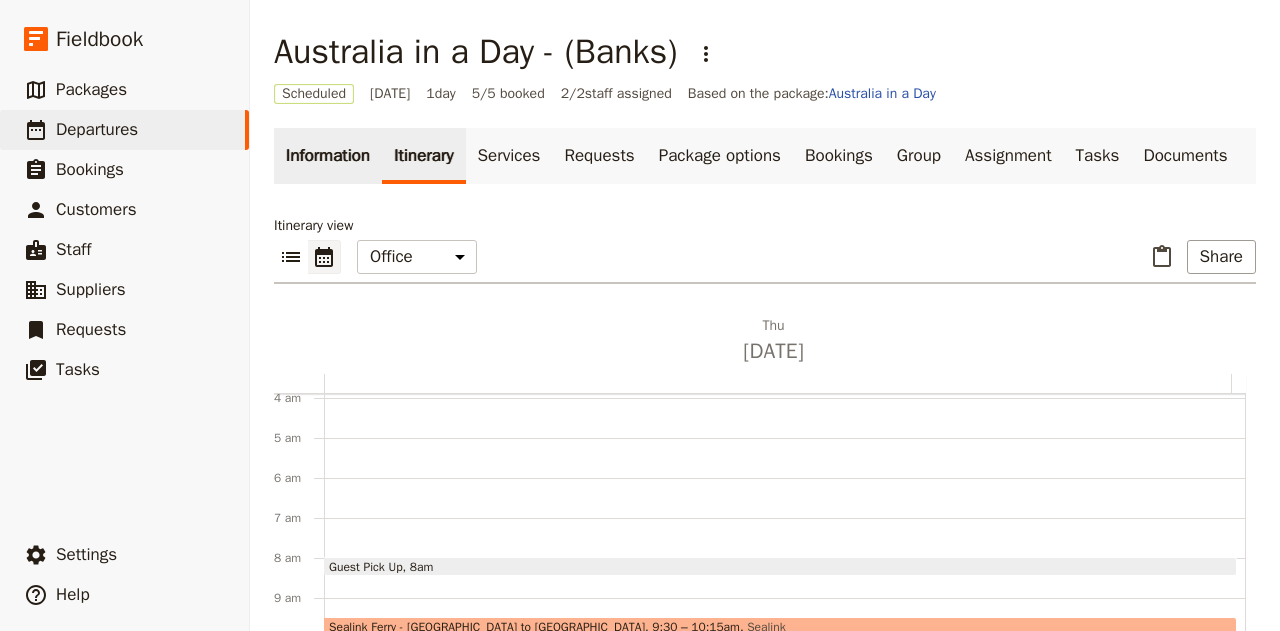 click on "Information" at bounding box center (328, 156) 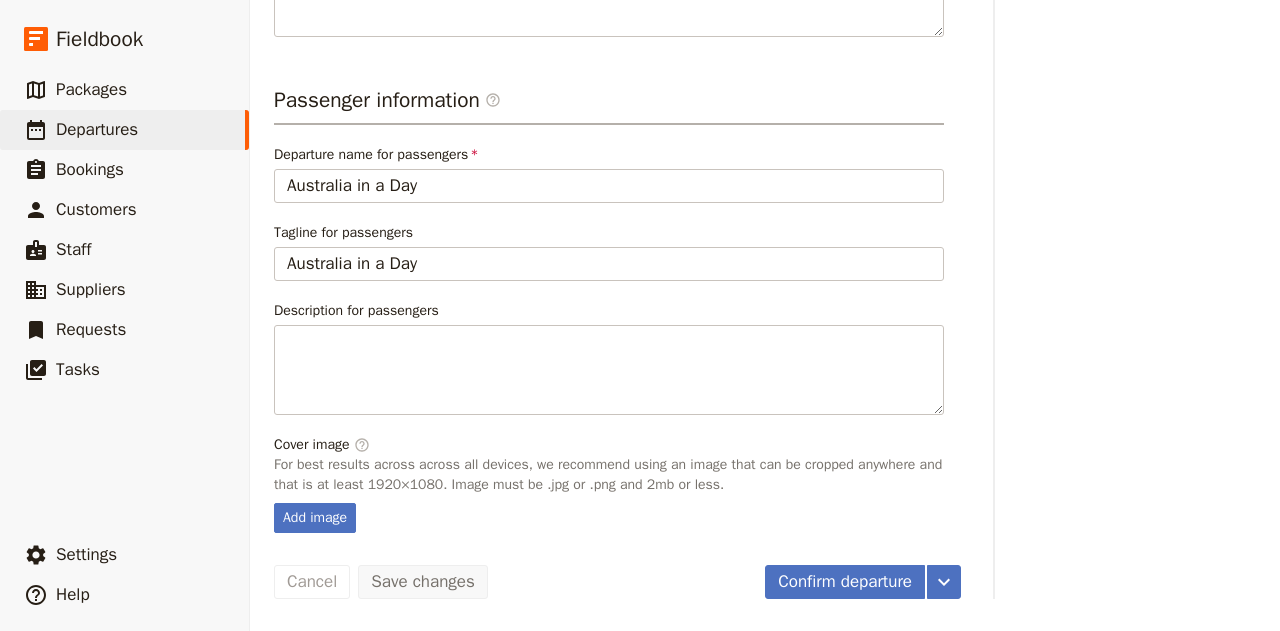 scroll, scrollTop: 730, scrollLeft: 0, axis: vertical 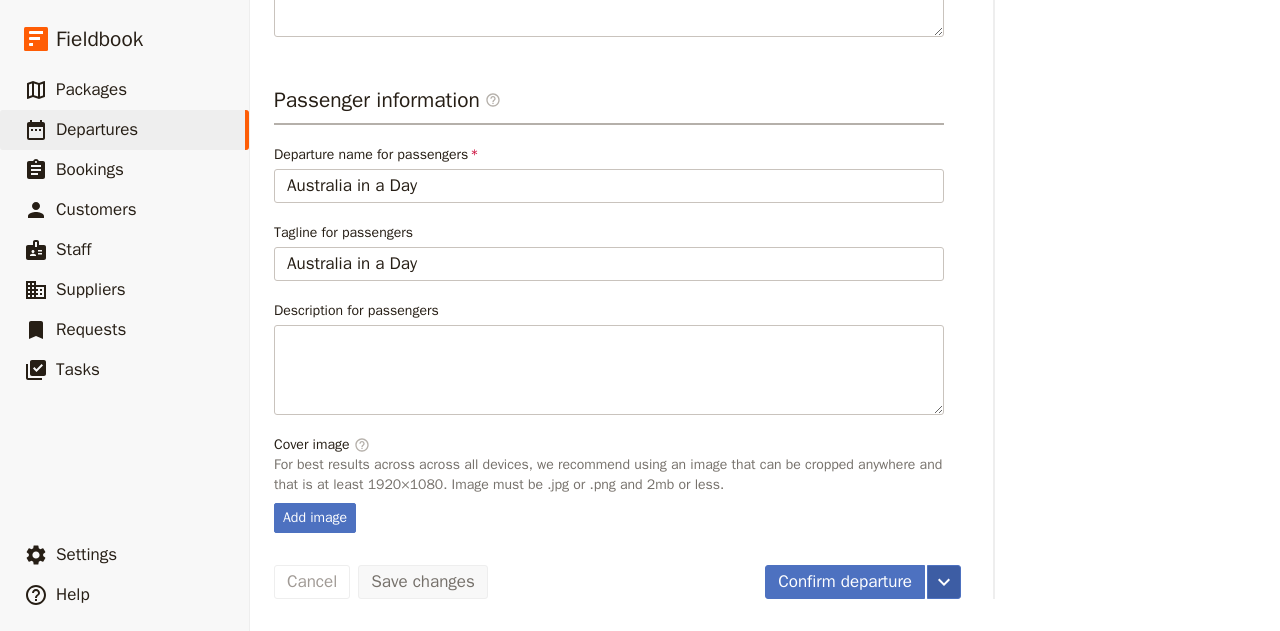 click 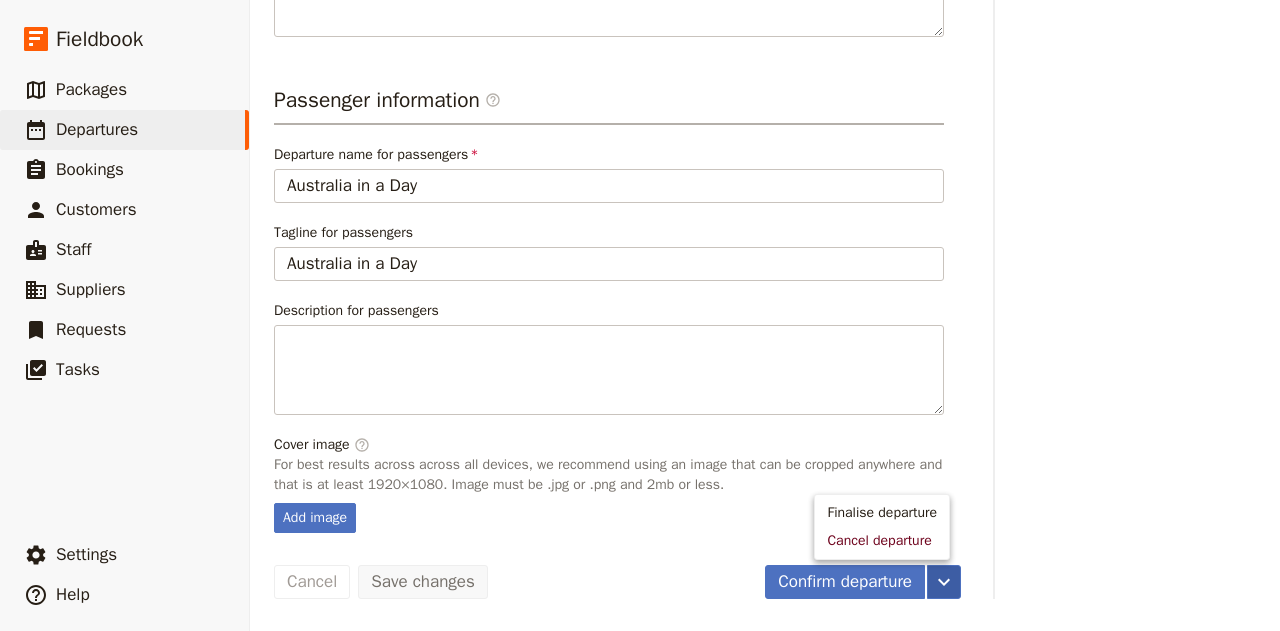 click 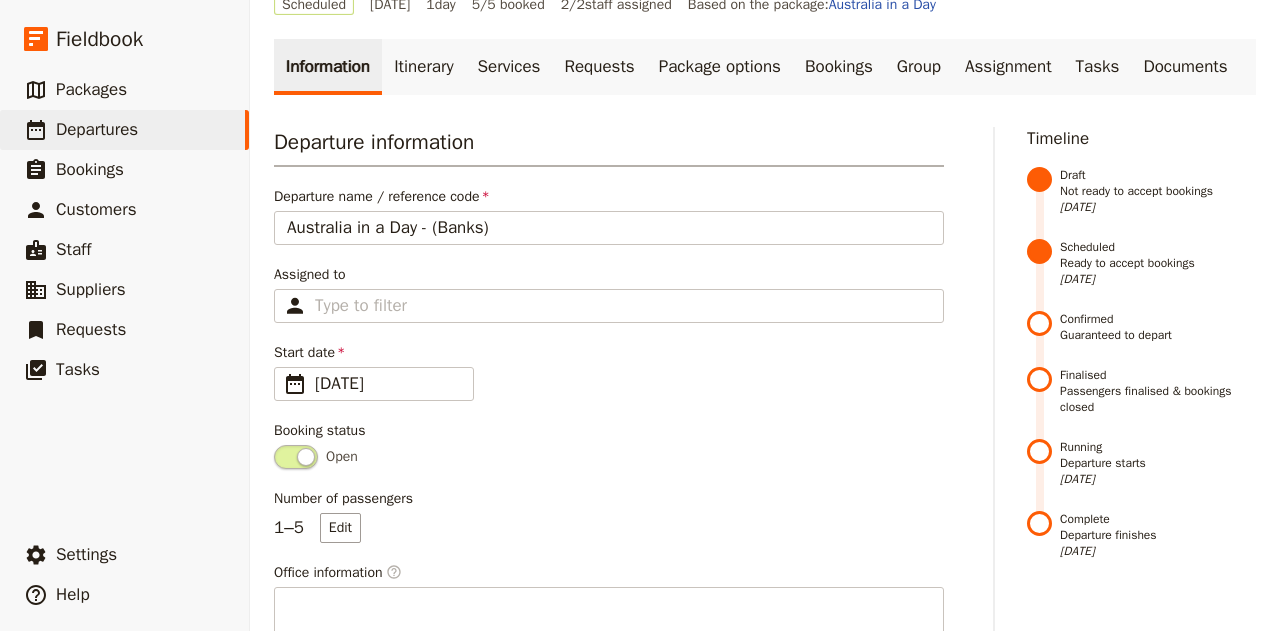 scroll, scrollTop: 0, scrollLeft: 0, axis: both 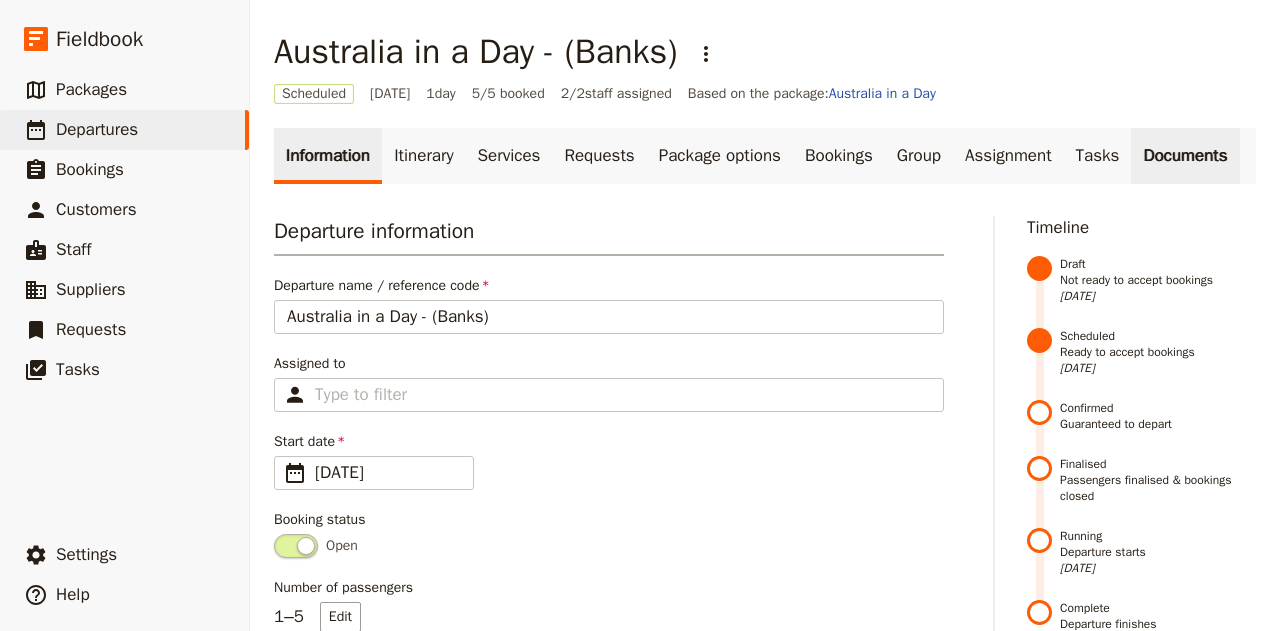 click on "Documents" at bounding box center (1185, 156) 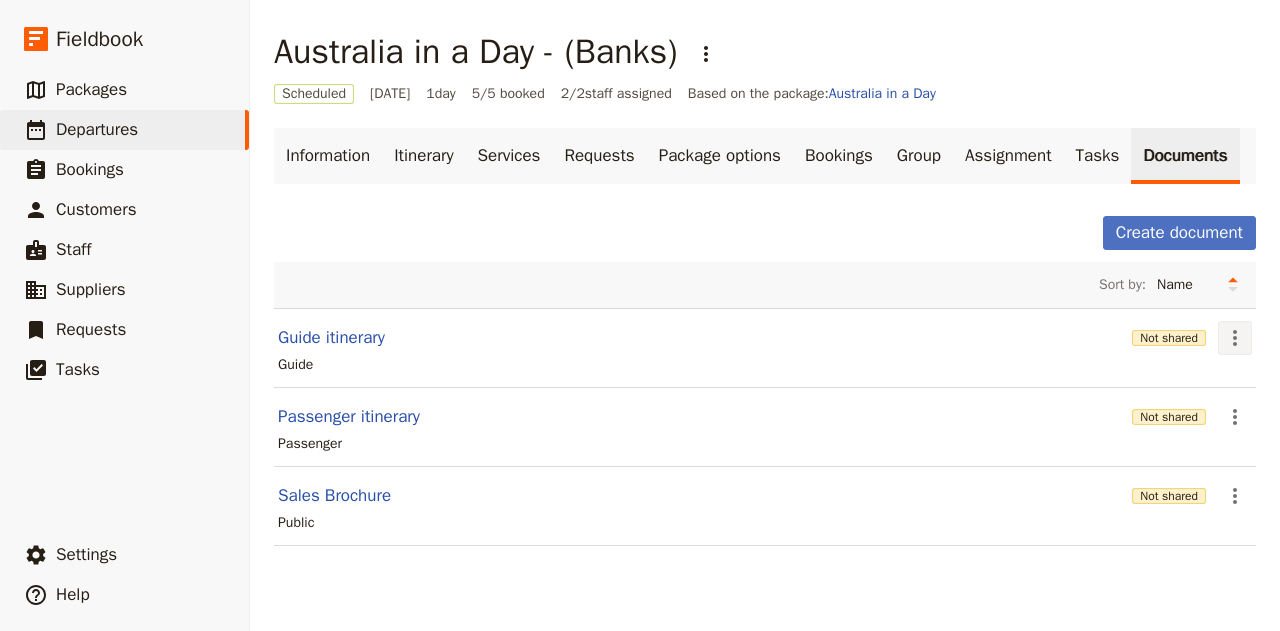 click 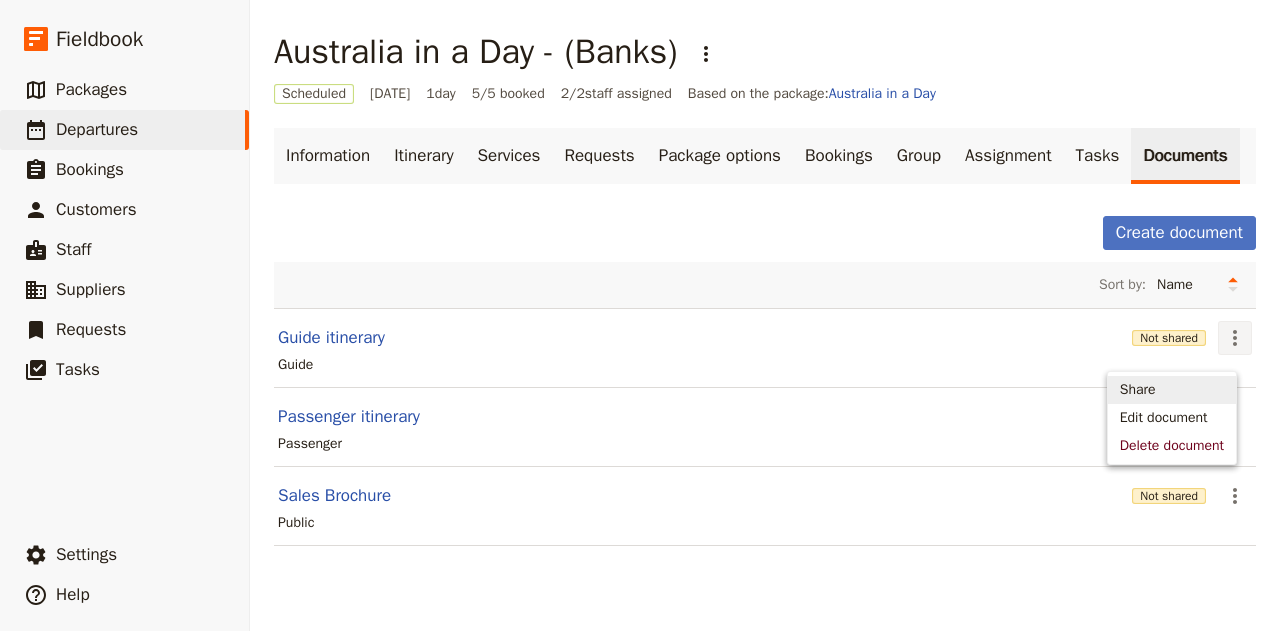 click on "Share" at bounding box center [1138, 390] 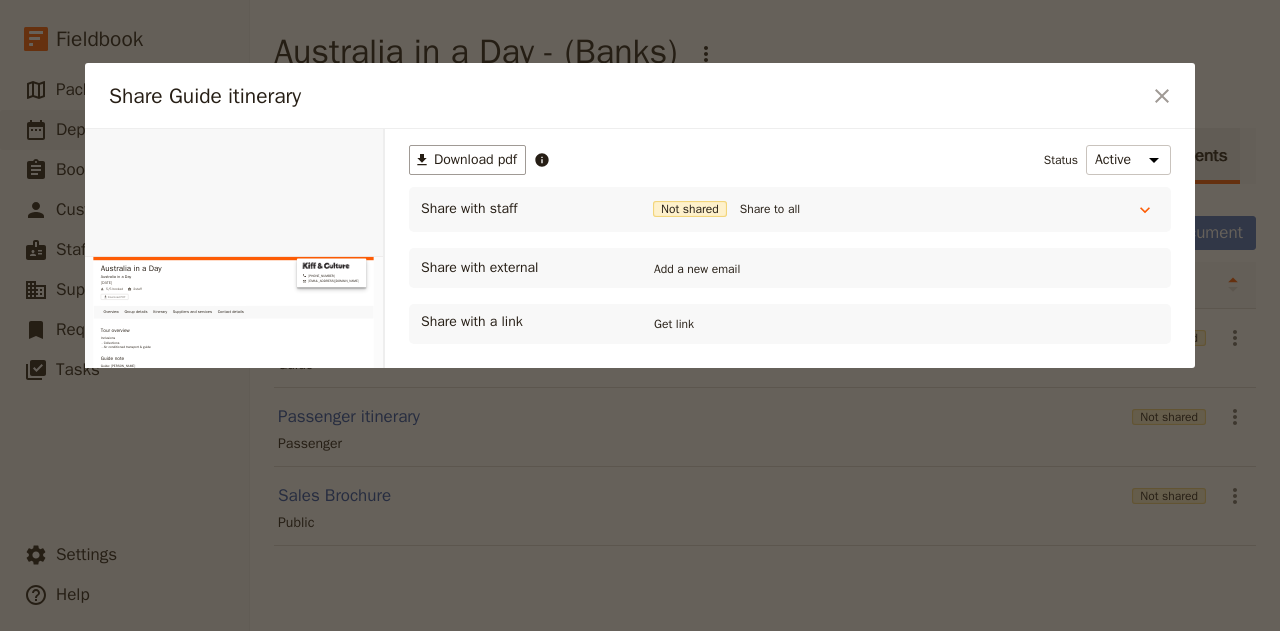 scroll, scrollTop: 0, scrollLeft: 0, axis: both 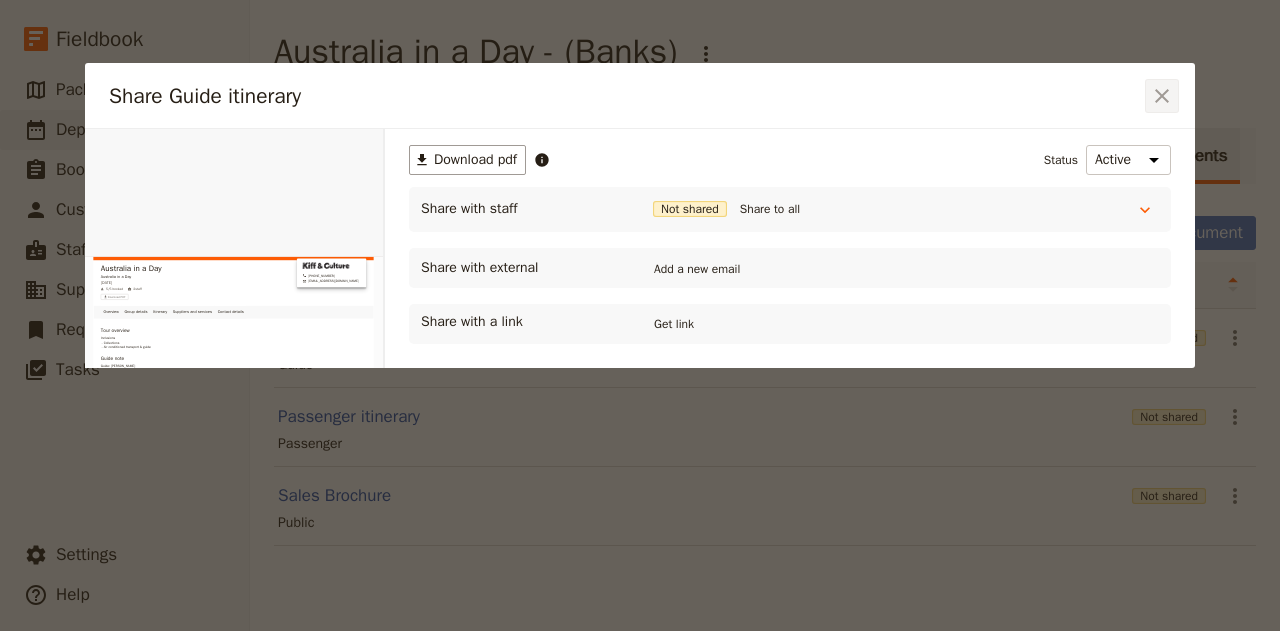click 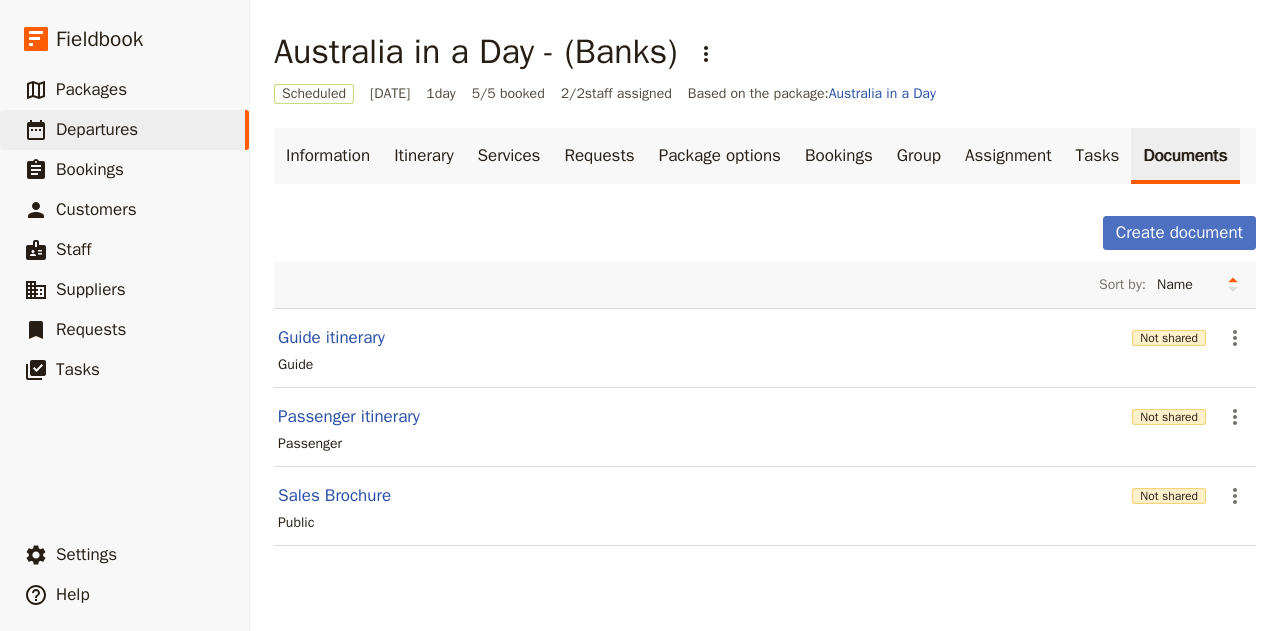 drag, startPoint x: 1221, startPoint y: 347, endPoint x: 890, endPoint y: 423, distance: 339.613 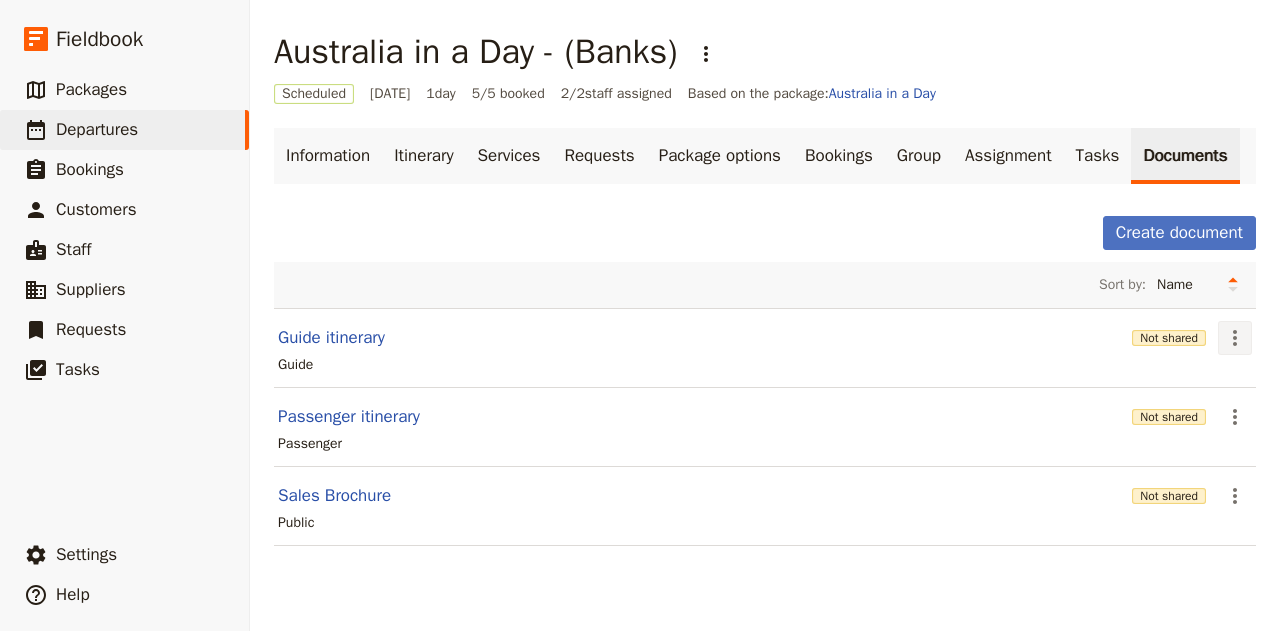 click 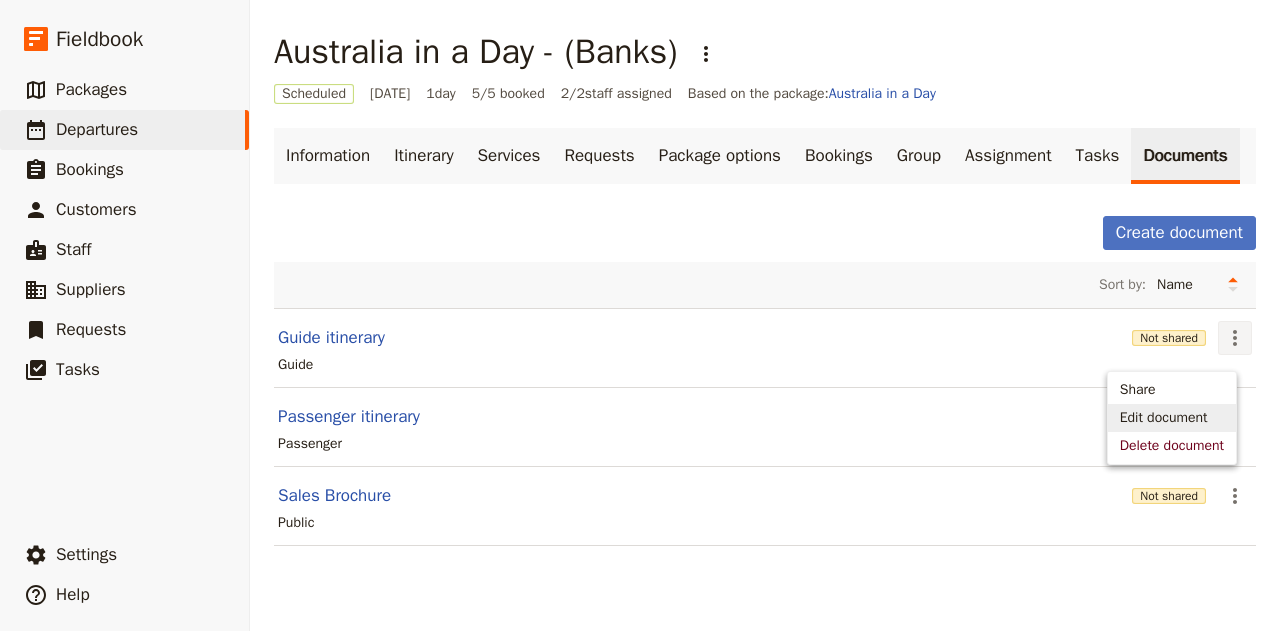 drag, startPoint x: 1165, startPoint y: 417, endPoint x: 1192, endPoint y: 410, distance: 27.89265 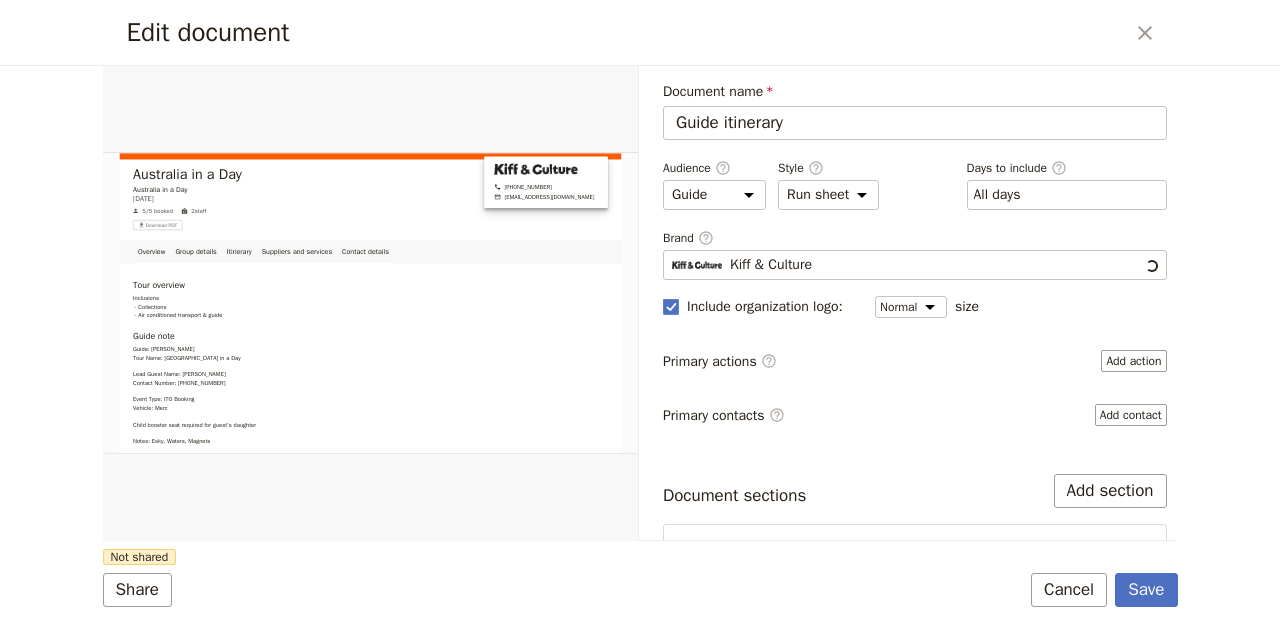 scroll, scrollTop: 0, scrollLeft: 0, axis: both 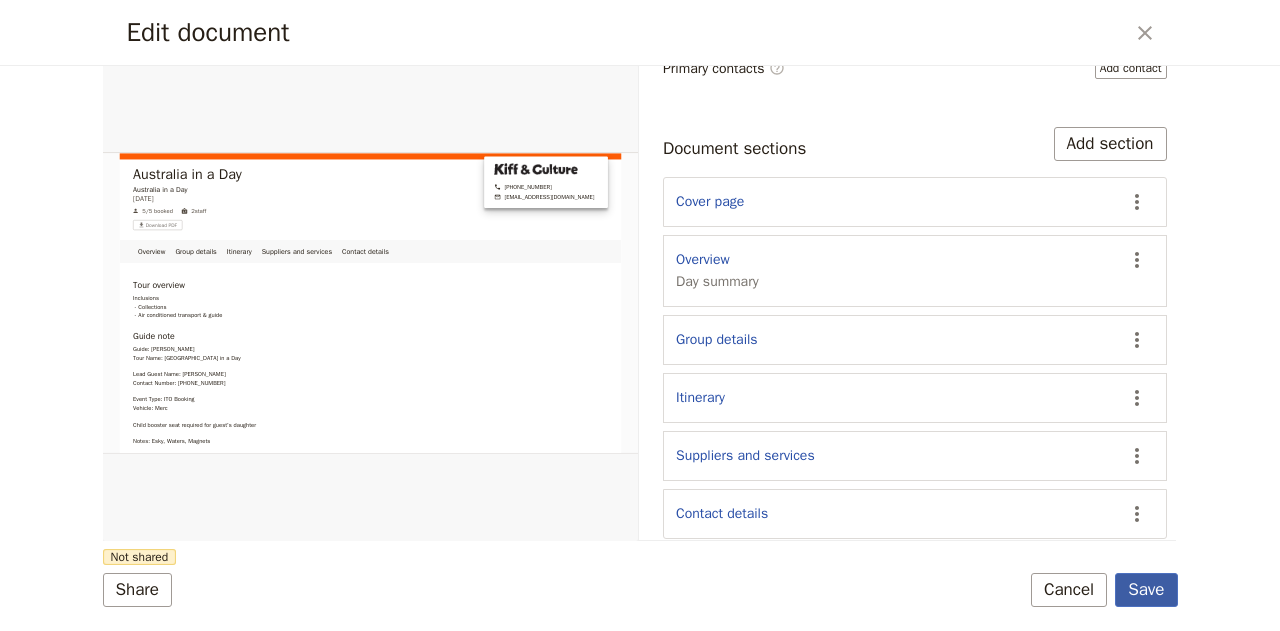drag, startPoint x: 1065, startPoint y: 588, endPoint x: 1145, endPoint y: 589, distance: 80.00625 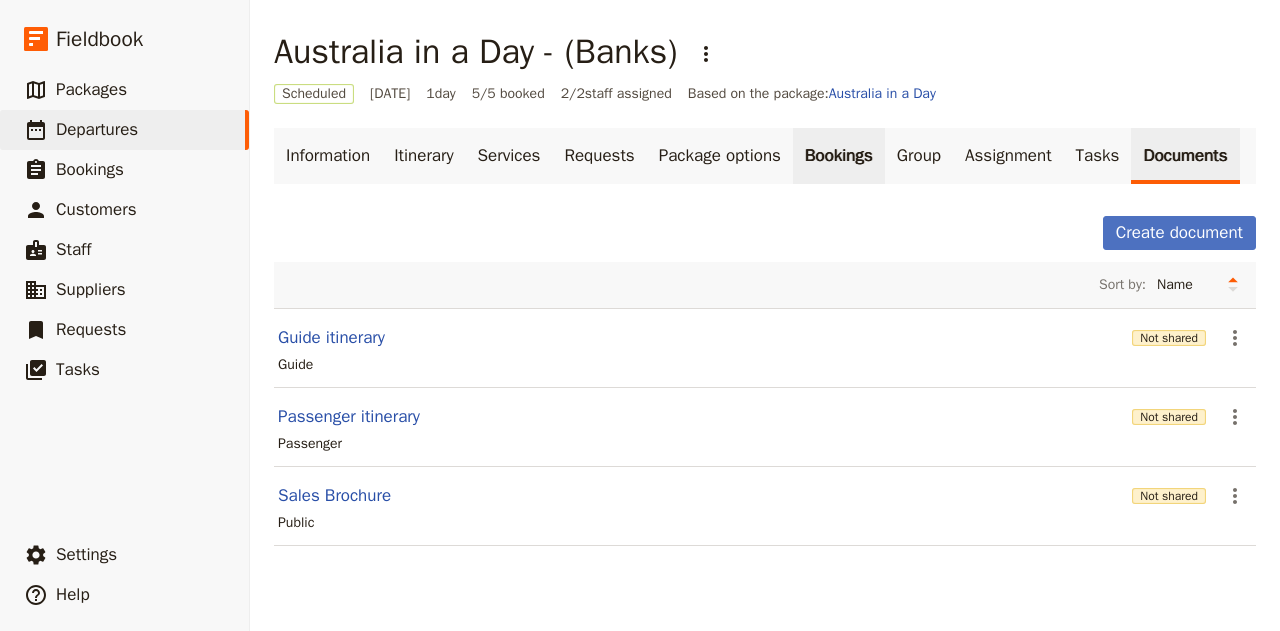 click on "Bookings" at bounding box center (839, 156) 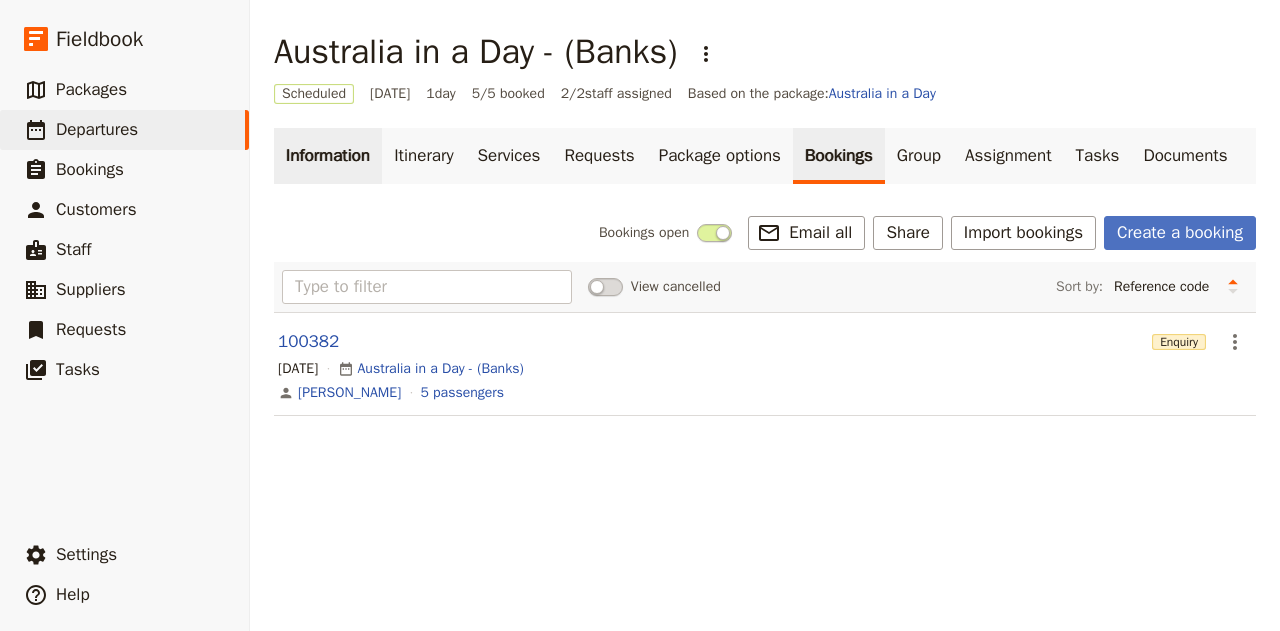 click on "Information" at bounding box center (328, 156) 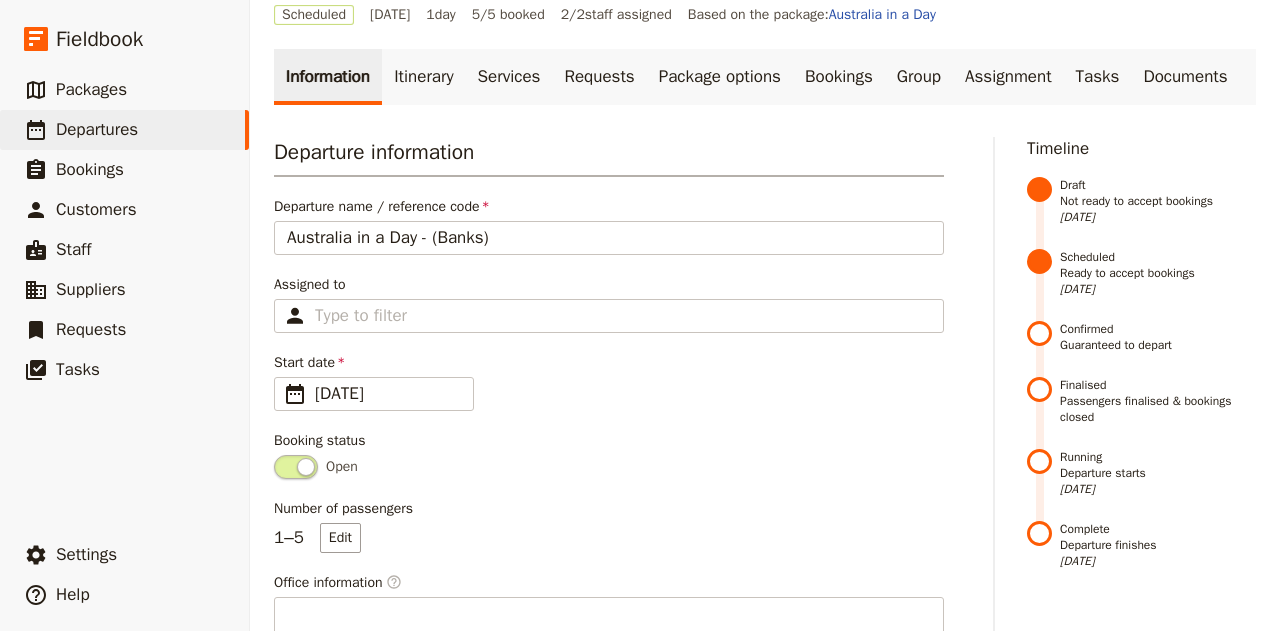 scroll, scrollTop: 94, scrollLeft: 0, axis: vertical 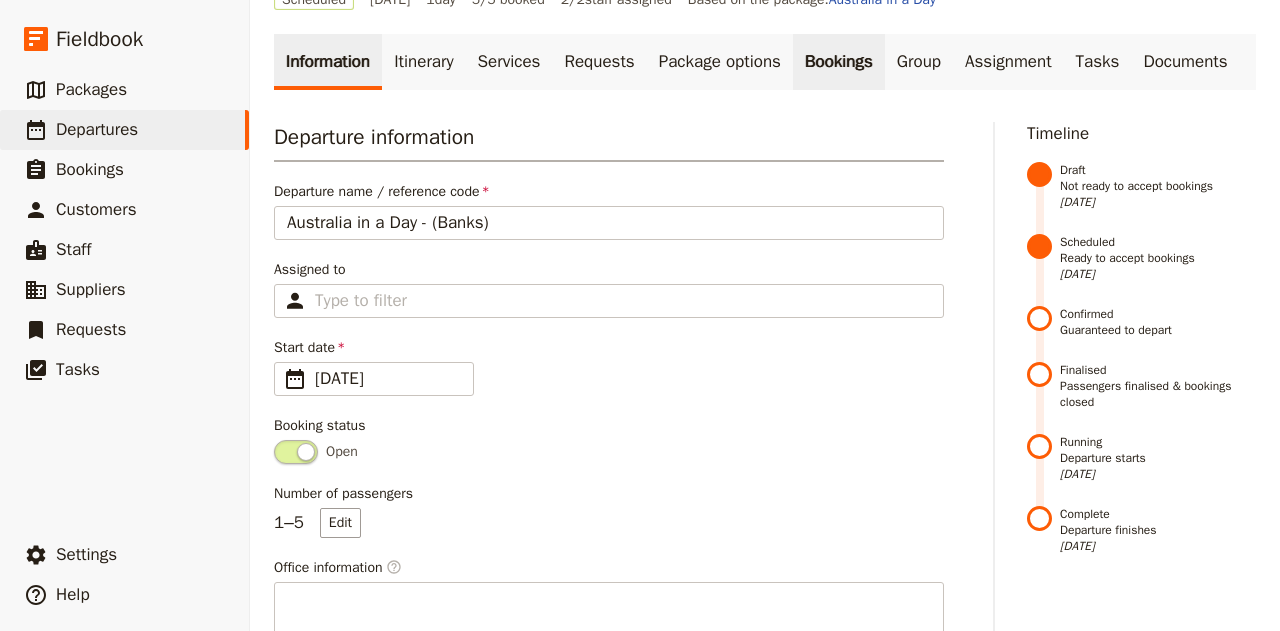 click on "Bookings" at bounding box center [839, 62] 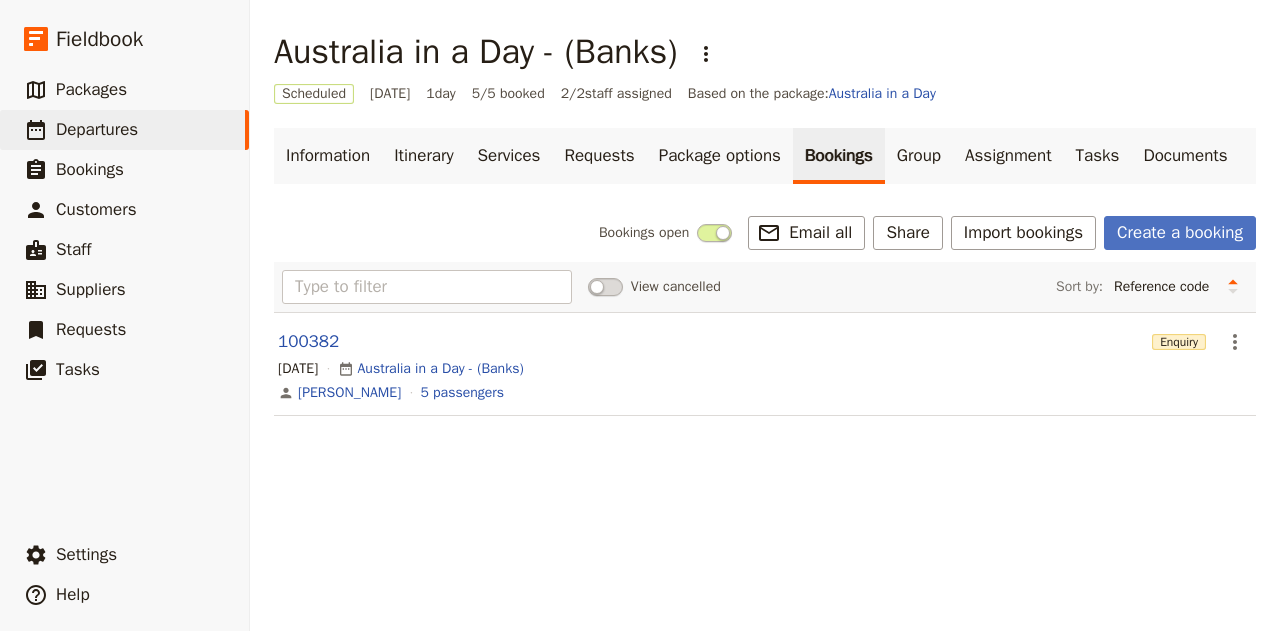 scroll, scrollTop: 0, scrollLeft: 0, axis: both 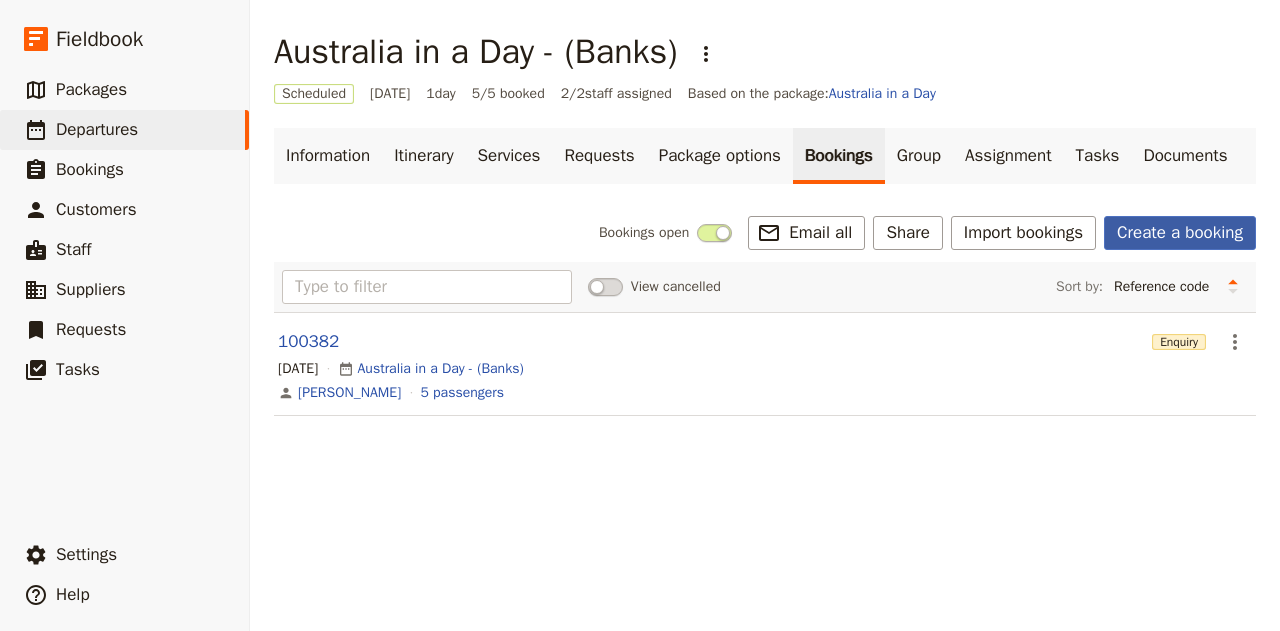 click on "Create a booking" at bounding box center (1180, 233) 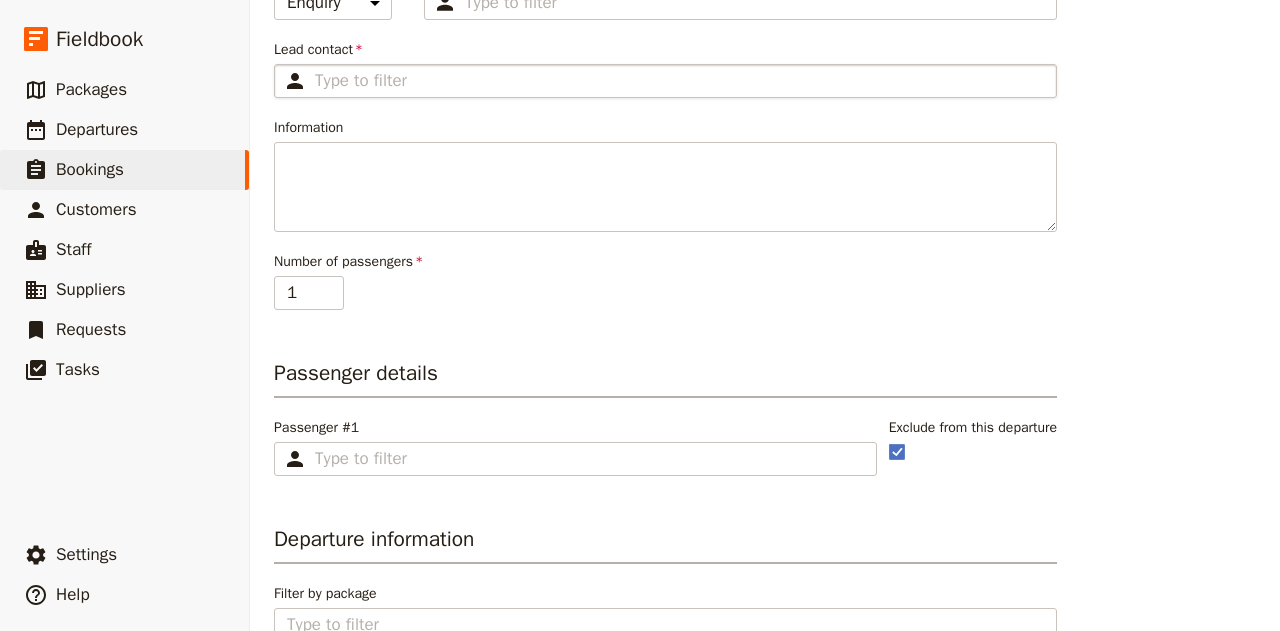 scroll, scrollTop: 0, scrollLeft: 0, axis: both 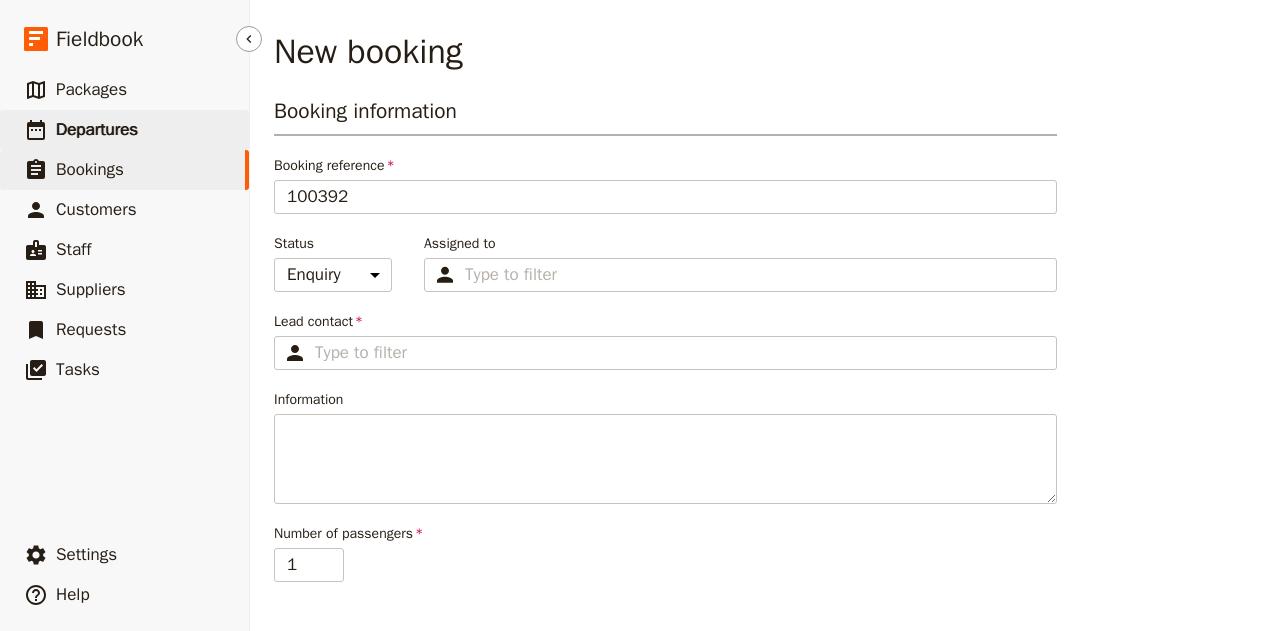 click on "Departures" at bounding box center [97, 129] 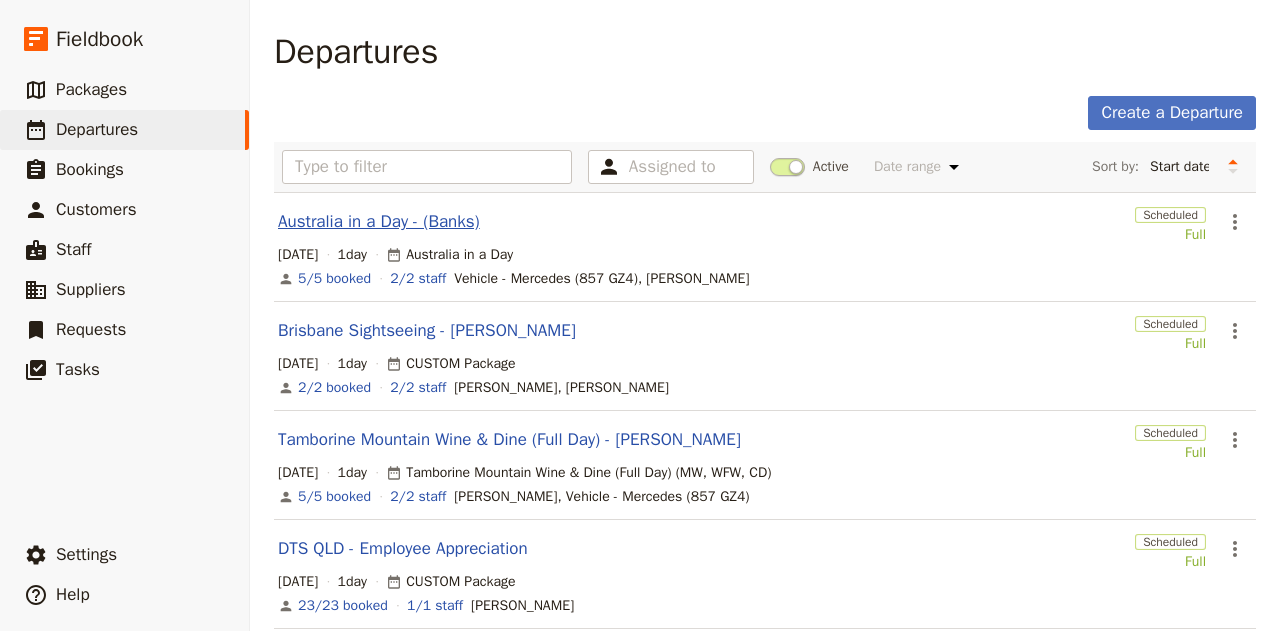 drag, startPoint x: 400, startPoint y: 215, endPoint x: 331, endPoint y: 215, distance: 69 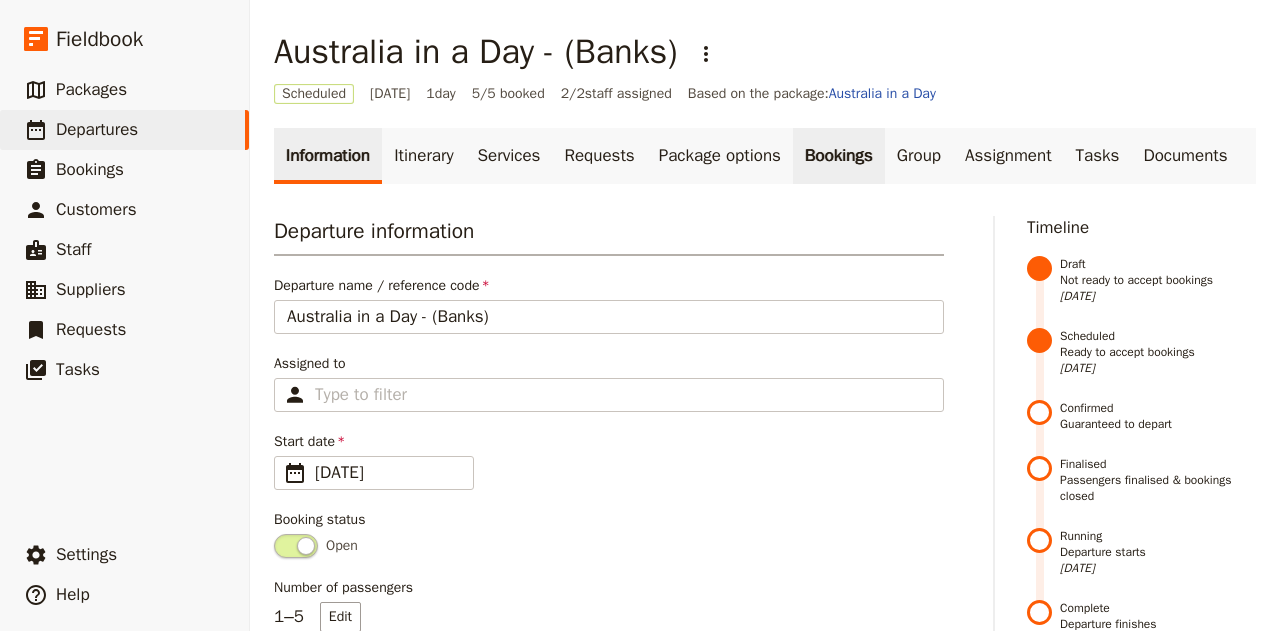 drag, startPoint x: 857, startPoint y: 167, endPoint x: 844, endPoint y: 157, distance: 16.40122 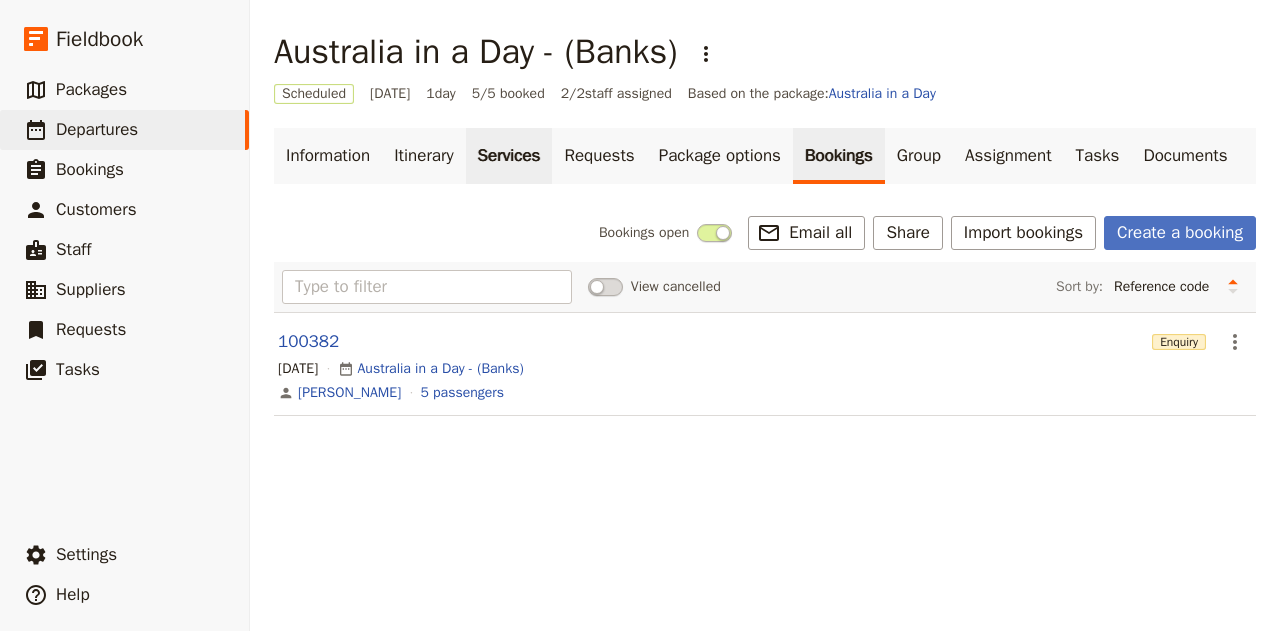 click on "Services" at bounding box center (509, 156) 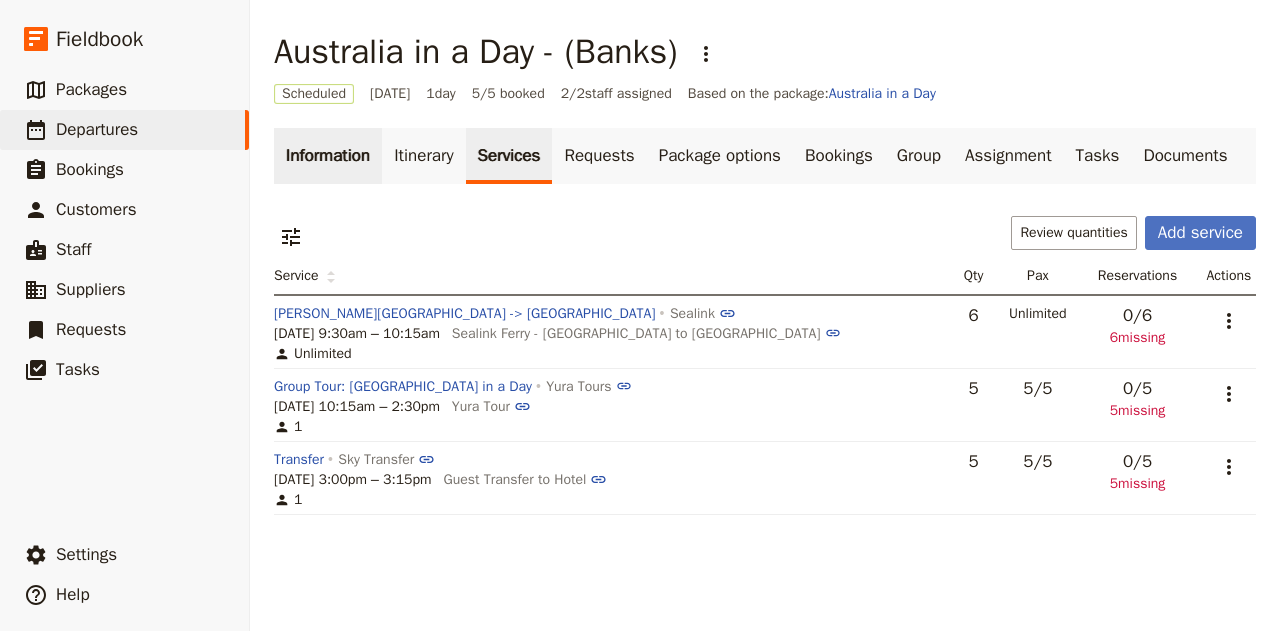click on "Information" at bounding box center [328, 156] 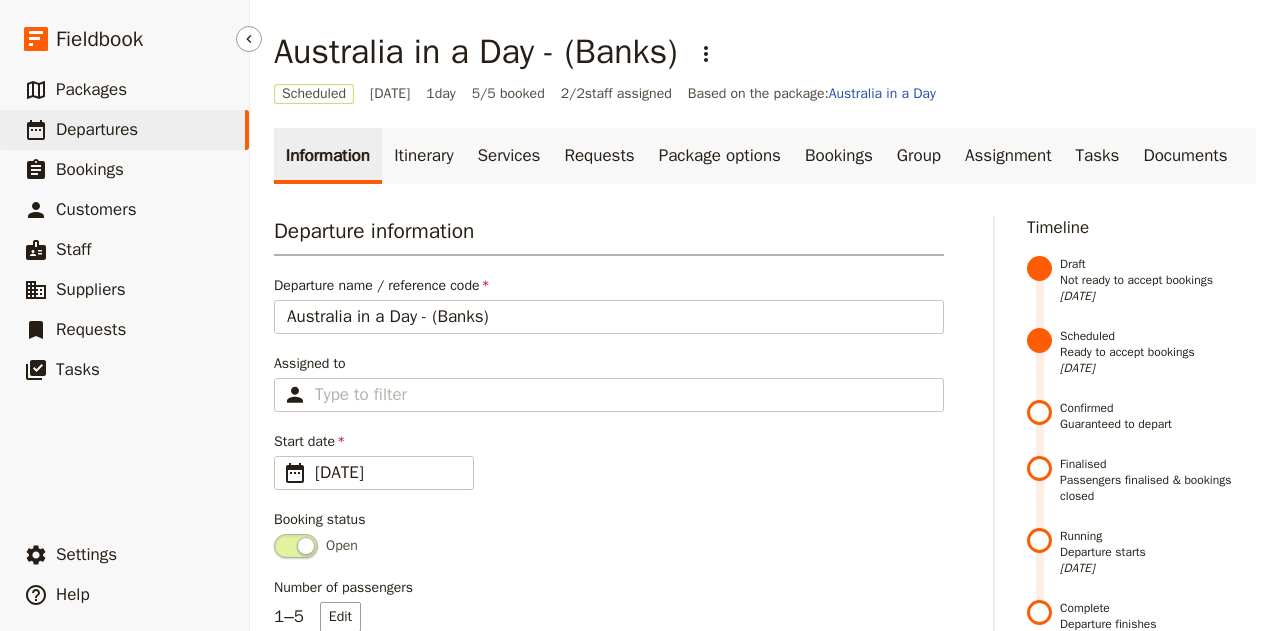 click on "Departures" at bounding box center [97, 129] 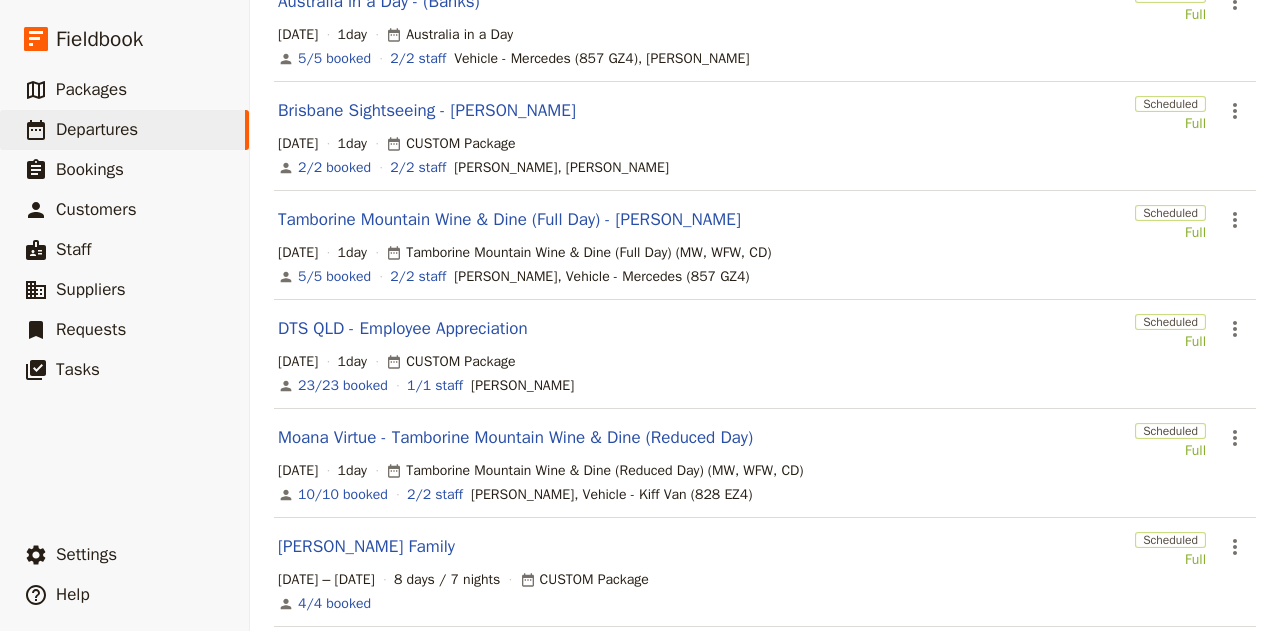 scroll, scrollTop: 0, scrollLeft: 0, axis: both 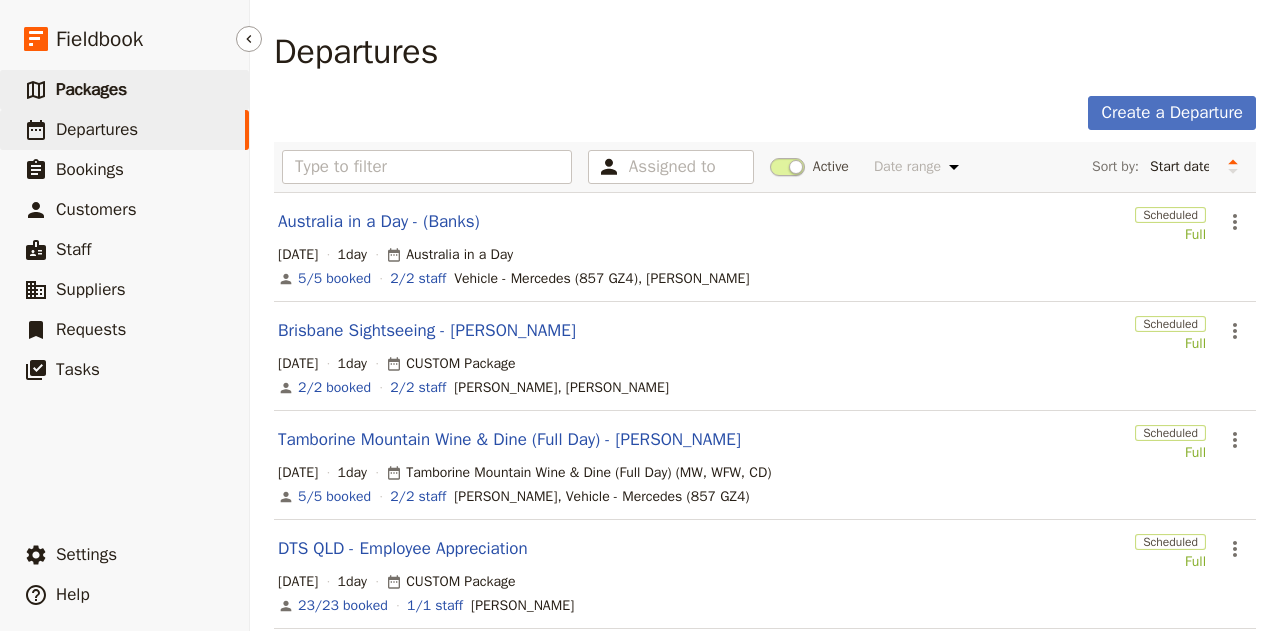 click on "Packages" at bounding box center (91, 89) 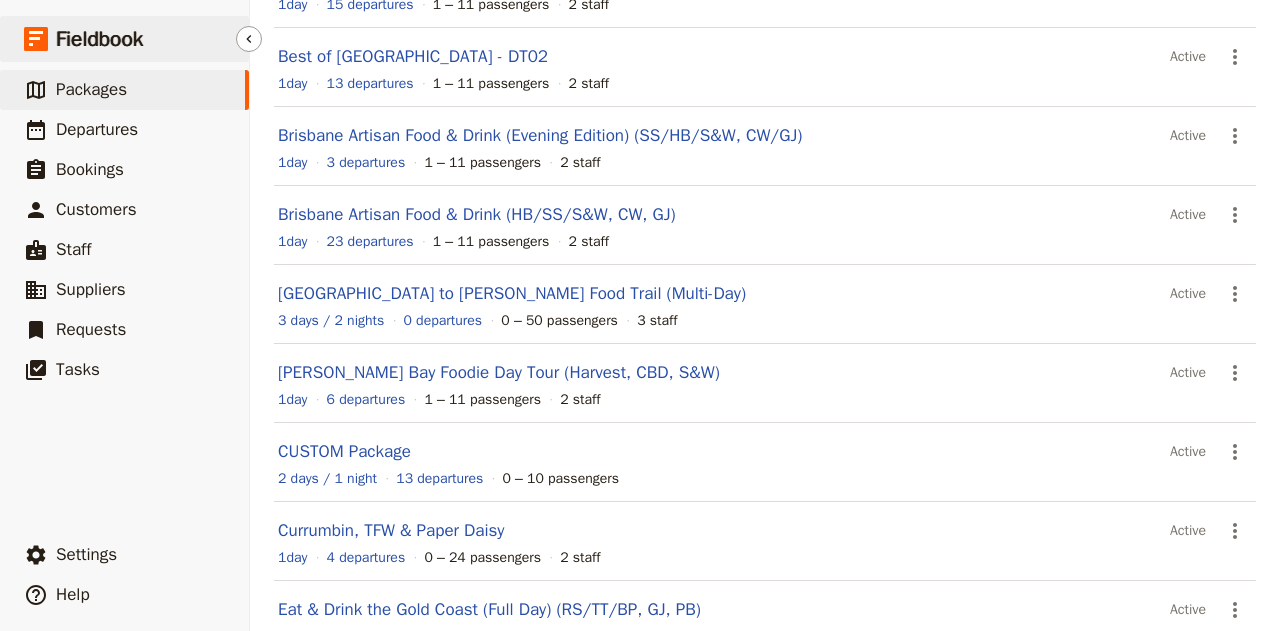 scroll, scrollTop: 240, scrollLeft: 0, axis: vertical 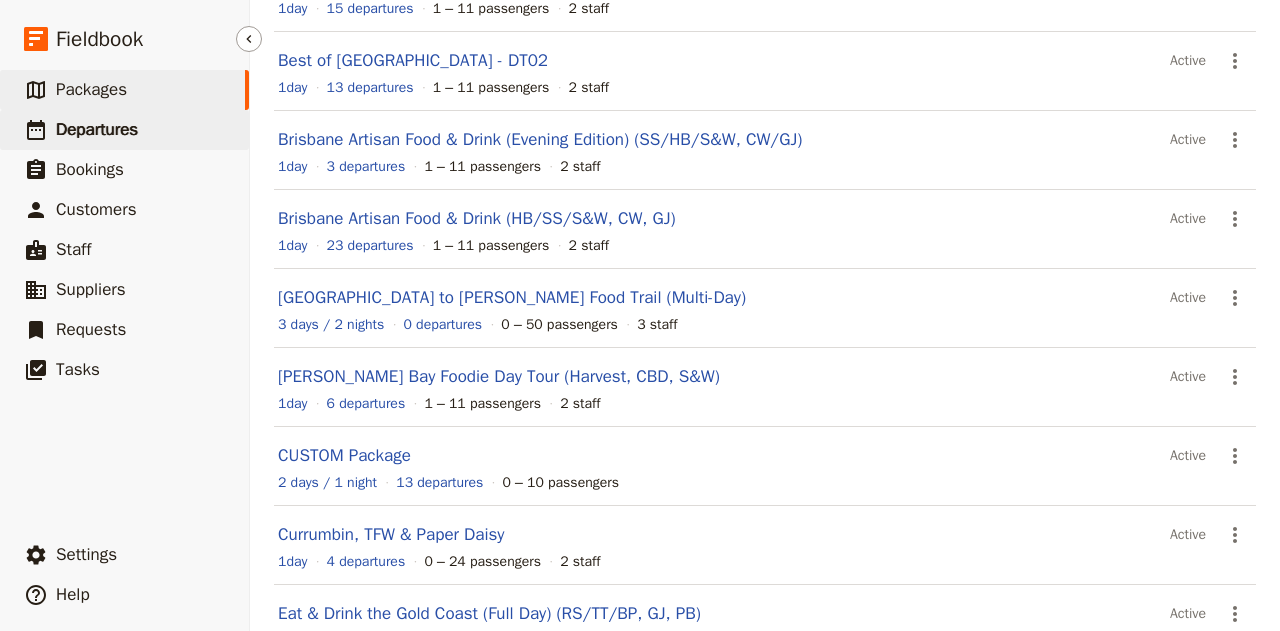 click on "Departures" at bounding box center (97, 129) 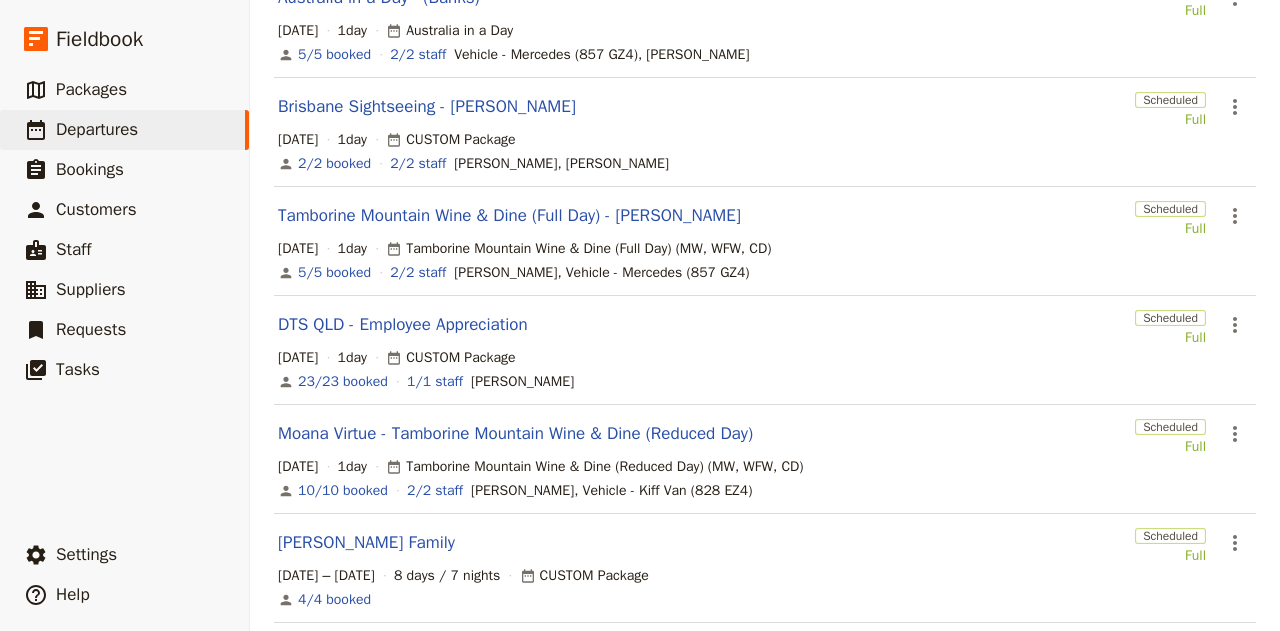 scroll, scrollTop: 0, scrollLeft: 0, axis: both 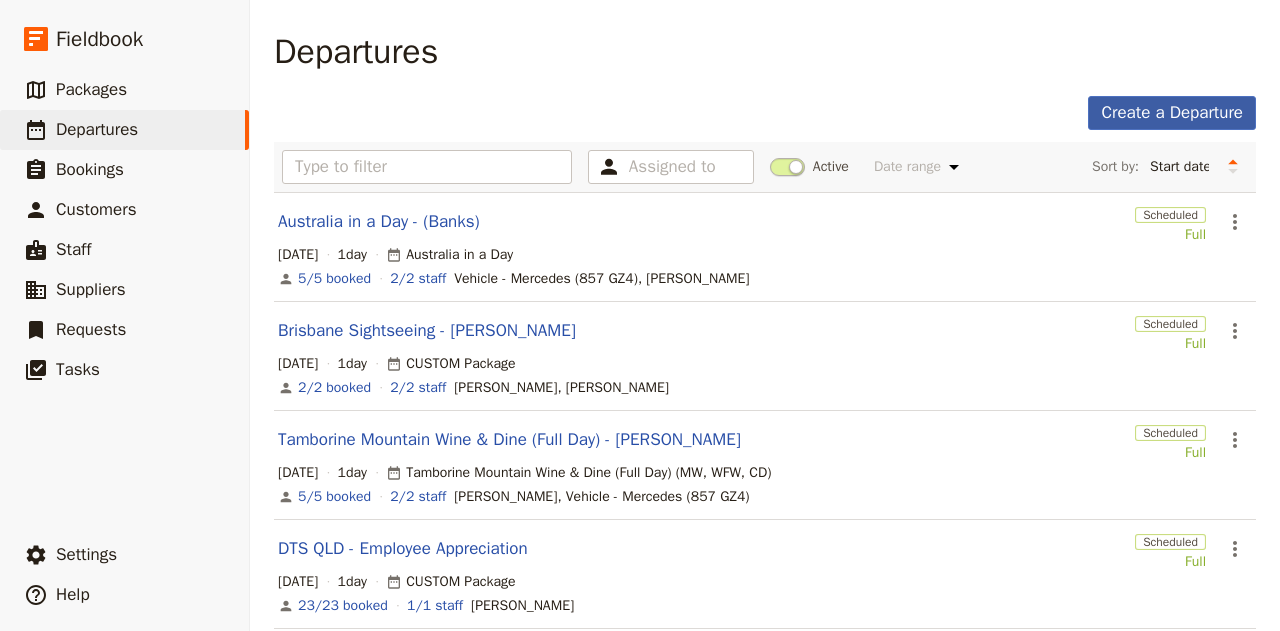 click on "Create a Departure" at bounding box center (1172, 113) 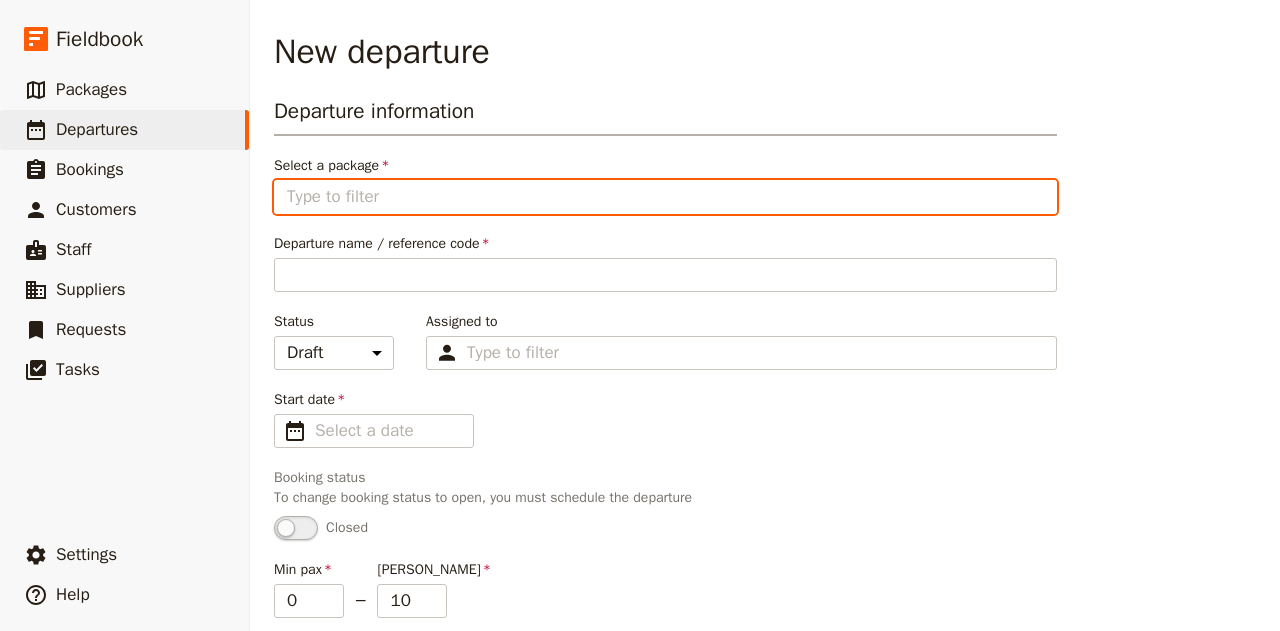 click on "Select a package" at bounding box center [665, 197] 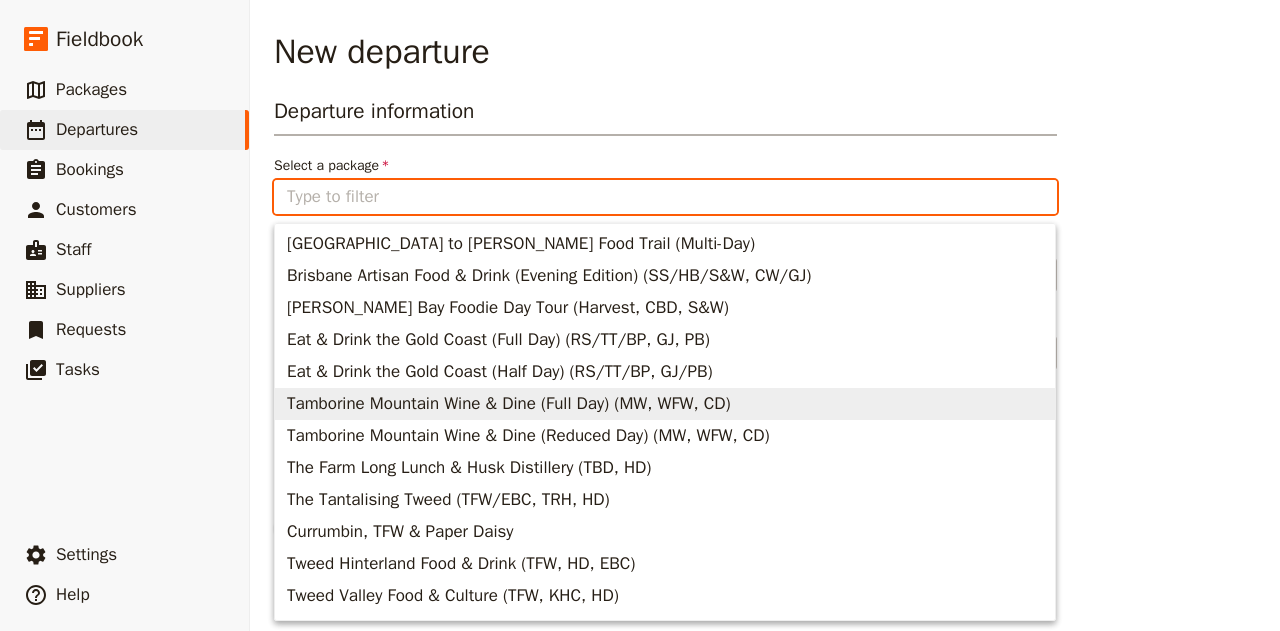 scroll, scrollTop: 187, scrollLeft: 0, axis: vertical 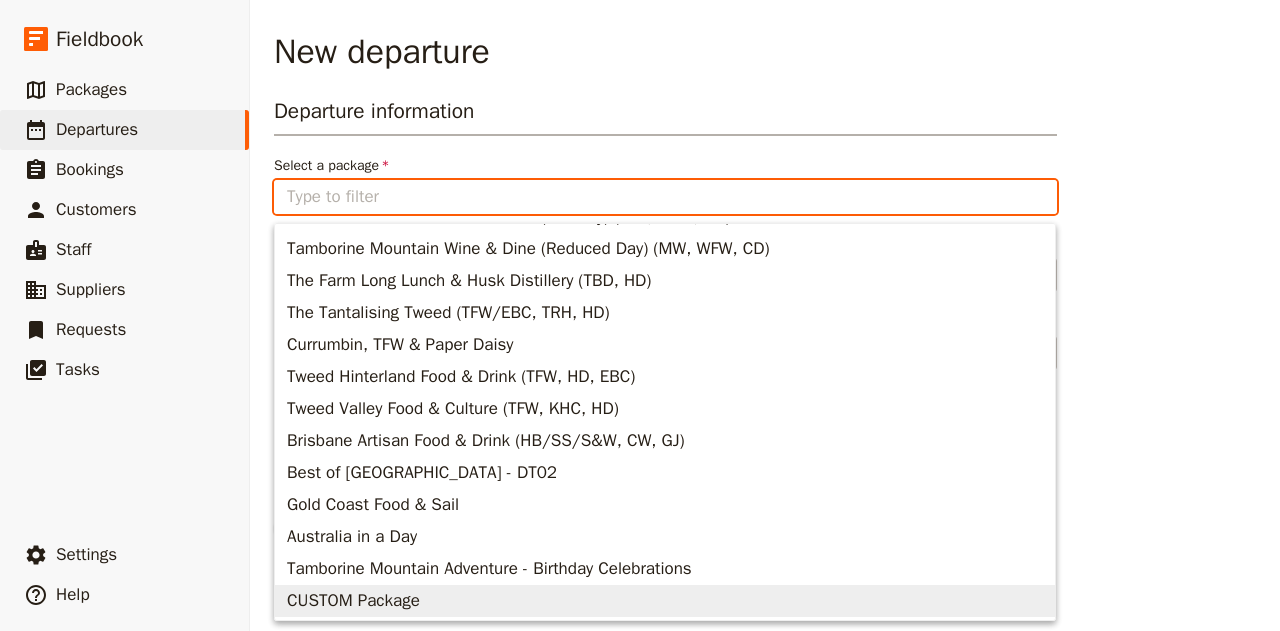 click on "CUSTOM Package" at bounding box center [353, 601] 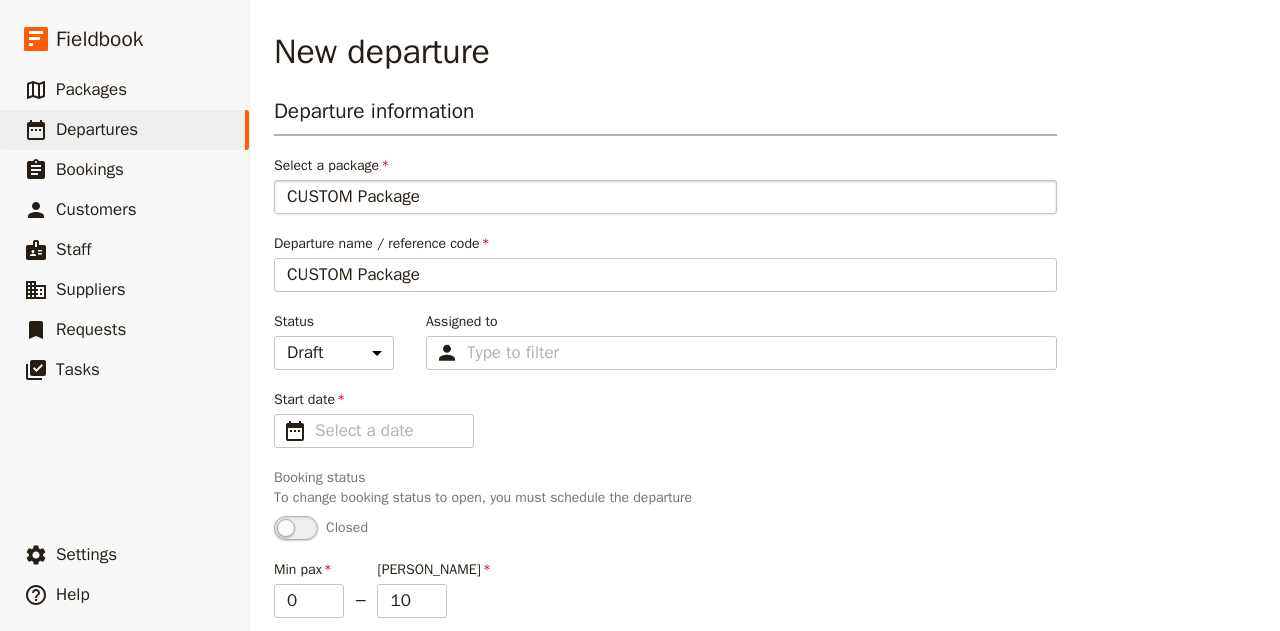 click on "CUSTOM Package" at bounding box center (665, 197) 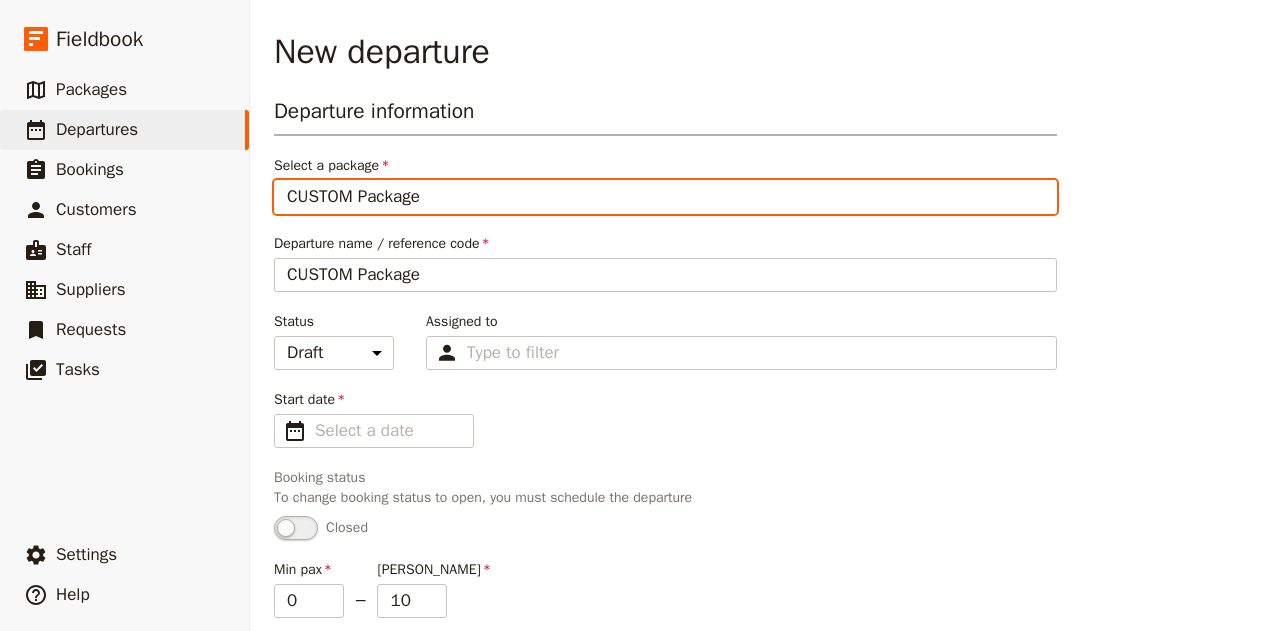 click on "CUSTOM Package" at bounding box center (286, 180) 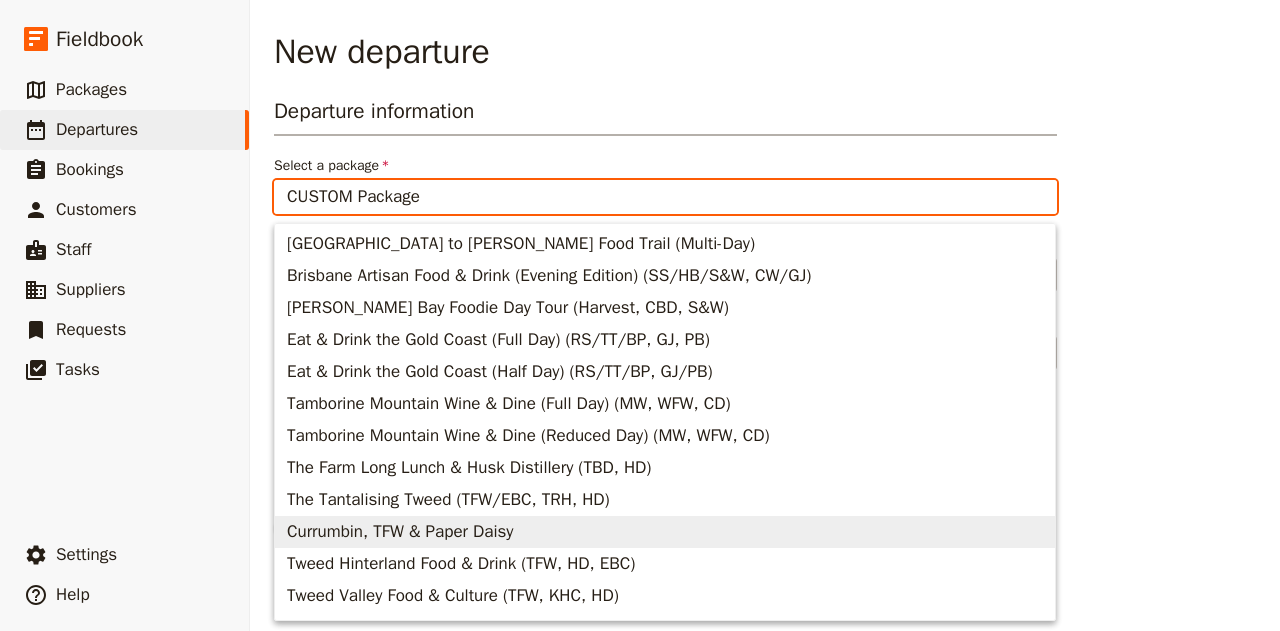 click on "Currumbin, TFW & Paper Daisy" at bounding box center [400, 532] 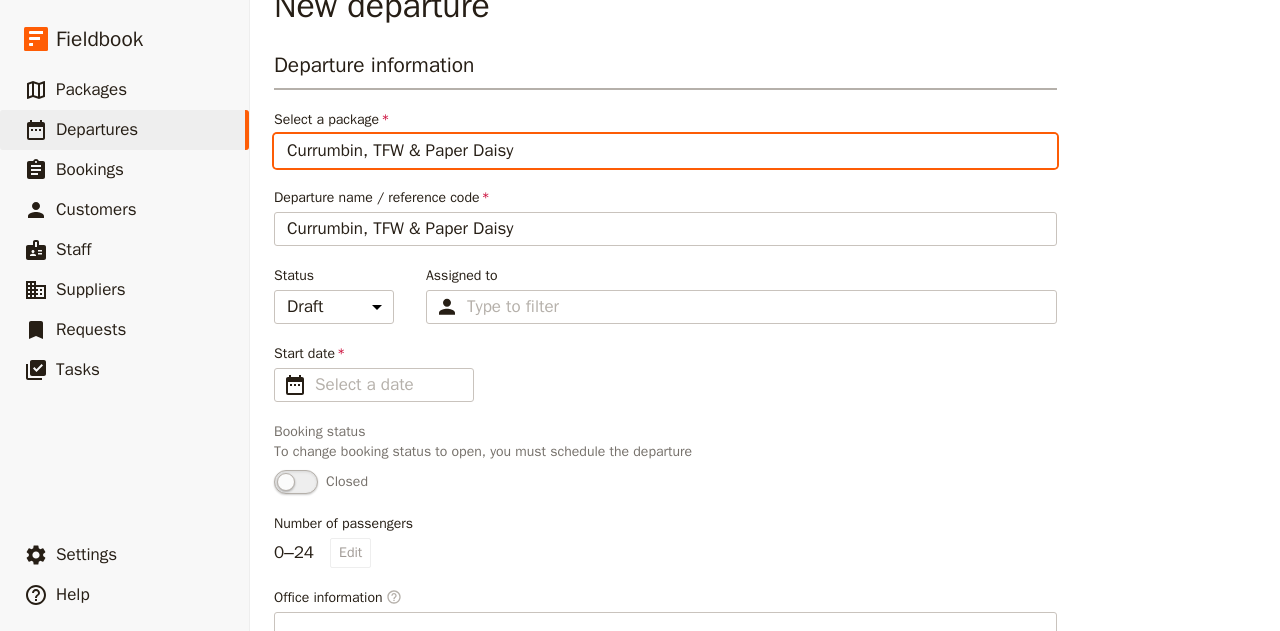scroll, scrollTop: 45, scrollLeft: 0, axis: vertical 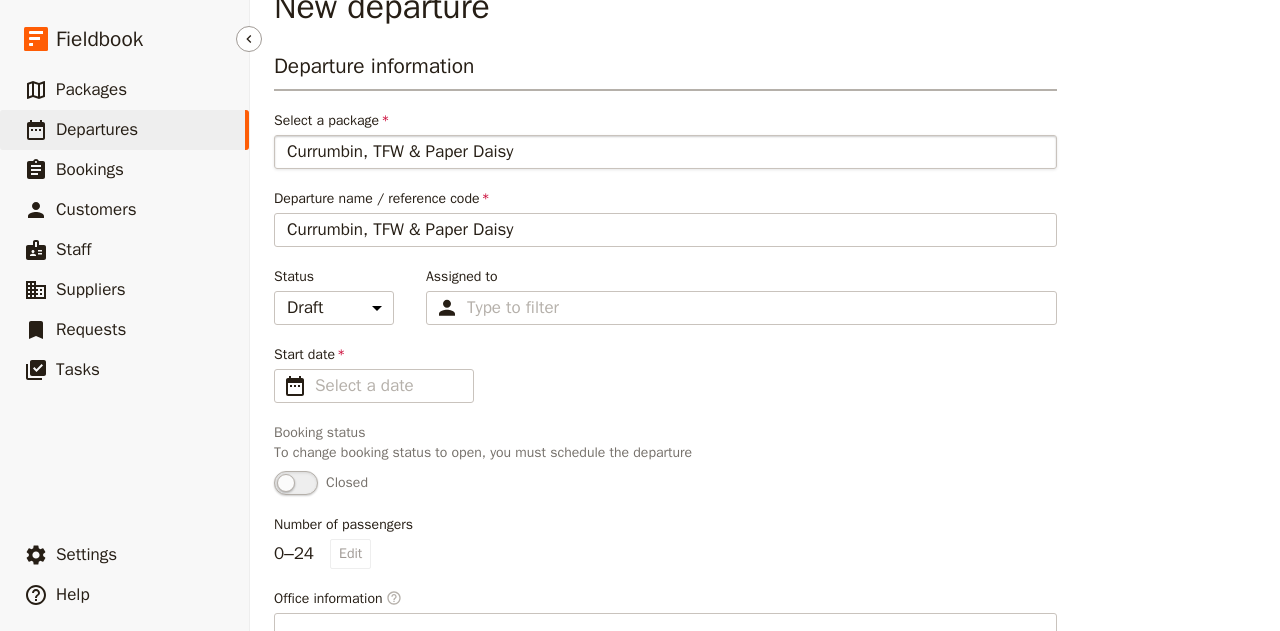 click on "Departures" at bounding box center (97, 129) 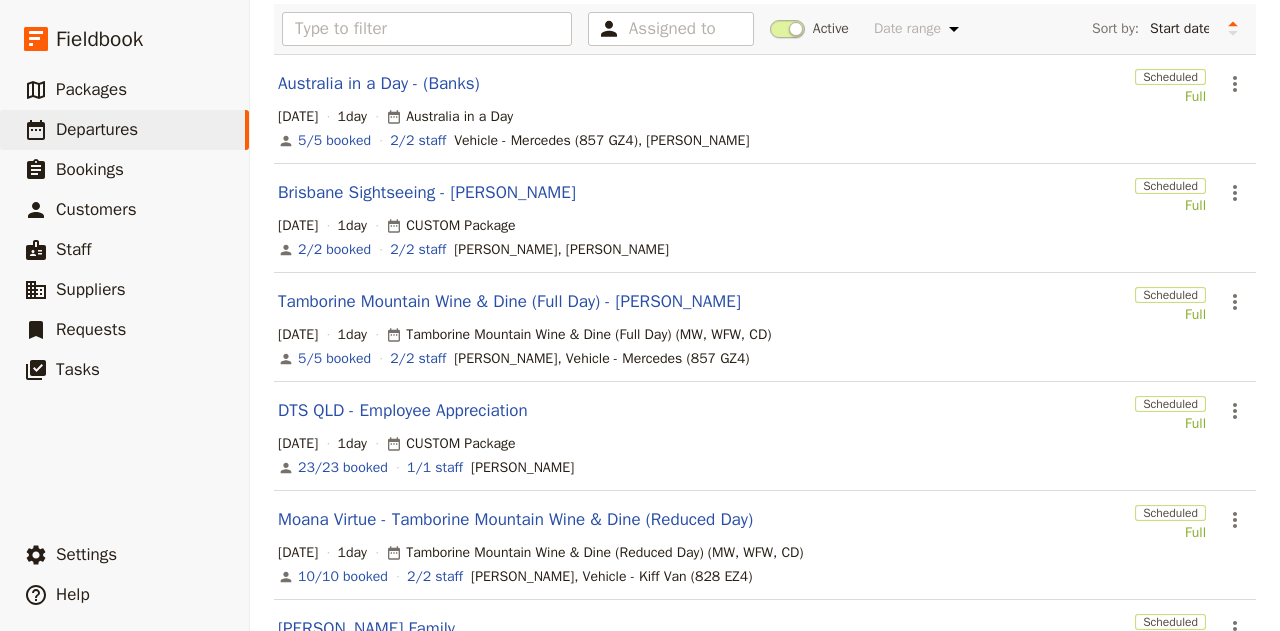 scroll, scrollTop: 37, scrollLeft: 0, axis: vertical 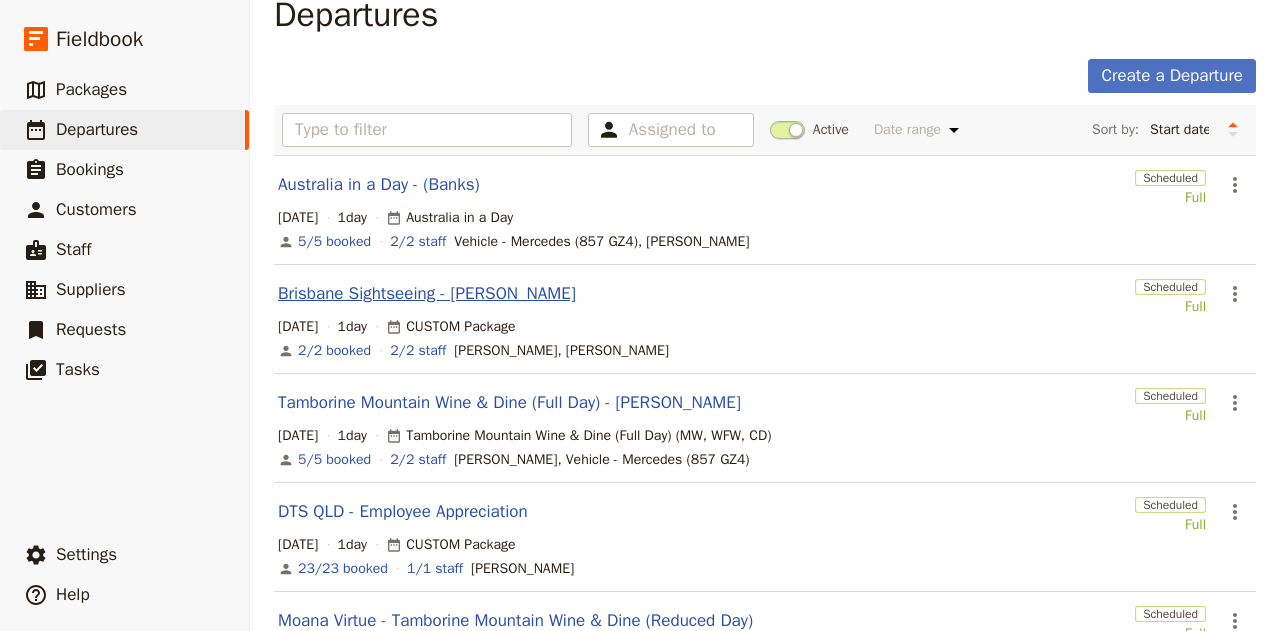 click on "Brisbane Sightseeing - [PERSON_NAME]" at bounding box center (427, 294) 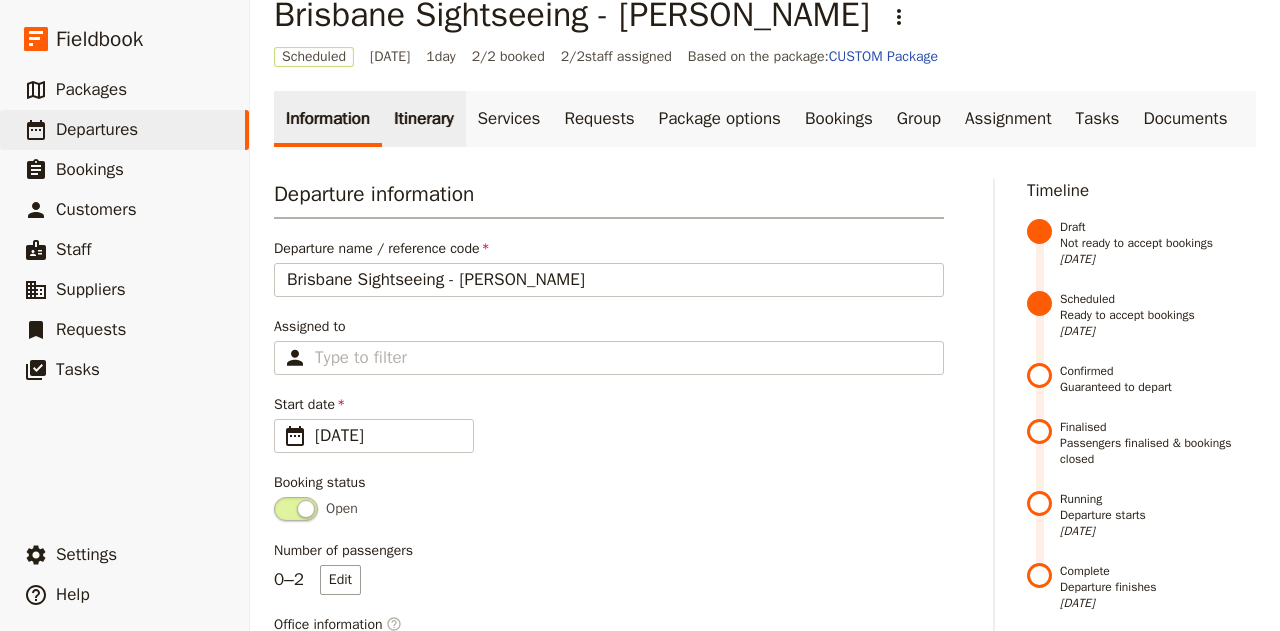 click on "Itinerary" at bounding box center (423, 119) 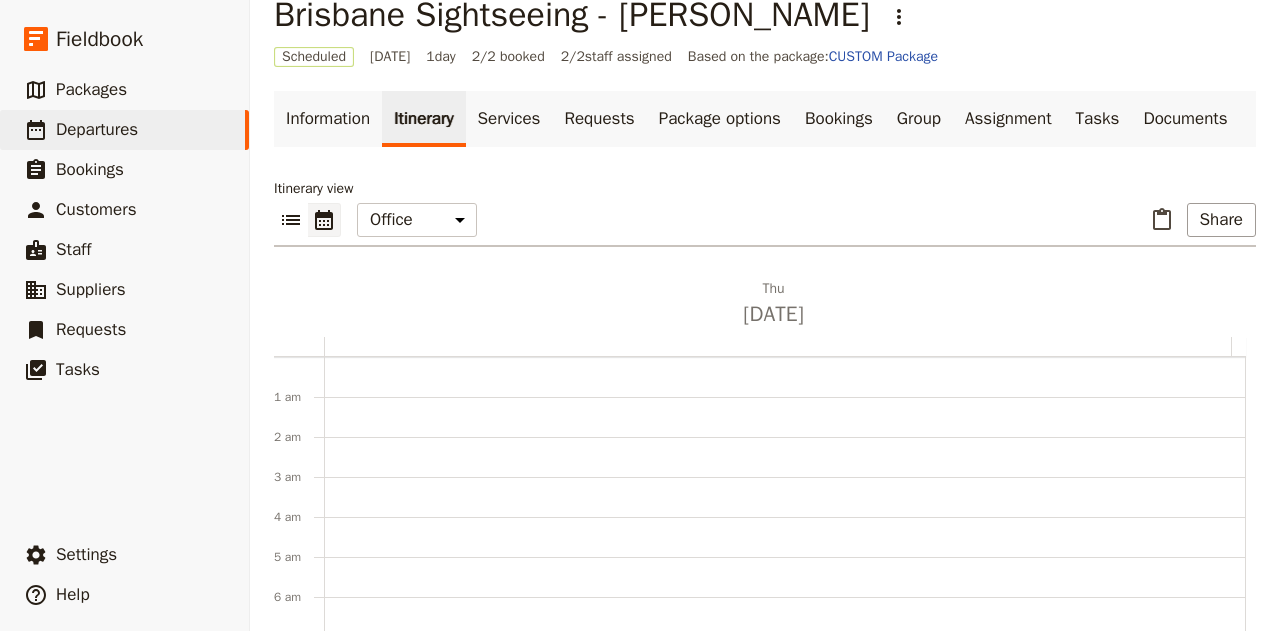 scroll, scrollTop: 260, scrollLeft: 0, axis: vertical 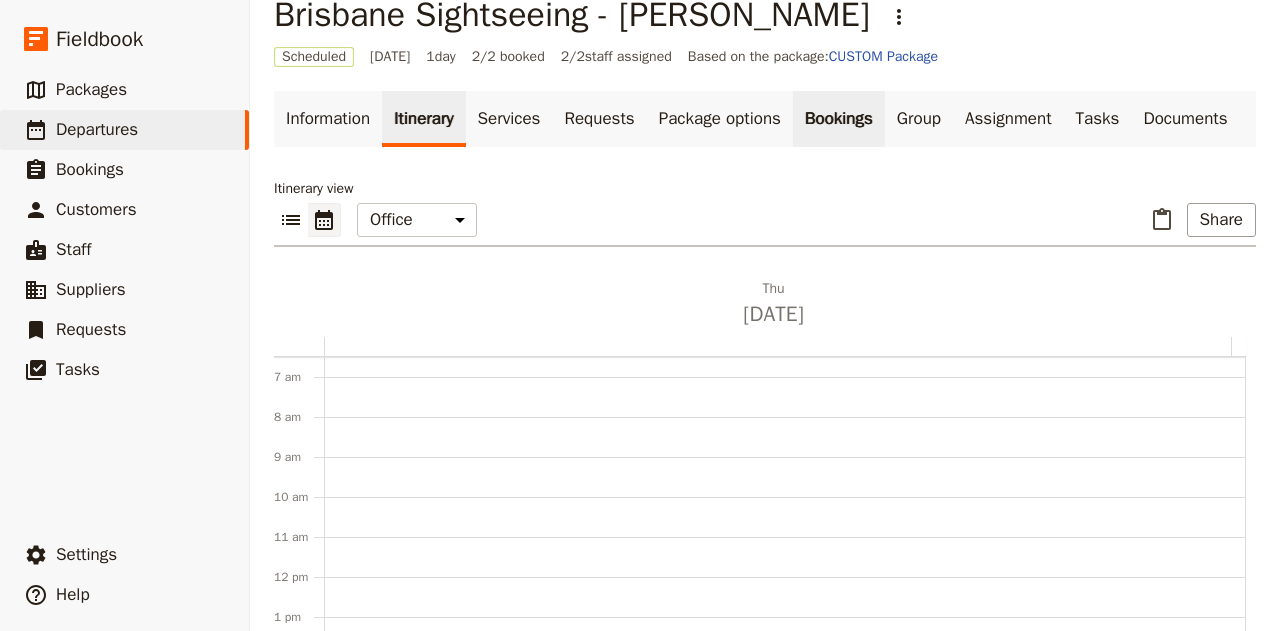 click on "Bookings" at bounding box center (839, 119) 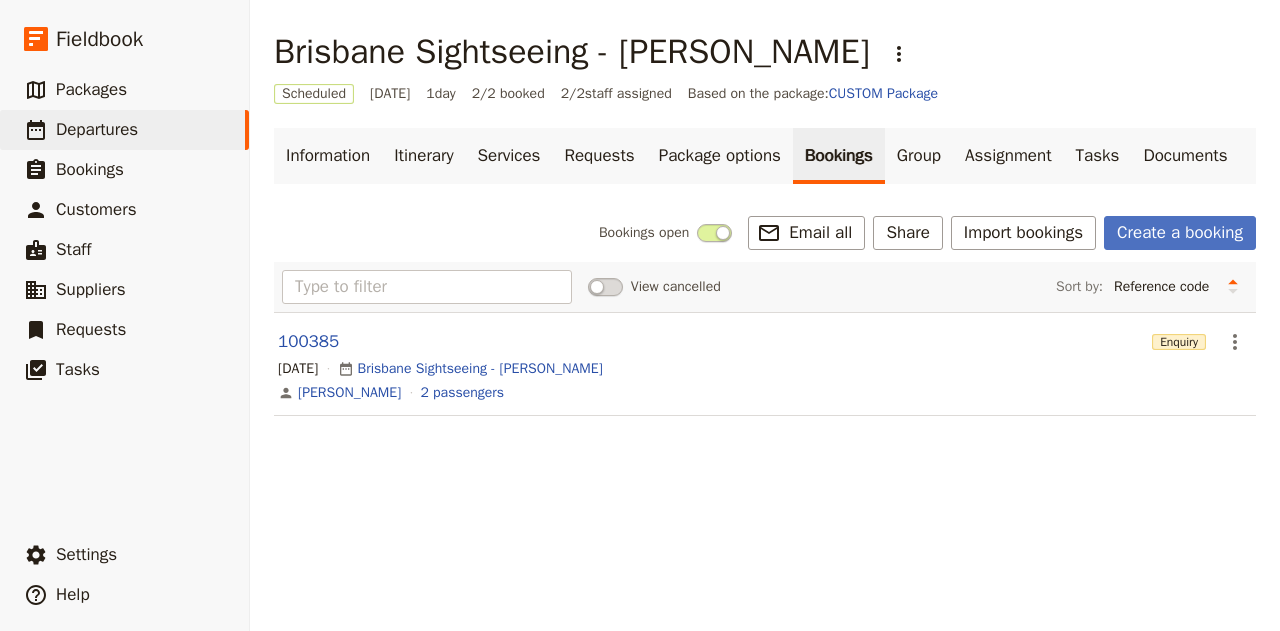 scroll, scrollTop: 0, scrollLeft: 0, axis: both 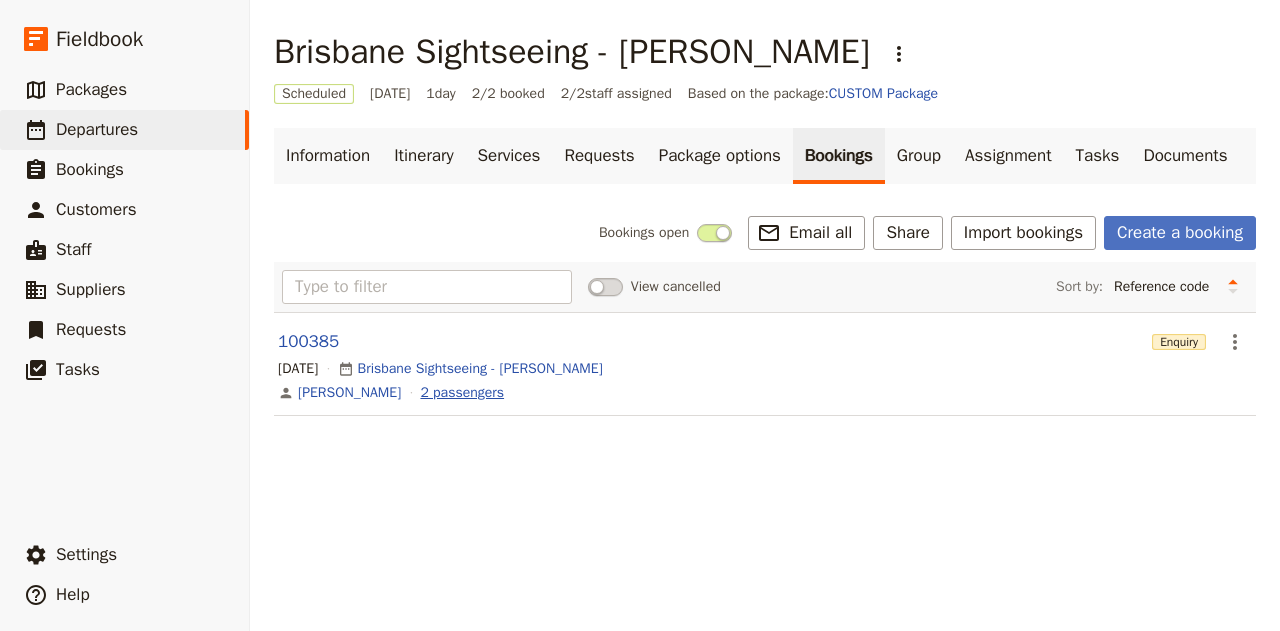 click on "2 passengers" at bounding box center [462, 393] 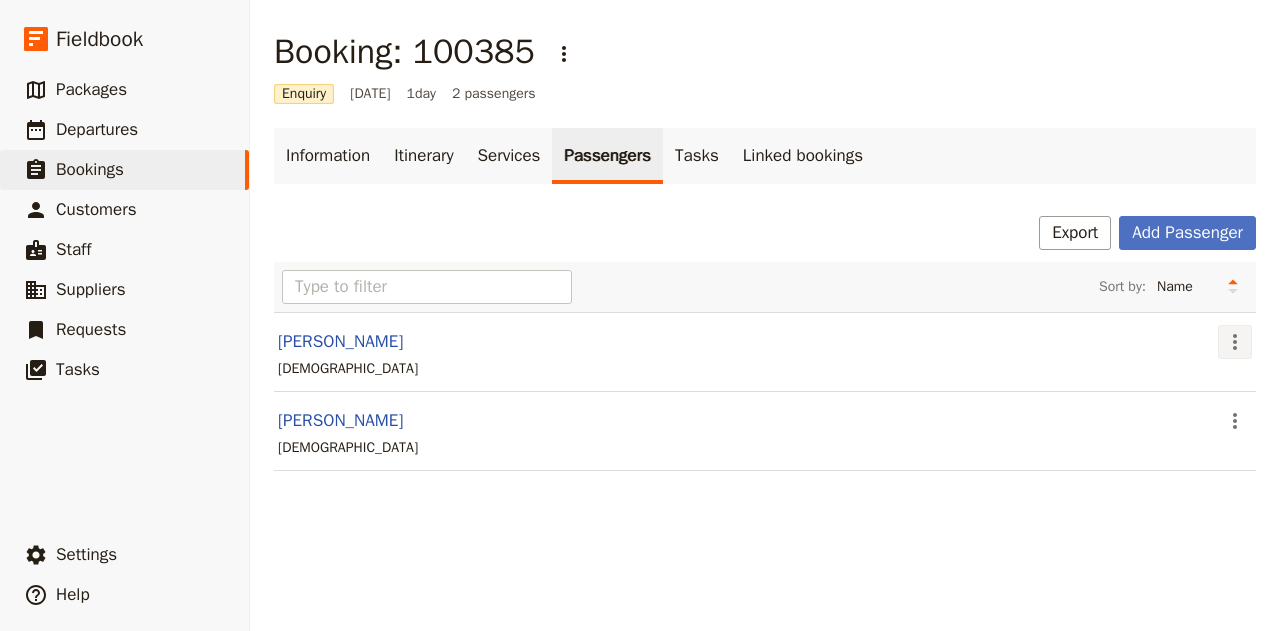 click 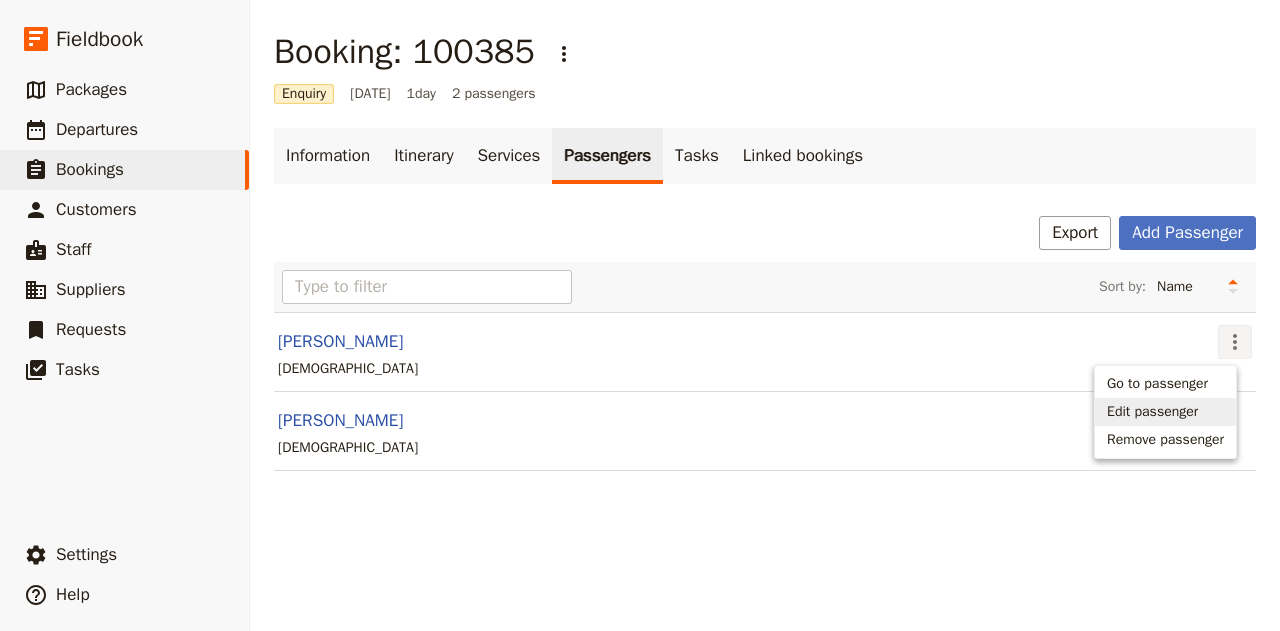 click on "Edit passenger" at bounding box center (1152, 412) 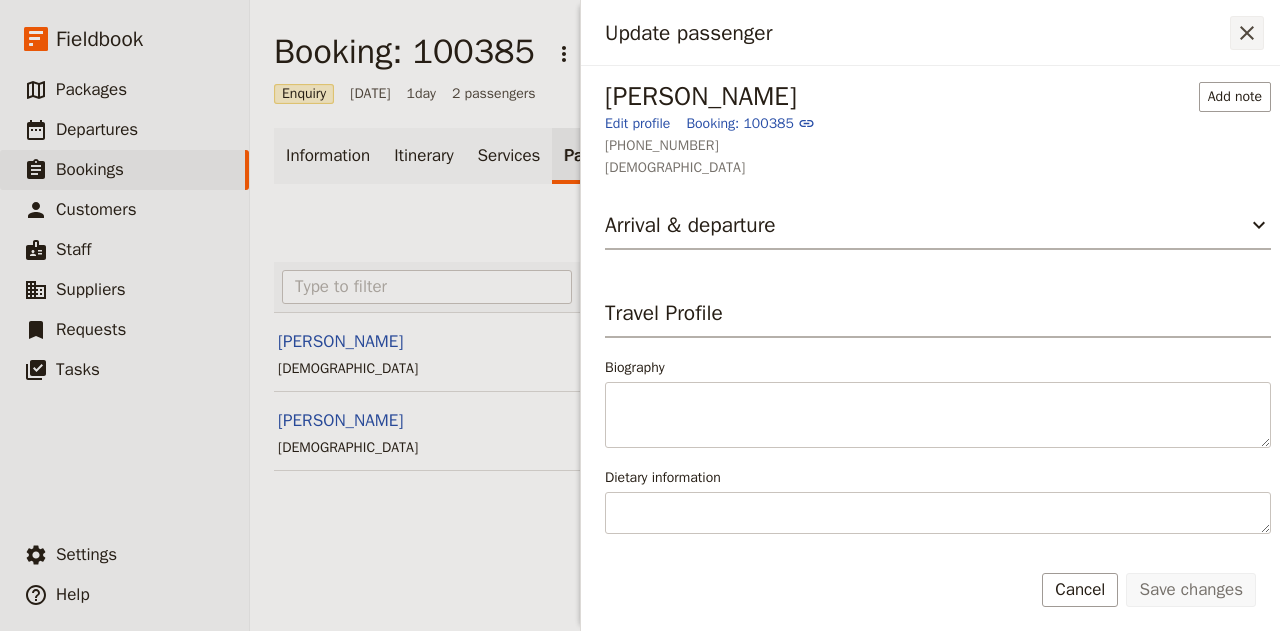 click 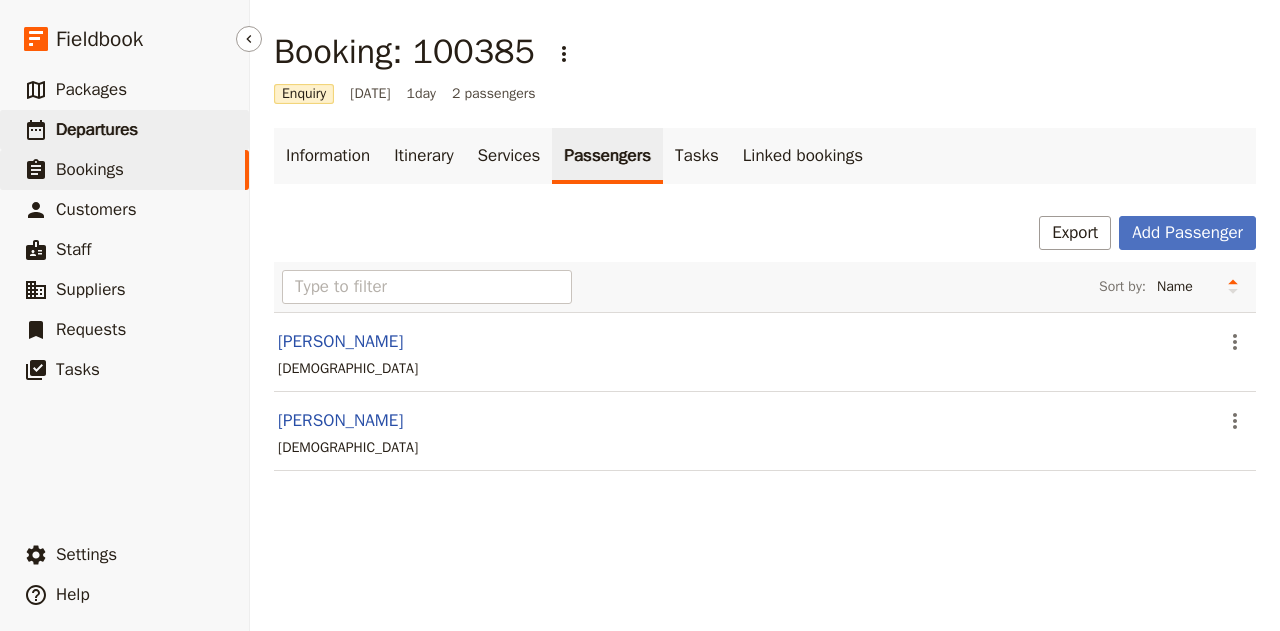 click on "Departures" at bounding box center [97, 129] 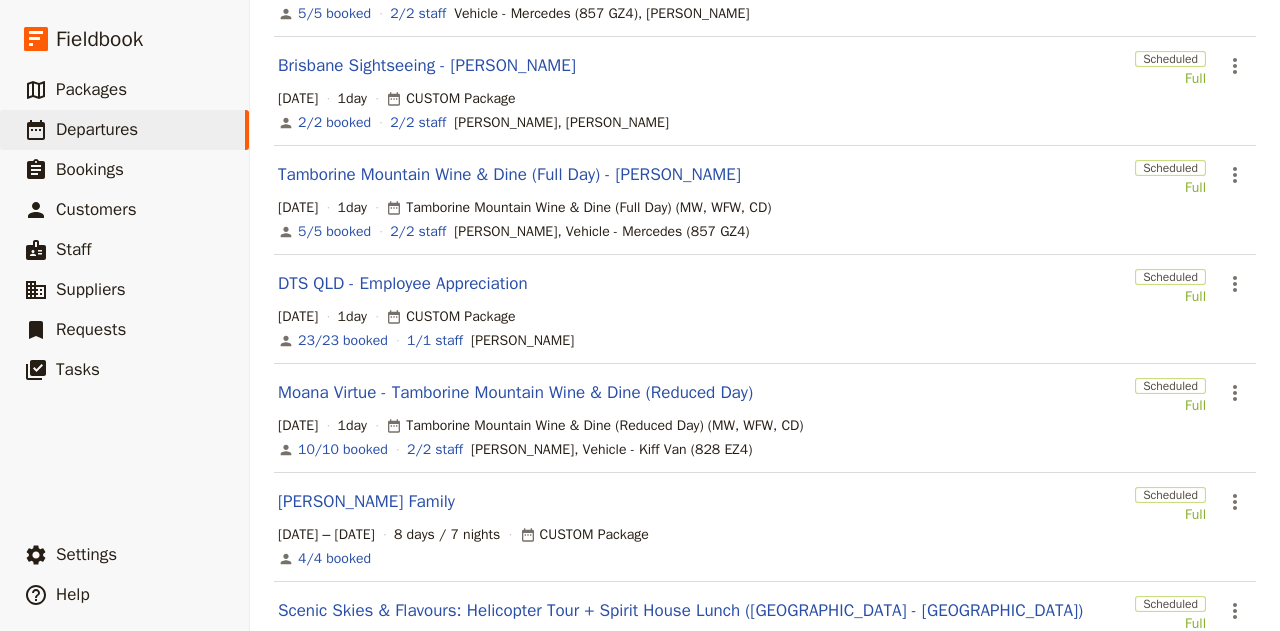 scroll, scrollTop: 262, scrollLeft: 0, axis: vertical 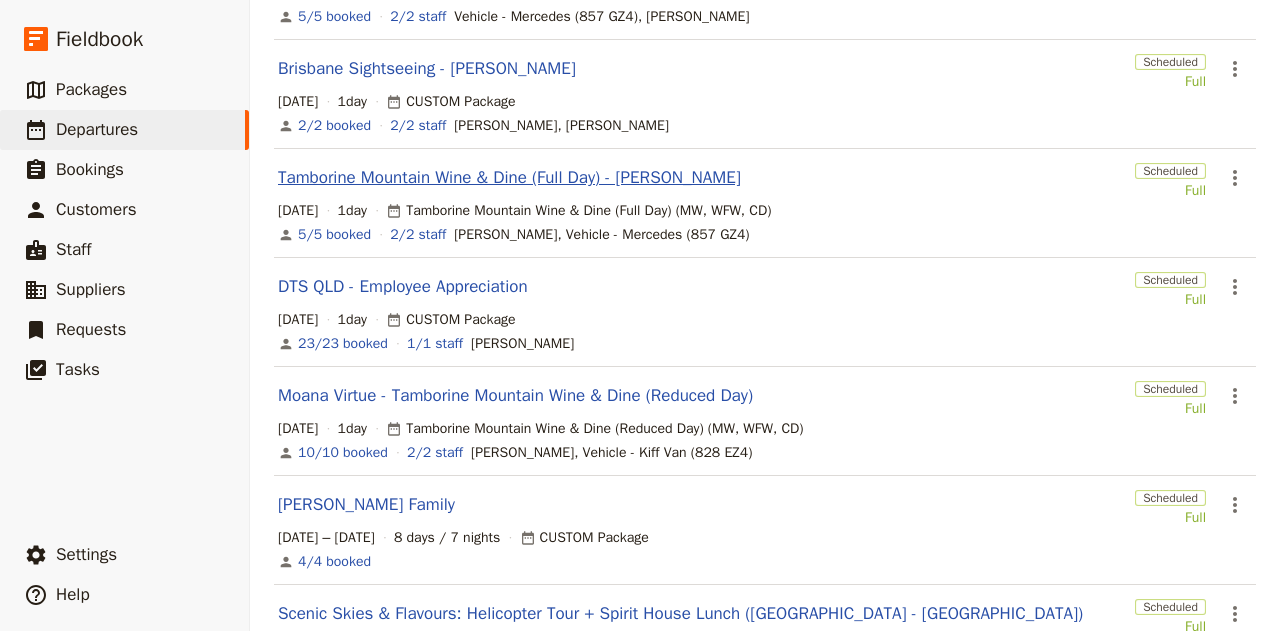 click on "Tamborine Mountain Wine & Dine (Full Day) - [PERSON_NAME]" at bounding box center [509, 178] 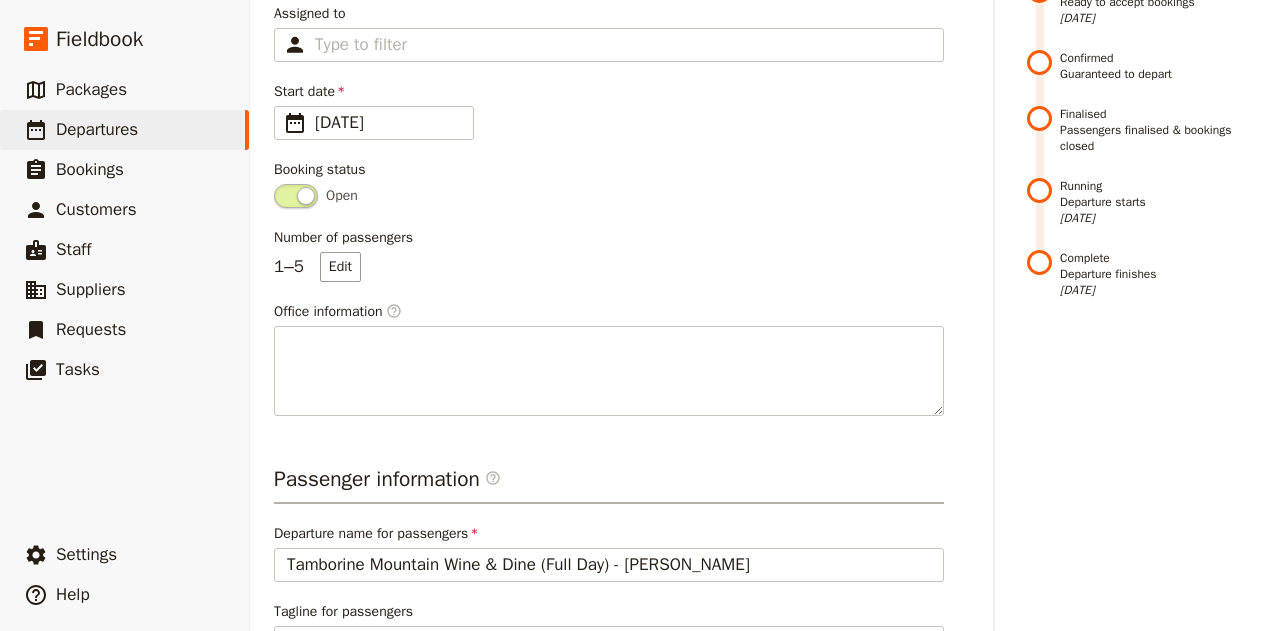 scroll, scrollTop: 0, scrollLeft: 0, axis: both 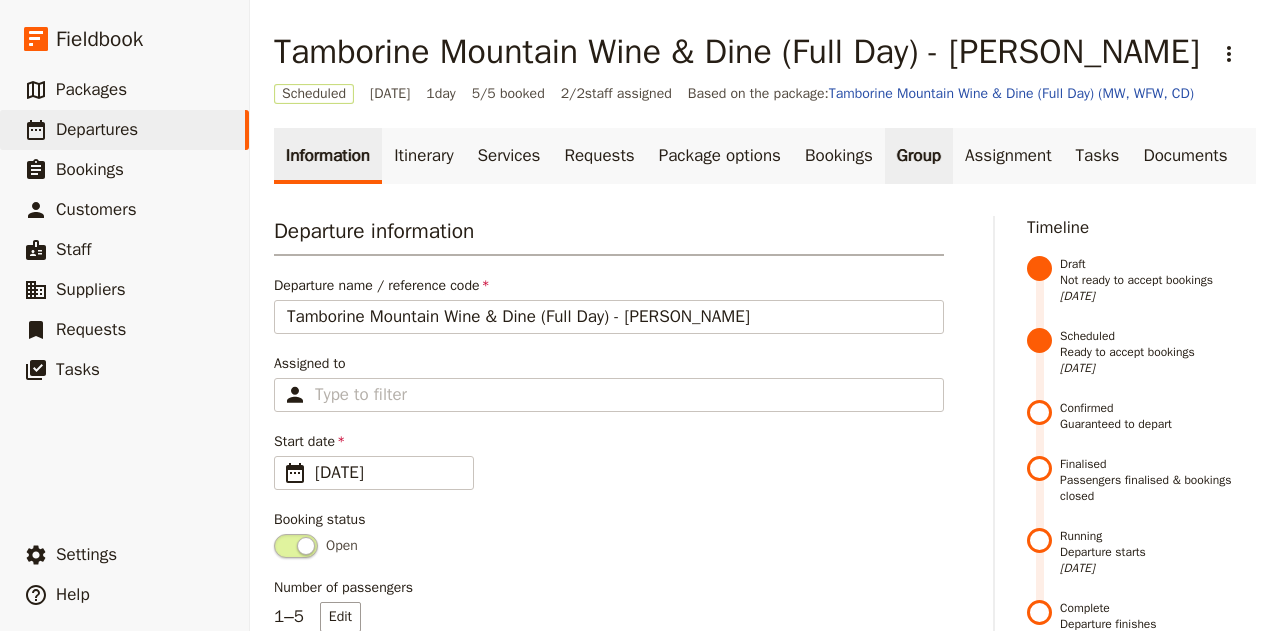 click on "Group" at bounding box center (919, 156) 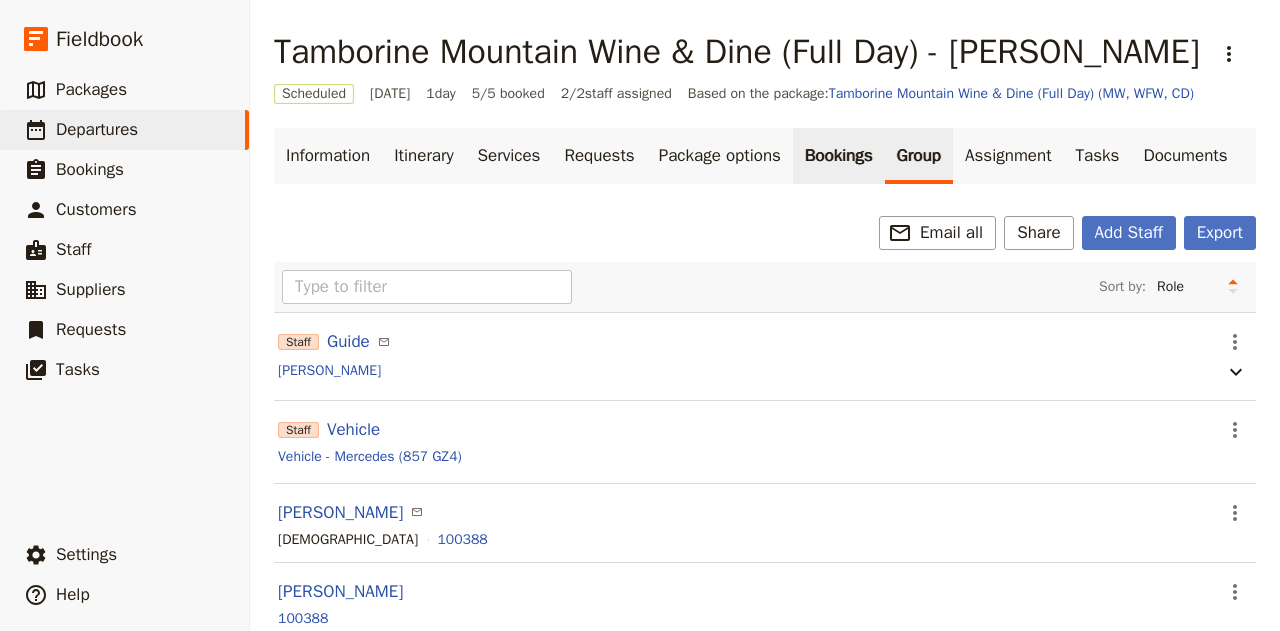 click on "Bookings" at bounding box center (839, 156) 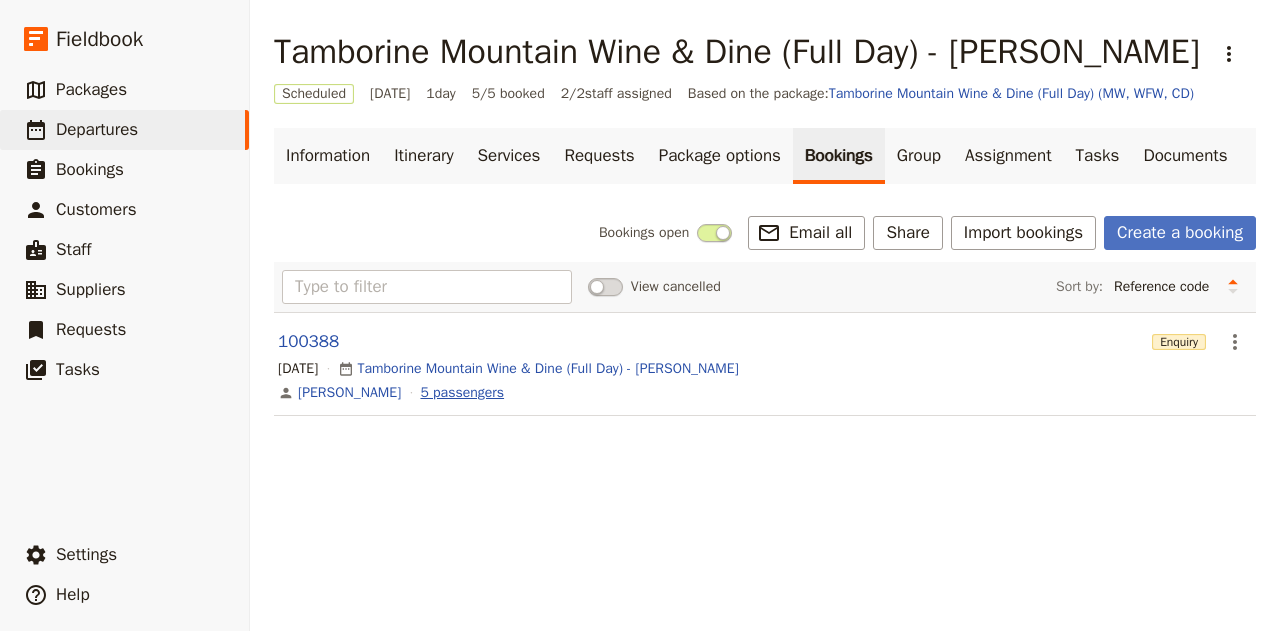 click on "5 passengers" at bounding box center (462, 393) 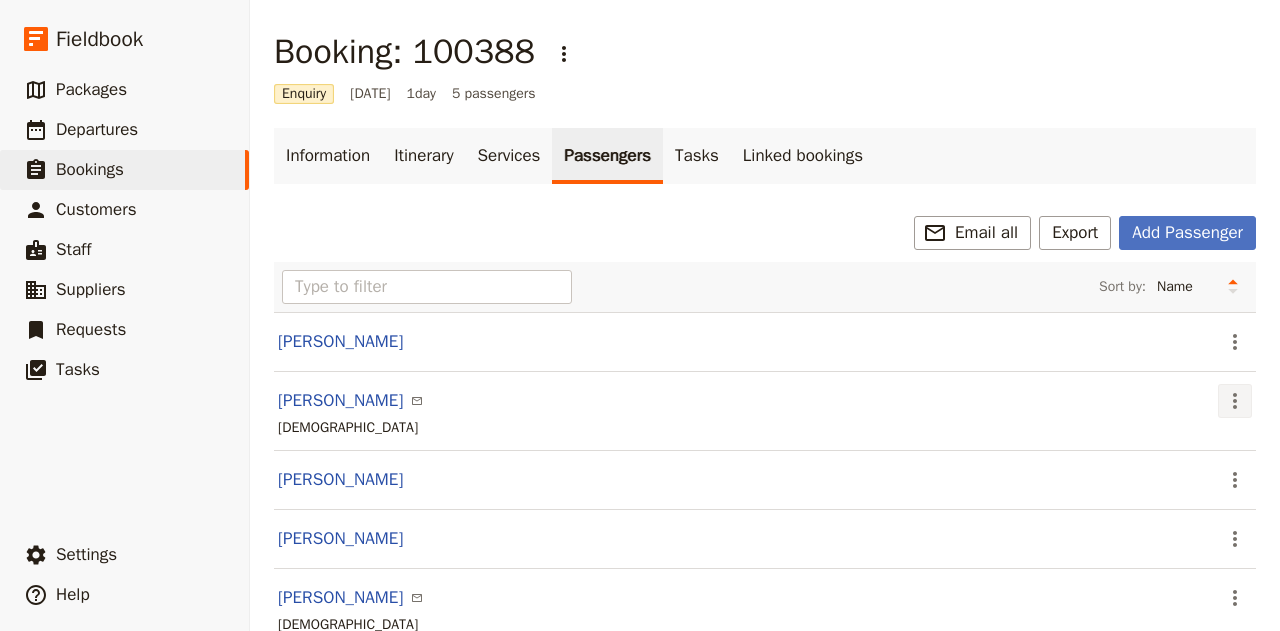 click 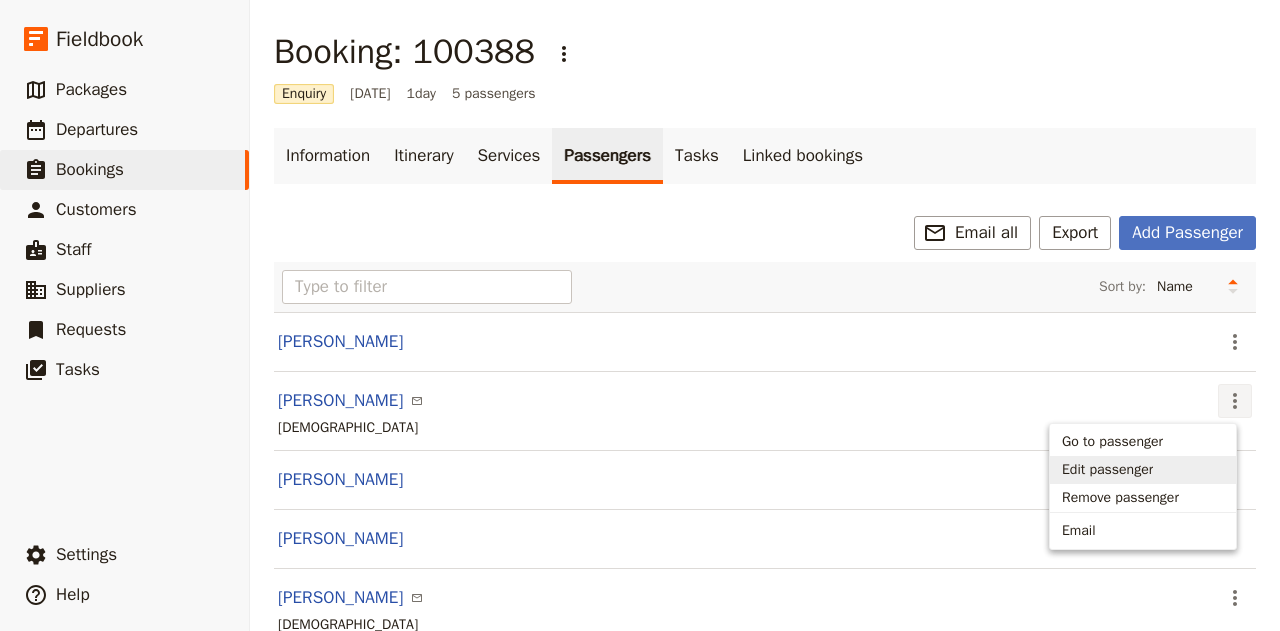 click on "Edit passenger" at bounding box center (1107, 470) 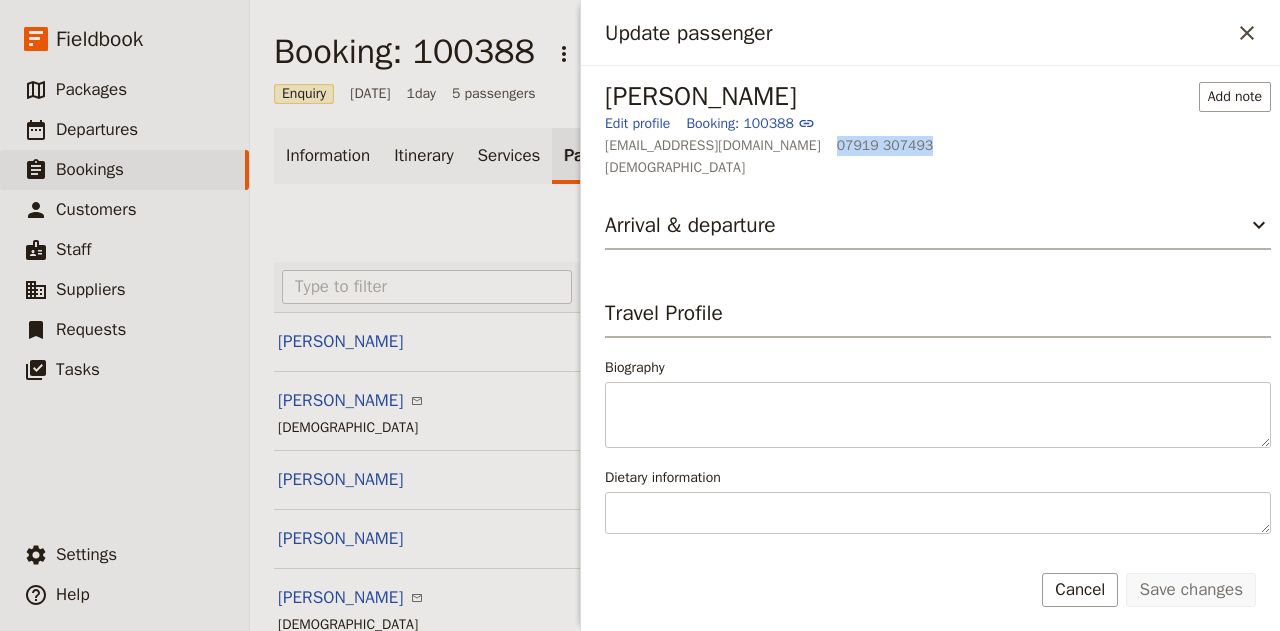 drag, startPoint x: 730, startPoint y: 149, endPoint x: 870, endPoint y: 148, distance: 140.00357 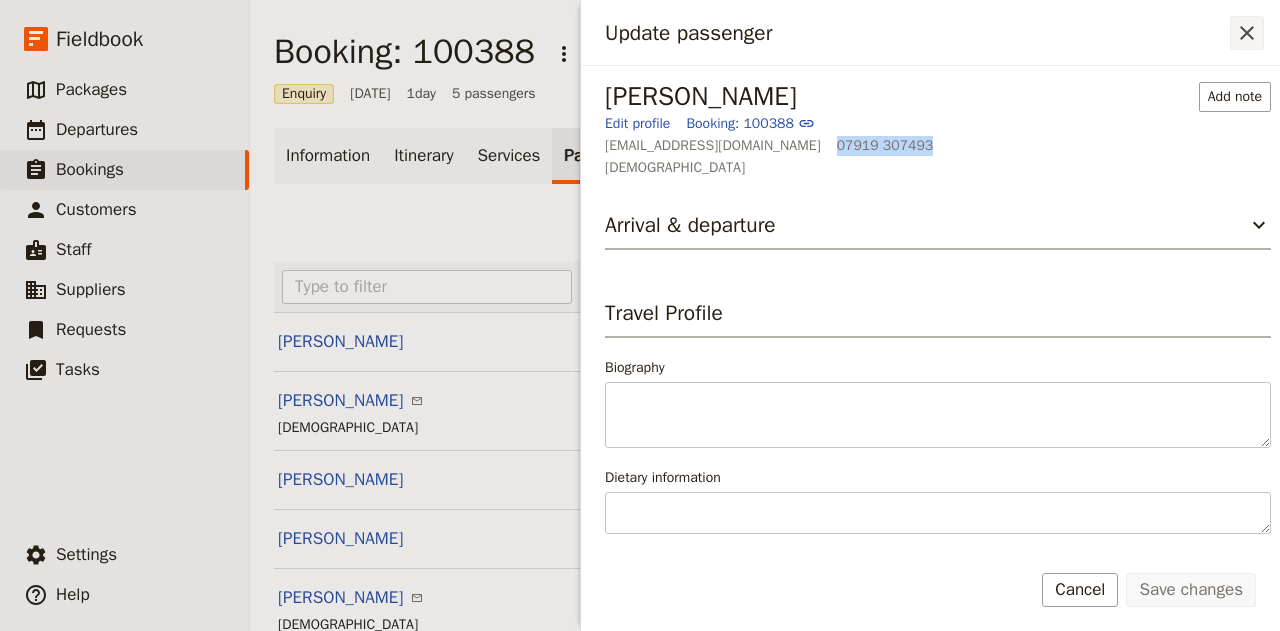 click 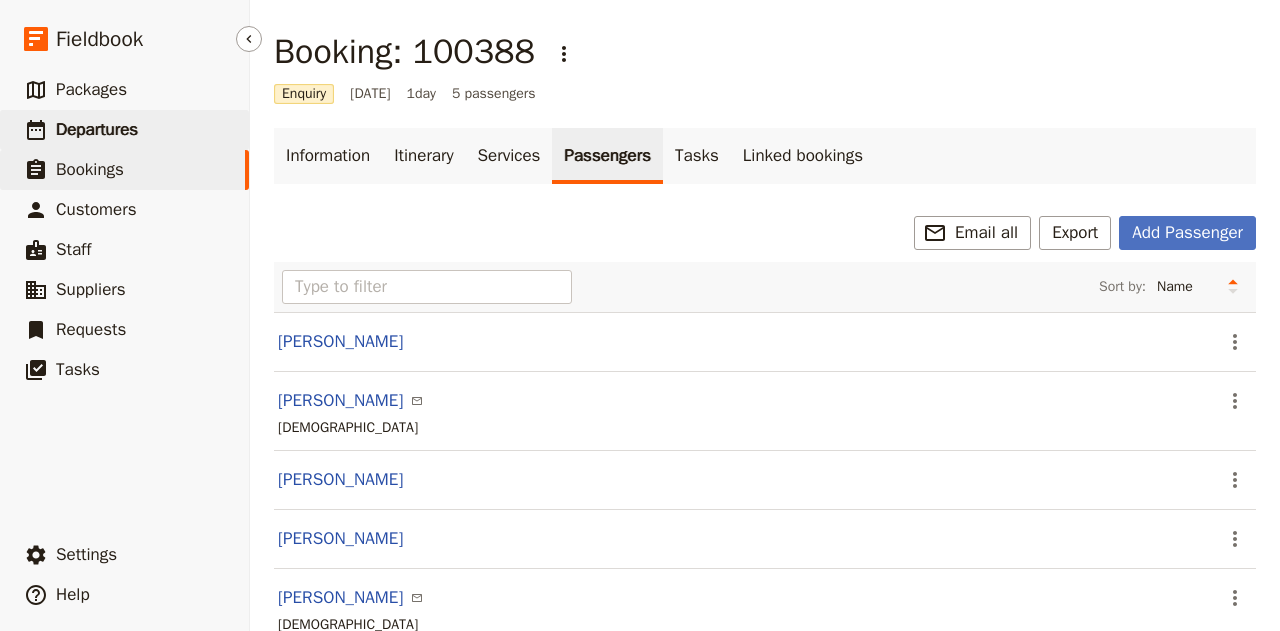 click on "Departures" at bounding box center (97, 129) 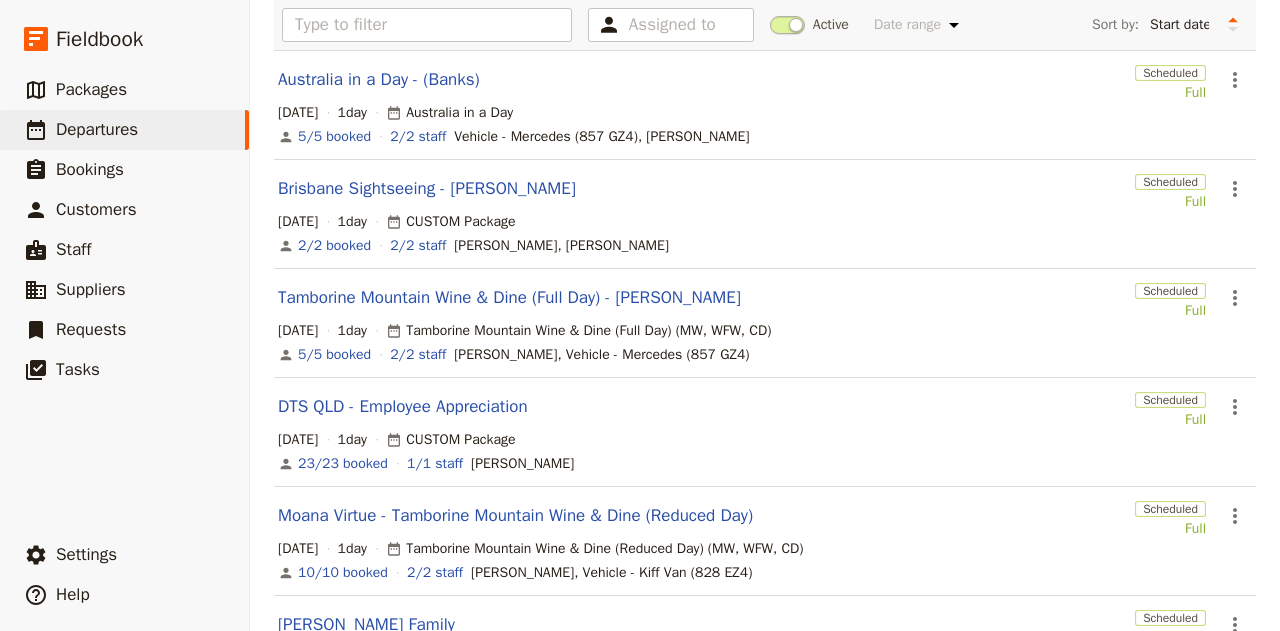 scroll, scrollTop: 142, scrollLeft: 0, axis: vertical 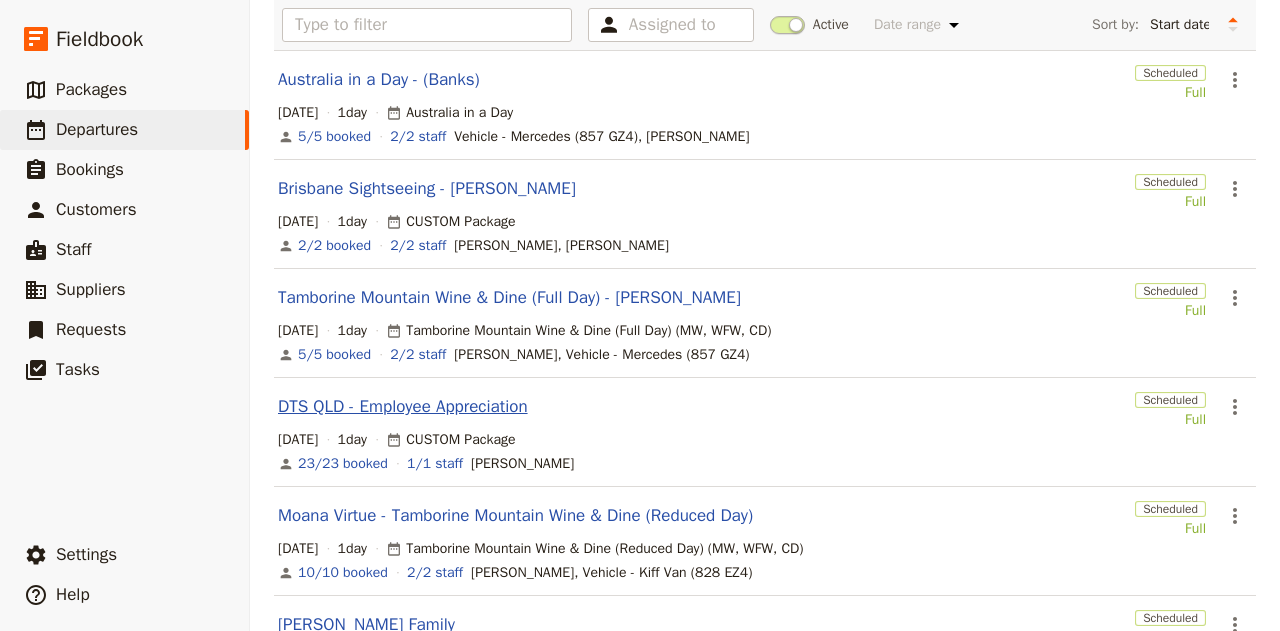 click on "DTS QLD - Employee Appreciation" at bounding box center [403, 407] 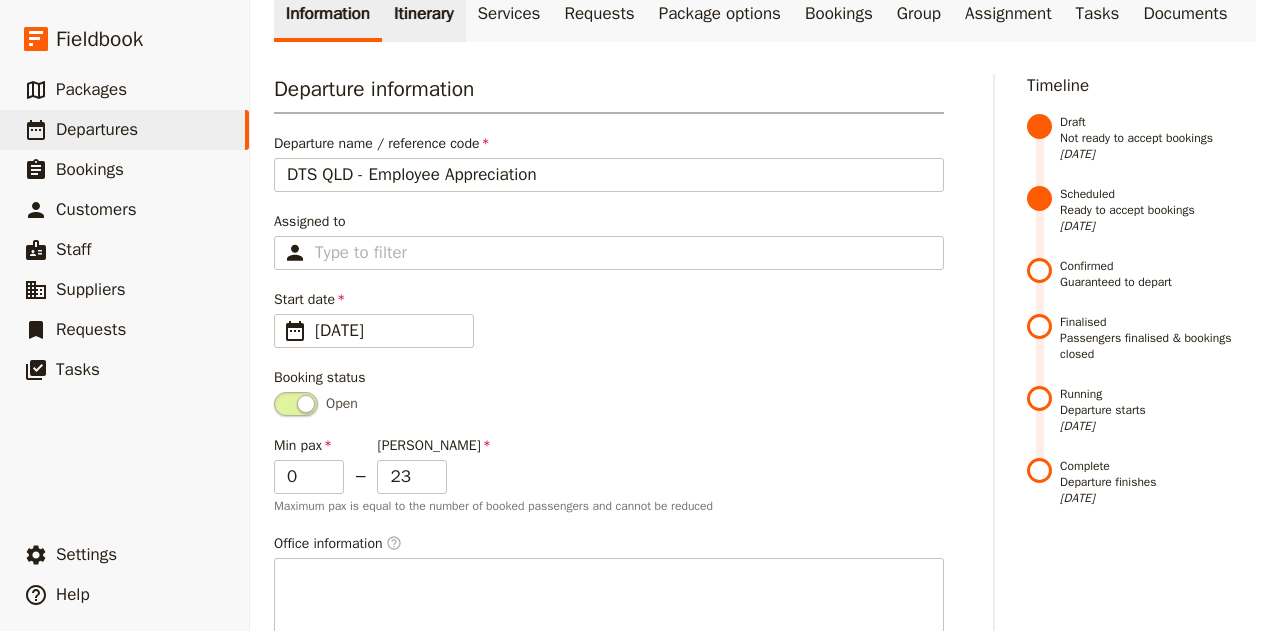 click on "Itinerary" at bounding box center [423, 14] 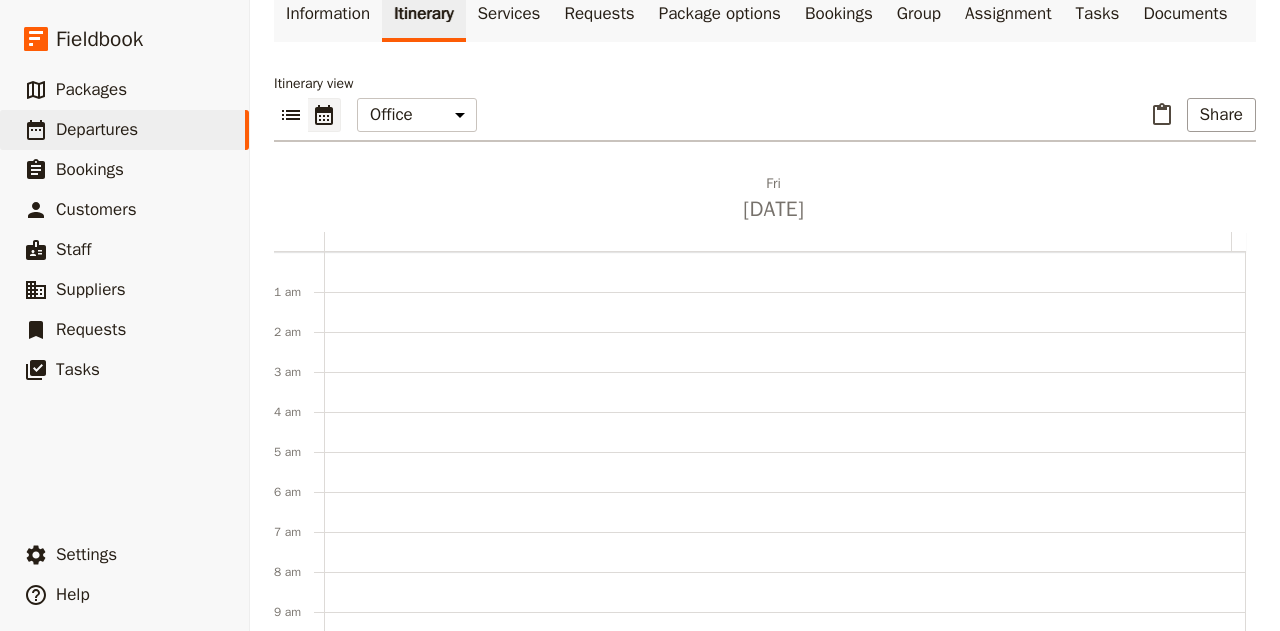 scroll, scrollTop: 260, scrollLeft: 0, axis: vertical 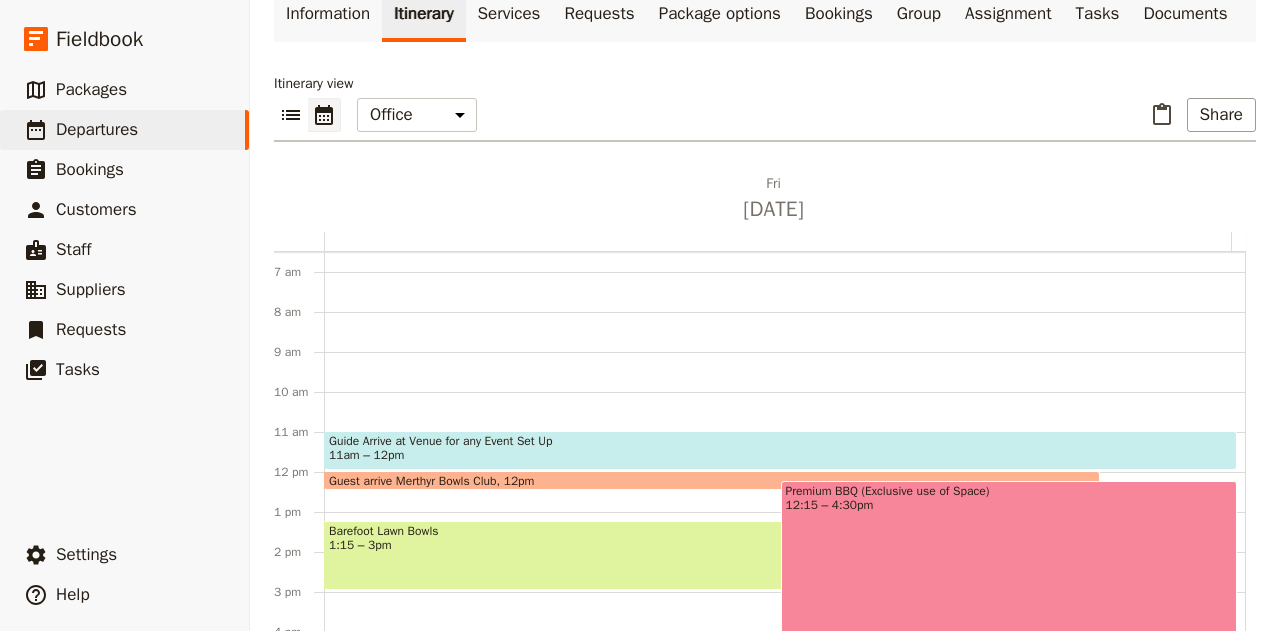 click on "Premium BBQ (Exclusive use of Space) 12:15 – 4:30pm" at bounding box center [1009, 565] 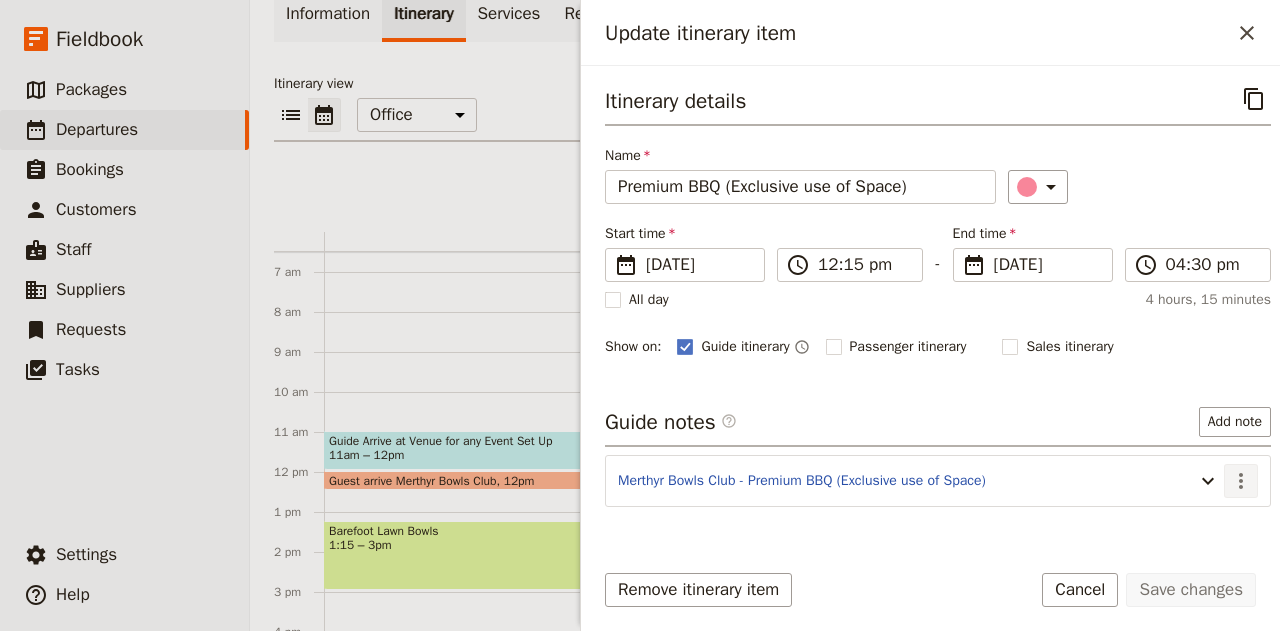 click 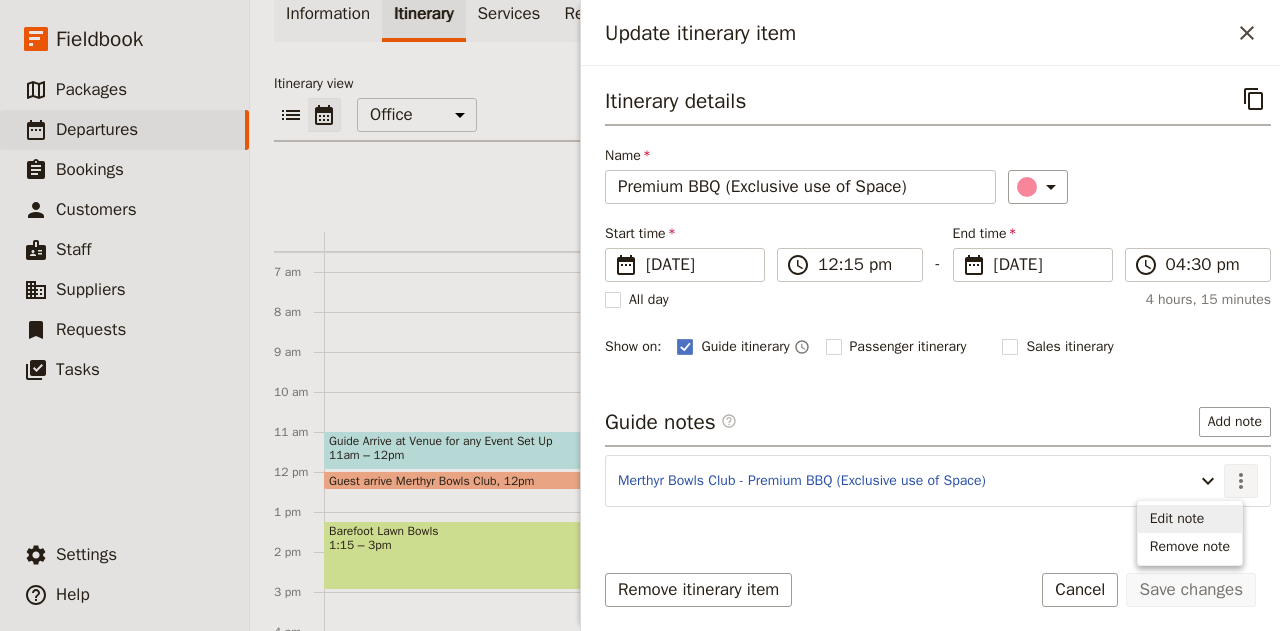 click on "Edit note" at bounding box center [1177, 519] 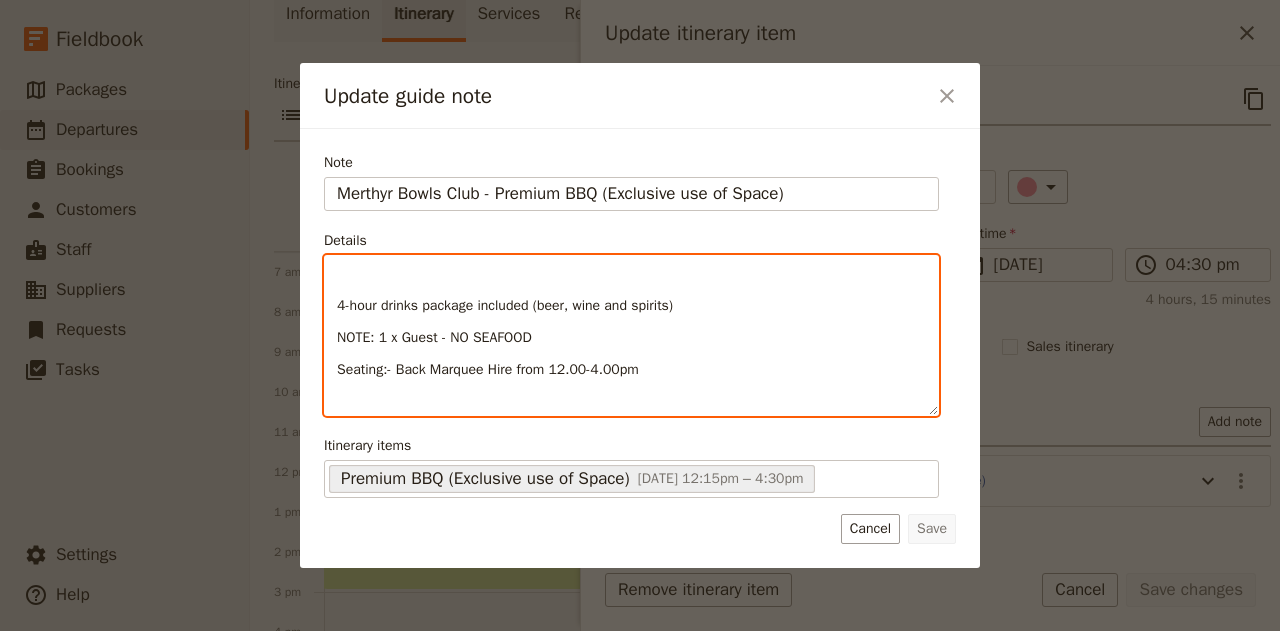 click at bounding box center [631, 274] 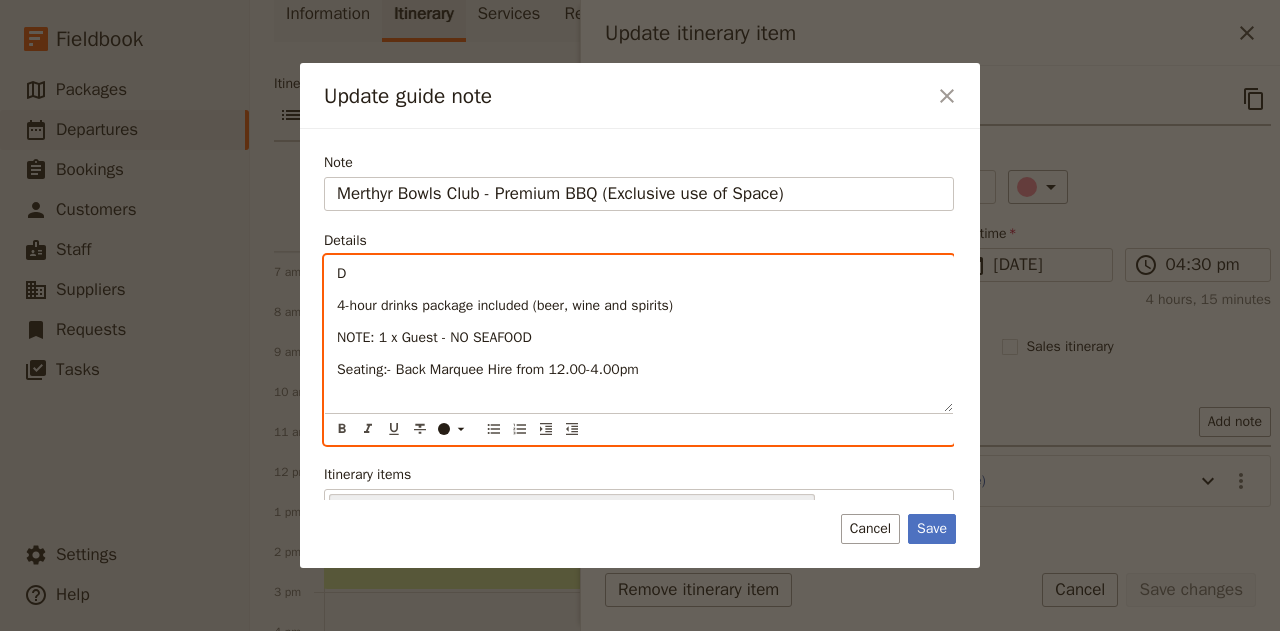 type 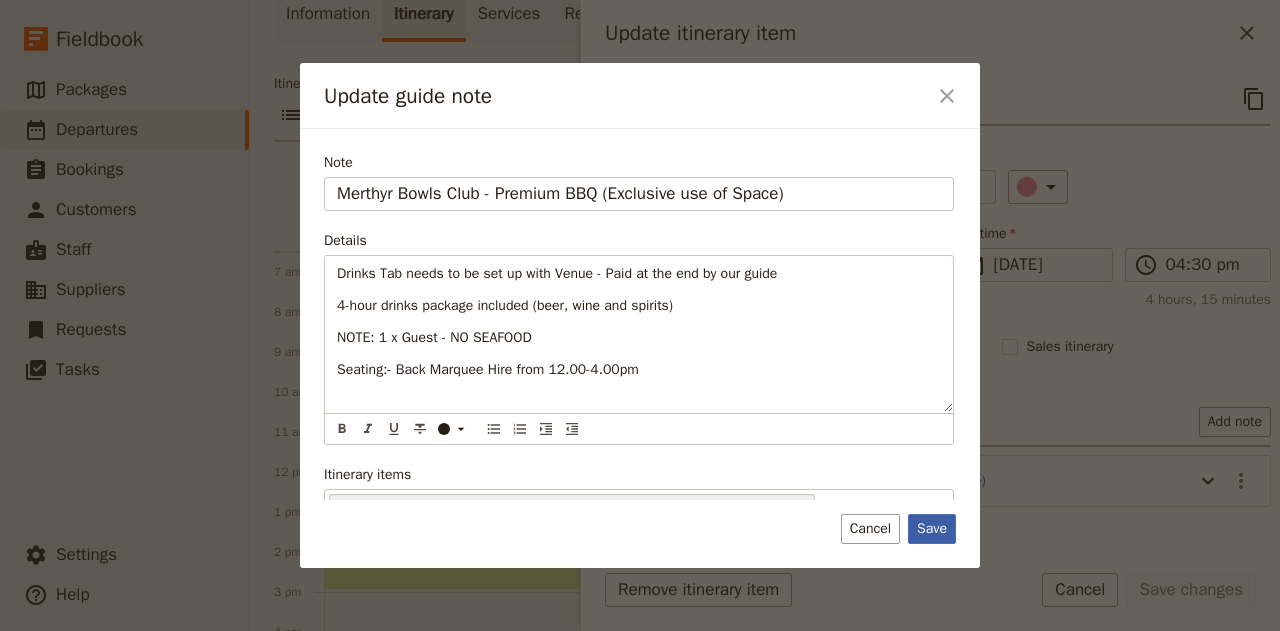 click on "Save" at bounding box center [932, 529] 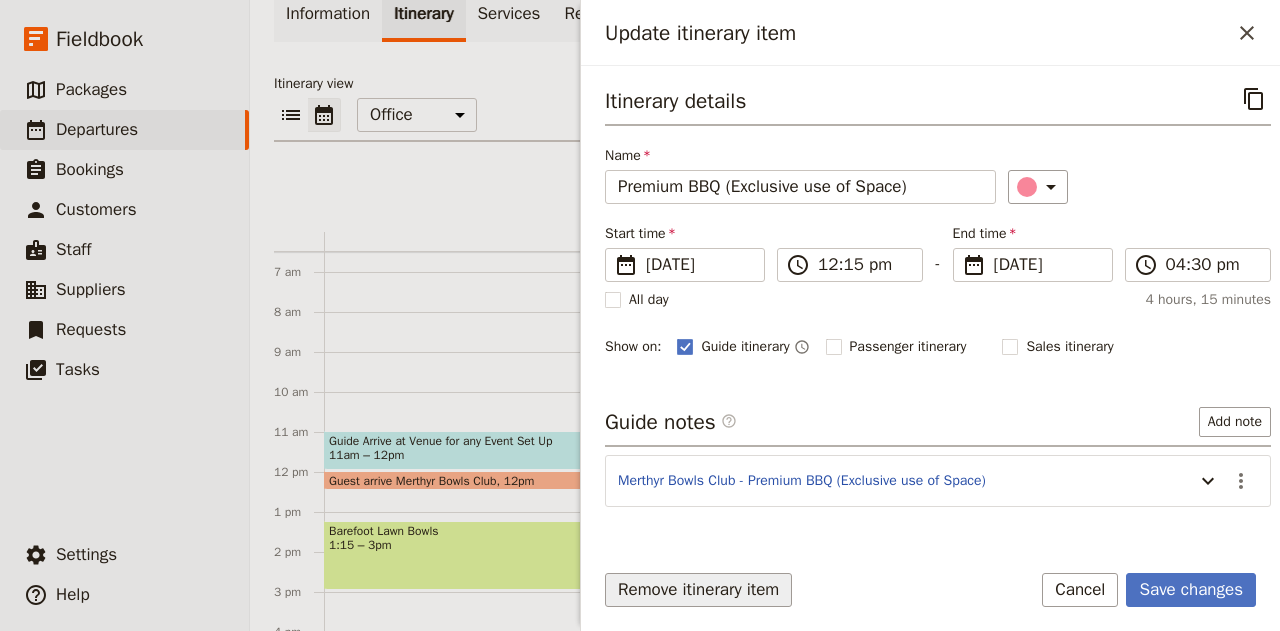 drag, startPoint x: 1193, startPoint y: 582, endPoint x: 791, endPoint y: 579, distance: 402.0112 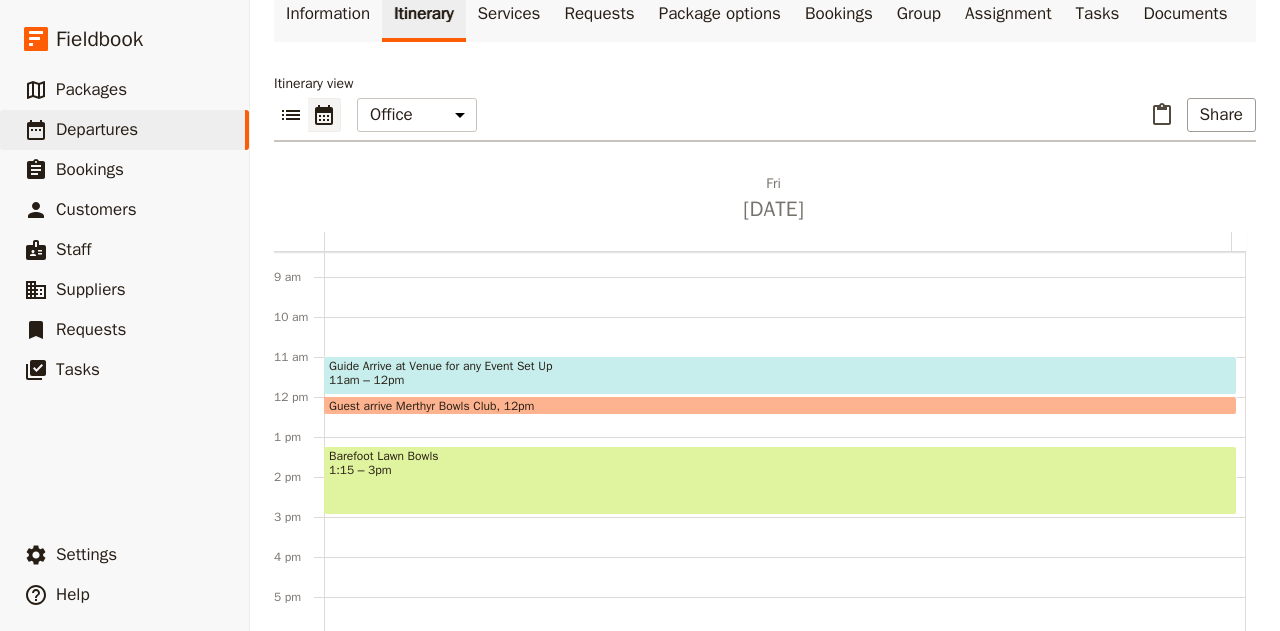 scroll, scrollTop: 334, scrollLeft: 0, axis: vertical 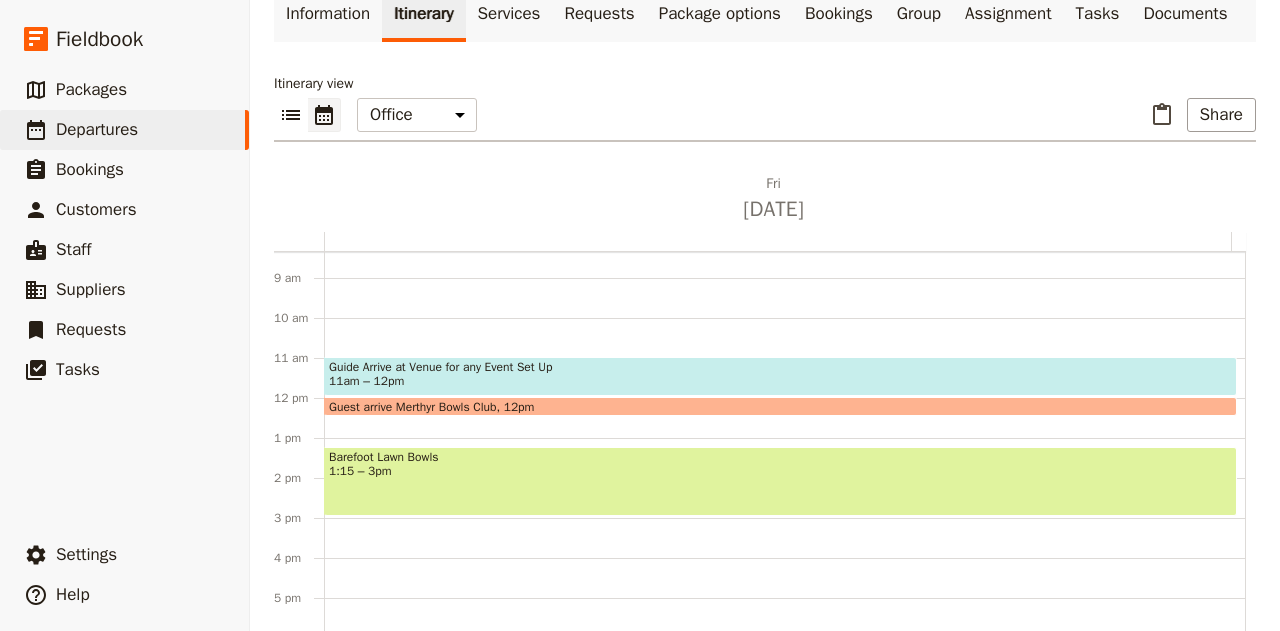 click on "Guide Arrive at Venue for any Event Set Up 11am – 12pm Guest arrive Merthyr Bowls Club 12pm Barefoot Lawn Bowls 1:15 – 3pm" at bounding box center (785, 398) 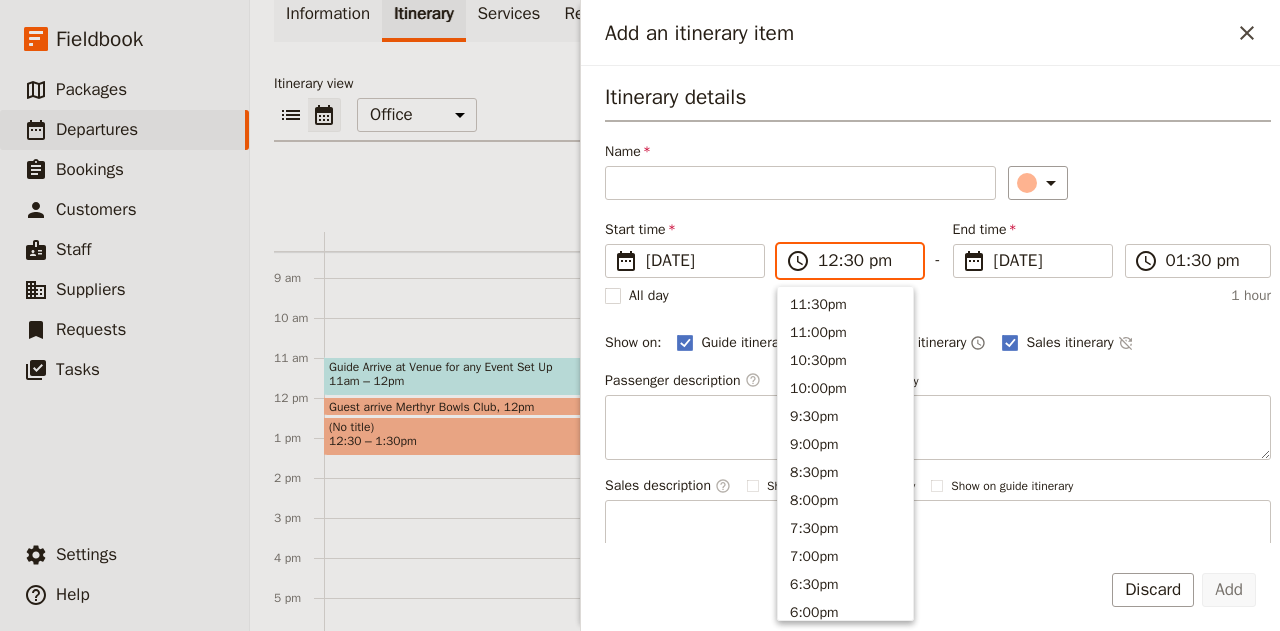 click on "12:30 pm" at bounding box center (864, 261) 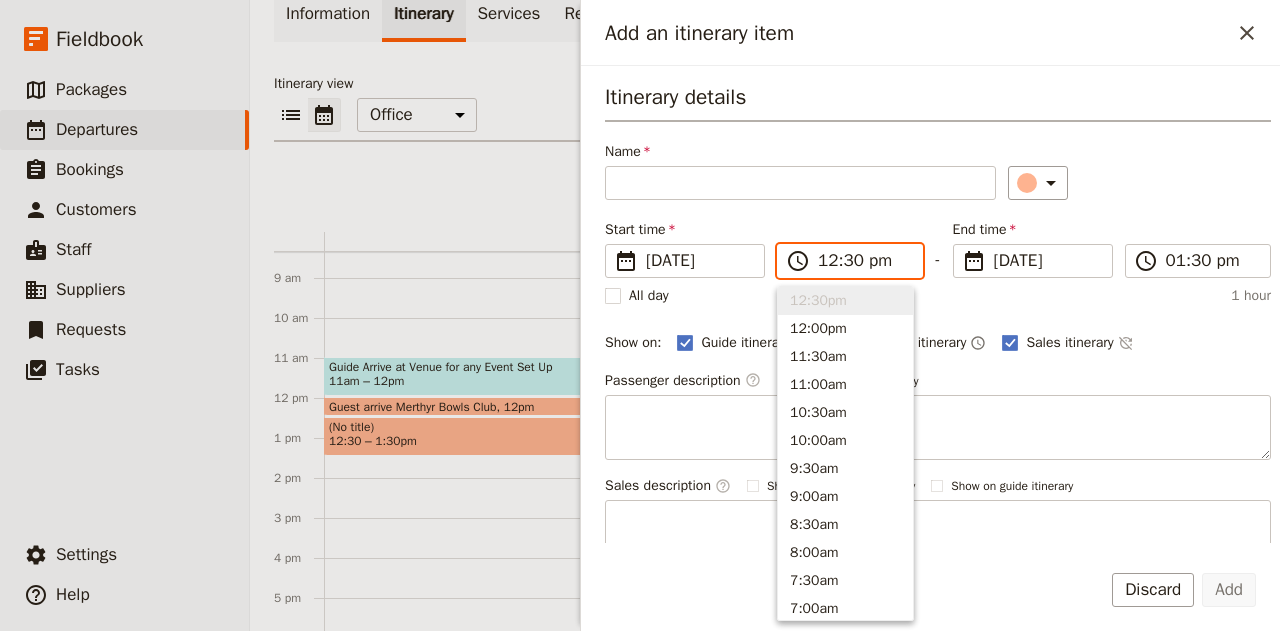 click on "12:30 pm" at bounding box center (864, 261) 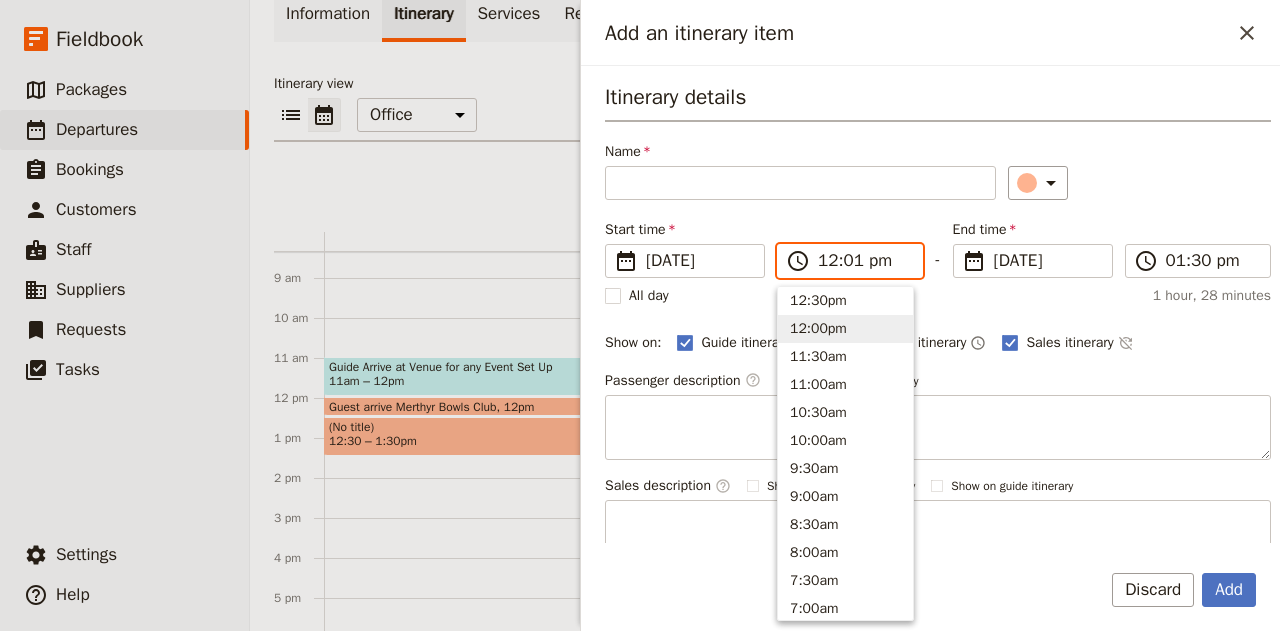 type on "12:15 pm" 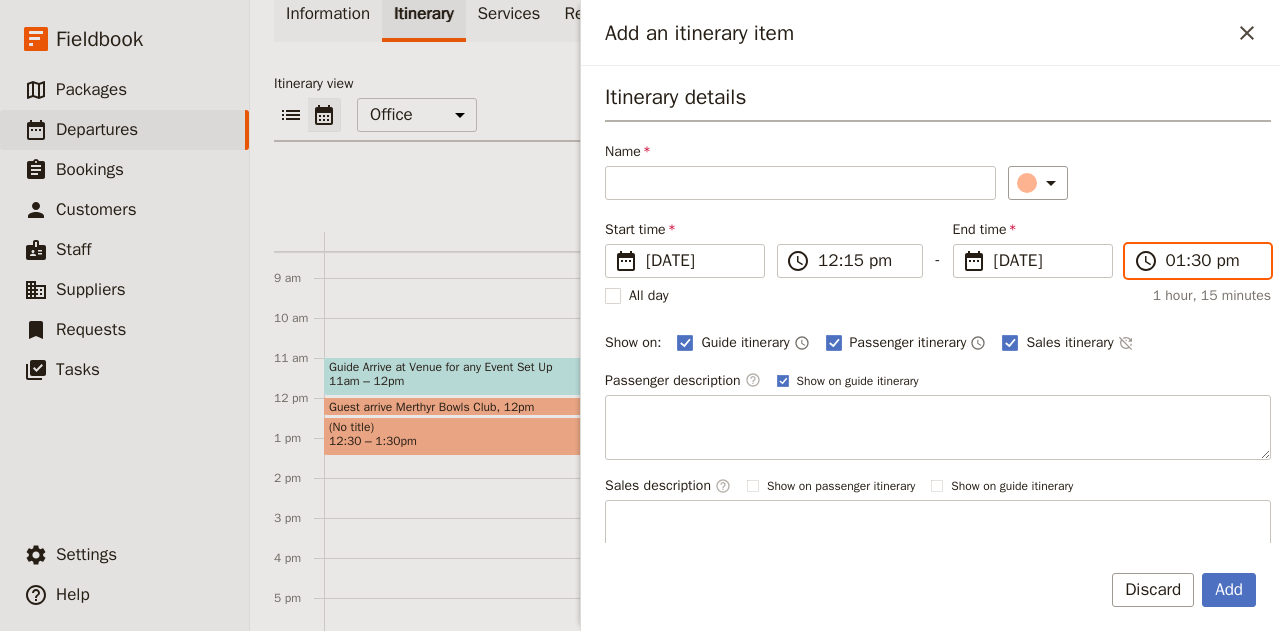 click on "01:30 pm" at bounding box center (1212, 261) 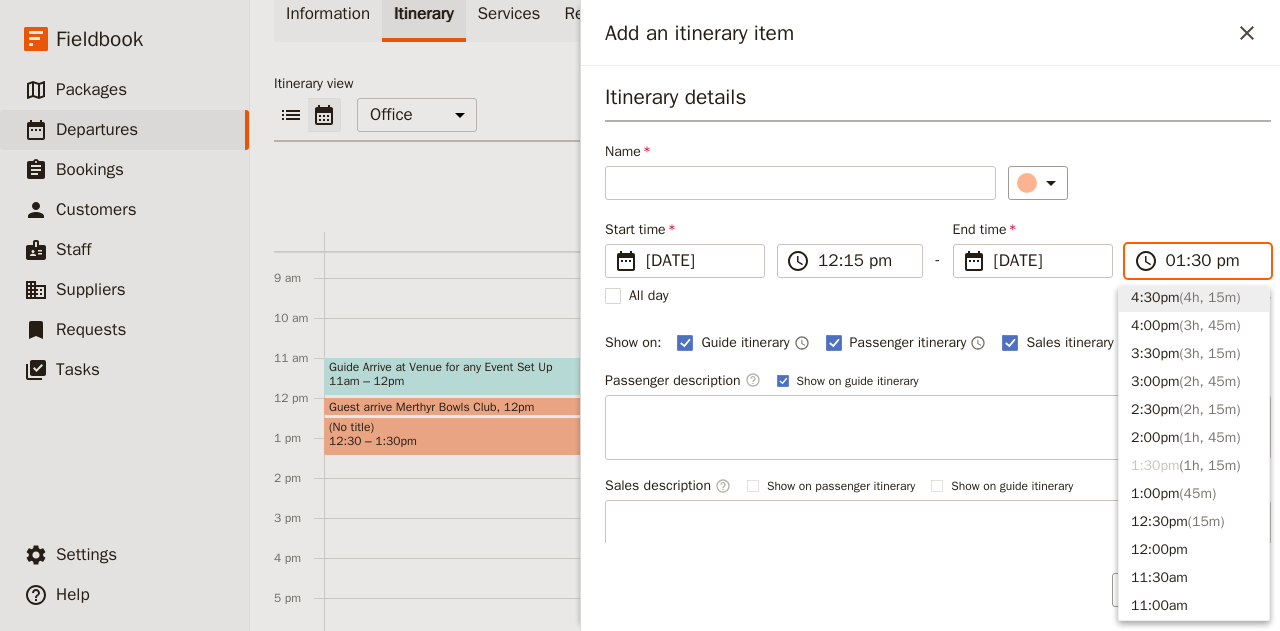scroll, scrollTop: 457, scrollLeft: 0, axis: vertical 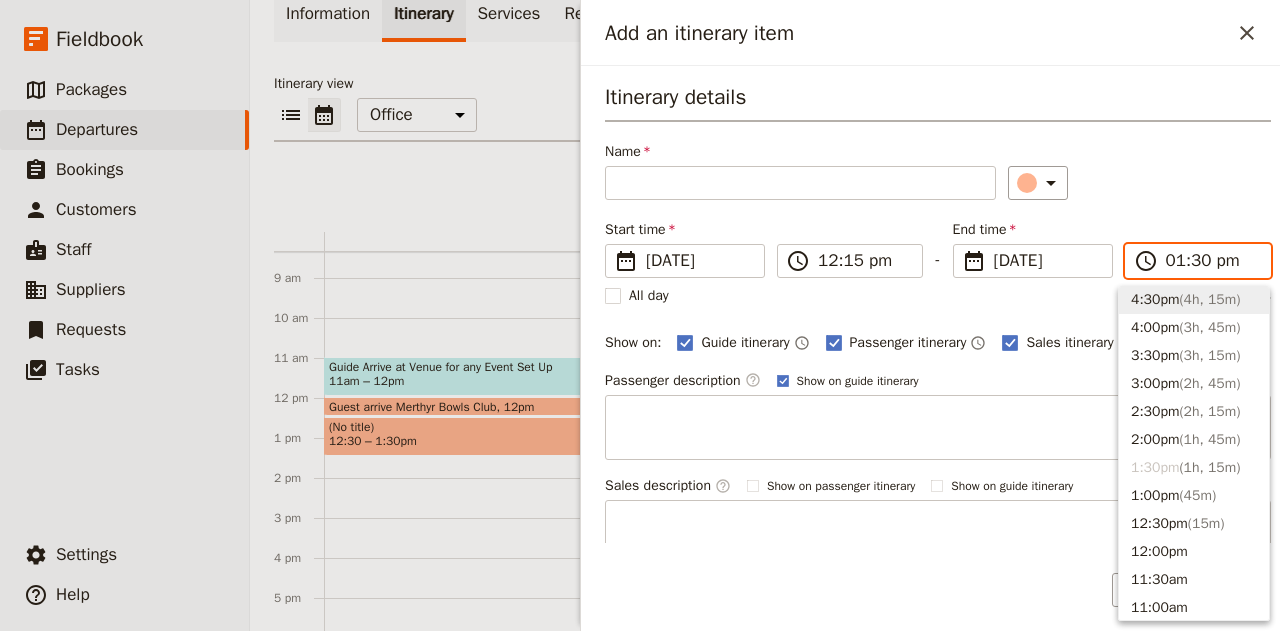 click on "4:30pm  ( 4h, 15m )" at bounding box center [1194, 300] 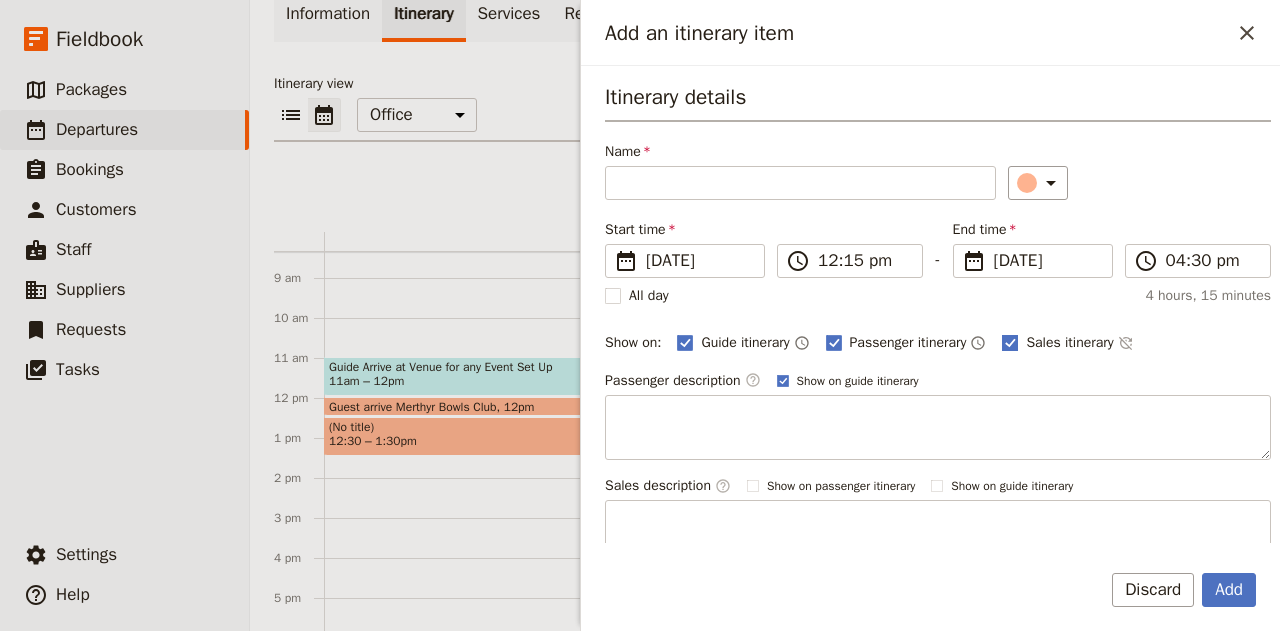 click 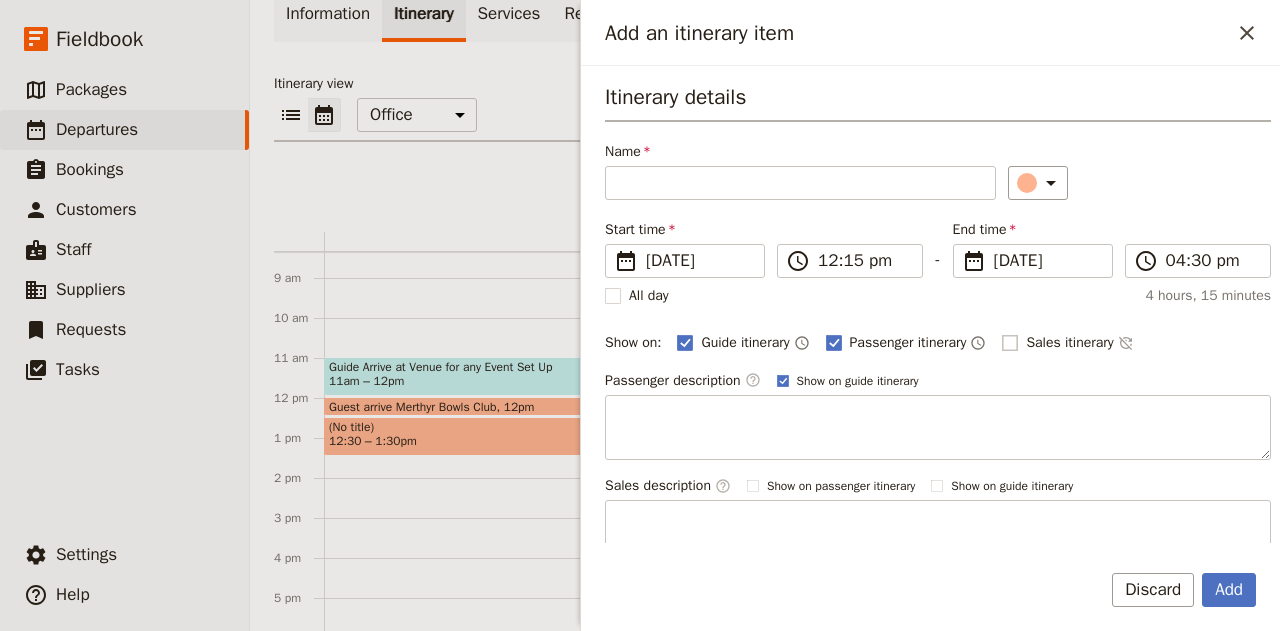 checkbox on "false" 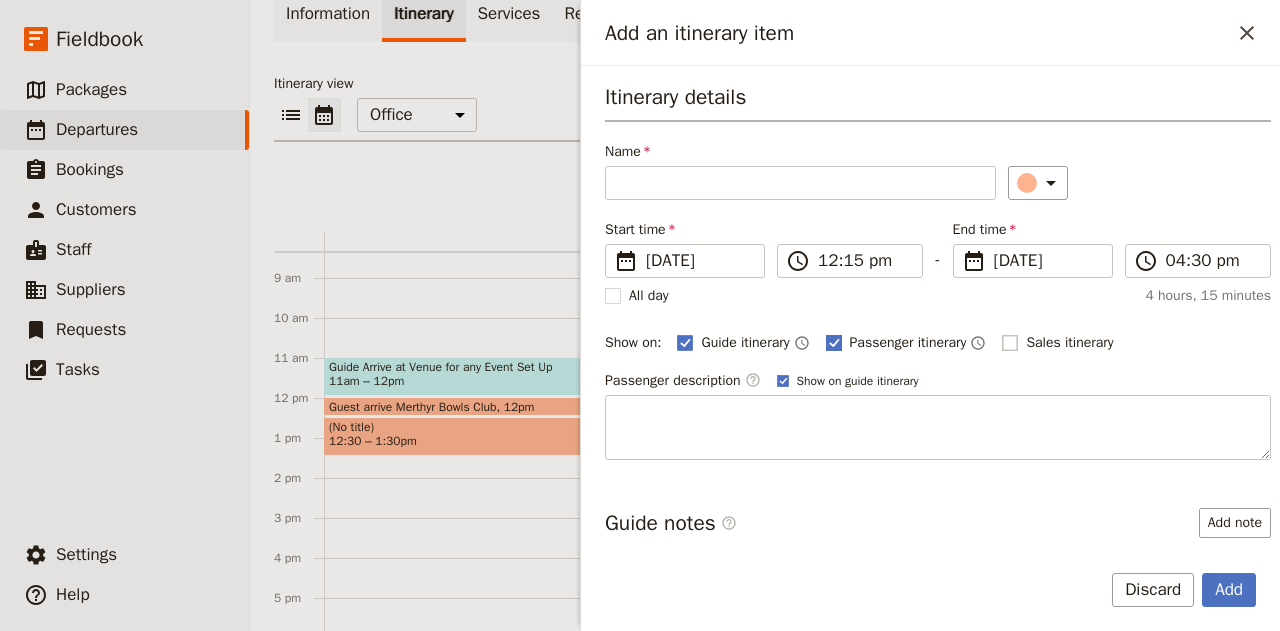 click 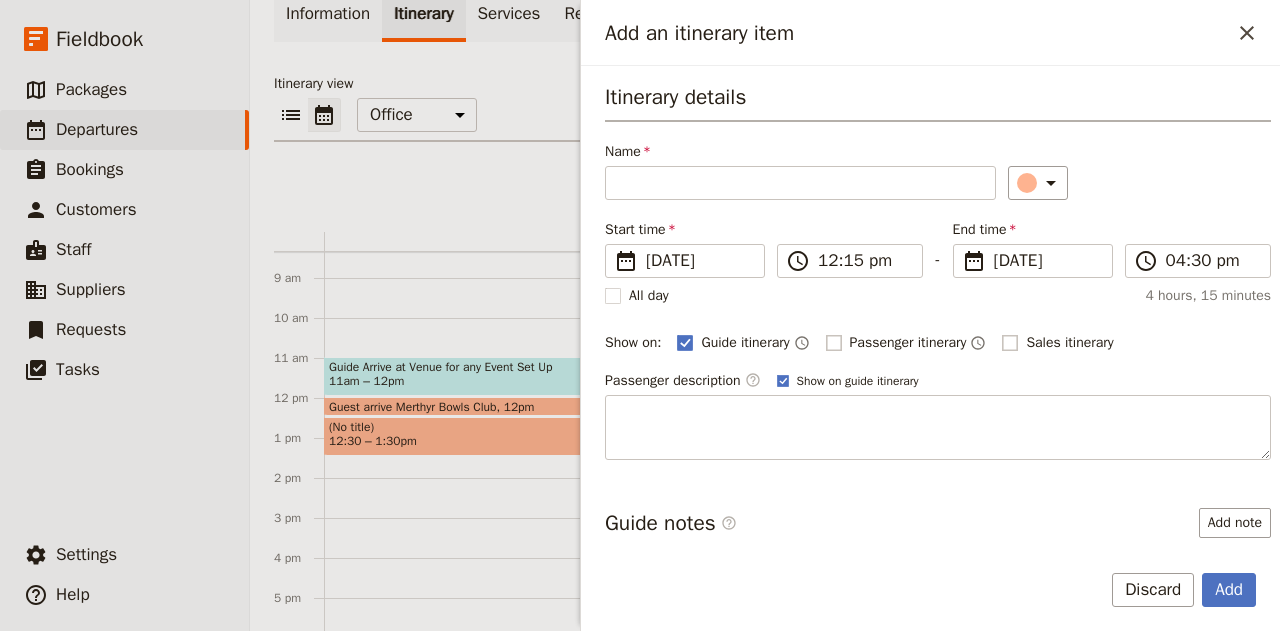 checkbox on "false" 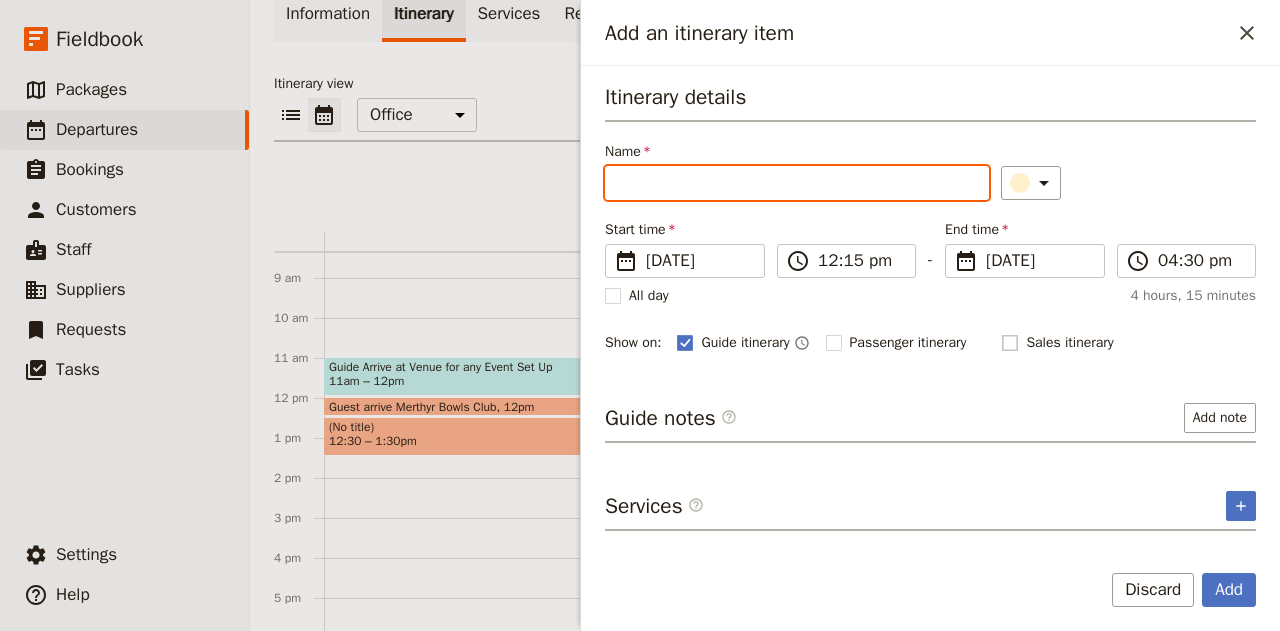 click on "Name" at bounding box center [797, 183] 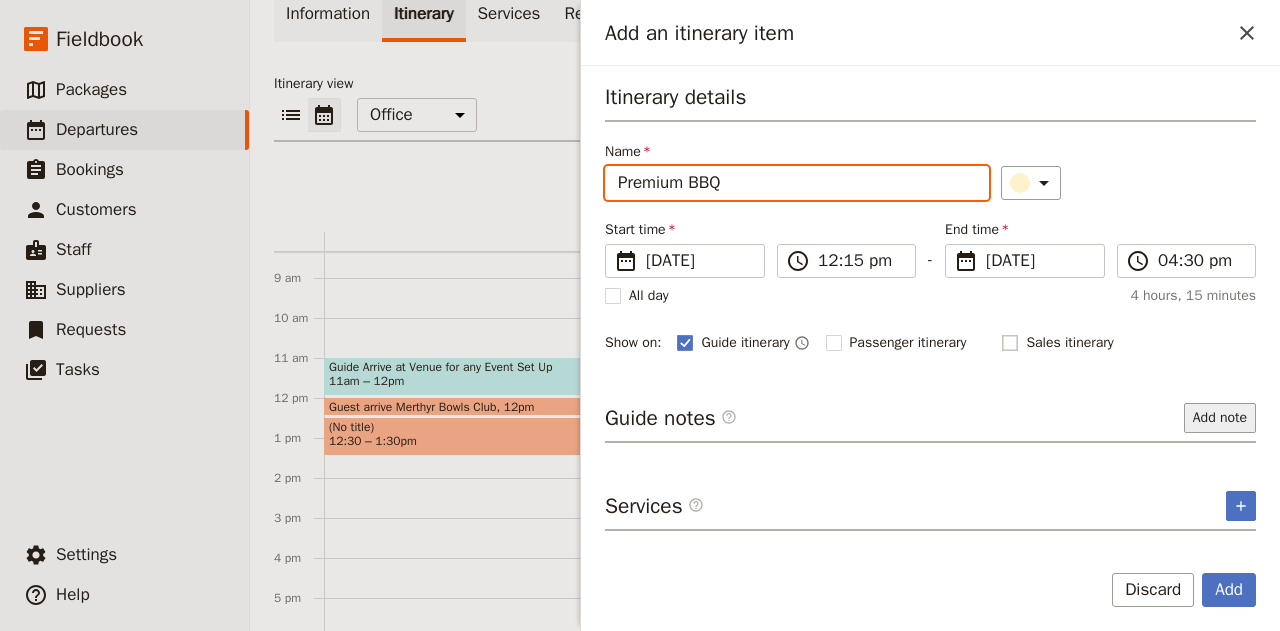 type on "Premium BBQ" 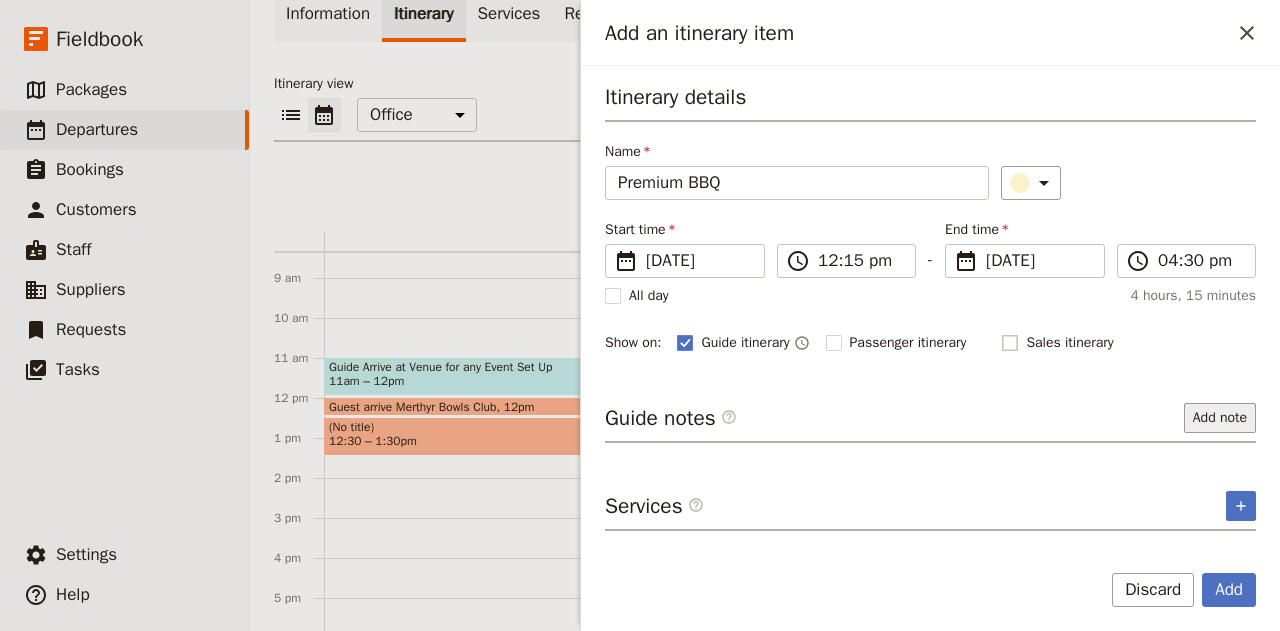 click on "Add note" at bounding box center [1220, 418] 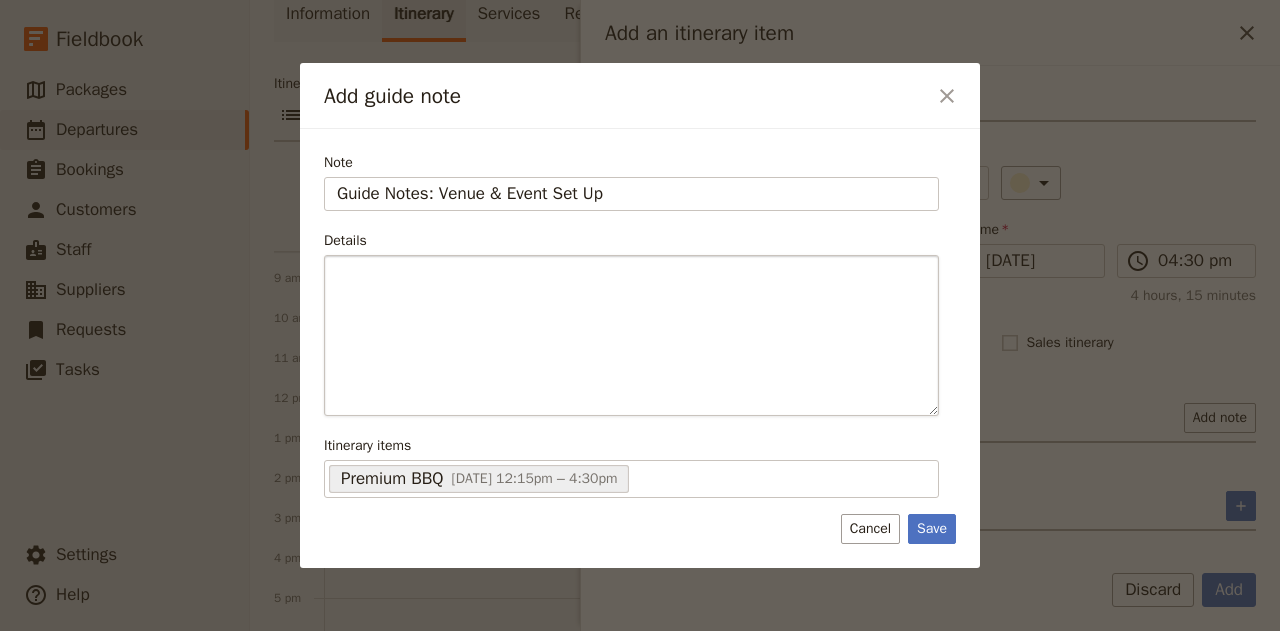 type on "Guide Notes: Venue & Event Set Up" 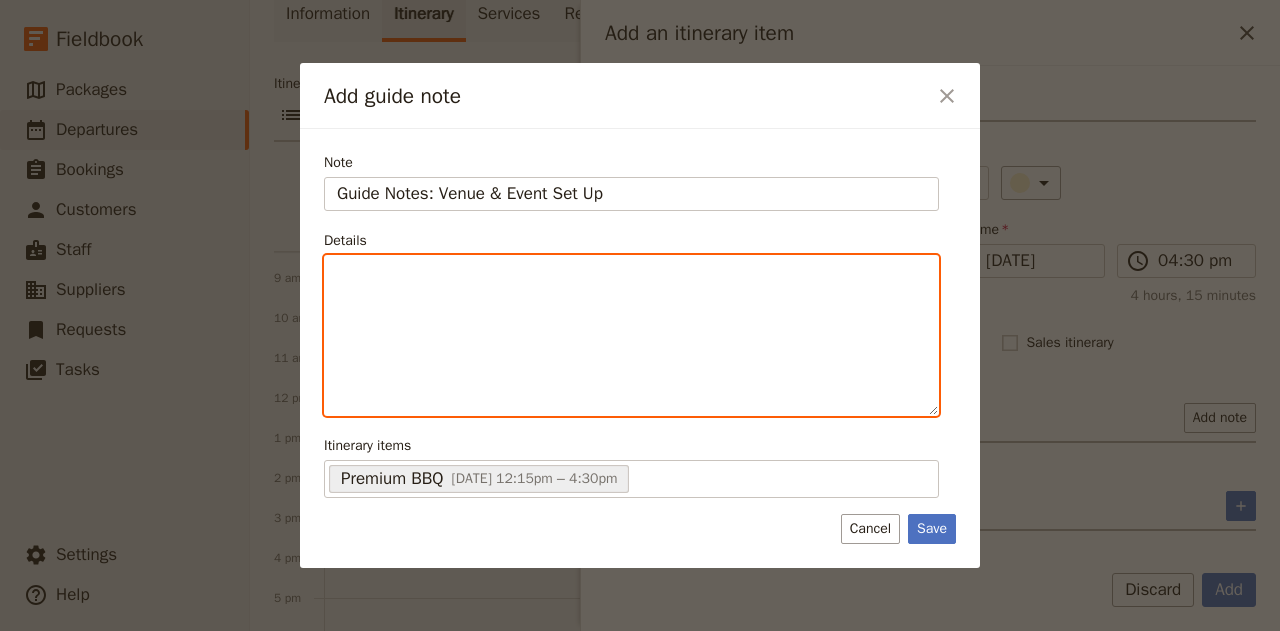 click at bounding box center [631, 274] 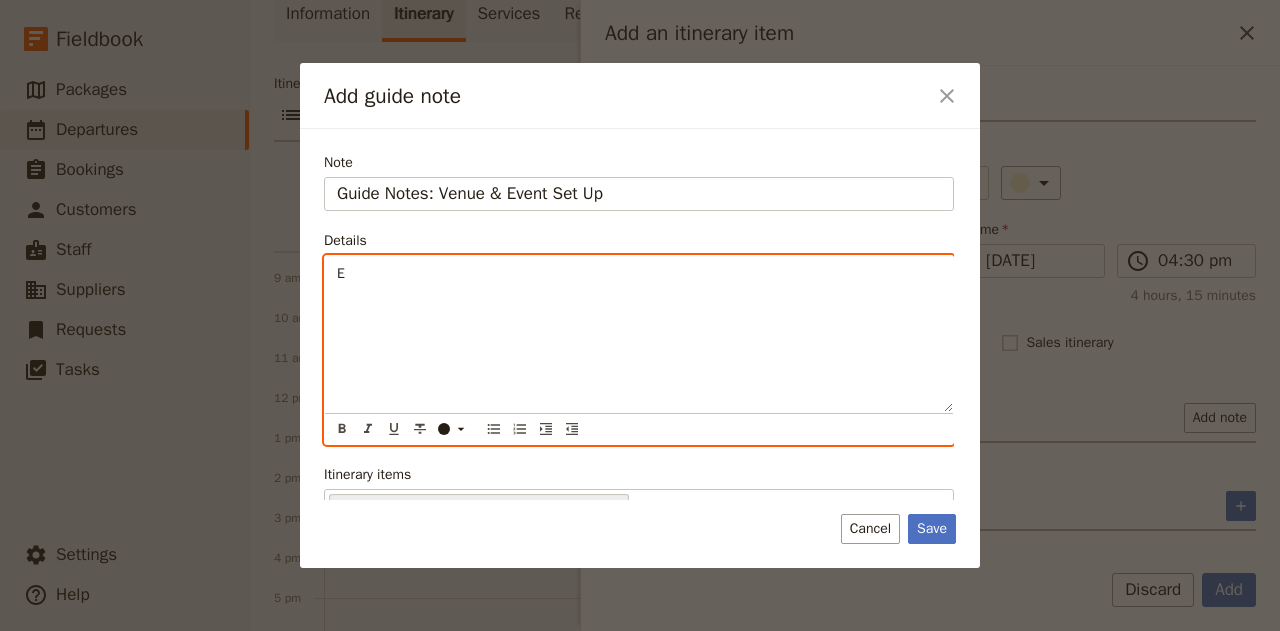 type 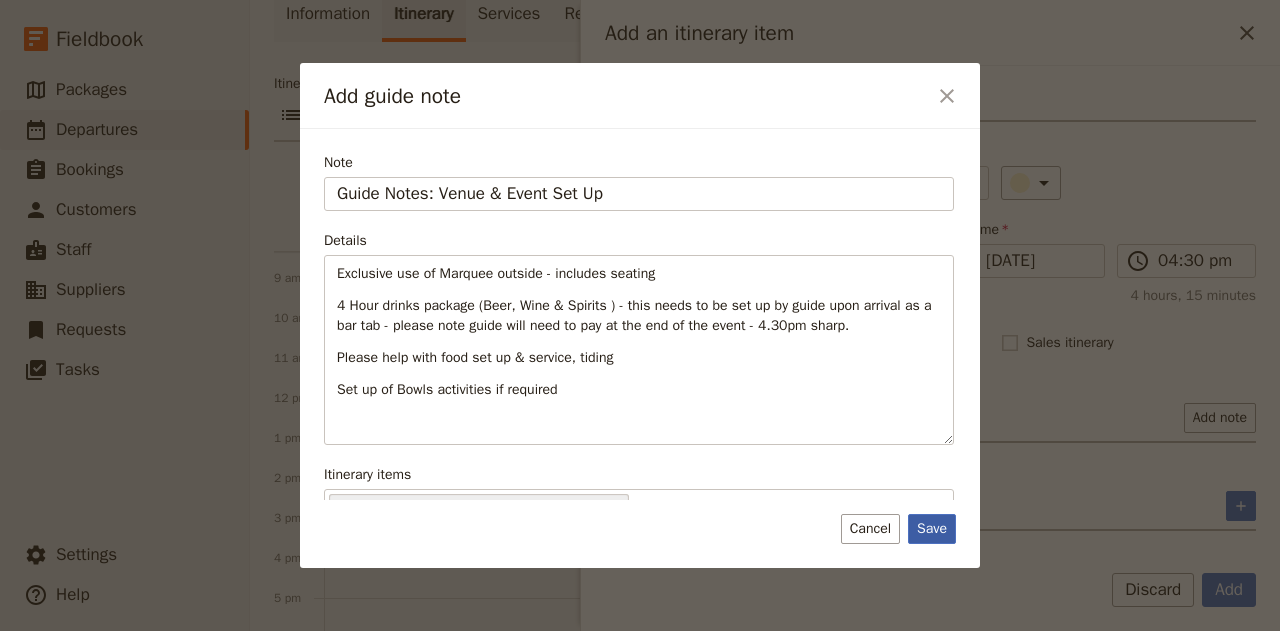 drag, startPoint x: 931, startPoint y: 523, endPoint x: 926, endPoint y: 535, distance: 13 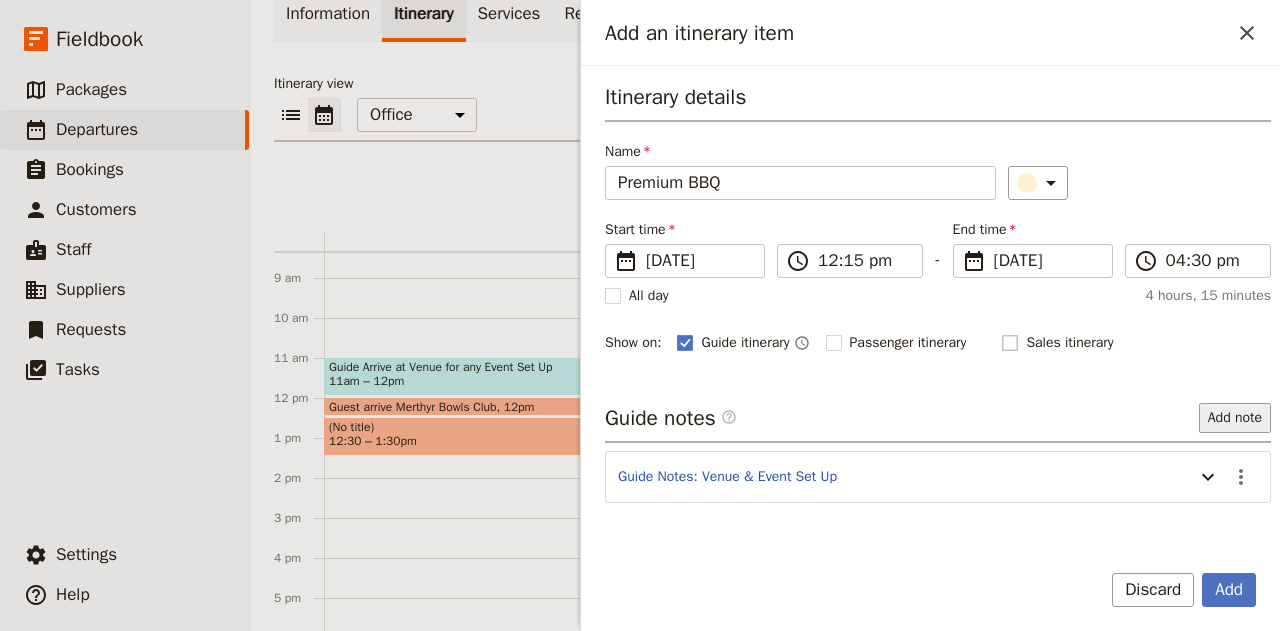 click on "Add note" at bounding box center (1235, 418) 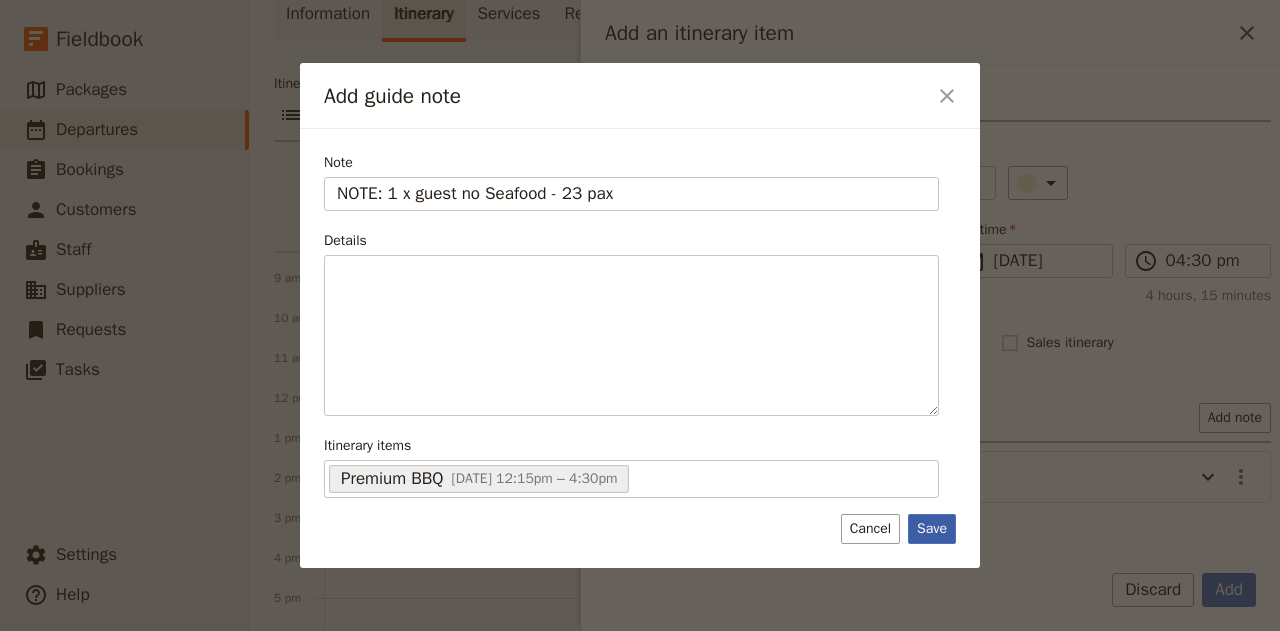 type on "NOTE: 1 x guest no Seafood - 23 pax" 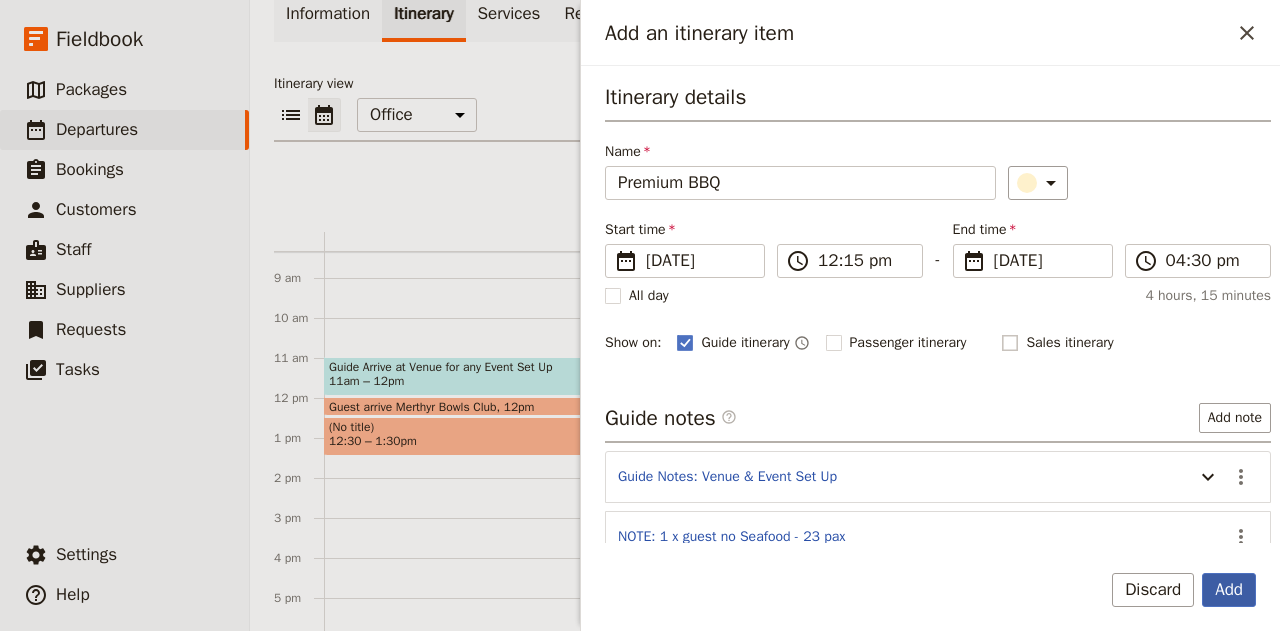 click on "Add" at bounding box center (1229, 590) 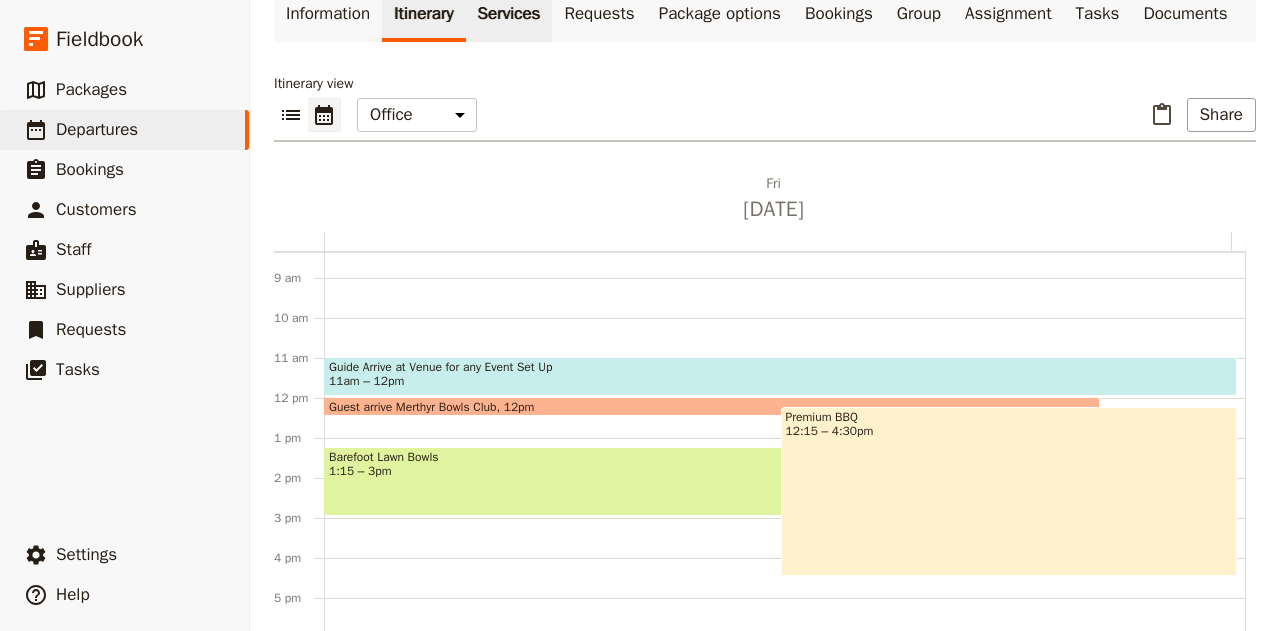 click on "Services" at bounding box center [509, 14] 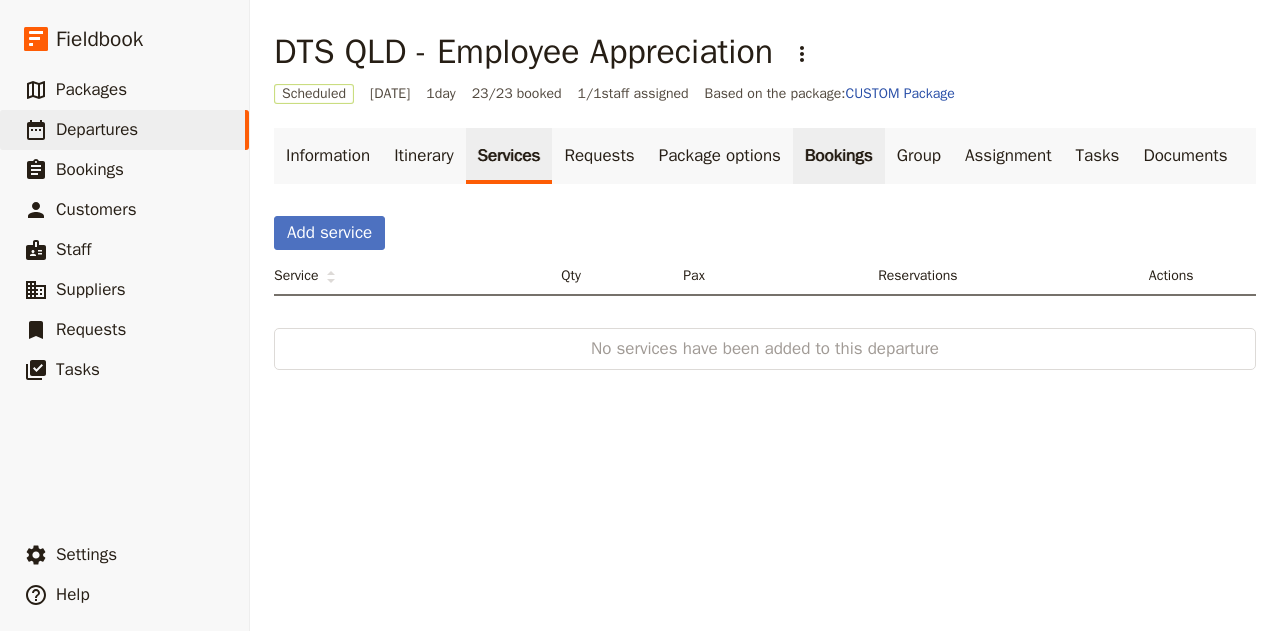 click on "Bookings" at bounding box center [839, 156] 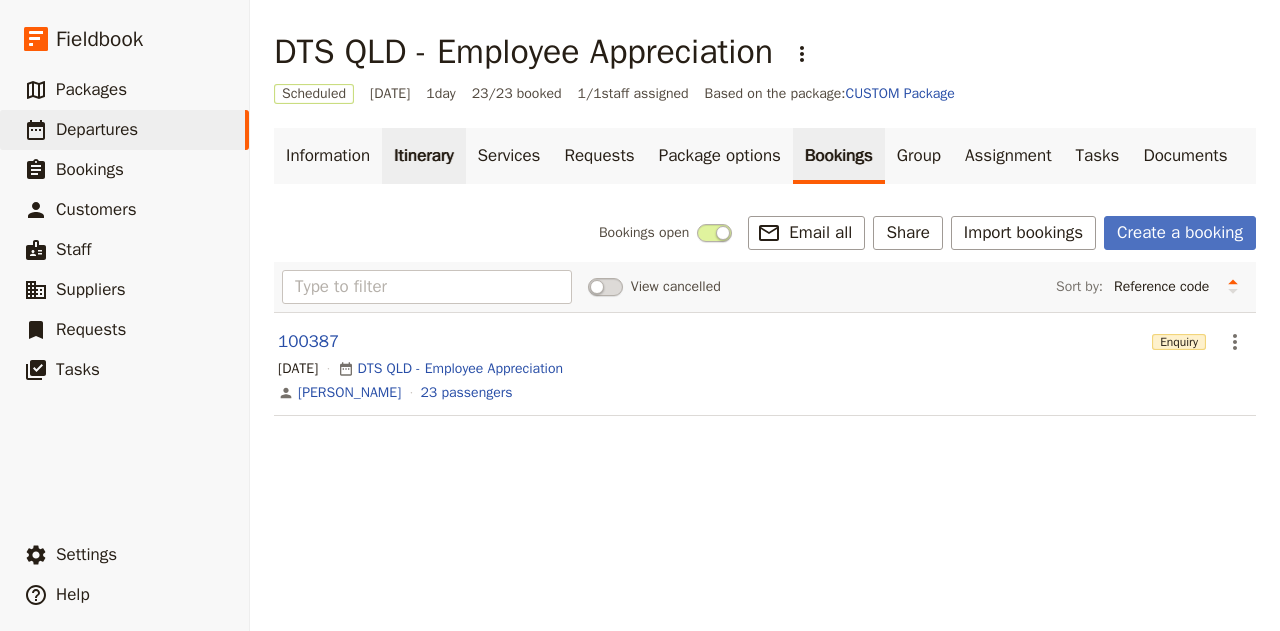 click on "Itinerary" at bounding box center [423, 156] 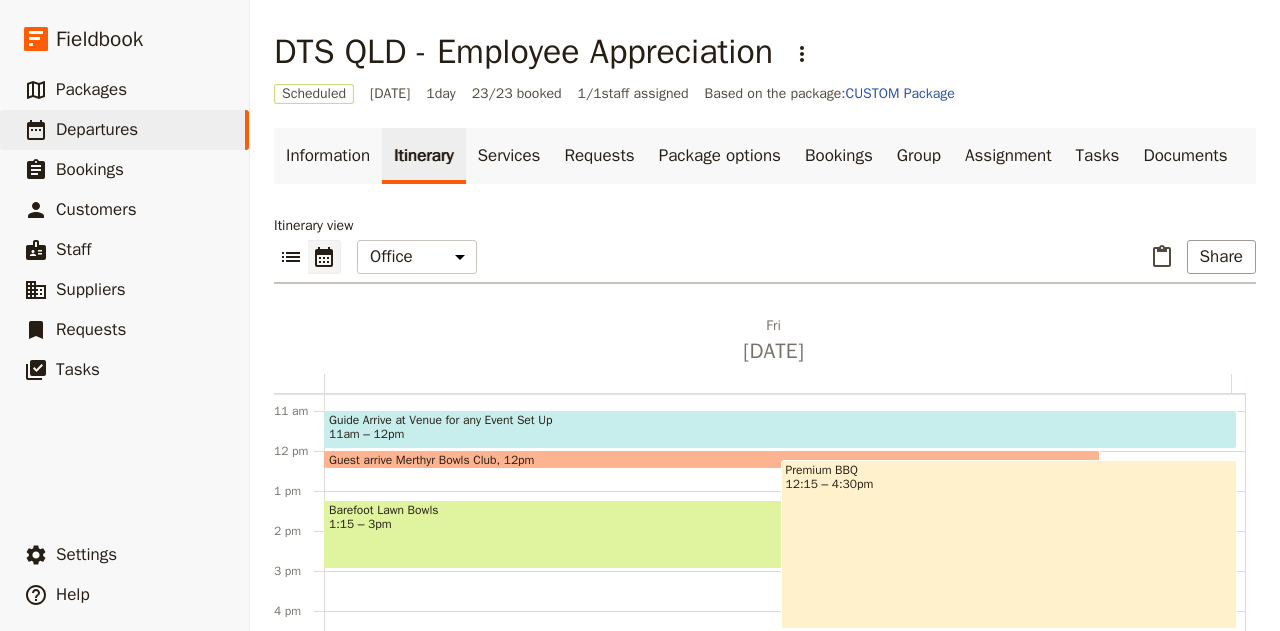 scroll, scrollTop: 422, scrollLeft: 0, axis: vertical 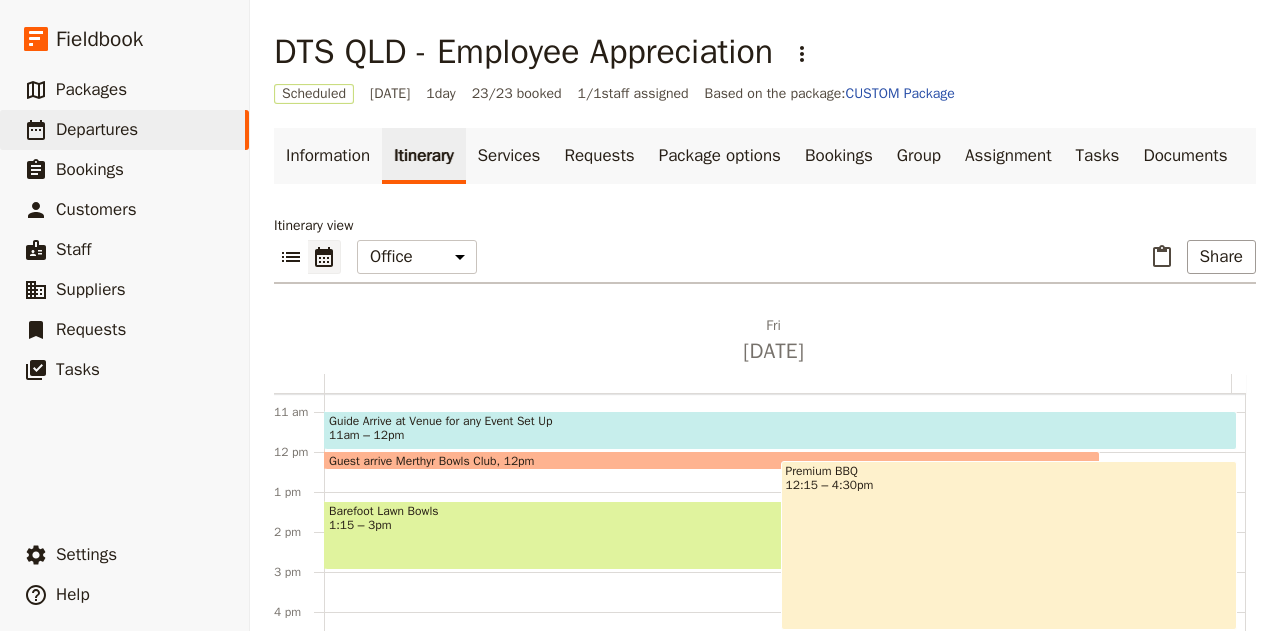 click on "11am – 12pm" at bounding box center (780, 435) 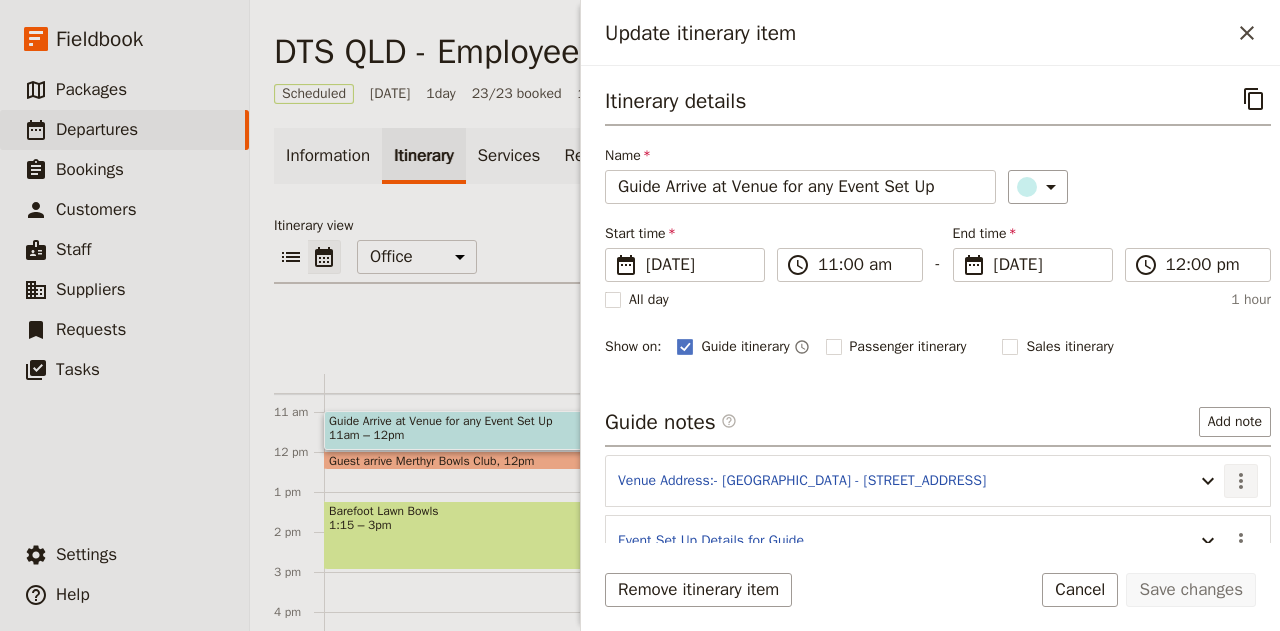 click 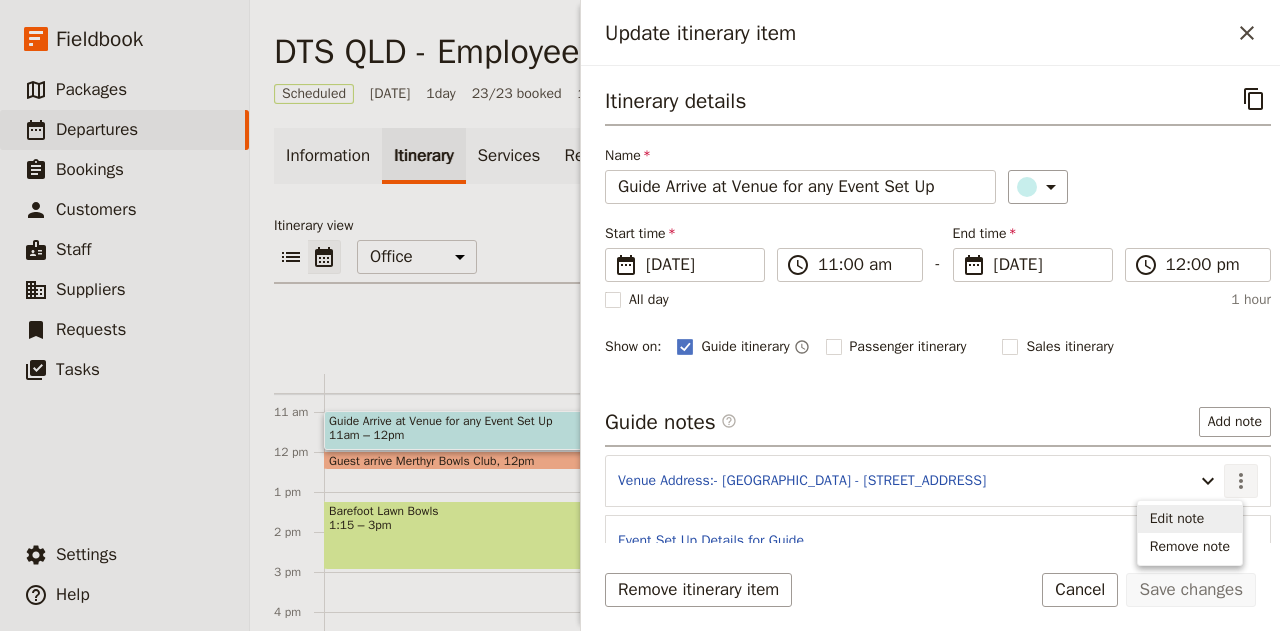 click on "Edit note" at bounding box center (1177, 519) 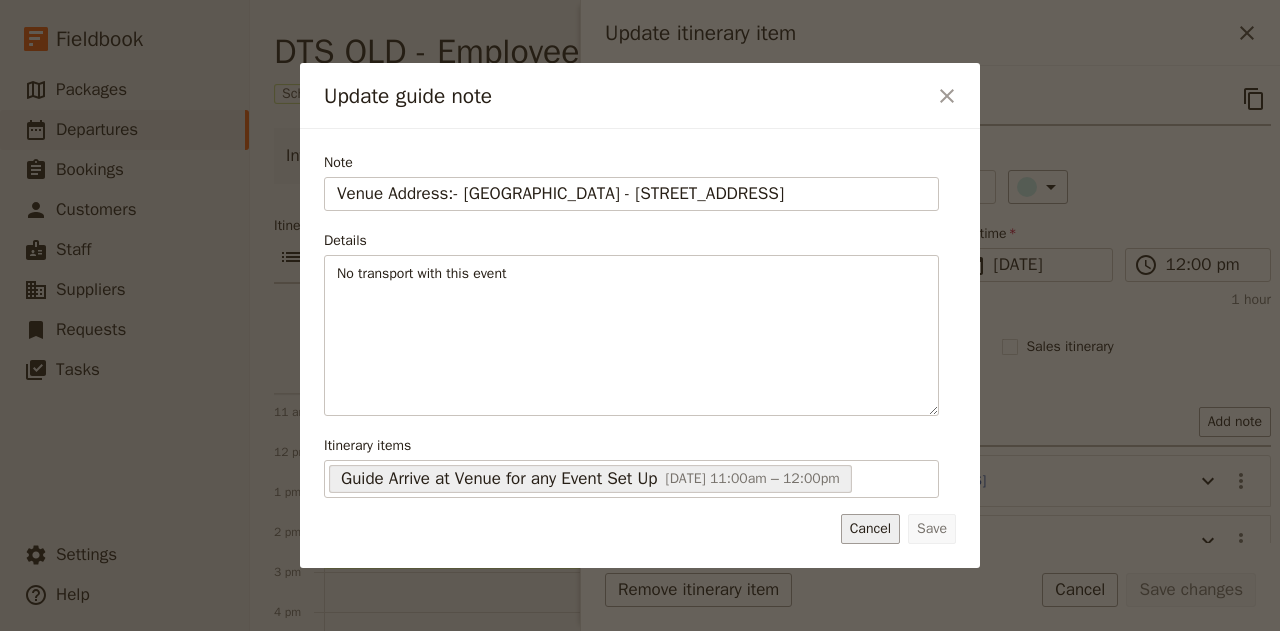 click on "Cancel" at bounding box center [870, 529] 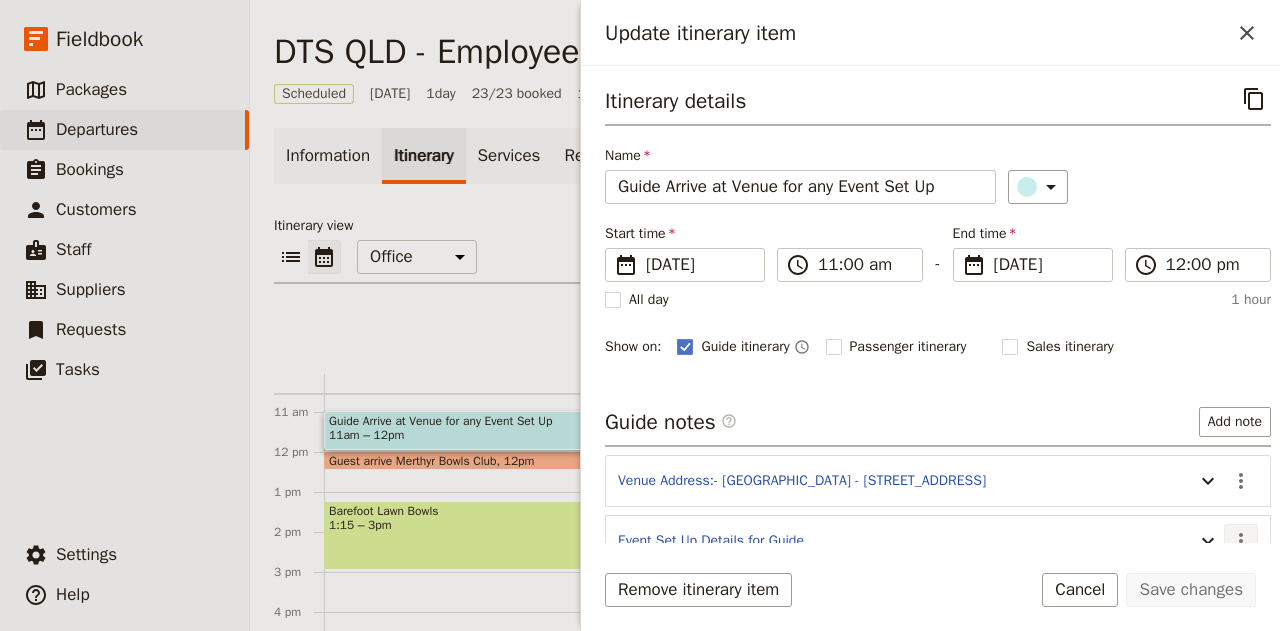 click 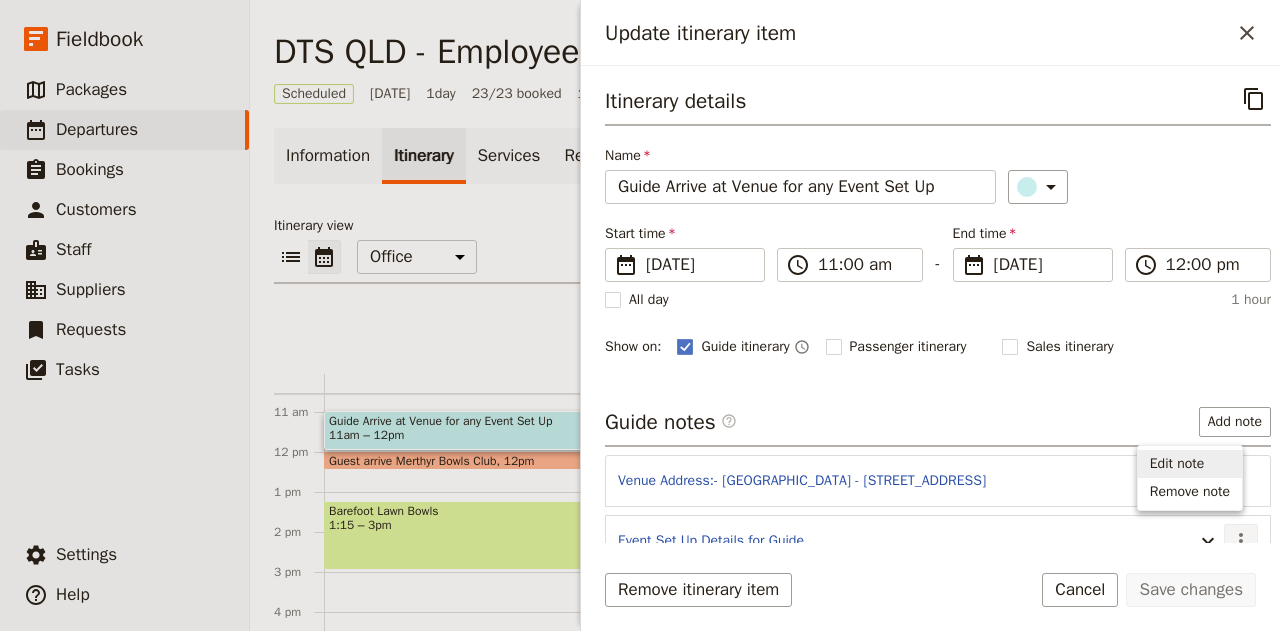 click on "Edit note" at bounding box center [1177, 464] 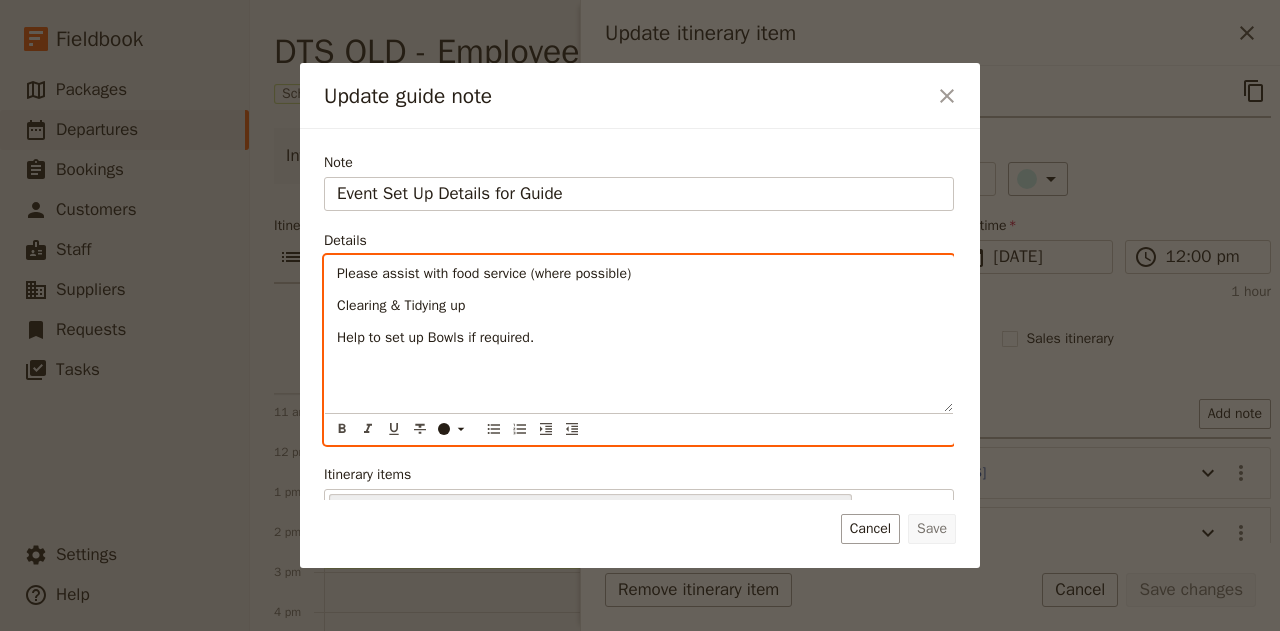 click on "Help to set up Bowls if required." at bounding box center (639, 338) 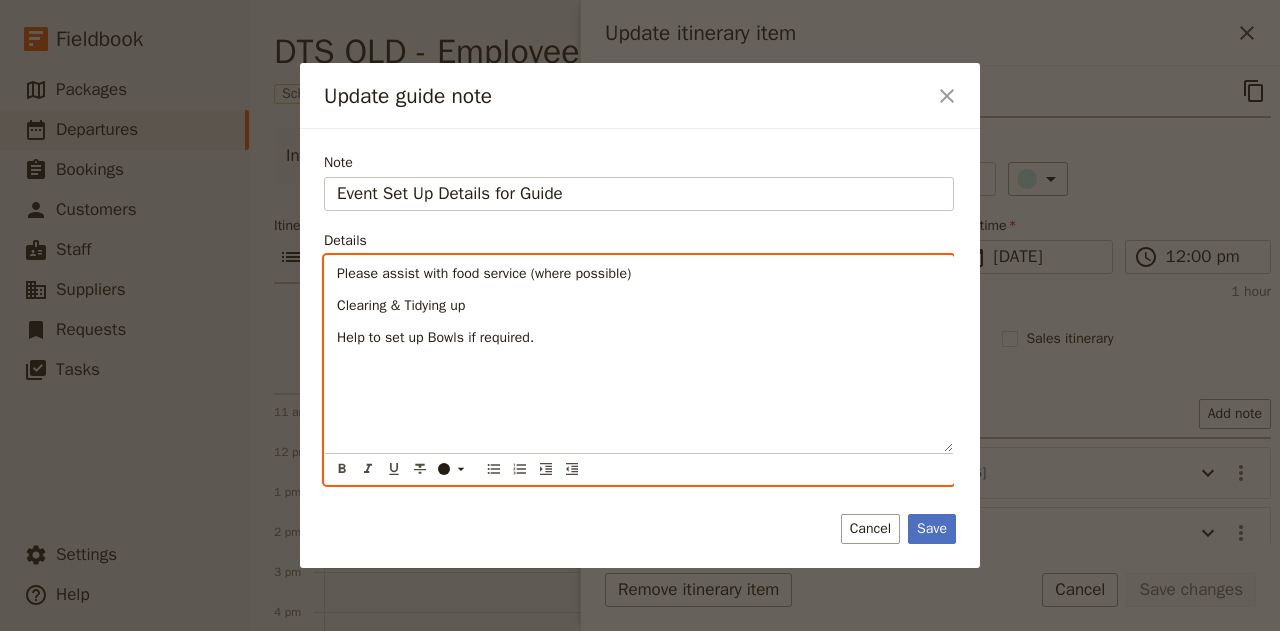 type 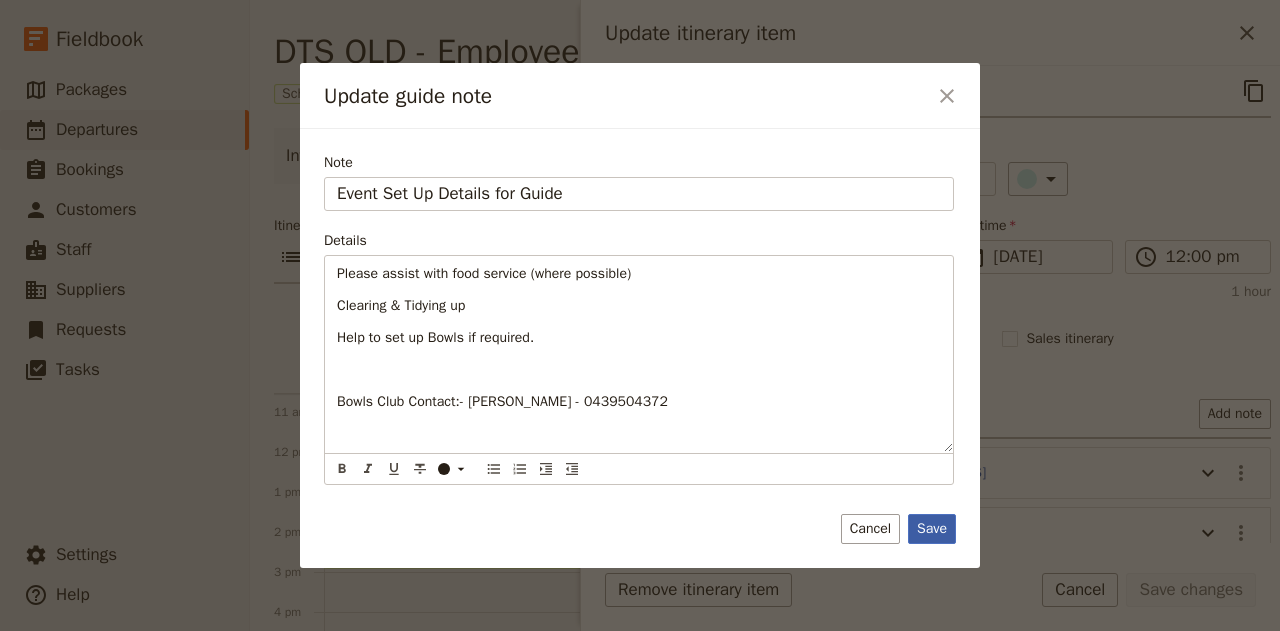 click on "Save" at bounding box center [932, 529] 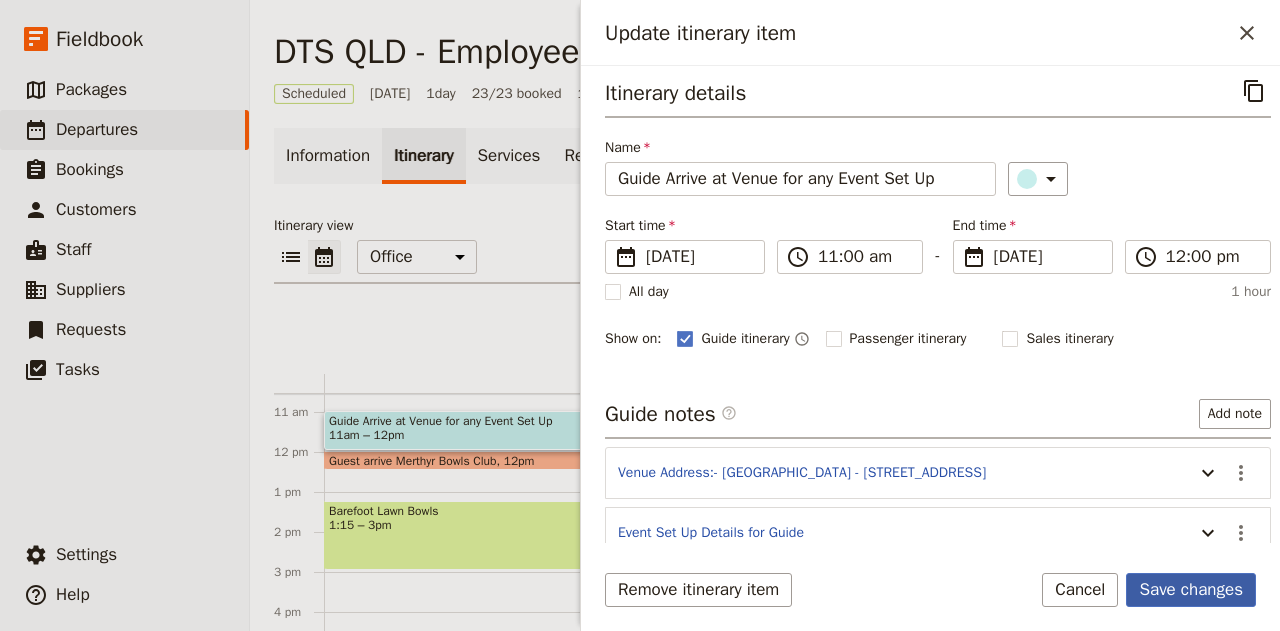 click on "Save changes" at bounding box center (1191, 590) 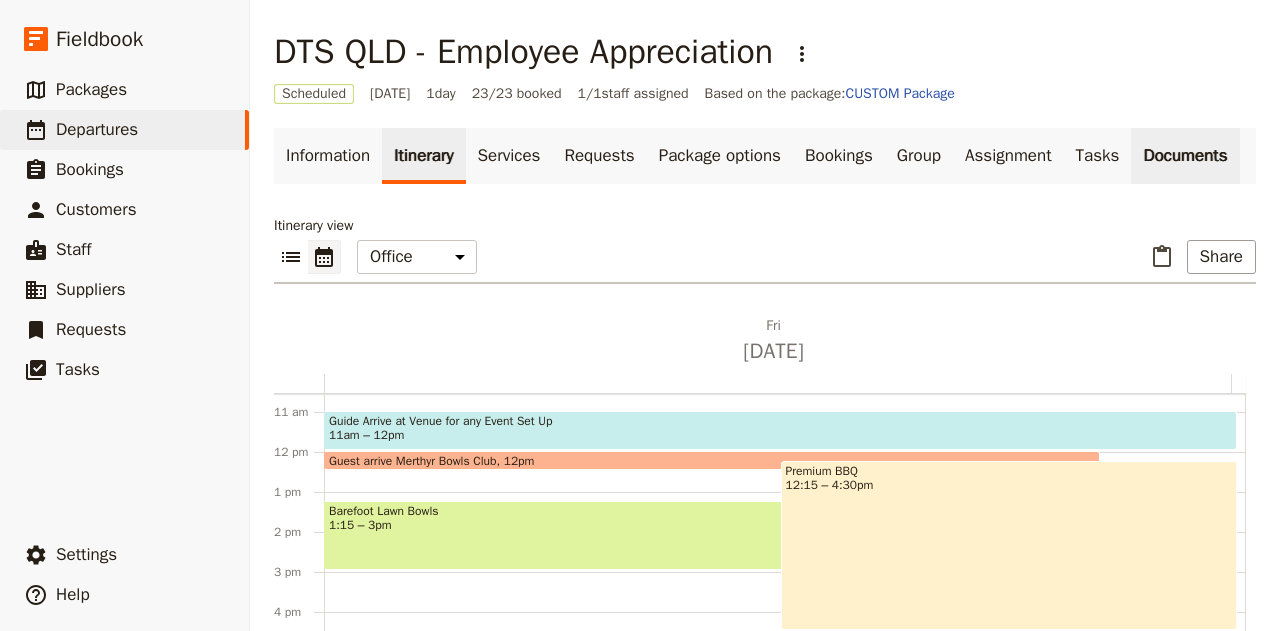 click on "Documents" at bounding box center [1185, 156] 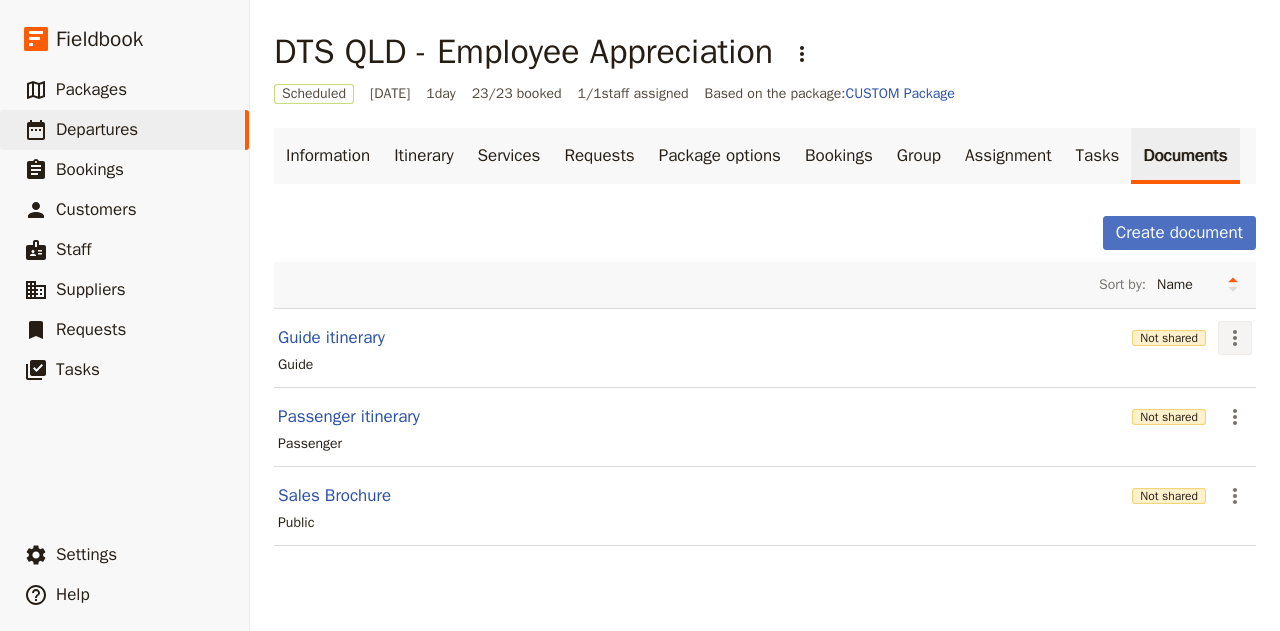 click 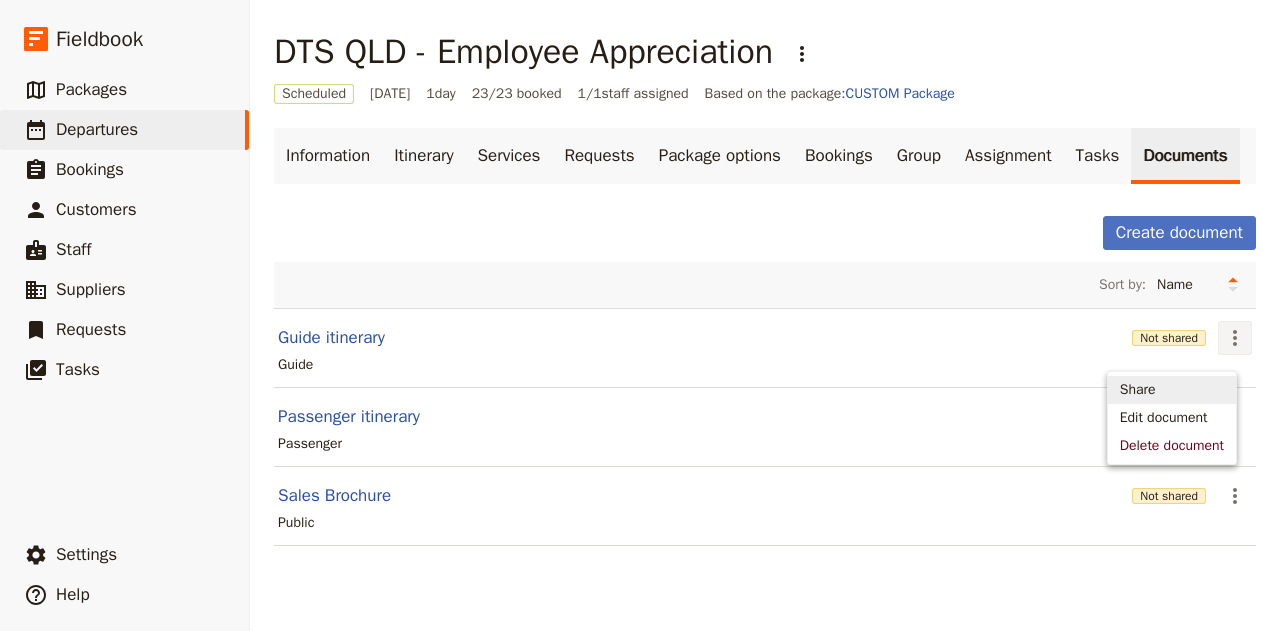 click on "Share" at bounding box center (1138, 390) 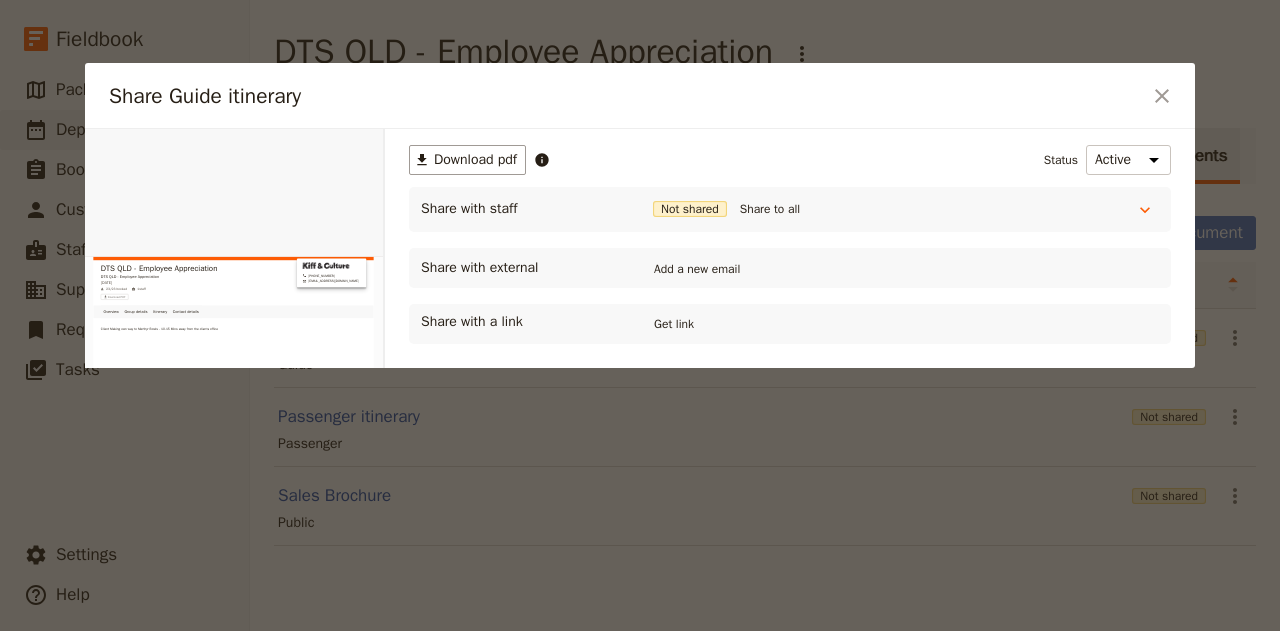 scroll, scrollTop: 0, scrollLeft: 0, axis: both 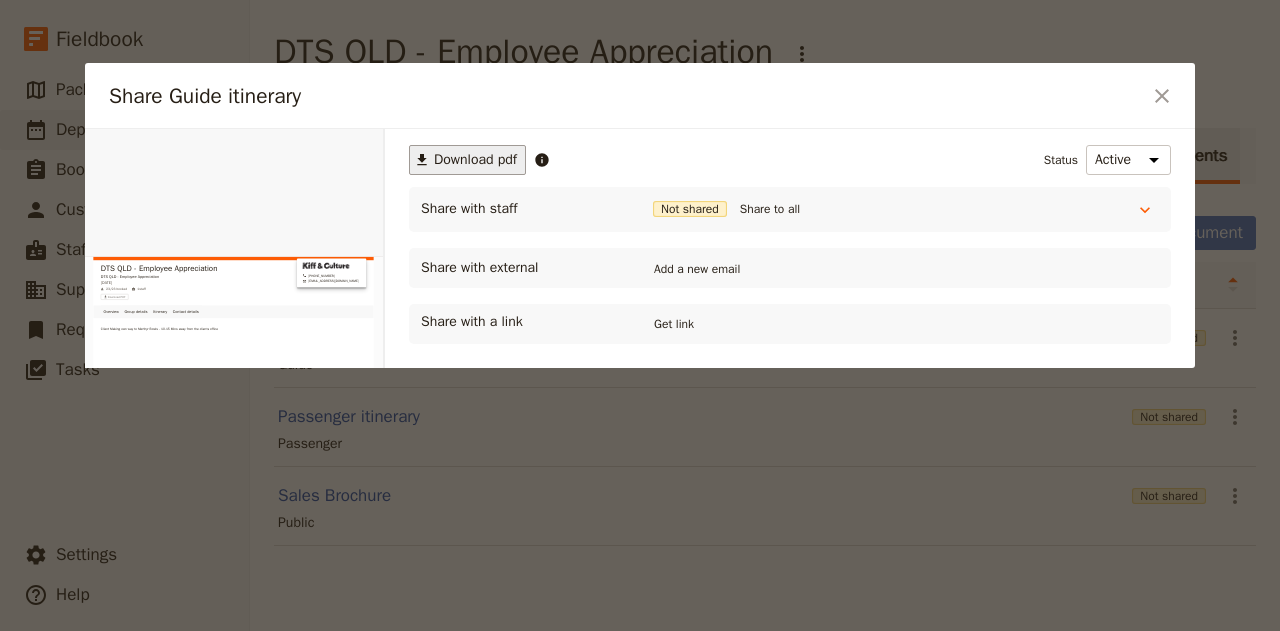 click on "Download pdf" at bounding box center (475, 160) 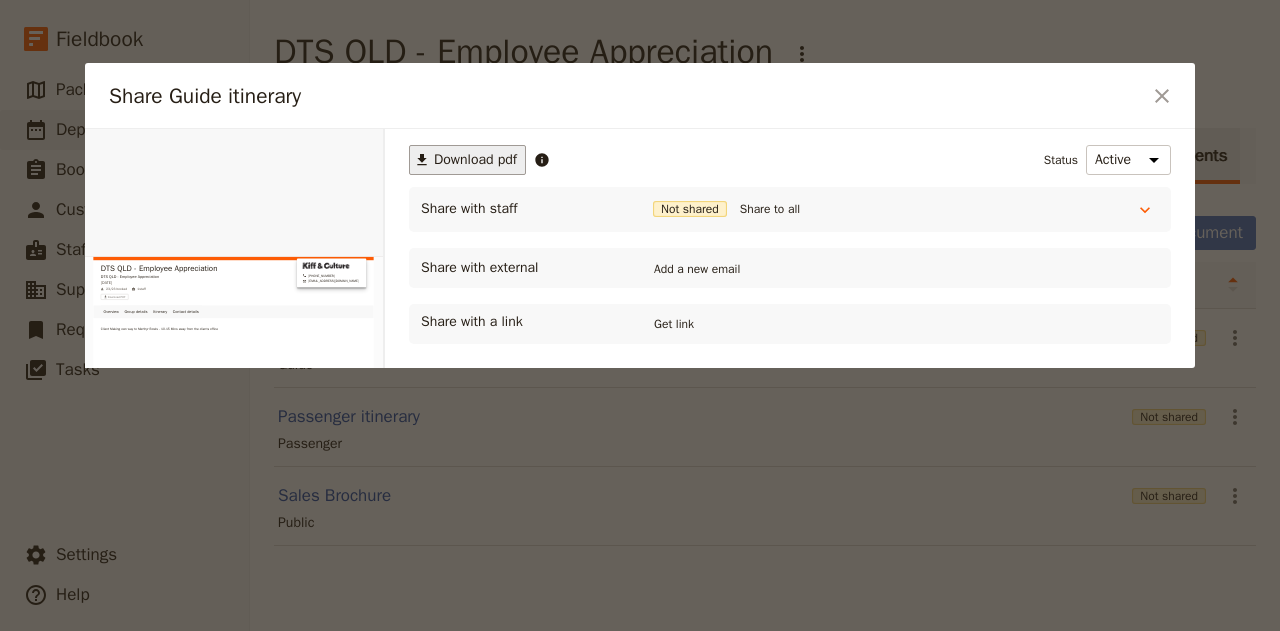 click at bounding box center (640, 315) 